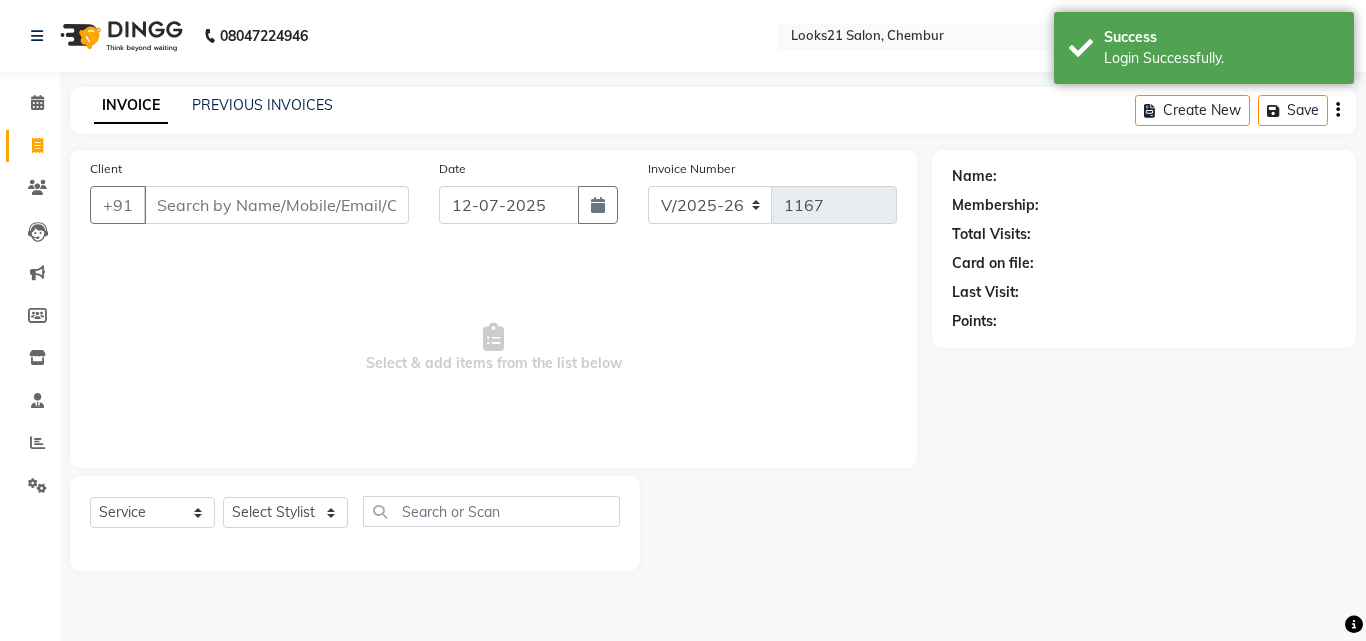 select on "844" 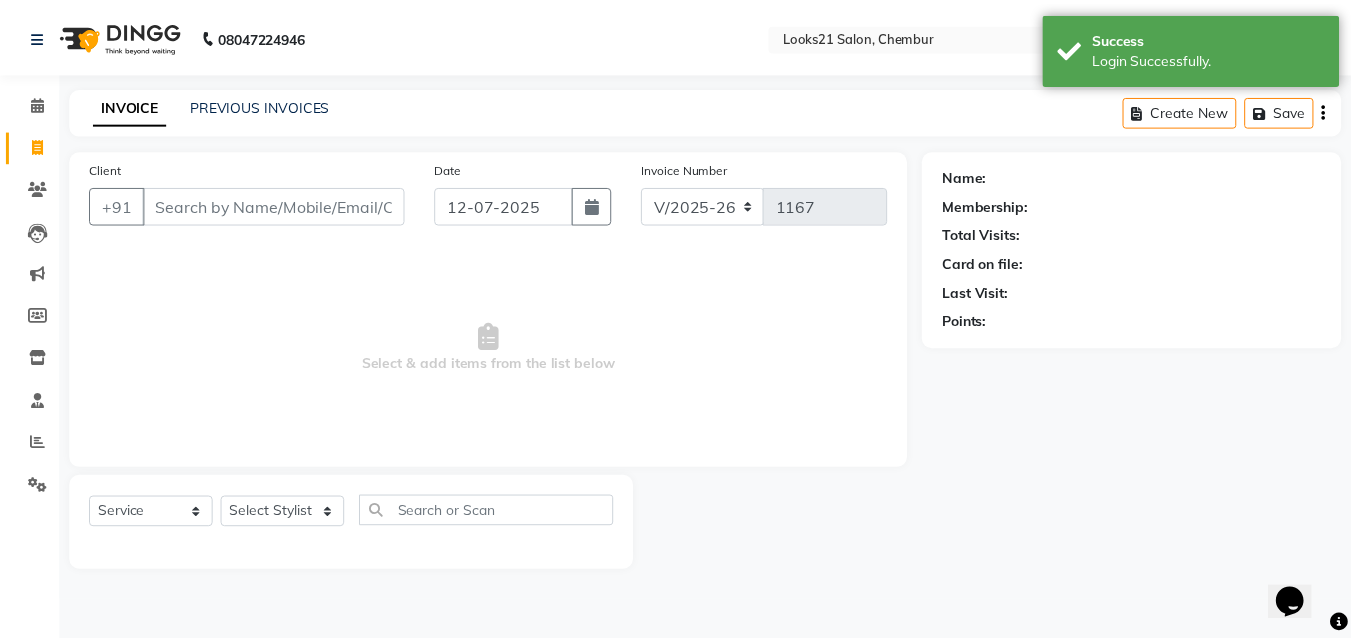scroll, scrollTop: 0, scrollLeft: 0, axis: both 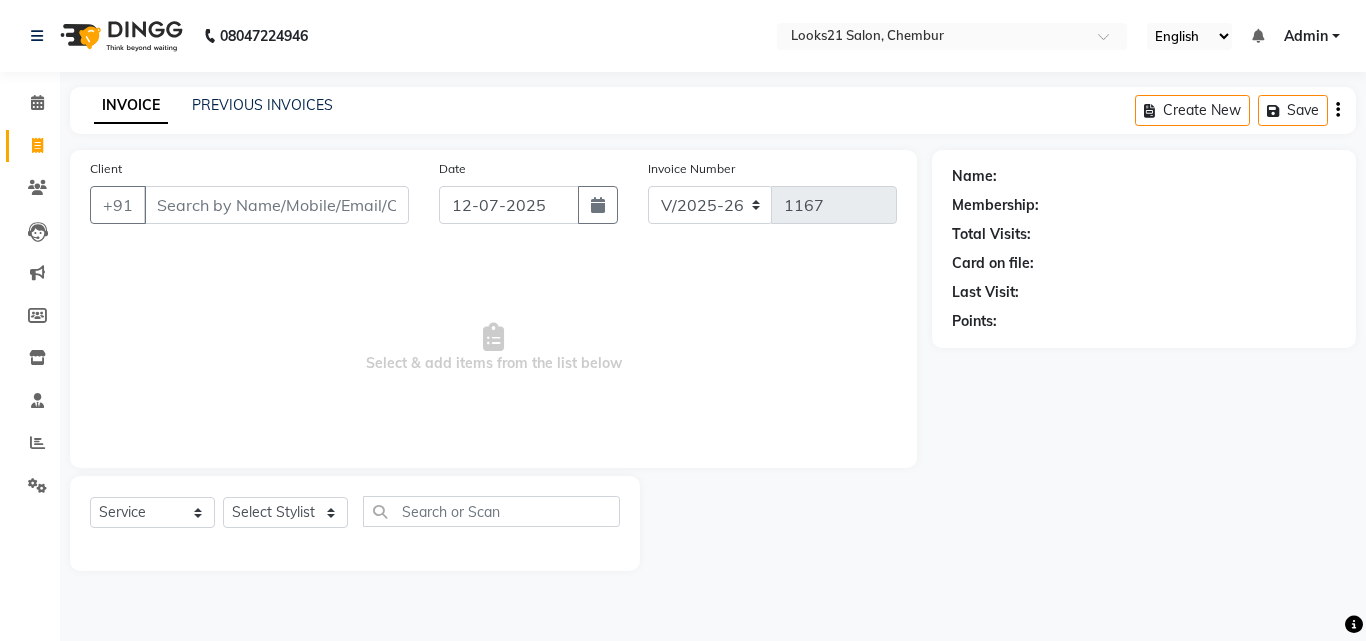 click on "Client" at bounding box center [276, 205] 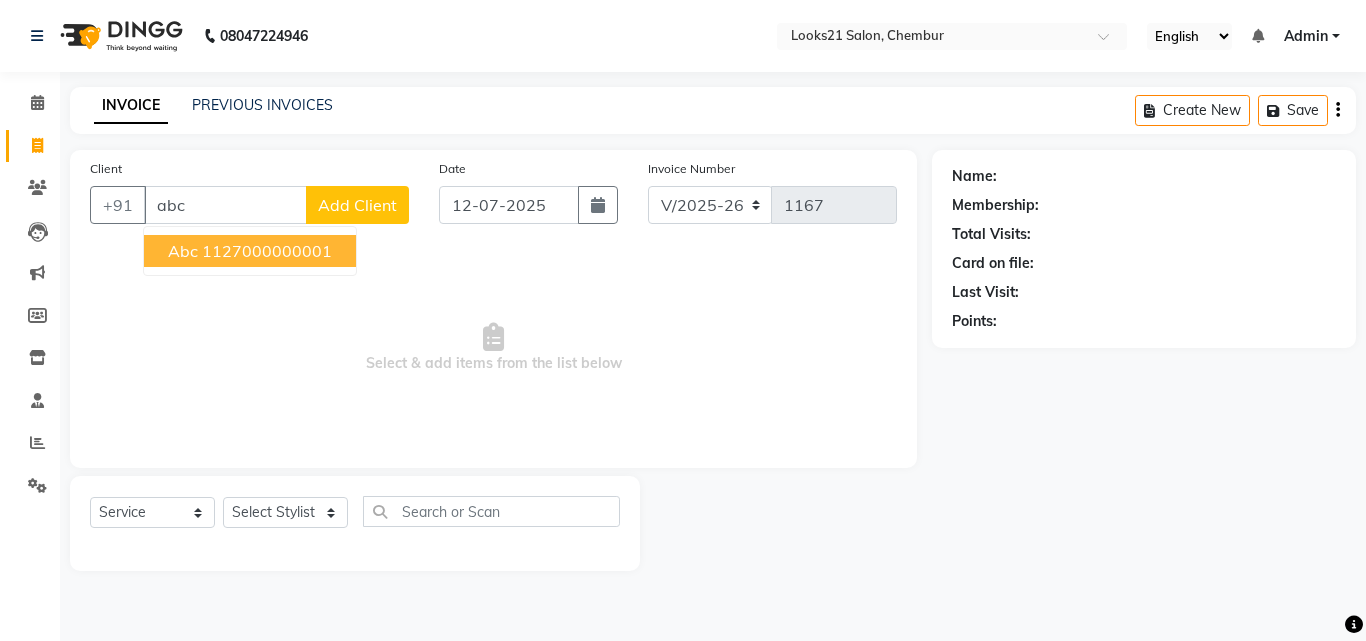 click on "1127000000001" at bounding box center [267, 251] 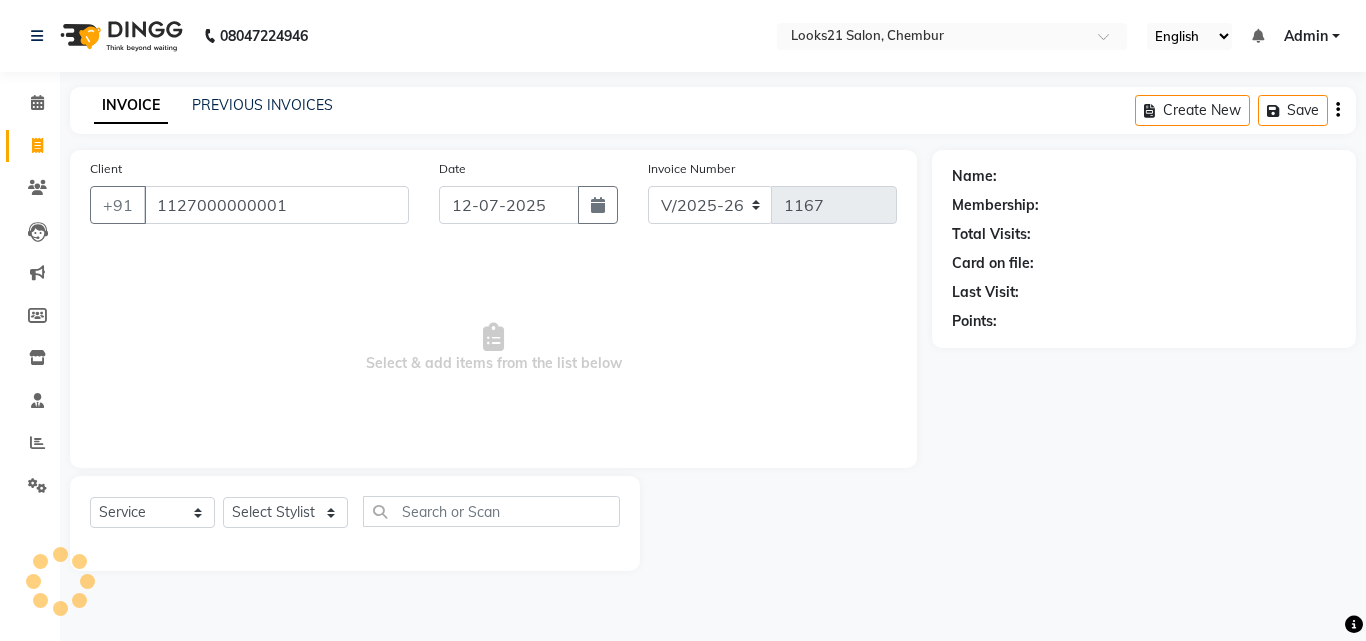 type on "1127000000001" 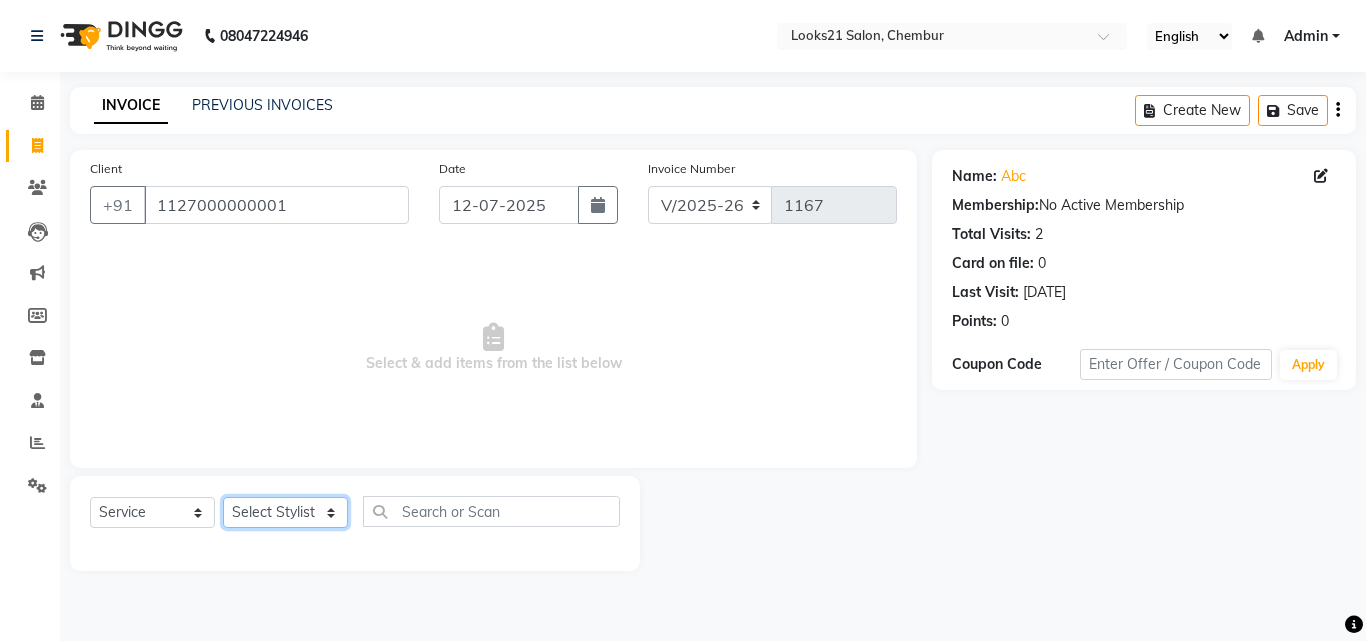 click on "Select Stylist [PERSON_NAME] [PERSON_NAME] [PERSON_NAME] [PERSON_NAME] [PERSON_NAME] [PERSON_NAME] [PERSON_NAME]" 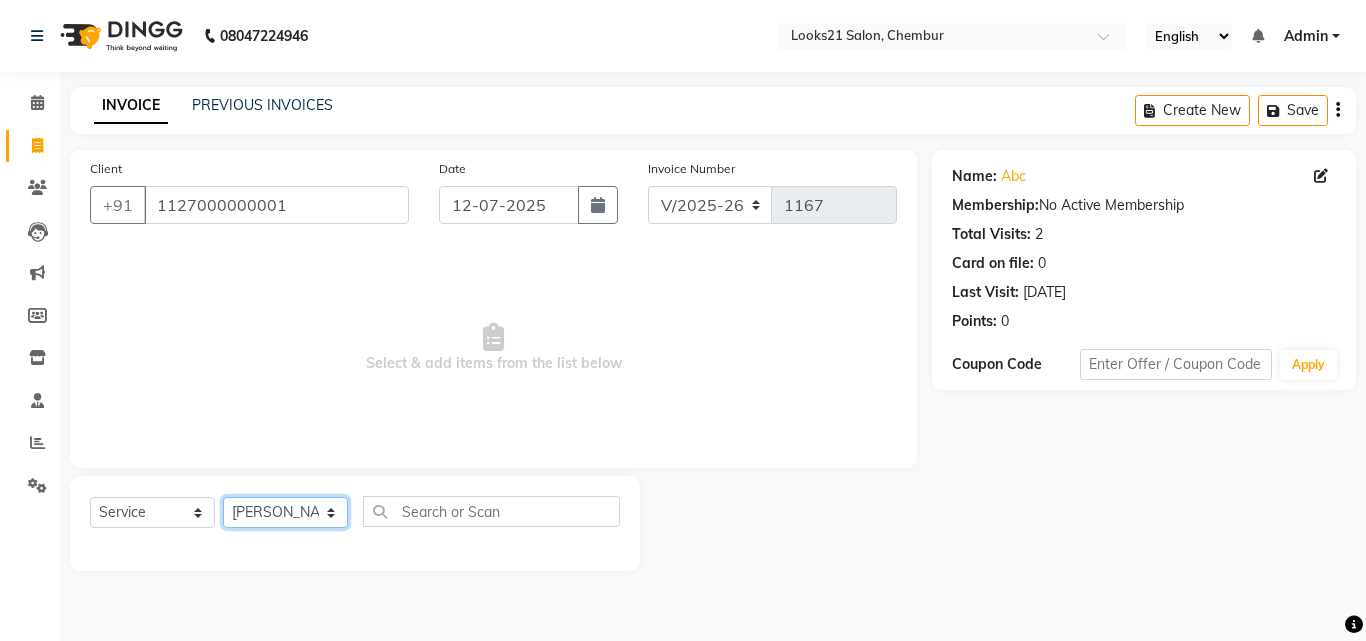 click on "Select Stylist [PERSON_NAME] [PERSON_NAME] [PERSON_NAME] [PERSON_NAME] [PERSON_NAME] [PERSON_NAME] [PERSON_NAME]" 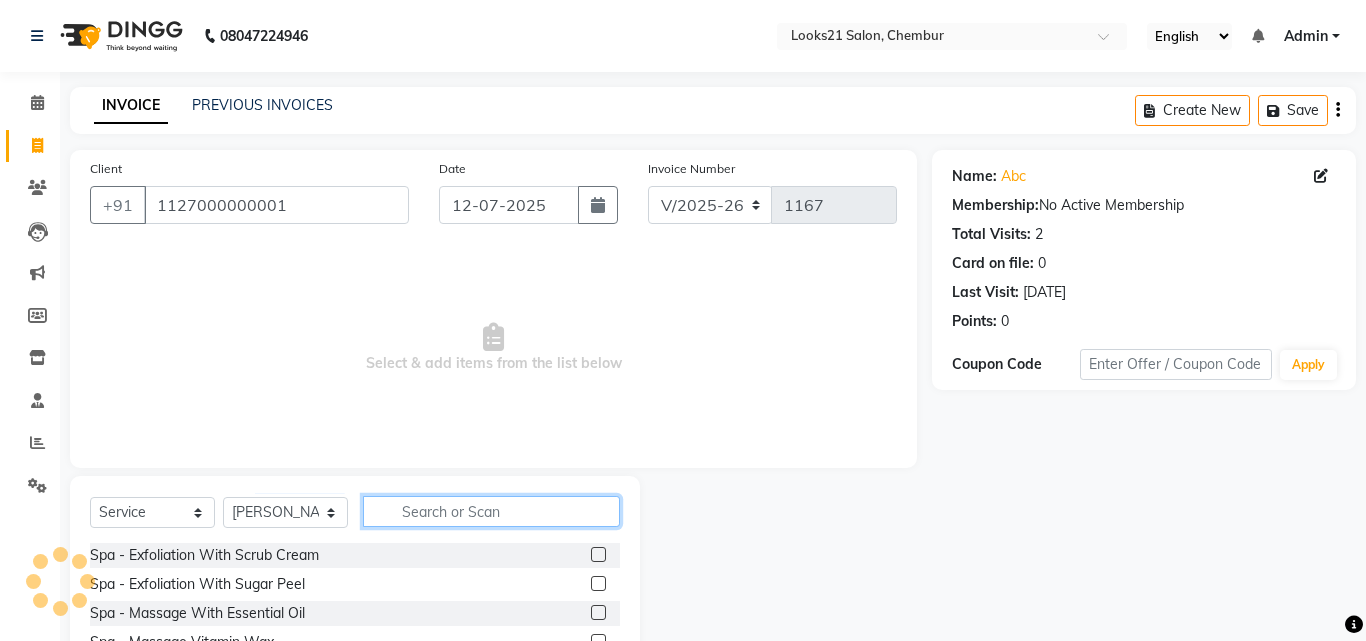 click 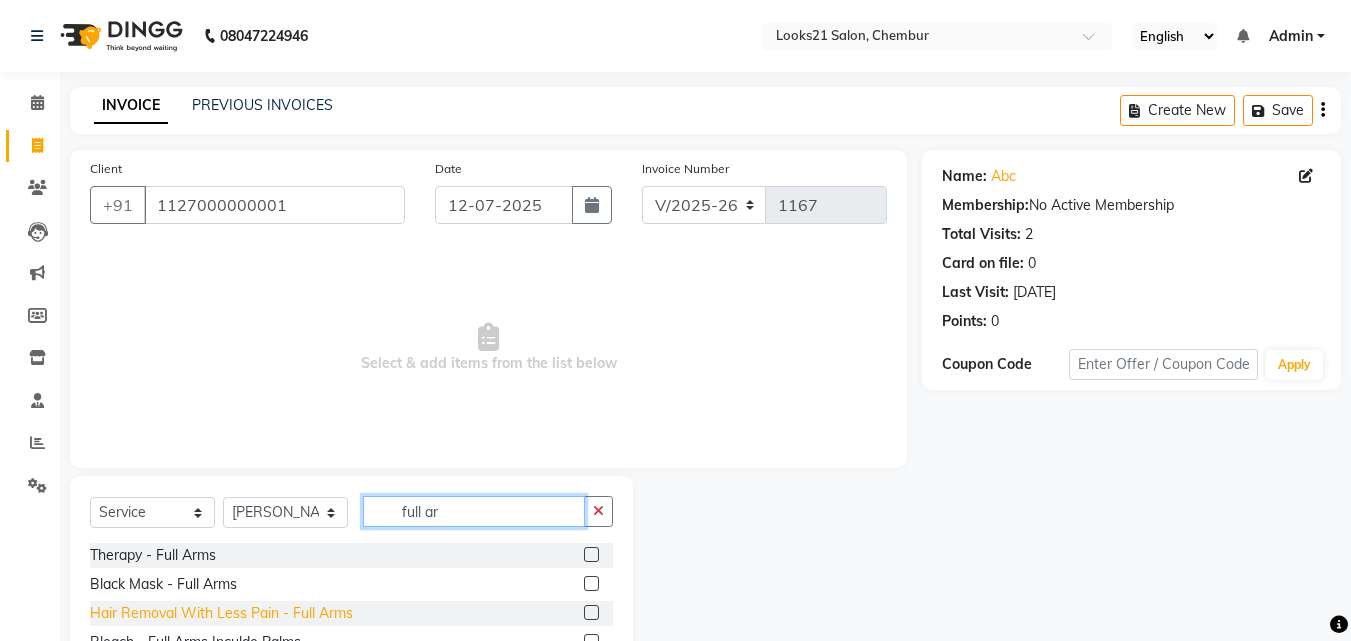 type on "full ar" 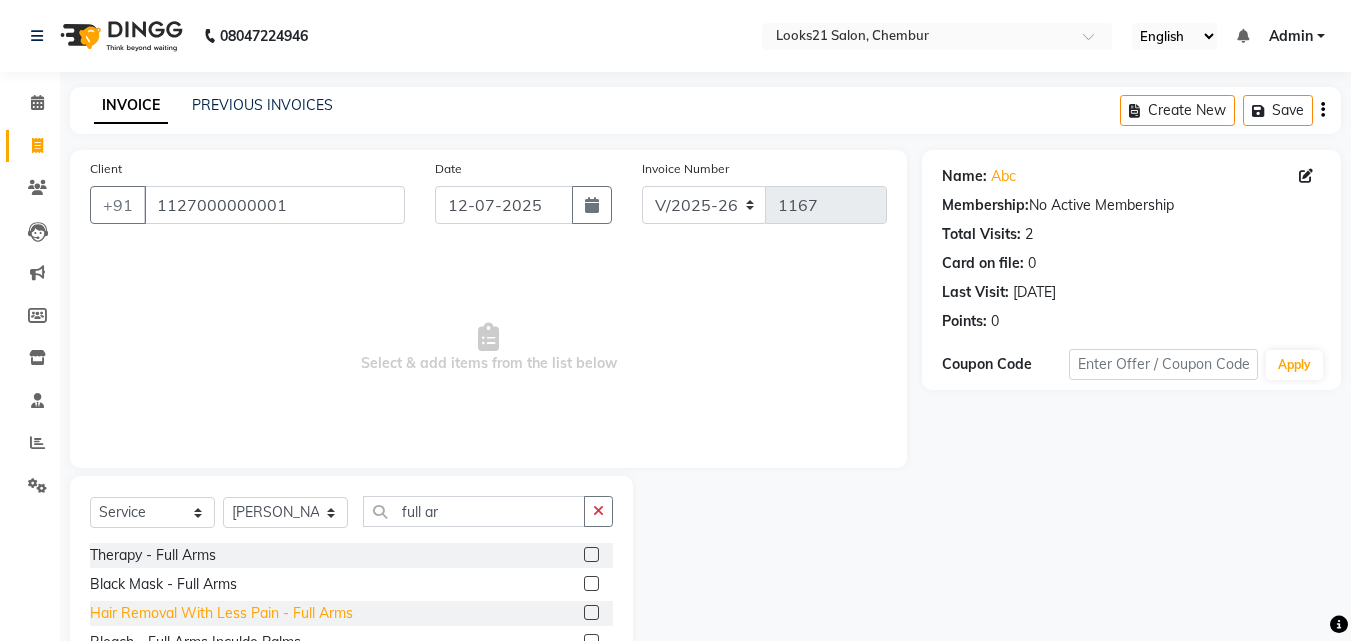click on "Hair Removal With Less Pain  - Full Arms" 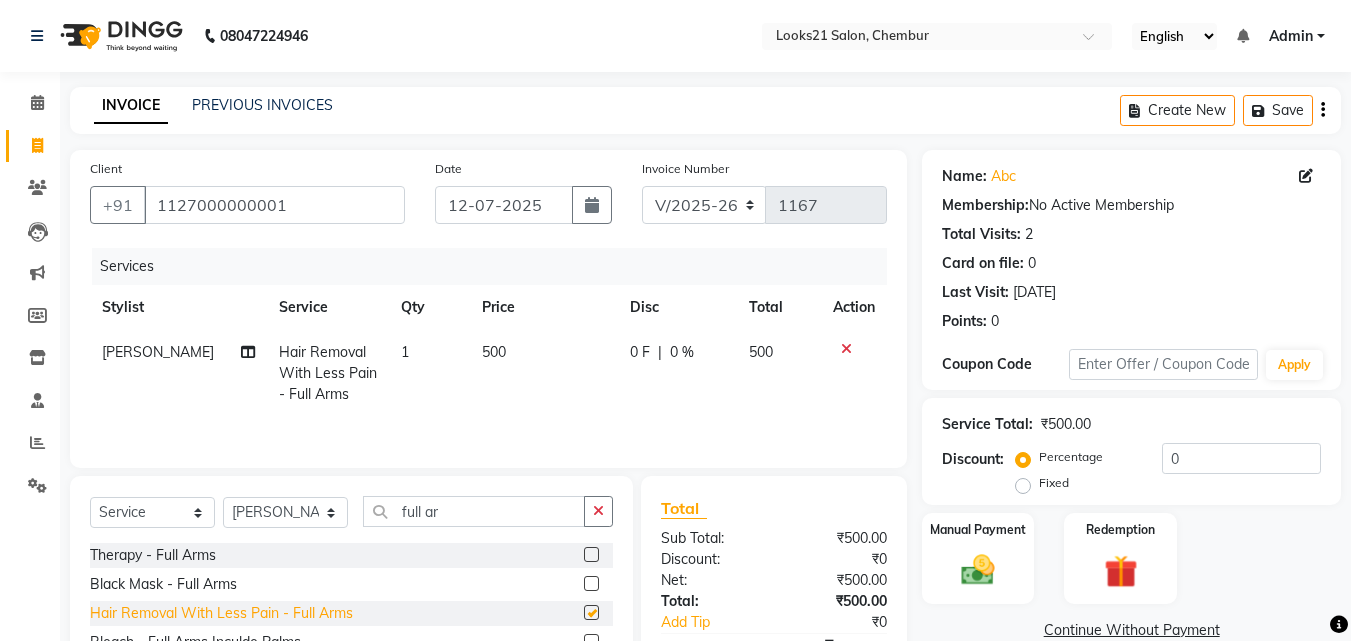 checkbox on "false" 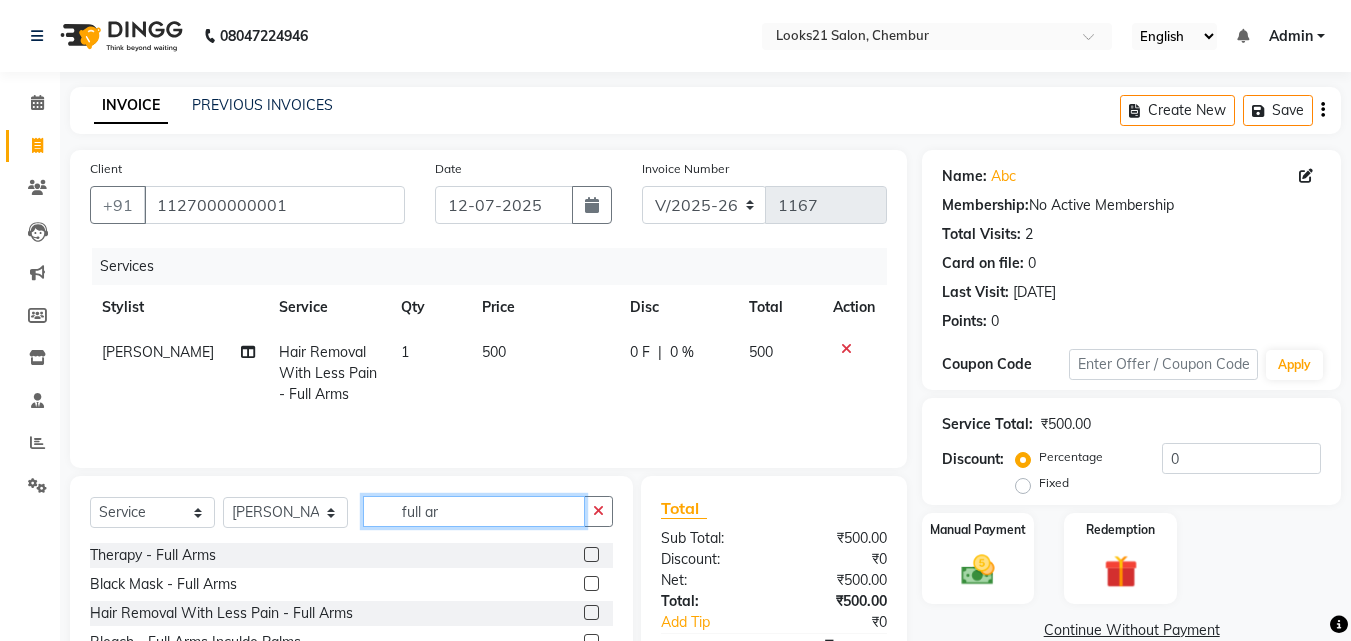 click on "full ar" 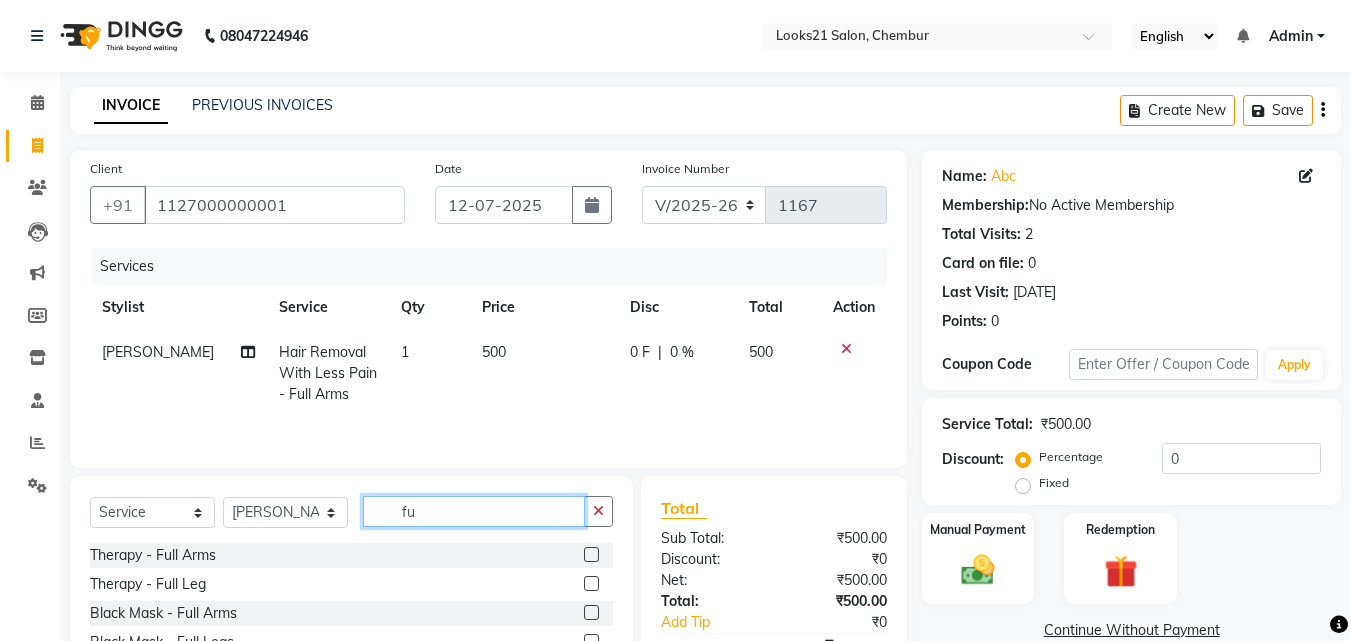 type on "f" 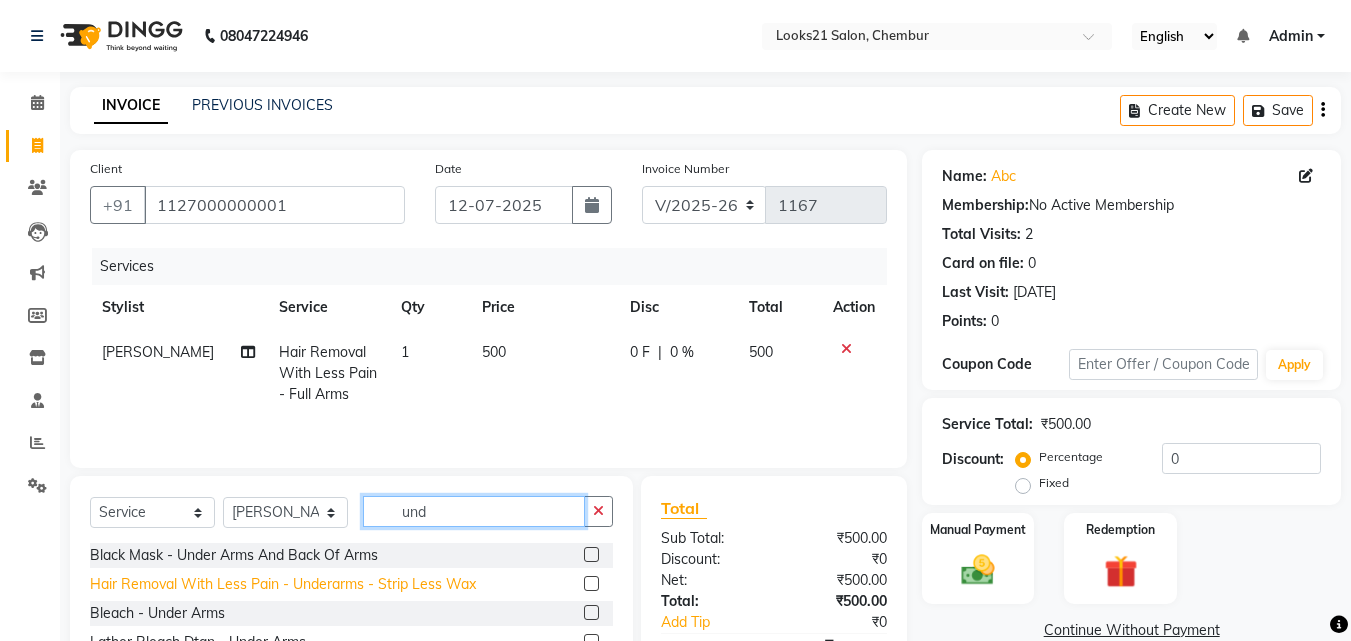 type on "und" 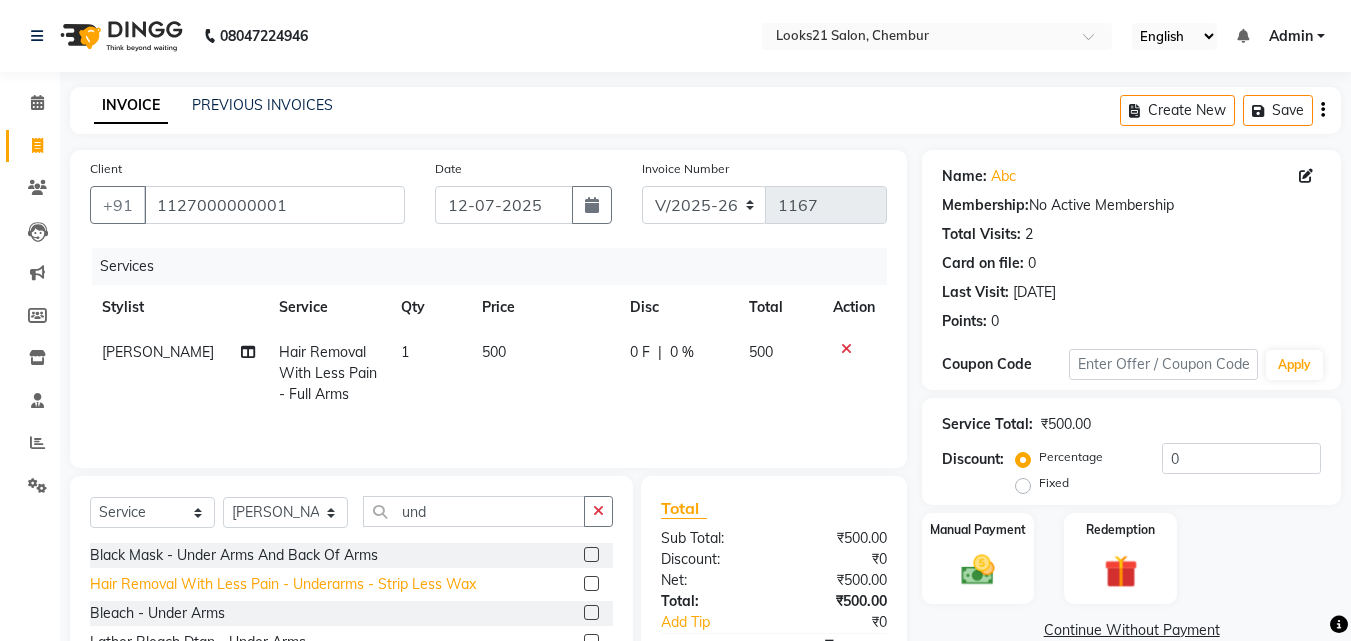 click on "Hair Removal With Less Pain  - Underarms - Strip Less Wax" 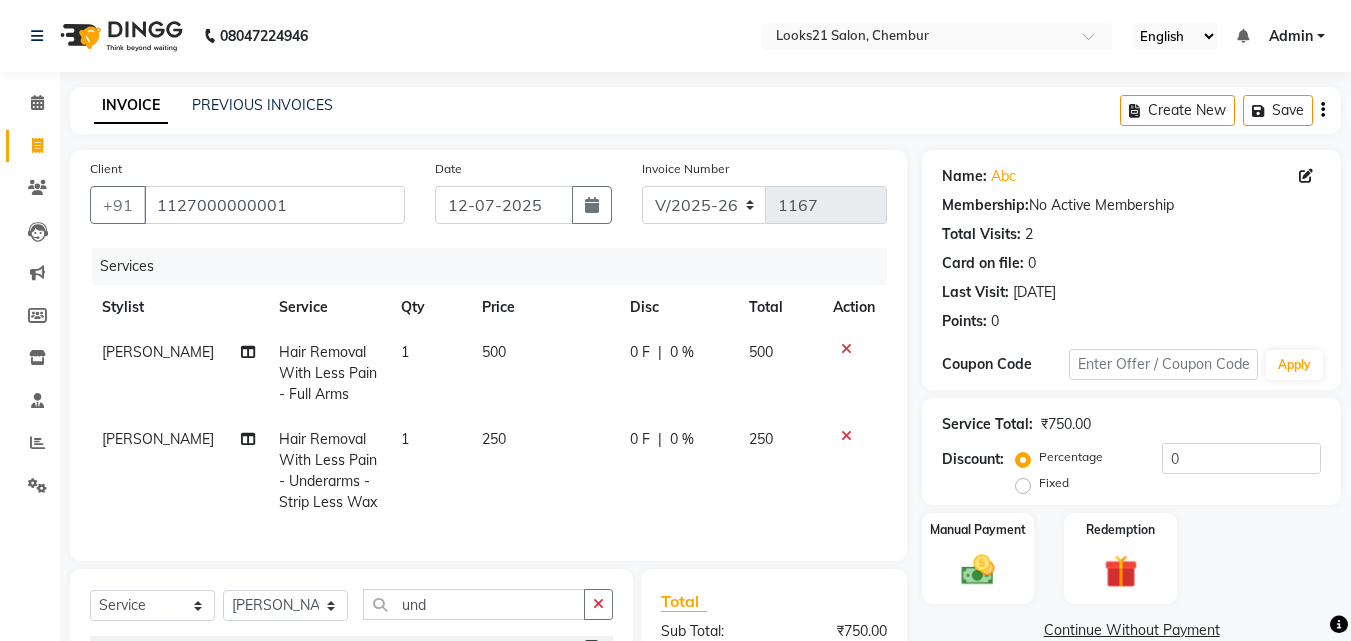 checkbox on "false" 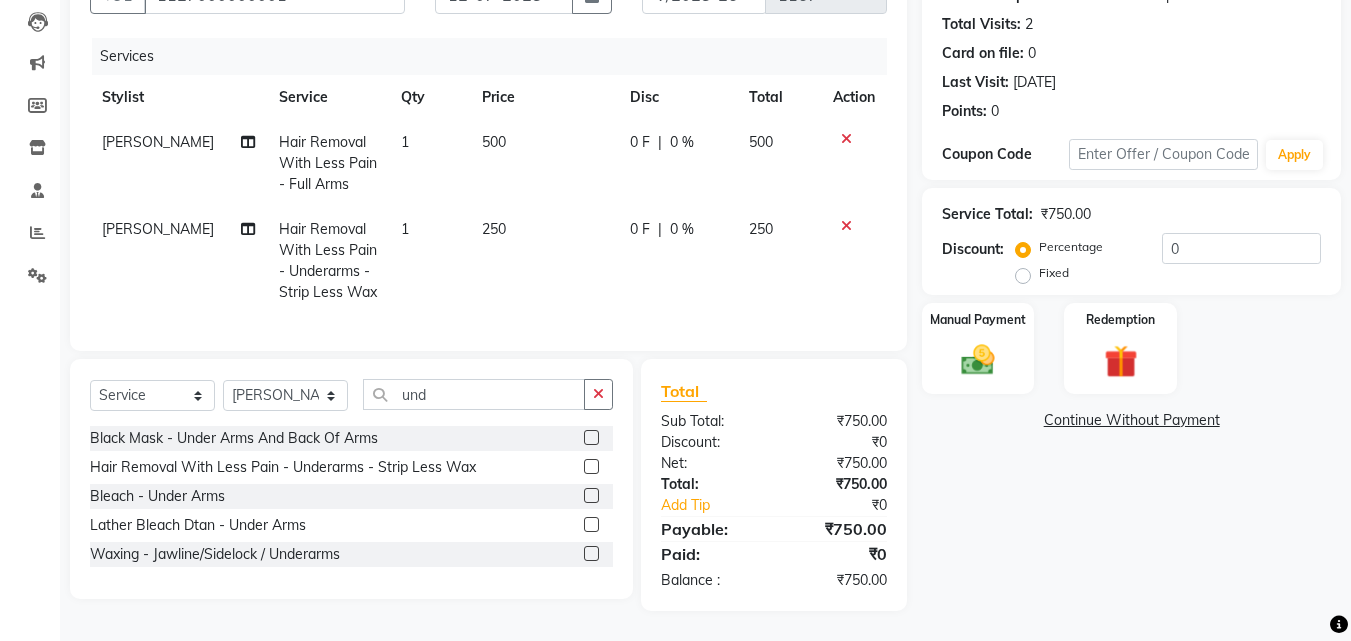 scroll, scrollTop: 225, scrollLeft: 0, axis: vertical 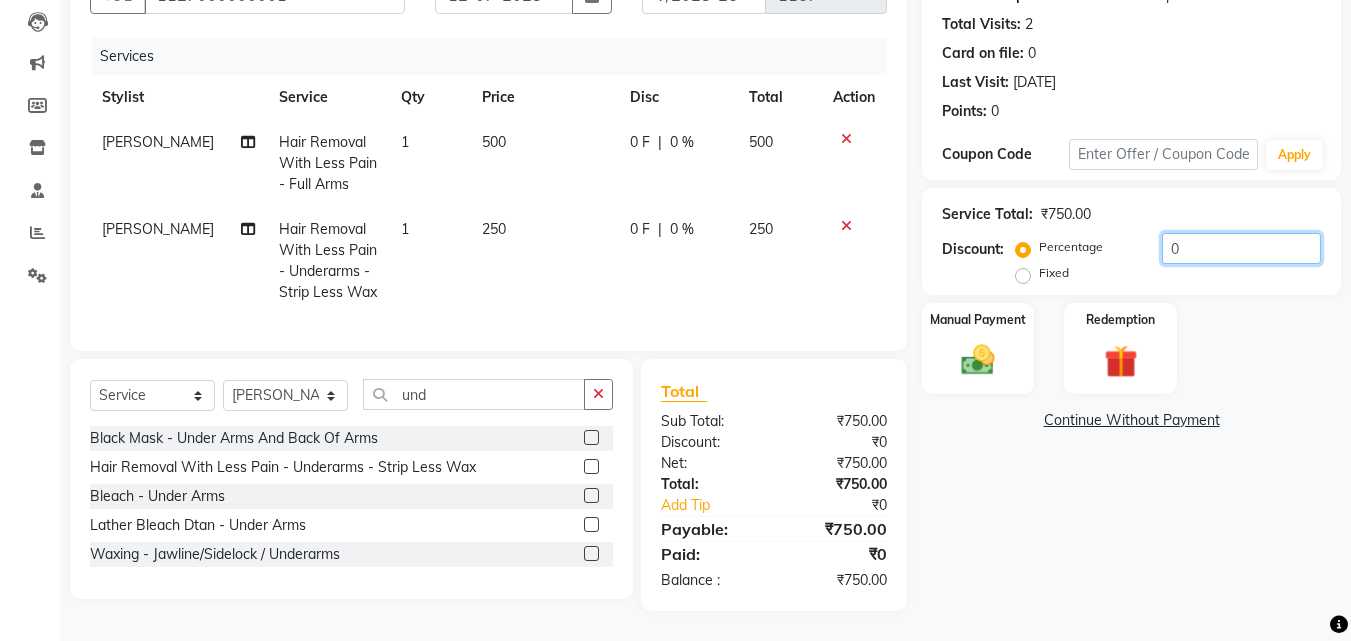 click on "0" 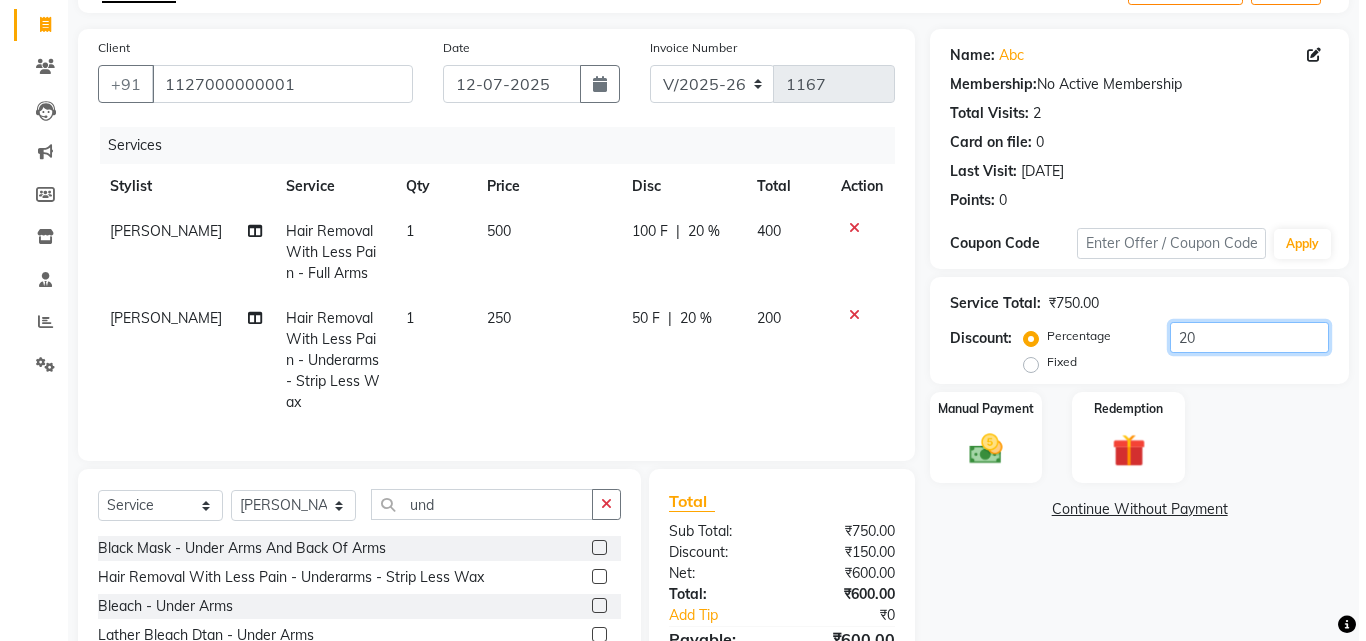 scroll, scrollTop: 0, scrollLeft: 0, axis: both 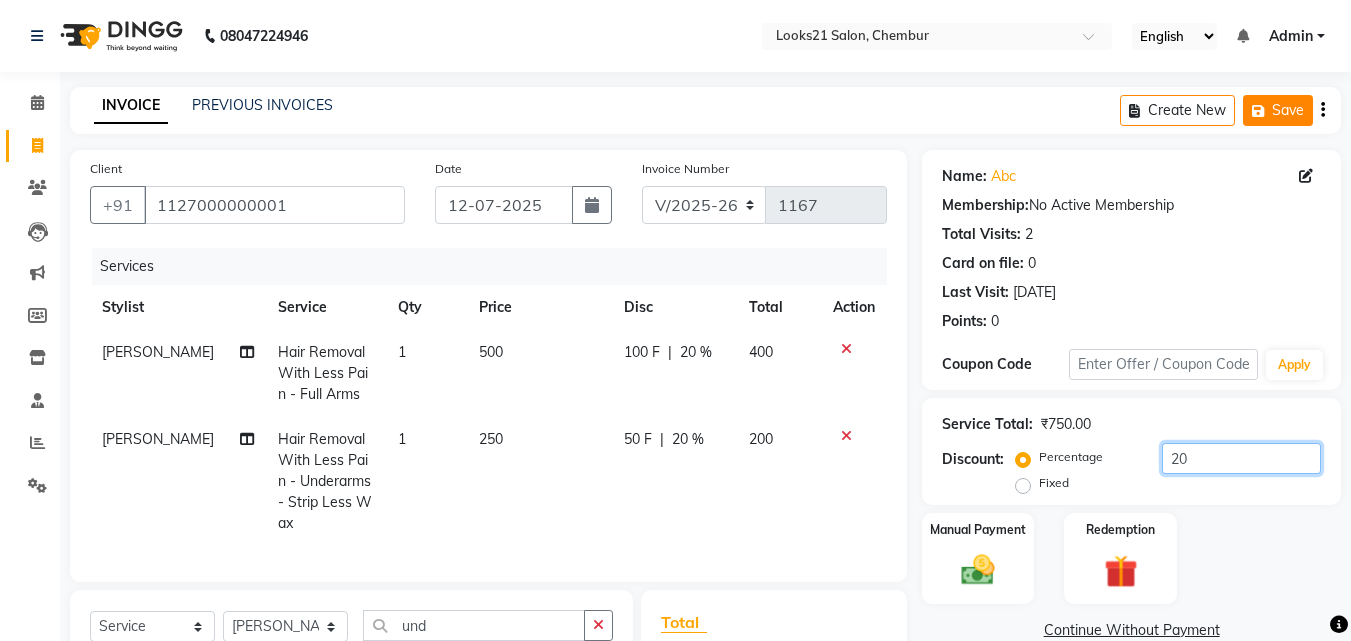 type on "20" 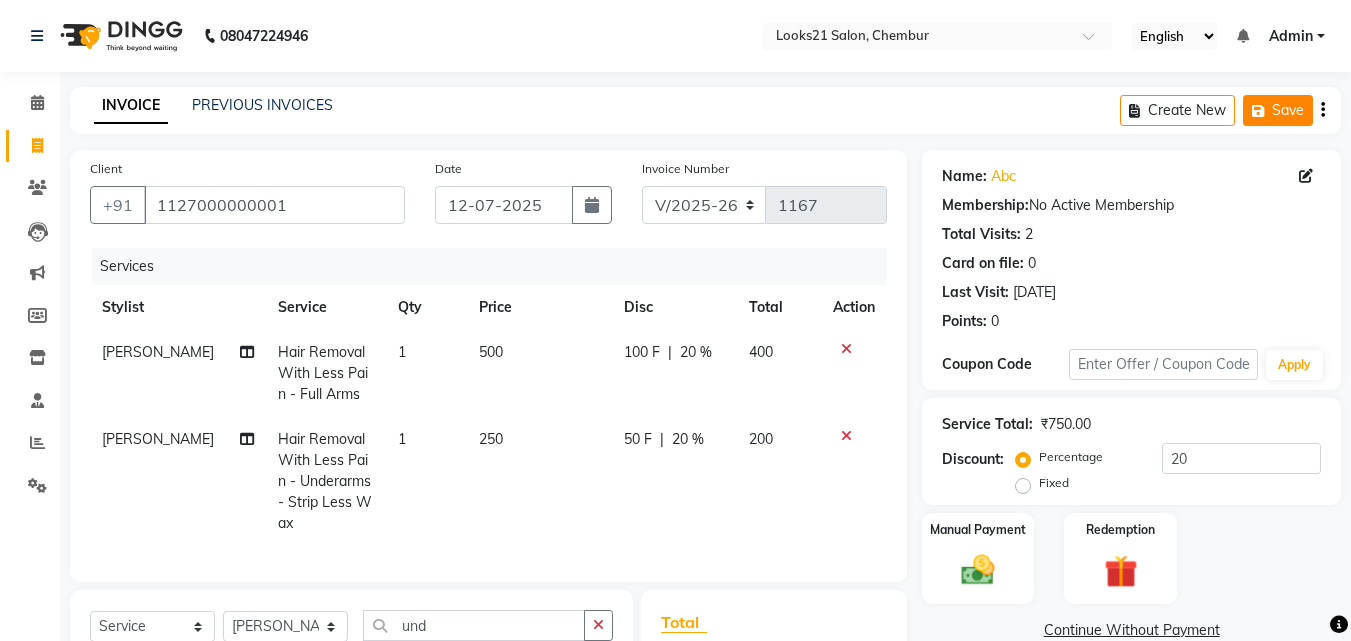 click on "Save" 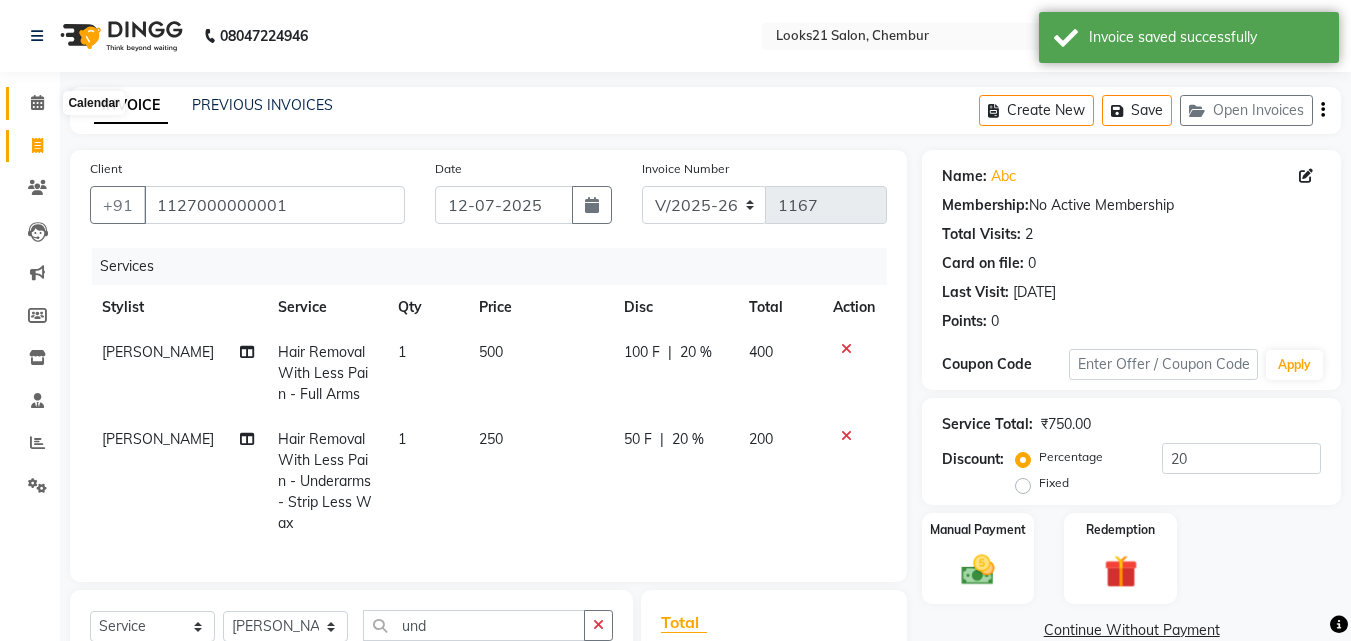 click 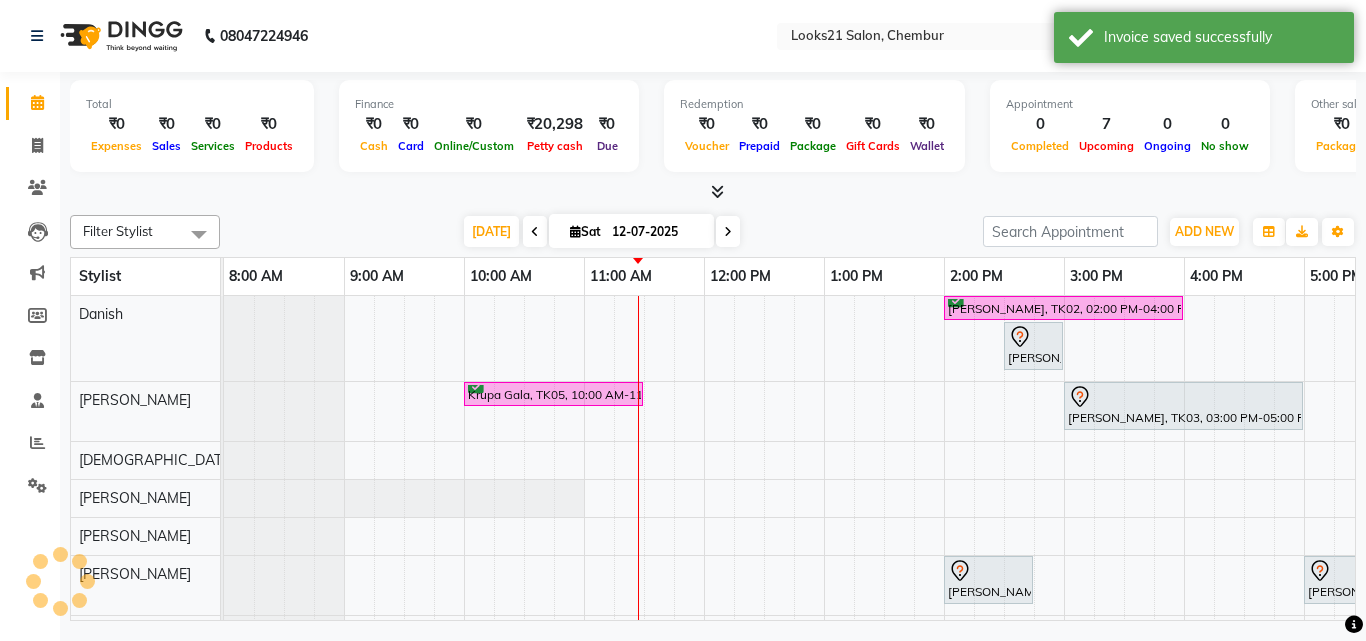 scroll, scrollTop: 0, scrollLeft: 0, axis: both 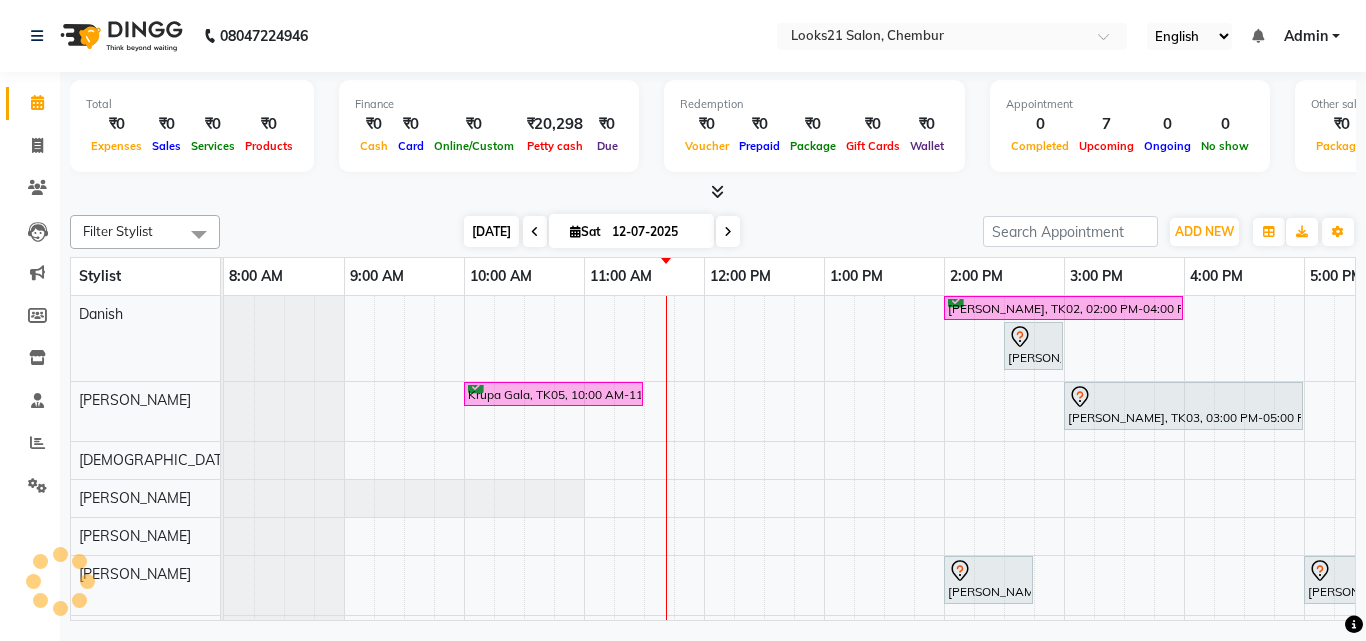 click on "[DATE]" at bounding box center [491, 231] 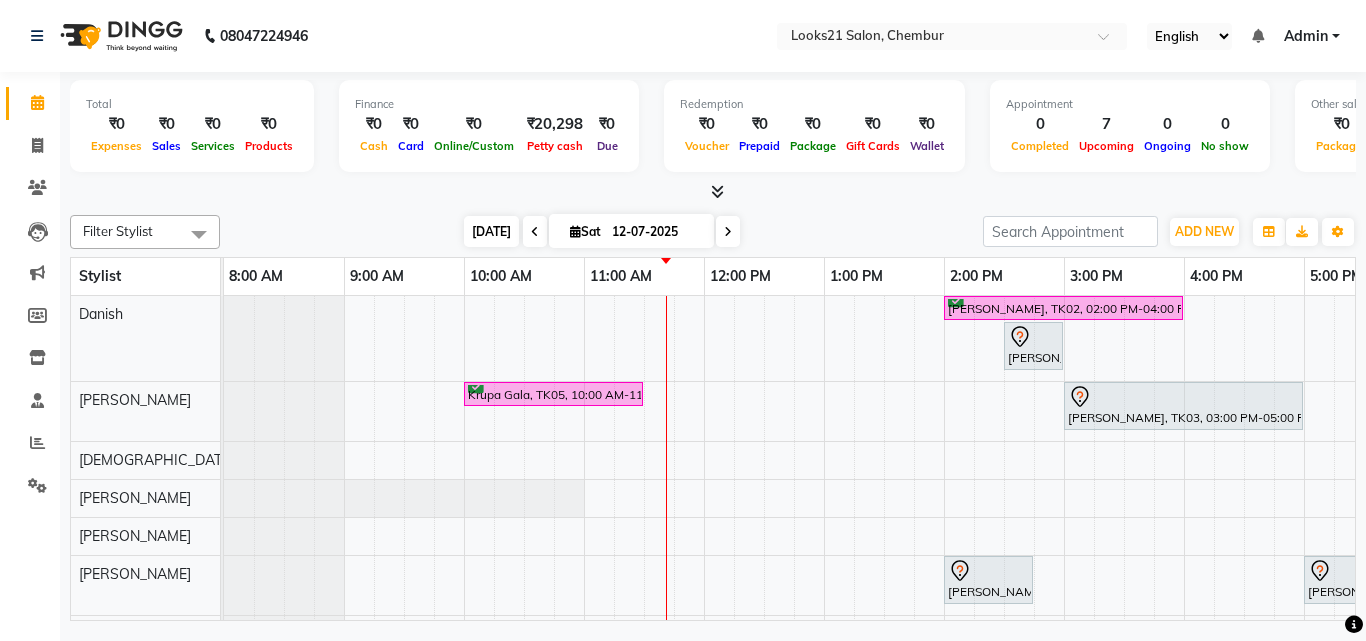 scroll, scrollTop: 0, scrollLeft: 361, axis: horizontal 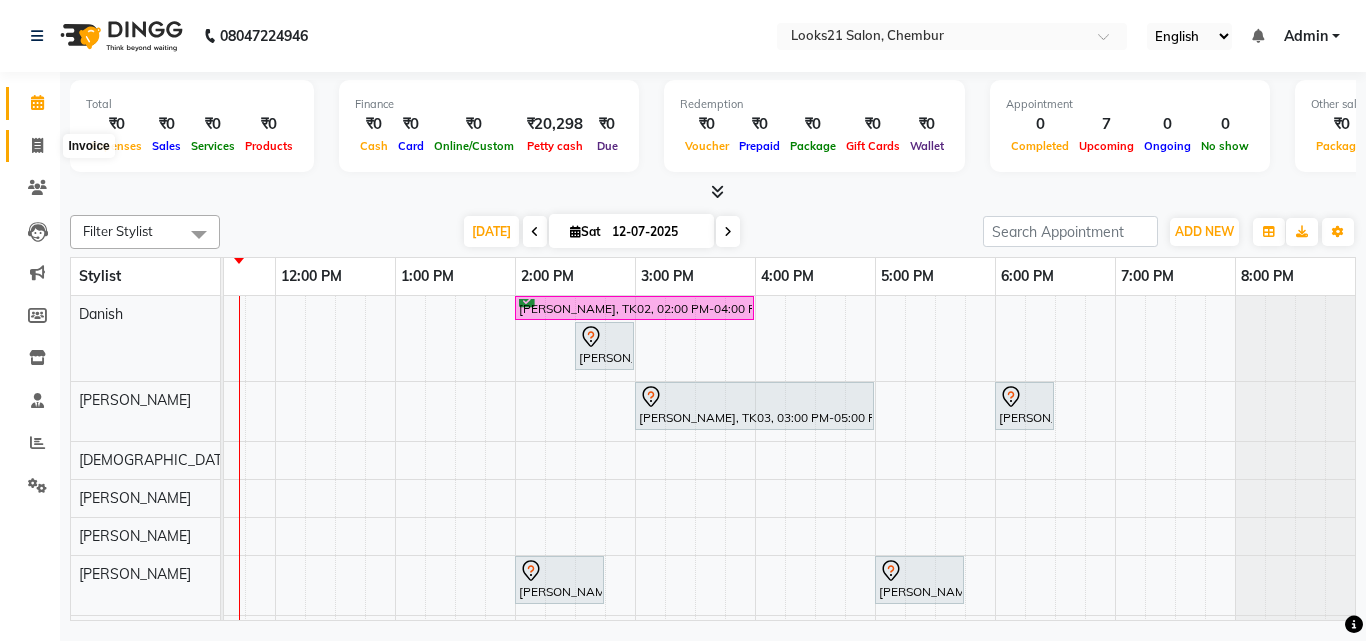 click 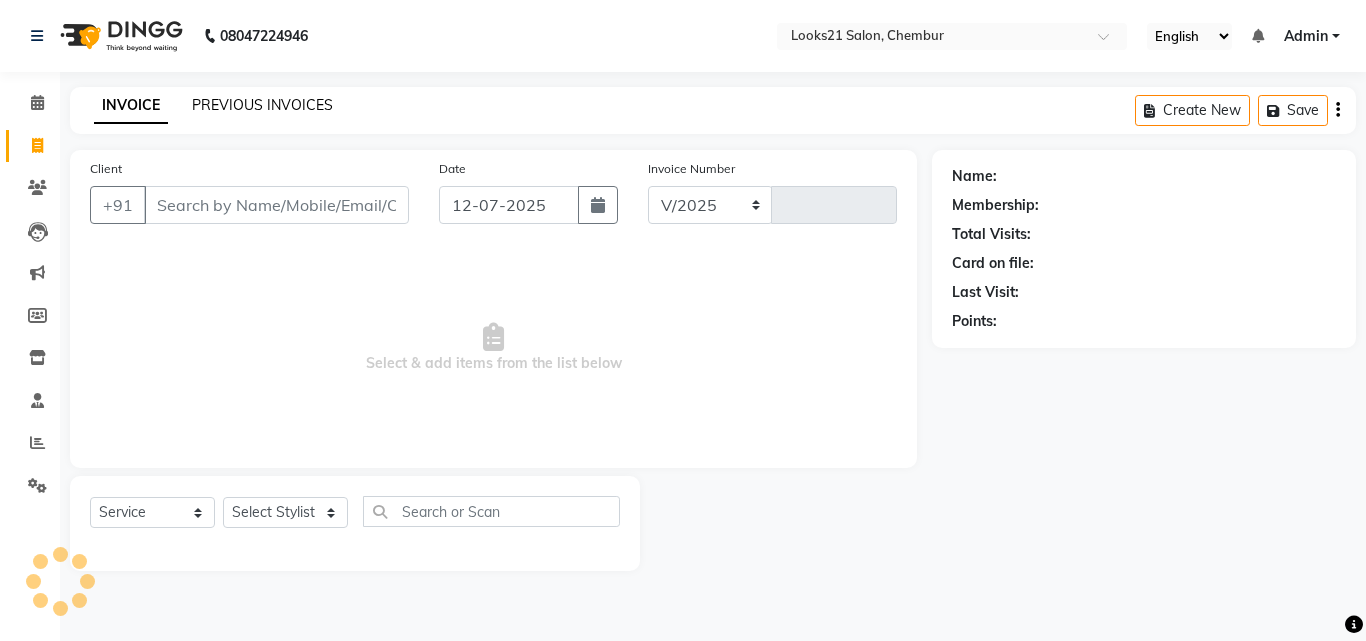 select on "844" 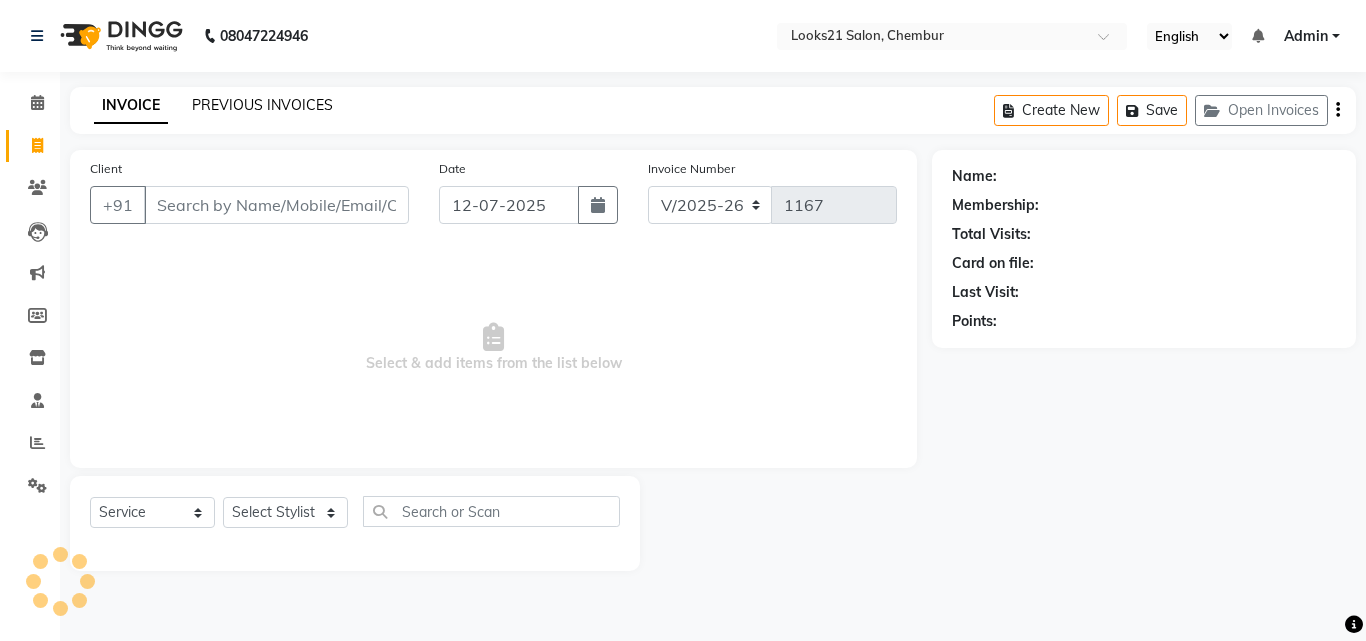 click on "PREVIOUS INVOICES" 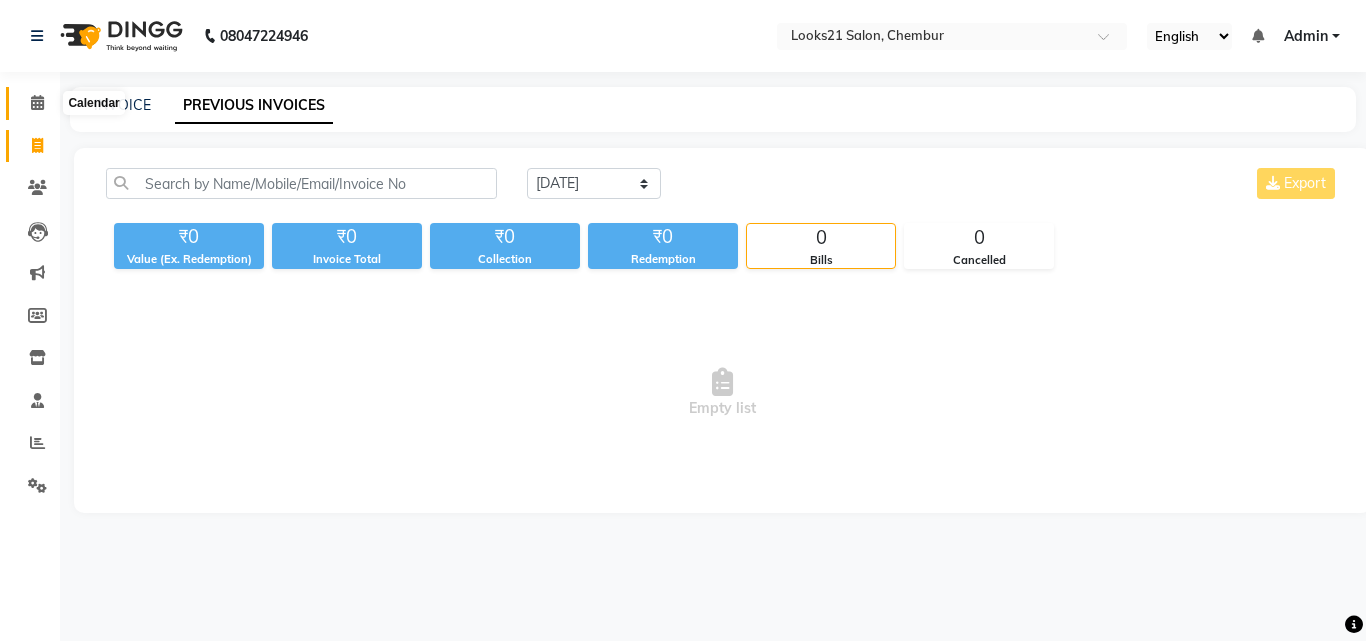 click 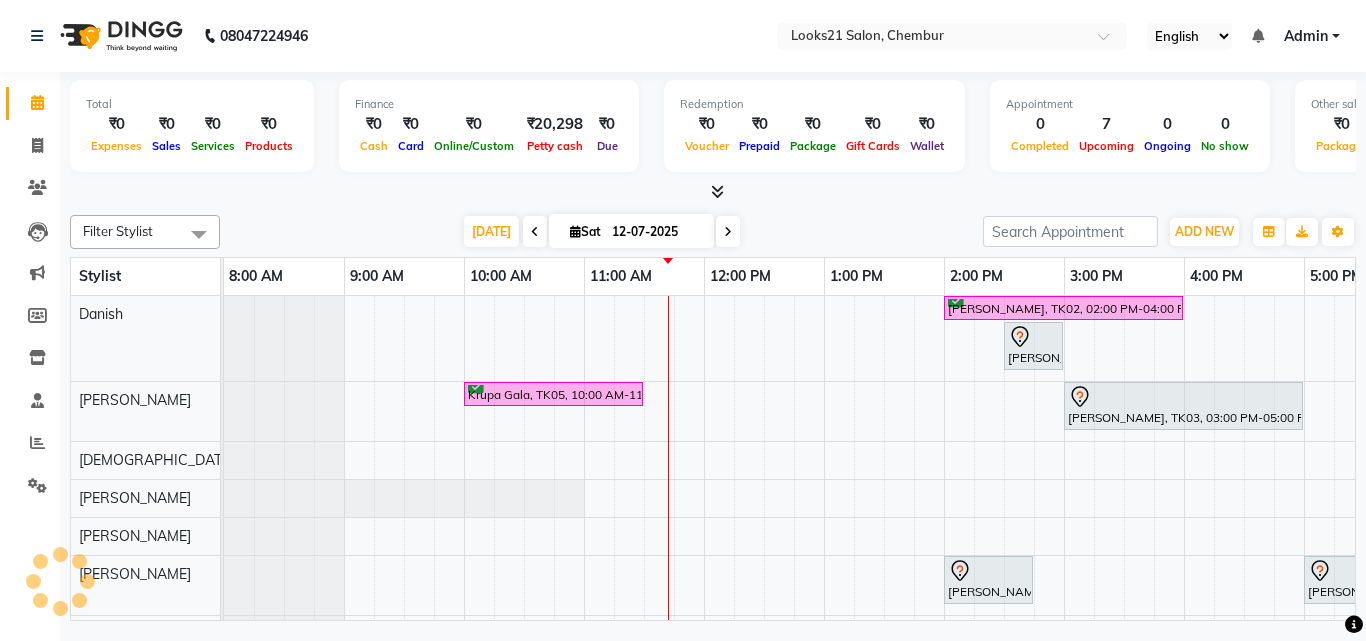 scroll, scrollTop: 0, scrollLeft: 0, axis: both 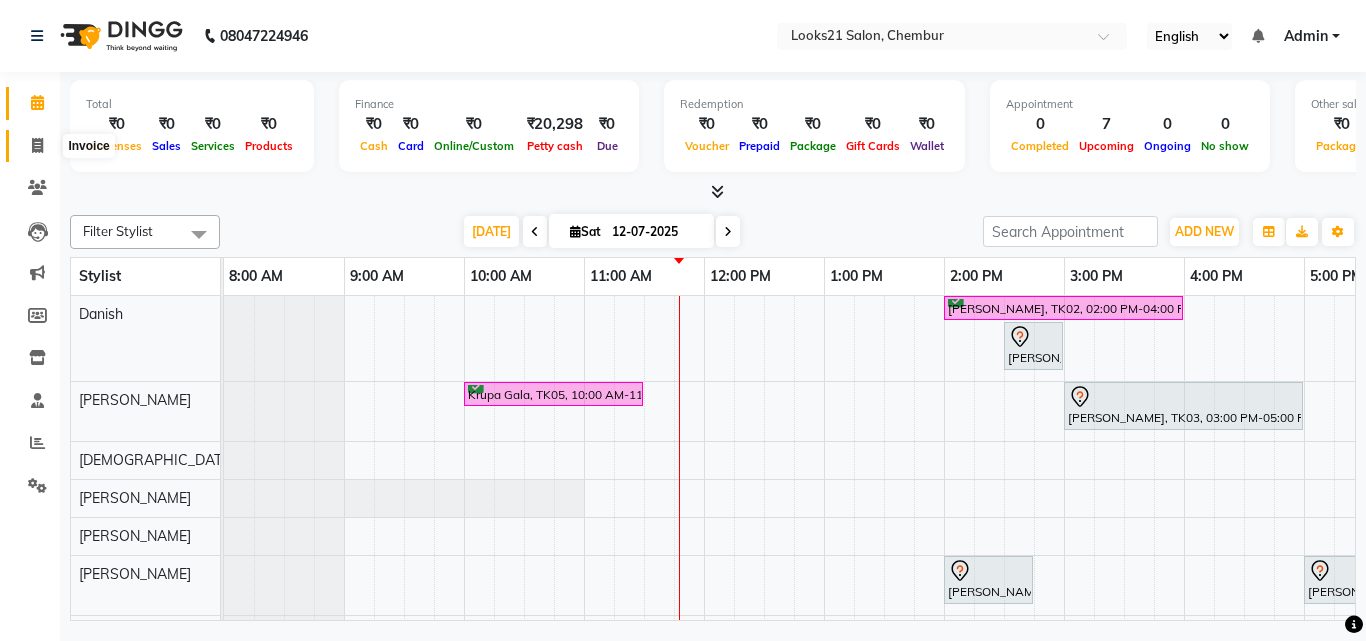 click 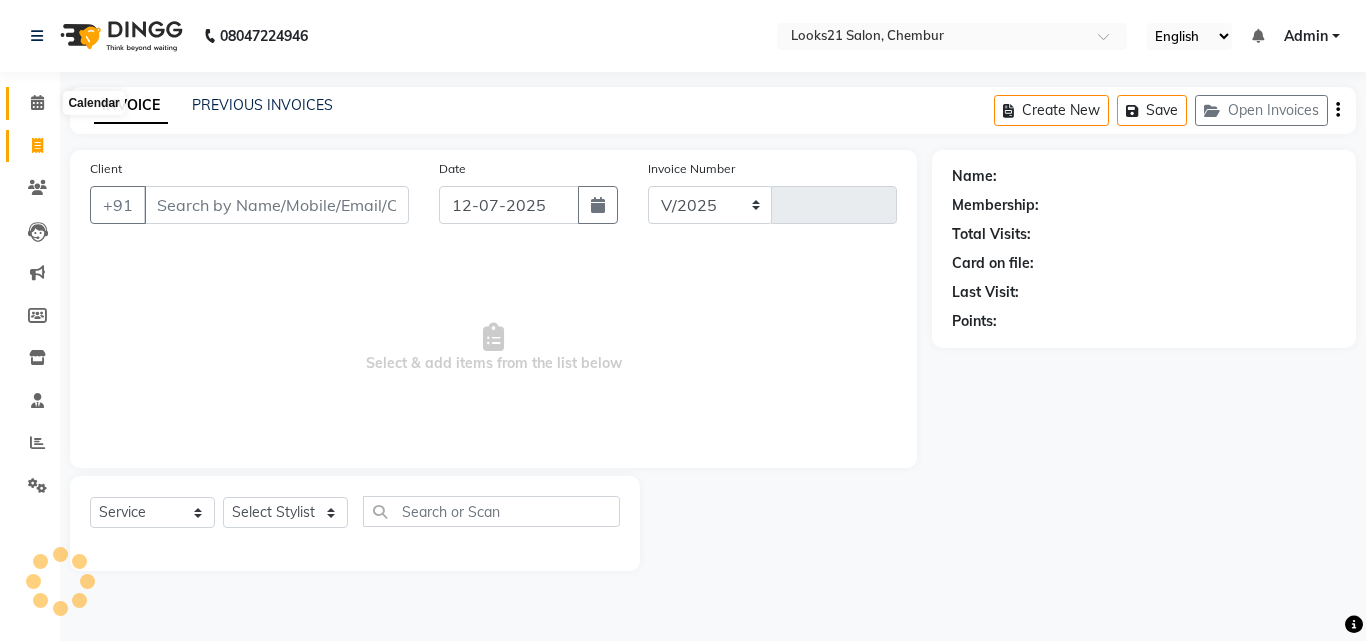 select on "844" 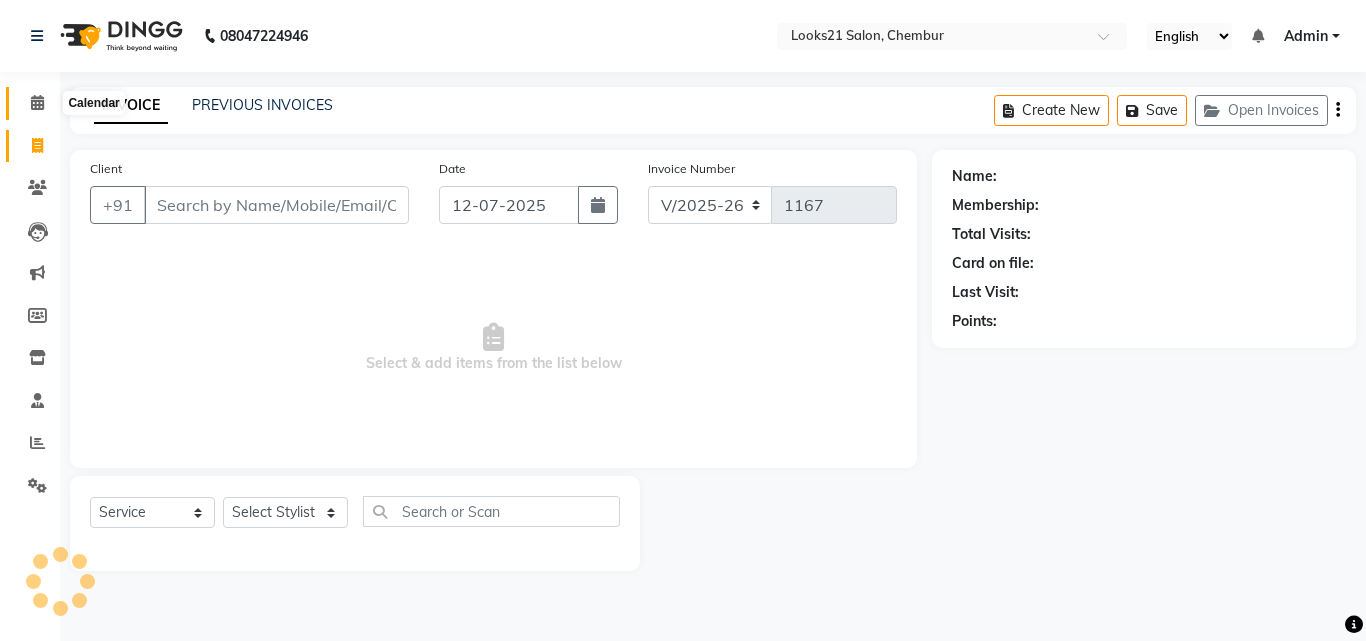 click 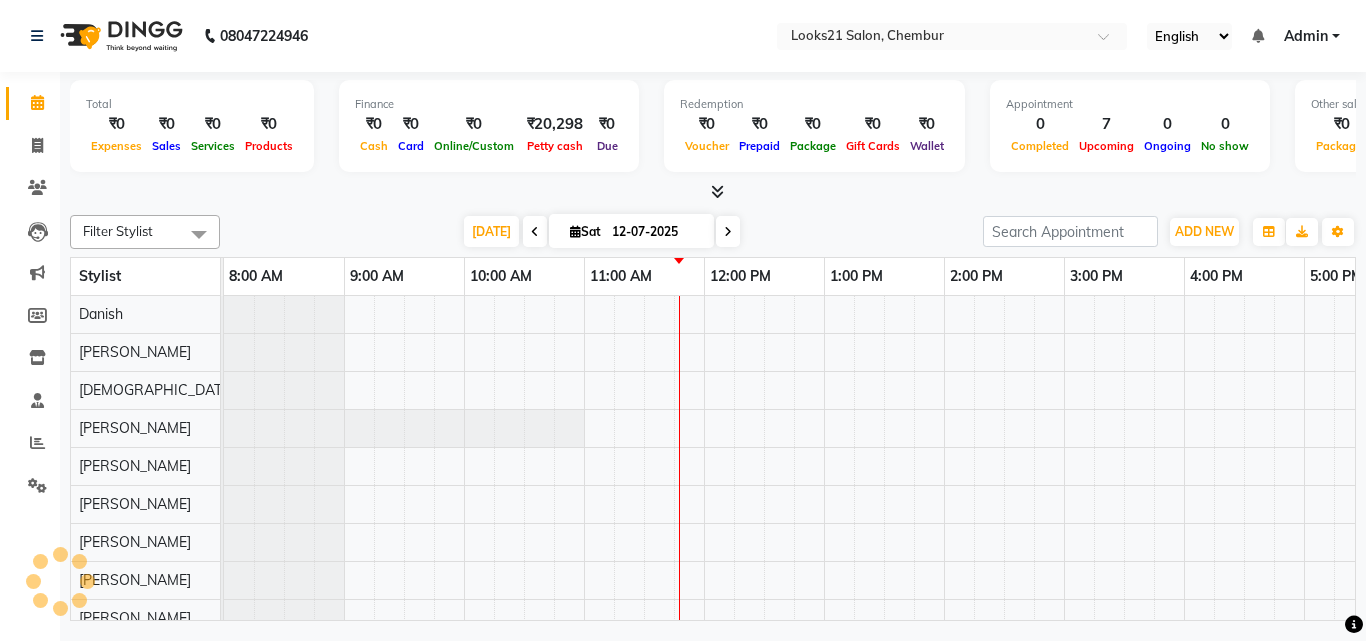 scroll, scrollTop: 0, scrollLeft: 0, axis: both 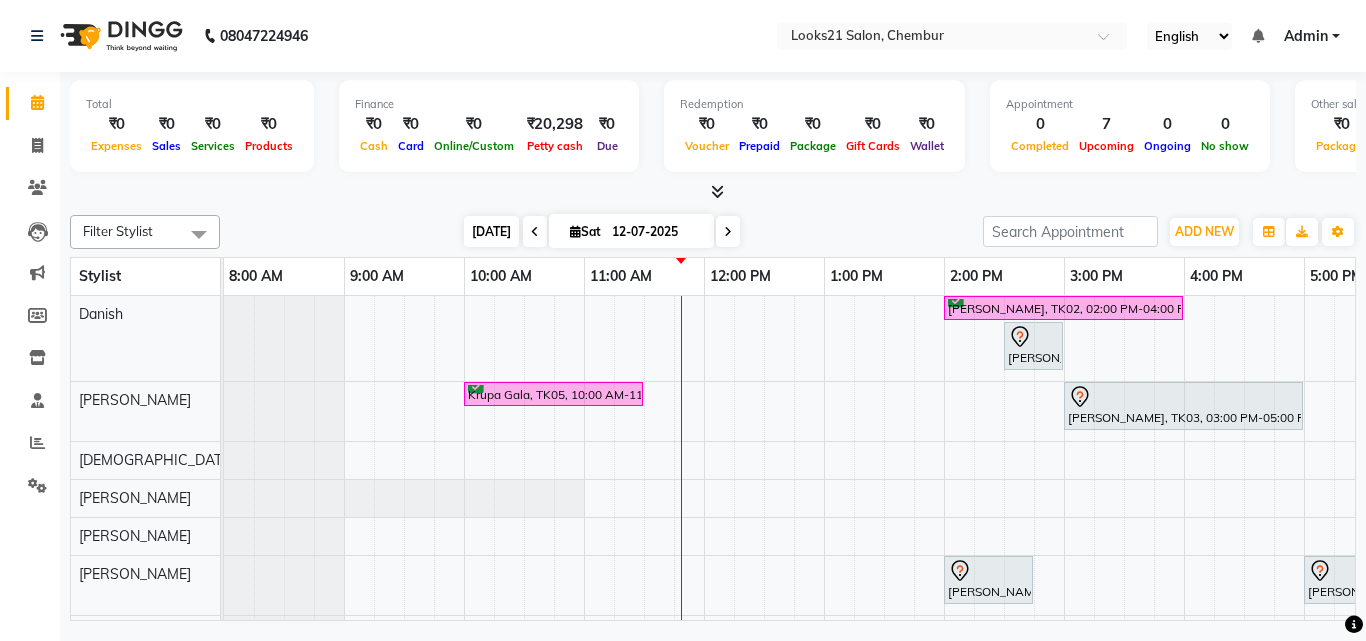 click on "[DATE]" at bounding box center (491, 231) 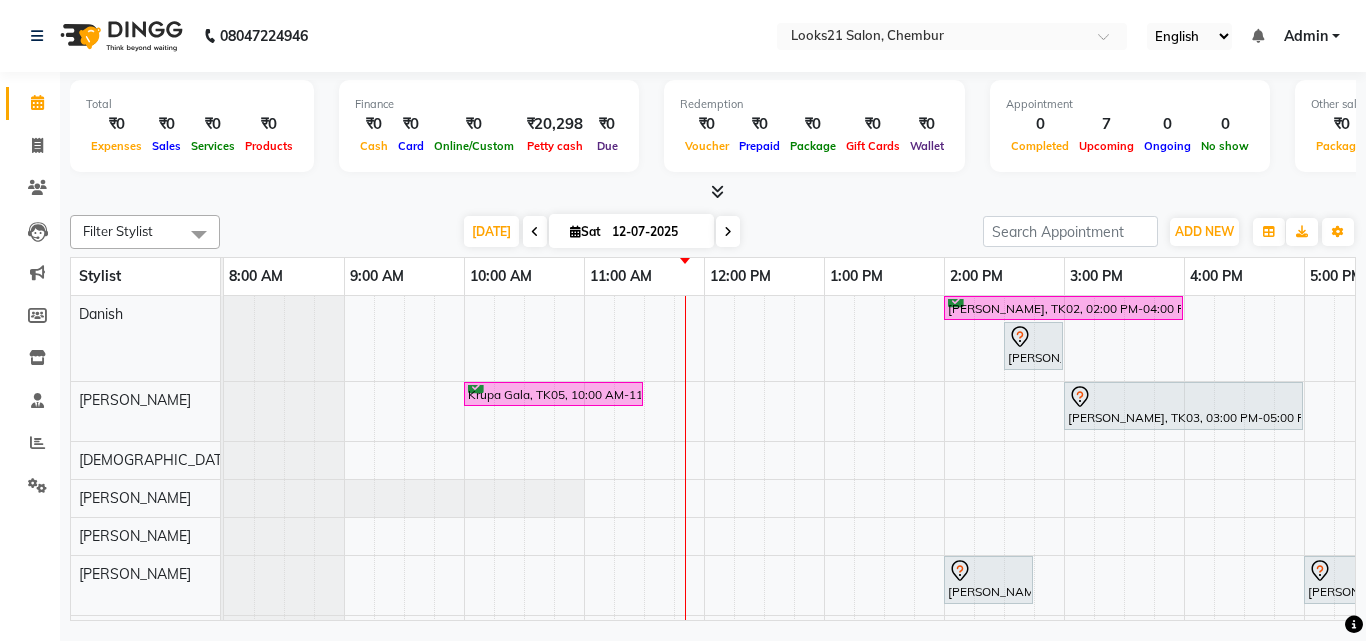 scroll, scrollTop: 124, scrollLeft: 0, axis: vertical 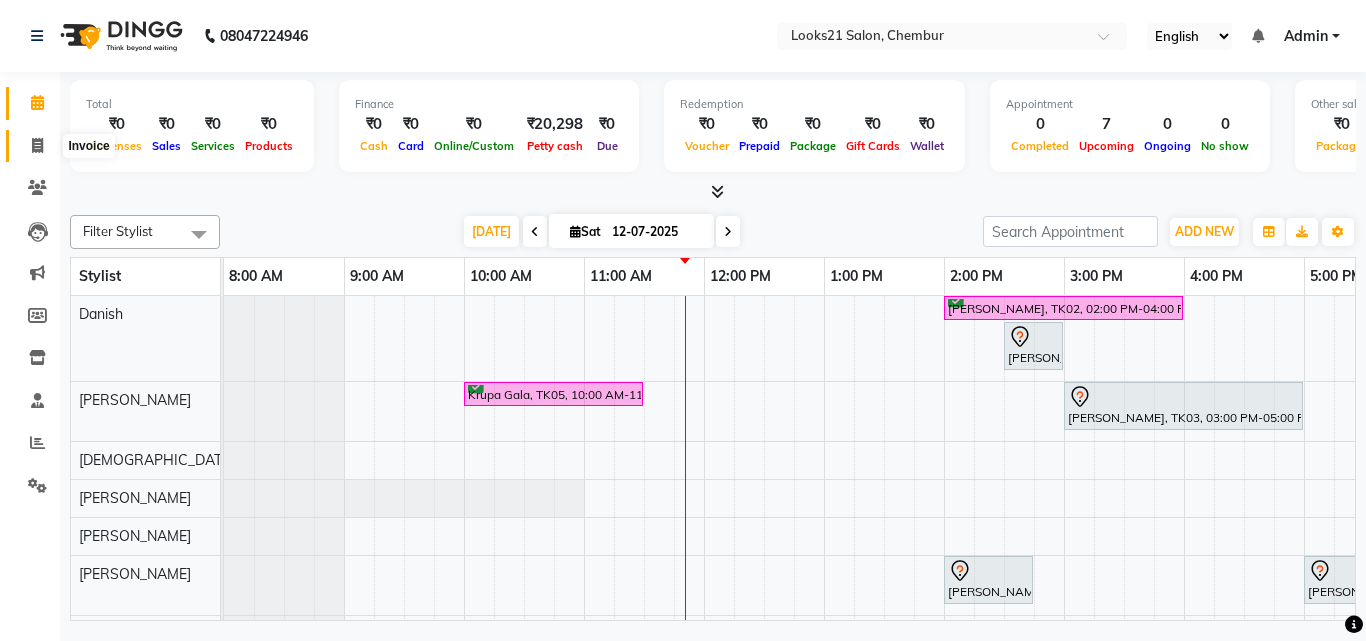 click 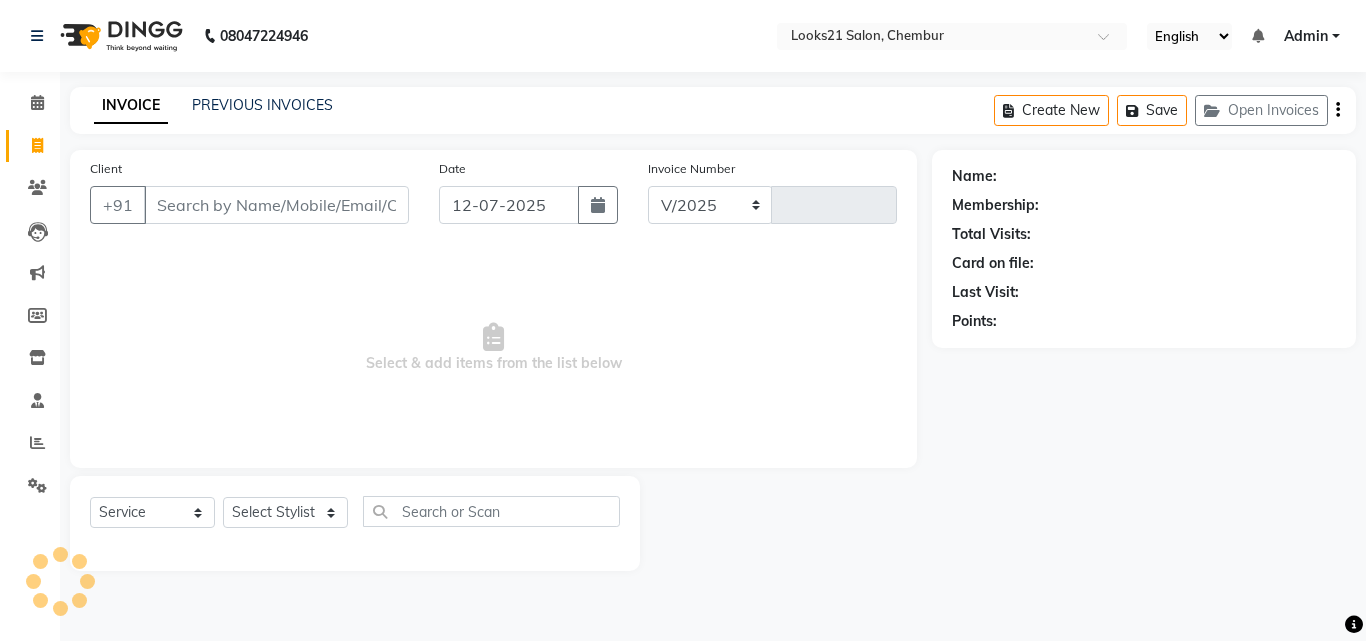 select on "844" 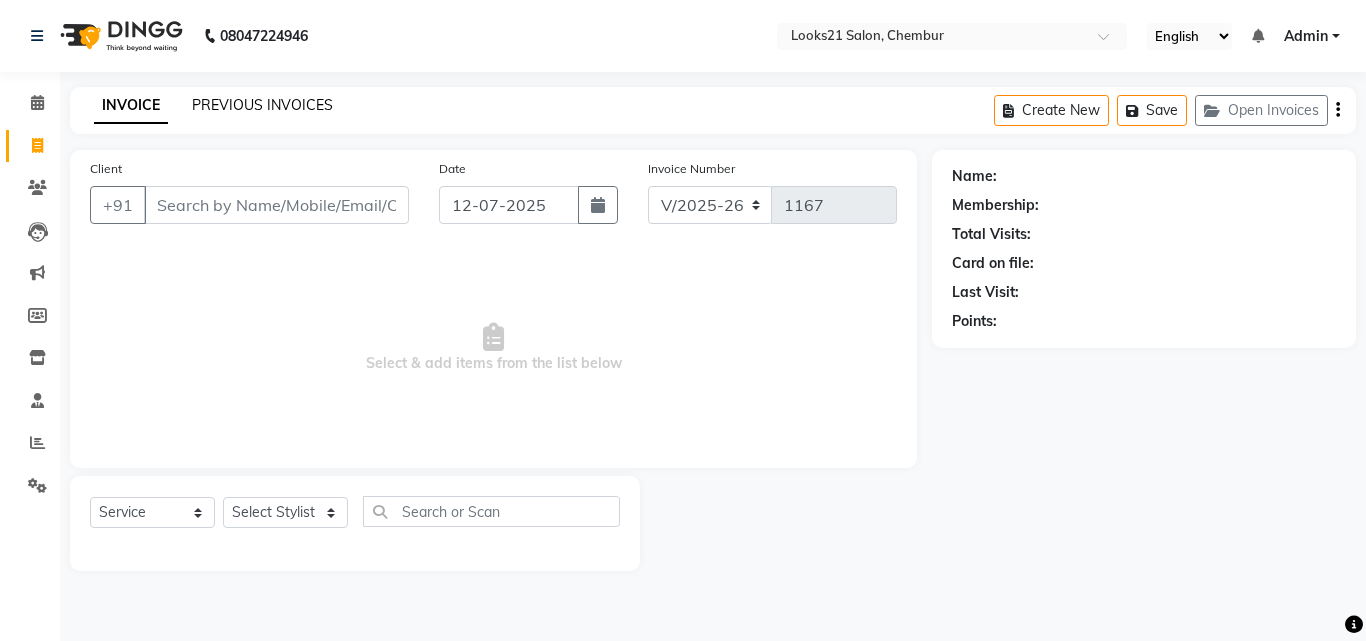 click on "PREVIOUS INVOICES" 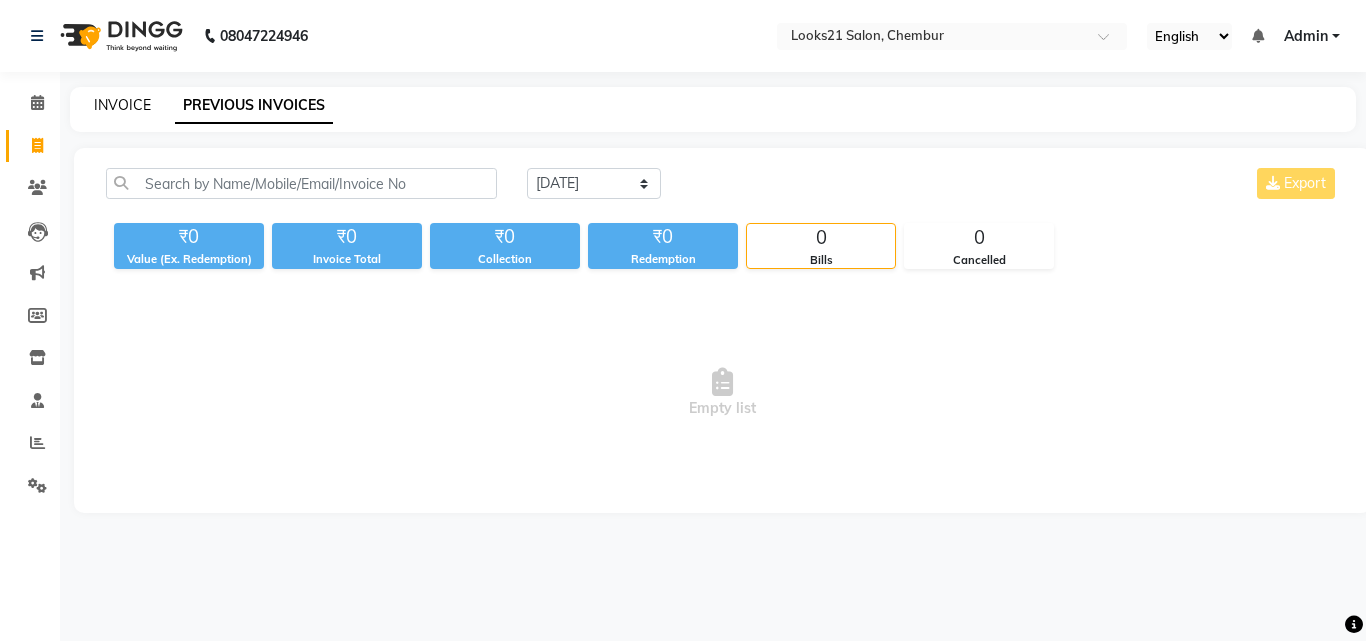 click on "INVOICE" 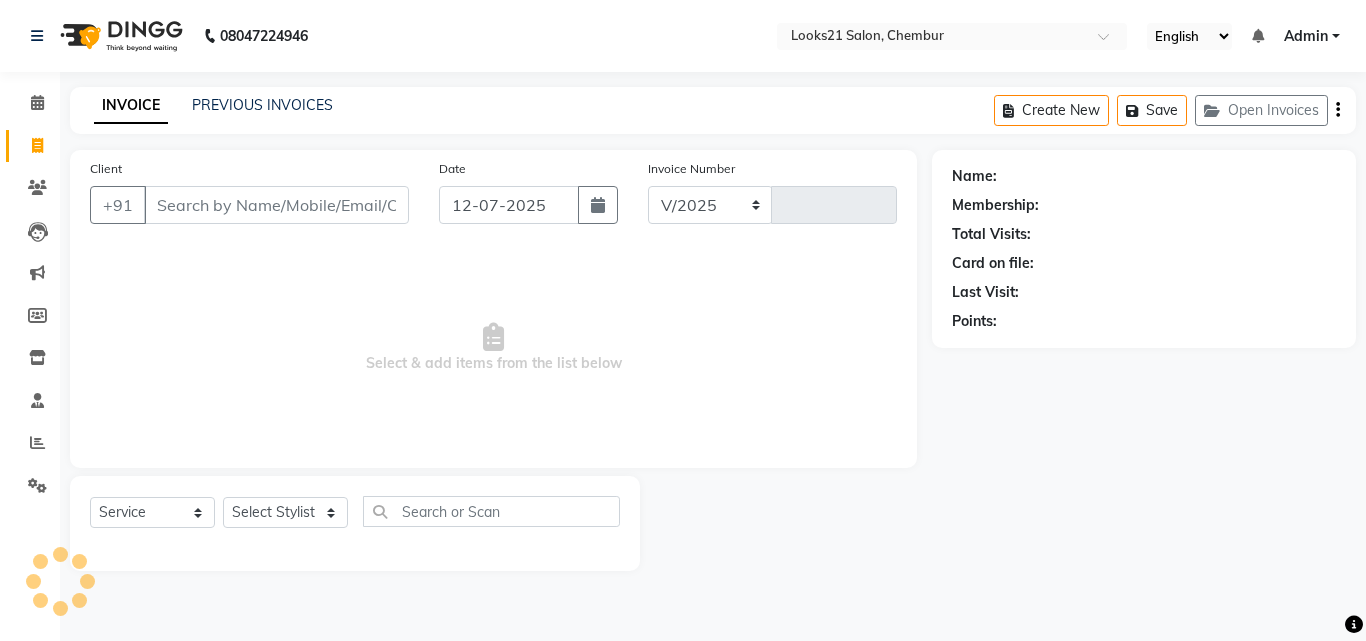 select on "844" 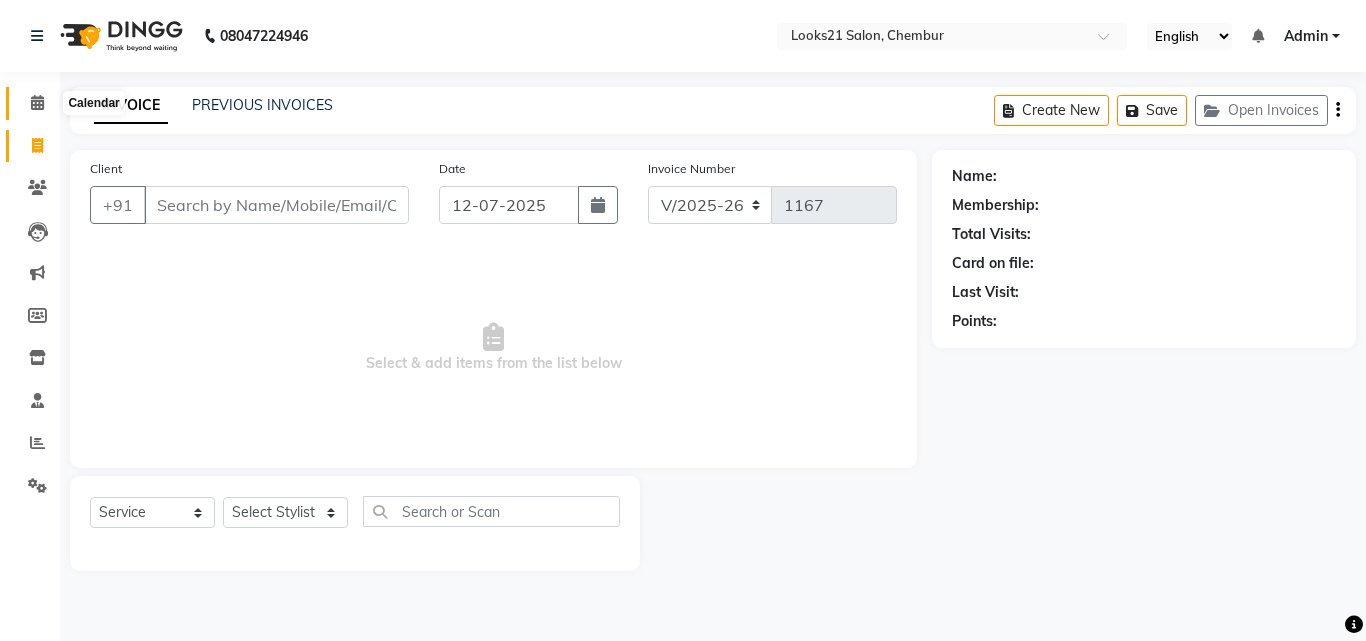 drag, startPoint x: 29, startPoint y: 96, endPoint x: 39, endPoint y: 90, distance: 11.661903 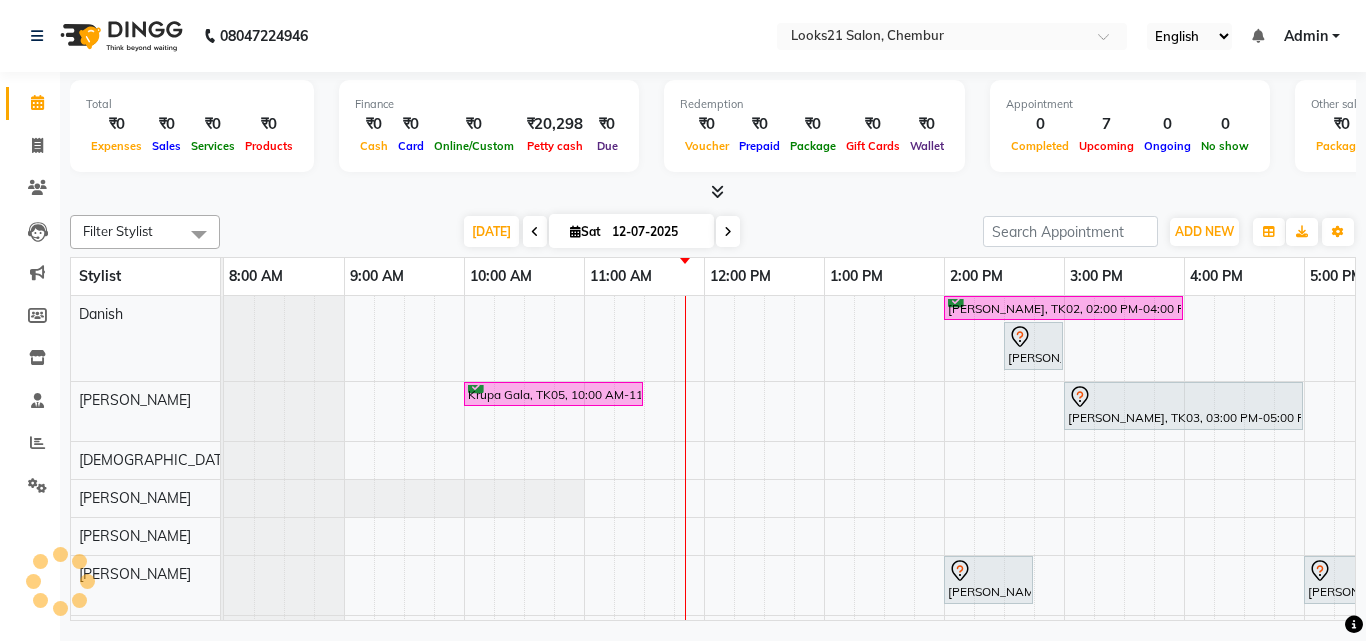 scroll, scrollTop: 0, scrollLeft: 0, axis: both 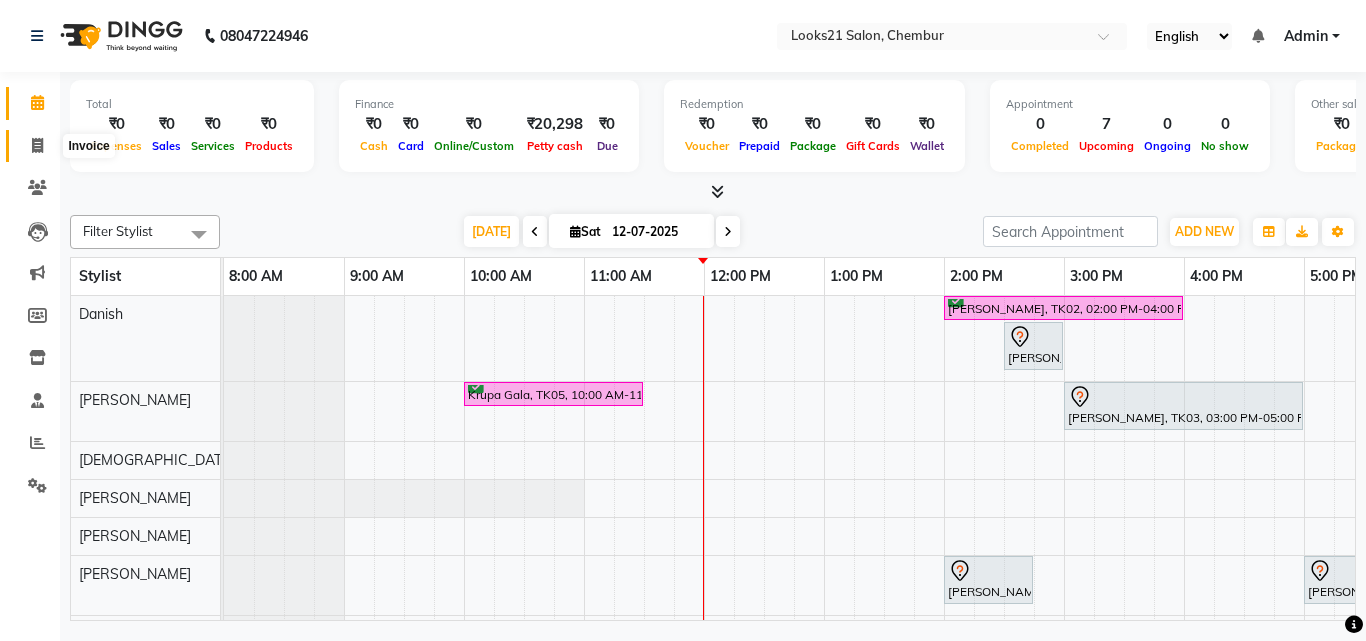 click 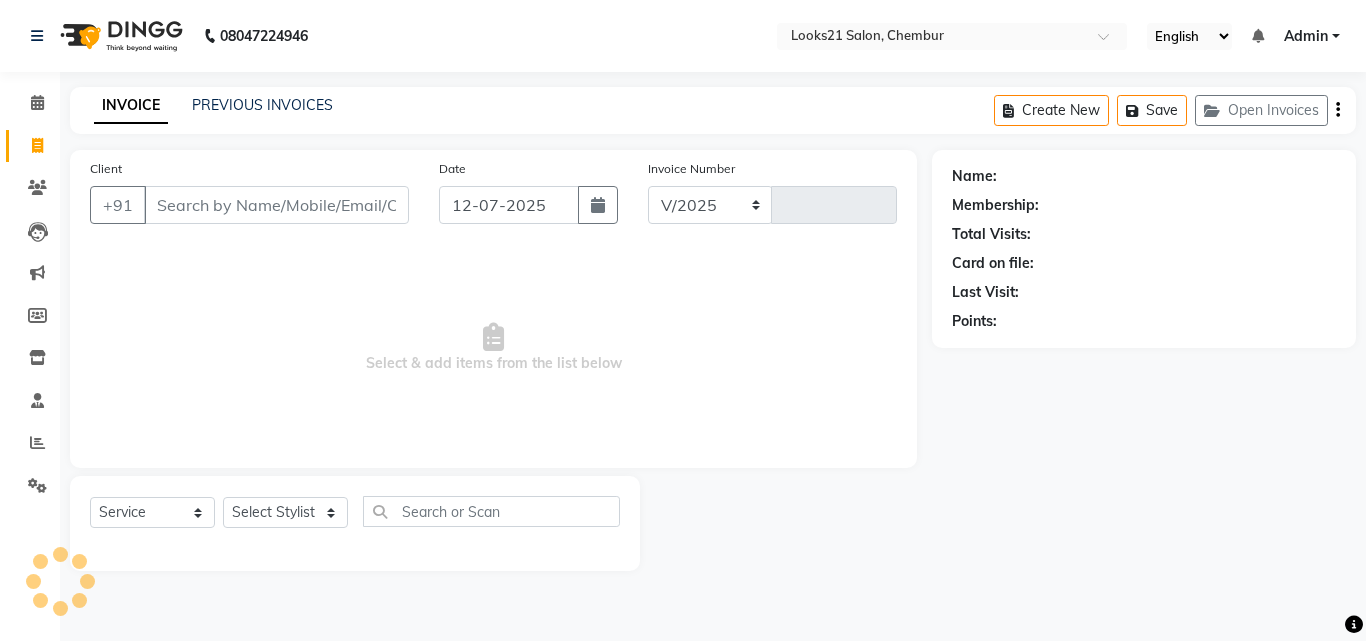 select on "844" 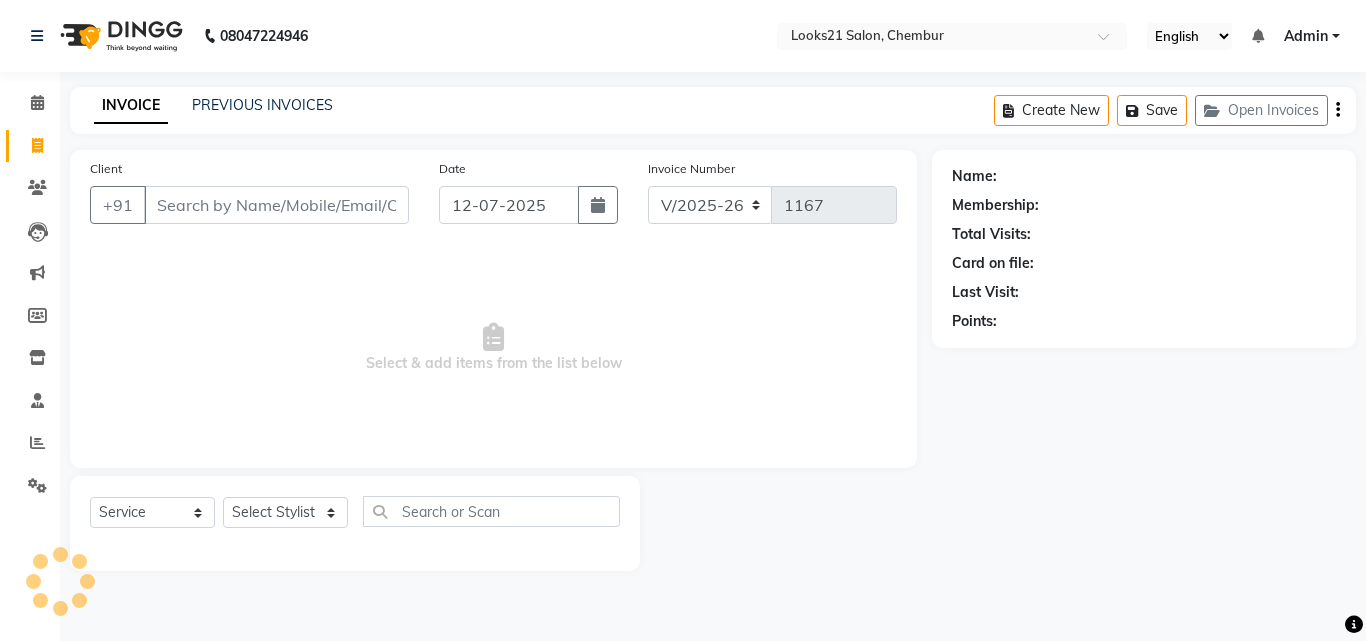 click on "Client" at bounding box center (276, 205) 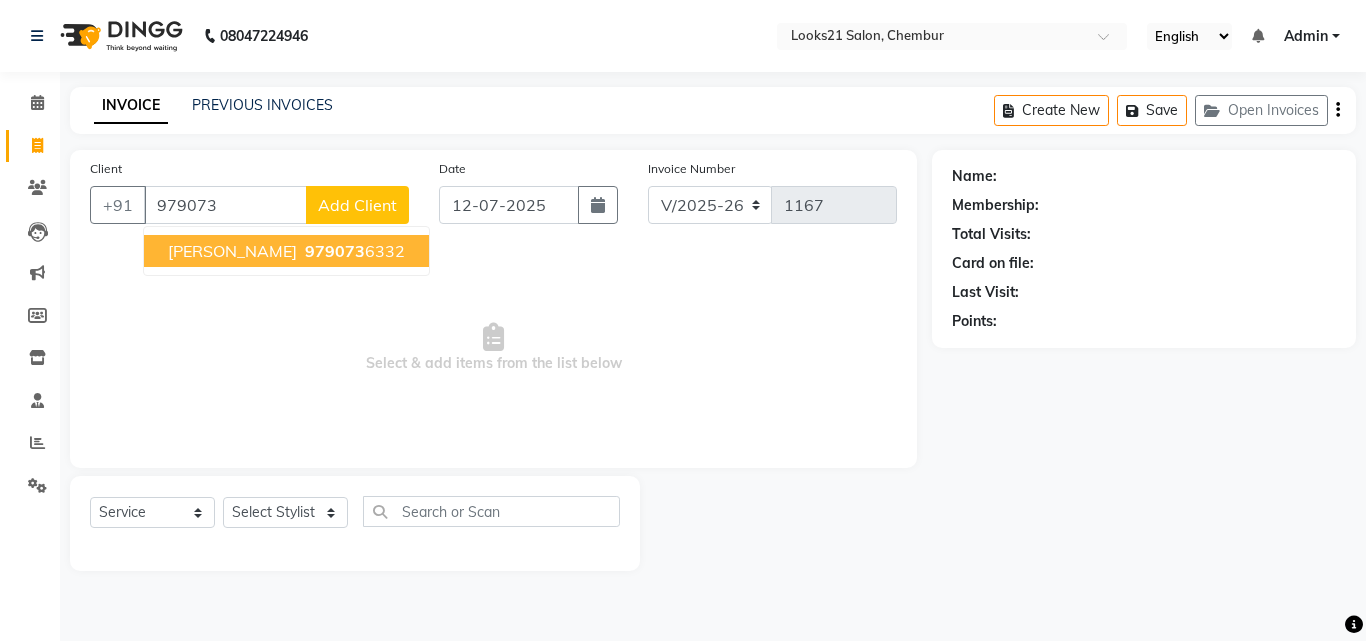 click on "[PERSON_NAME]" at bounding box center (232, 251) 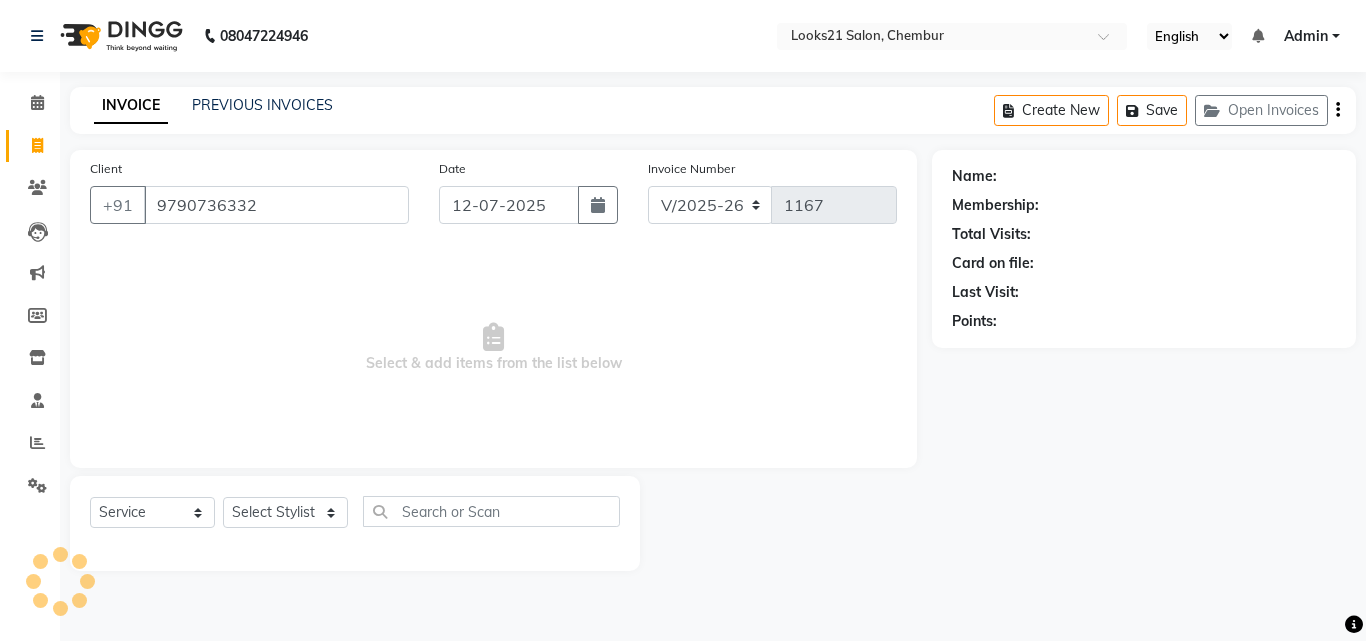 type on "9790736332" 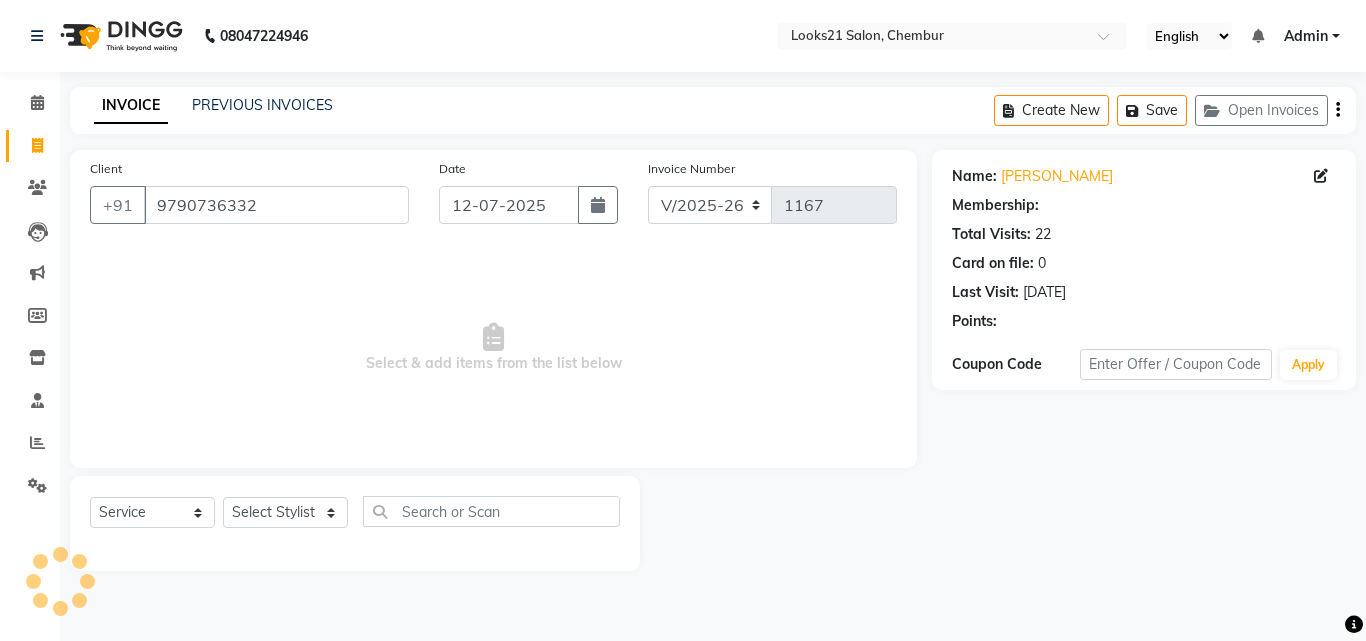 select on "1: Object" 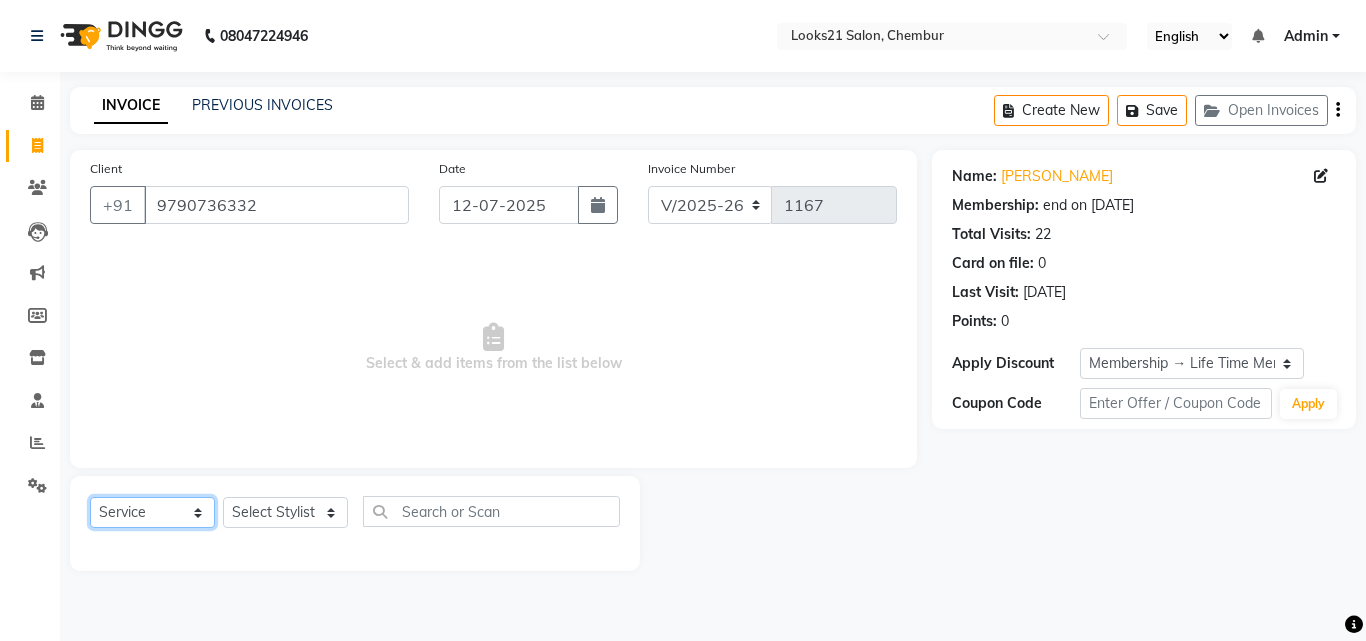 click on "Select  Service  Product  Membership  Package Voucher Prepaid Gift Card" 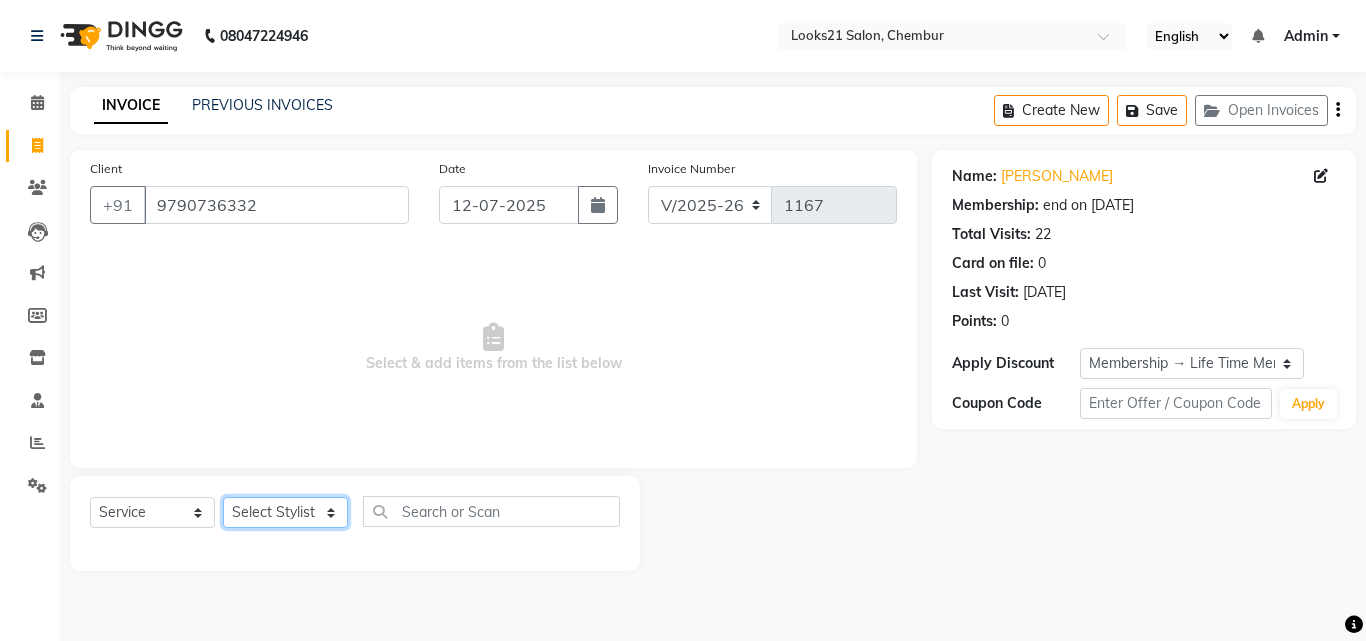 click on "Select Stylist Anwar Danish Janardhan sabiya khan Sajeda Siddiqui Samiksha Shakil Sharif Ahmed Shraddha Vaishali" 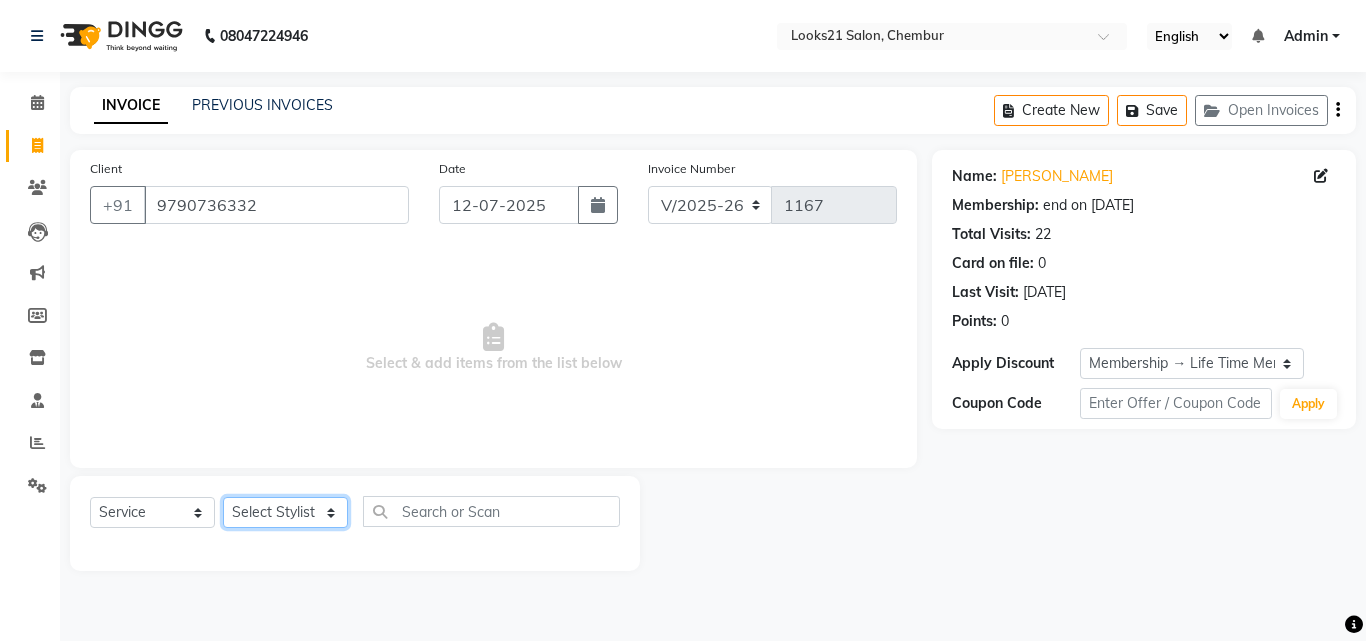 select on "13884" 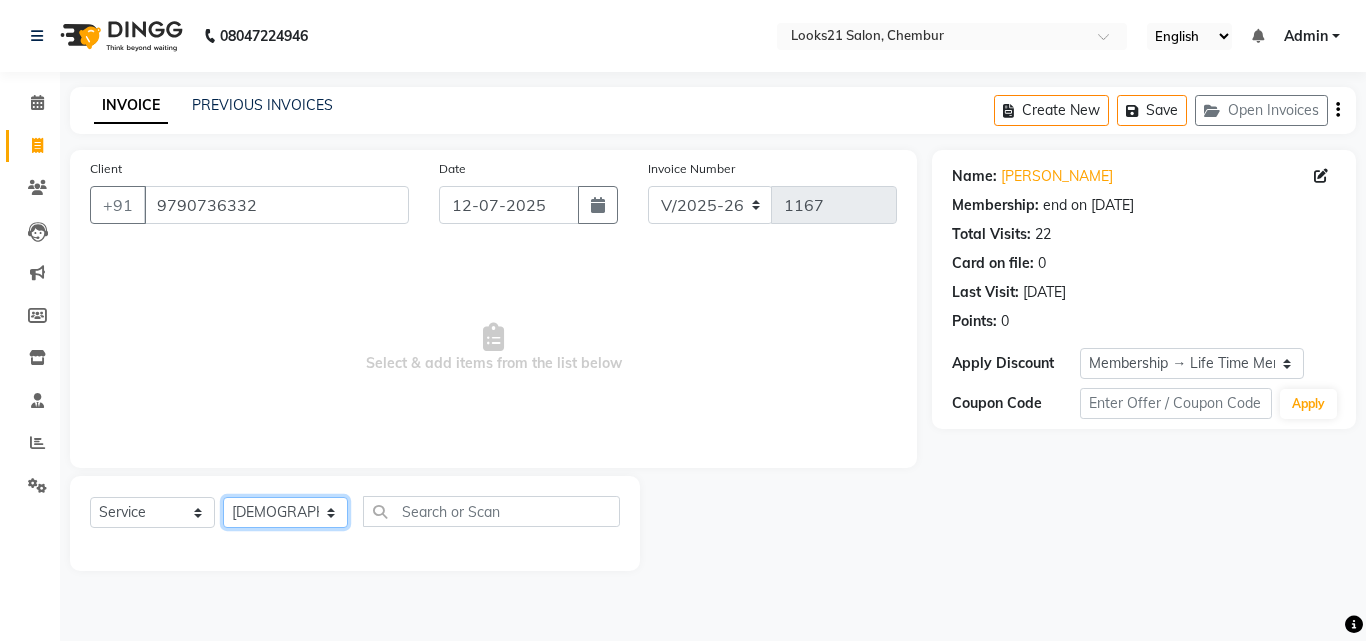 click on "Select Stylist Anwar Danish Janardhan sabiya khan Sajeda Siddiqui Samiksha Shakil Sharif Ahmed Shraddha Vaishali" 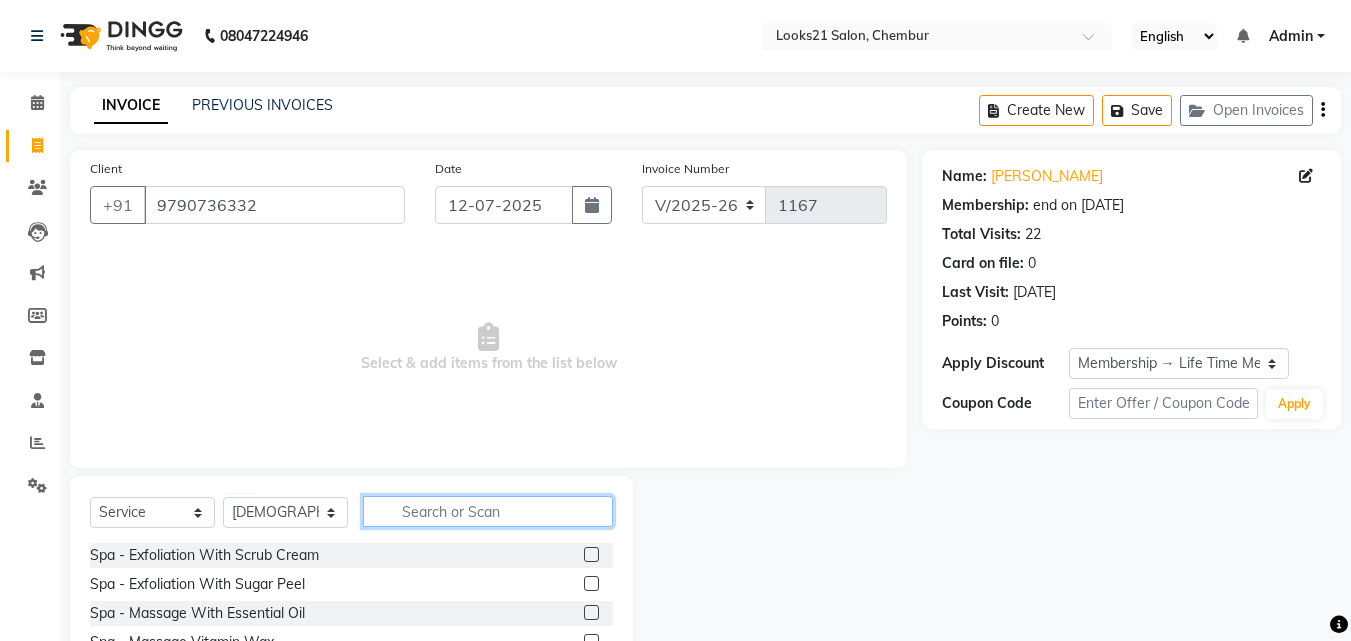 click 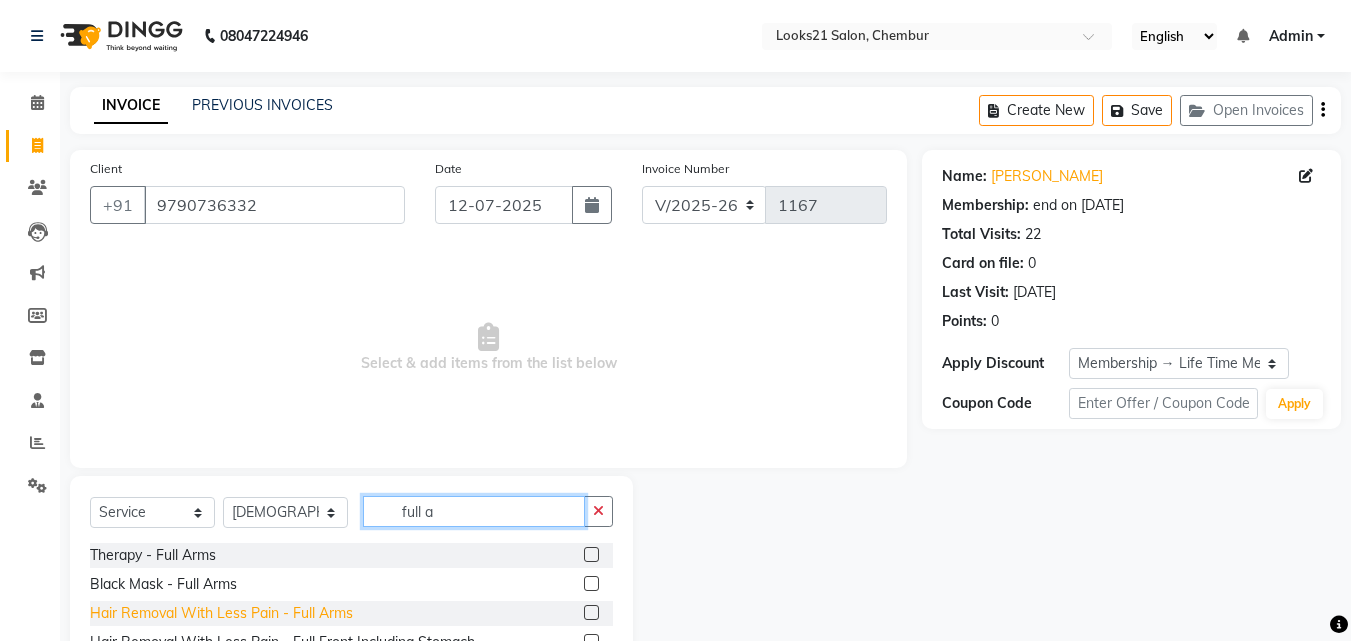 type on "full a" 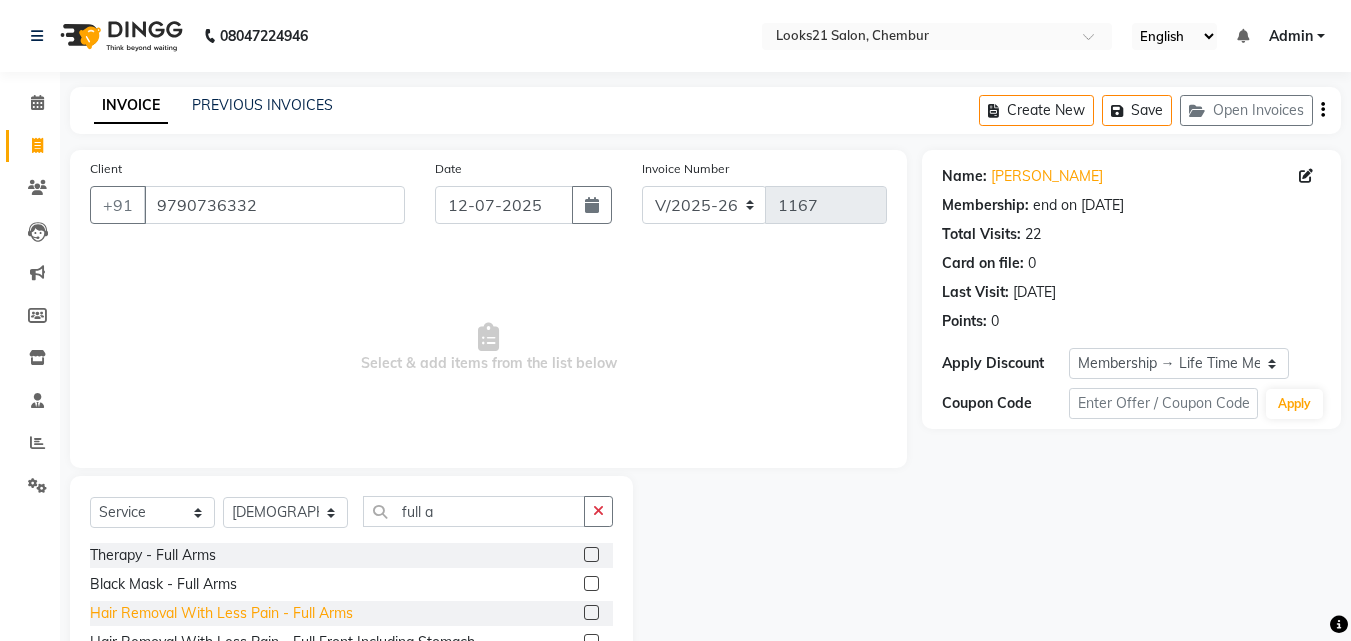 click on "Hair Removal With Less Pain  - Full Arms" 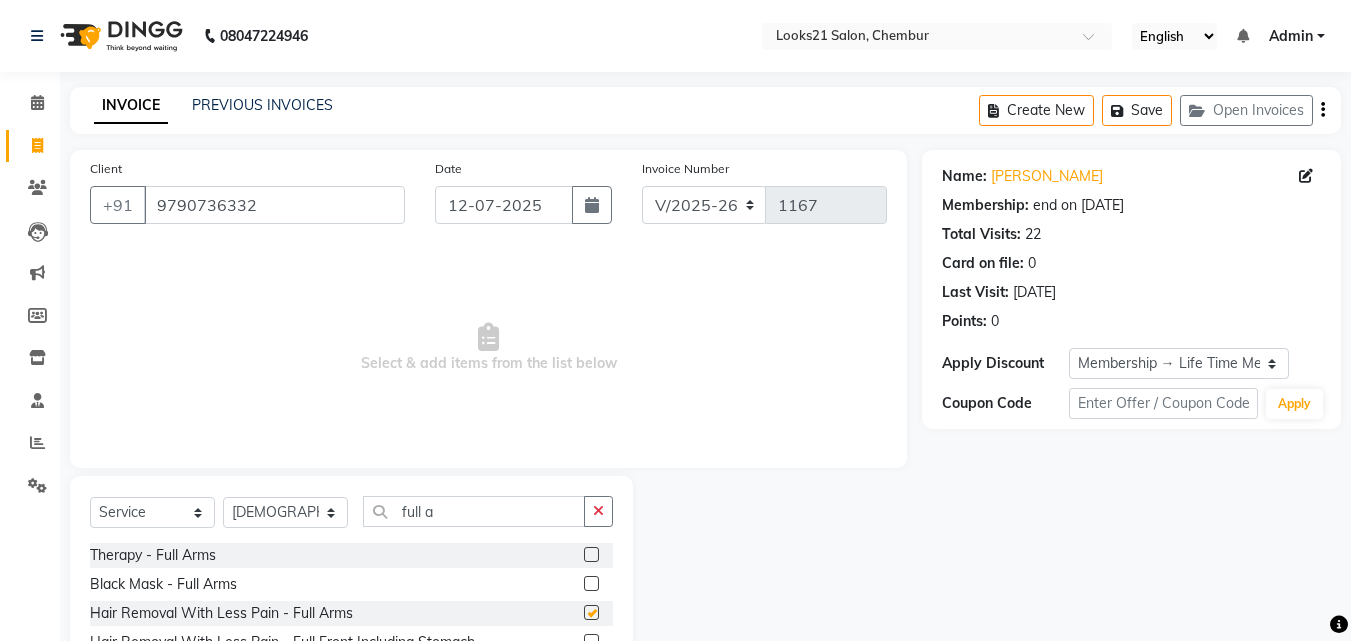 checkbox on "false" 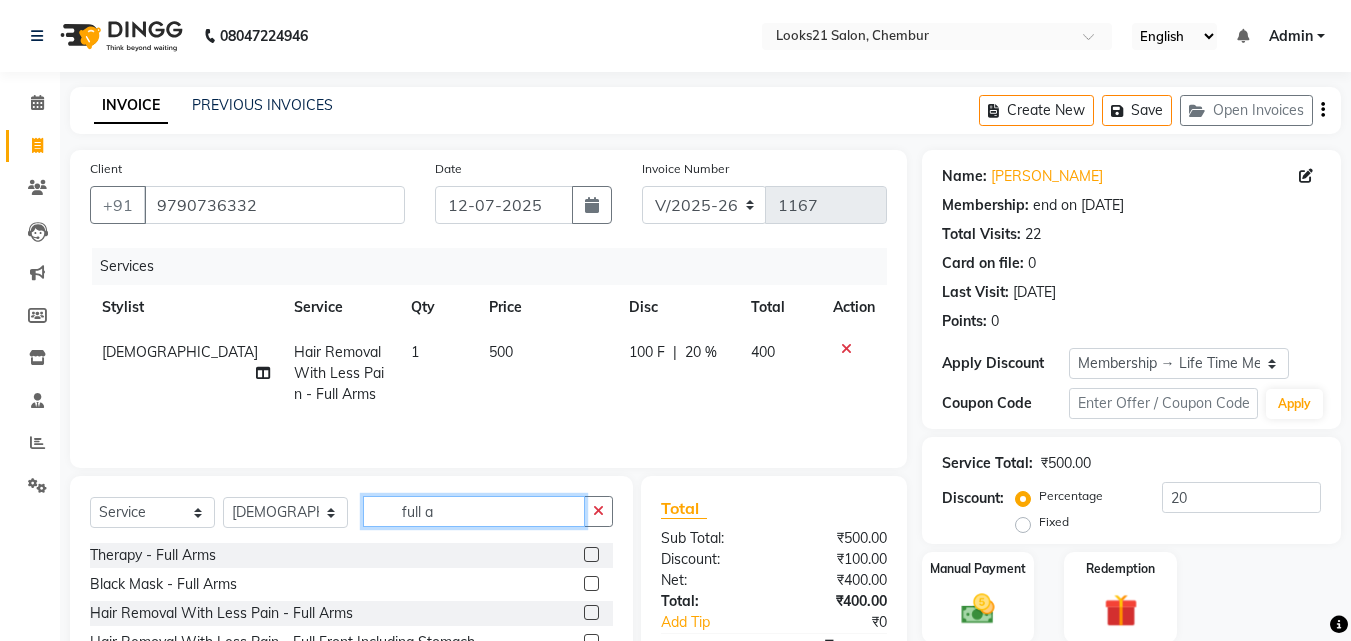 click on "full a" 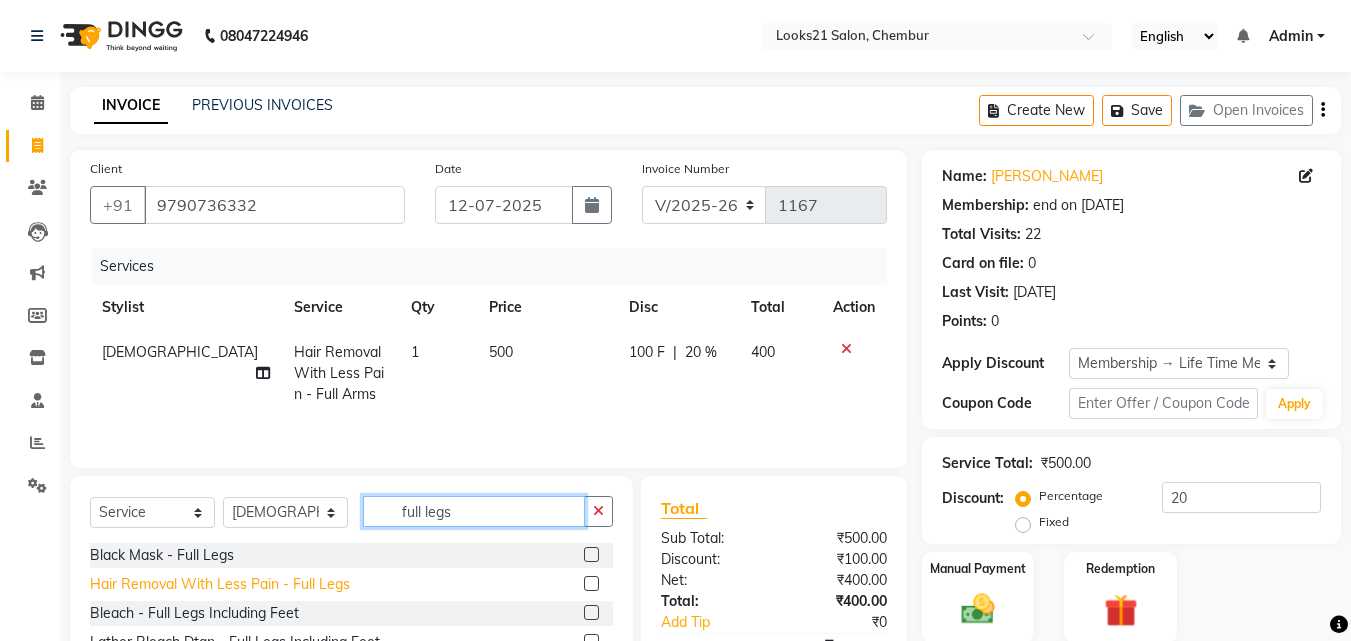 type on "full legs" 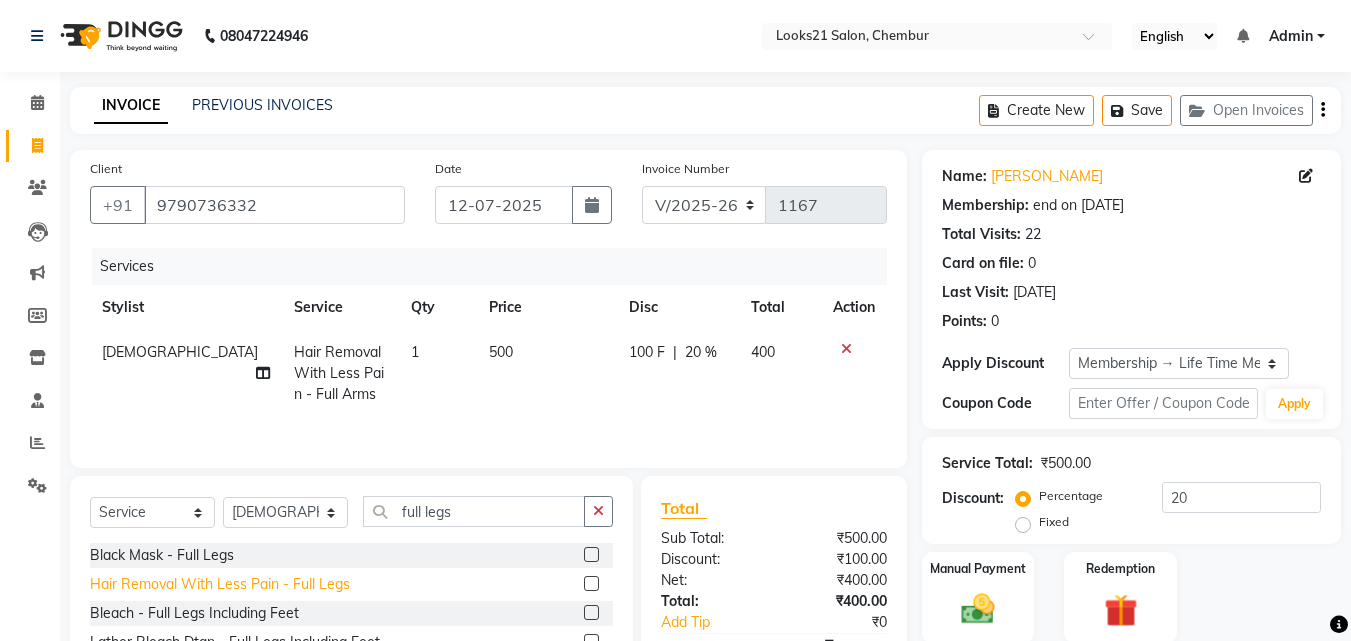 click on "Hair Removal With Less Pain  - Full Legs" 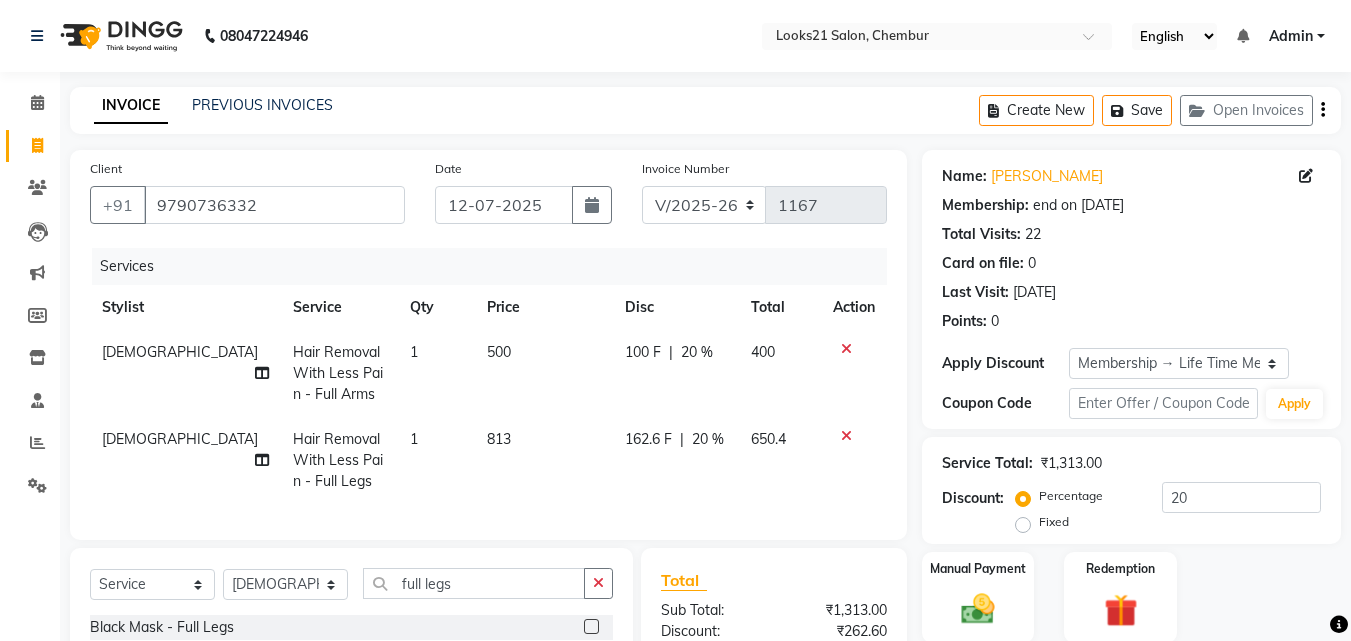 checkbox on "false" 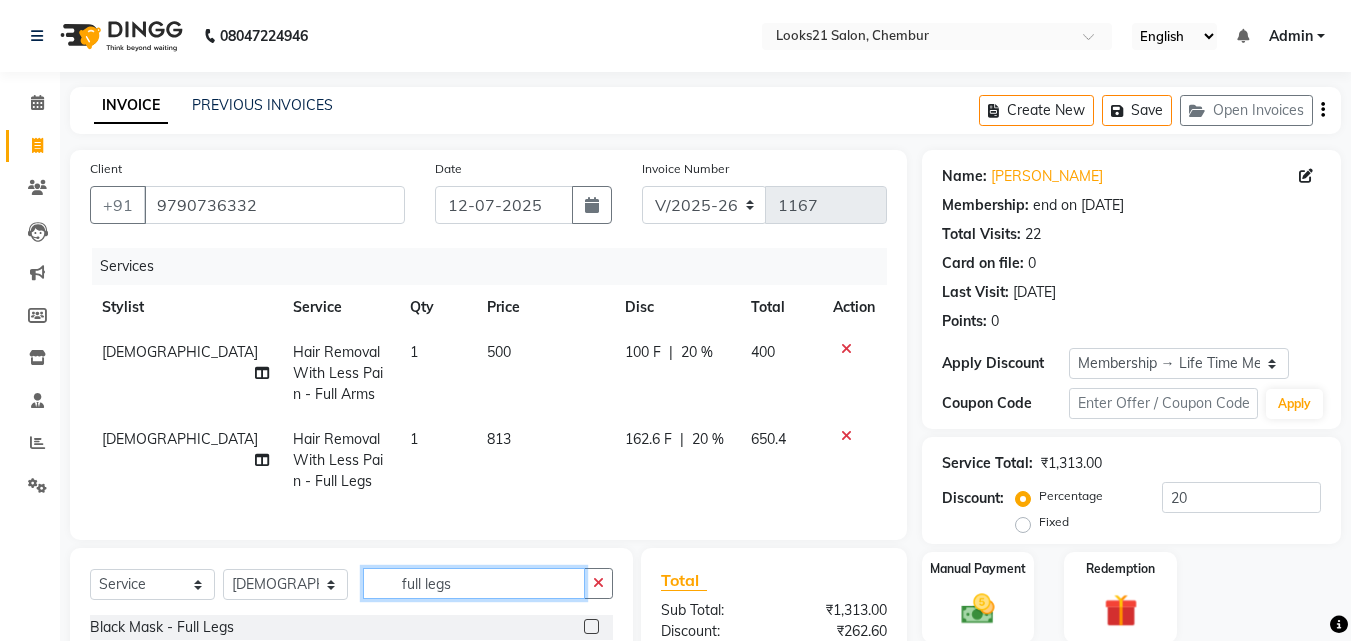 click on "full legs" 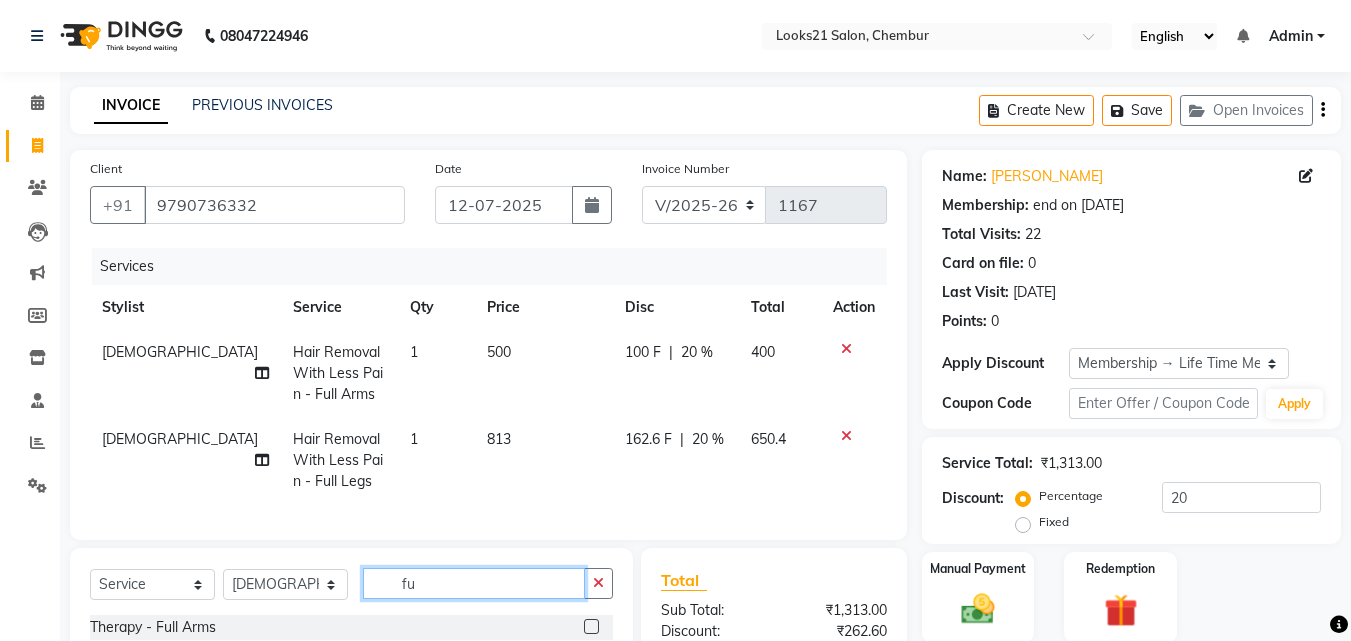 type on "f" 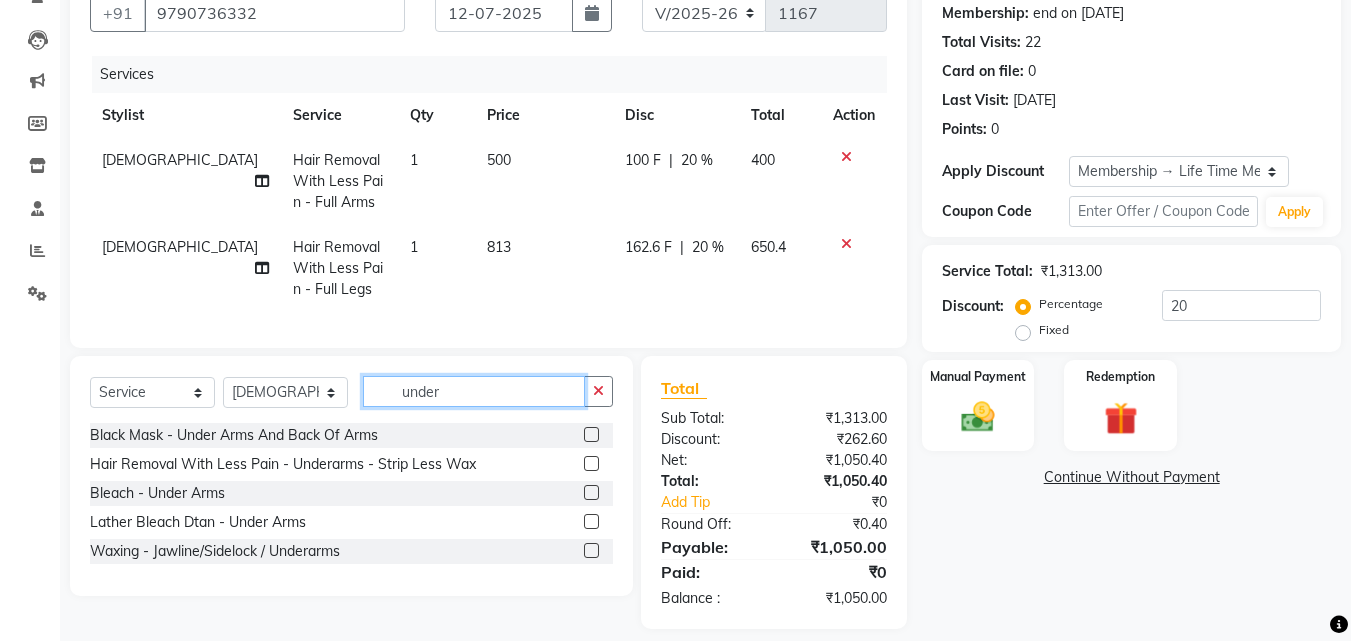 scroll, scrollTop: 200, scrollLeft: 0, axis: vertical 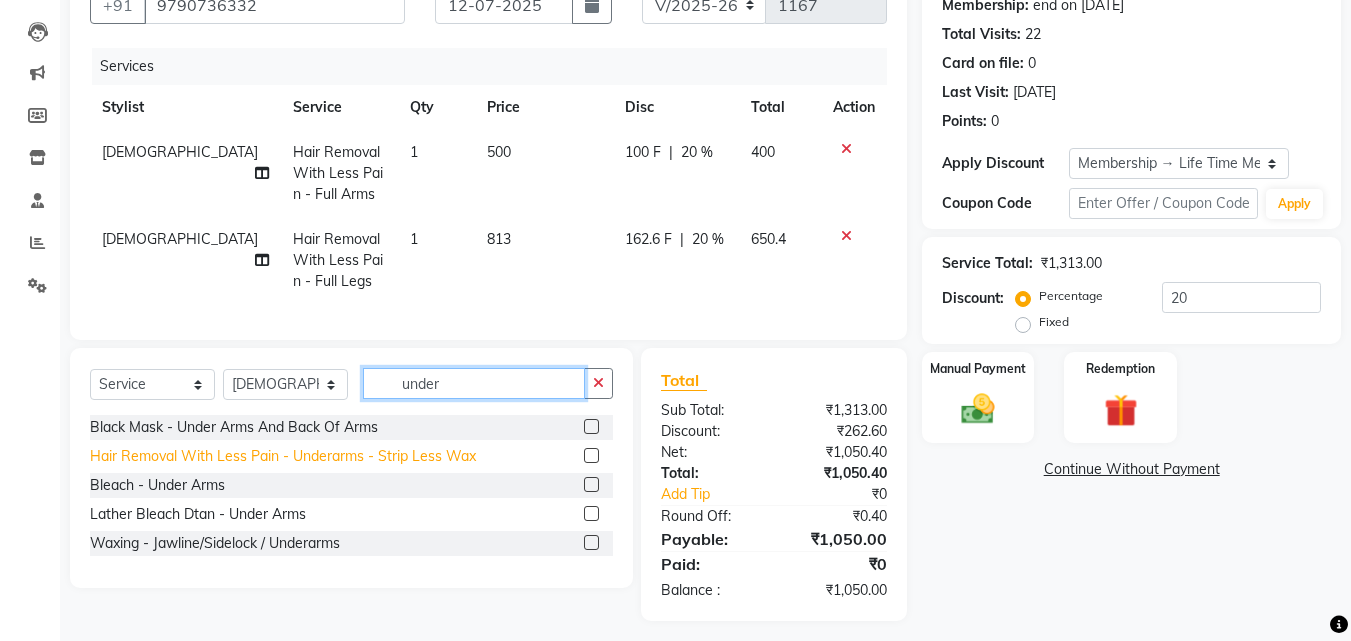 type on "under" 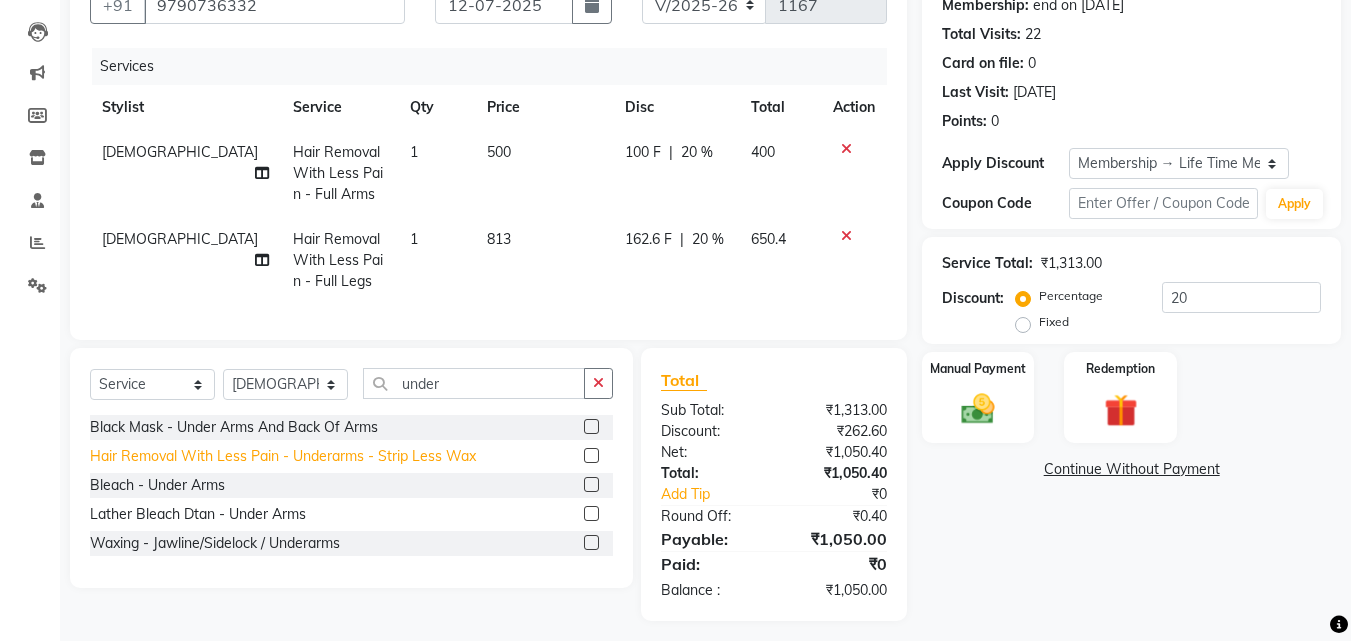 click on "Hair Removal With Less Pain  - Underarms - Strip Less Wax" 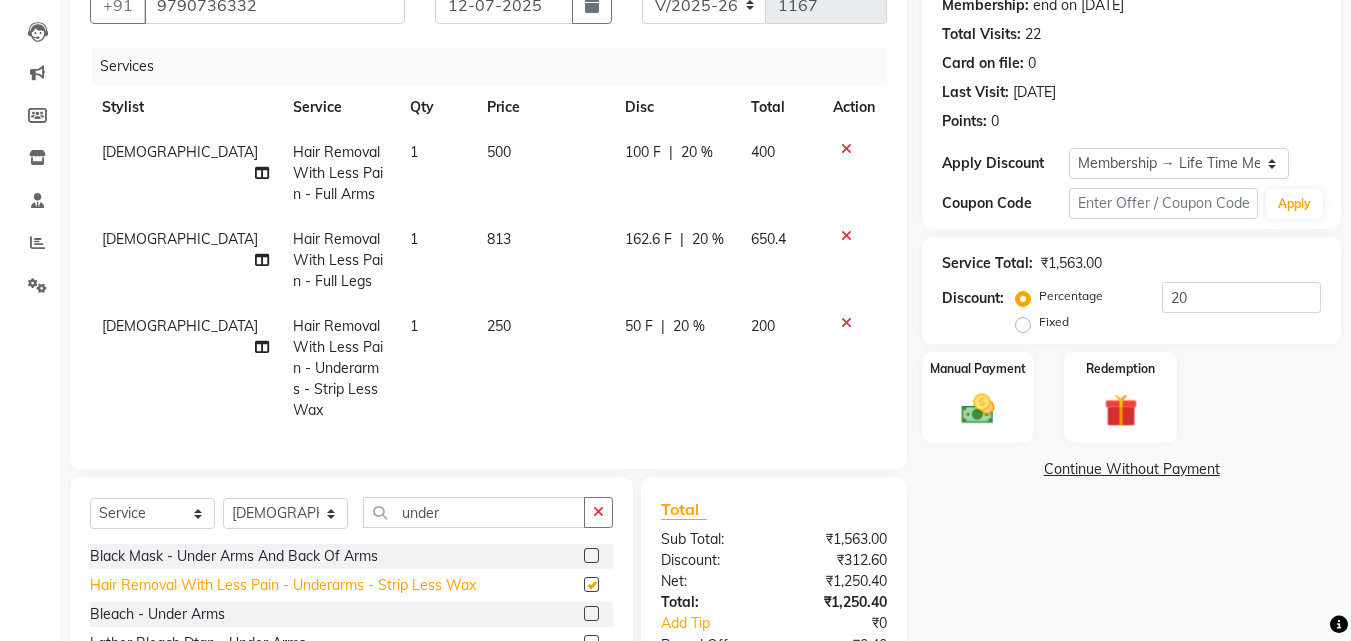 checkbox on "false" 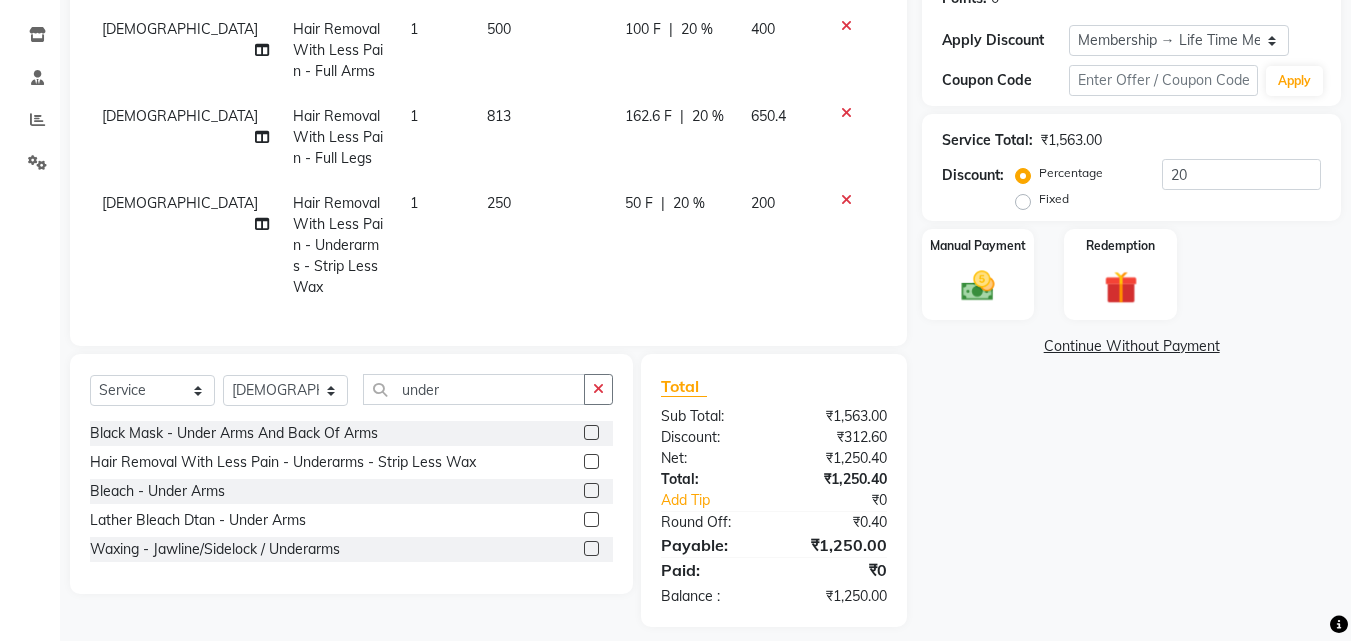 scroll, scrollTop: 333, scrollLeft: 0, axis: vertical 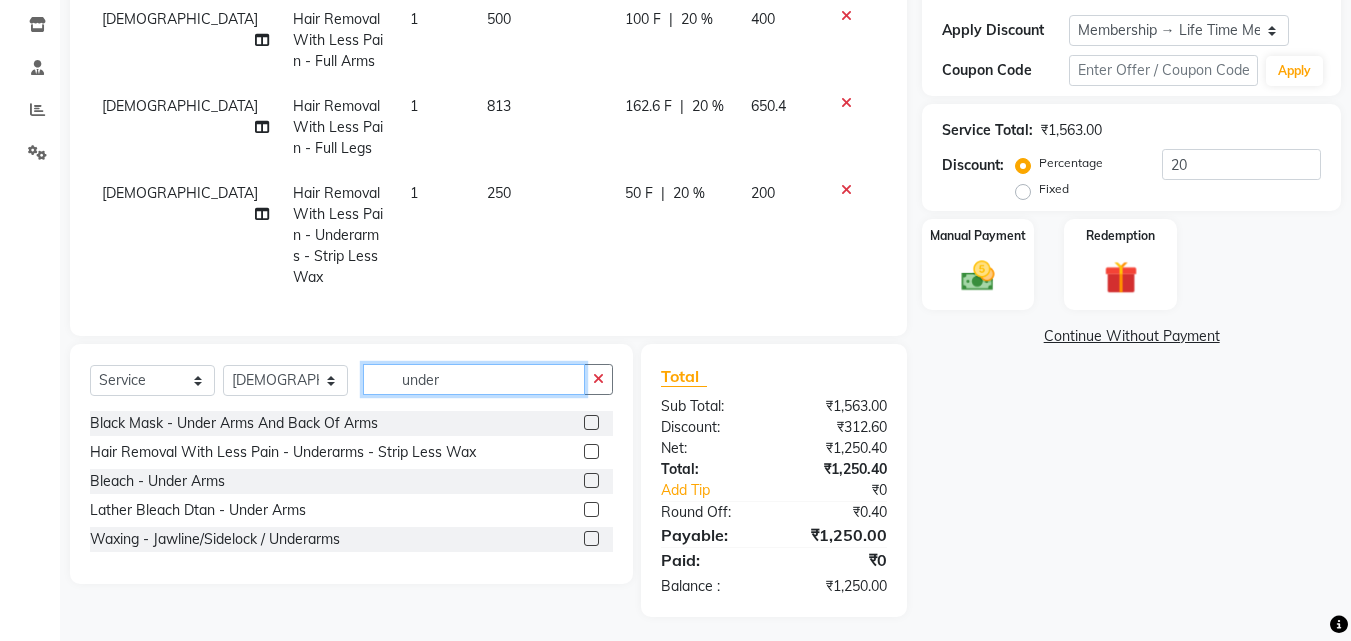 drag, startPoint x: 494, startPoint y: 365, endPoint x: 299, endPoint y: 361, distance: 195.04102 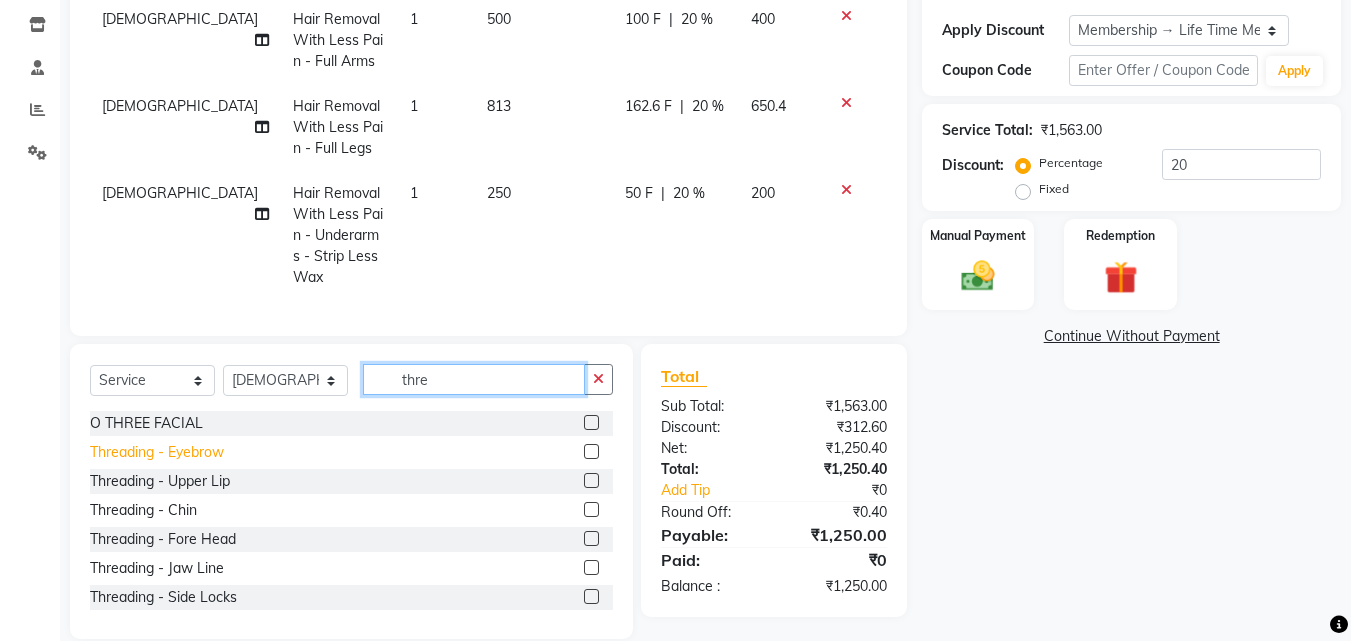 type on "thre" 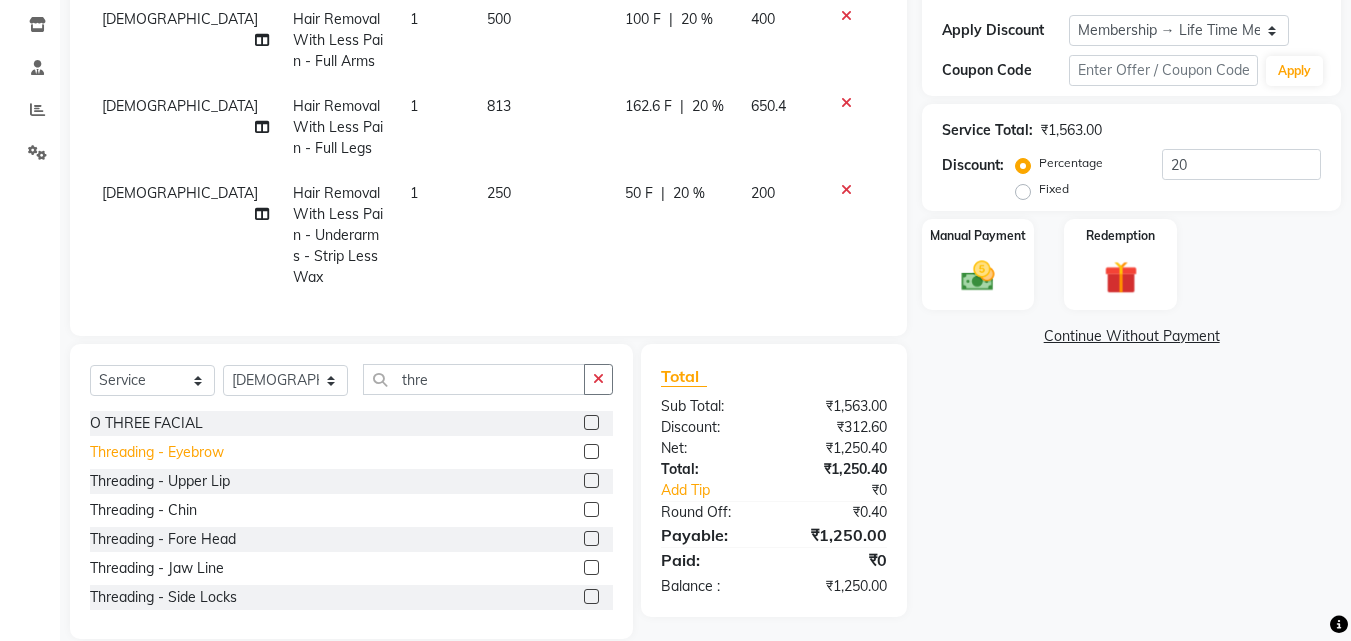 click on "Threading  - Eyebrow" 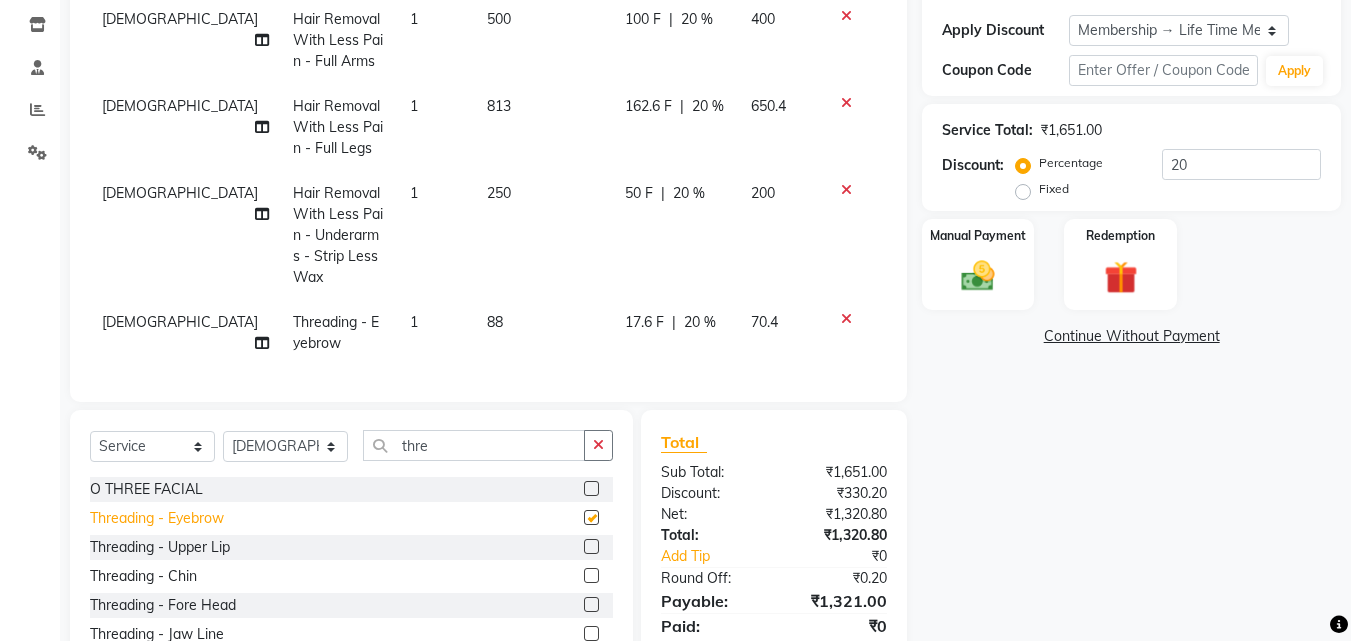 checkbox on "false" 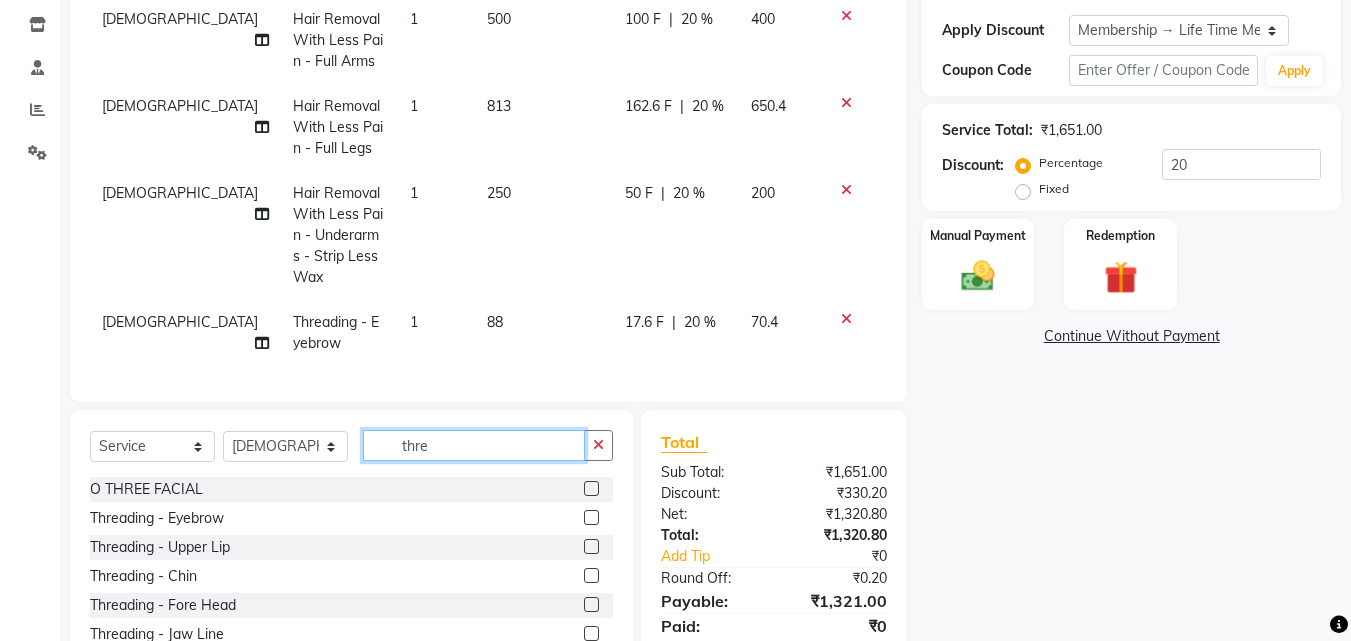 drag, startPoint x: 518, startPoint y: 440, endPoint x: 187, endPoint y: 379, distance: 336.5739 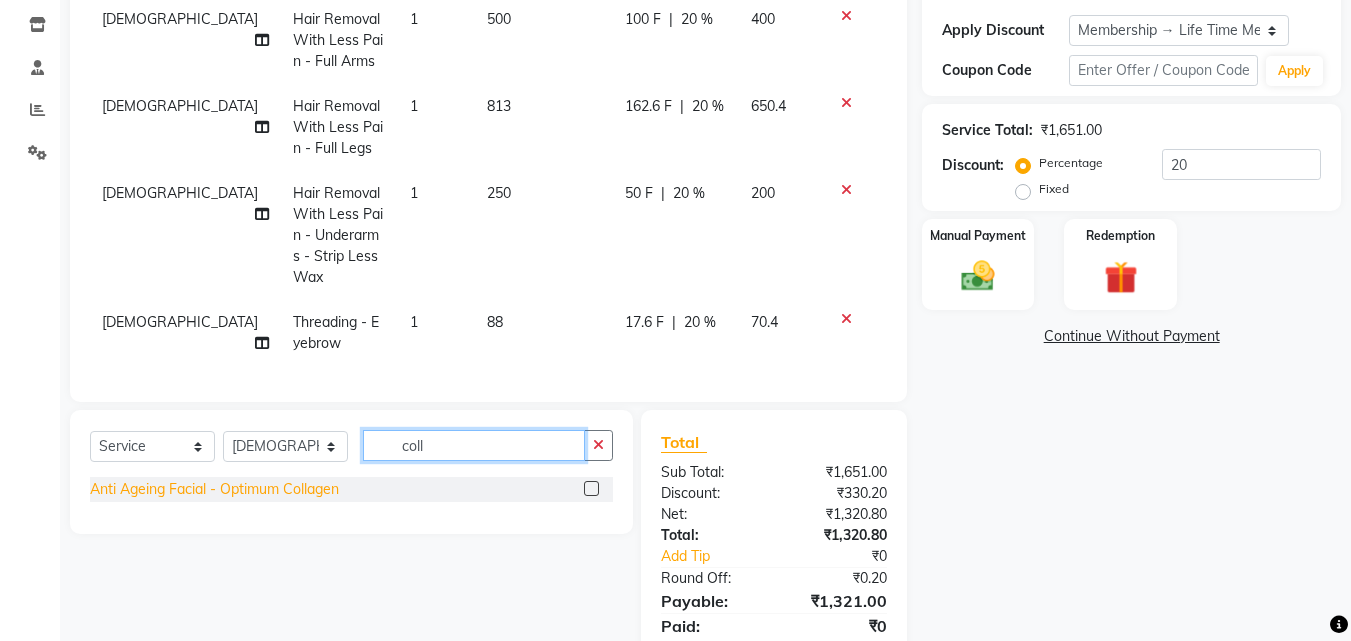 type on "coll" 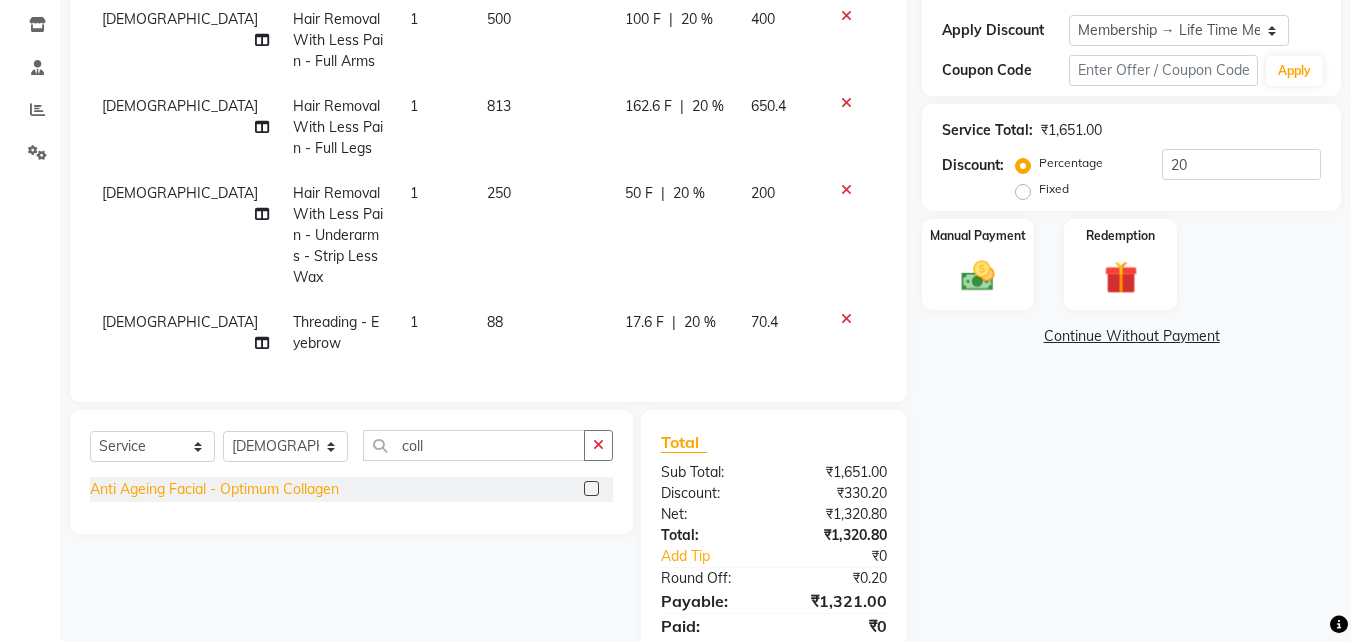 click on "Anti Ageing Facial  - Optimum Collagen" 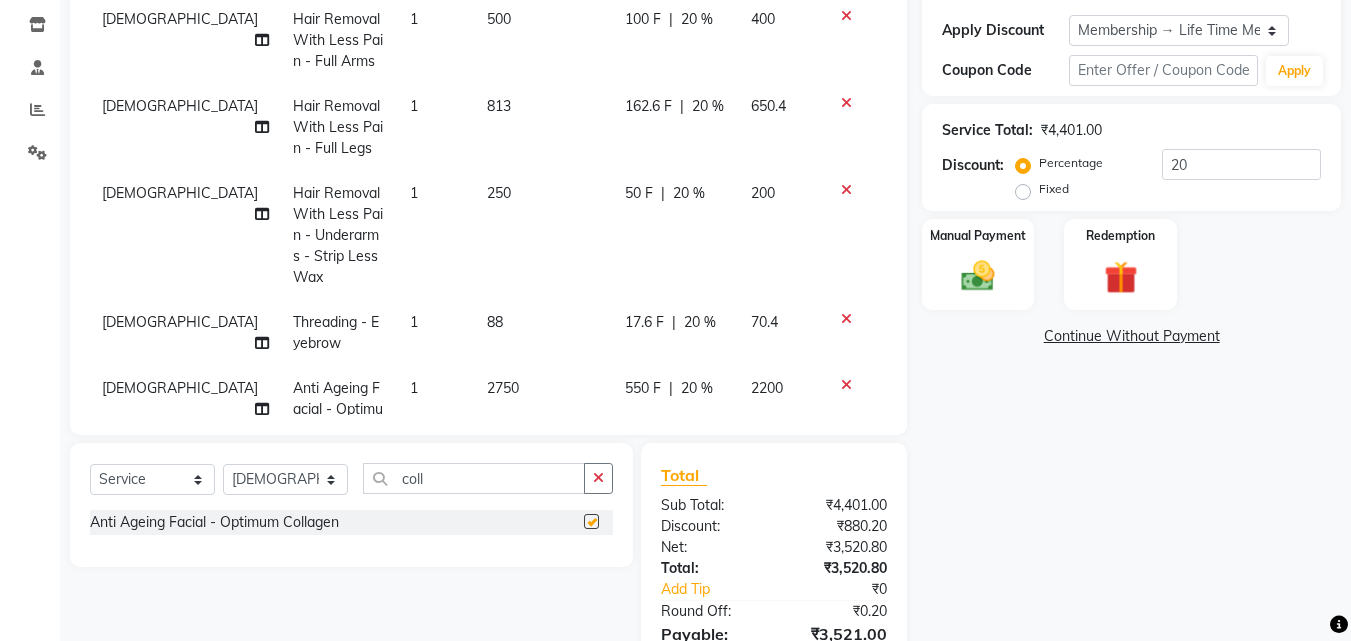 checkbox on "false" 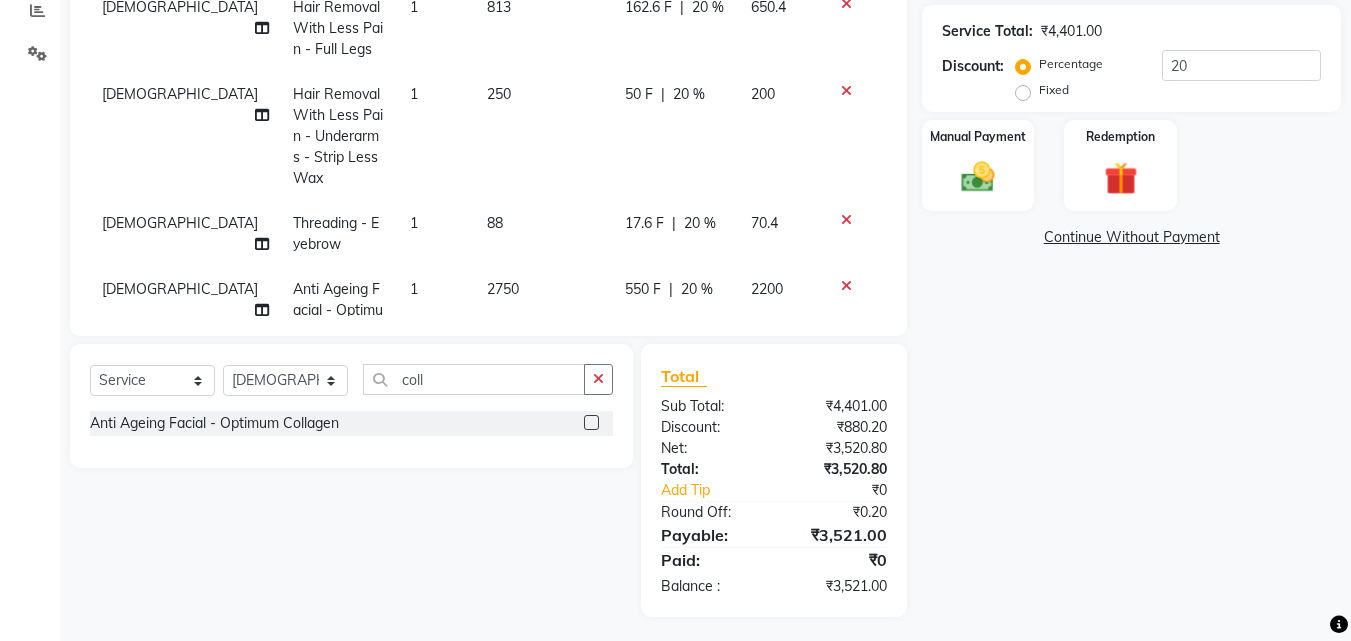scroll, scrollTop: 438, scrollLeft: 0, axis: vertical 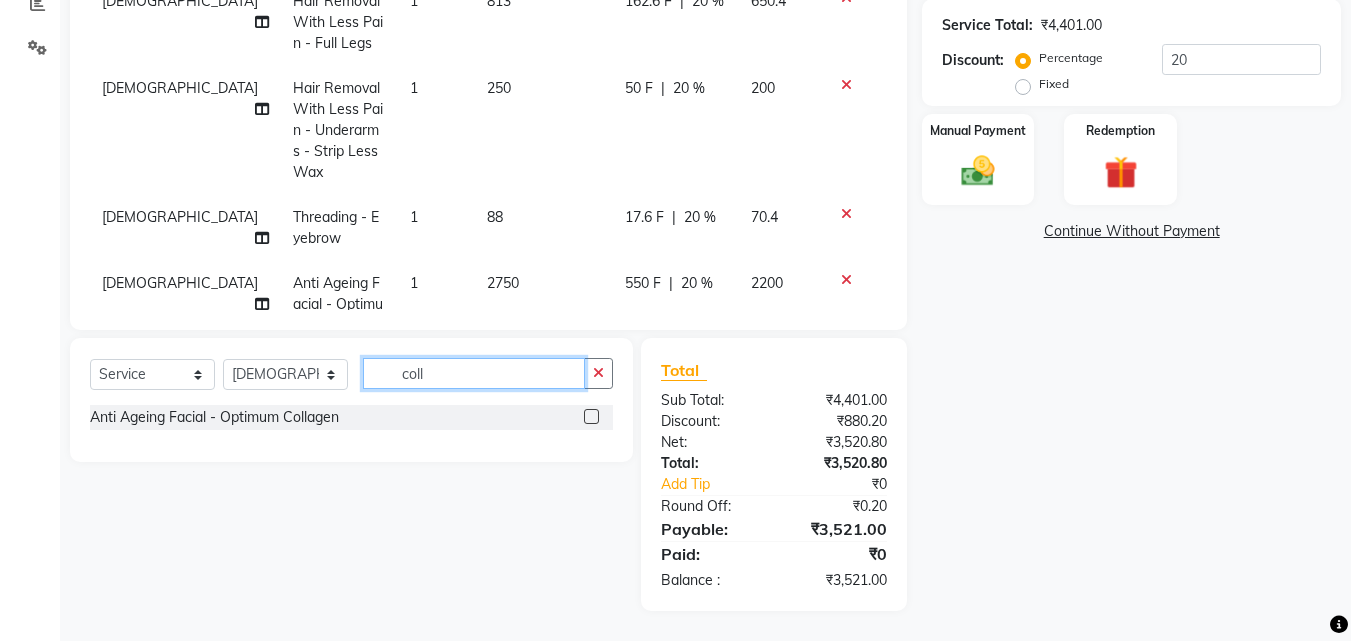drag, startPoint x: 490, startPoint y: 372, endPoint x: 330, endPoint y: 357, distance: 160.70158 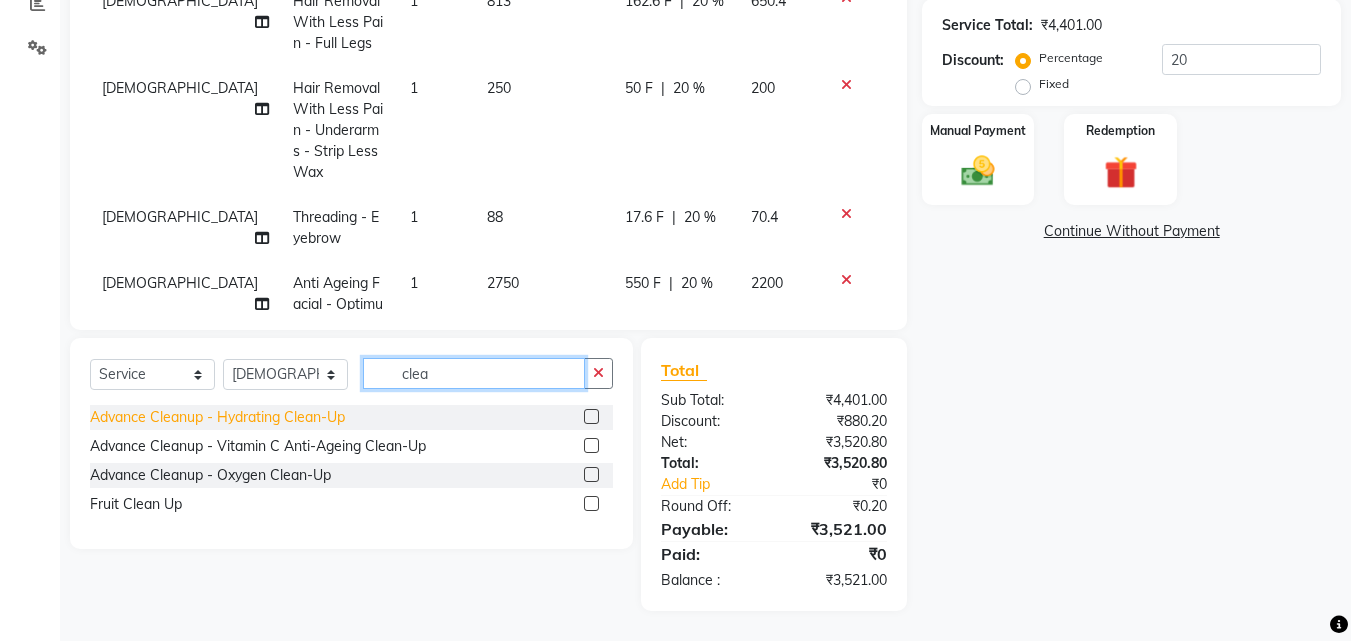type on "clea" 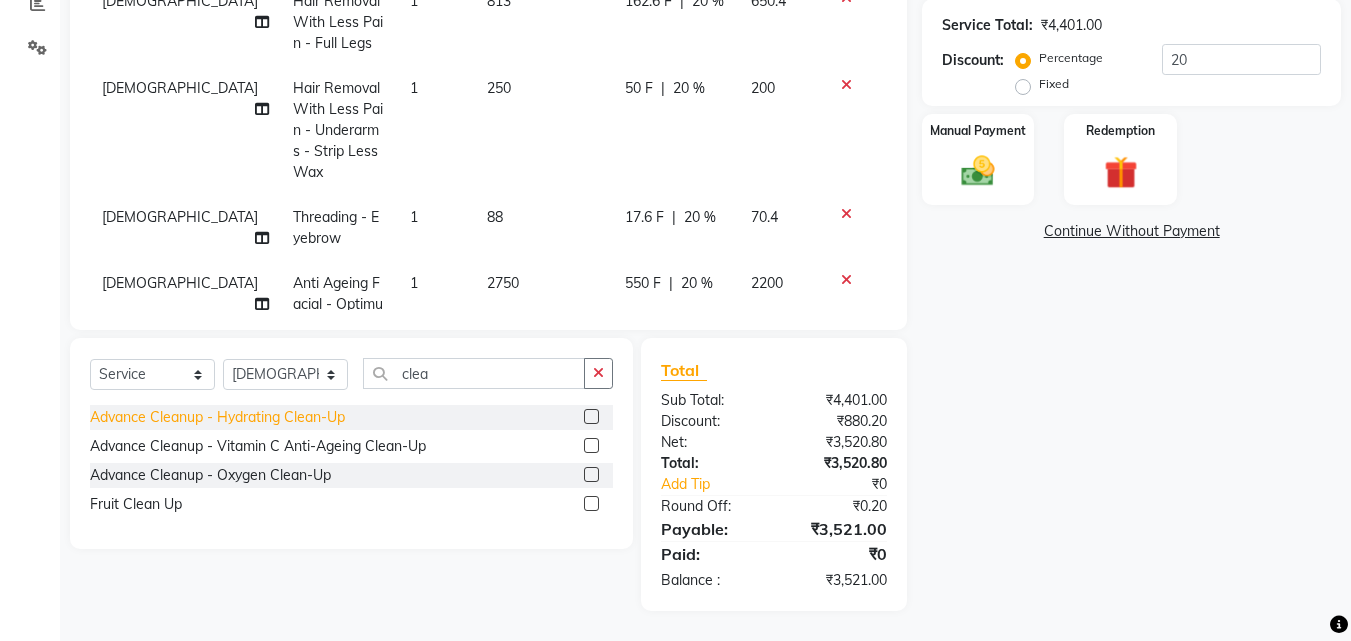 click on "Advance Cleanup  - Hydrating Clean-Up" 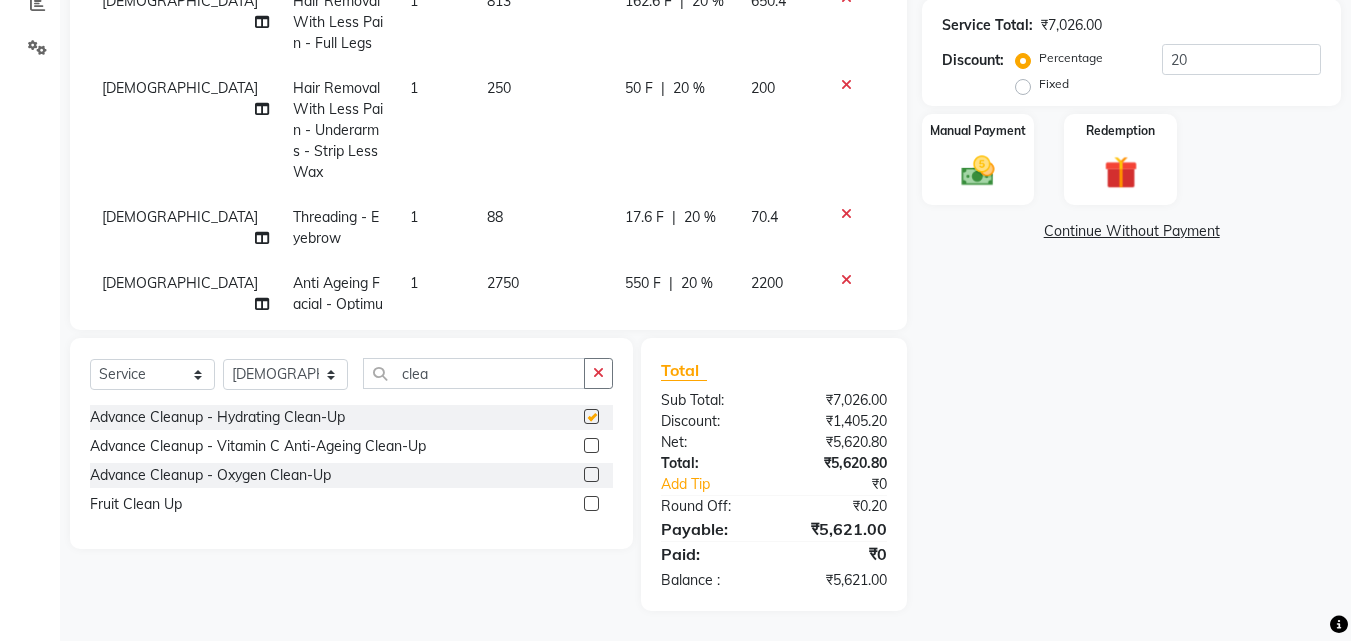 checkbox on "false" 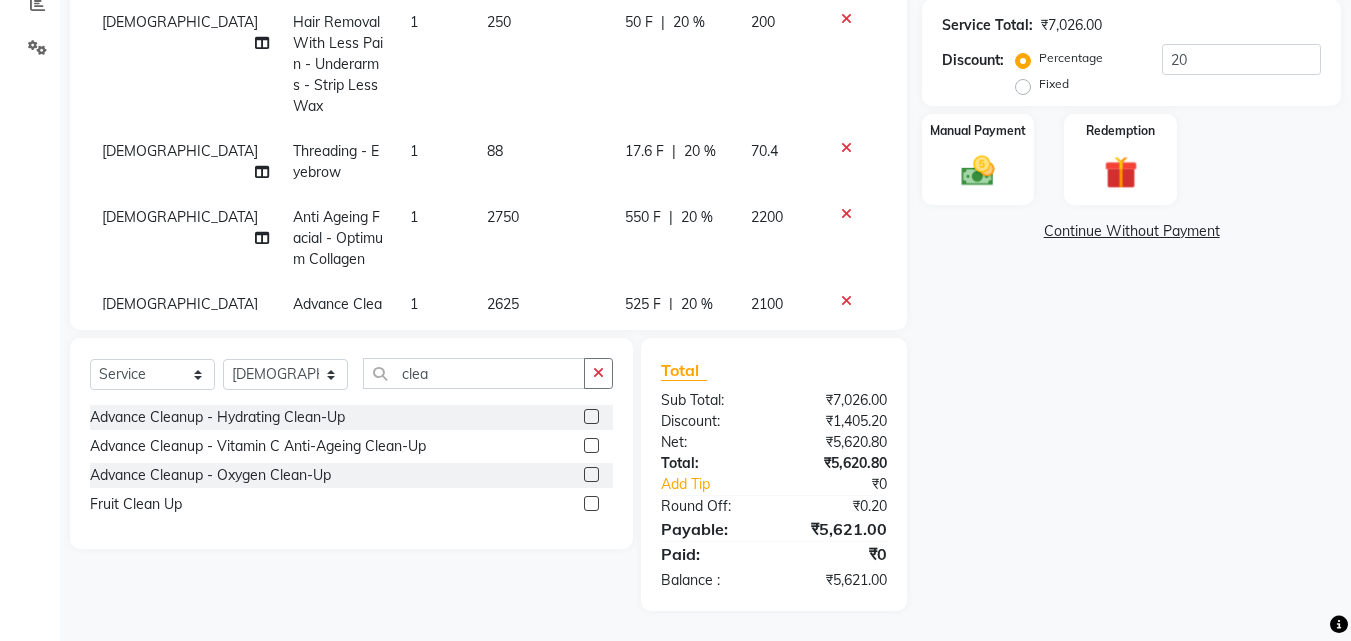 scroll, scrollTop: 156, scrollLeft: 0, axis: vertical 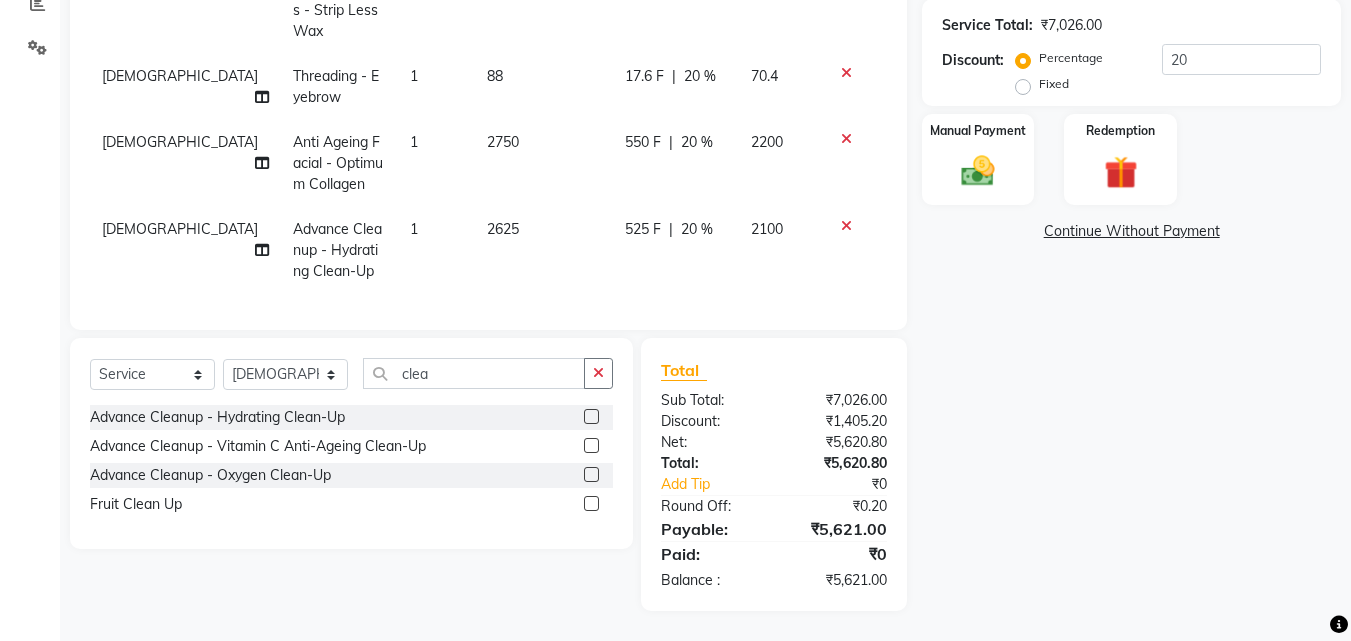 click on "2625" 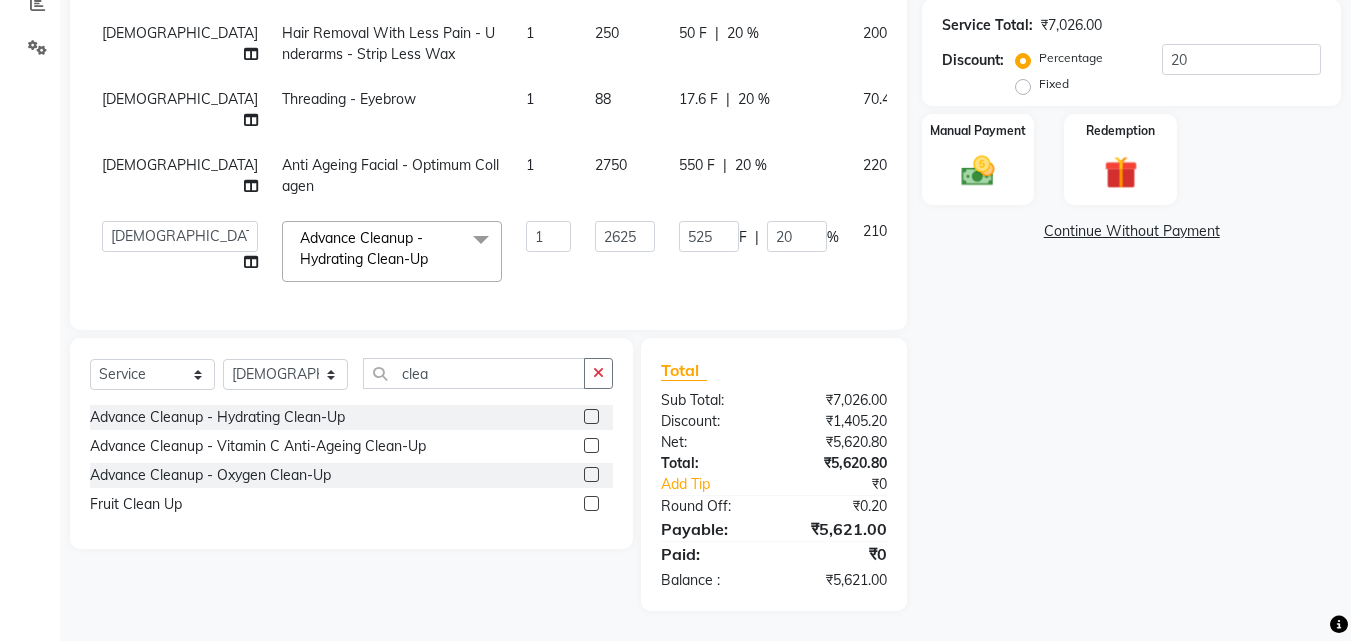 scroll, scrollTop: 28, scrollLeft: 0, axis: vertical 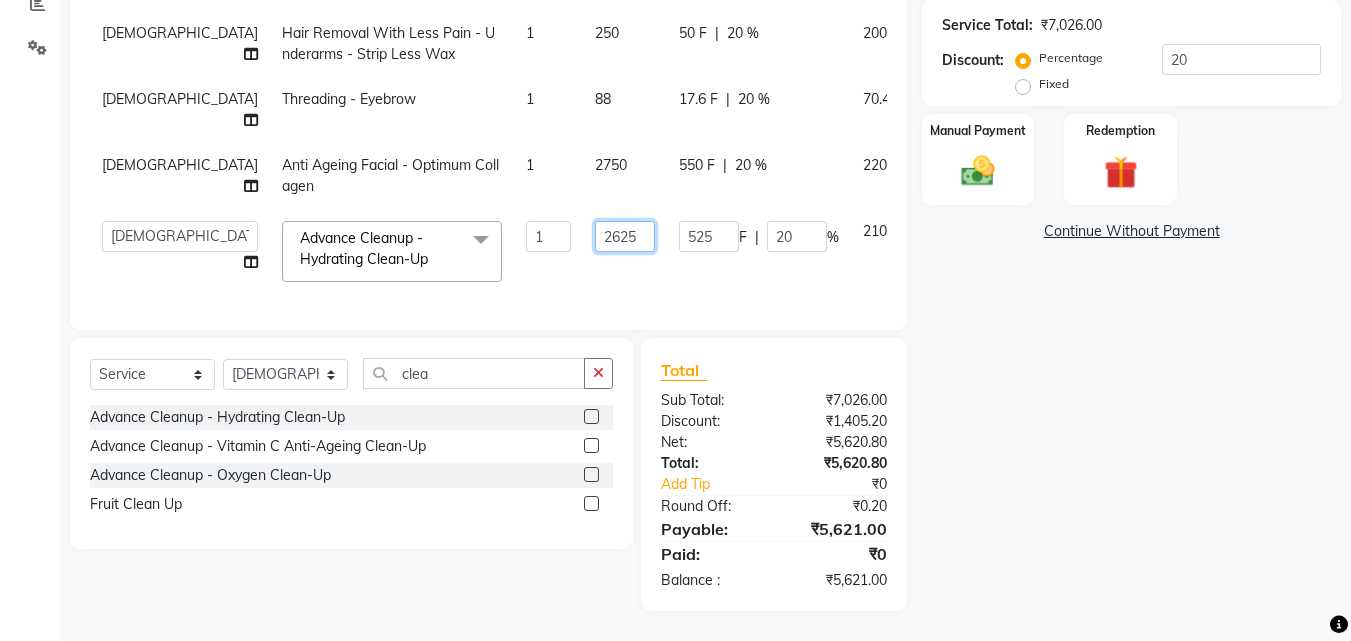 drag, startPoint x: 511, startPoint y: 212, endPoint x: 447, endPoint y: 212, distance: 64 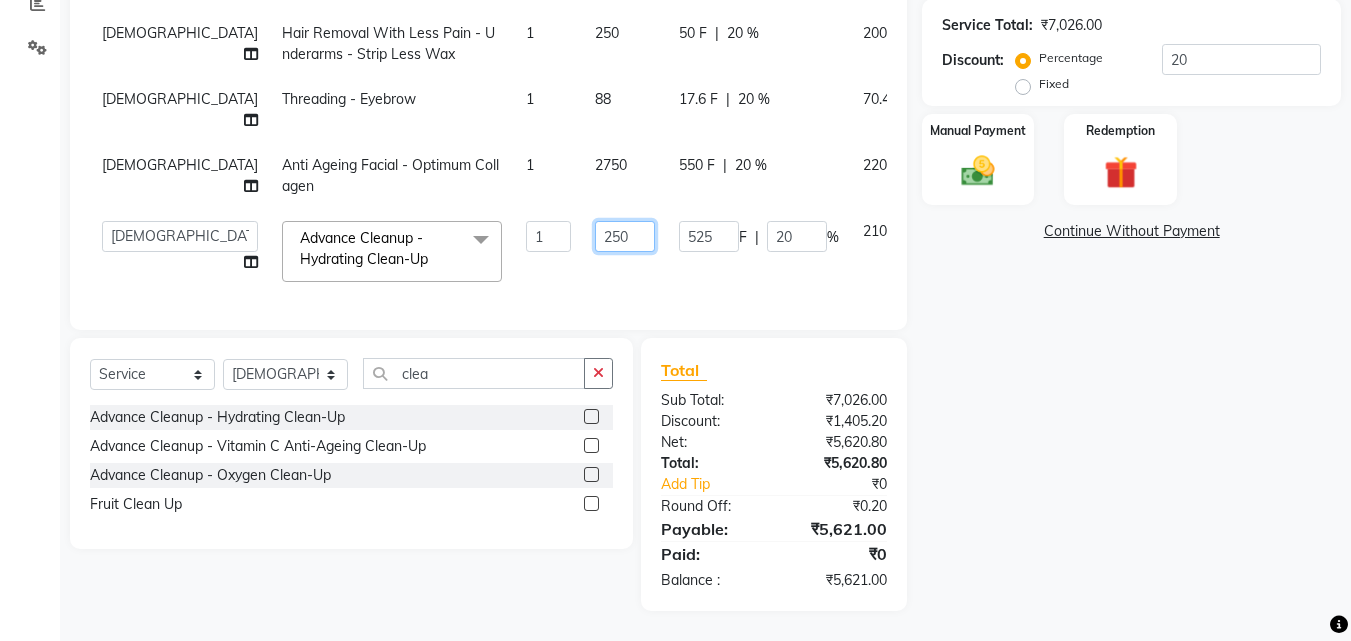 type on "2500" 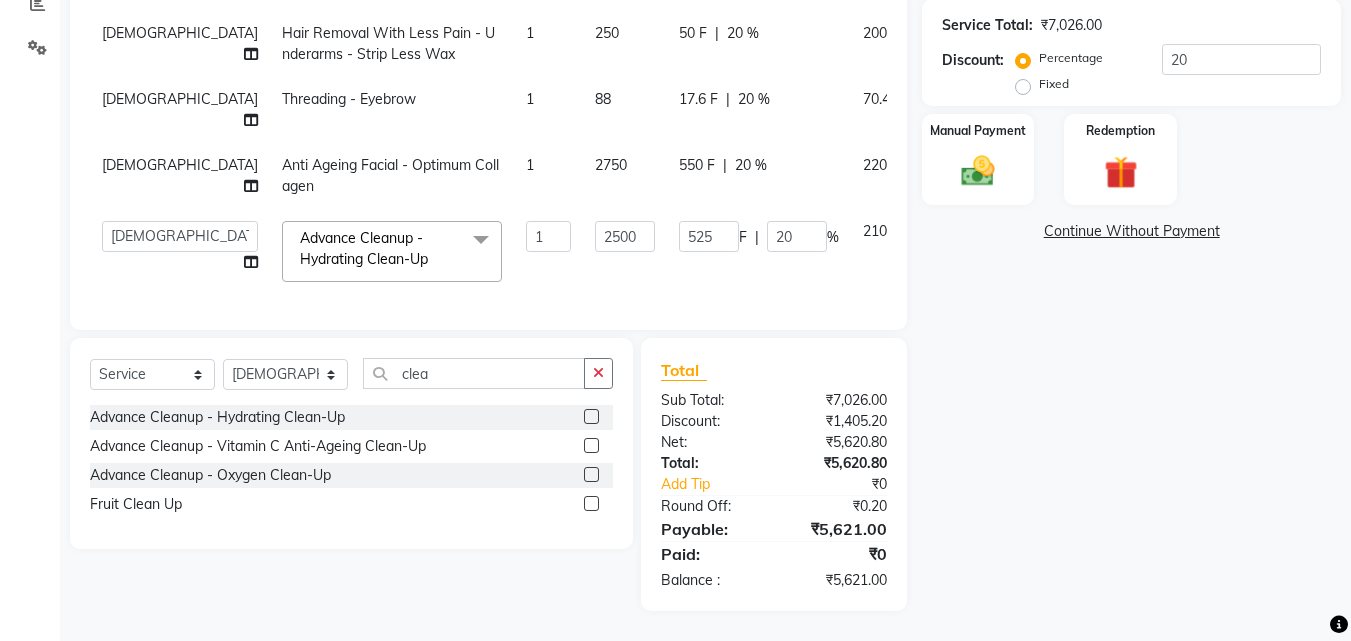 click on "Vaishali Hair Removal With Less Pain  - Full Arms 1 500 100 F | 20 % 400 Vaishali Hair Removal With Less Pain  - Full Legs 1 813 162.6 F | 20 % 650.4 Vaishali Hair Removal With Less Pain  - Underarms - Strip Less Wax 1 250 50 F | 20 % 200 Vaishali Threading  - Eyebrow 1 88 17.6 F | 20 % 70.4 Vaishali Anti Ageing Facial  - Optimum Collagen 1 2750 550 F | 20 % 2200  Anwar   Danish   Janardhan   sabiya khan   Sajeda Siddiqui   Samiksha   Shakil   Sharif Ahmed   Shraddha   Vaishali  Advance Cleanup  - Hydrating Clean-Up  x Spa  - Exfoliation With Scrub Cream Spa  - Exfoliation With Sugar Peel Spa  - Massage With Essential Oil Spa  - Massage Vitamin Wax Spa  - Wraps With Cotton Extract Spa  - Wraps With Moistourising Wax Therapy  - Full Arms Therapy  - Full Leg Therapy  - Sparkling Back Reflexology  - Feet (30 Mins) Reflexology  - Hand & Feet ( 60 Mins) Reflexology  - Back (30 Mins) Nails- Cut file & Polish Black Mask  - Under Arms And Back Of Arms Black Mask  - Front Black Mask  - Back Black Mask  - Full Arms 1" 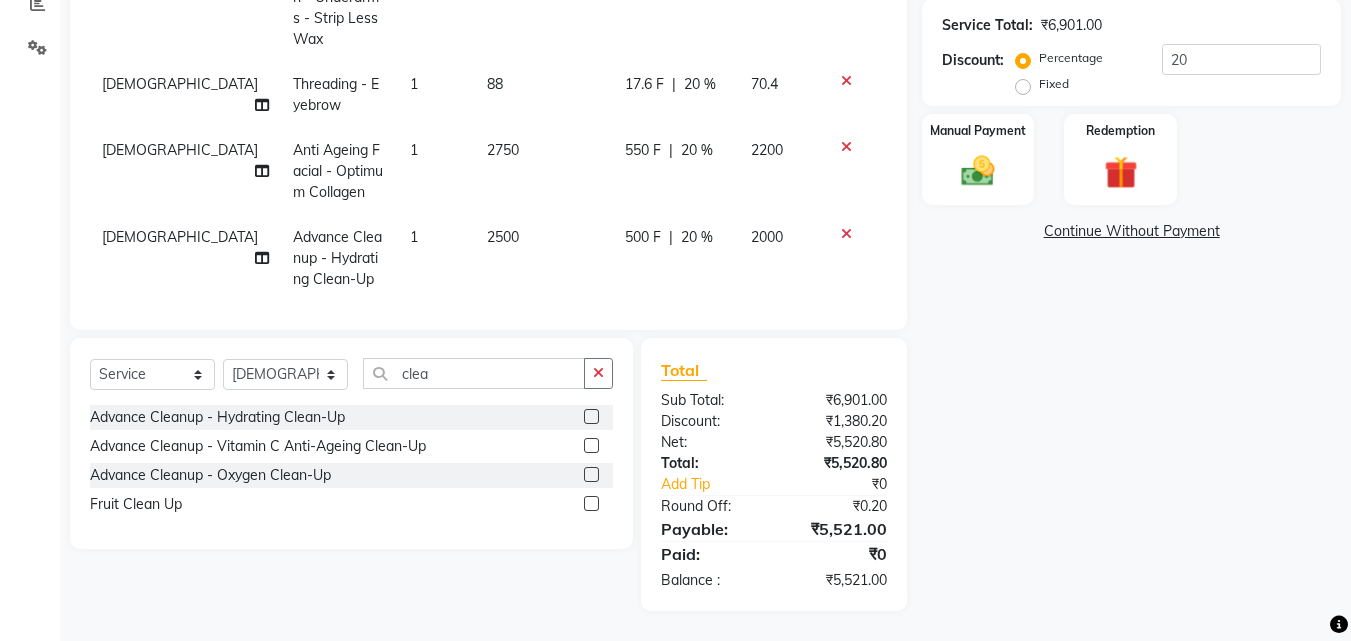 scroll, scrollTop: 156, scrollLeft: 0, axis: vertical 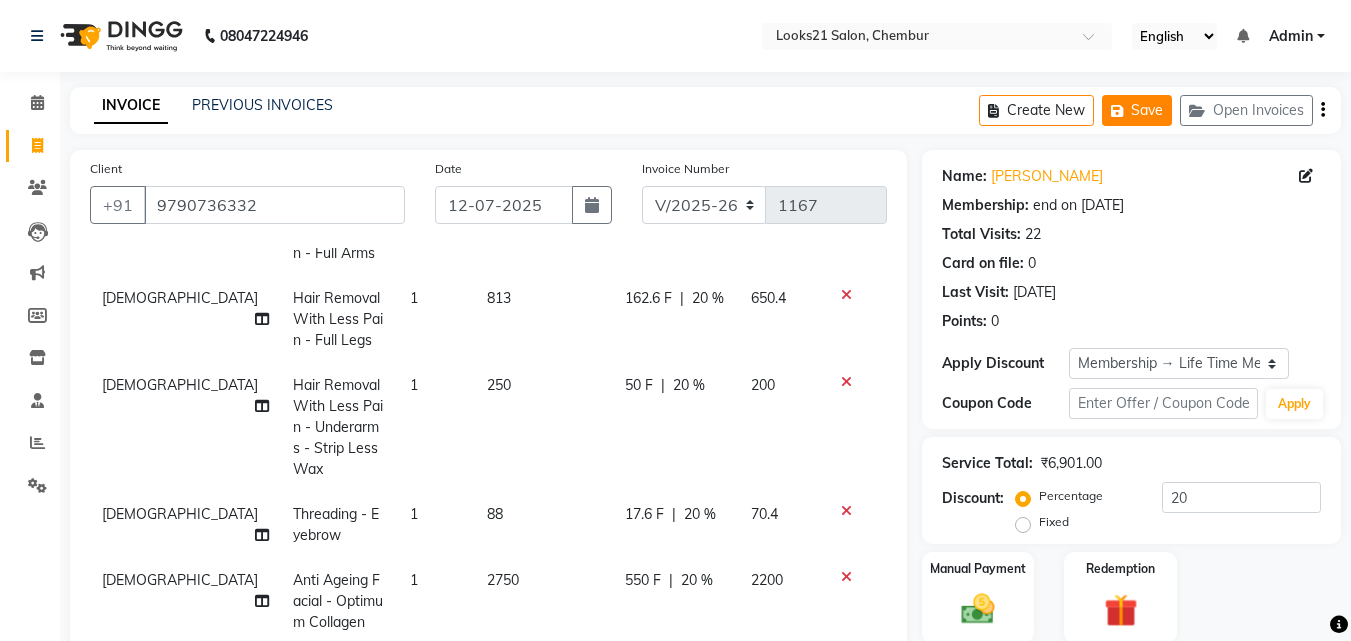 click on "Save" 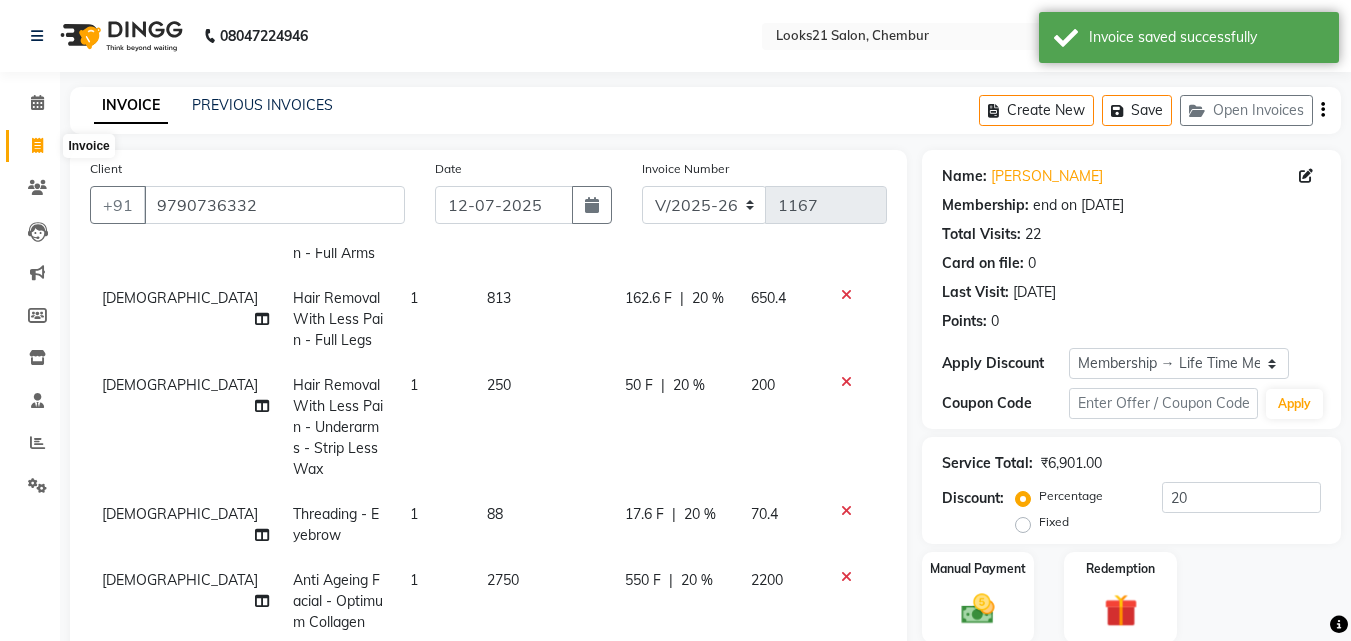 click 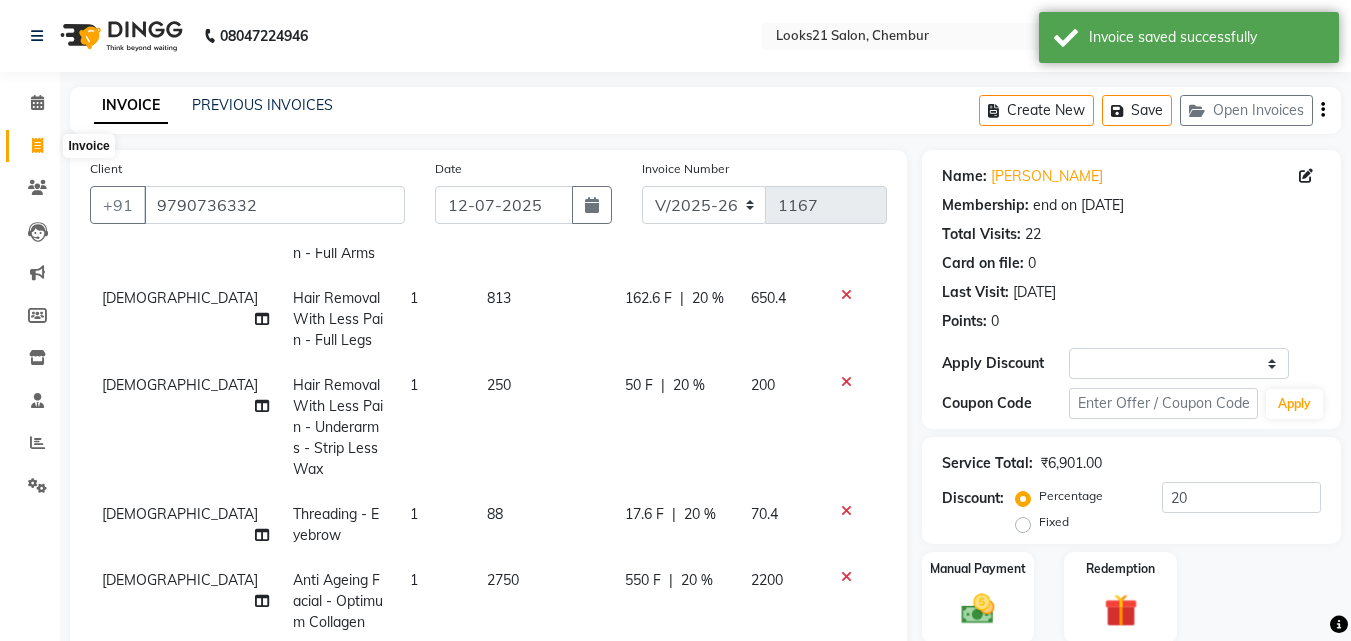 select on "844" 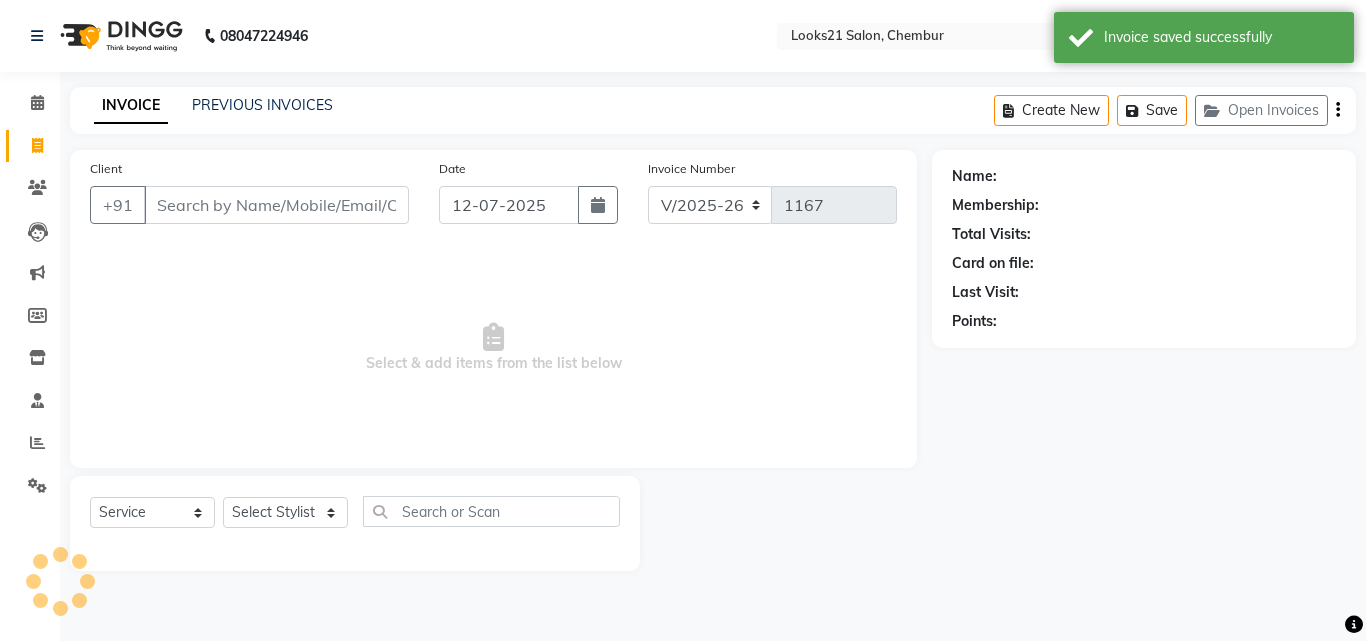click on "Client" at bounding box center (276, 205) 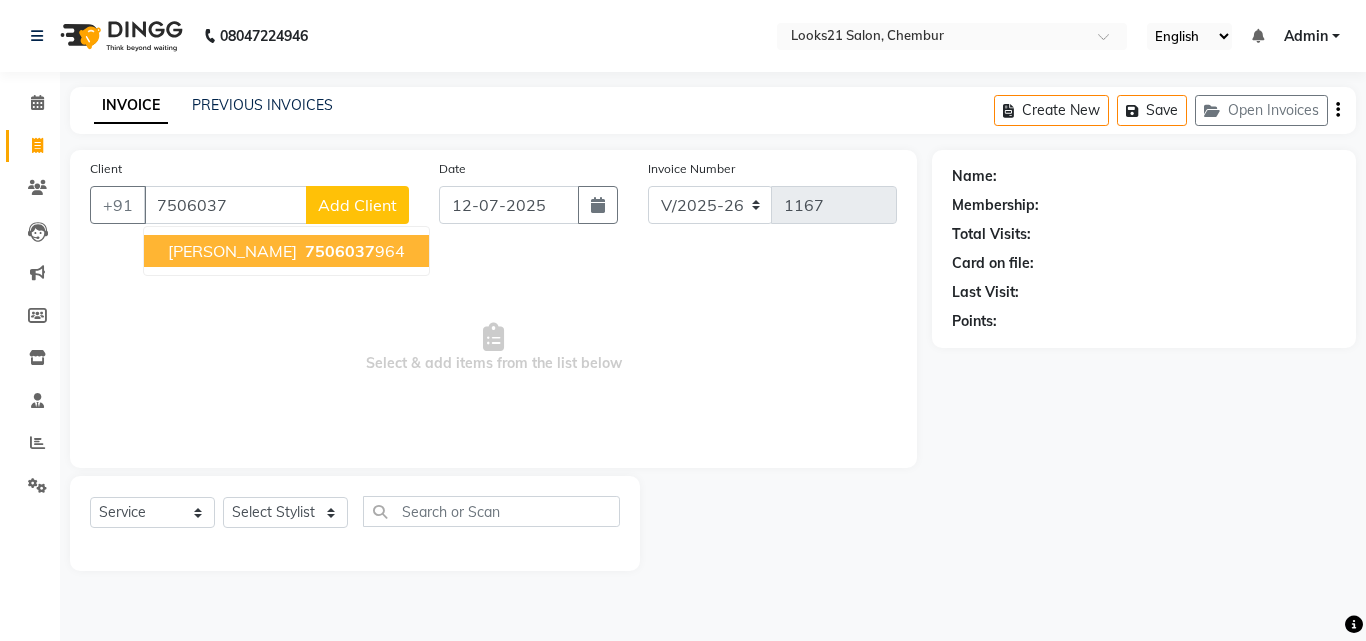 click on "NILESH ARORA" at bounding box center (232, 251) 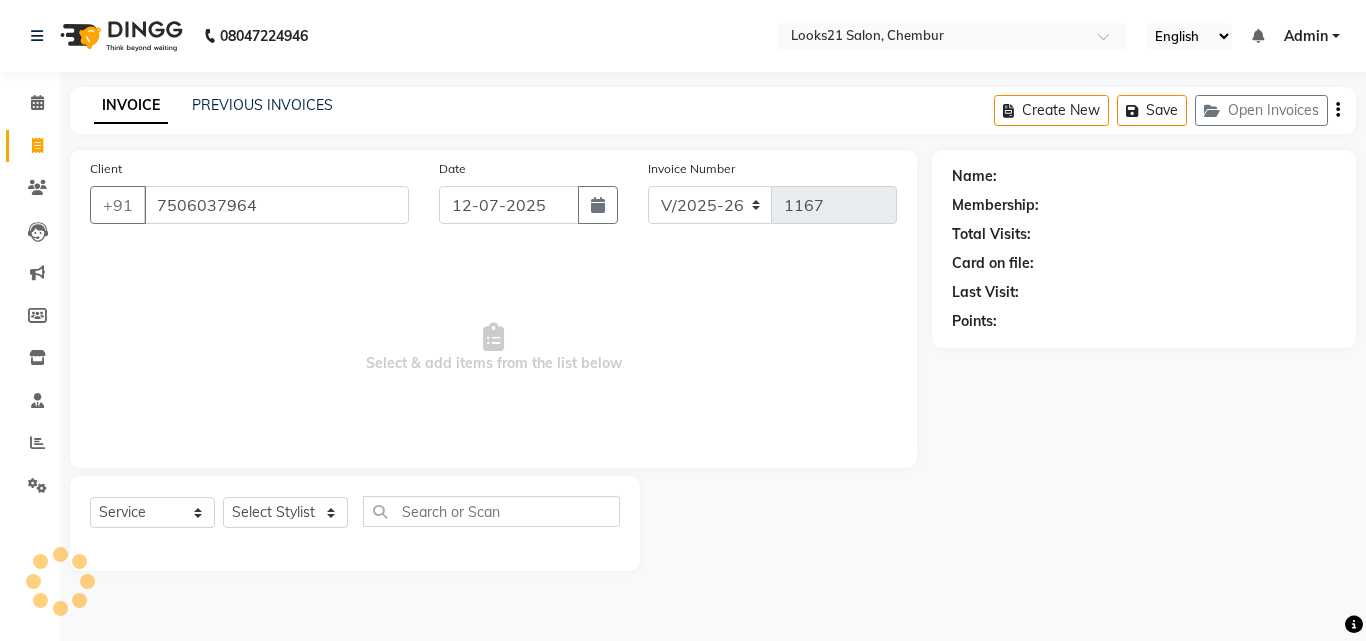 type on "7506037964" 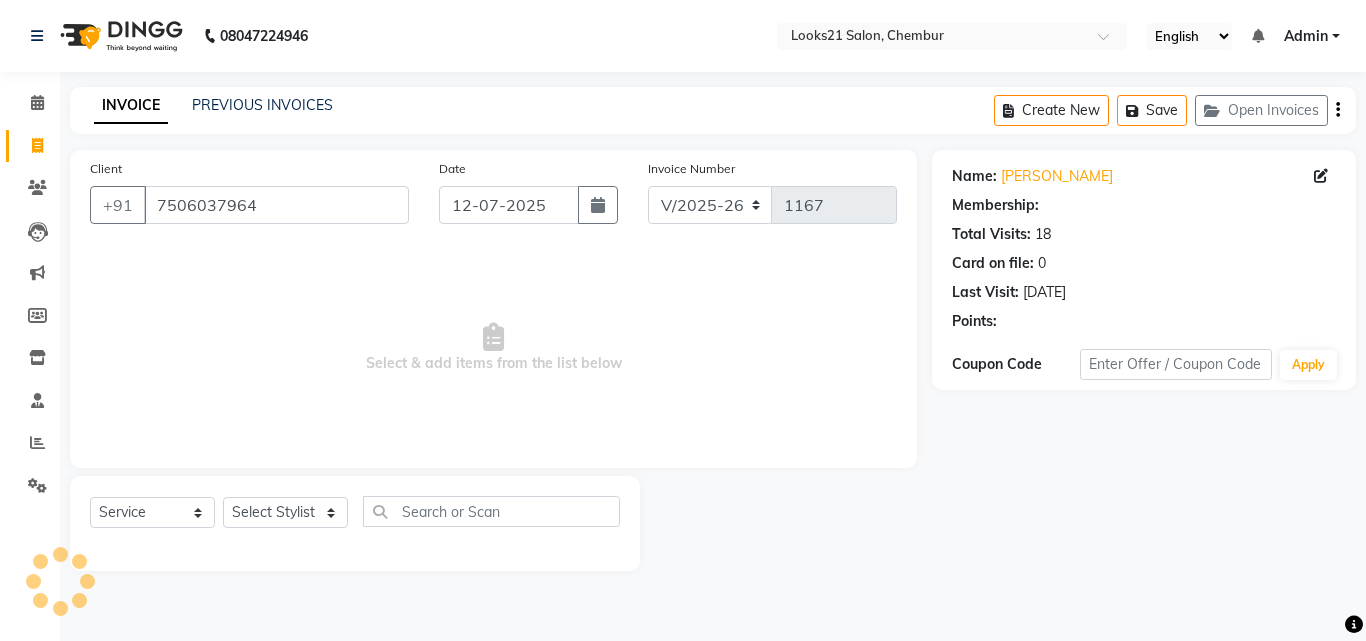select on "1: Object" 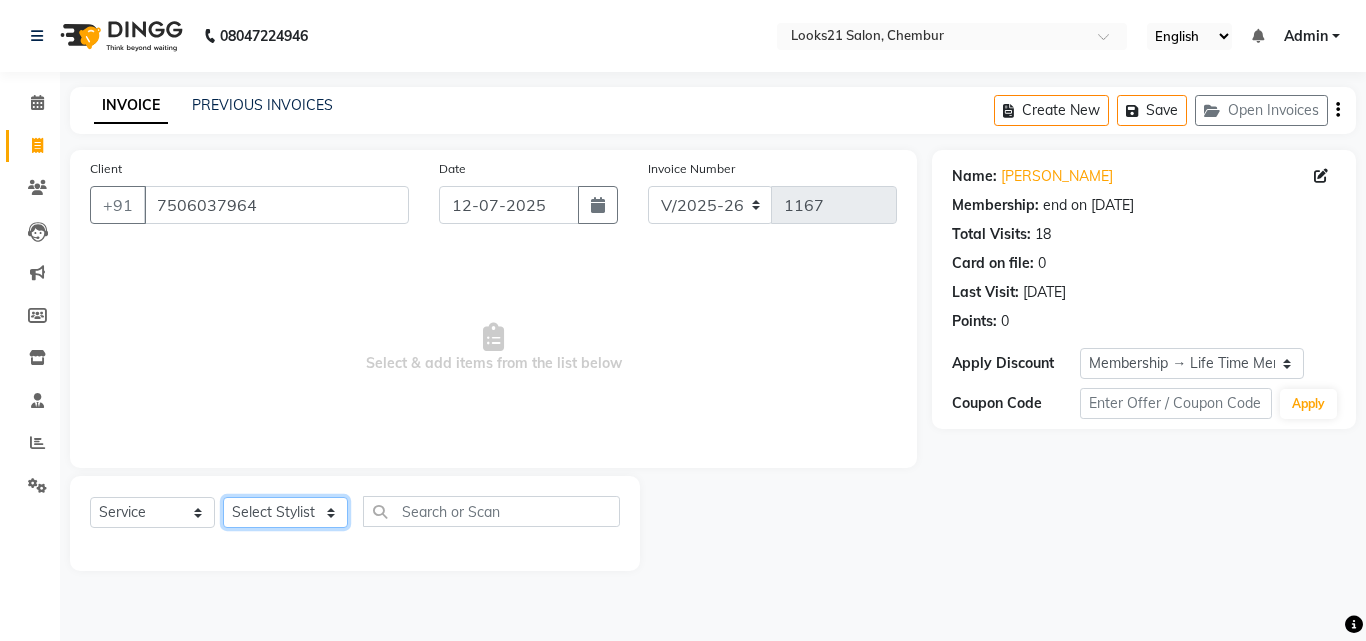 click on "Select Stylist Anwar Danish Janardhan sabiya khan Sajeda Siddiqui Samiksha Shakil Sharif Ahmed Shraddha Vaishali" 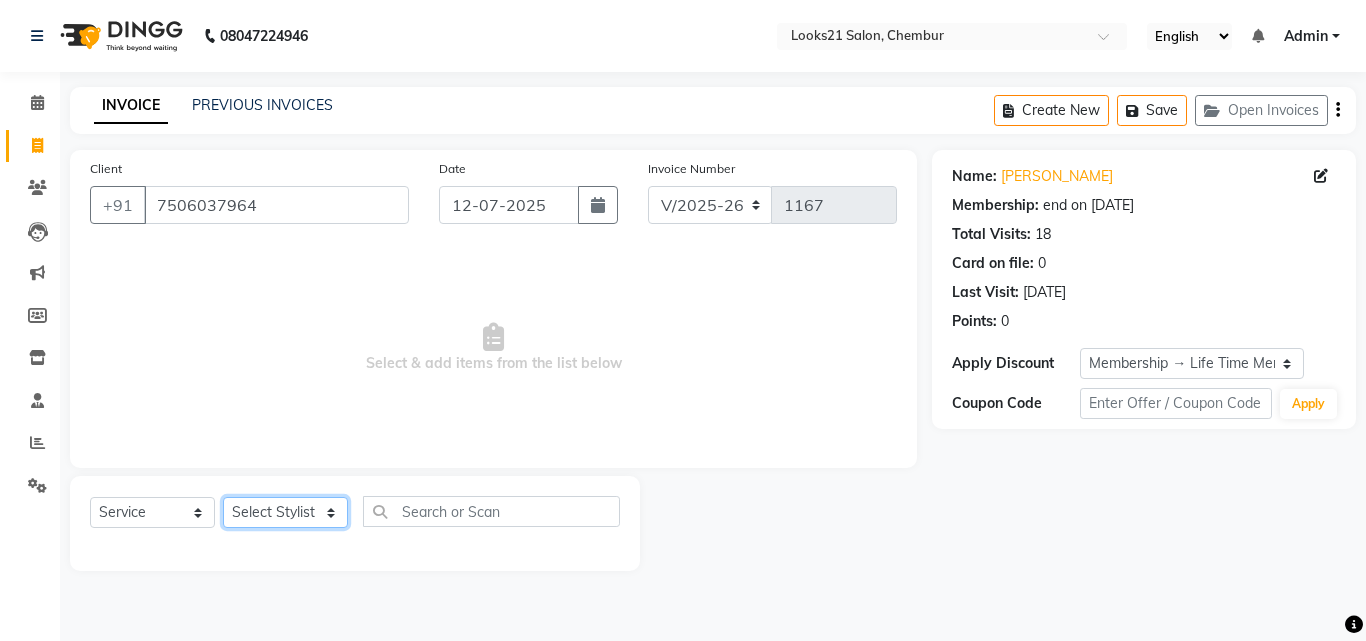 select on "13889" 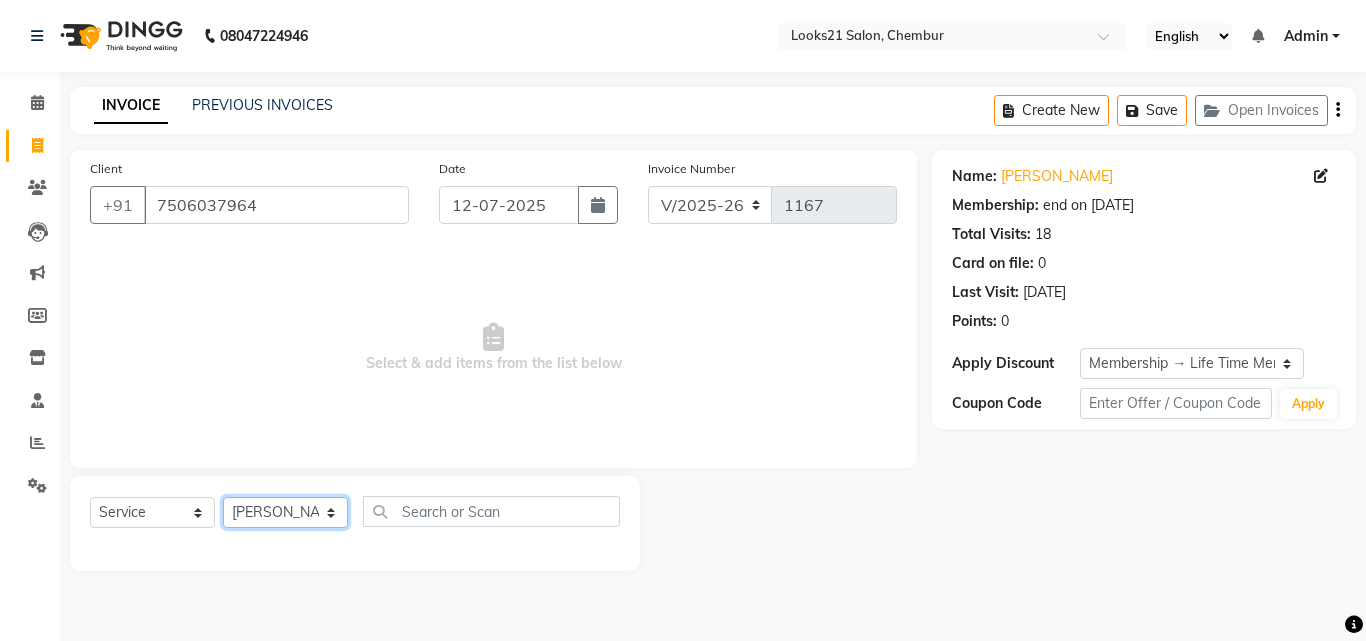 click on "Select Stylist [PERSON_NAME] [PERSON_NAME] [PERSON_NAME] [PERSON_NAME] [PERSON_NAME] [PERSON_NAME] [PERSON_NAME]" 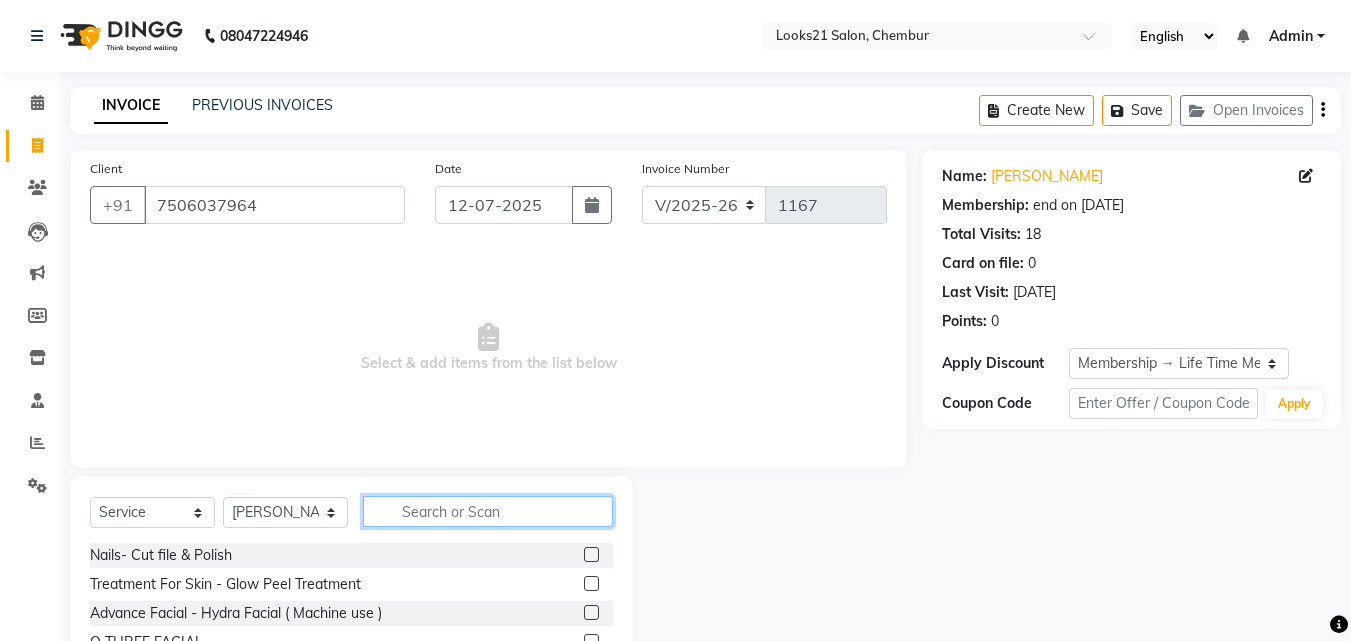 click 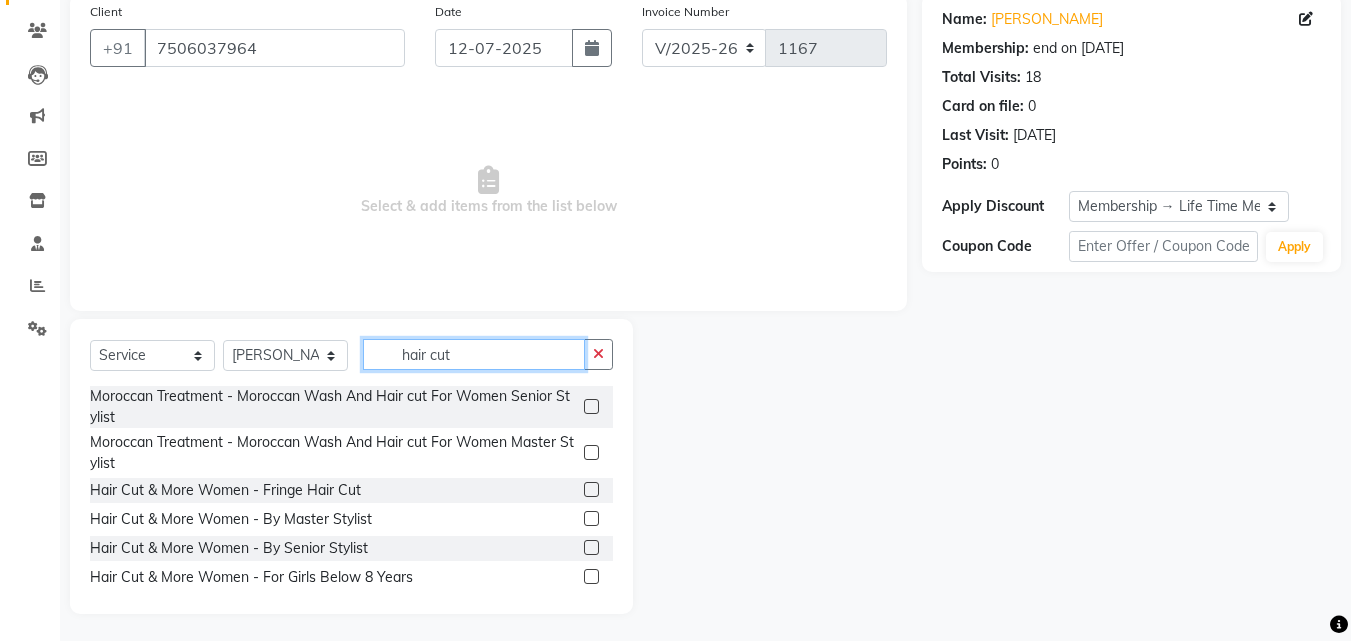scroll, scrollTop: 160, scrollLeft: 0, axis: vertical 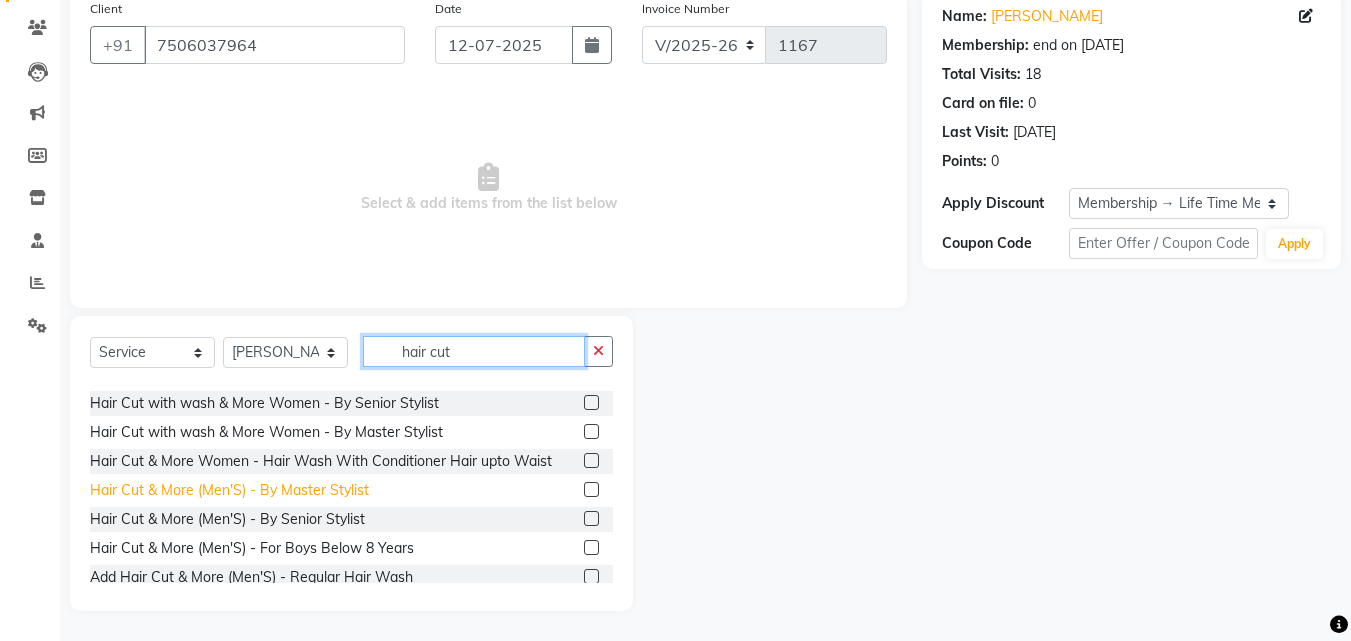 type on "hair cut" 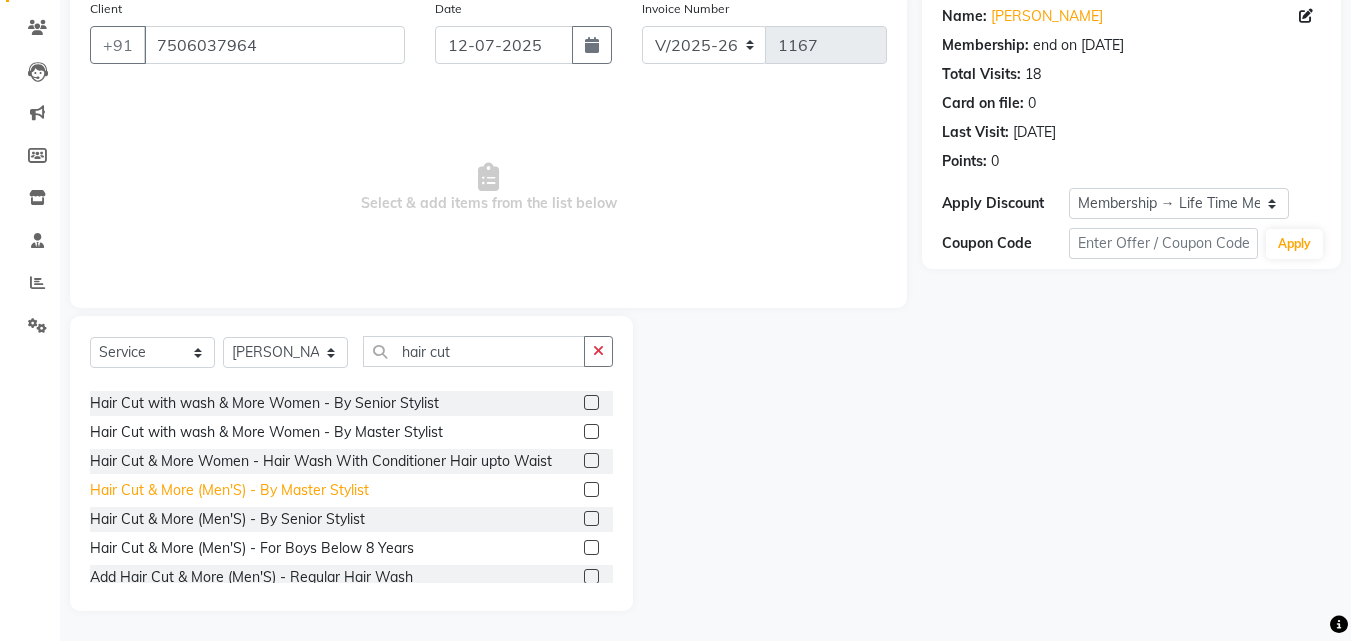click on "Hair Cut & More (Men'S)  - By Master Stylist" 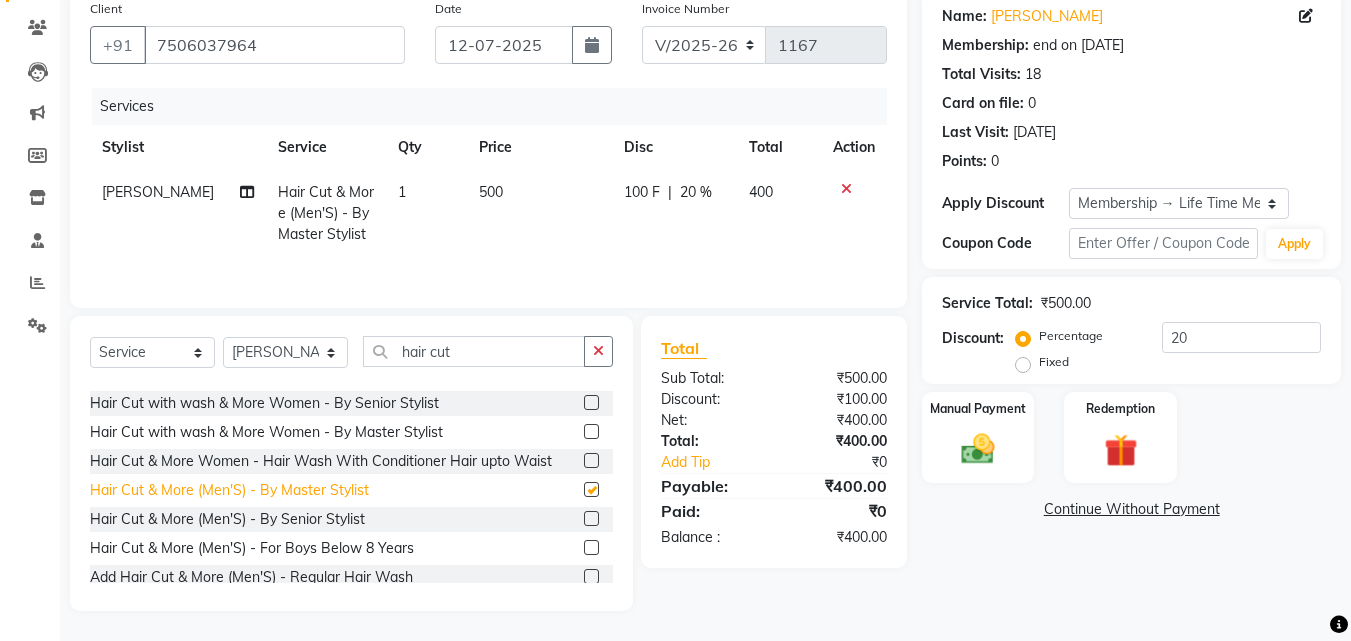 checkbox on "false" 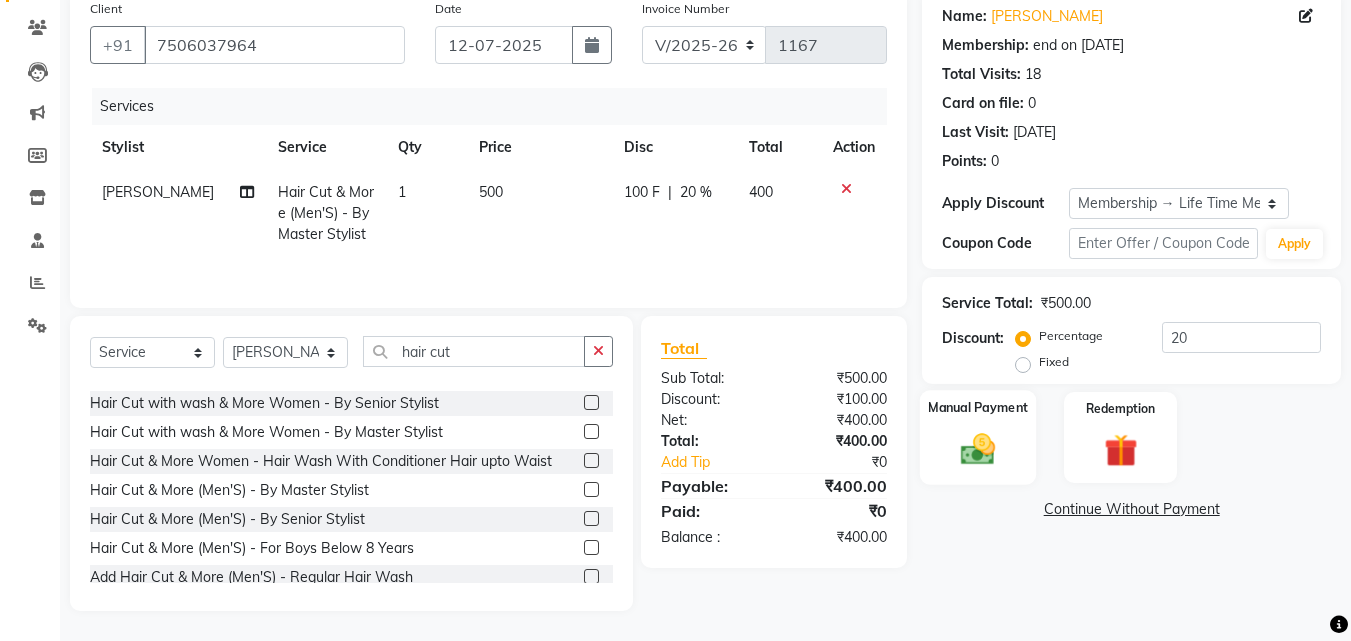 click on "Manual Payment" 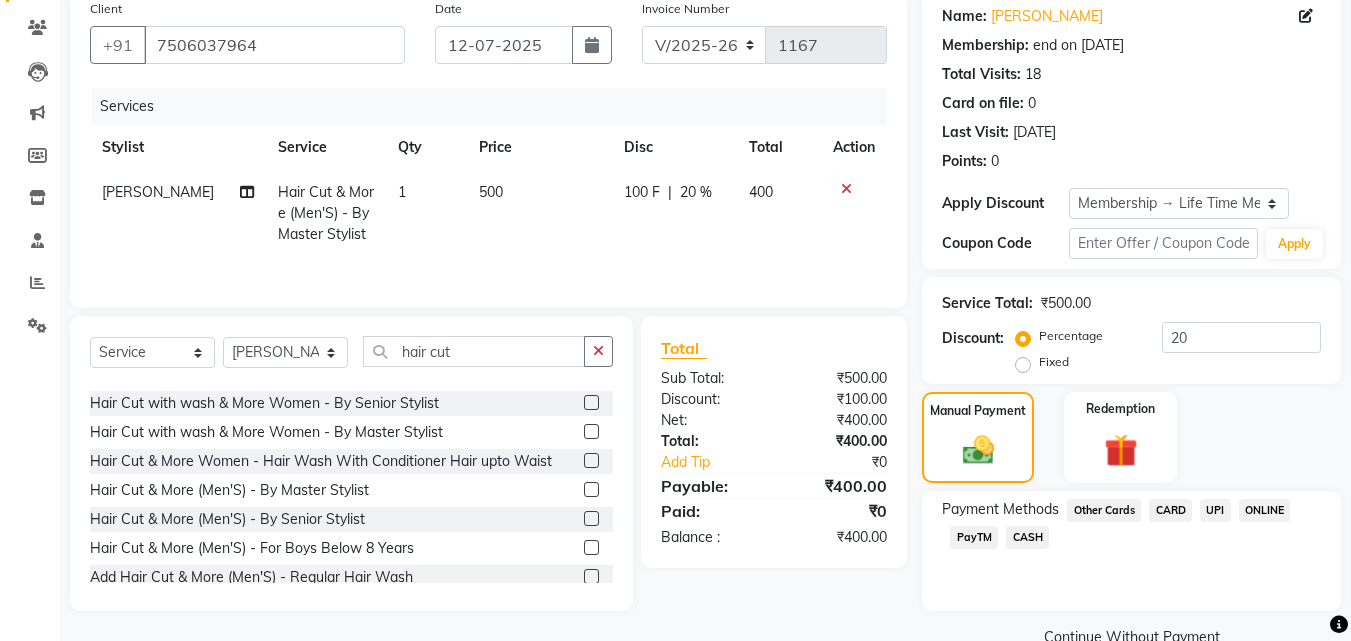 click on "UPI" 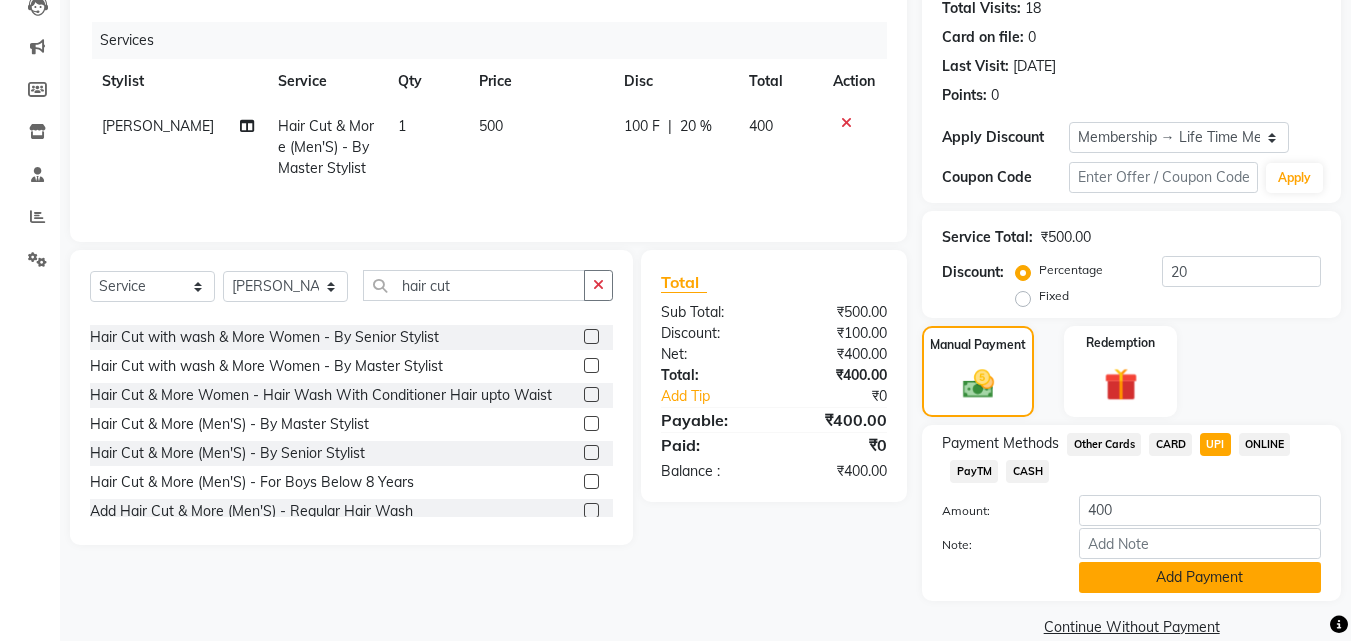 scroll, scrollTop: 257, scrollLeft: 0, axis: vertical 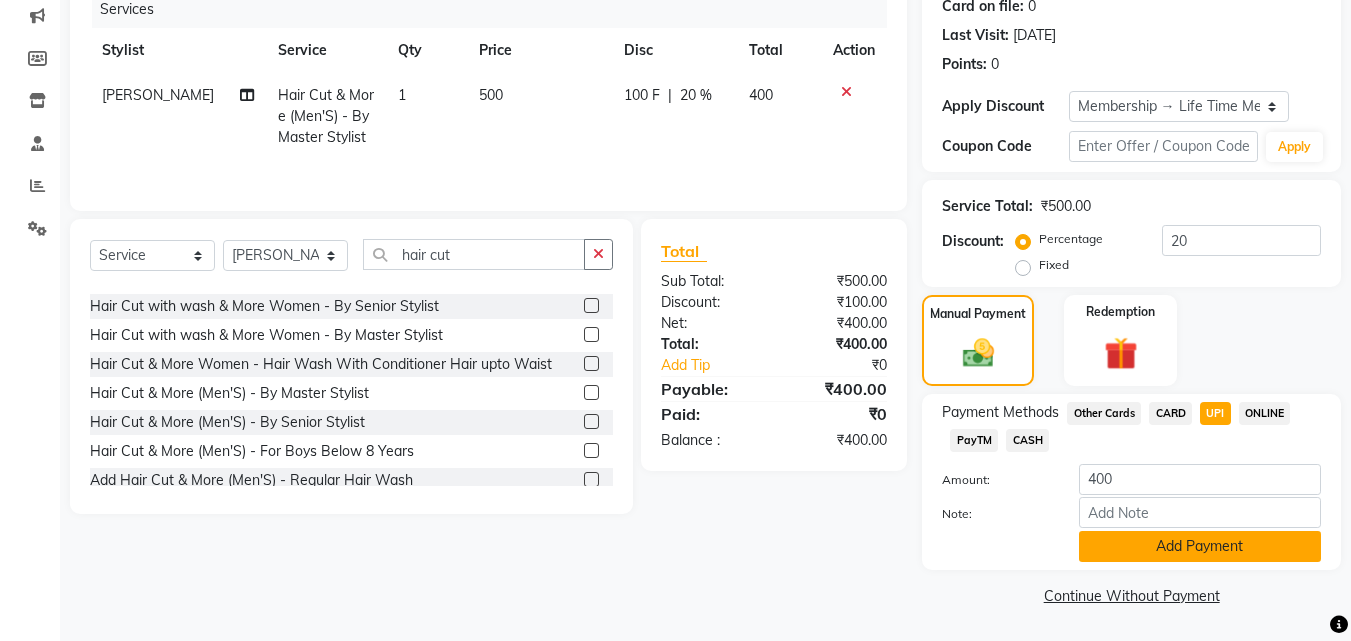 click on "Add Payment" 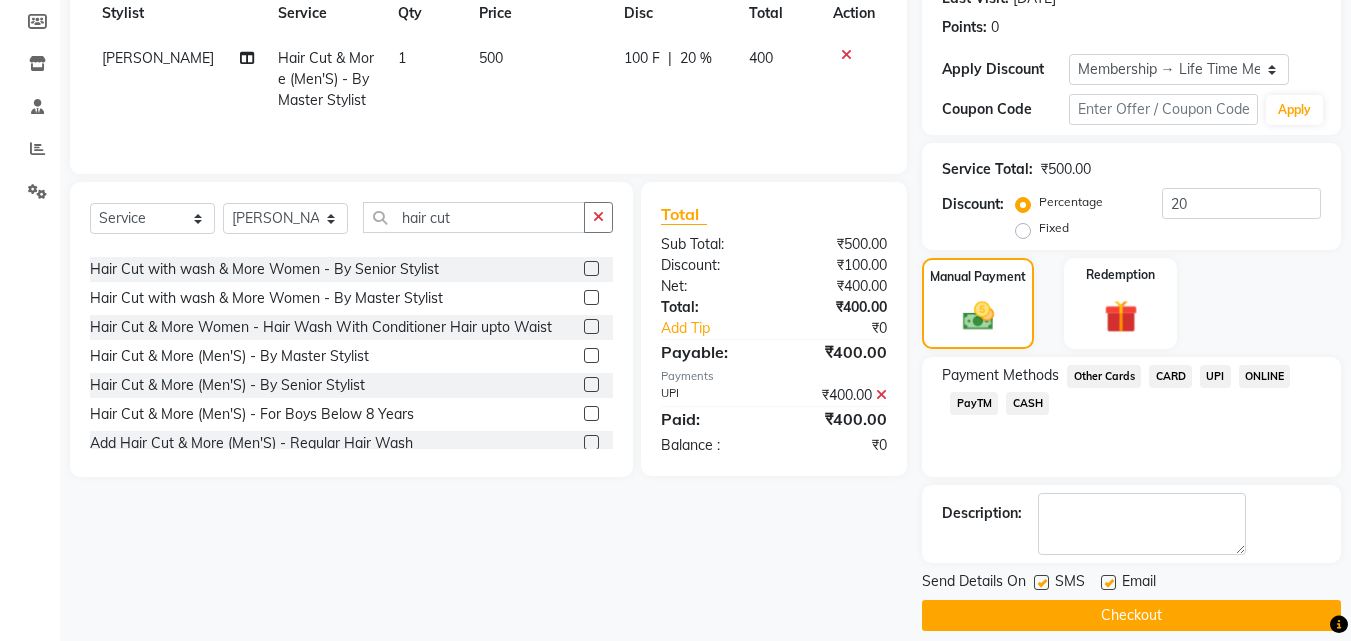 scroll, scrollTop: 314, scrollLeft: 0, axis: vertical 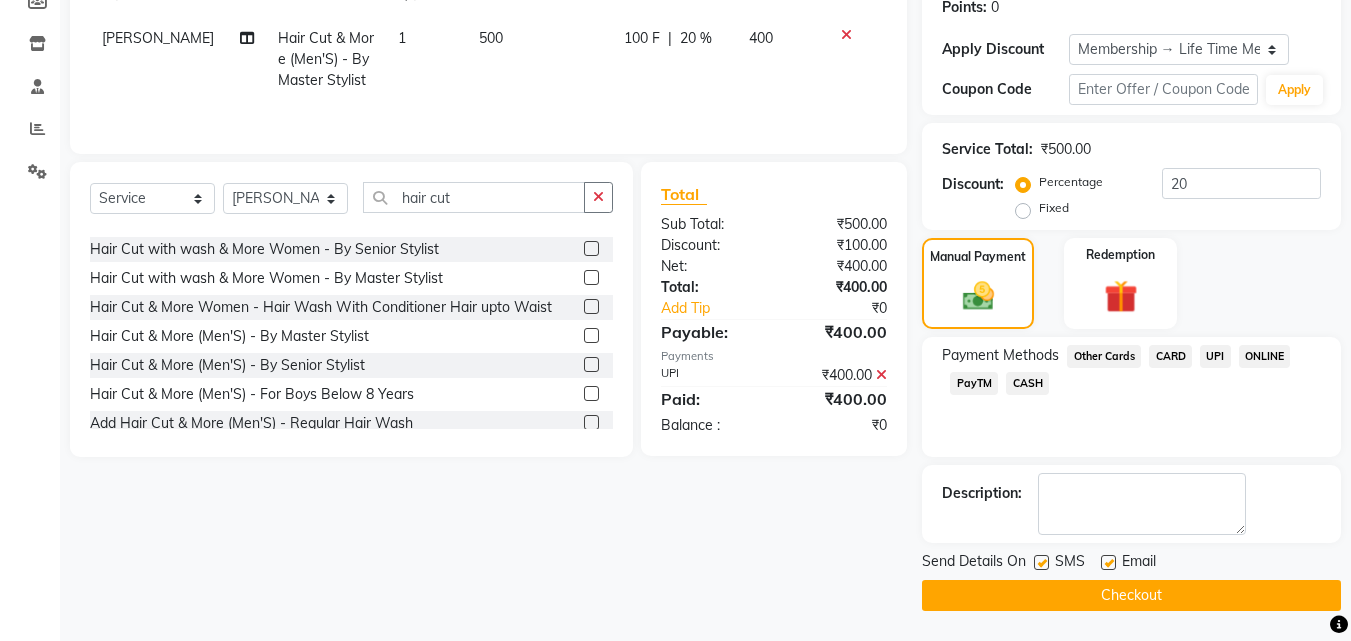 click on "Checkout" 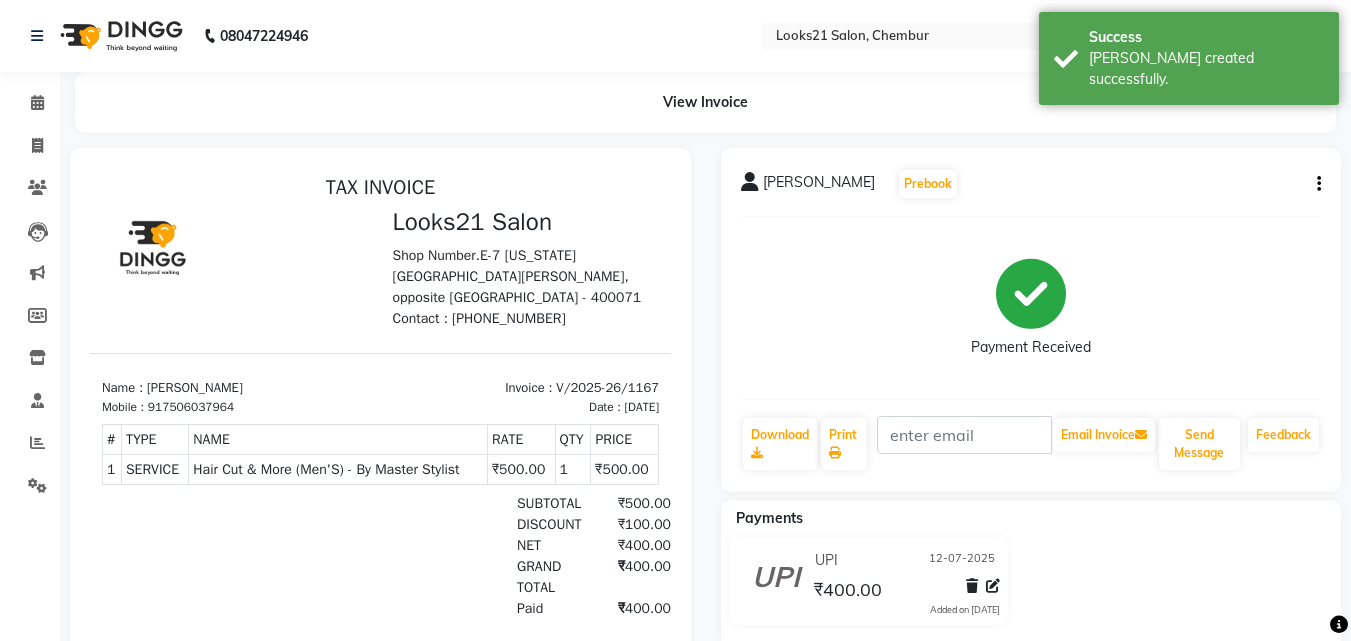 scroll, scrollTop: 0, scrollLeft: 0, axis: both 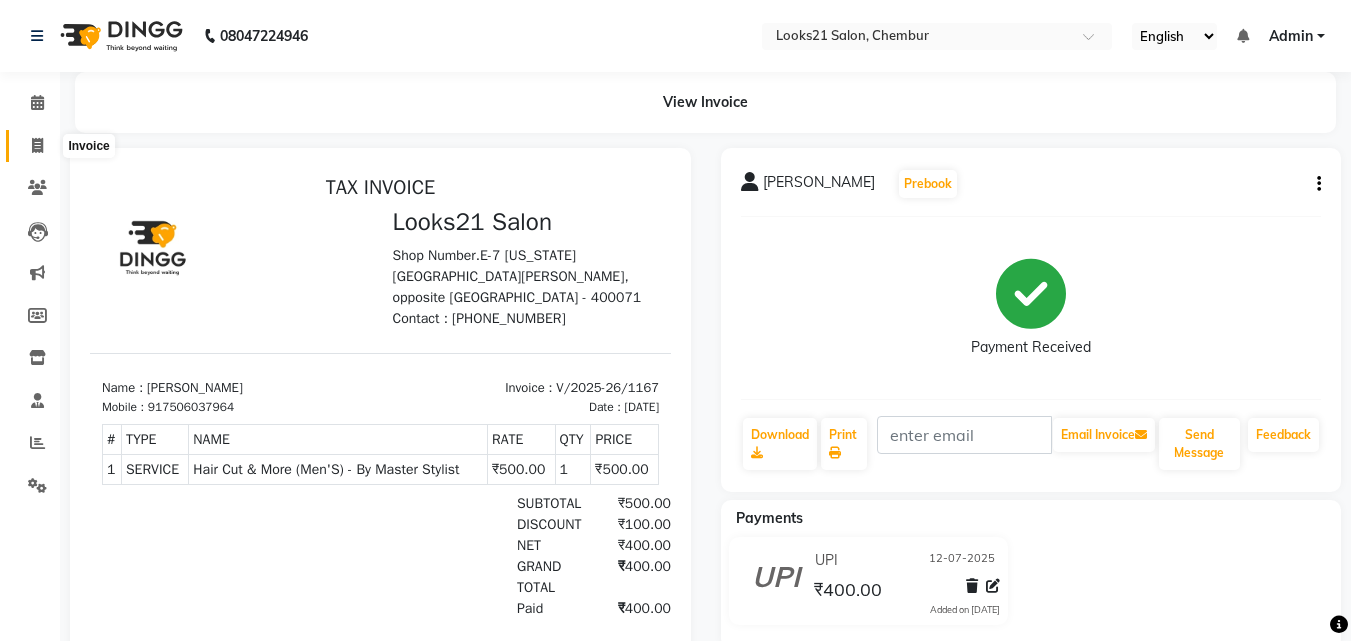 click 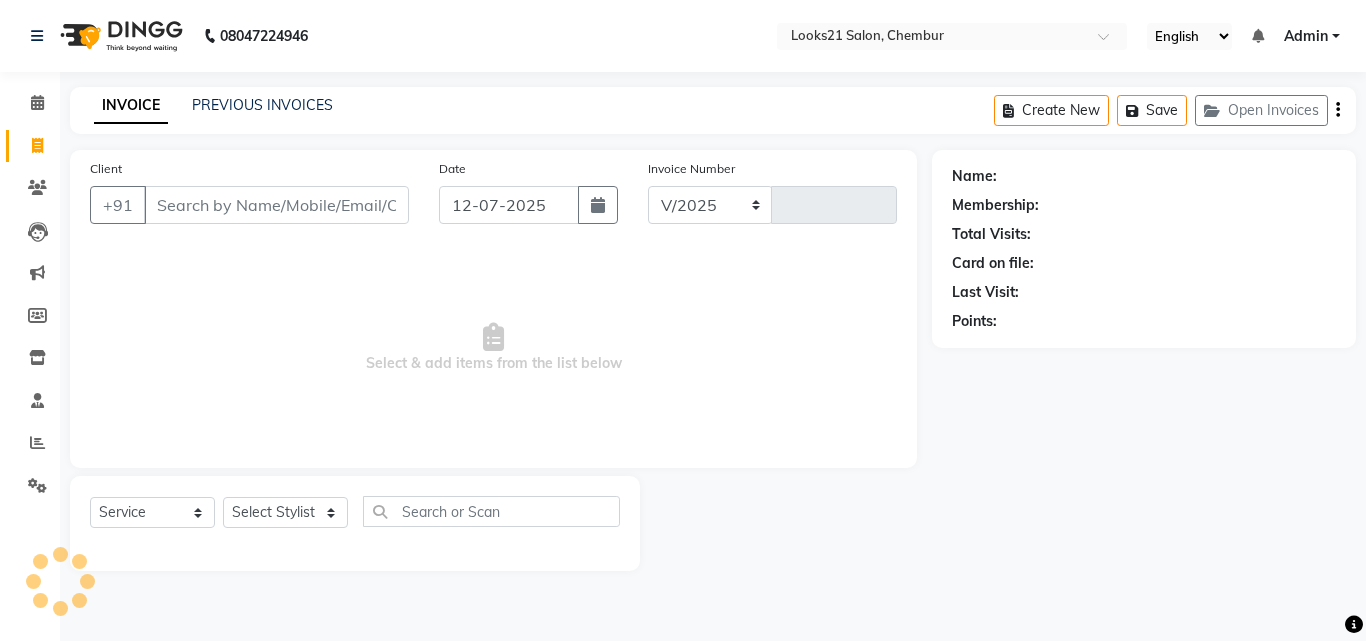 select on "844" 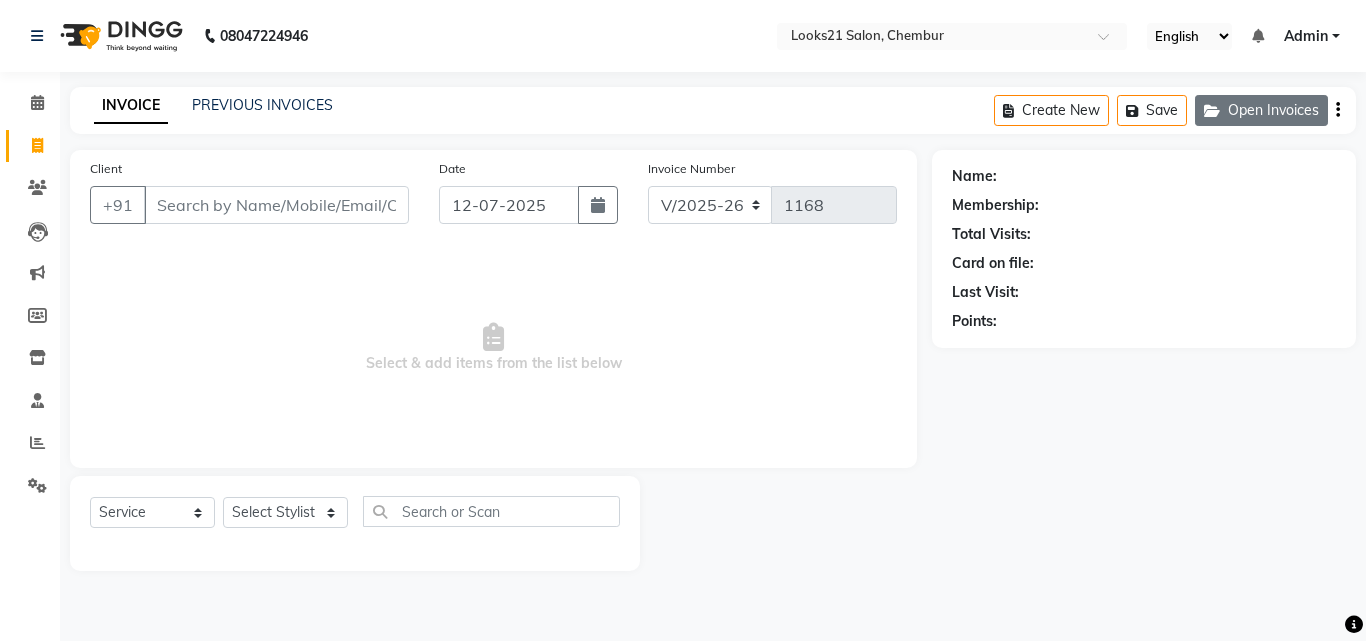 click on "Open Invoices" 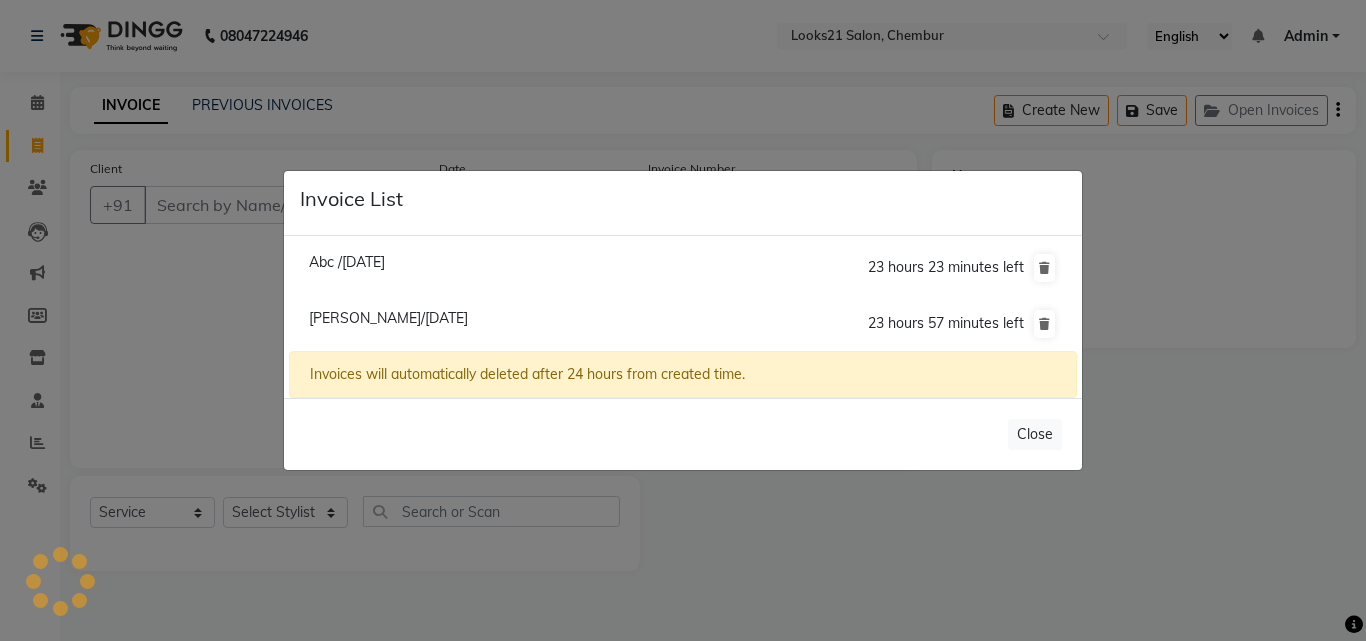 click on "Kritika Mani/12 July 2025" 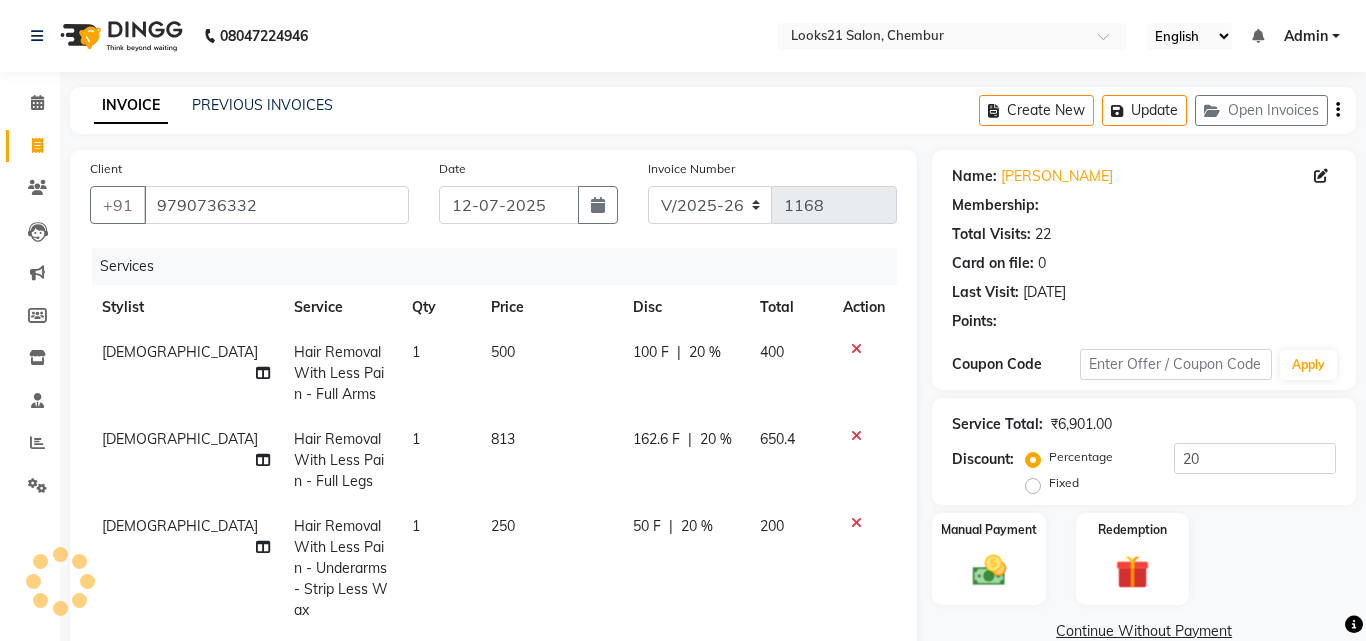 type on "0" 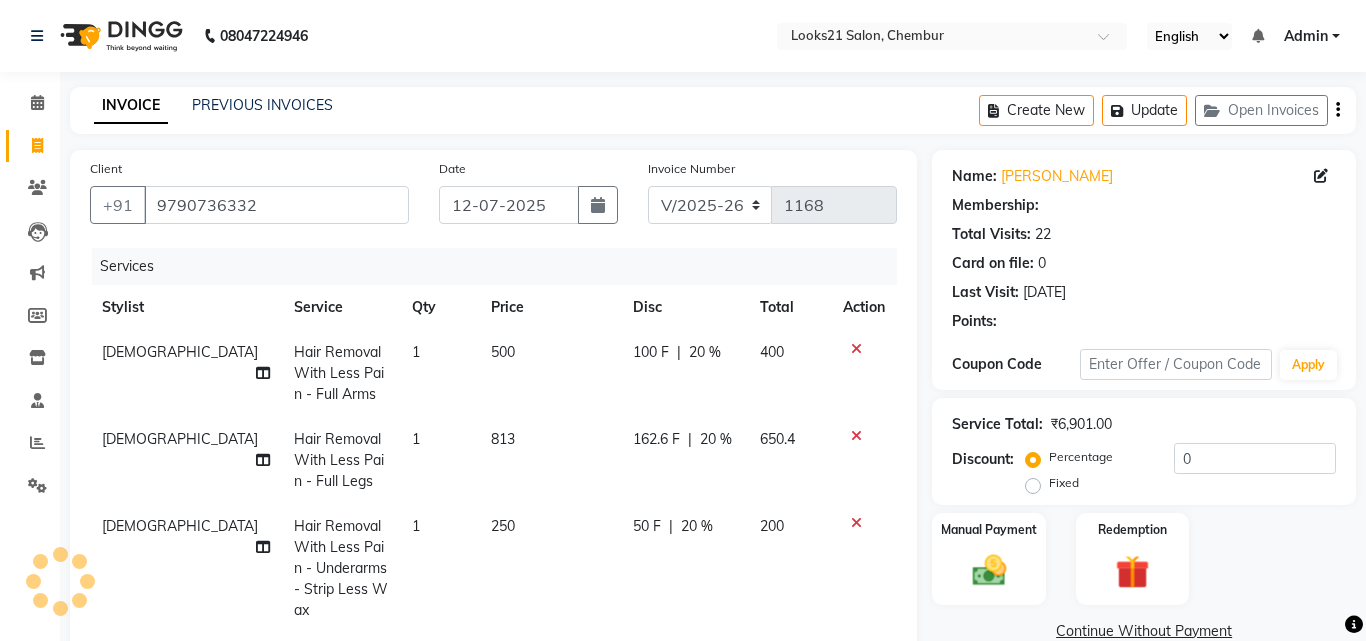 select on "1: Object" 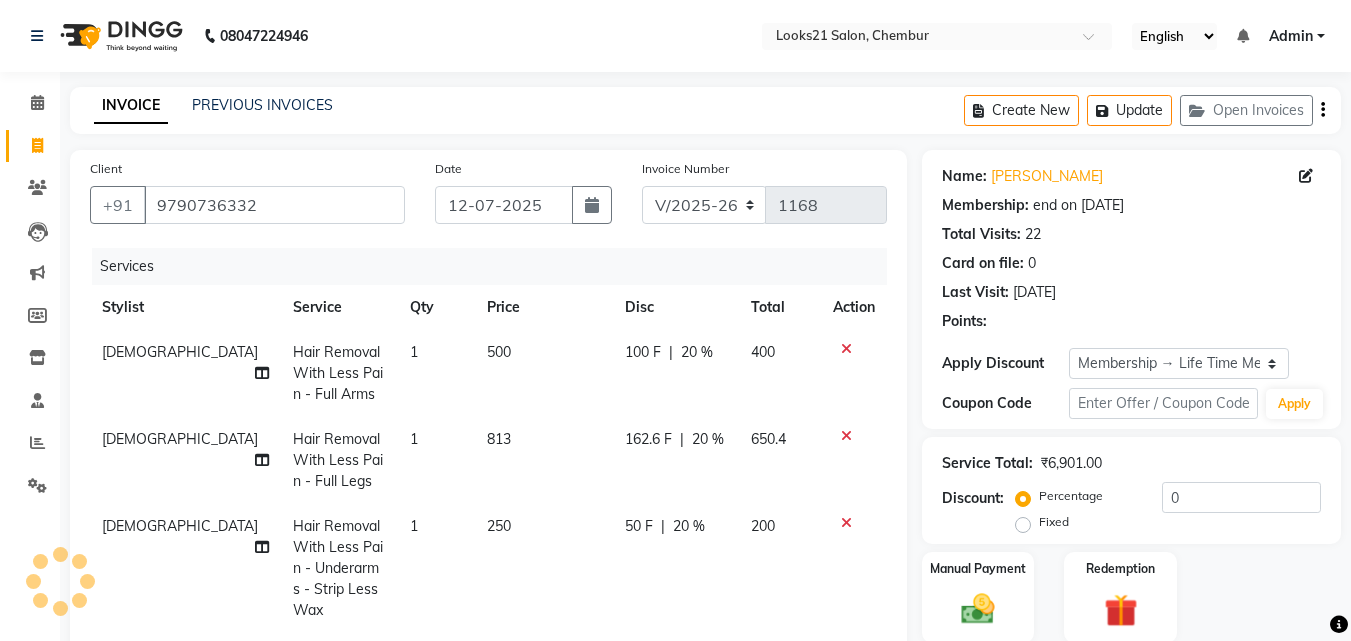 type on "20" 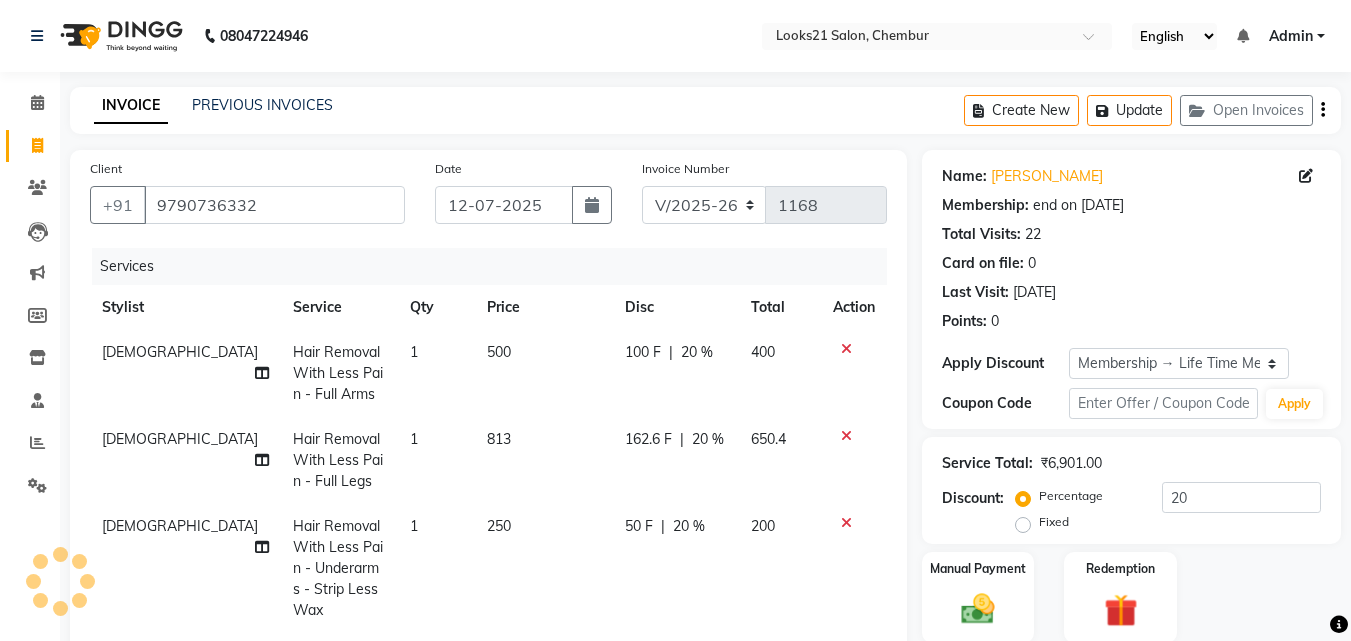 scroll, scrollTop: 156, scrollLeft: 0, axis: vertical 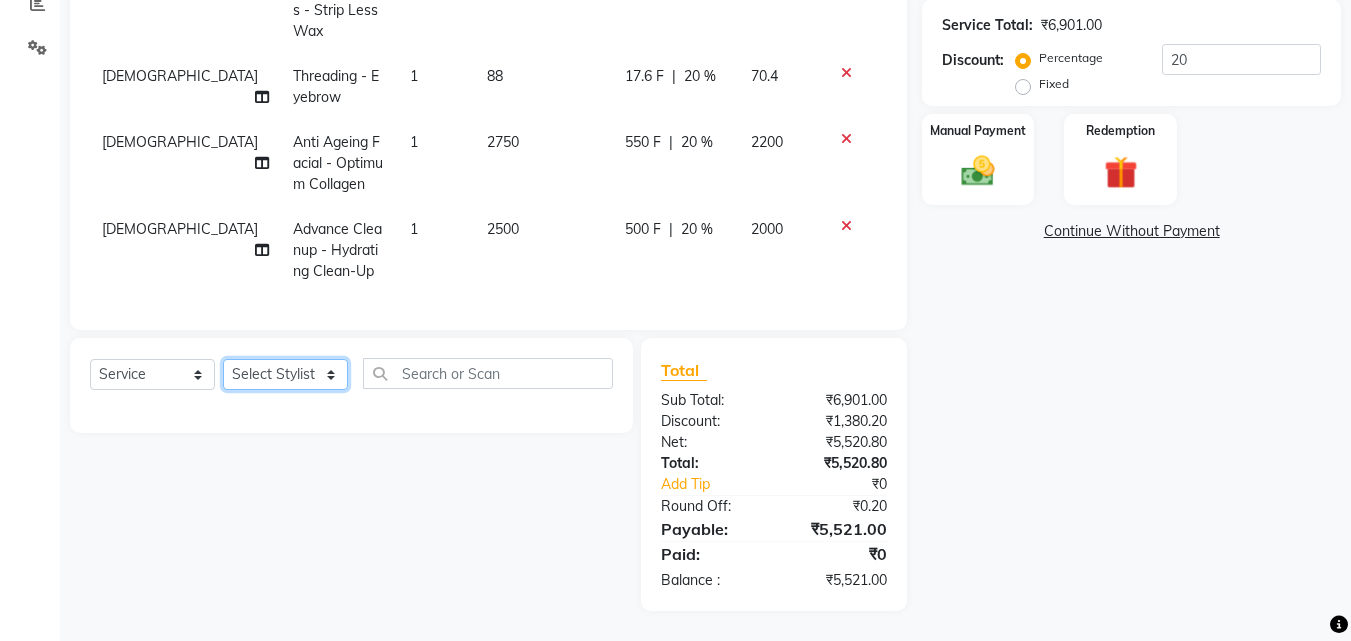 click on "Select Stylist [PERSON_NAME] [PERSON_NAME] [PERSON_NAME] [PERSON_NAME] [PERSON_NAME] [PERSON_NAME] [PERSON_NAME]" 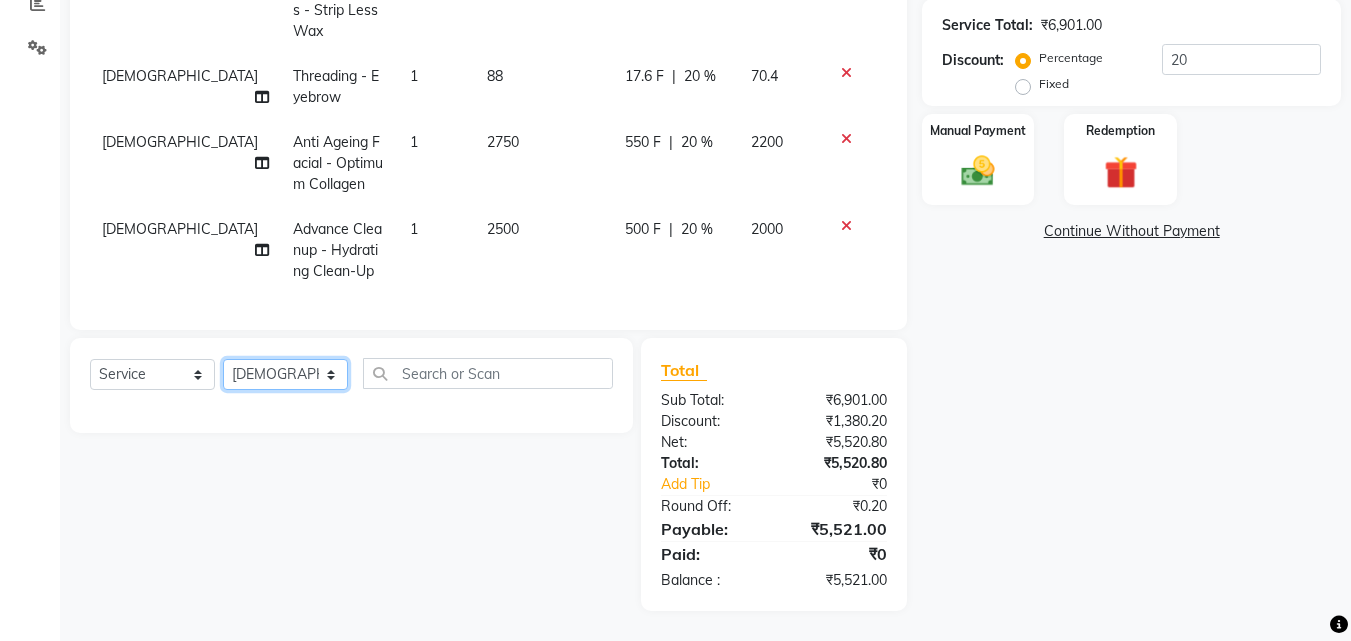 click on "Select Stylist [PERSON_NAME] [PERSON_NAME] [PERSON_NAME] [PERSON_NAME] [PERSON_NAME] [PERSON_NAME] [PERSON_NAME]" 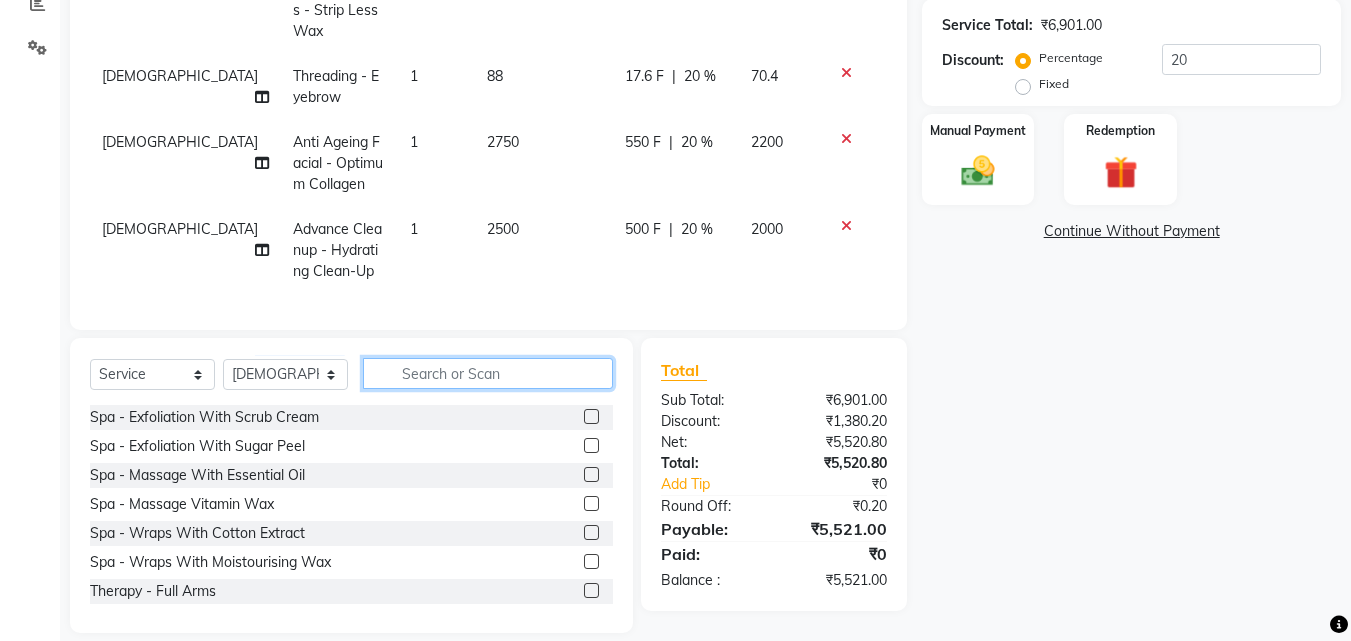 click 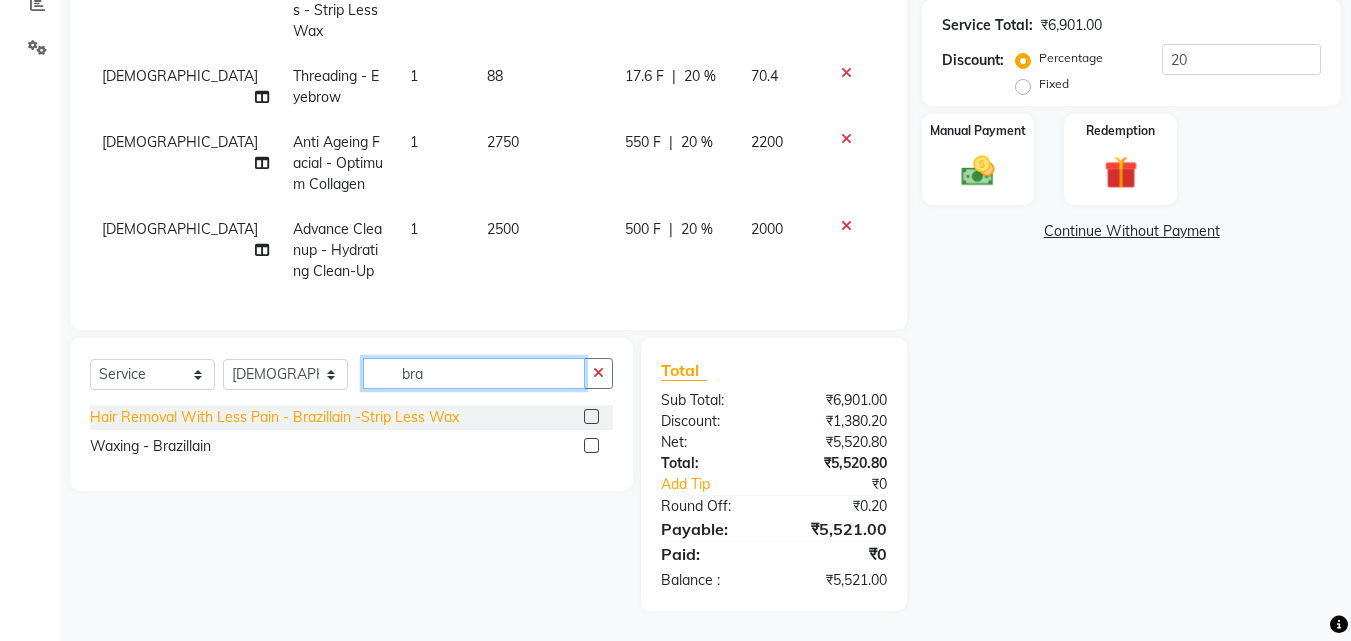 type on "bra" 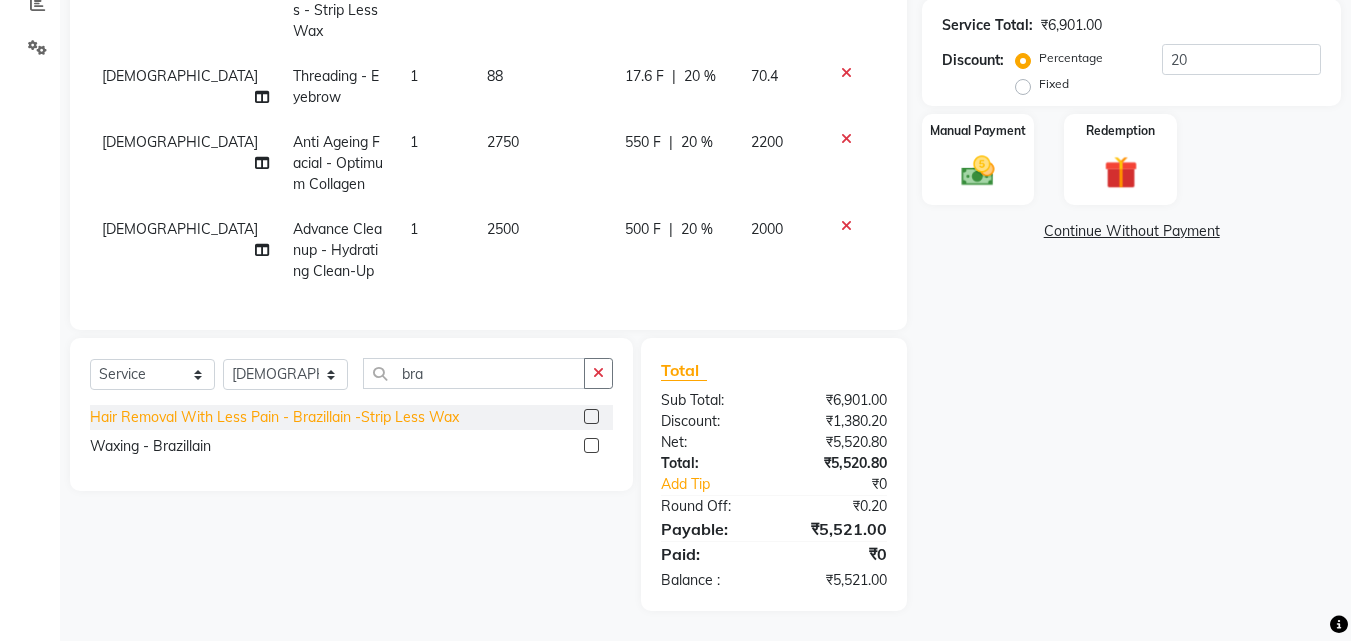 click on "Hair Removal With Less Pain  - Brazillain -Strip Less Wax" 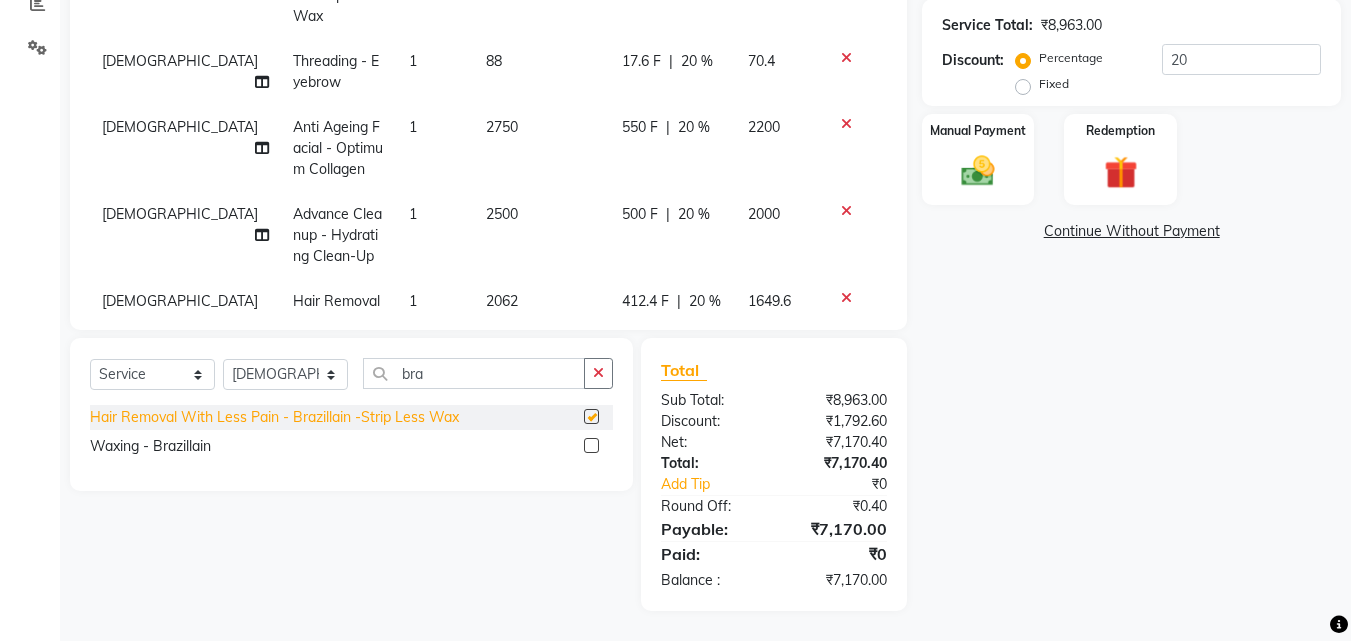 checkbox on "false" 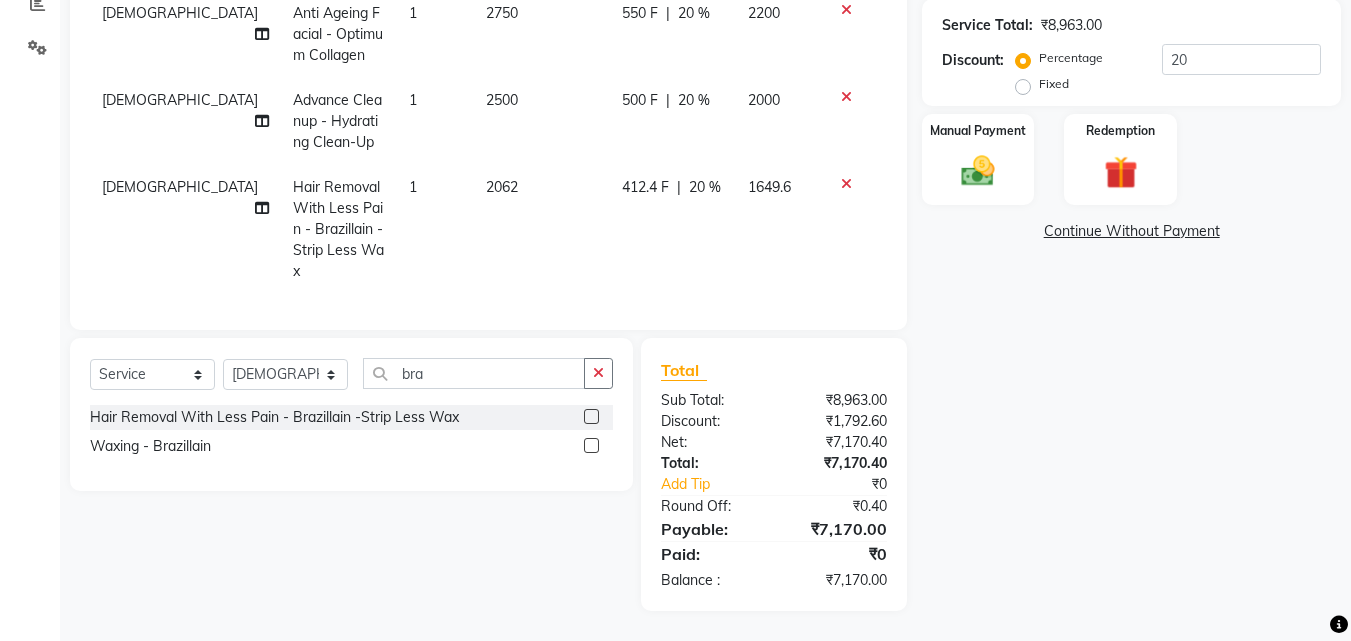 scroll, scrollTop: 285, scrollLeft: 0, axis: vertical 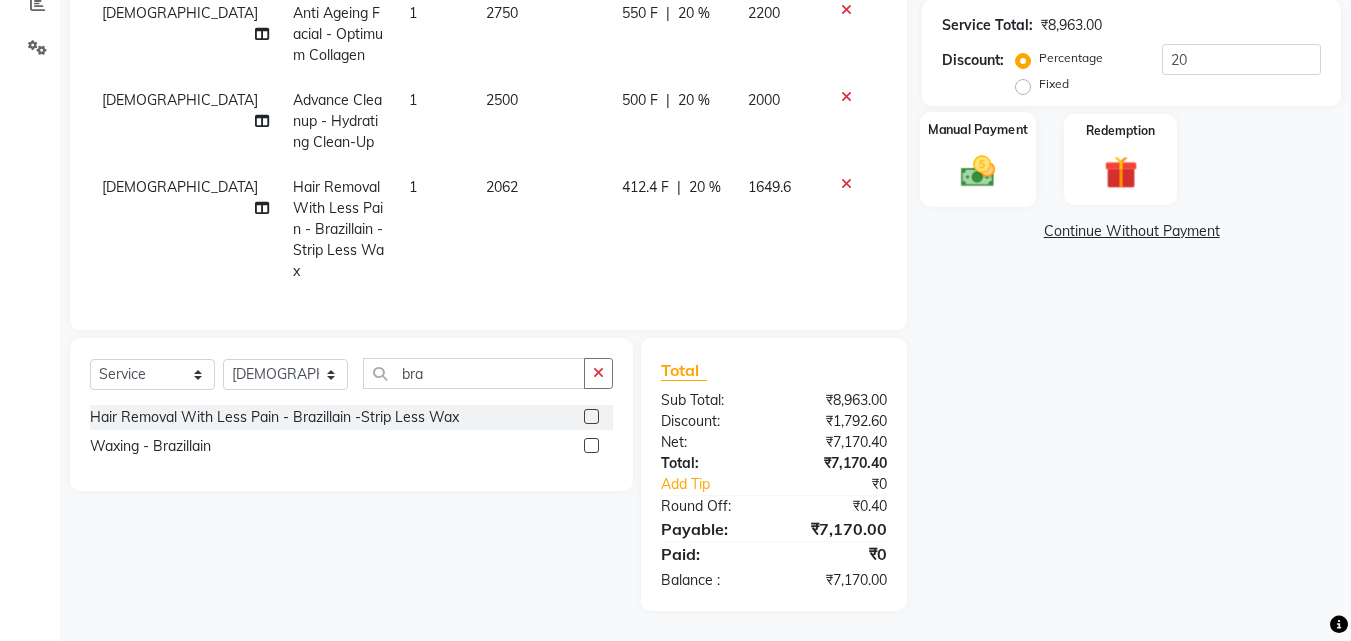 click 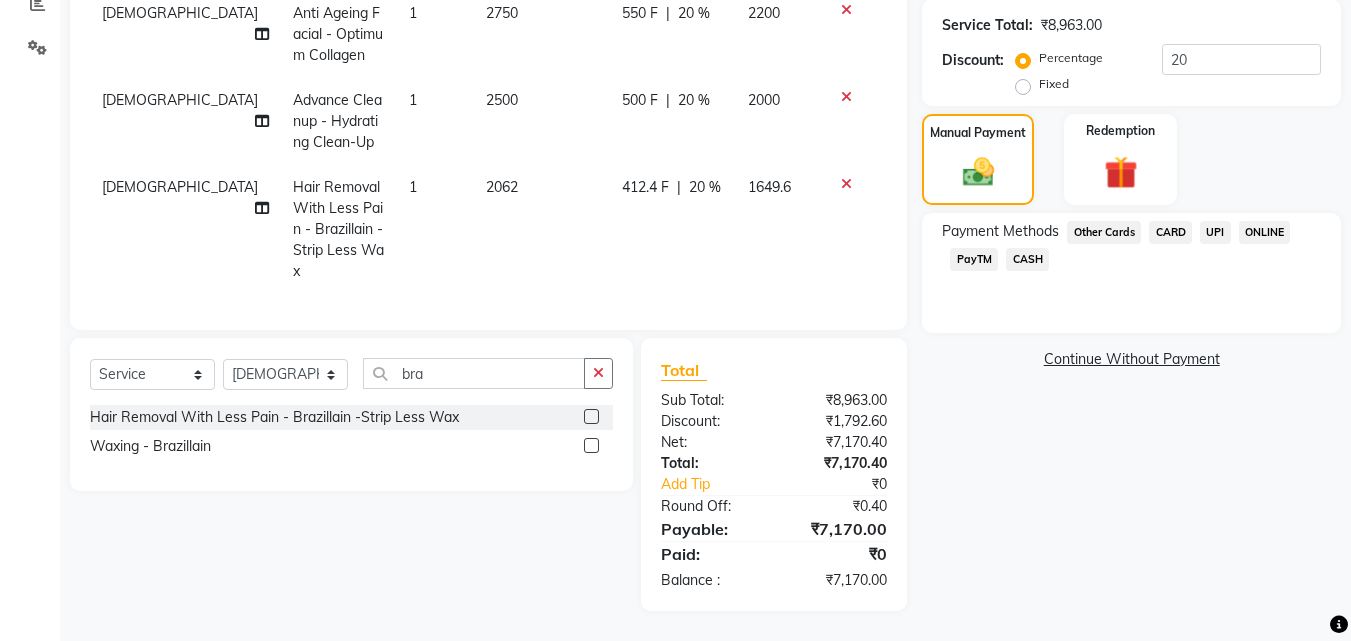 click on "CARD" 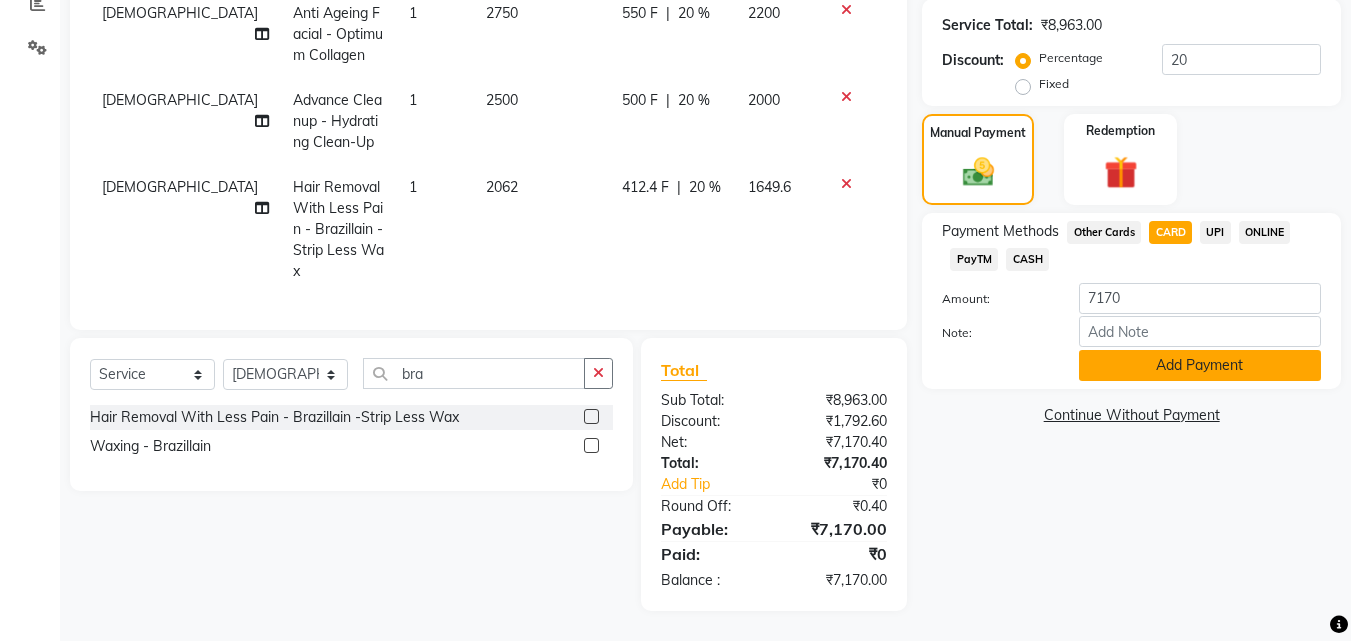click on "Add Payment" 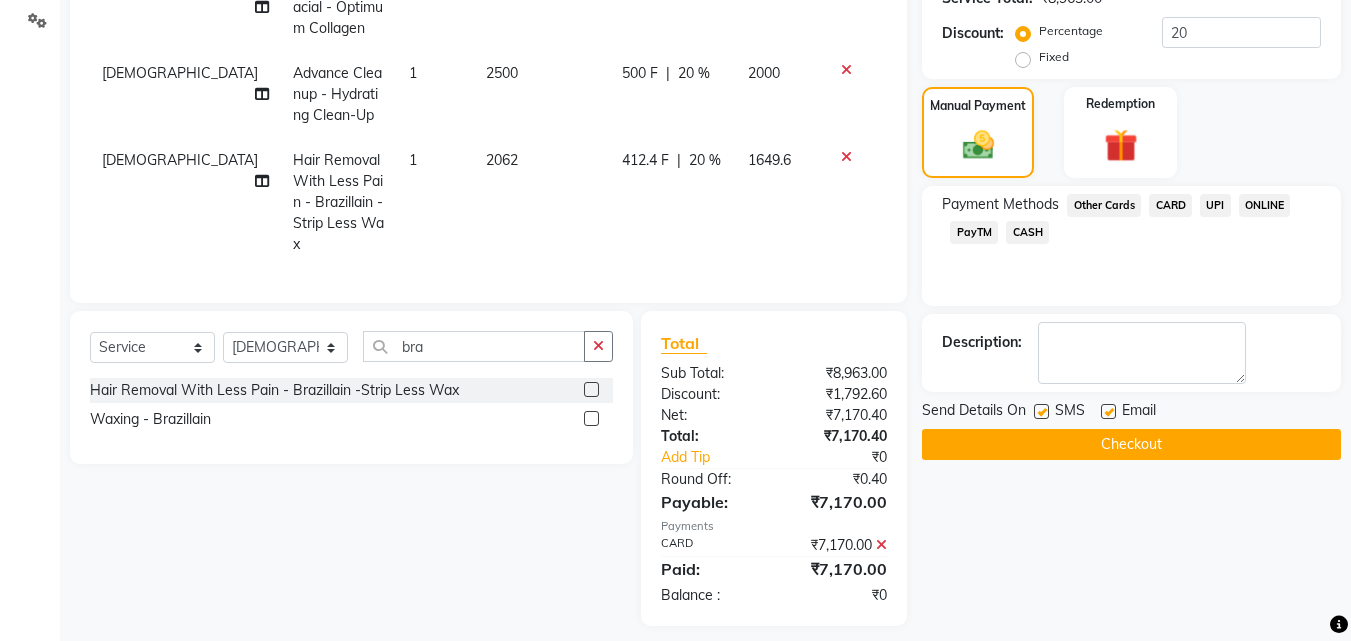 scroll, scrollTop: 480, scrollLeft: 0, axis: vertical 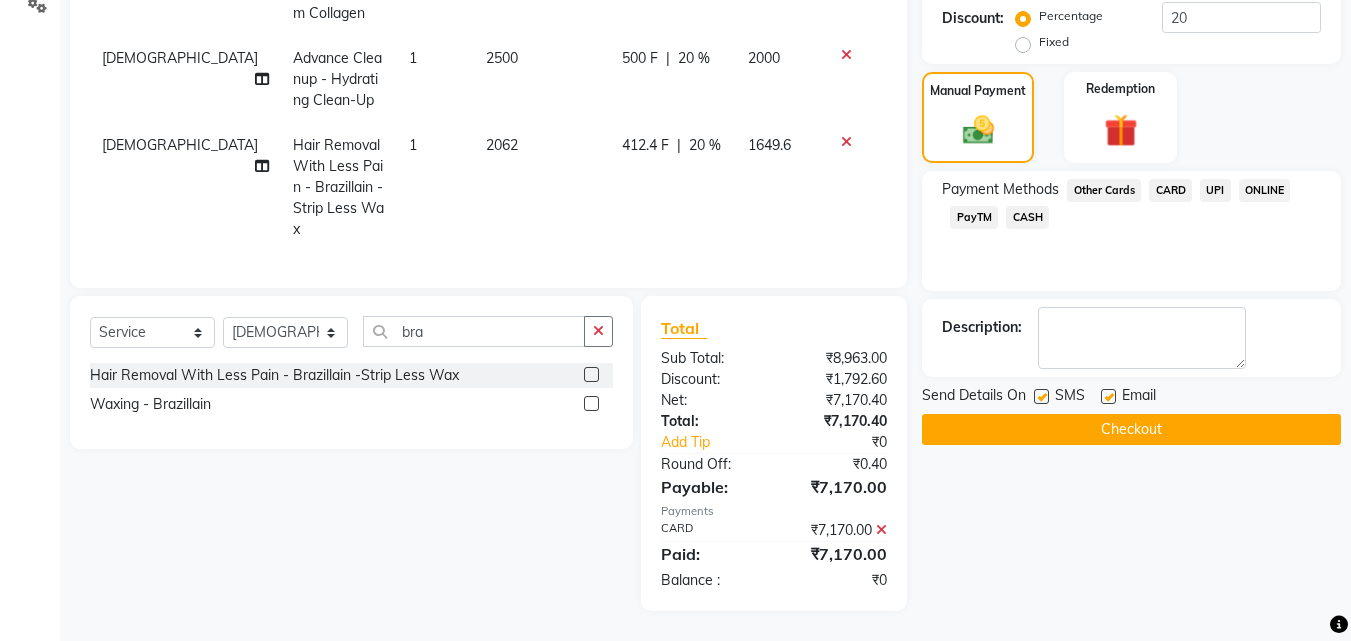 click on "Checkout" 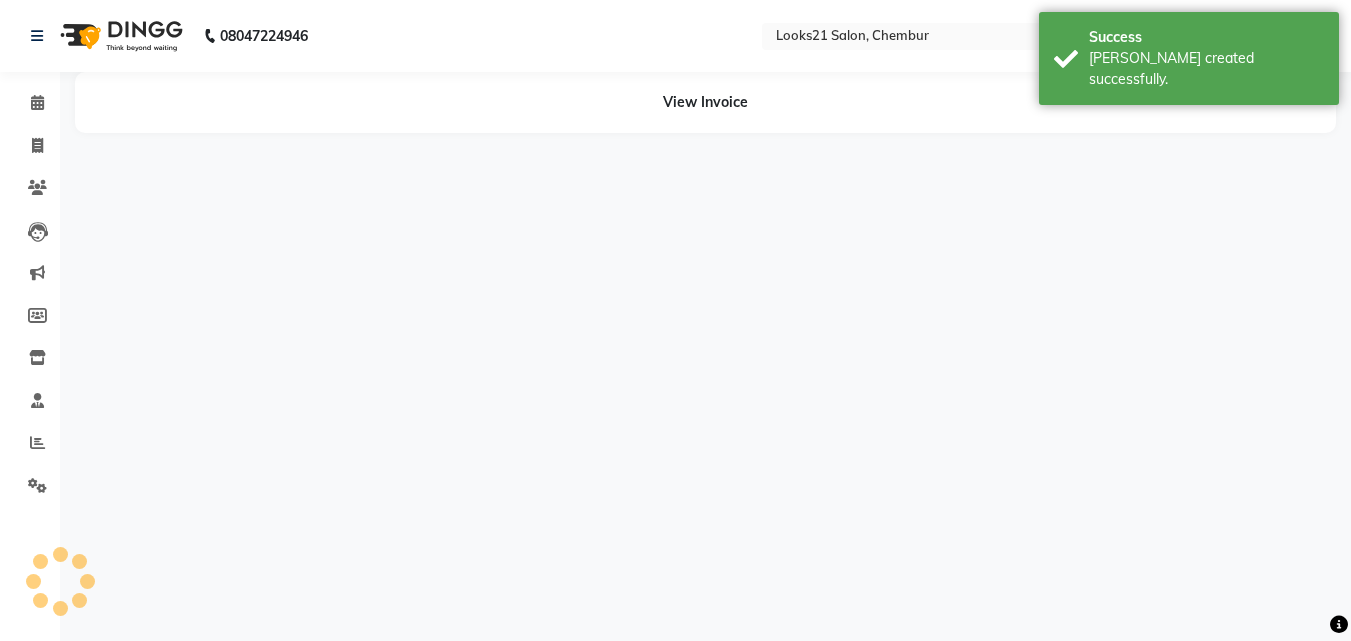 scroll, scrollTop: 0, scrollLeft: 0, axis: both 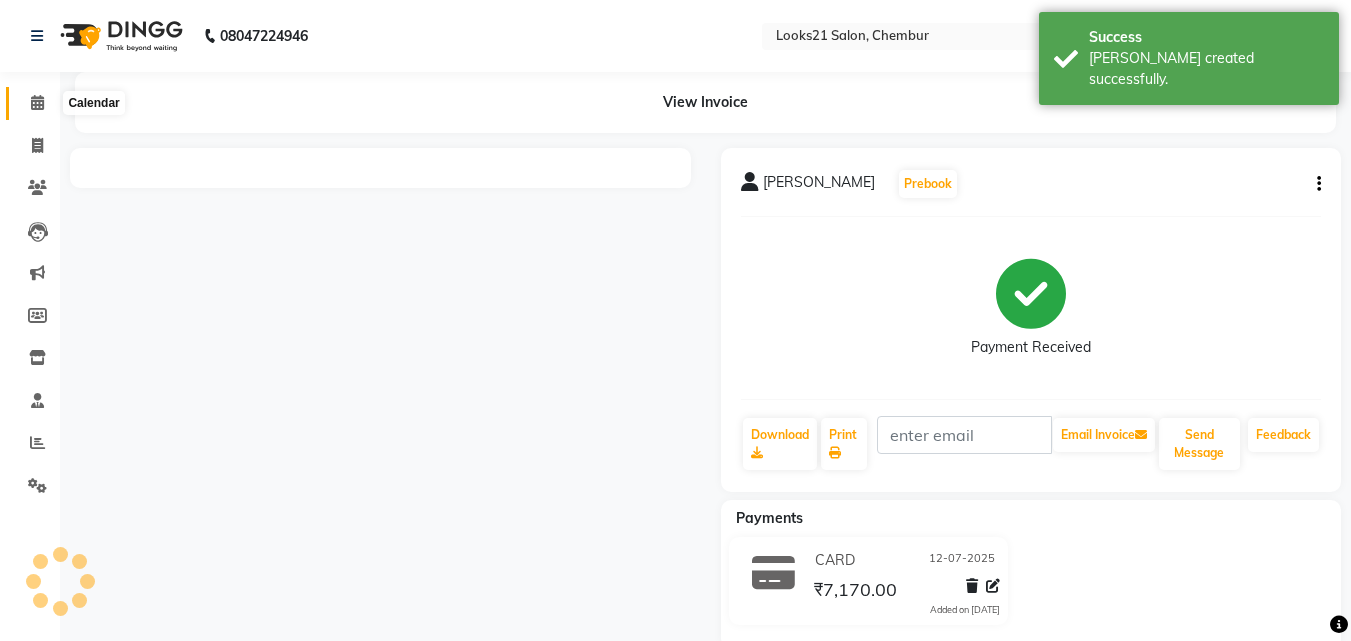 click 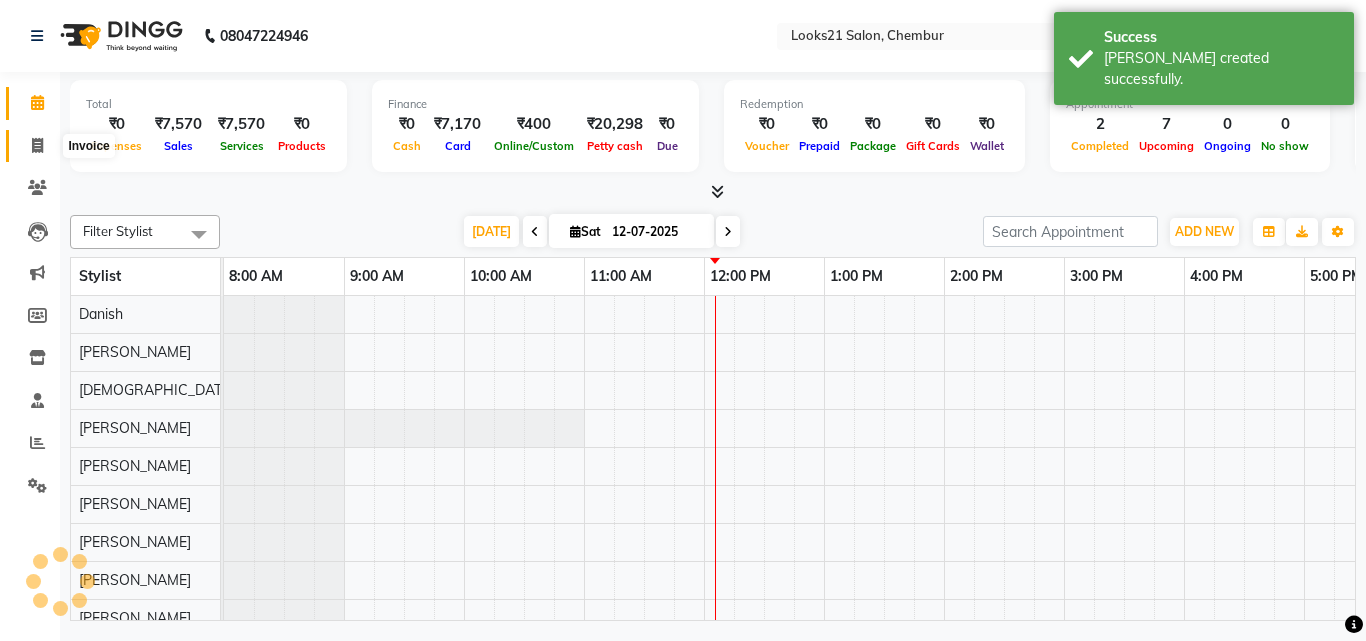 click 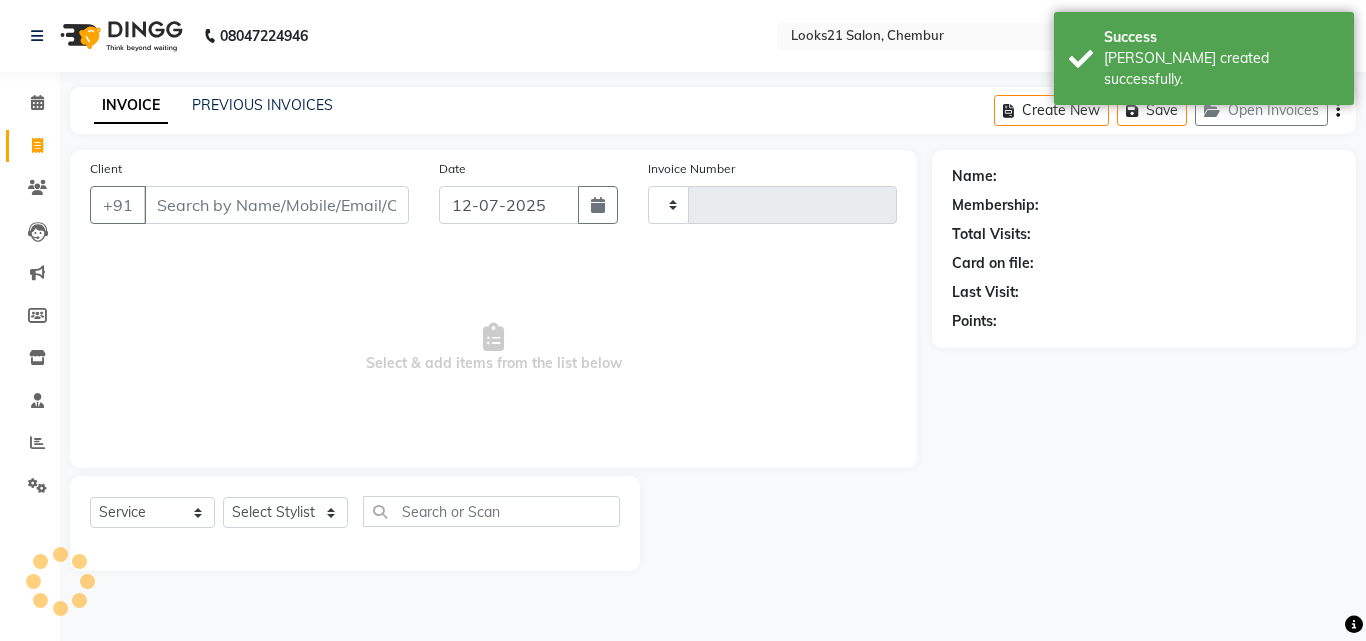 type on "1169" 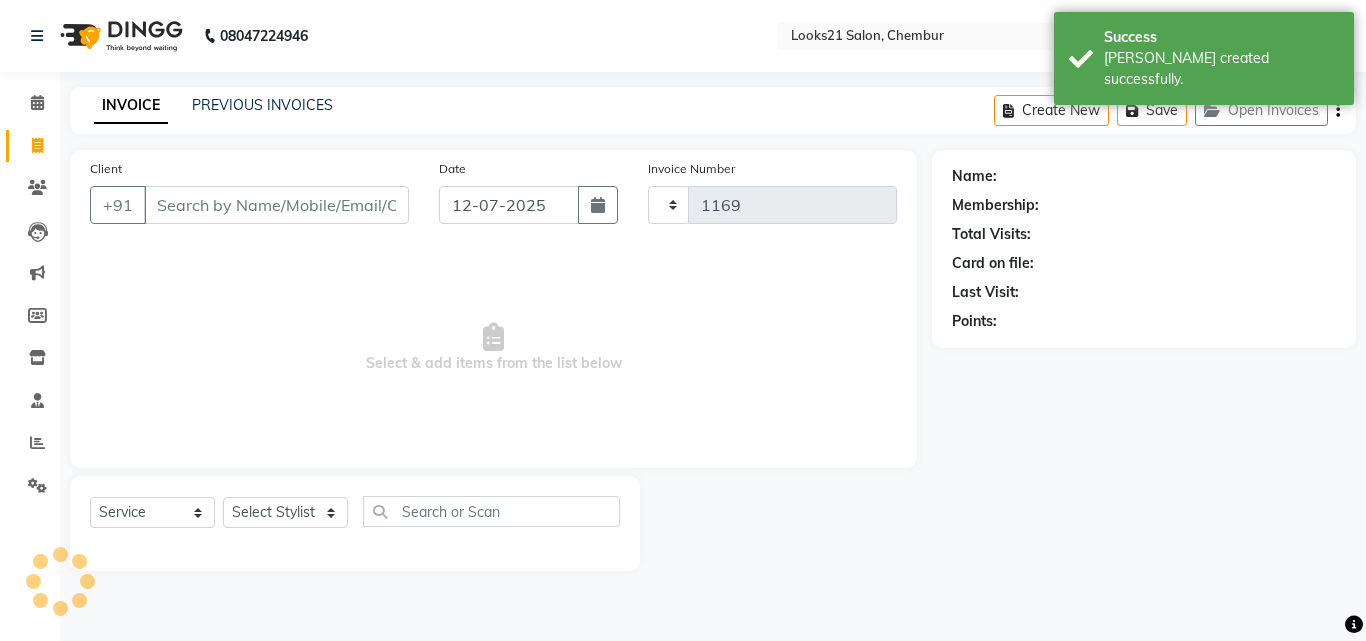 select on "844" 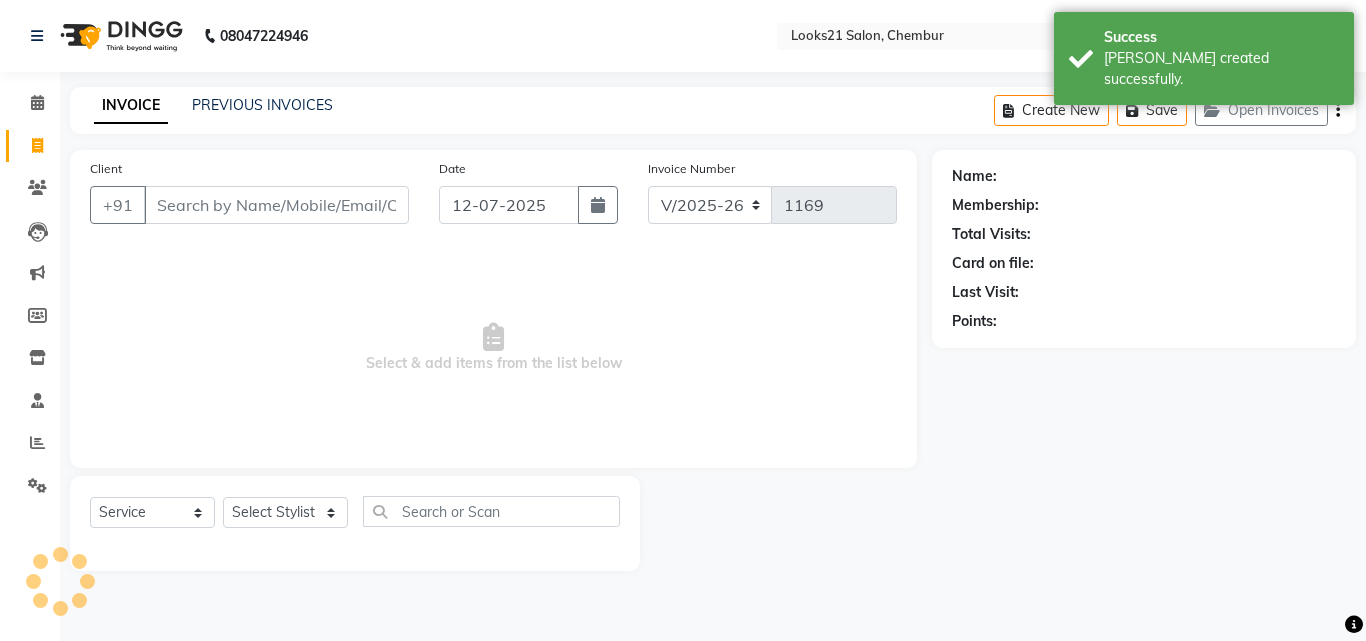 click on "Client" at bounding box center [276, 205] 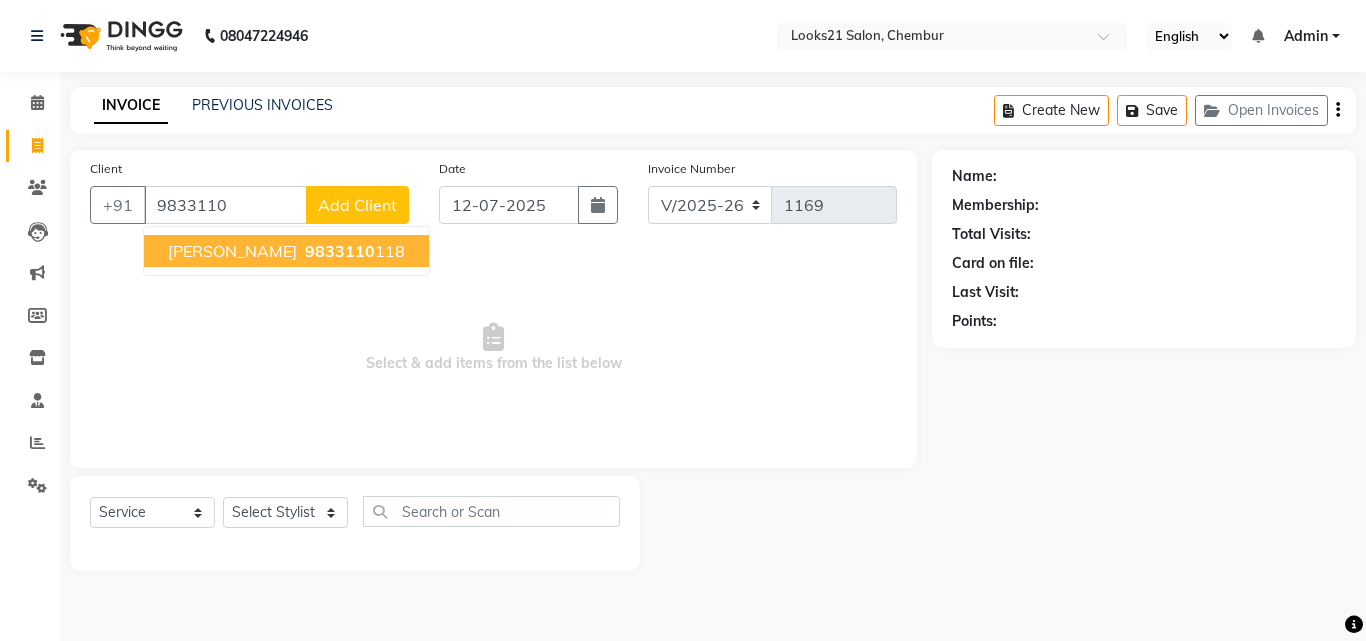 click on "Sona Chandy Chemmanam" at bounding box center (232, 251) 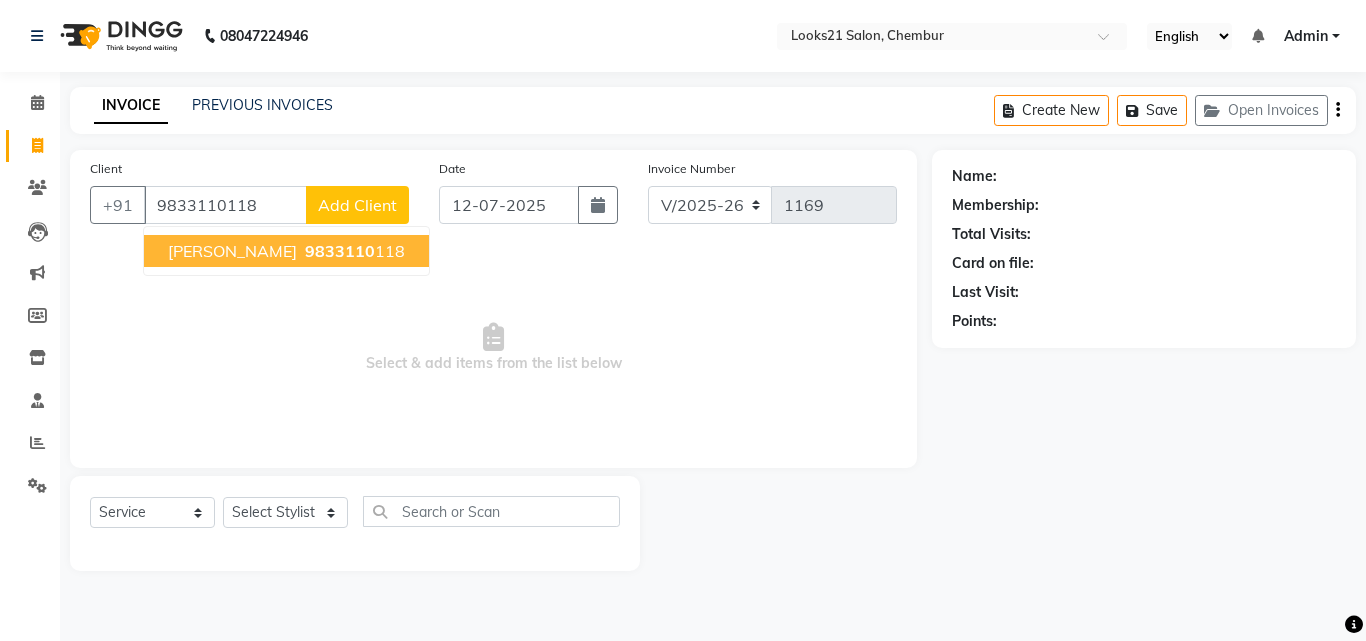 type on "9833110118" 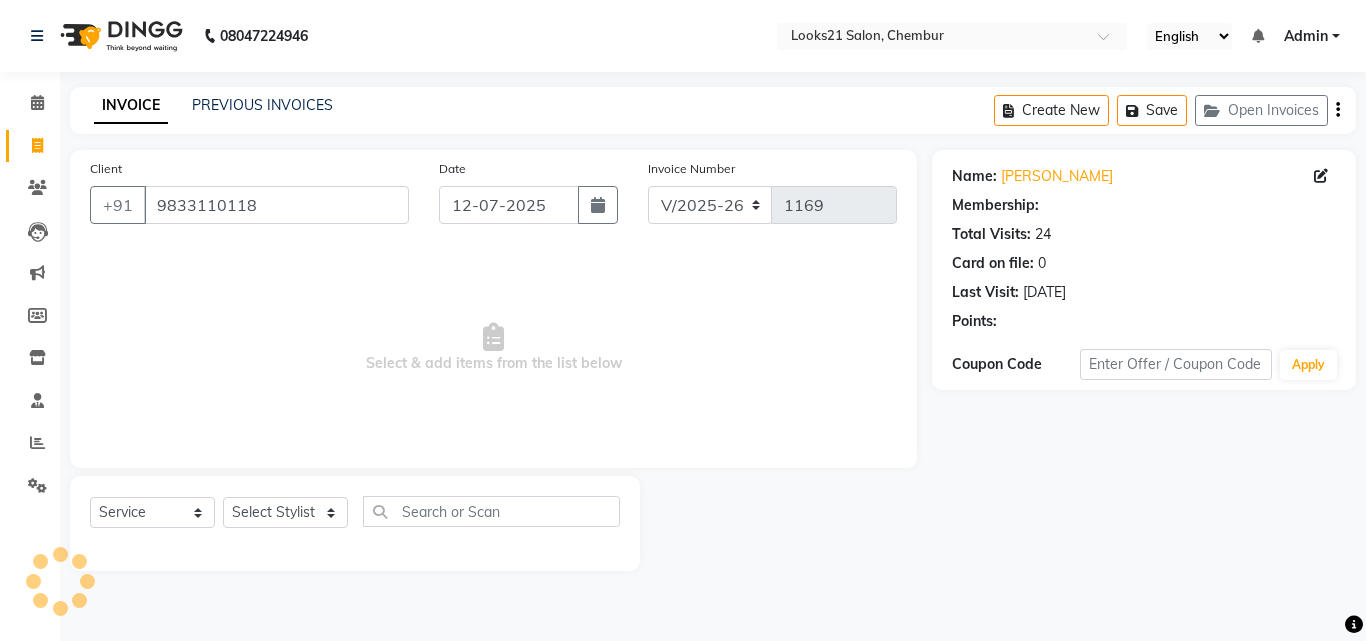 select on "1: Object" 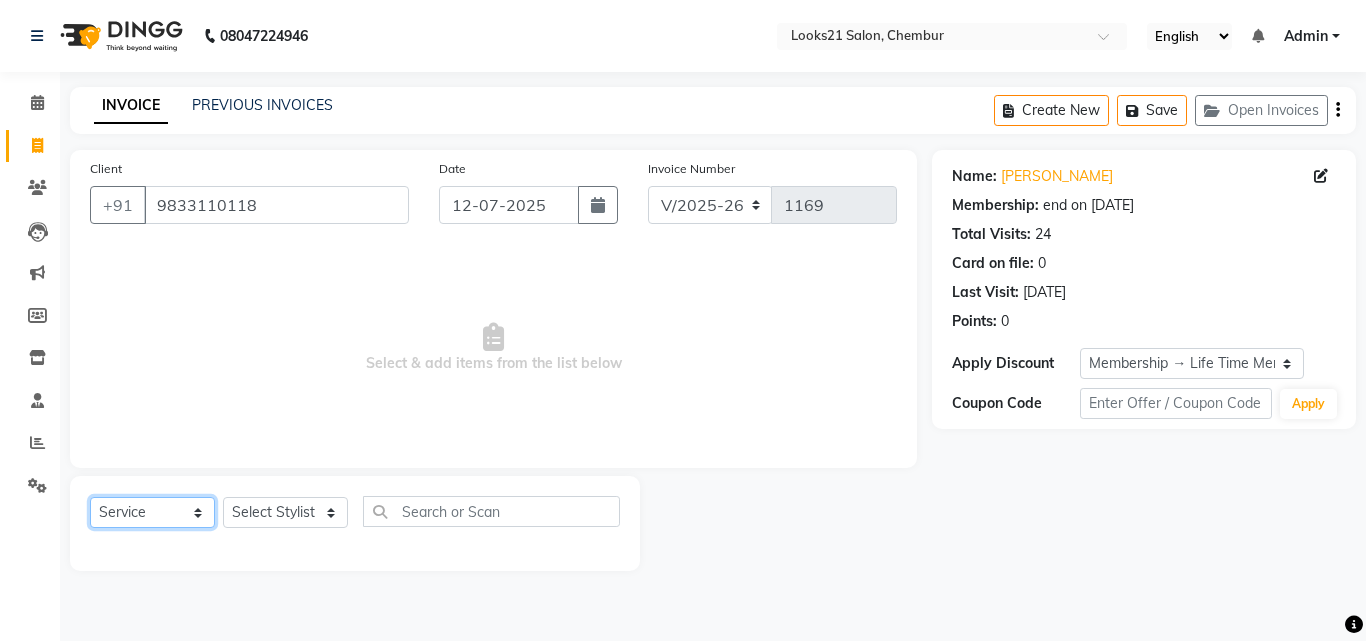 click on "Select  Service  Product  Membership  Package Voucher Prepaid Gift Card" 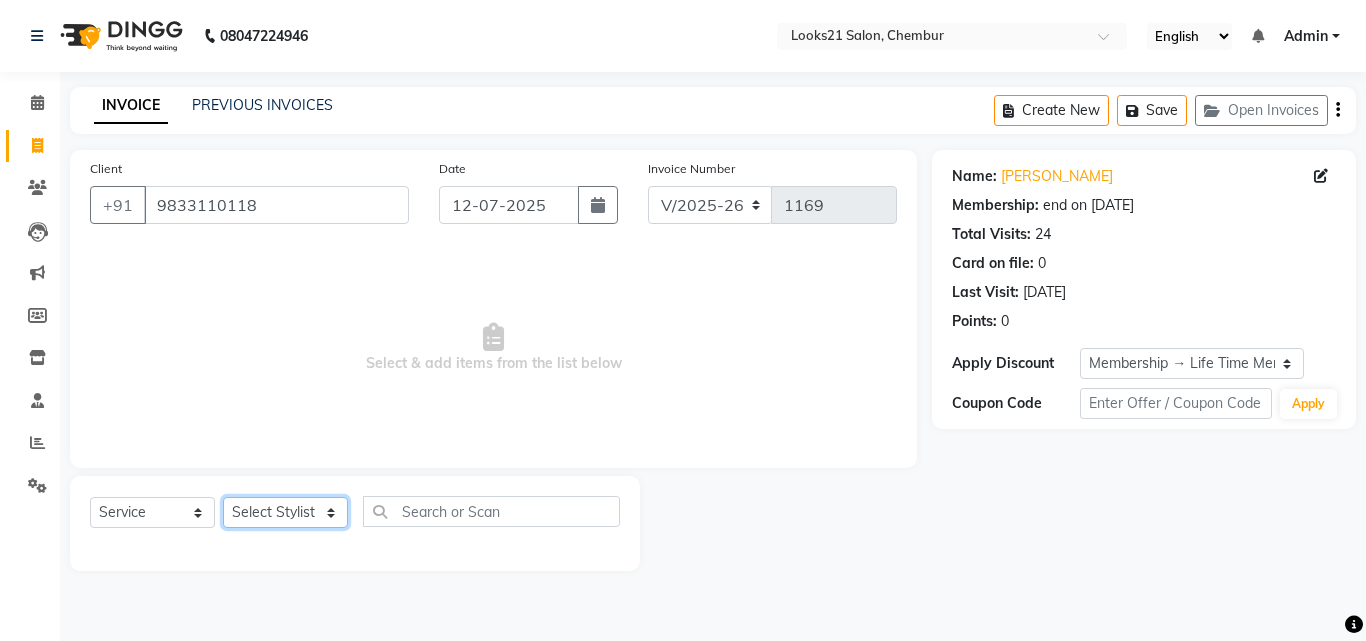 click on "Select Stylist [PERSON_NAME] [PERSON_NAME] [PERSON_NAME] [PERSON_NAME] [PERSON_NAME] [PERSON_NAME] [PERSON_NAME]" 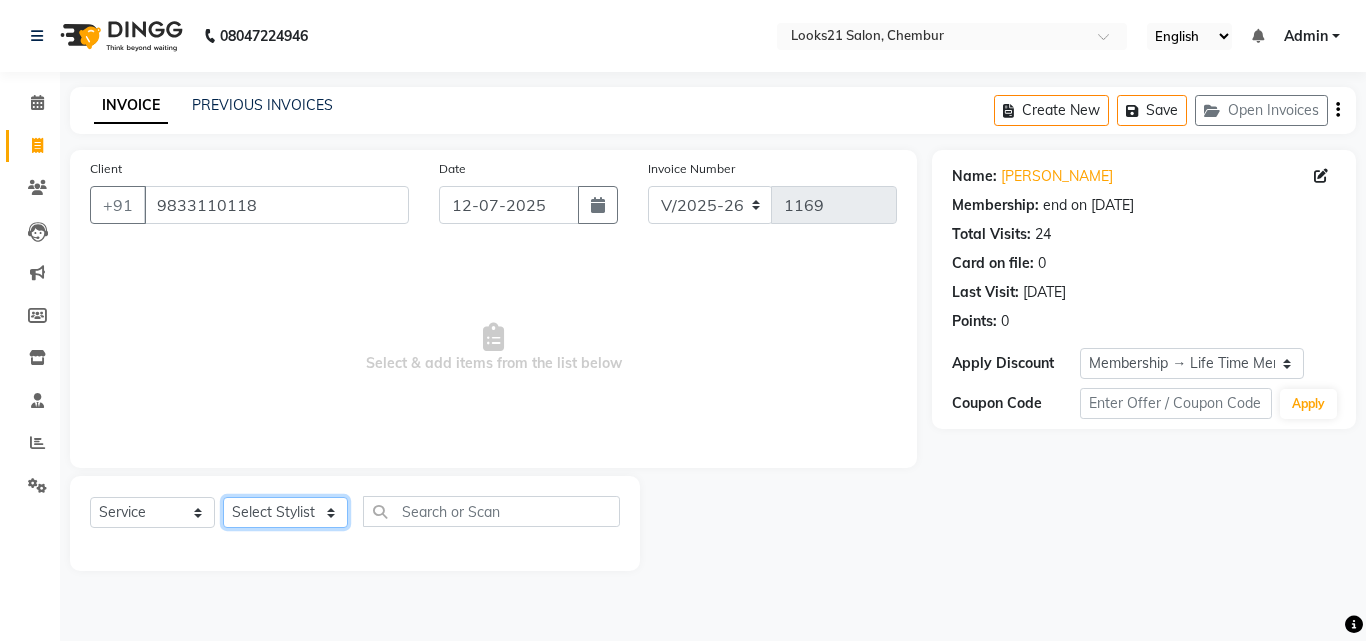 select on "13882" 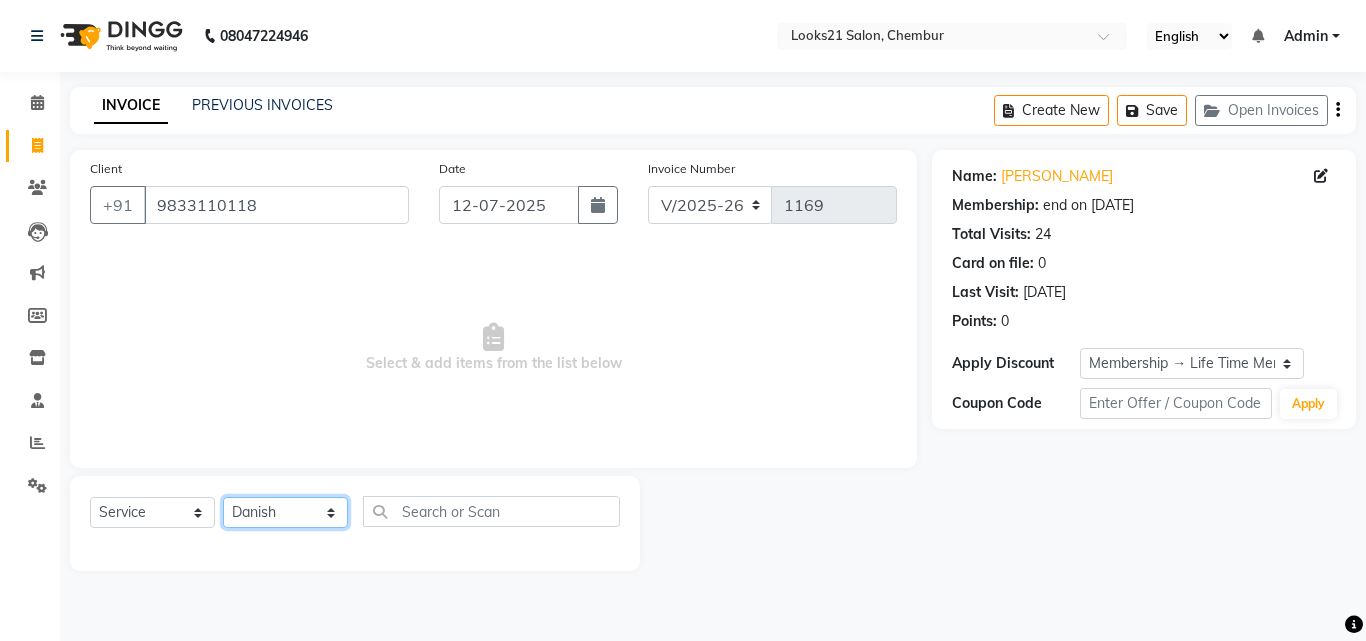 click on "Select Stylist [PERSON_NAME] [PERSON_NAME] [PERSON_NAME] [PERSON_NAME] [PERSON_NAME] [PERSON_NAME] [PERSON_NAME]" 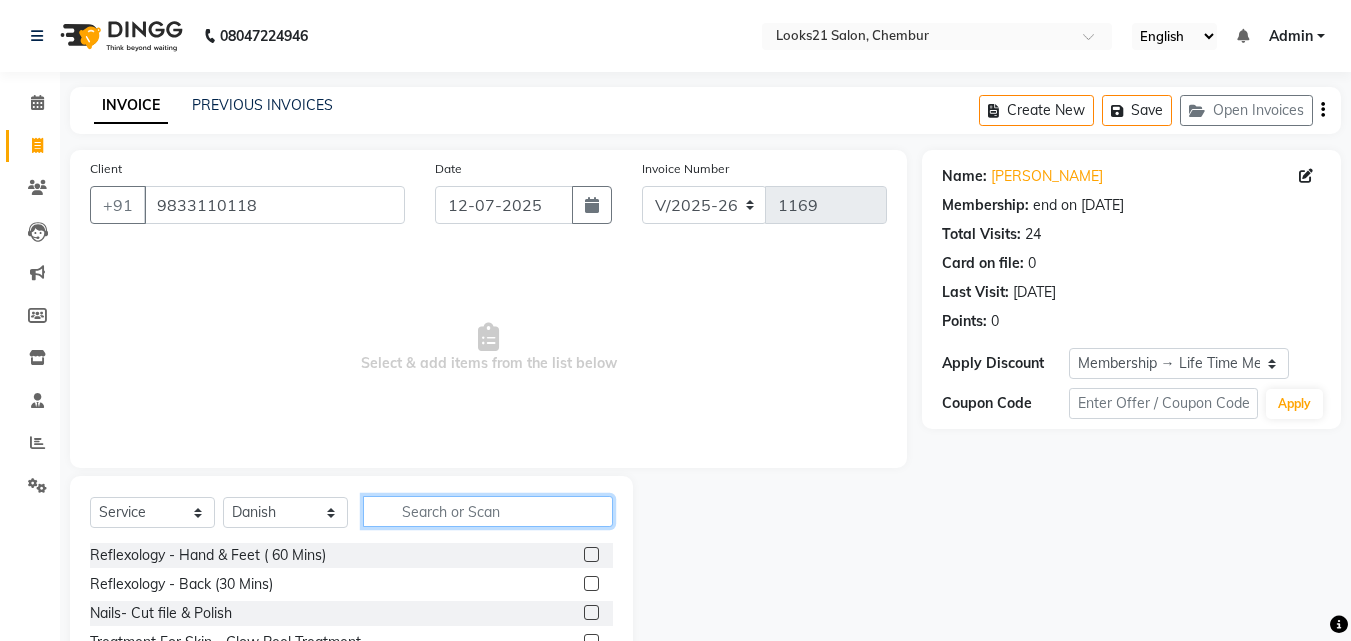 click 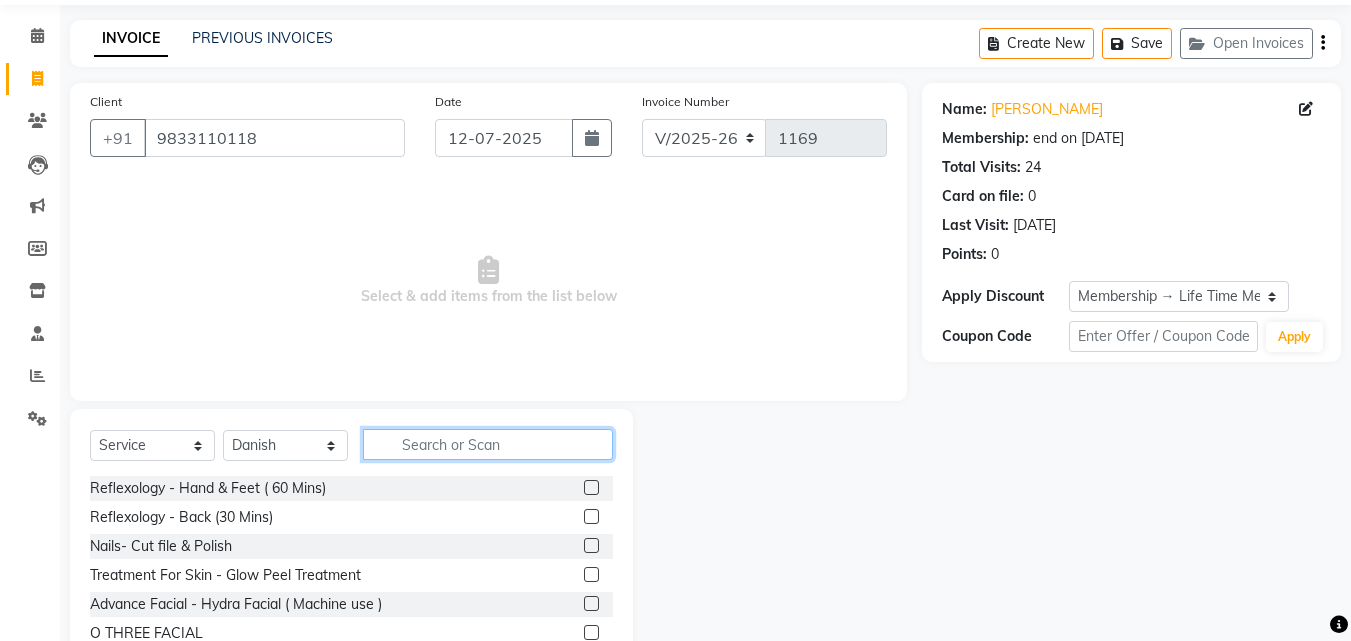 scroll, scrollTop: 100, scrollLeft: 0, axis: vertical 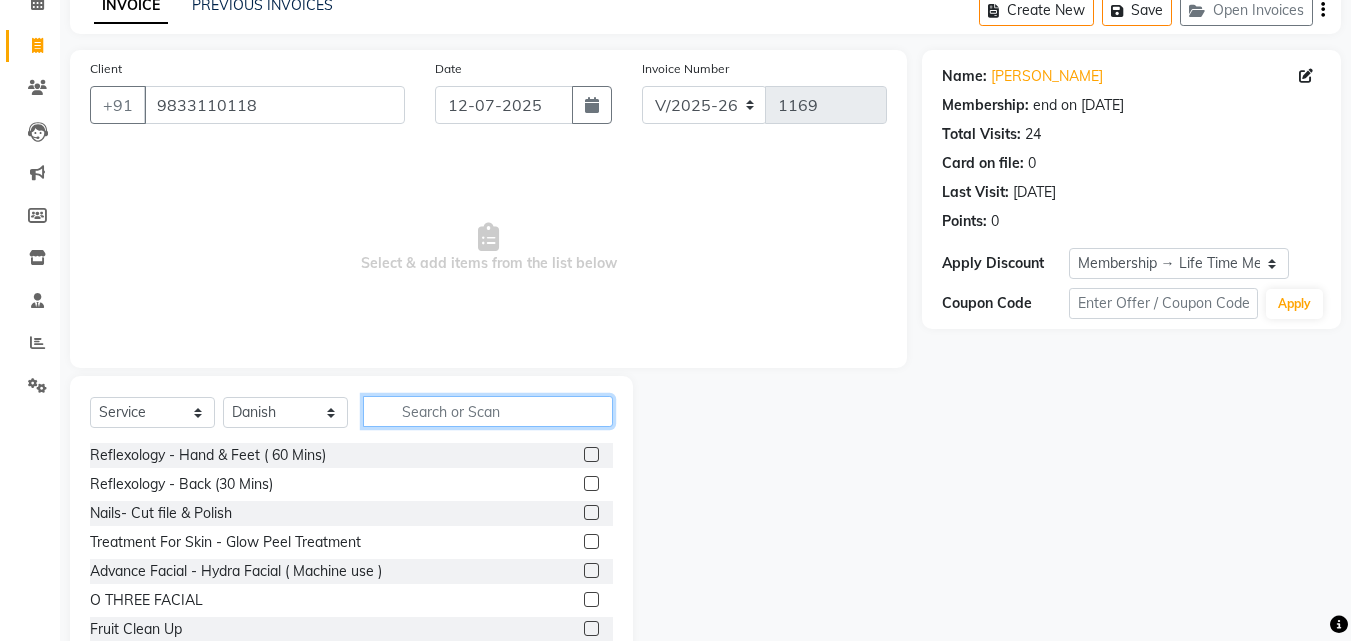 click 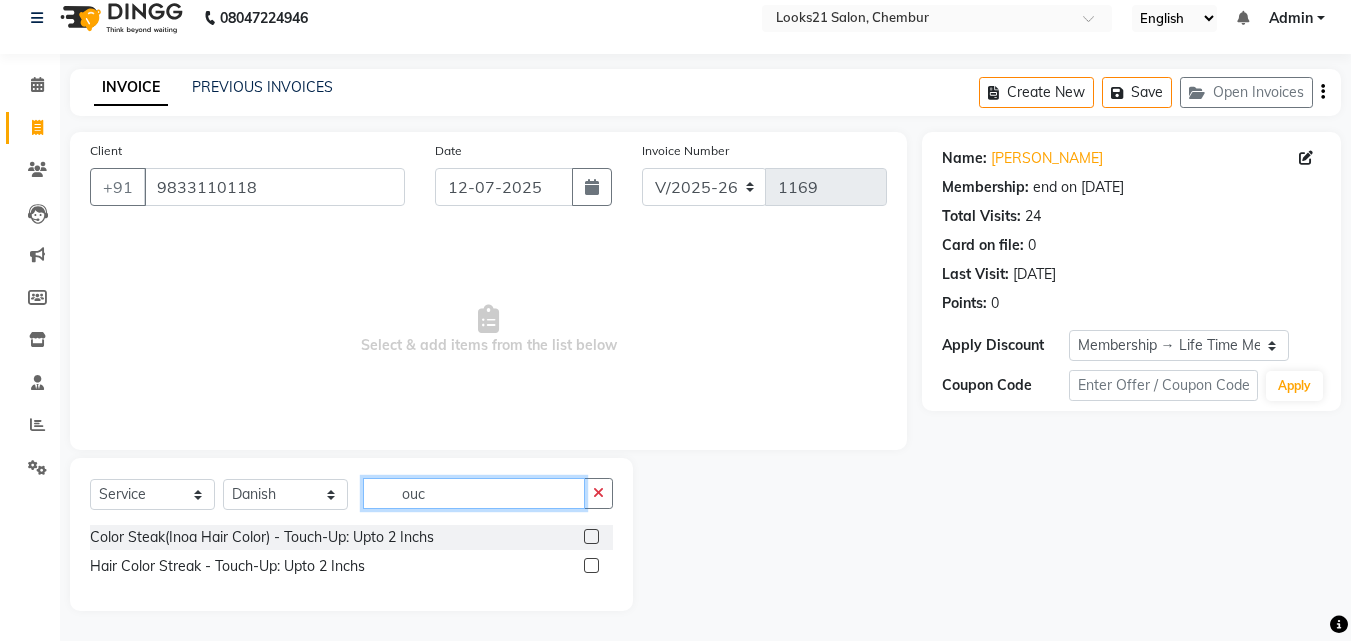 scroll, scrollTop: 18, scrollLeft: 0, axis: vertical 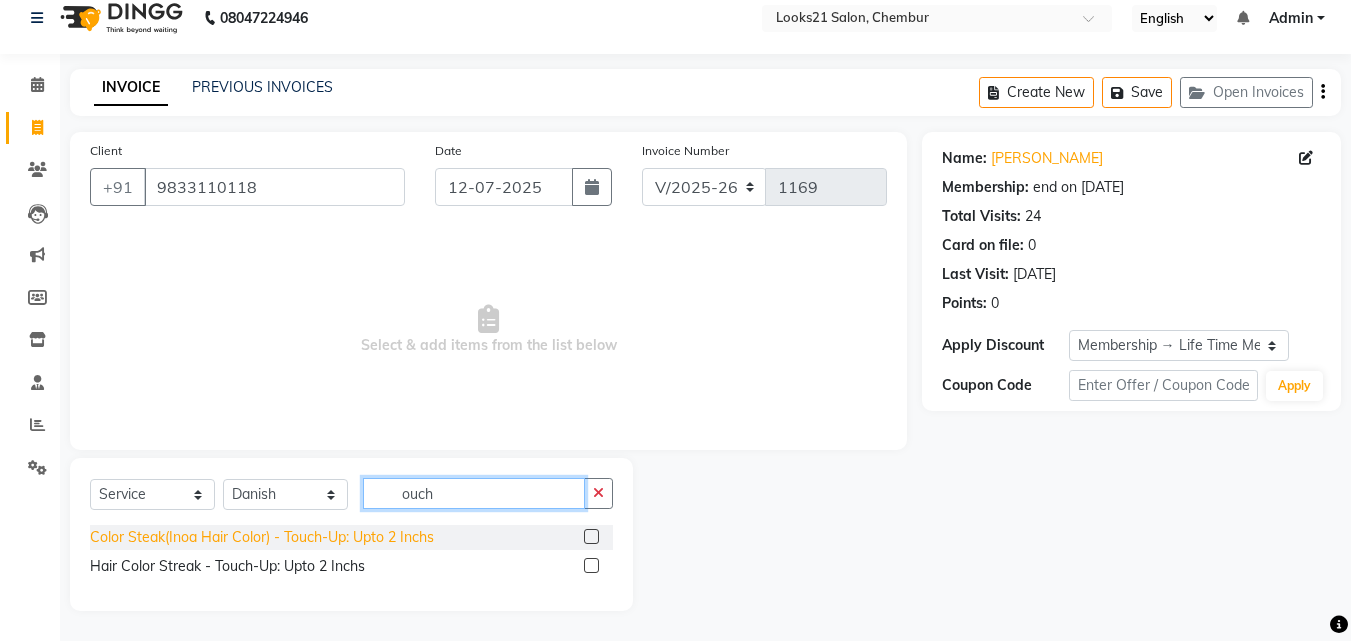 type on "ouch" 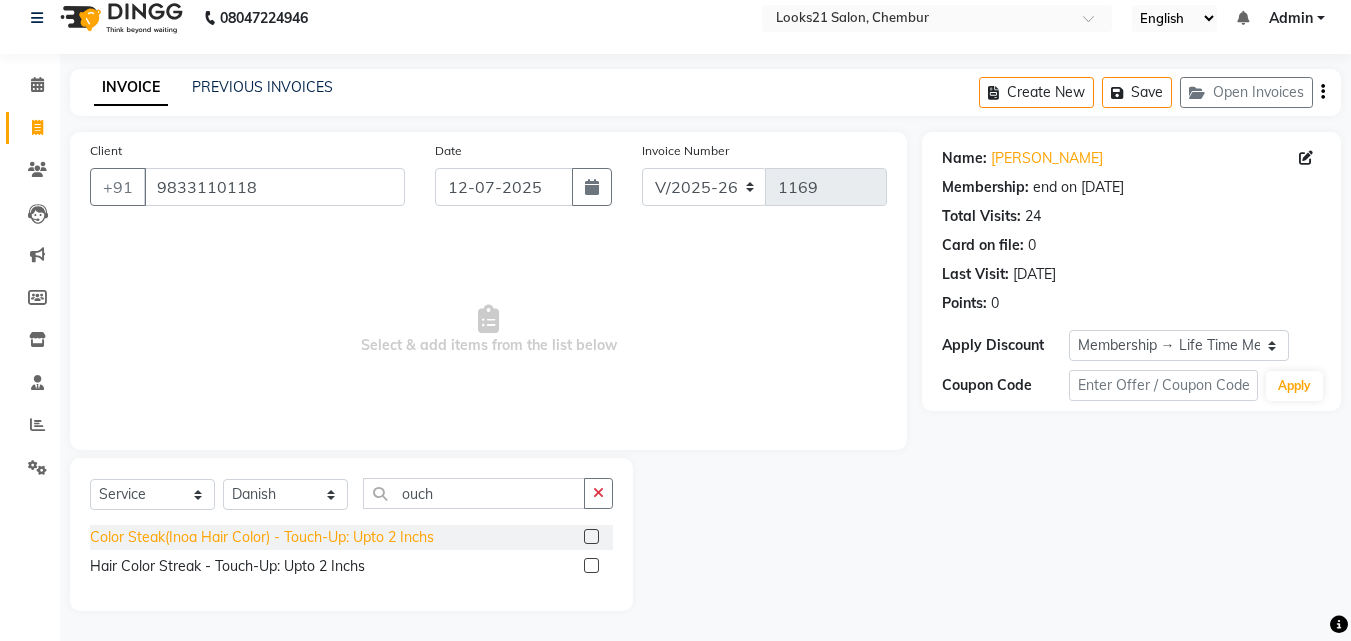 click on "Color Steak(Inoa Hair Color)  - Touch-Up: Upto 2 Inchs" 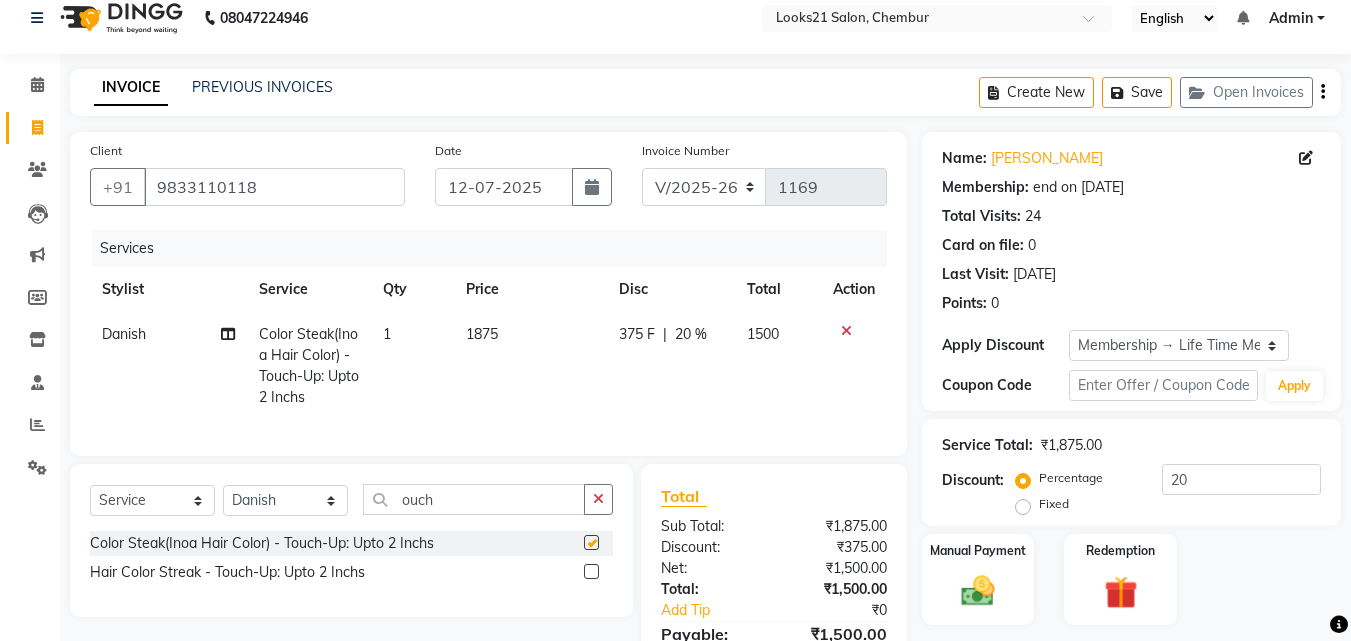 checkbox on "false" 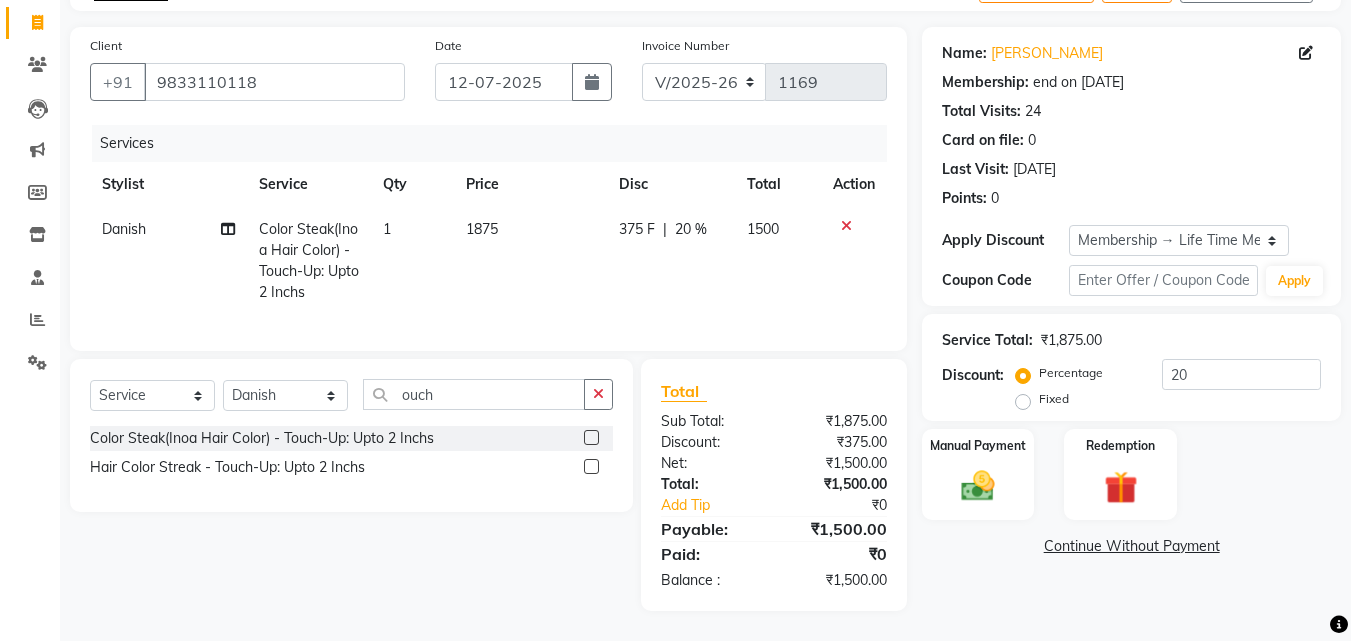 scroll, scrollTop: 138, scrollLeft: 0, axis: vertical 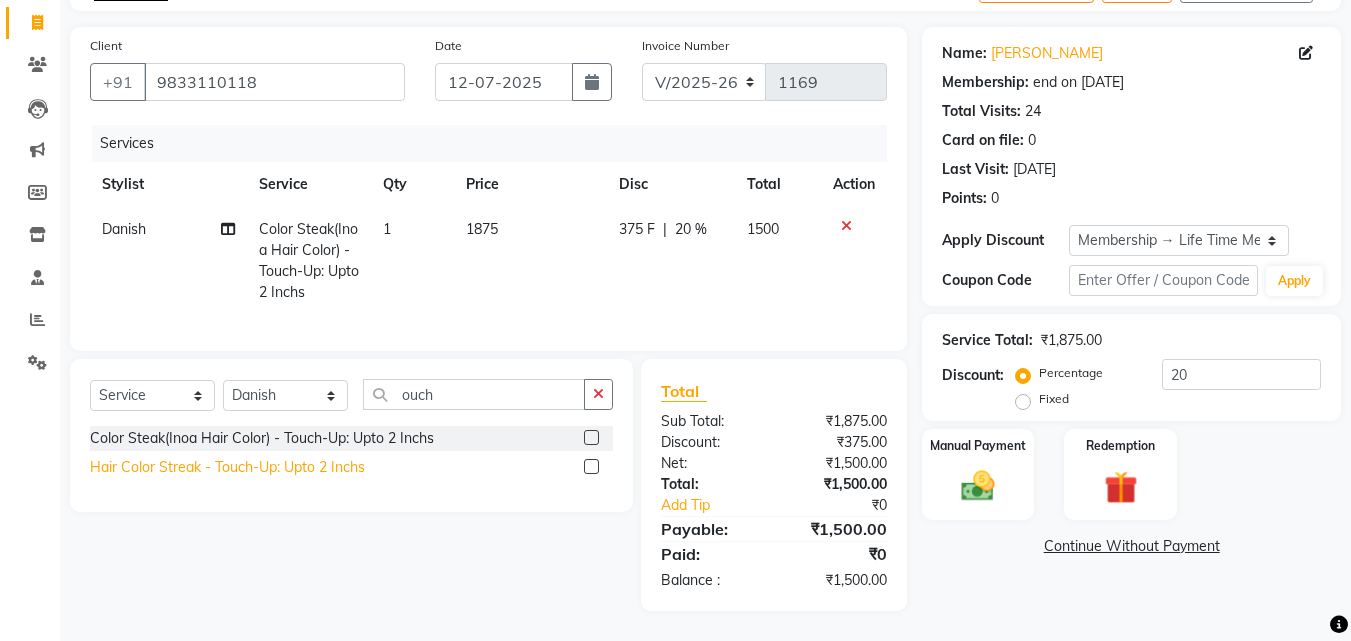 click on "Hair Color Streak  - Touch-Up: Upto 2 Inchs" 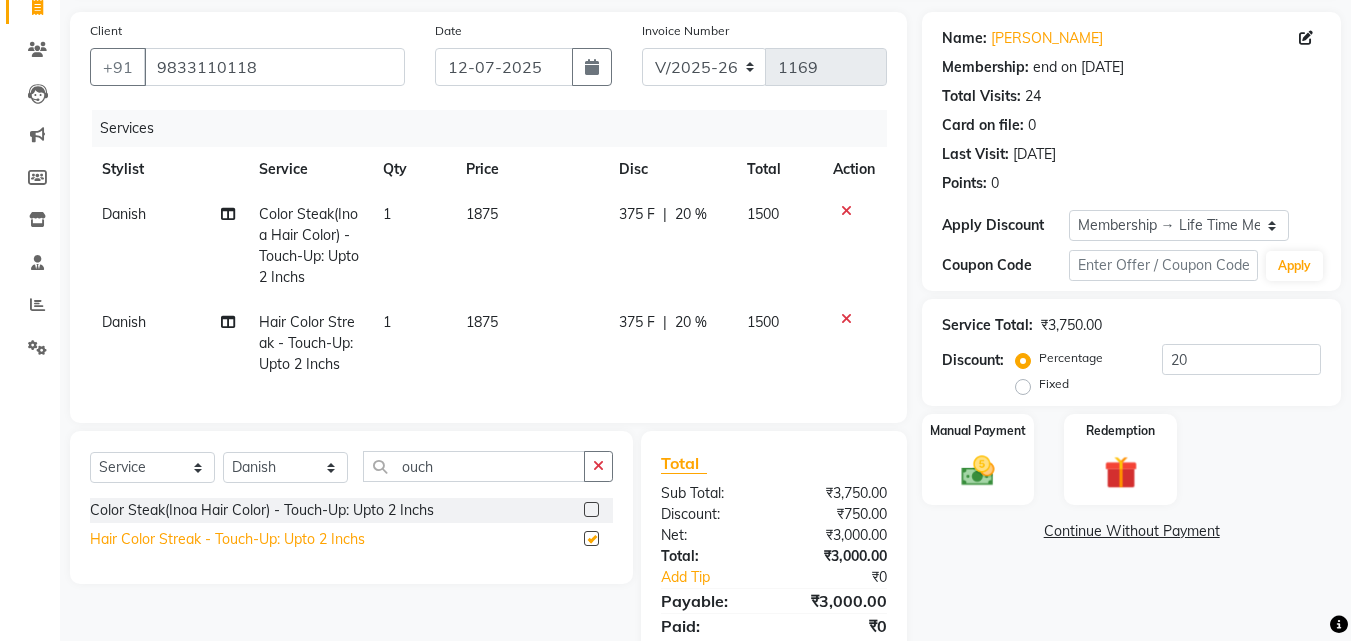 checkbox on "false" 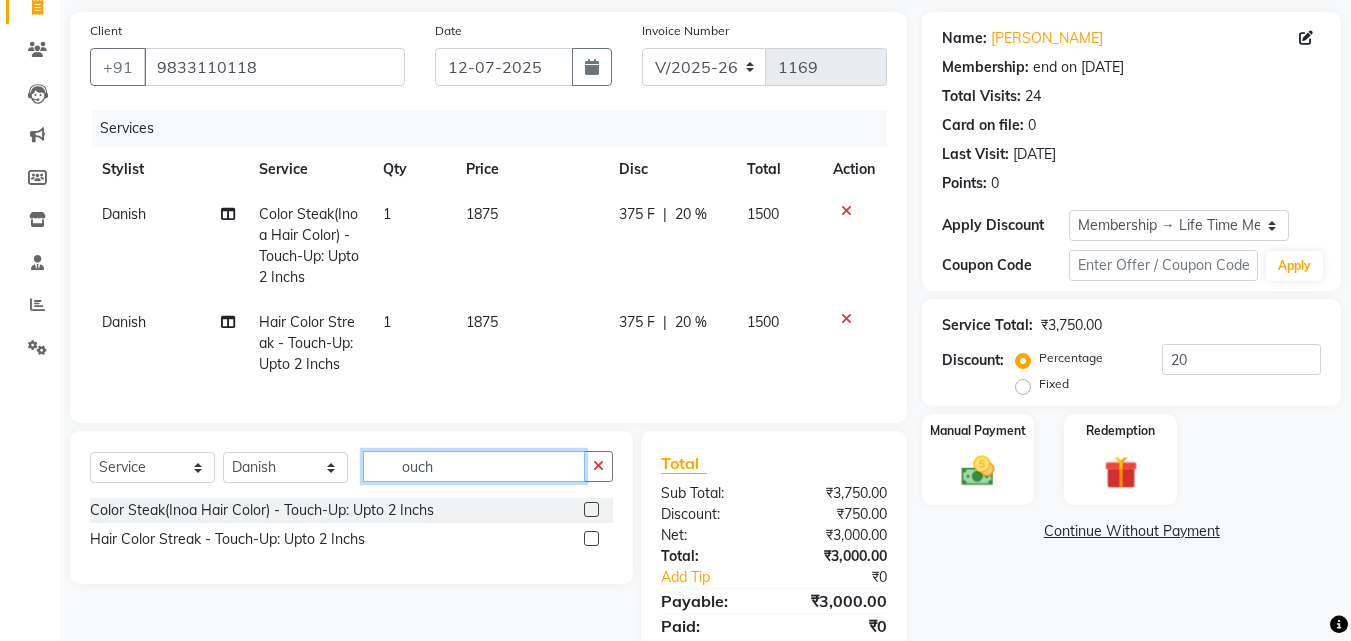 drag, startPoint x: 471, startPoint y: 472, endPoint x: 333, endPoint y: 464, distance: 138.23169 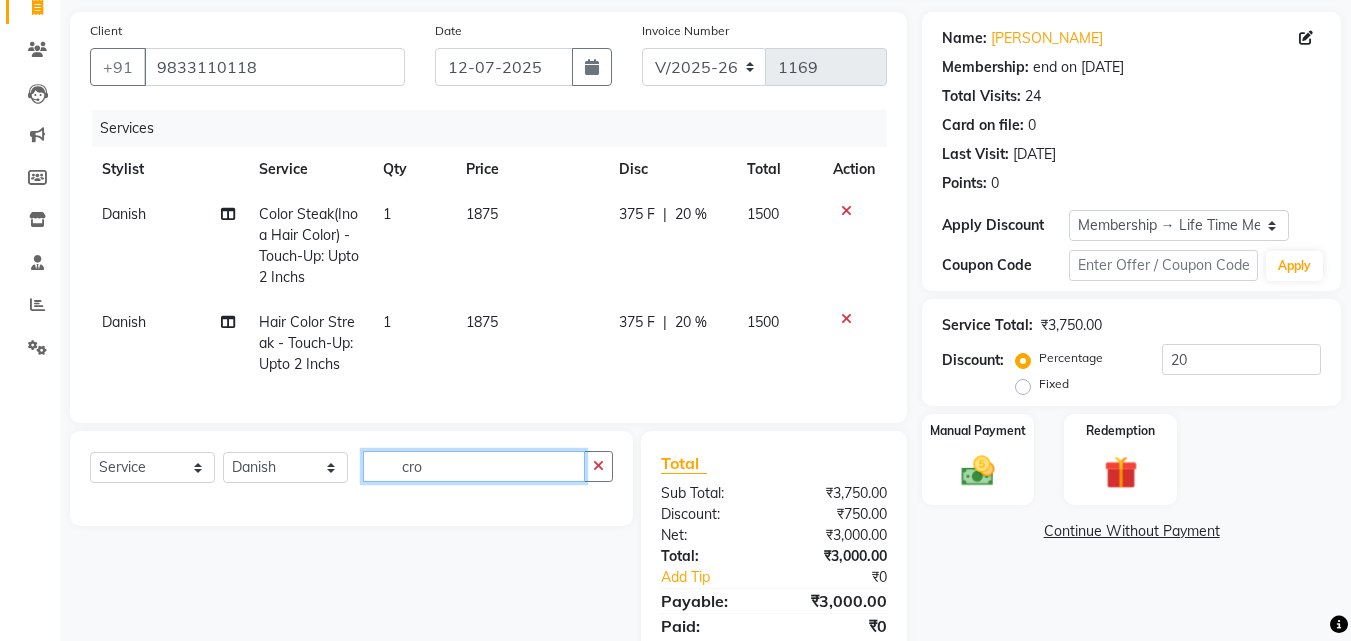 type on "cro" 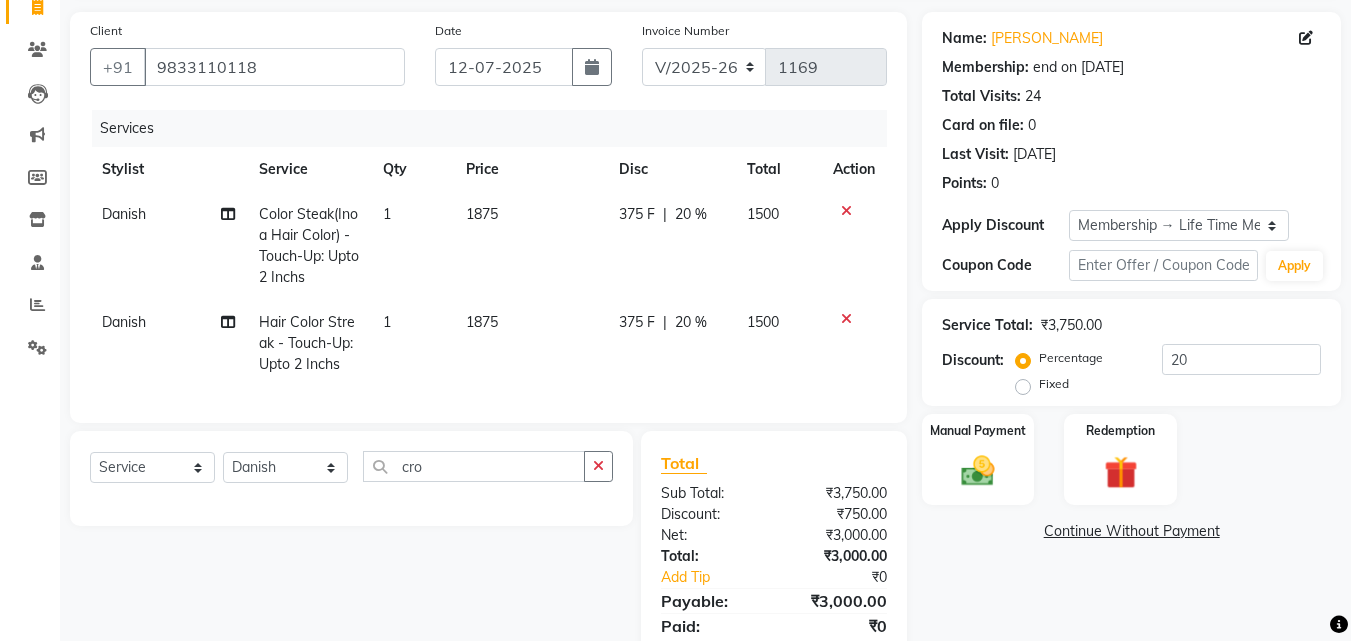 click on "1875" 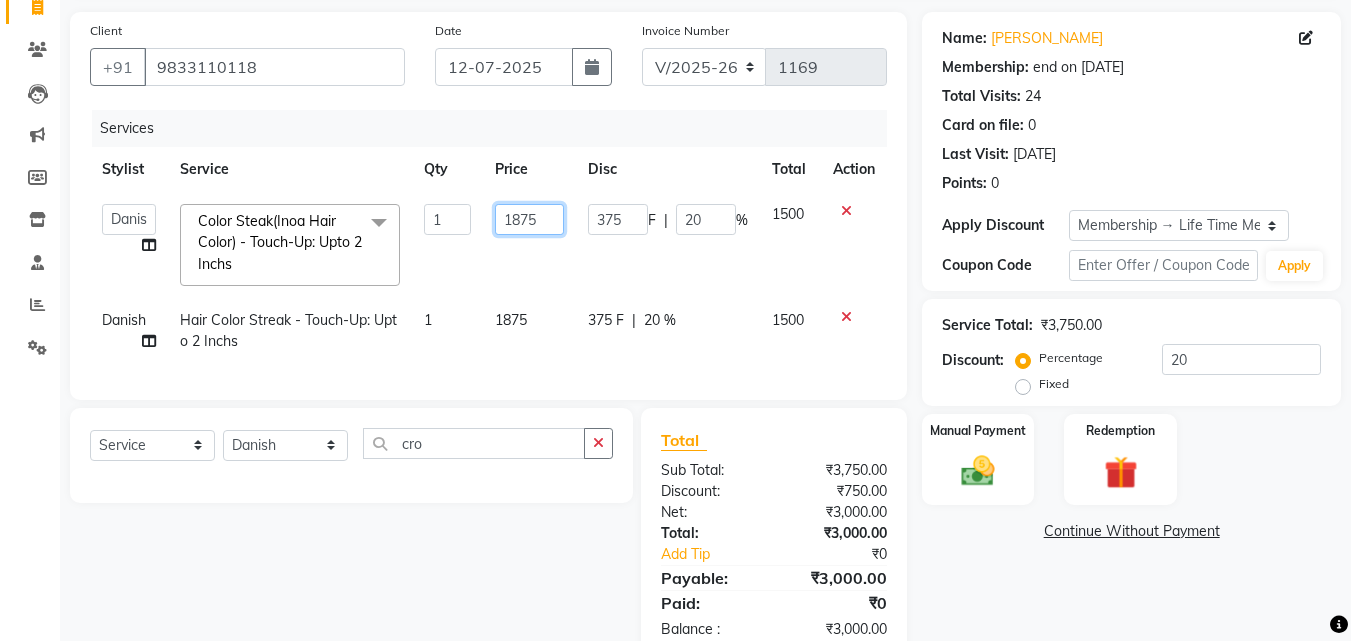drag, startPoint x: 554, startPoint y: 229, endPoint x: 361, endPoint y: 227, distance: 193.01036 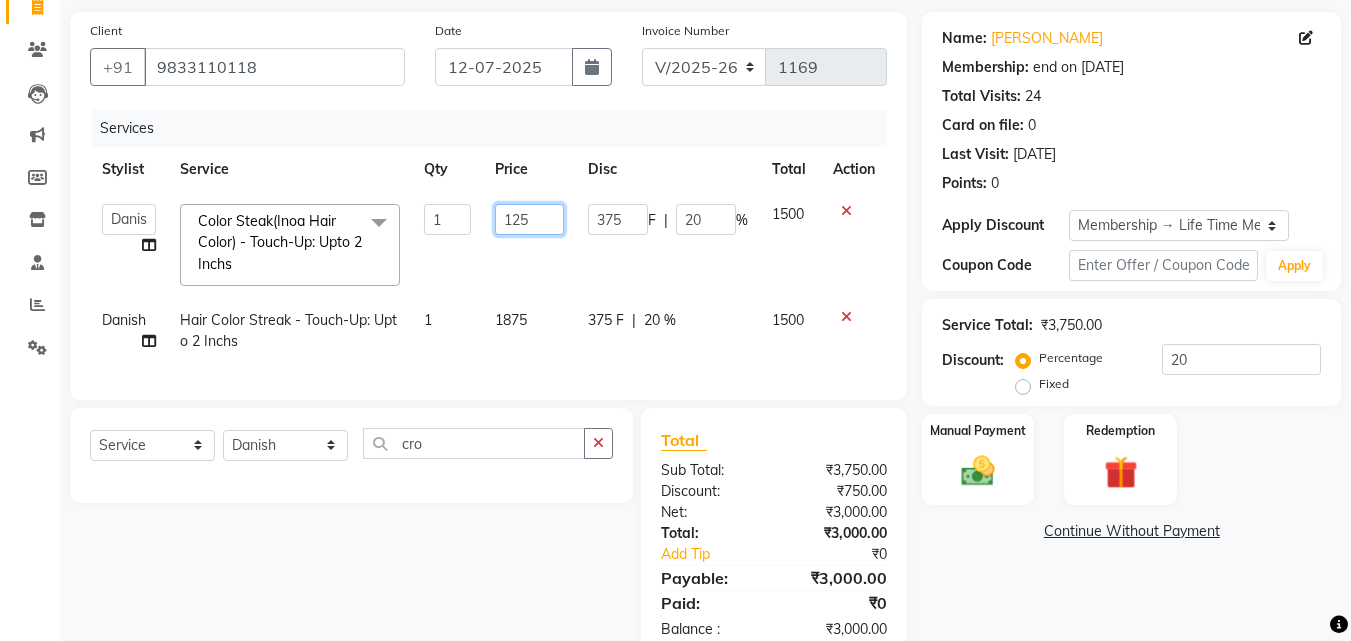 type on "1250" 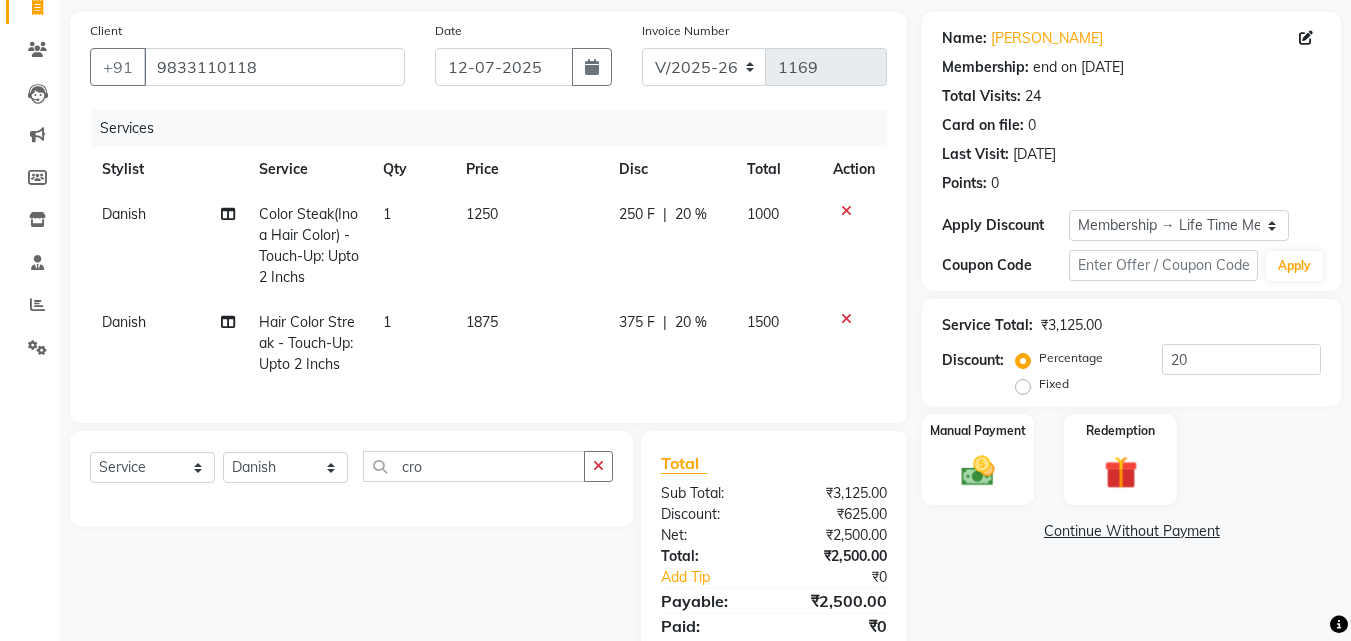 click on "1" 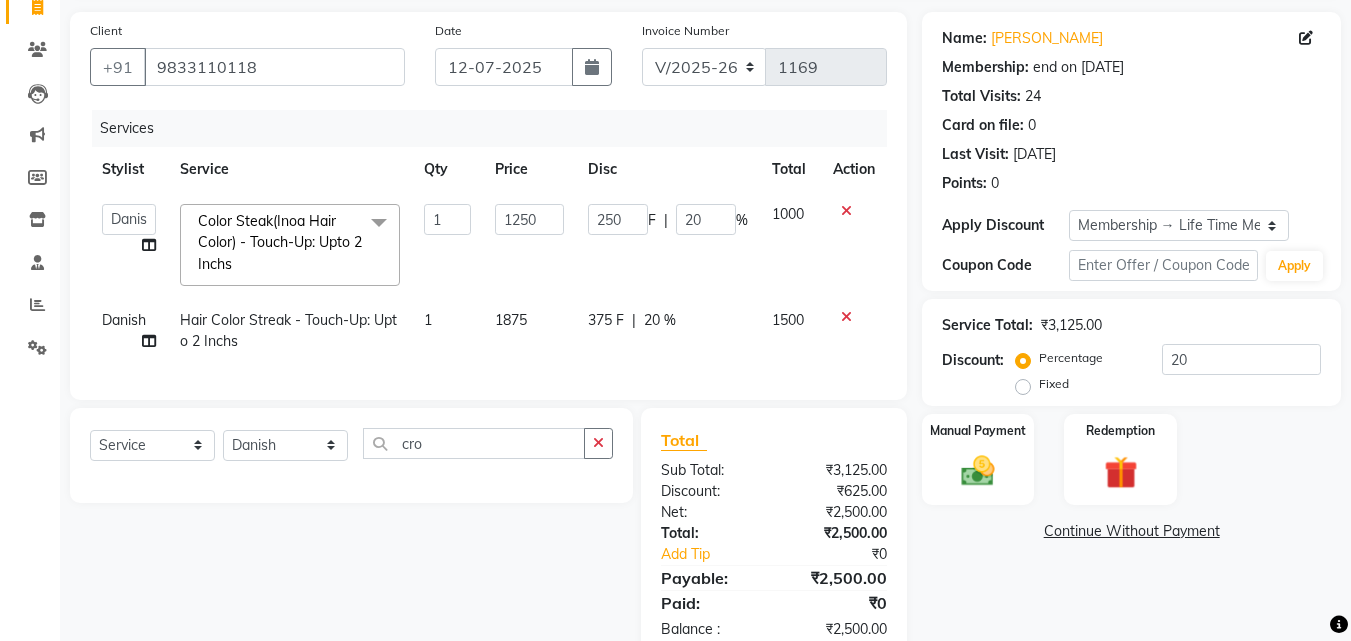 click 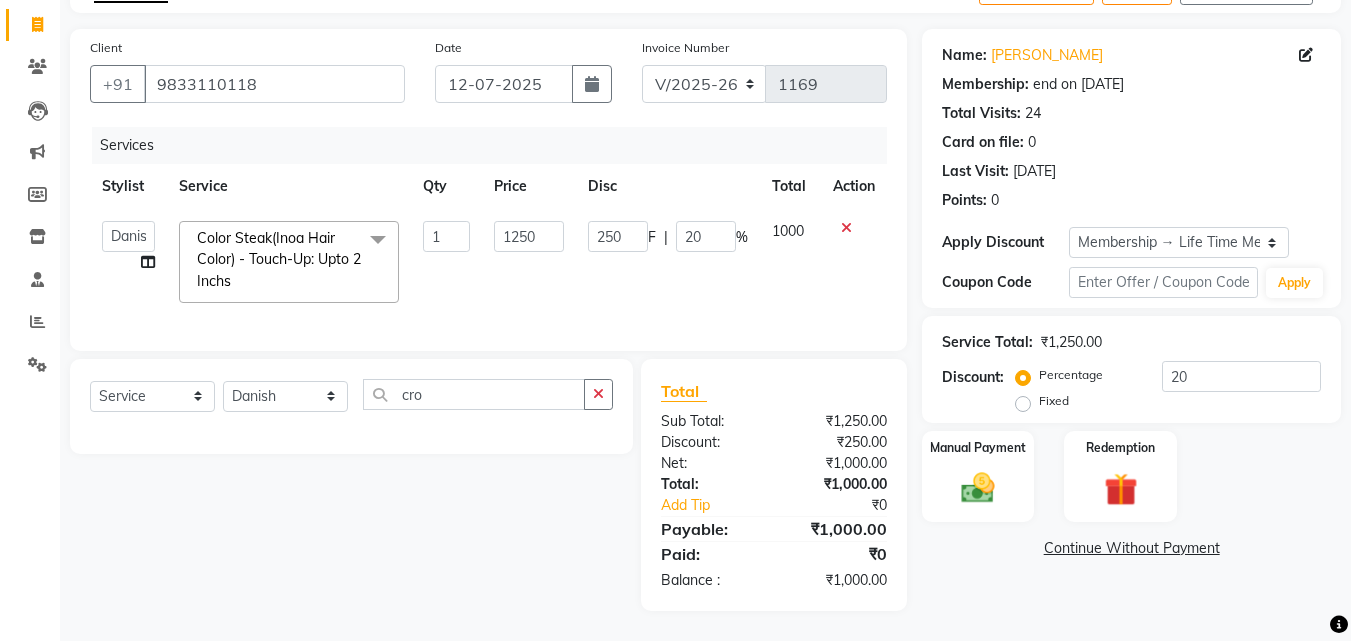 scroll, scrollTop: 136, scrollLeft: 0, axis: vertical 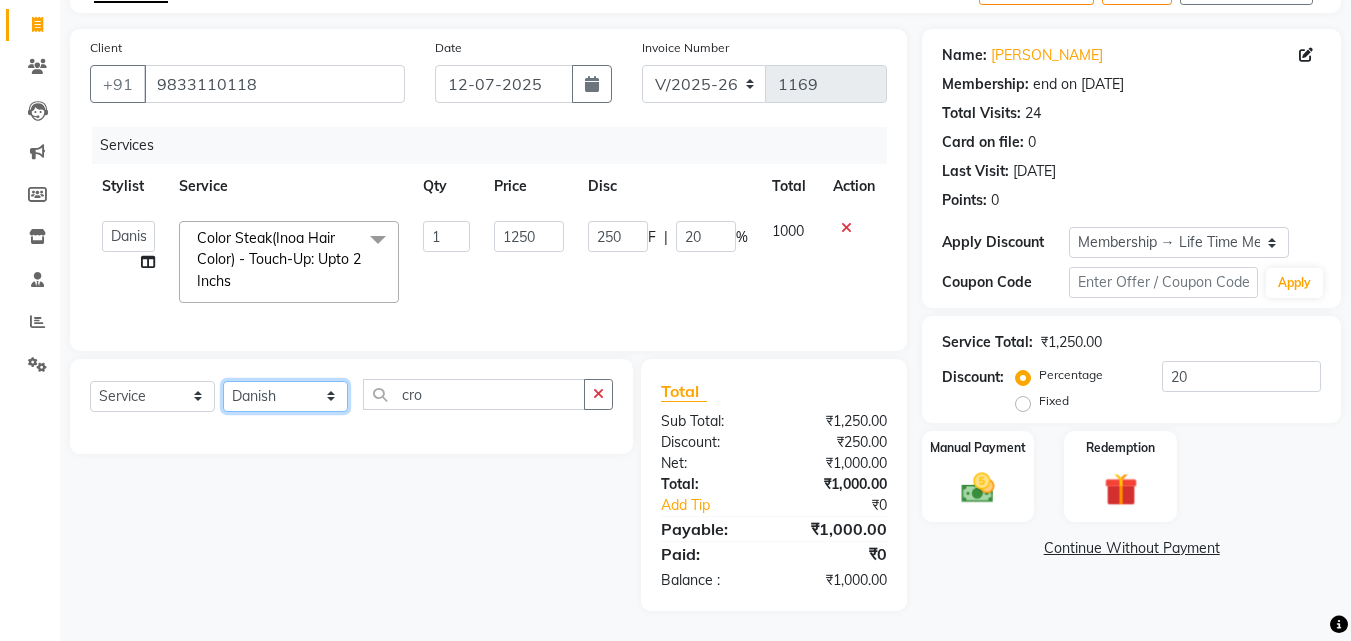 click on "Select Stylist [PERSON_NAME] [PERSON_NAME] [PERSON_NAME] [PERSON_NAME] [PERSON_NAME] [PERSON_NAME] [PERSON_NAME]" 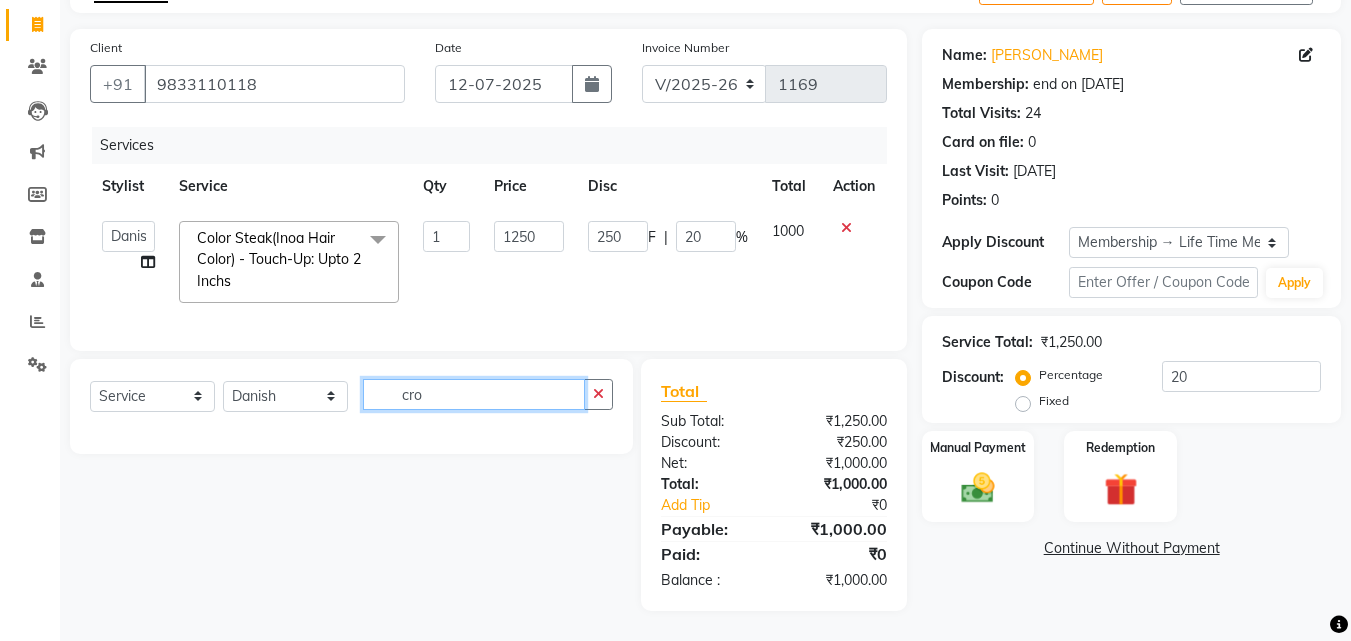 click on "cro" 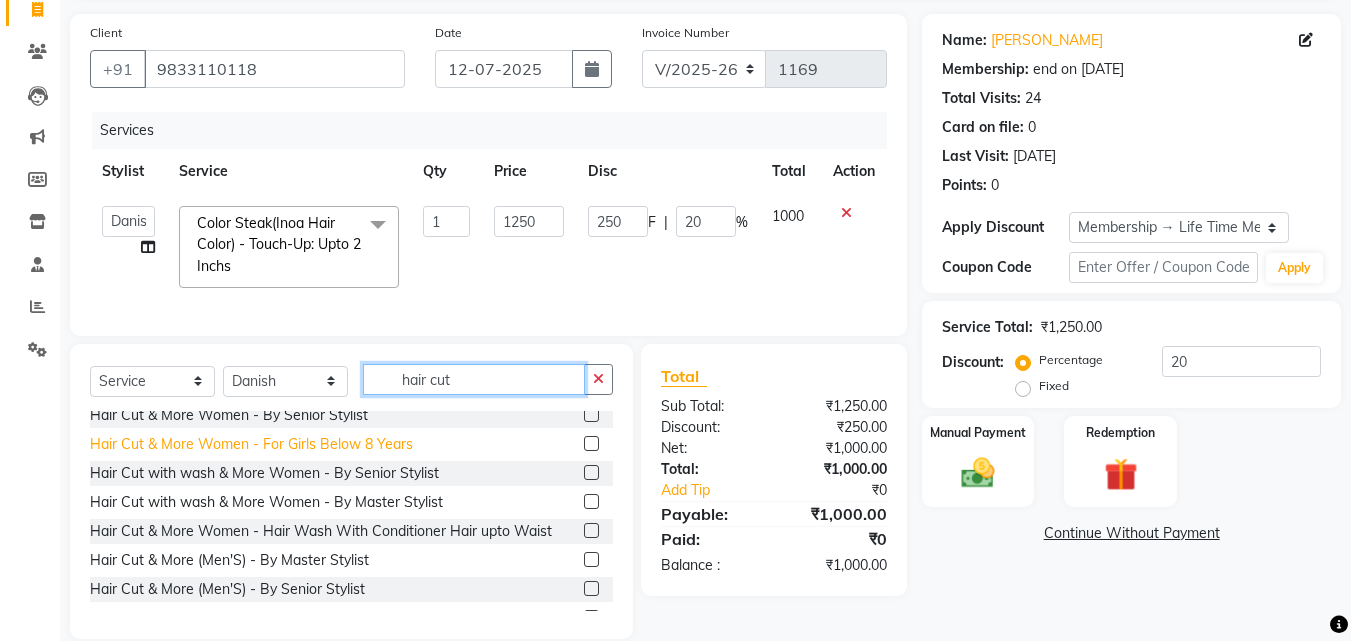 scroll, scrollTop: 200, scrollLeft: 0, axis: vertical 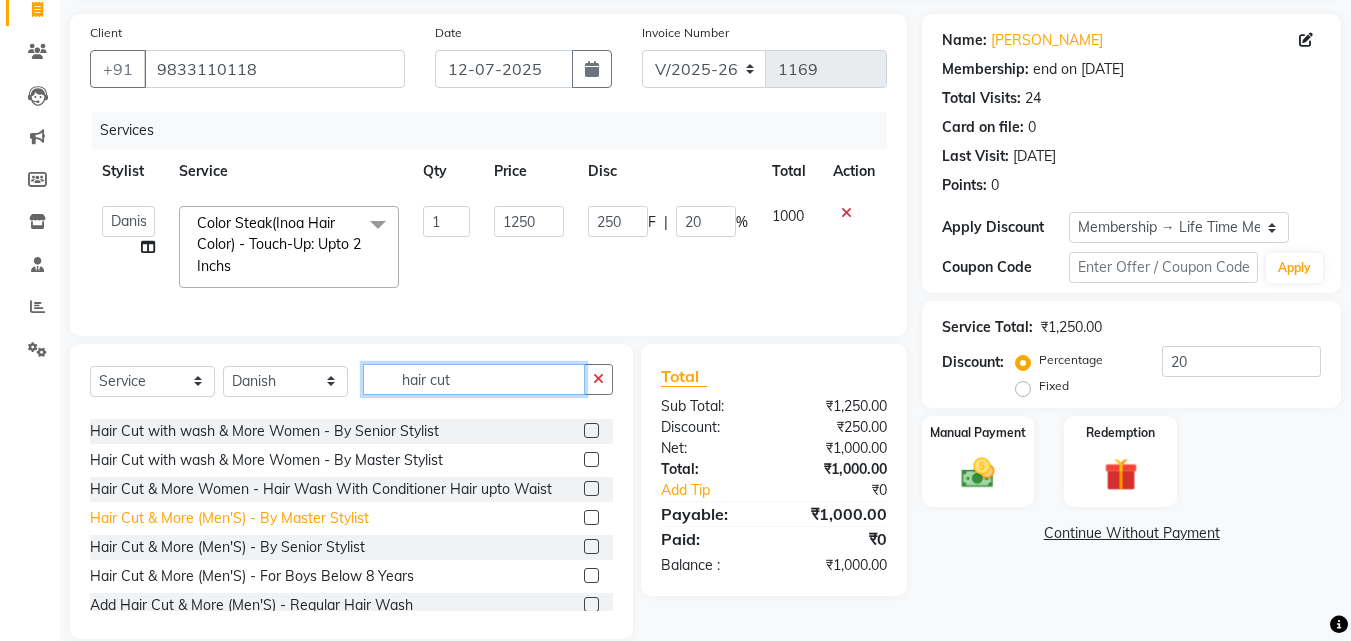 type on "hair cut" 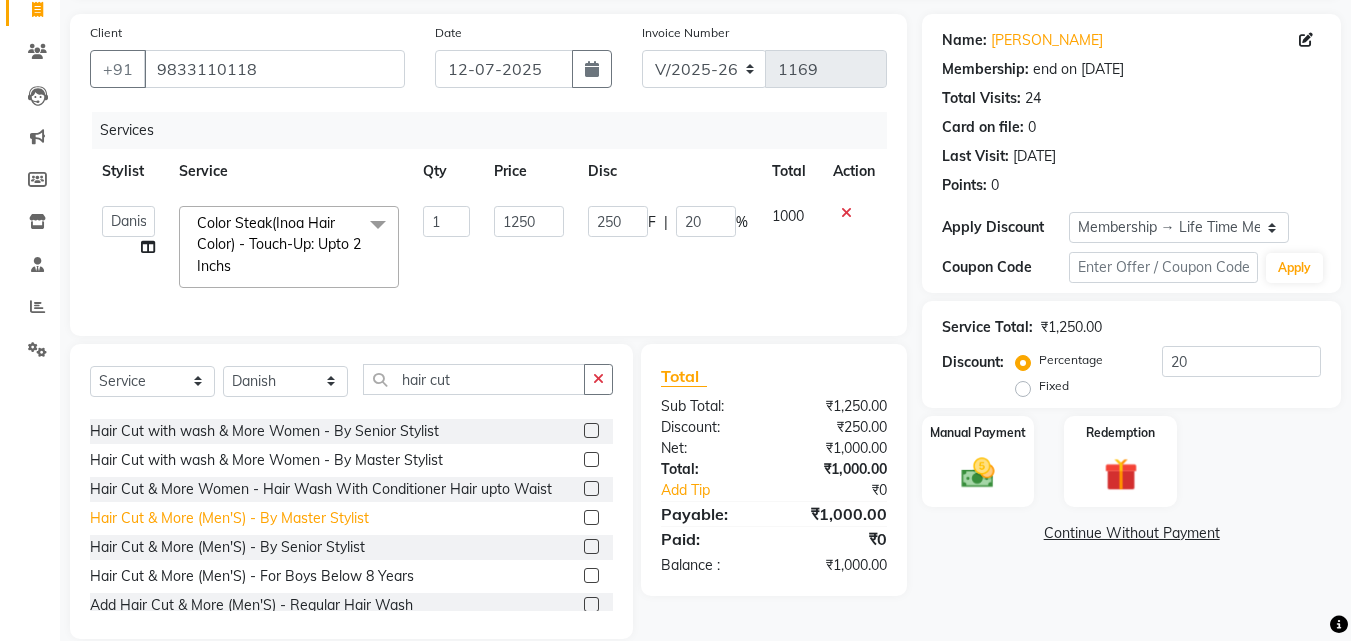 click on "Hair Cut & More (Men'S)  - By Master Stylist" 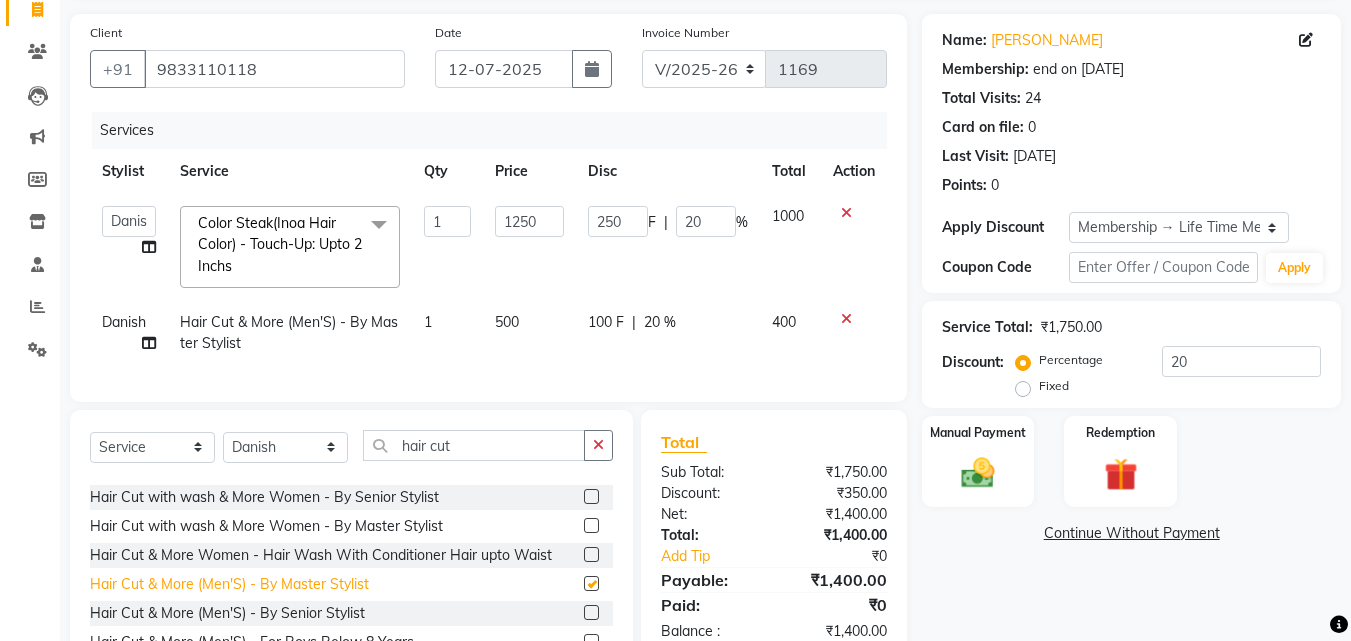 checkbox on "false" 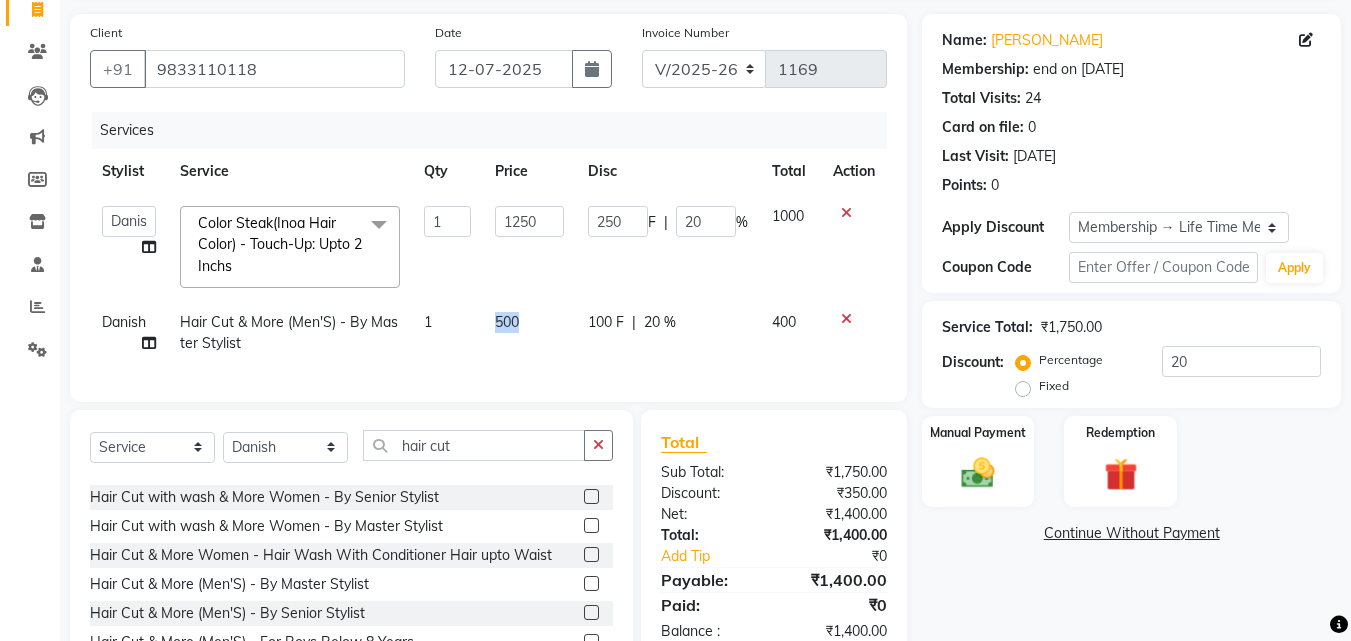 drag, startPoint x: 520, startPoint y: 323, endPoint x: 470, endPoint y: 315, distance: 50.635956 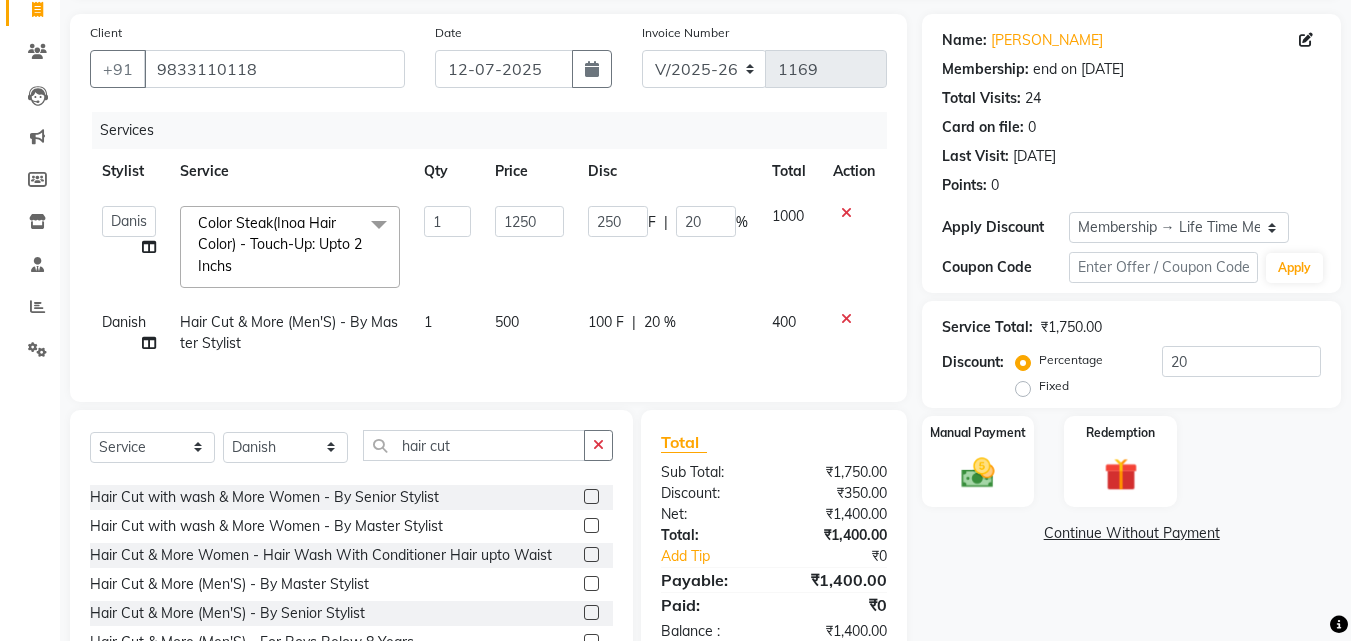 select on "13882" 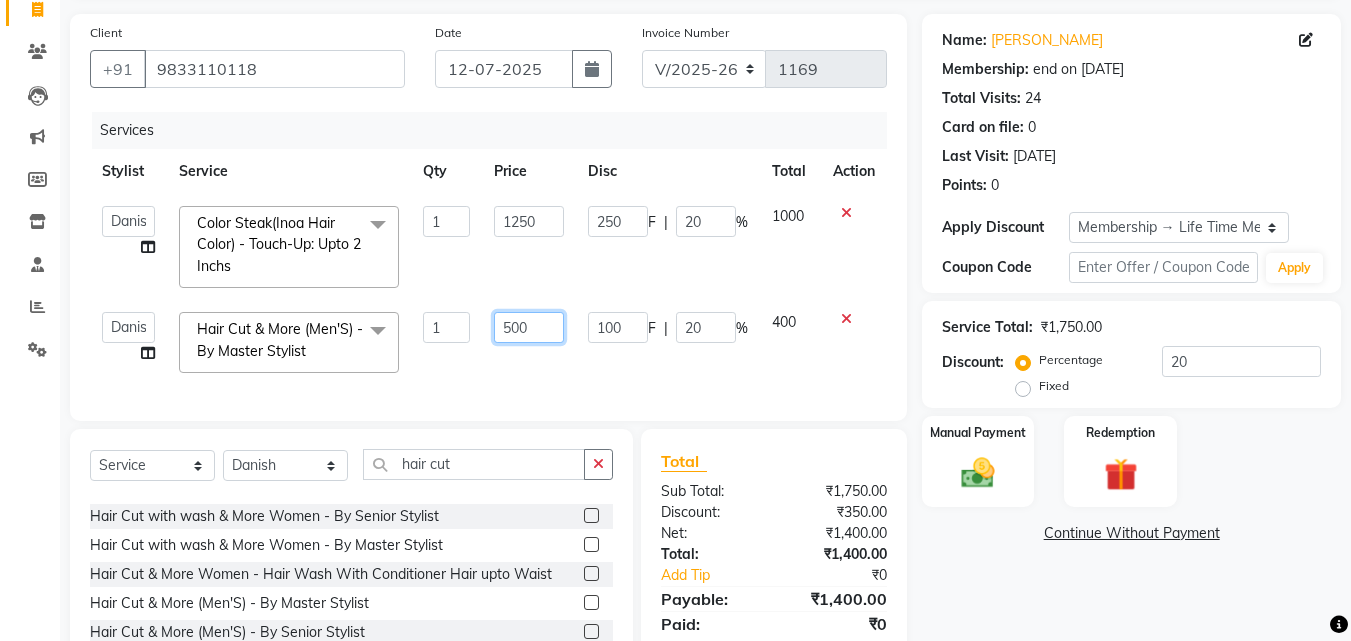 click on "500" 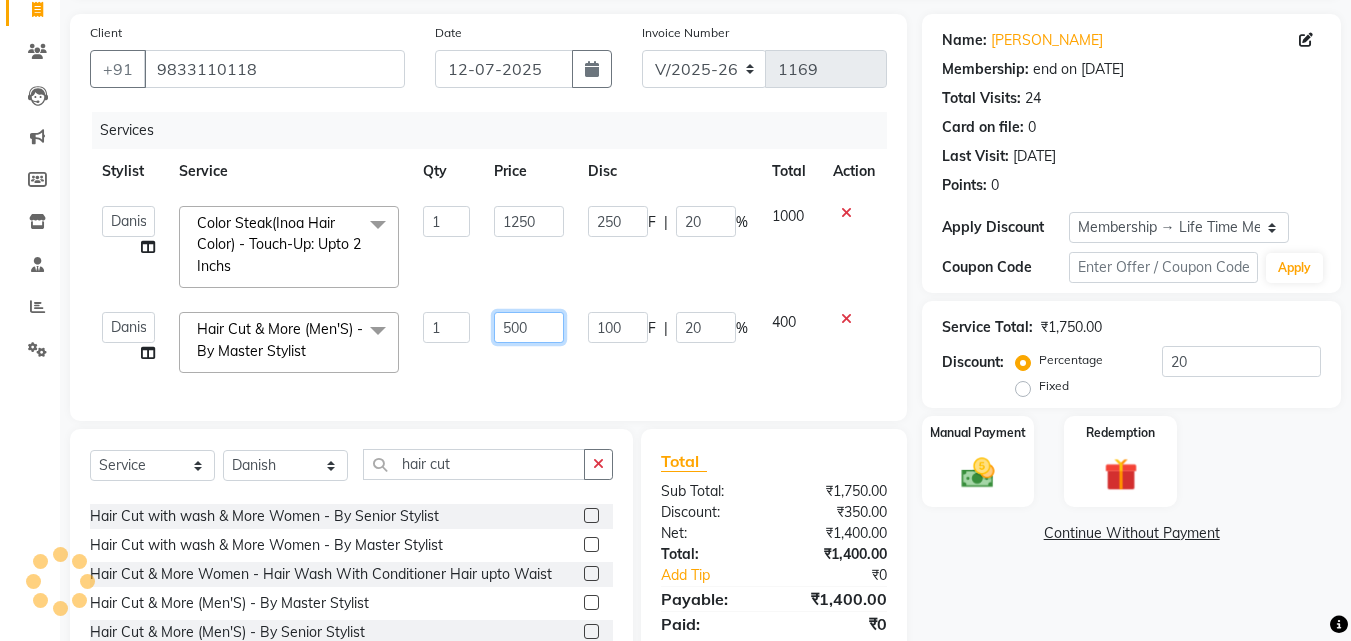 drag, startPoint x: 543, startPoint y: 333, endPoint x: 475, endPoint y: 323, distance: 68.73136 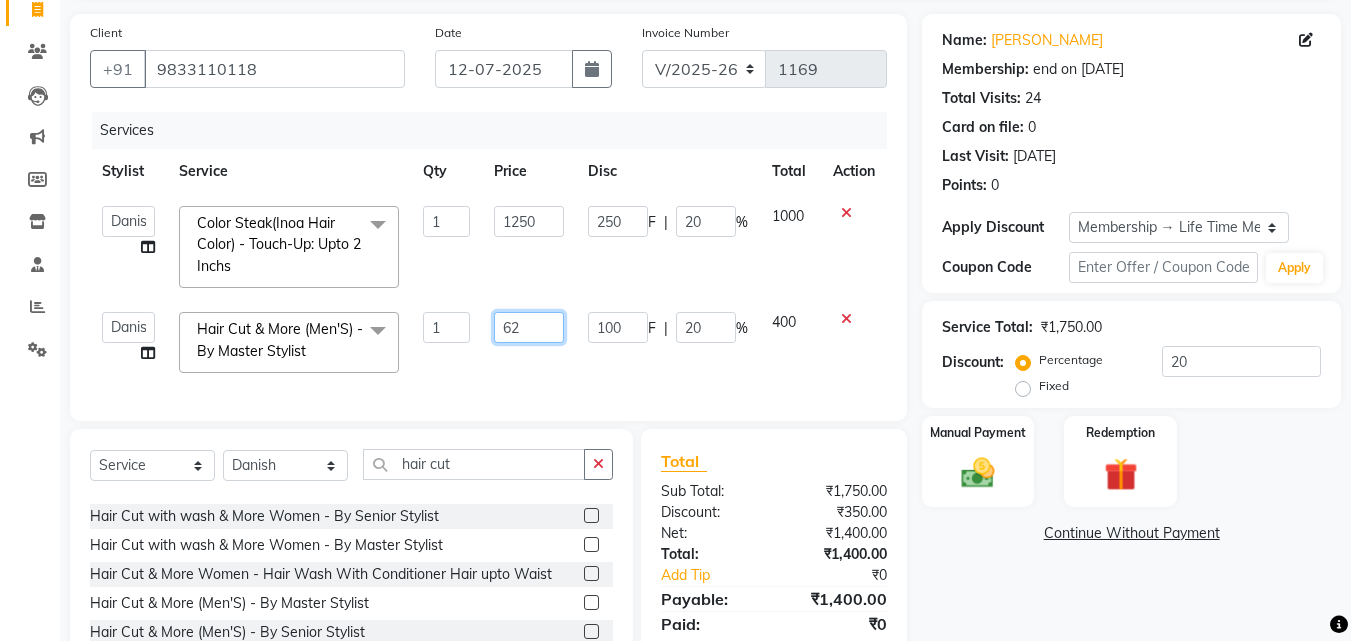 type on "625" 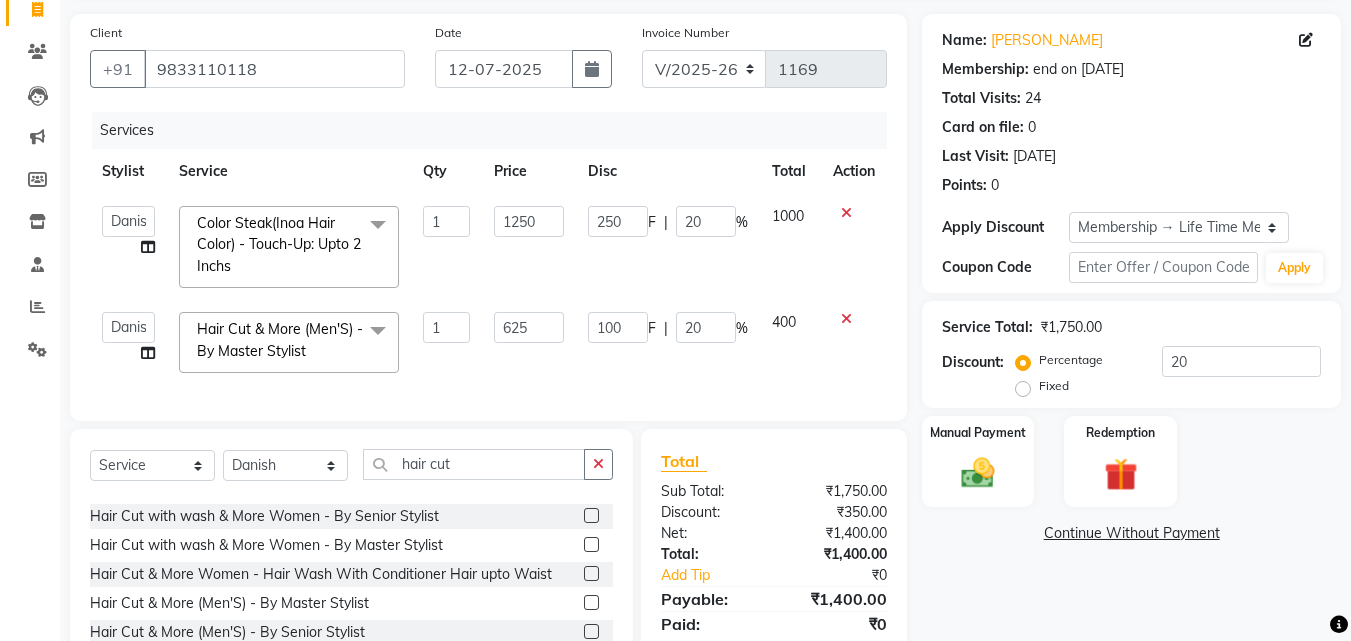 click on "Services Stylist Service Qty Price Disc Total Action  Anwar   Danish   Janardhan   sabiya khan   Sajeda Siddiqui   Samiksha   Shakil   Sharif Ahmed   Shraddha   Vaishali  Color Steak(Inoa Hair Color)  - Touch-Up: Upto 2 Inchs  x Reflexology  - Hand & Feet ( 60 Mins) Reflexology  - Back (30 Mins) Nails- Cut file & Polish Treatment For Skin  - Glow Peel Treatment Advance Facial - Hydra Facial ( Machine use ) O THREE FACIAL Fruit Clean Up Pre Lightining   - Per Streak Pre Lightining   - Hair Upto Neck Pre Lightining   - Hair Upto Shoulder Pre Lightining   - Hair Below Shoulder Pre Lightining   - Hair Upto Waist Pre Lightining   - For Men Hair Treatment(Hair Spa)  - Hair Upto Neck Hair Treatment(Hair Spa)  - Hair Upto Shoulder Hair Treatment(Hair Spa)  - Hair Below Shoulder Hair Treatment(Hair Spa)  - Hair Upto Waist Hair Treatment(Hair Spa)  - For Men Loreal Scalp Advanced Treatment - For women Loreal Scalp Advanced Clay Treatment  3TENX SPA Head Massage  - For Women Head Massage  - For Men Revive Pedicure 1 F" 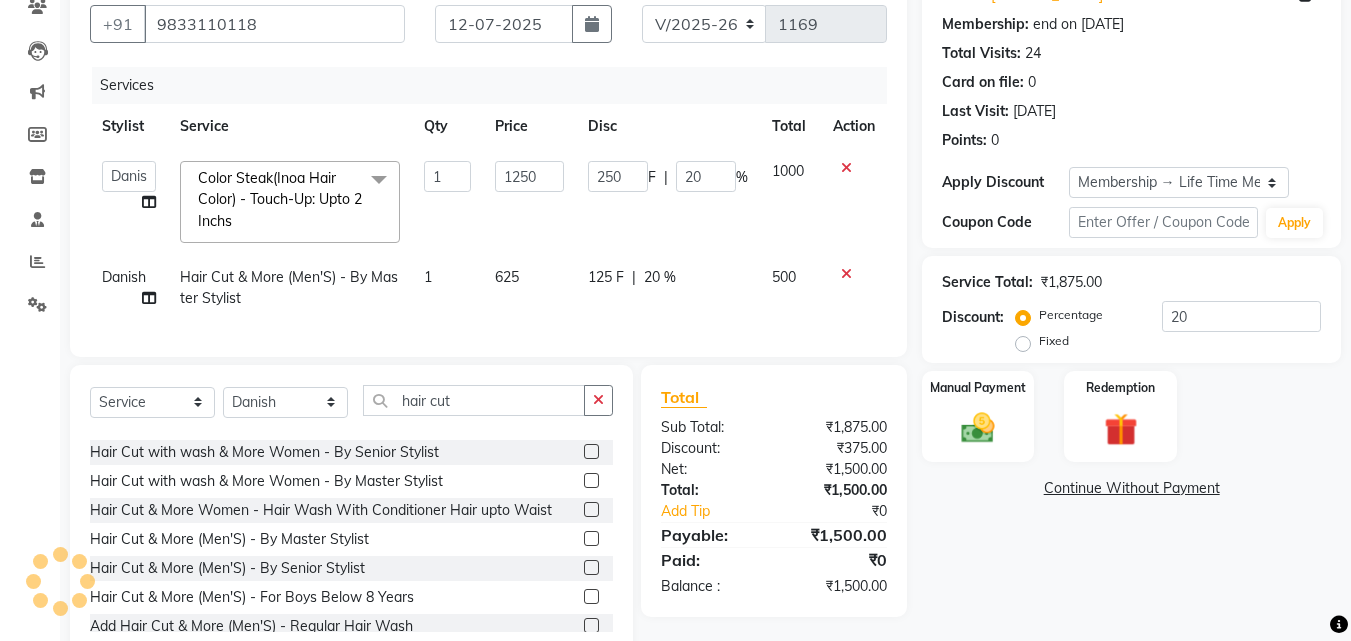 scroll, scrollTop: 245, scrollLeft: 0, axis: vertical 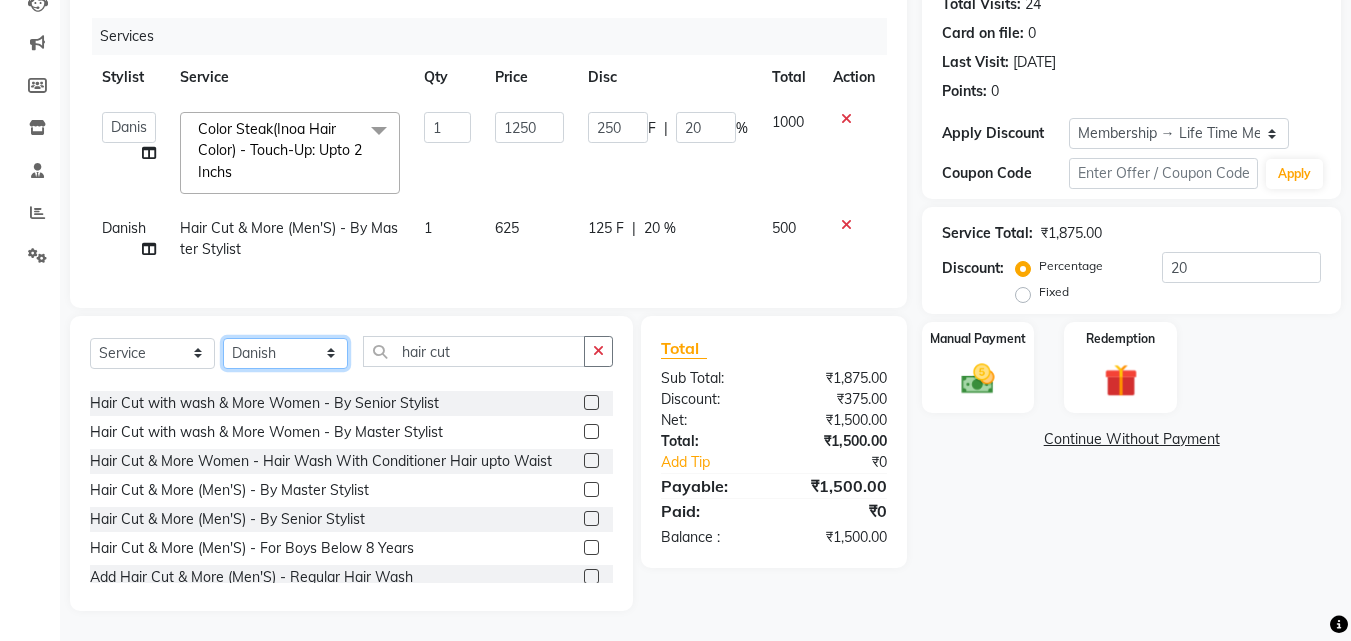 click on "Select Stylist [PERSON_NAME] [PERSON_NAME] [PERSON_NAME] [PERSON_NAME] [PERSON_NAME] [PERSON_NAME] [PERSON_NAME]" 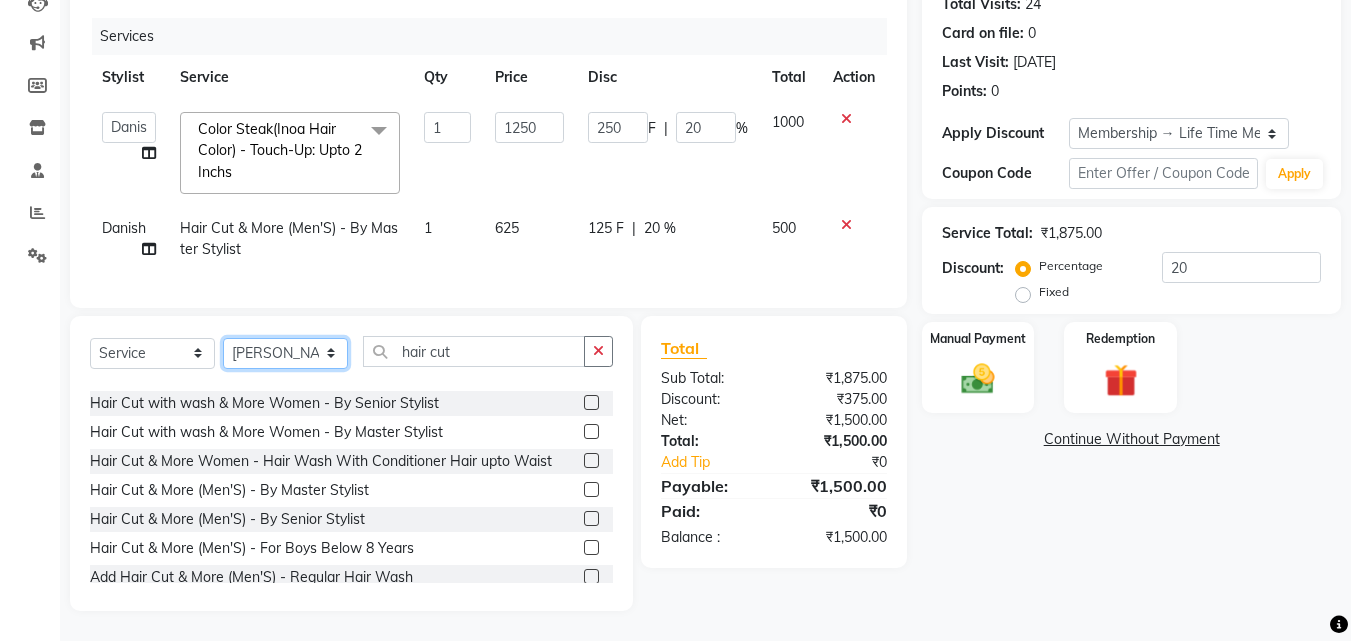 click on "Select Stylist [PERSON_NAME] [PERSON_NAME] [PERSON_NAME] [PERSON_NAME] [PERSON_NAME] [PERSON_NAME] [PERSON_NAME]" 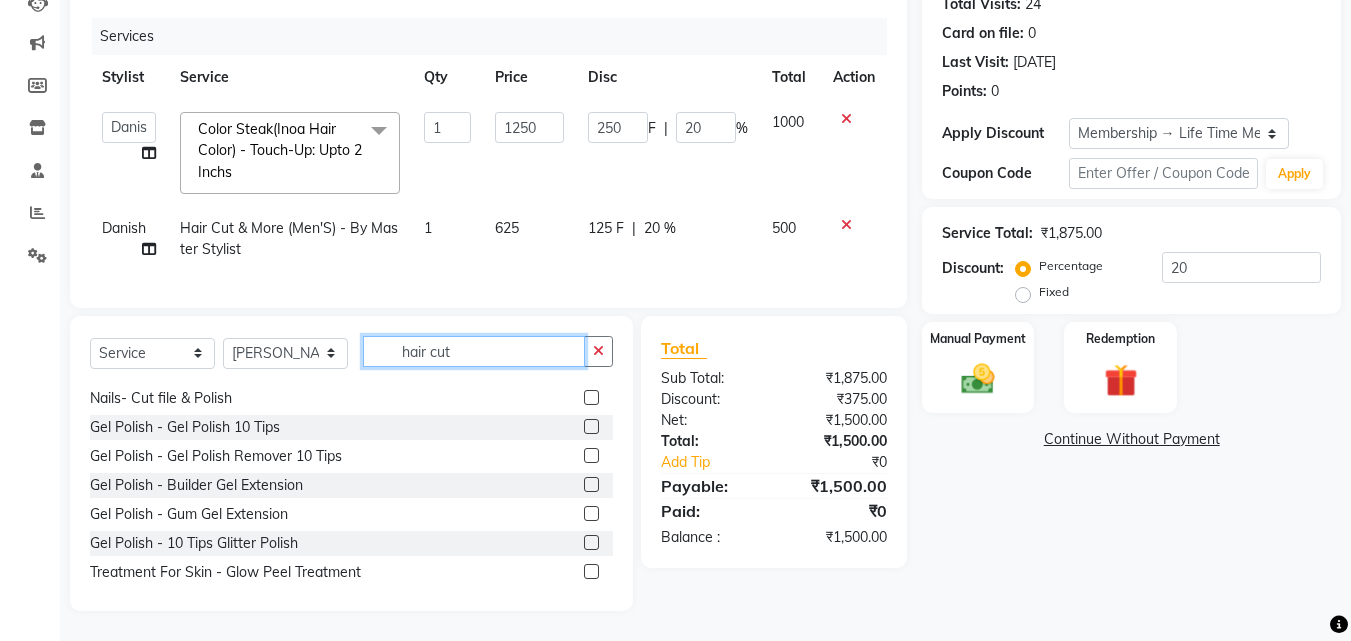 drag, startPoint x: 475, startPoint y: 351, endPoint x: 342, endPoint y: 336, distance: 133.84319 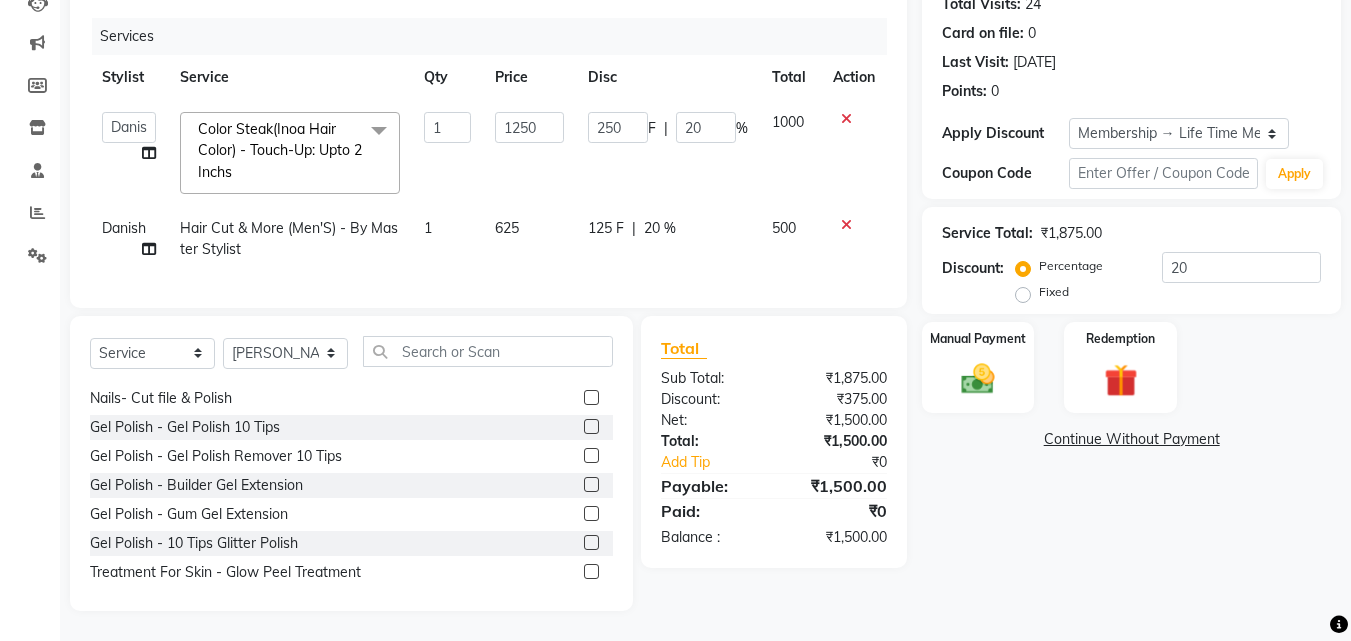 click on "Select  Service  Product  Membership  Package Voucher Prepaid Gift Card  Select Stylist Anwar Danish Janardhan sabiya khan Sajeda Siddiqui Samiksha Shakil Sharif Ahmed Shraddha Vaishali Reflexology  - Feet (30 Mins)  Reflexology  - Hand & Feet ( 60 Mins)  Reflexology  - Back (30 Mins)  Nails  - Cut And Filing  Nails  - Nail Polish Hand / Feet  Nails  - French Nail Polish  Nails  - Gel French Nail Polish  Nails- Cut file & Polish  Gel Polish  - Gel Polish 10 Tips  Gel Polish  - Gel Polish Remover 10 Tips  Gel Polish  - Builder Gel Extension  Gel Polish  - Gum Gel Extension  Gel Polish  - 10 Tips Glitter Polish  Treatment For Skin  - Glow Peel Treatment  Advance Facial - Hydra Facial ( Machine use )  O THREE FACIAL  Fruit Clean Up  Loreal Scalp Advanced Treatment - For women  Loreal Scalp Advanced Clay Treatment   3TENX SPA  Moroccan Treatment  - Moroccan Wash And Hair cut For Women Senior Stylist  Moroccan Treatment  - Moroccan Wash And Hair cut For Women Master Stylist  Hair Removal With Less Pain - Butt Wax" 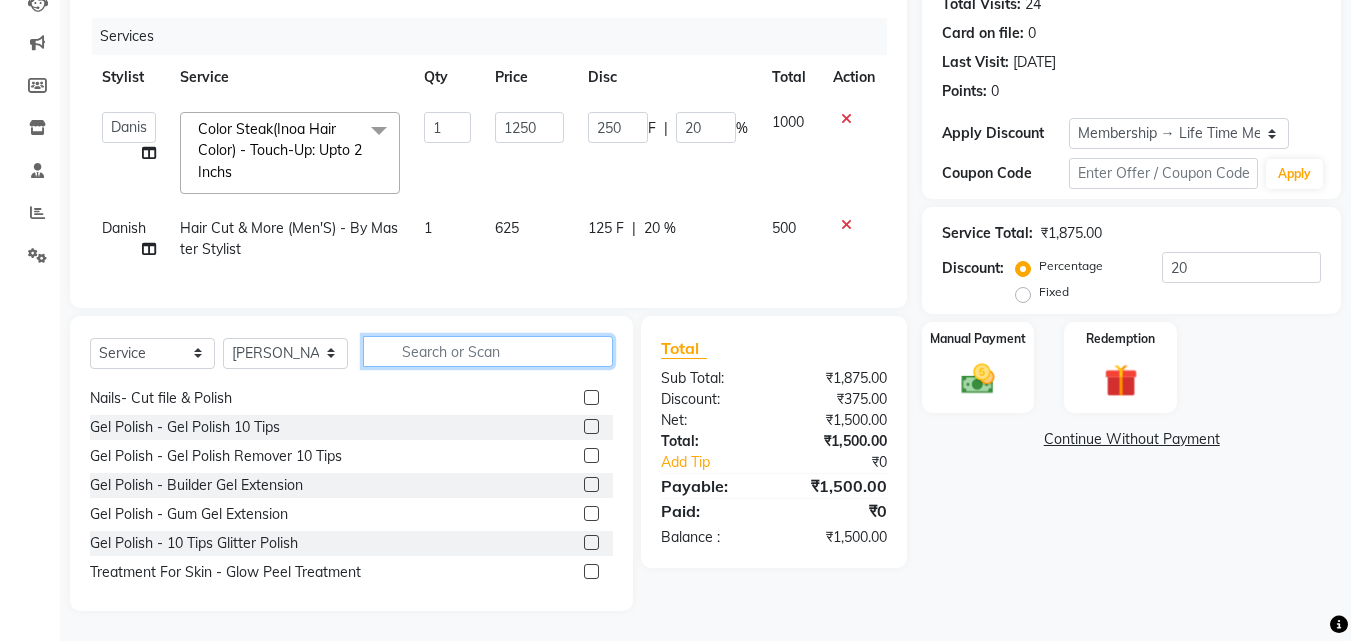 click 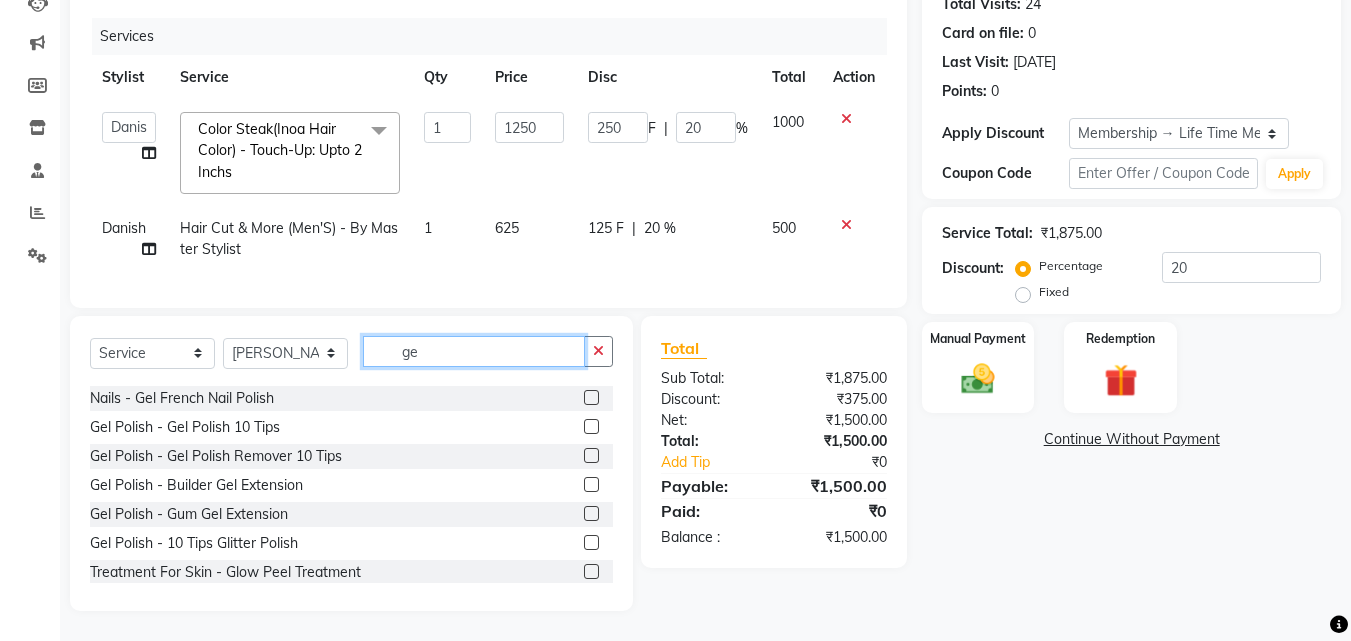scroll, scrollTop: 0, scrollLeft: 0, axis: both 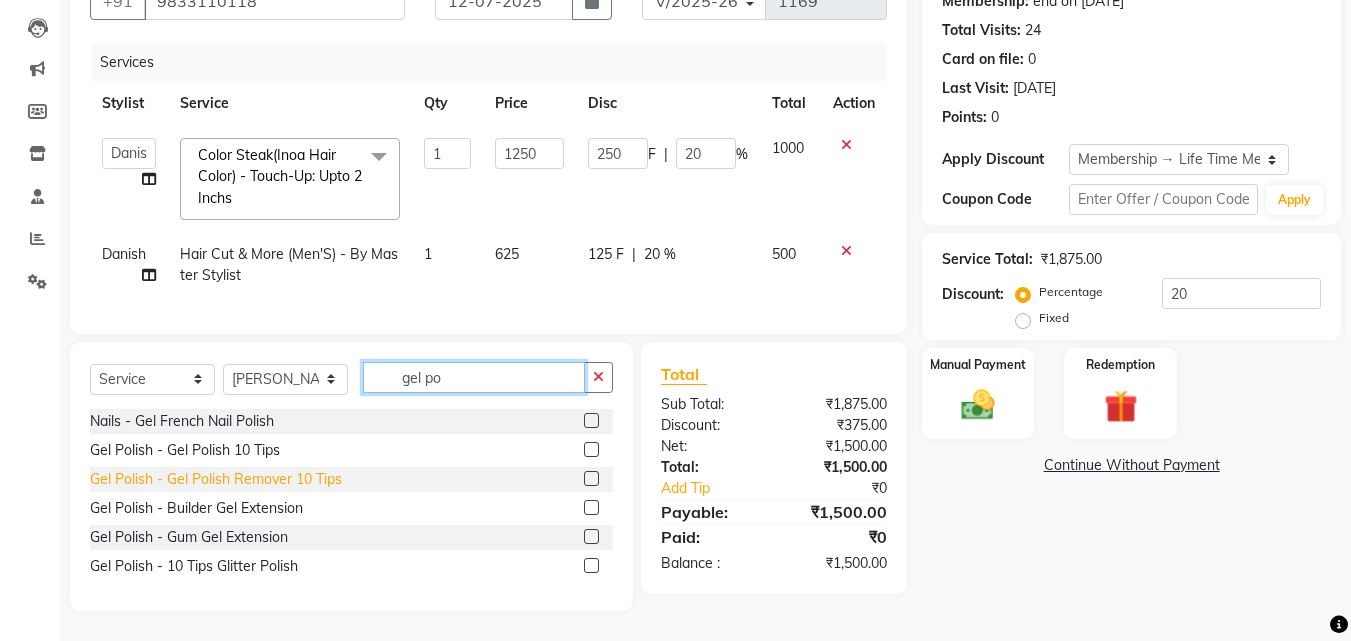 type on "gel po" 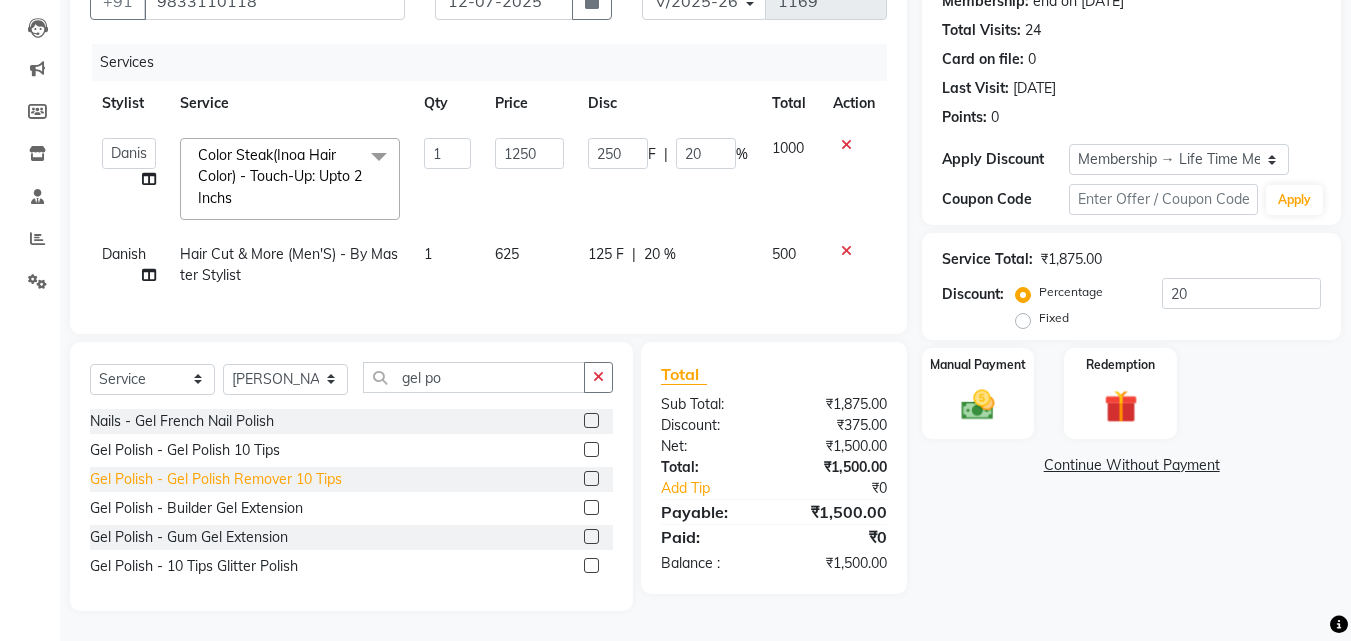 click on "Gel Polish  - Gel Polish Remover 10 Tips" 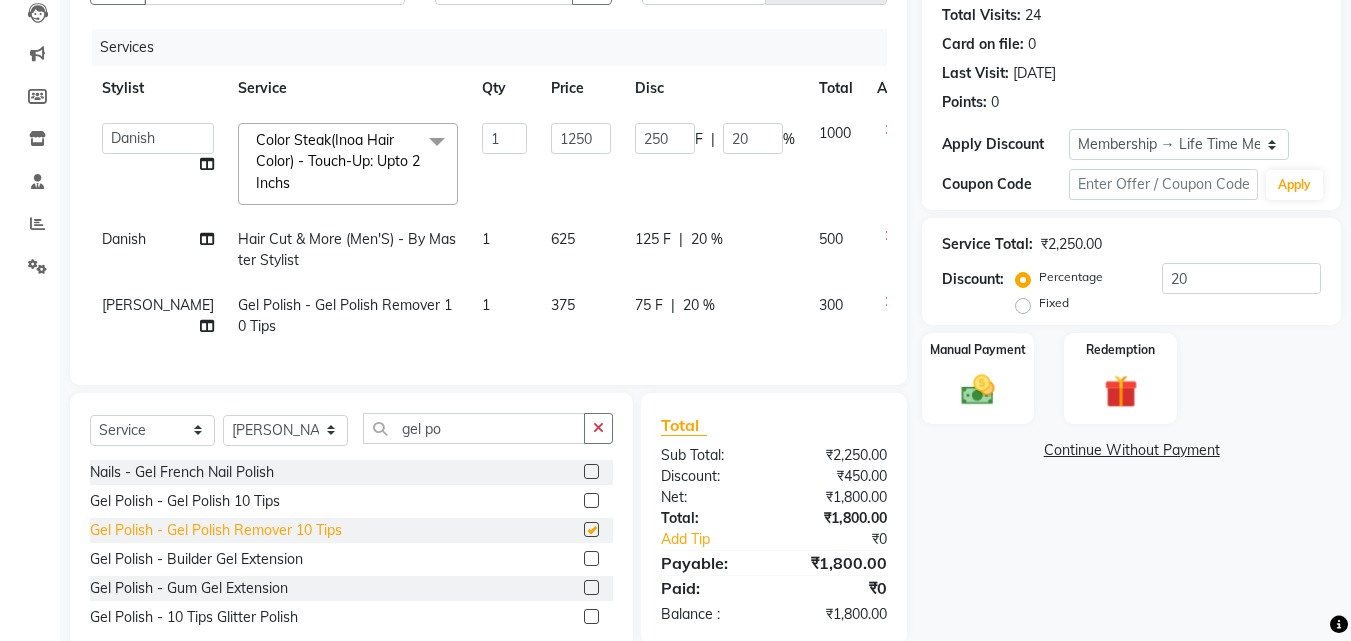 checkbox on "false" 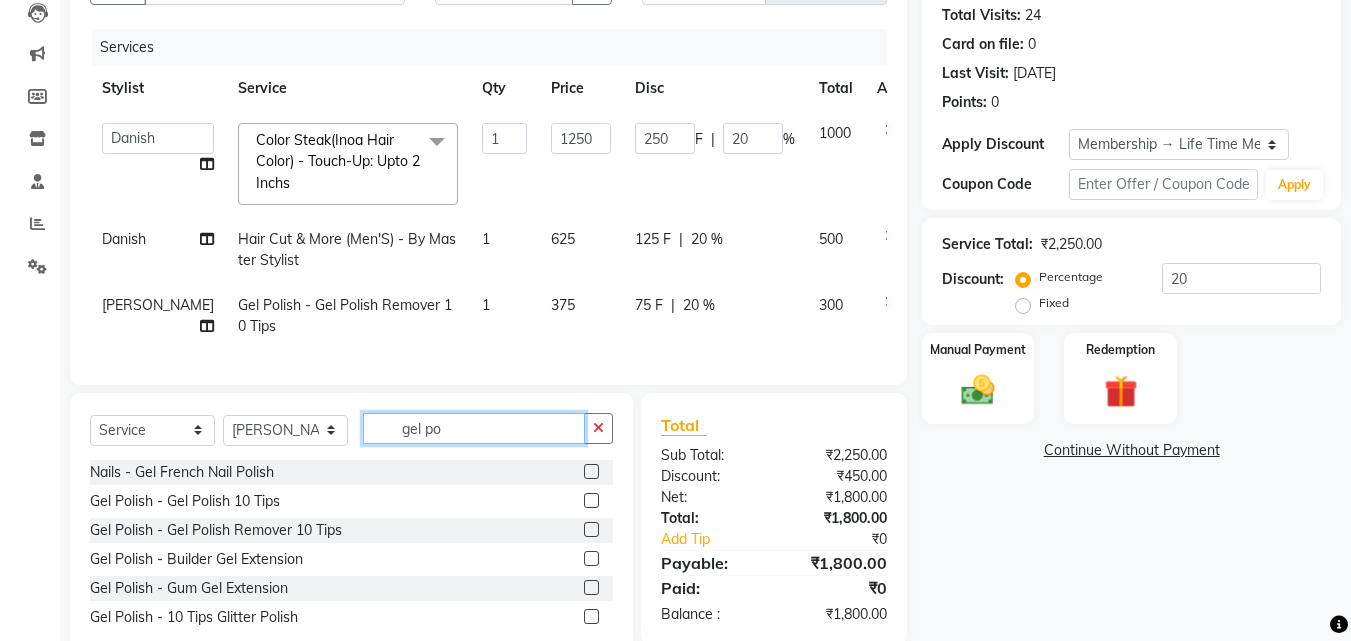 drag, startPoint x: 478, startPoint y: 440, endPoint x: 288, endPoint y: 437, distance: 190.02368 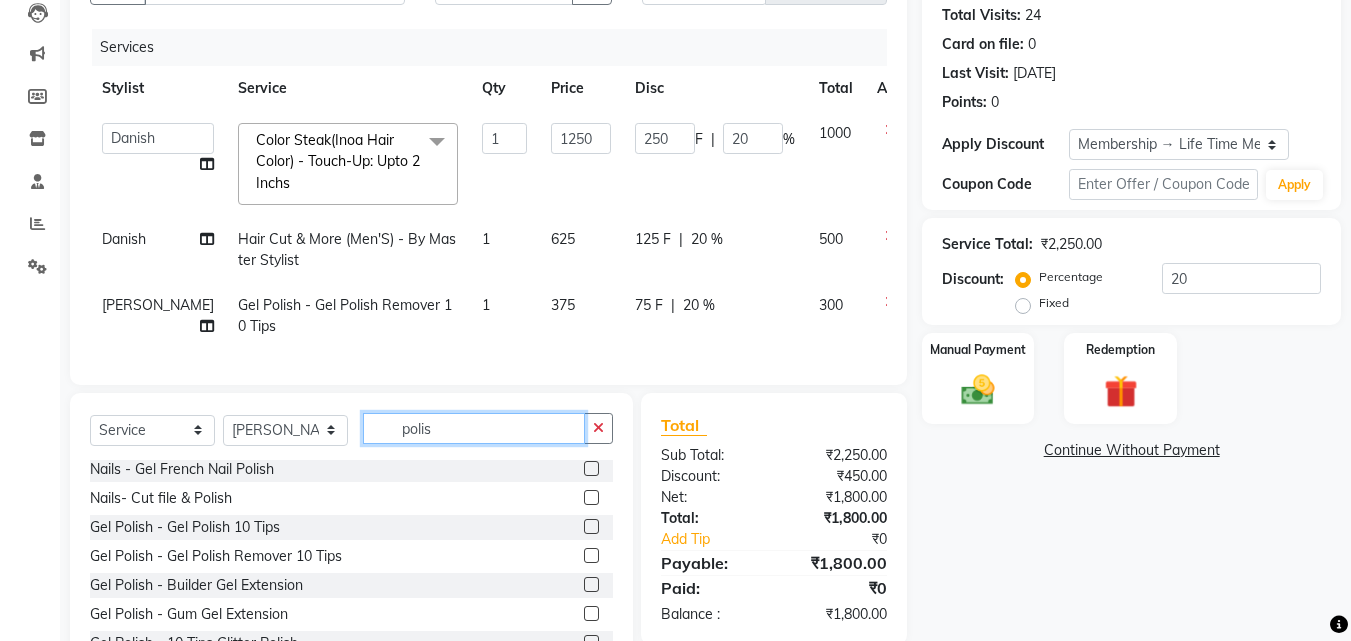 scroll, scrollTop: 0, scrollLeft: 0, axis: both 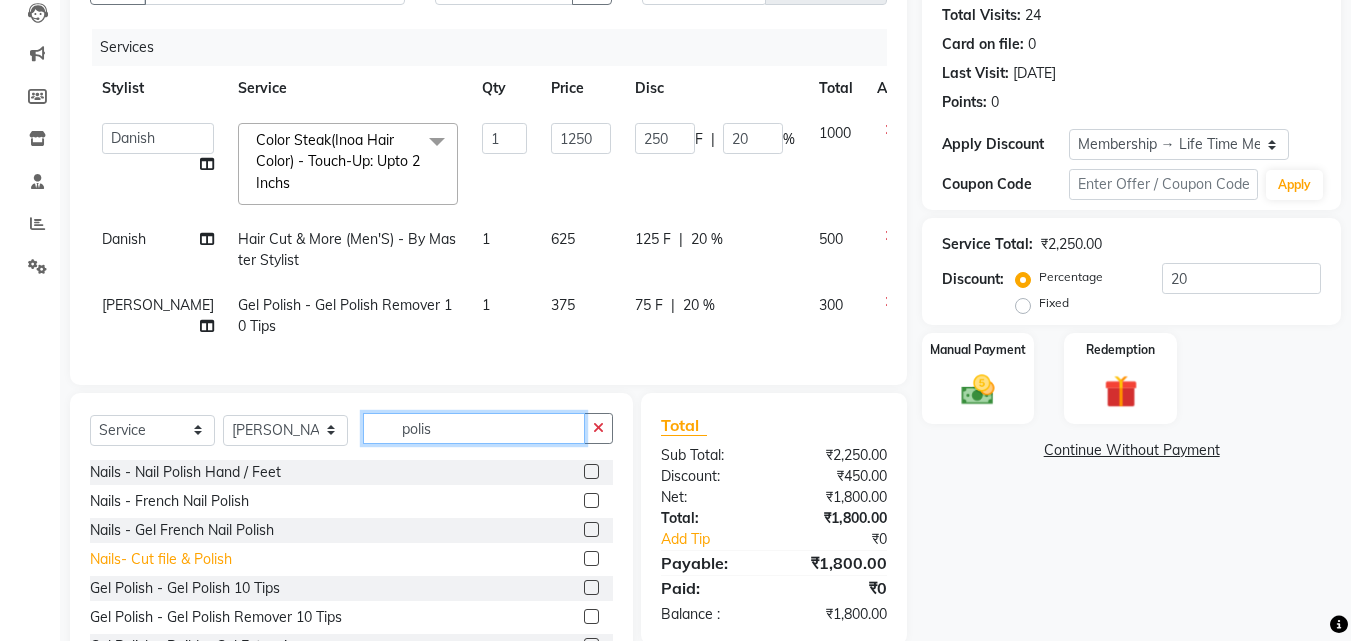 type on "polis" 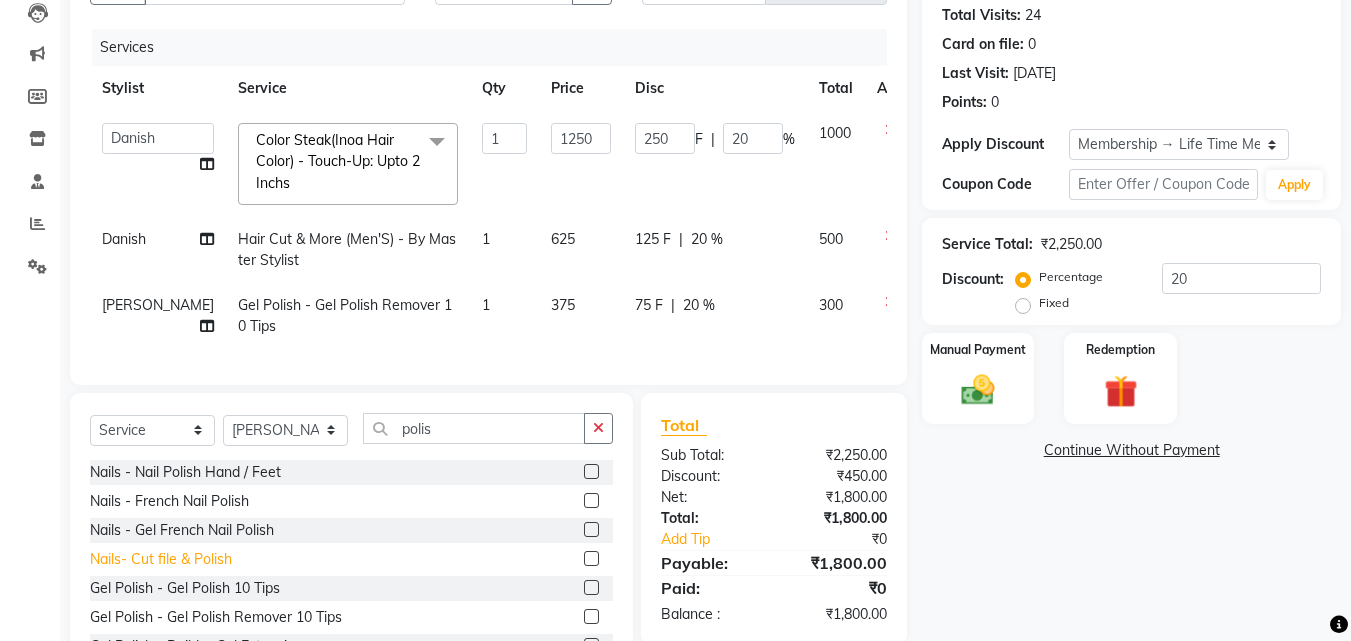 click on "Nails- Cut file & Polish" 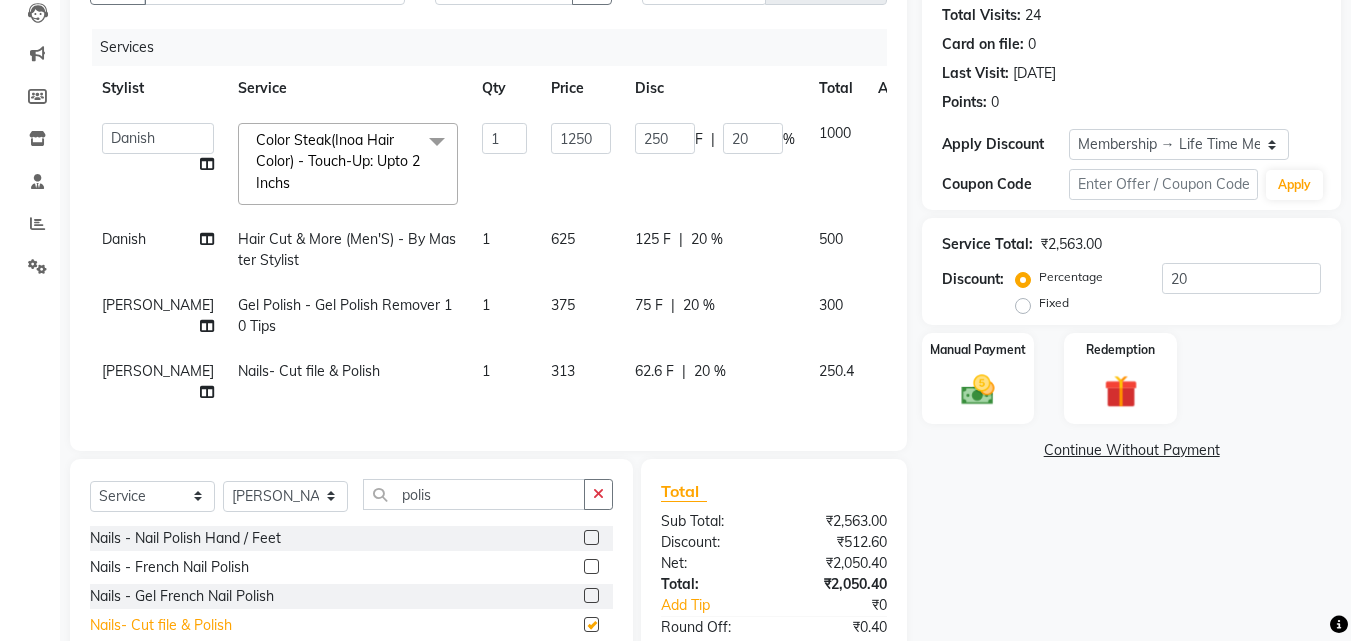 checkbox on "false" 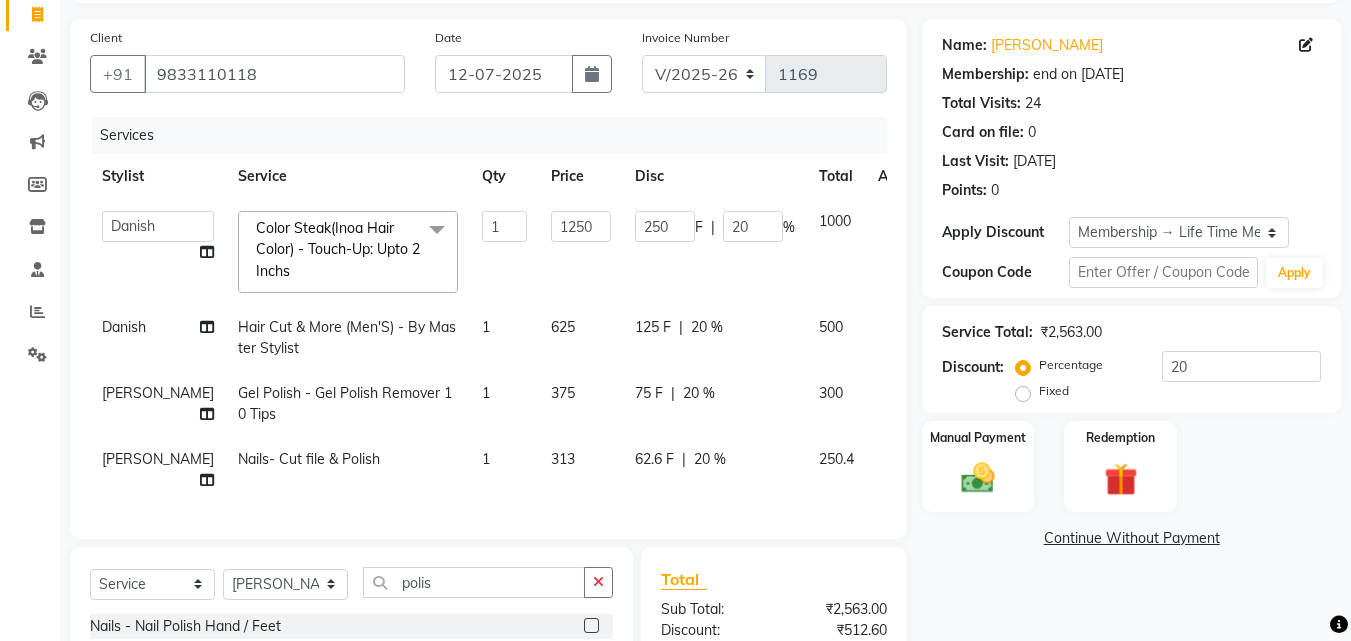 scroll, scrollTop: 319, scrollLeft: 0, axis: vertical 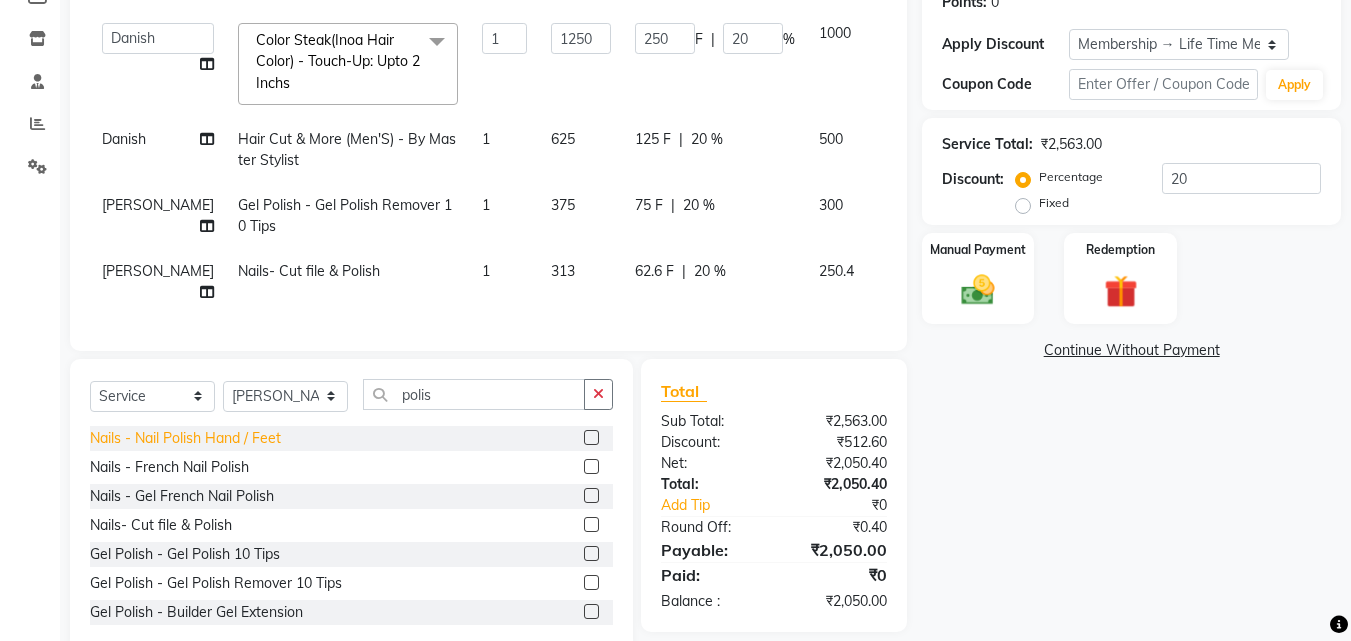 click on "Nails  - Nail Polish Hand / Feet" 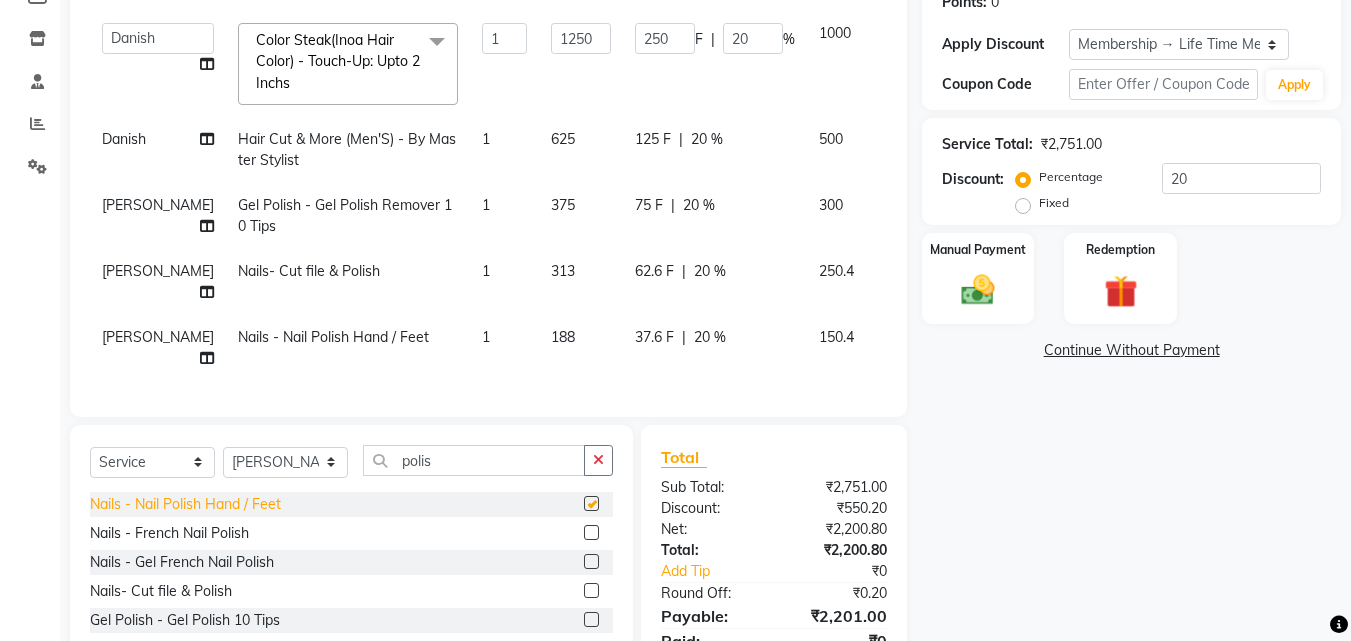 checkbox on "false" 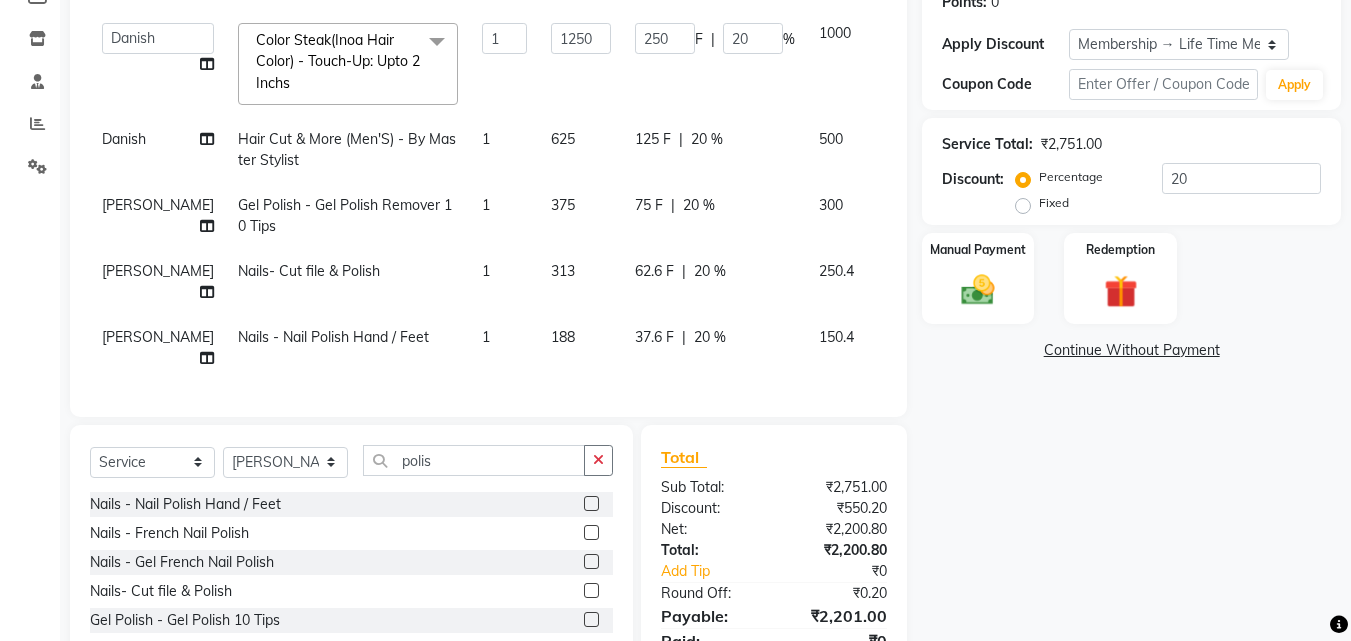 click 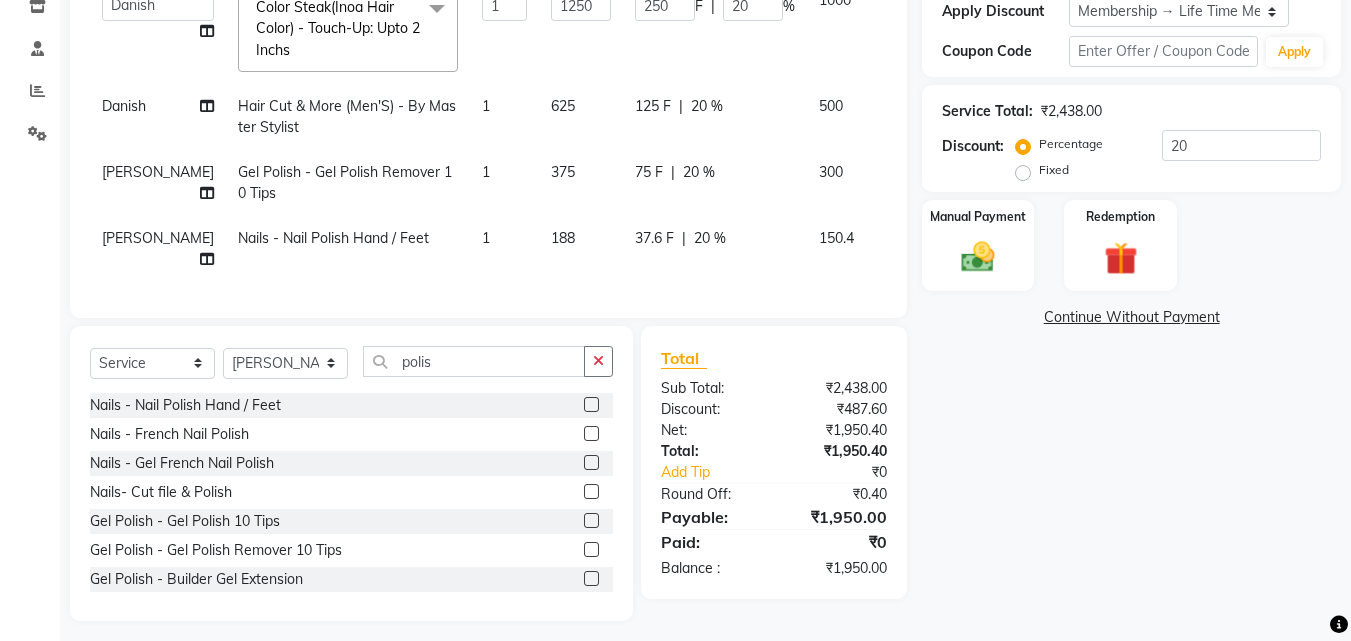 scroll, scrollTop: 377, scrollLeft: 0, axis: vertical 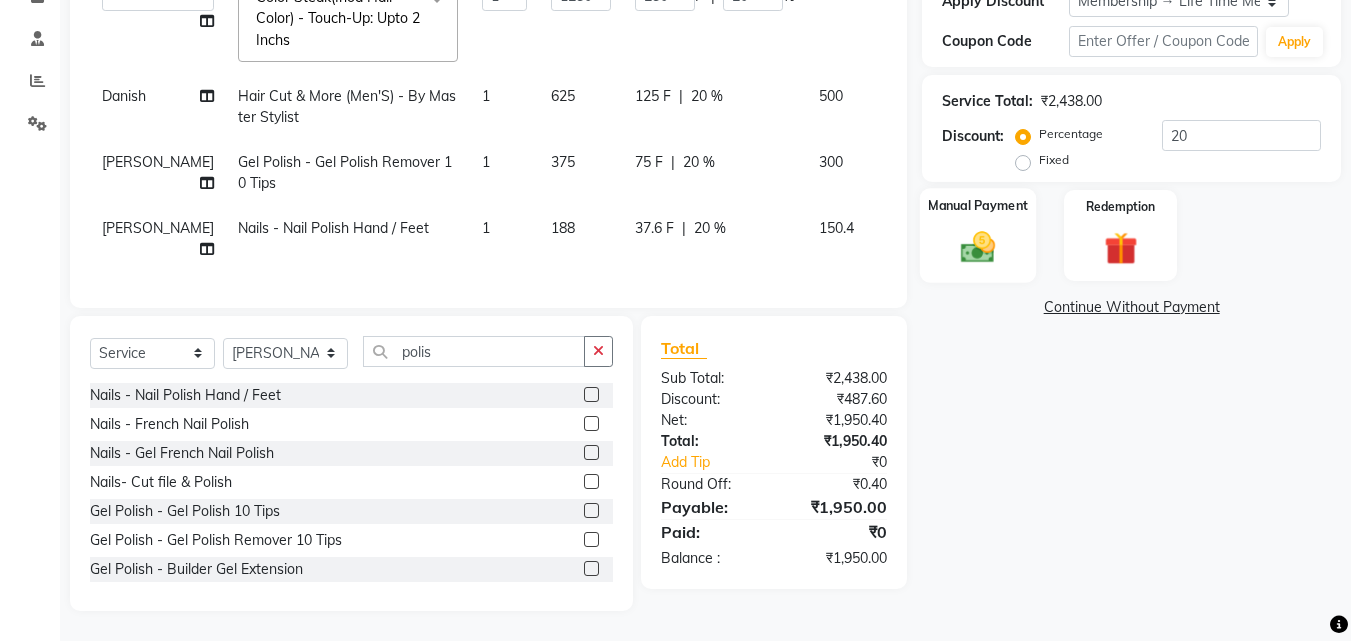 click 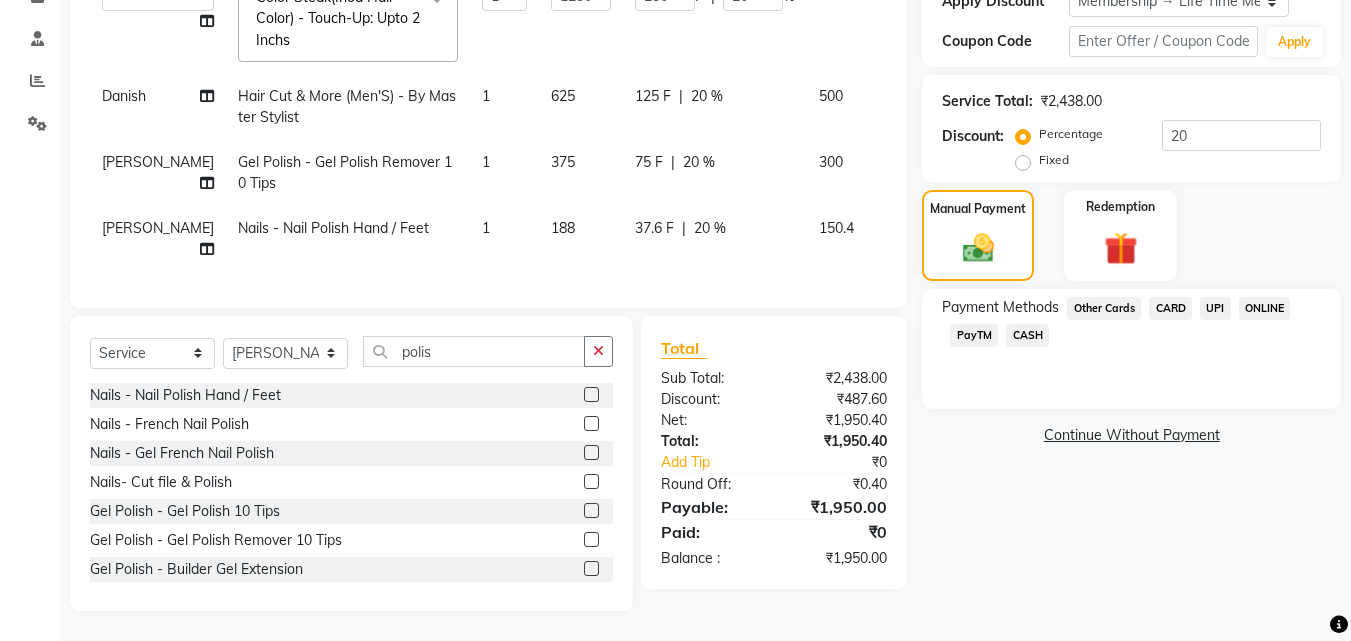 click on "CARD" 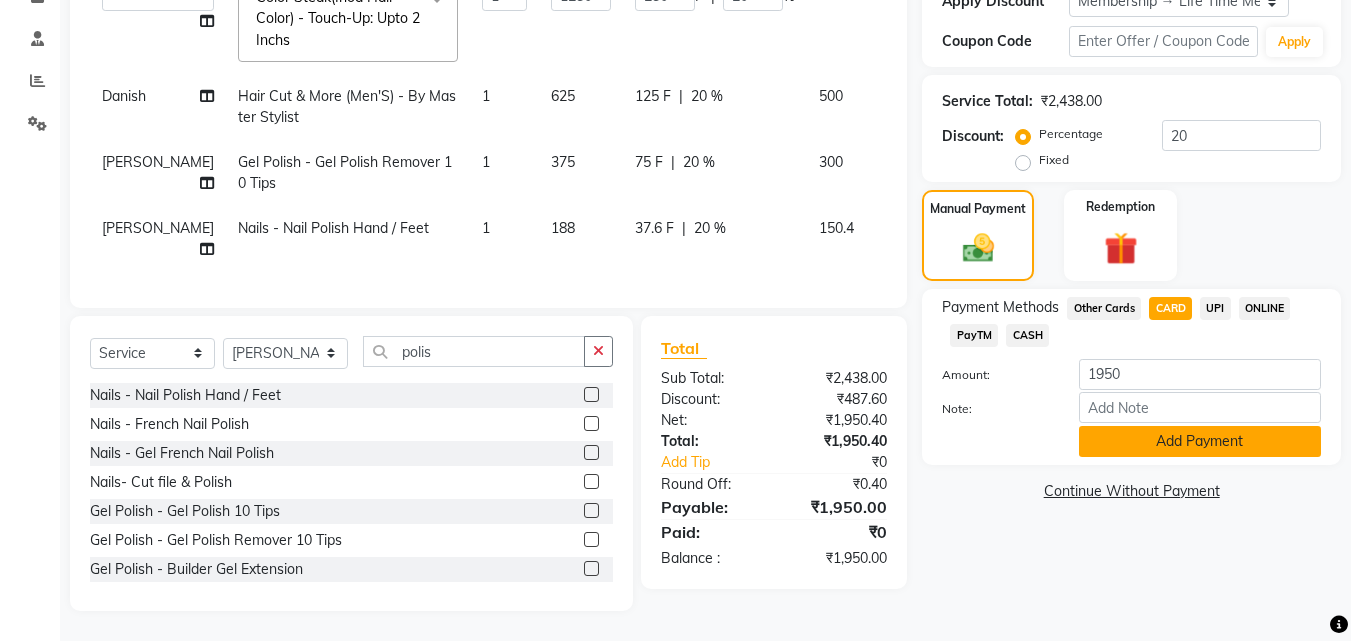 click on "Add Payment" 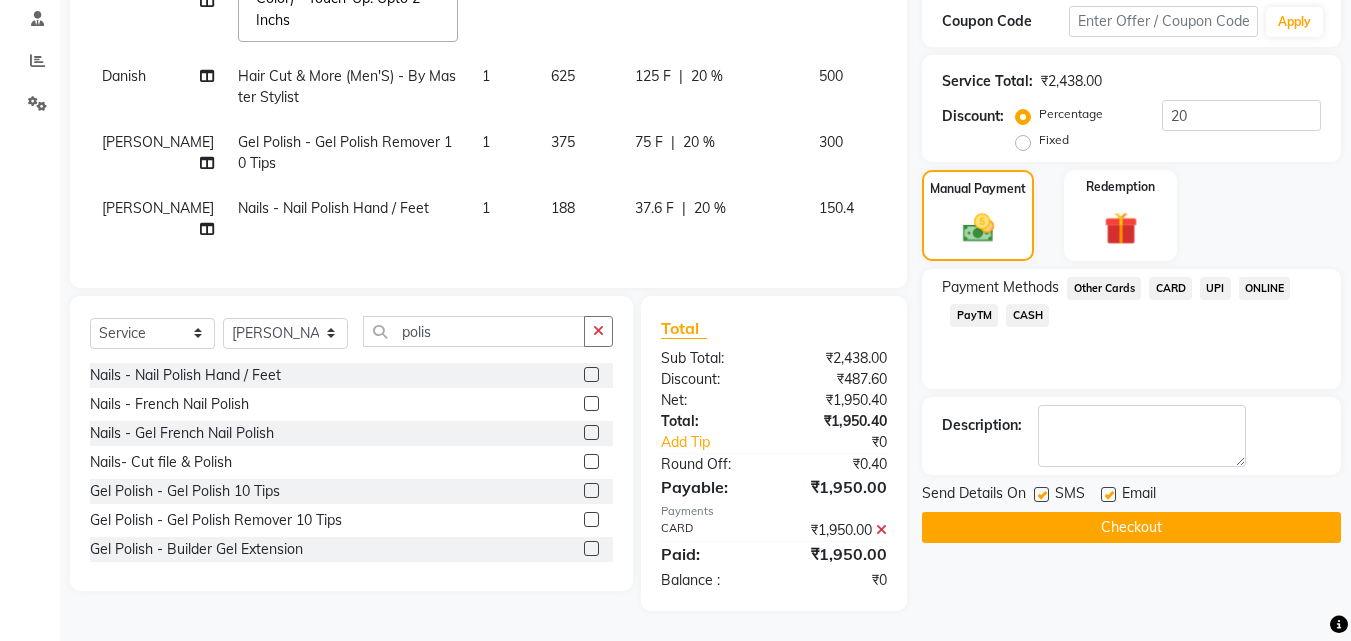 scroll, scrollTop: 397, scrollLeft: 0, axis: vertical 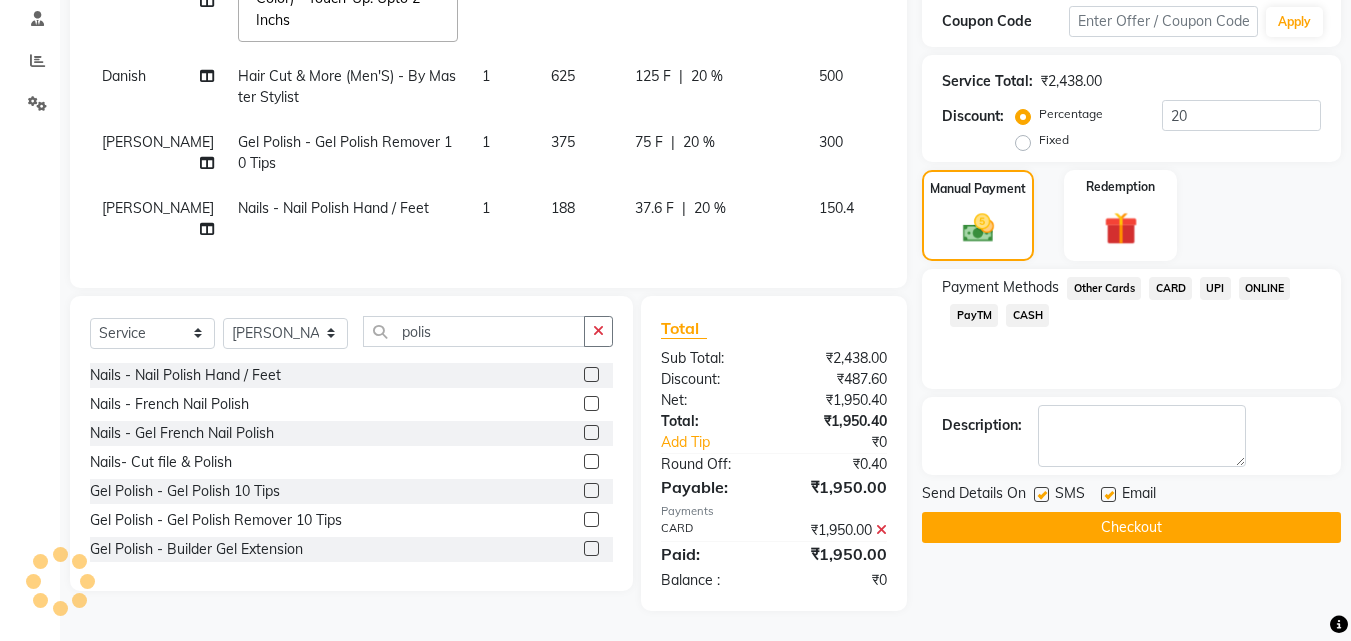 click on "Checkout" 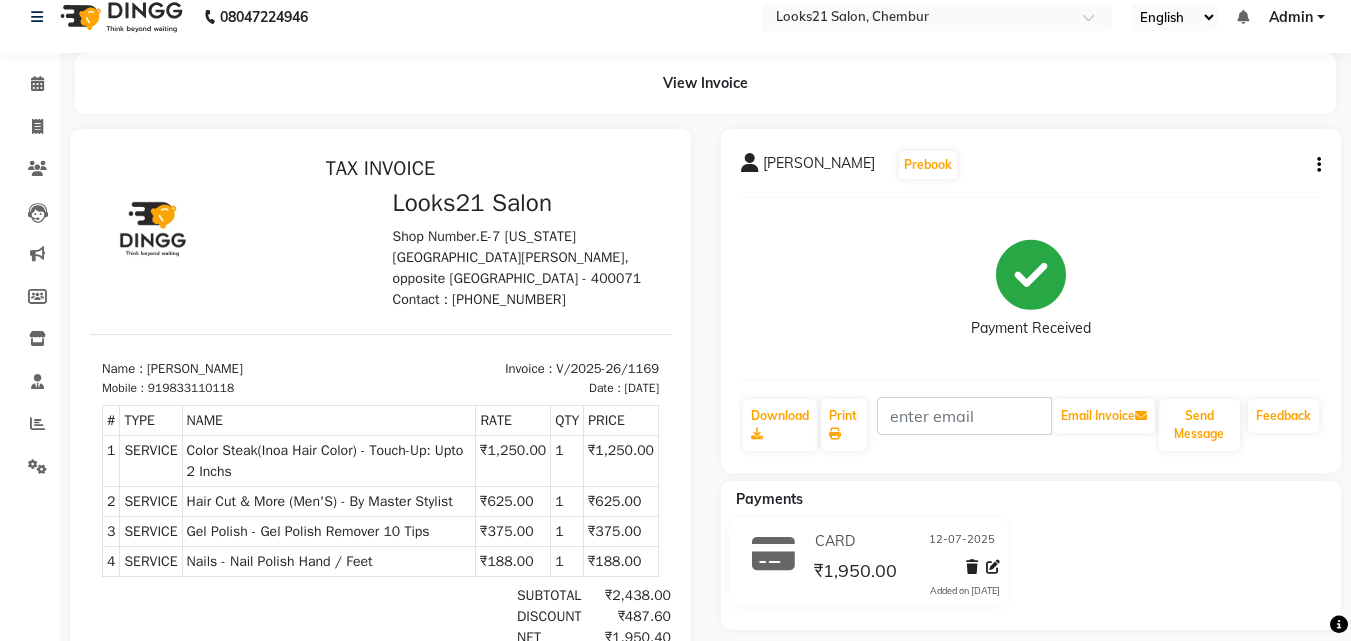 scroll, scrollTop: 0, scrollLeft: 0, axis: both 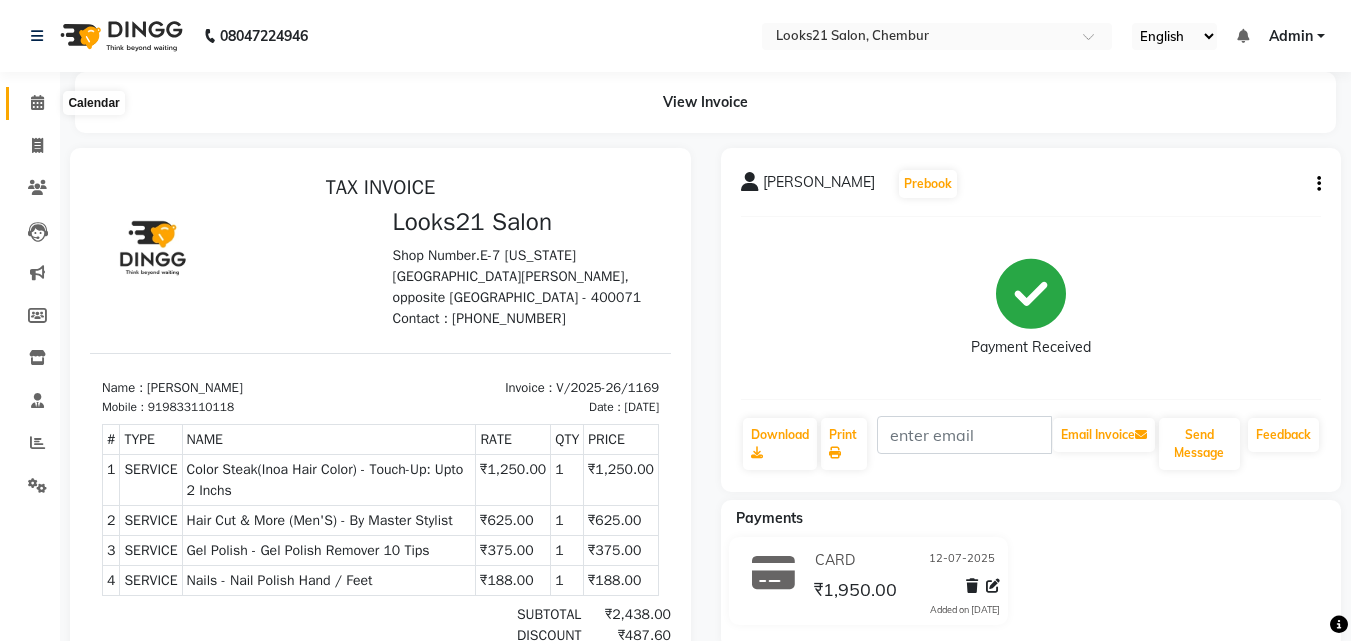 click 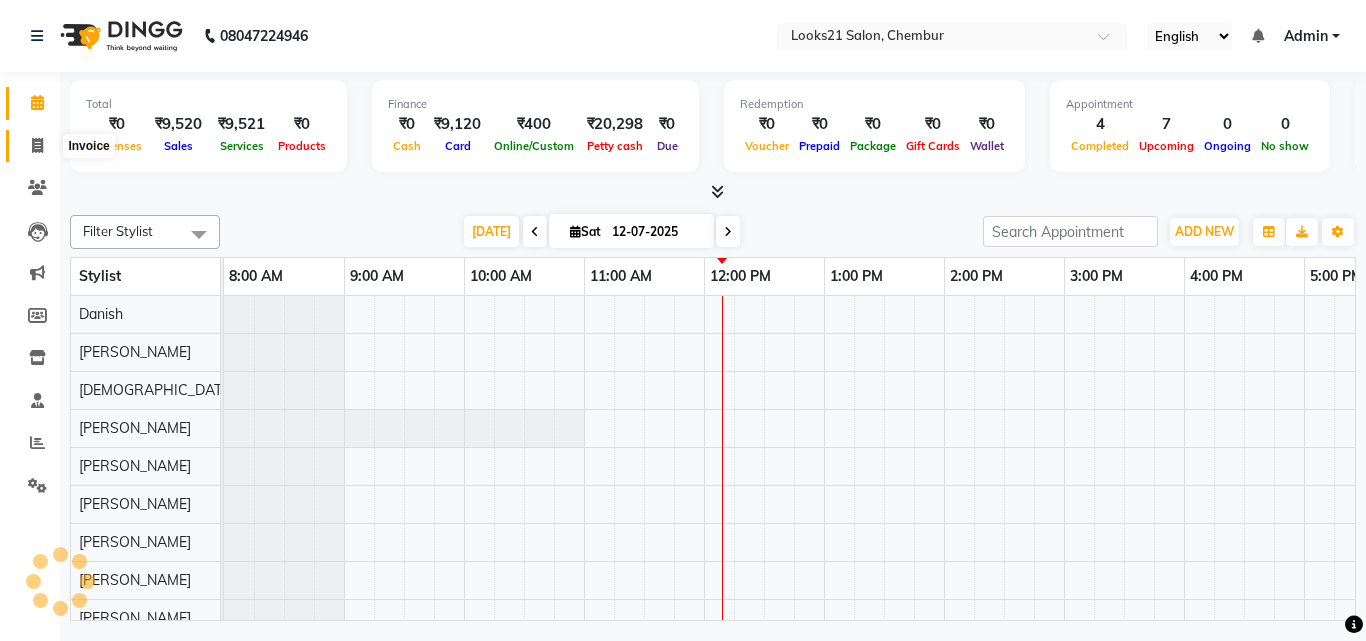 click 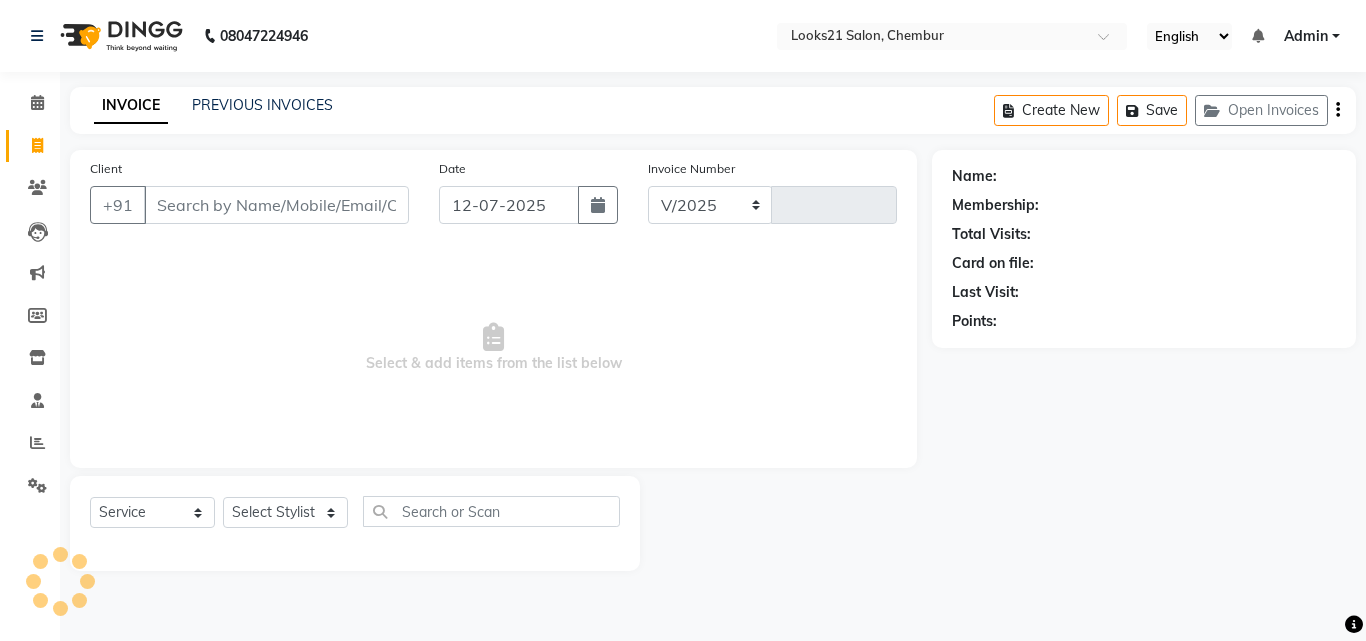 select on "844" 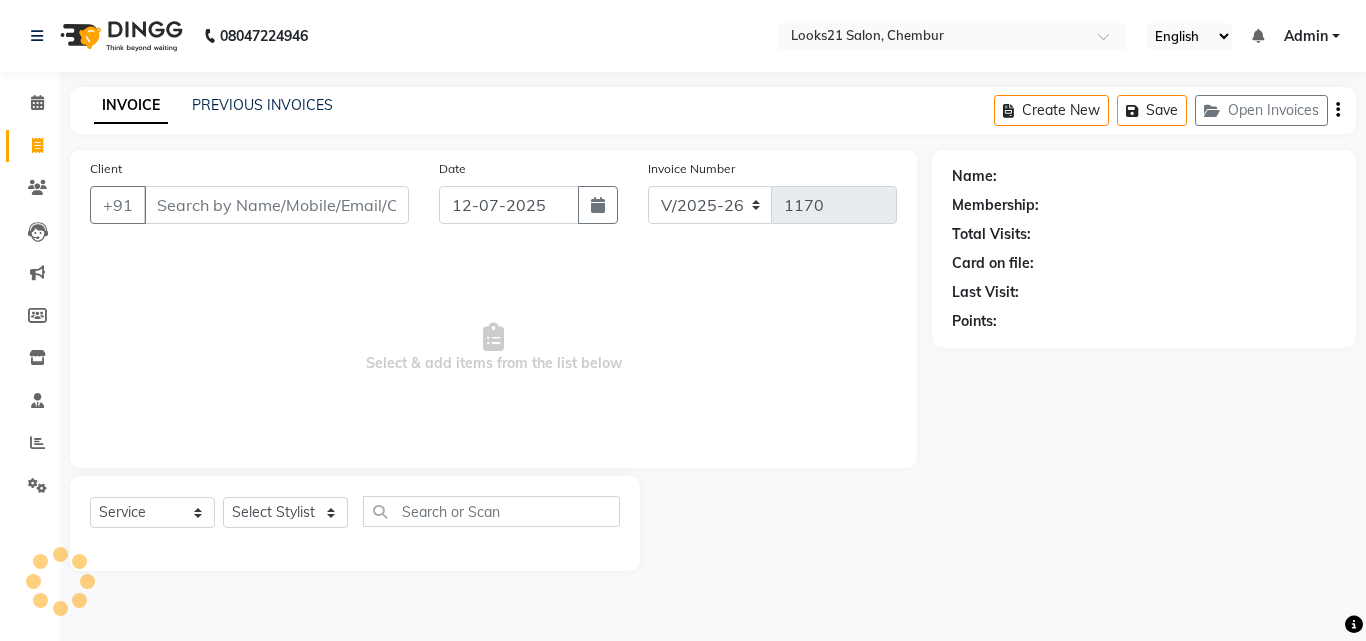 click on "Create New   Save   Open Invoices" 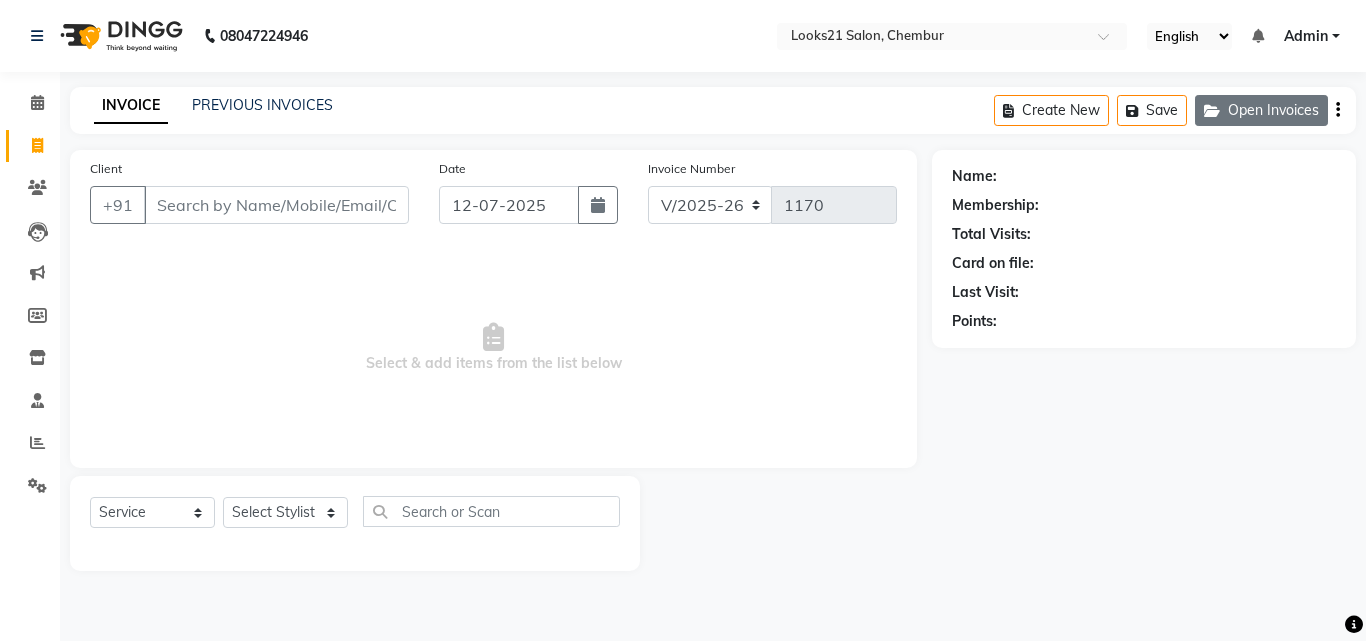 click on "Open Invoices" 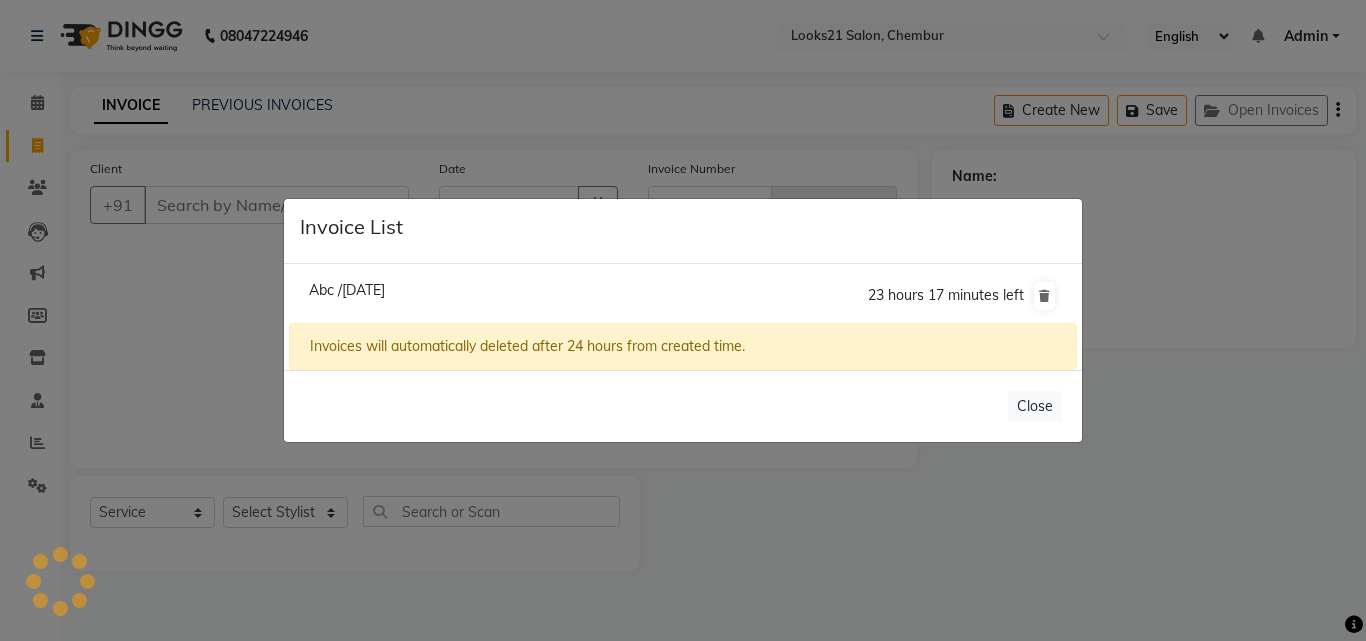 click on "Abc /12 July 2025  23 hours 17 minutes left" 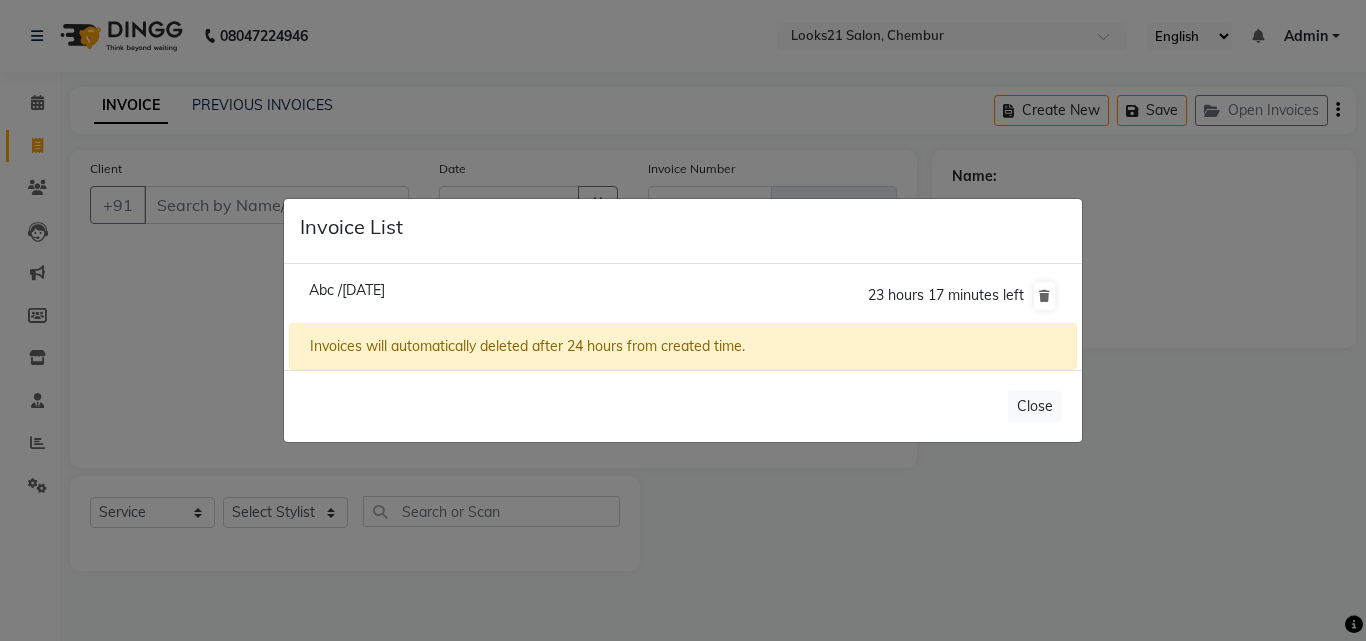 click on "Abc /12 July 2025" 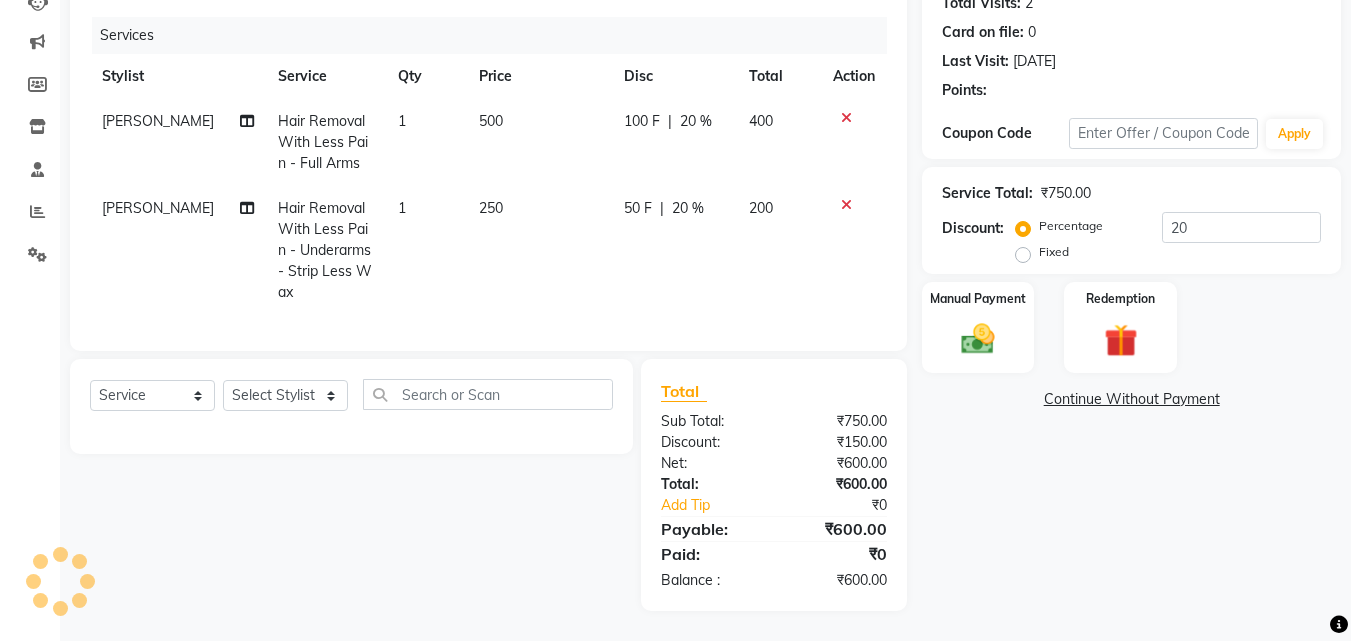 scroll, scrollTop: 225, scrollLeft: 0, axis: vertical 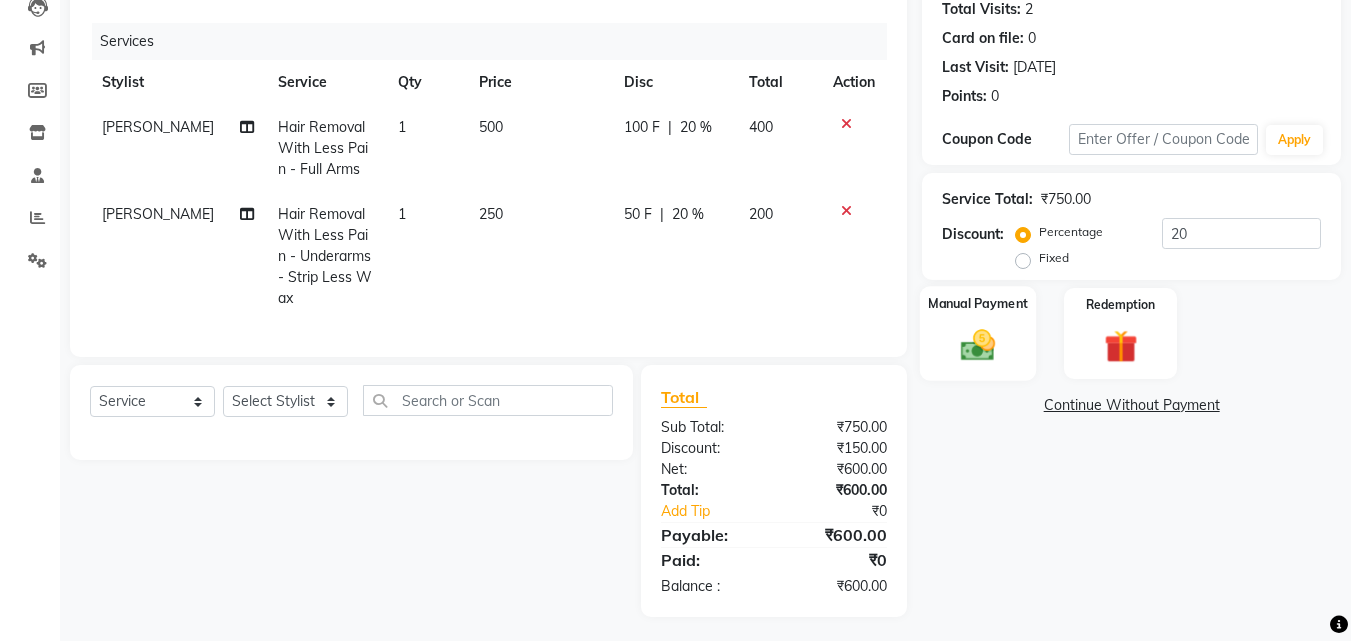 click 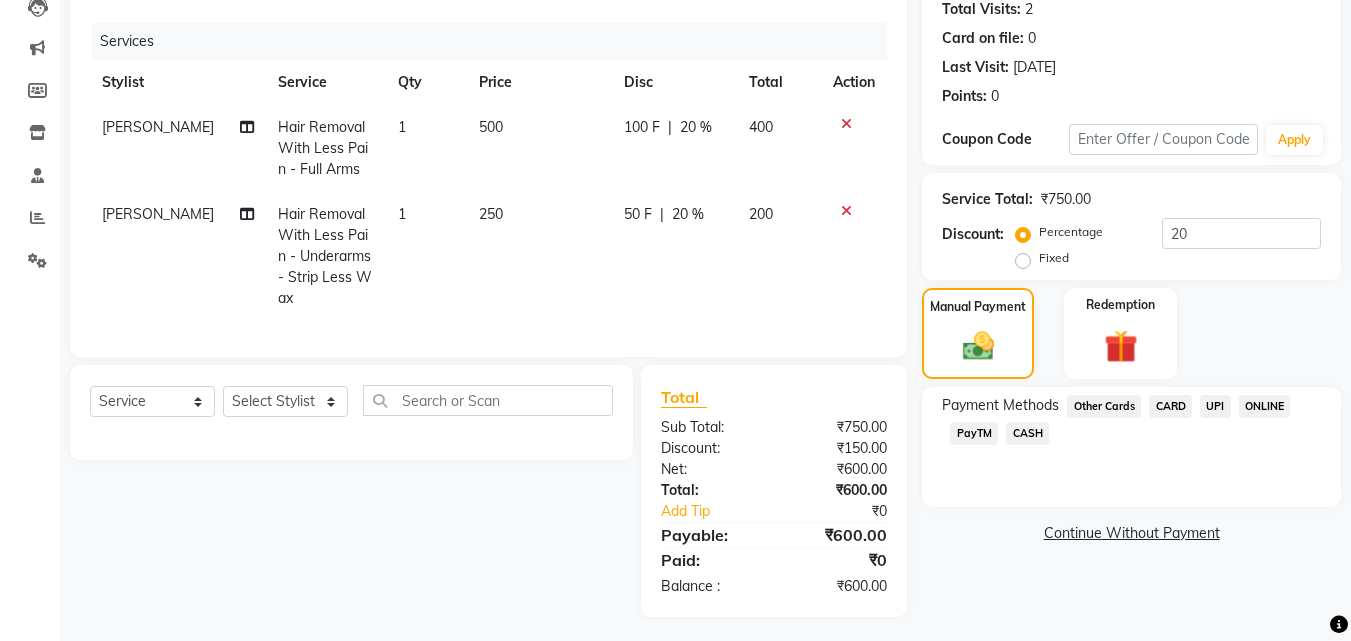 click on "CASH" 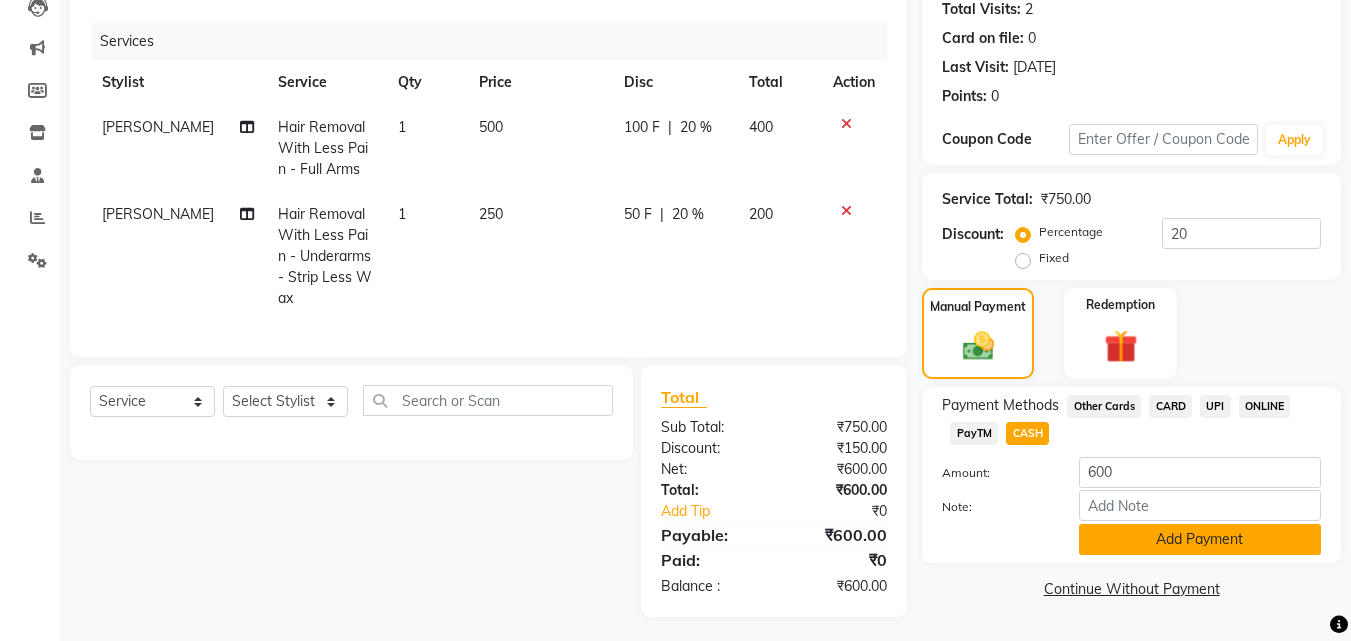 click on "Add Payment" 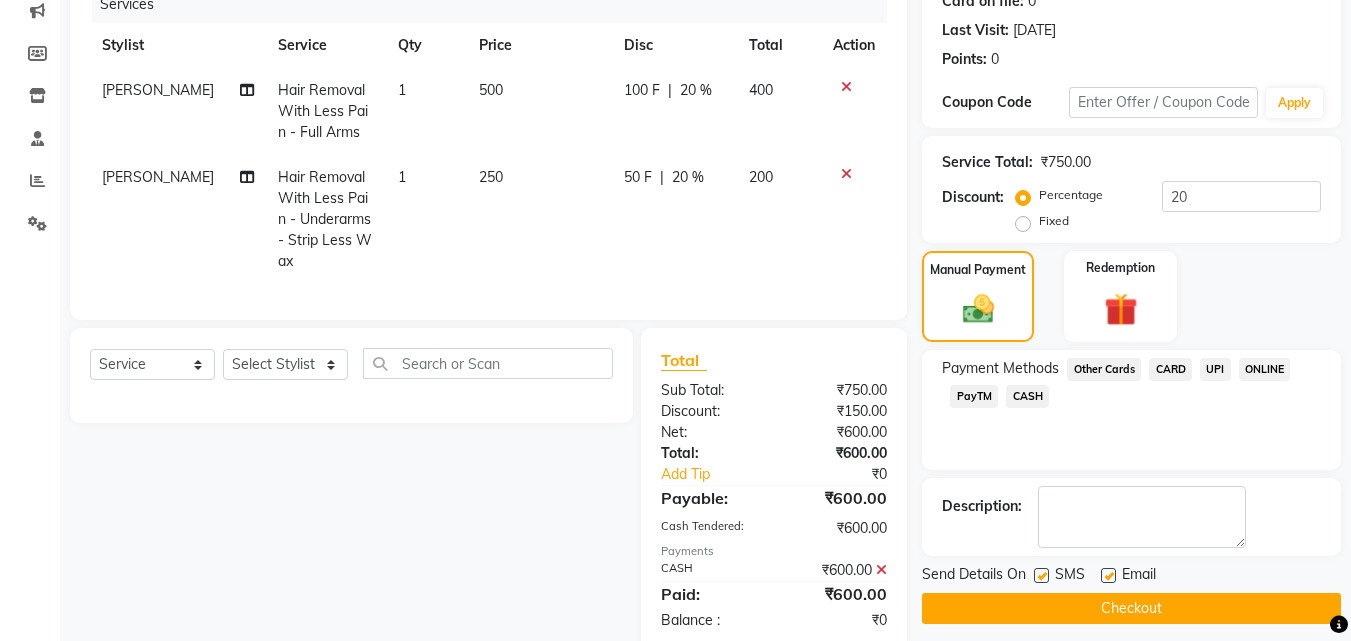 scroll, scrollTop: 296, scrollLeft: 0, axis: vertical 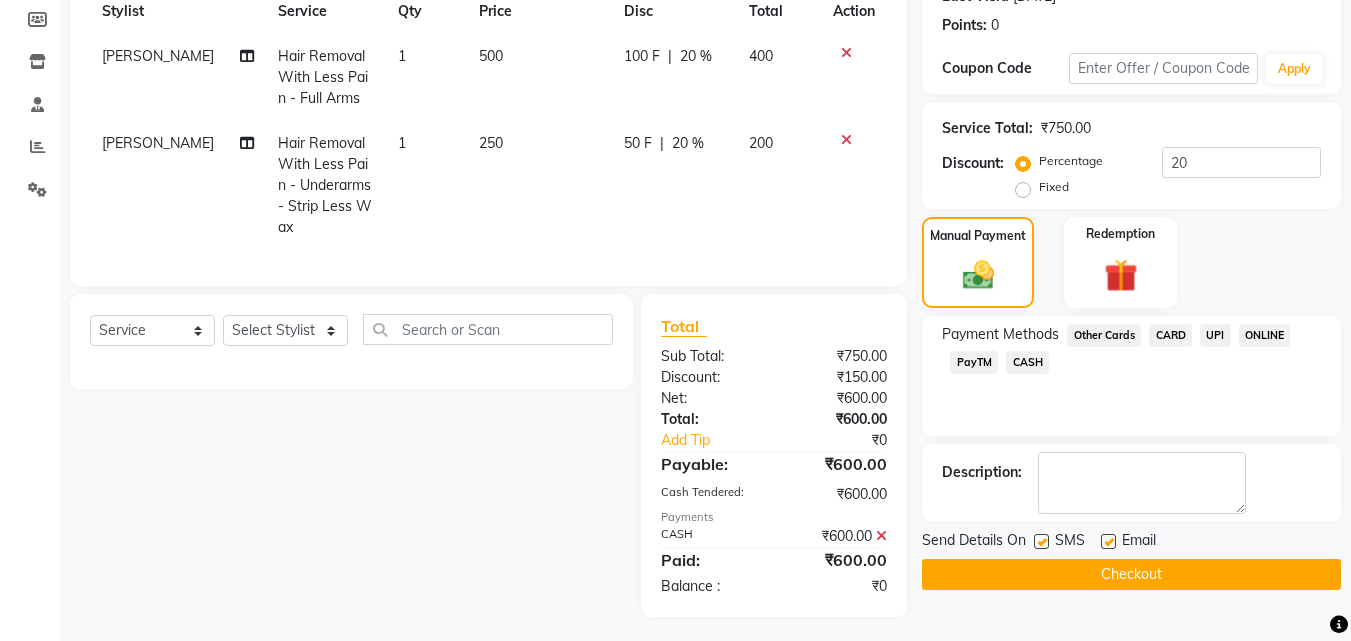 drag, startPoint x: 1169, startPoint y: 577, endPoint x: 1162, endPoint y: 568, distance: 11.401754 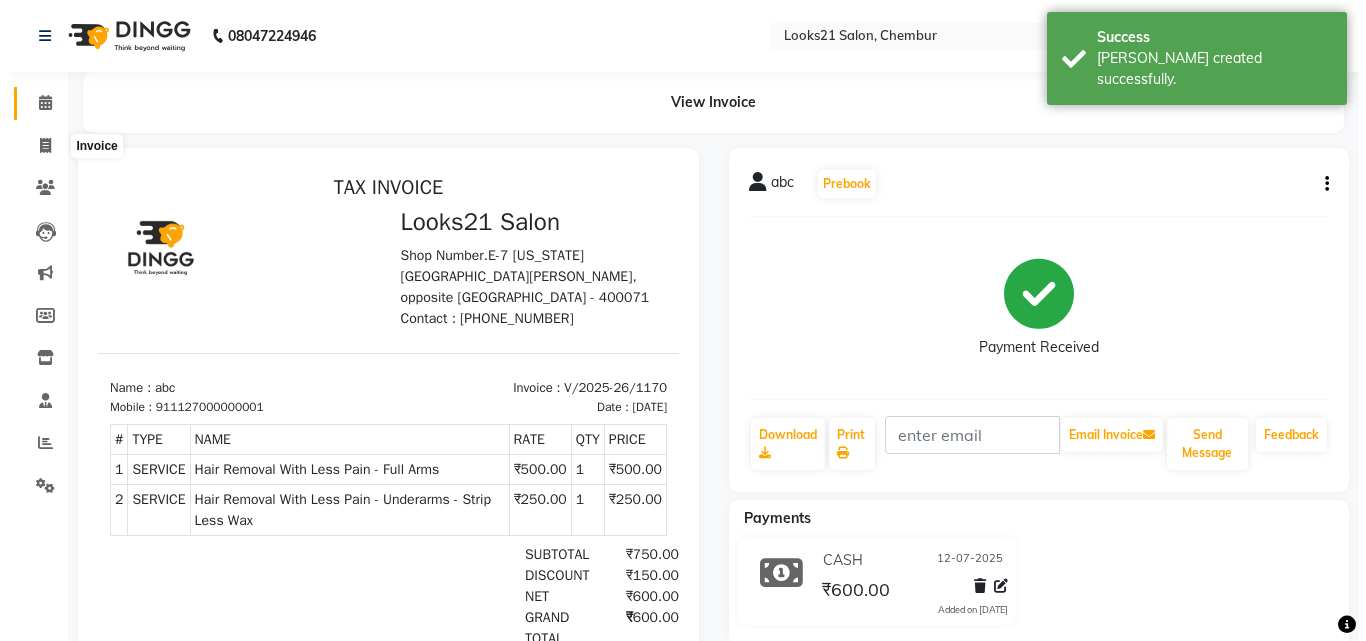 scroll, scrollTop: 0, scrollLeft: 0, axis: both 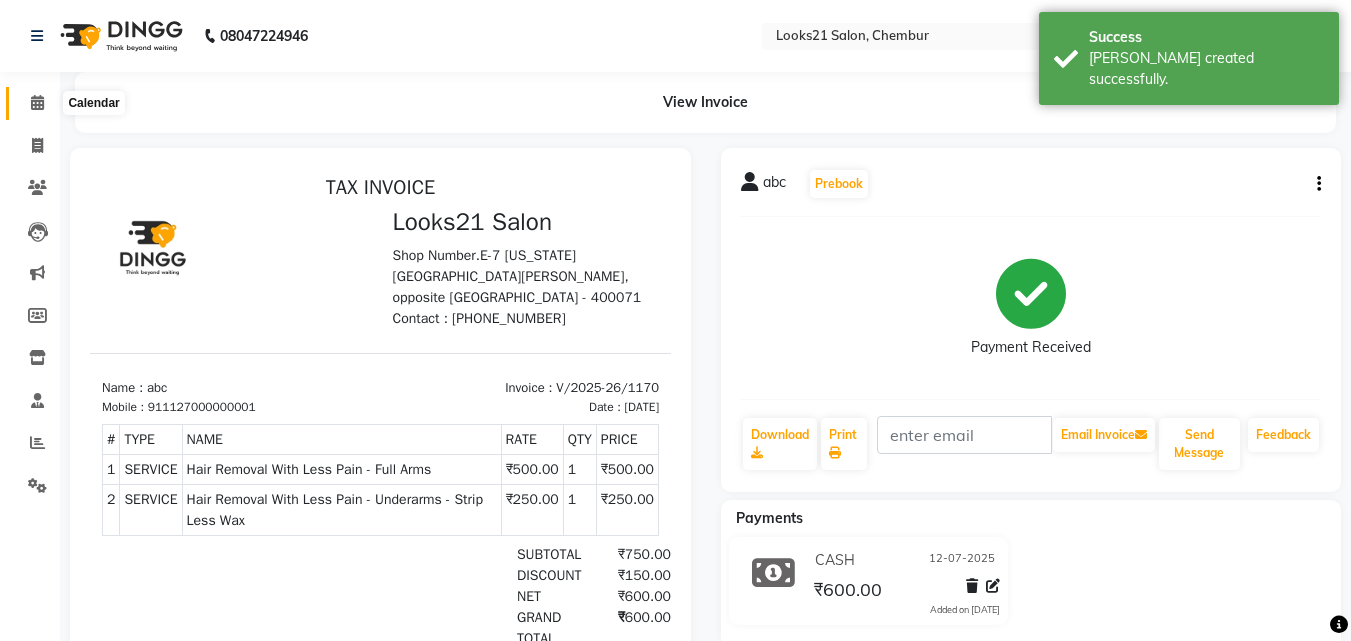 click 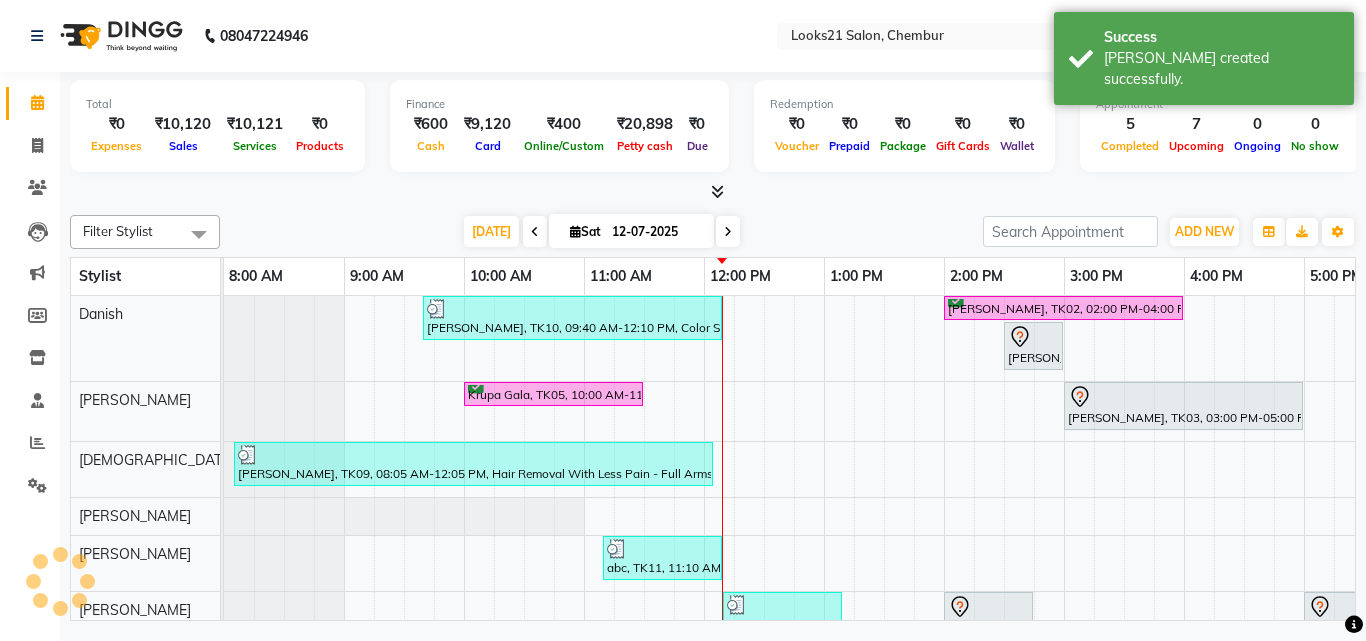 scroll, scrollTop: 32, scrollLeft: 0, axis: vertical 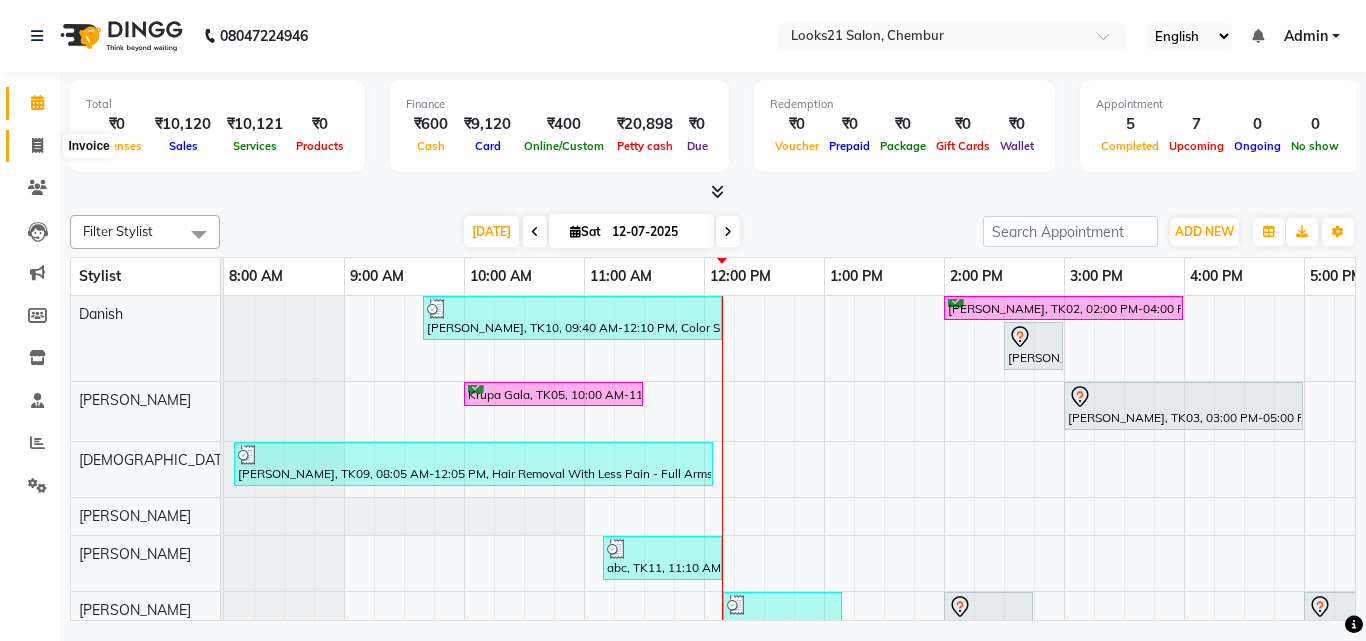 click 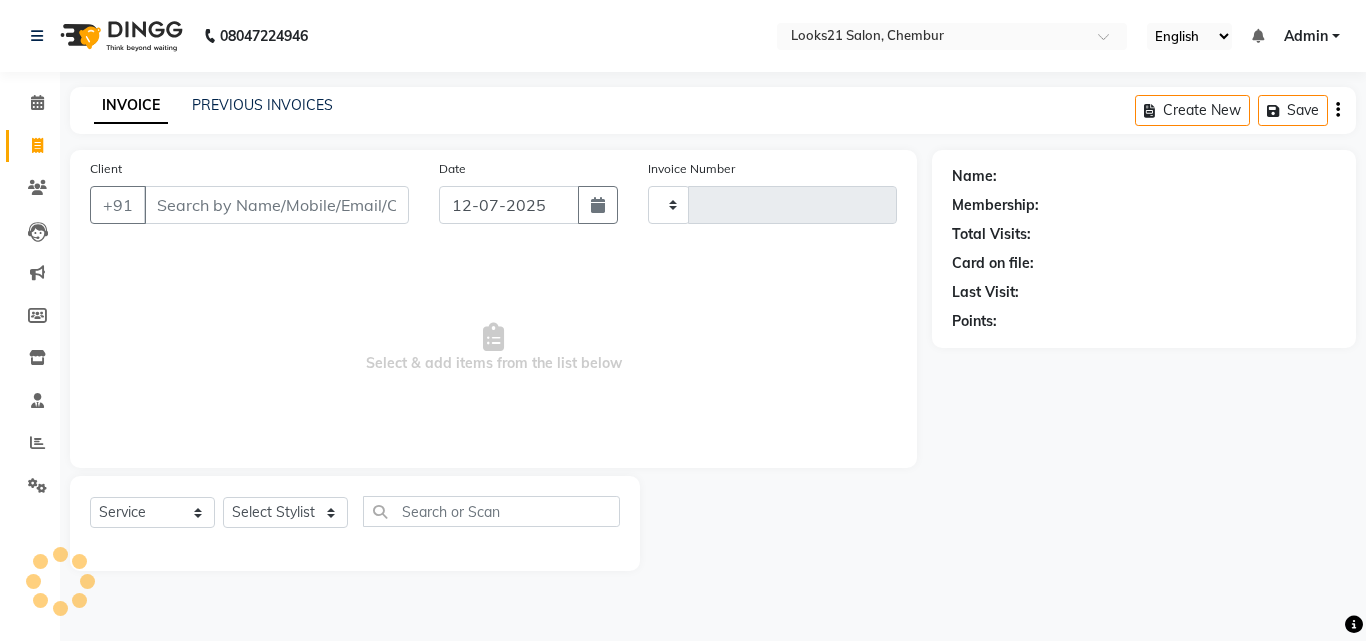type on "1171" 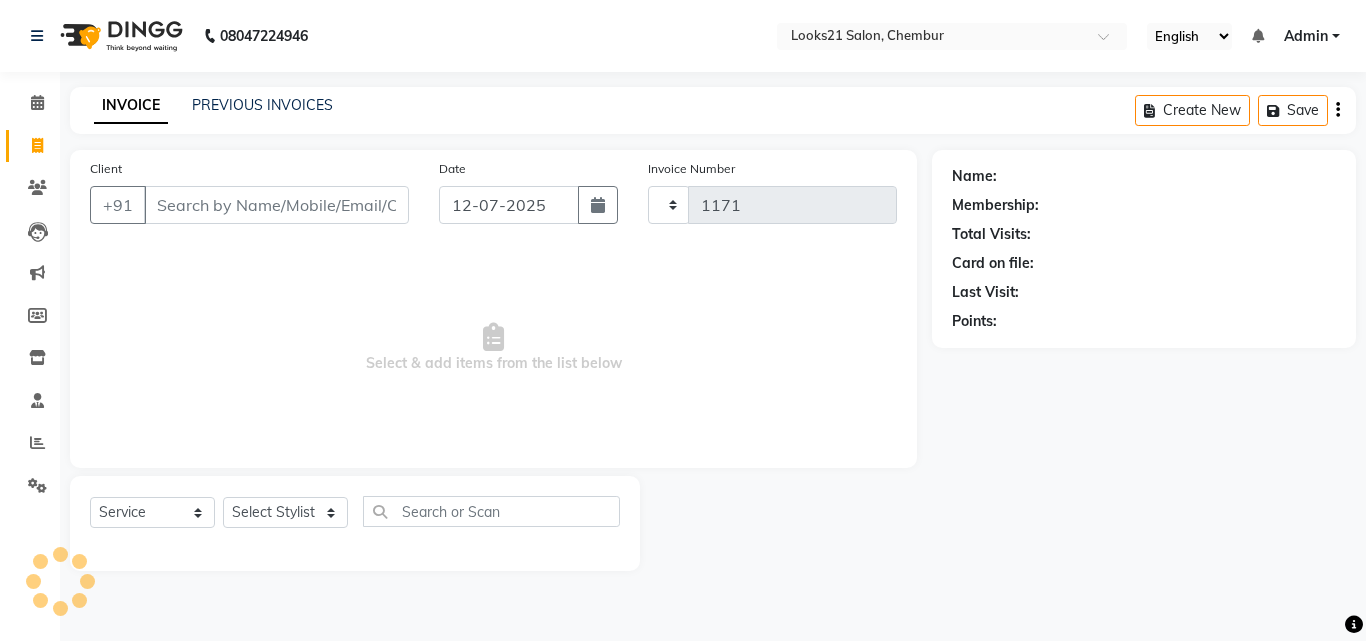 select on "844" 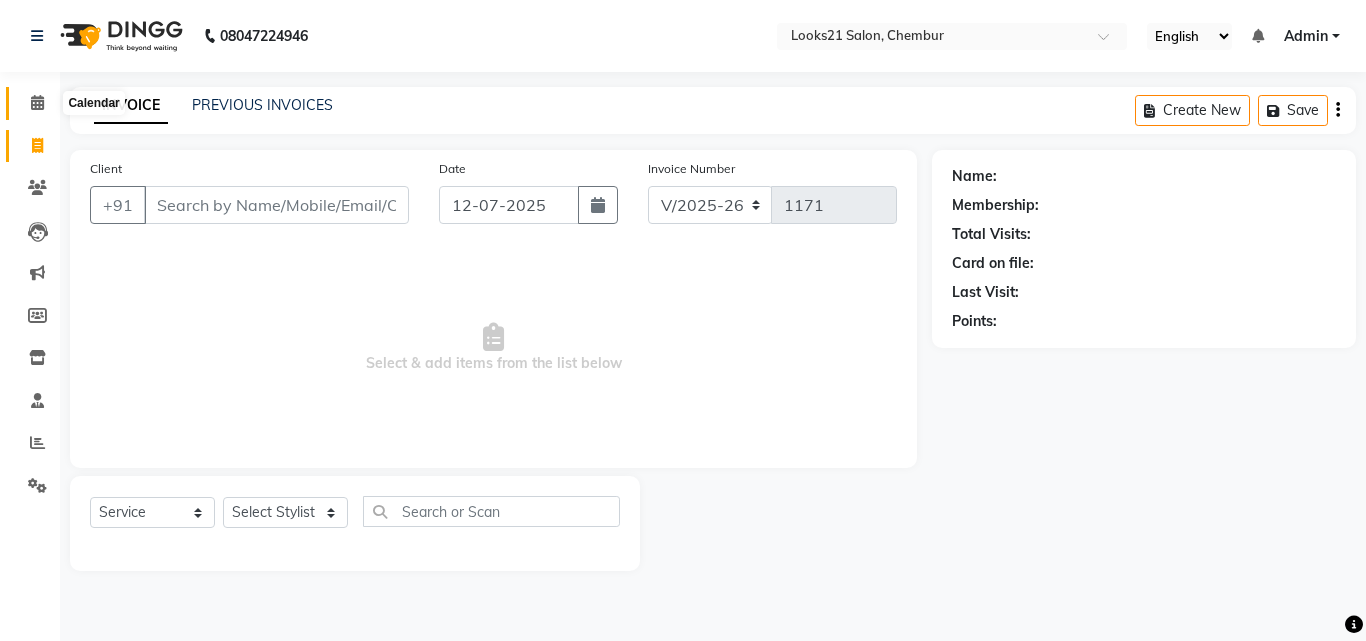 click 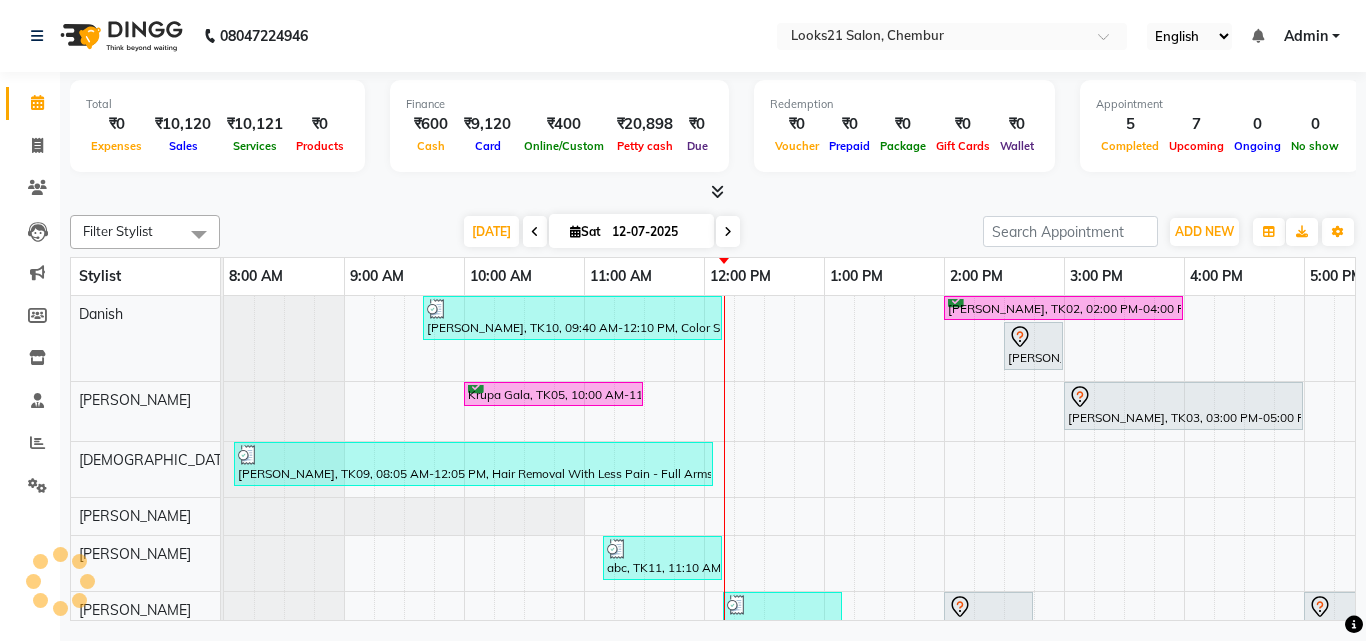 scroll, scrollTop: 0, scrollLeft: 0, axis: both 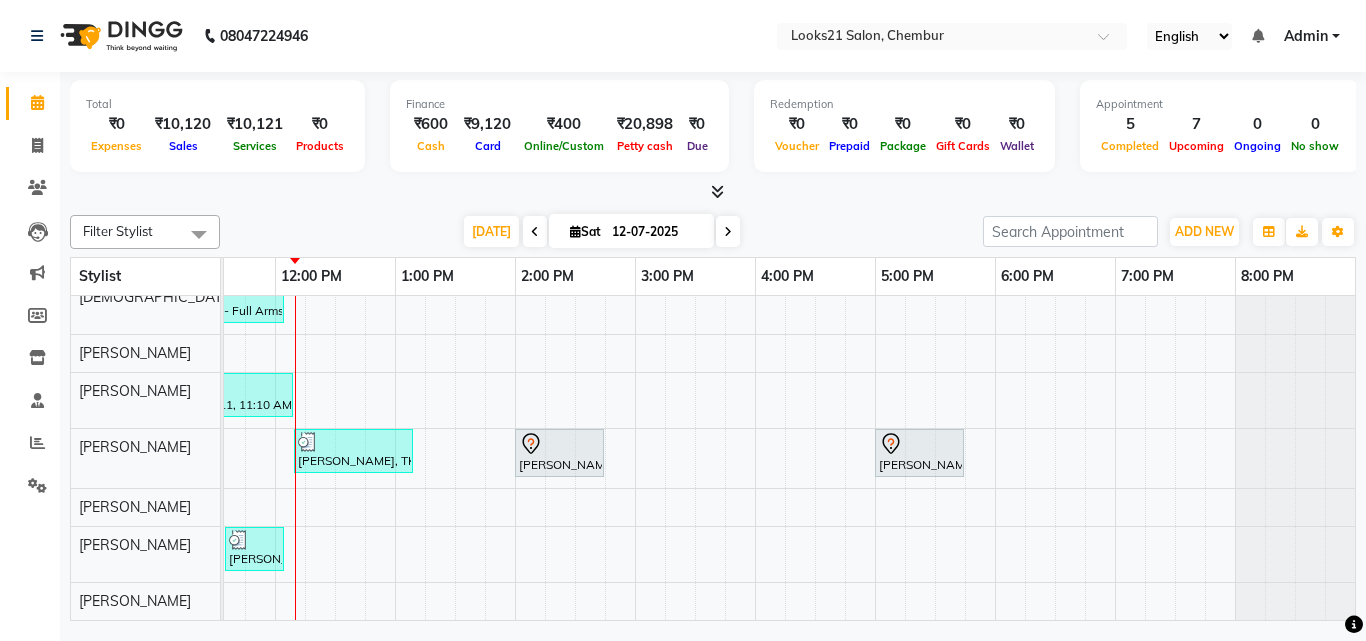 click on "Sona Chandy Chemmanam, TK10, 09:40 AM-12:10 PM, Color Steak(Inoa Hair Color)  - Touch-Up: Upto 2 Inchs,Hair Cut & More (Men'S)  - By Master Stylist     Bhavna Gathani, TK02, 02:00 PM-04:00 PM, Color Steak(Inoa Hair Color)  - Touch-Up: Upto 2 Inchs             Lai Durve, TK01, 02:30 PM-03:00 PM, Hair Cut & More Women  - By Master Stylist     Krupa Gala, TK05, 10:00 AM-11:30 AM, Highlights  - Hair Below Shoulder             Suman Arora, TK03, 03:00 PM-05:00 PM, Color Steak(Inoa Hair Color)  - Touch-Up: Upto 2 Inchs             Akriti Rehkhi, TK04, 06:00 PM-06:30 PM, Wash and Blow Dry  - Hair Upto Shoulder     Kritika Mani, TK09, 08:05 AM-12:05 PM, Hair Removal With Less Pain  - Full Arms,Hair Removal With Less Pain  - Full Legs,Hair Removal With Less Pain  - Underarms - Strip Less Wax,Threading  - Eyebrow,Anti Ageing Facial  - Optimum Collagen,Advance Cleanup  - Hydrating Clean-Up,Hair Removal With Less Pain  - Brazillain -Strip Less Wax" at bounding box center [575, 376] 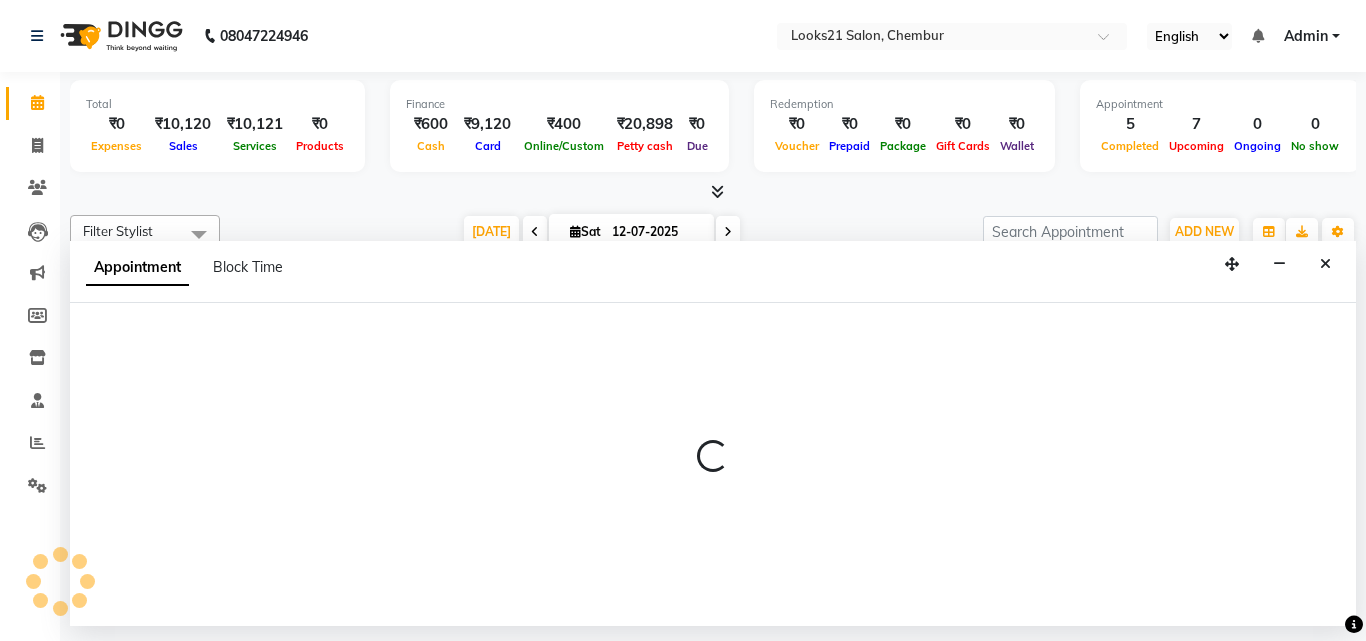 select on "13888" 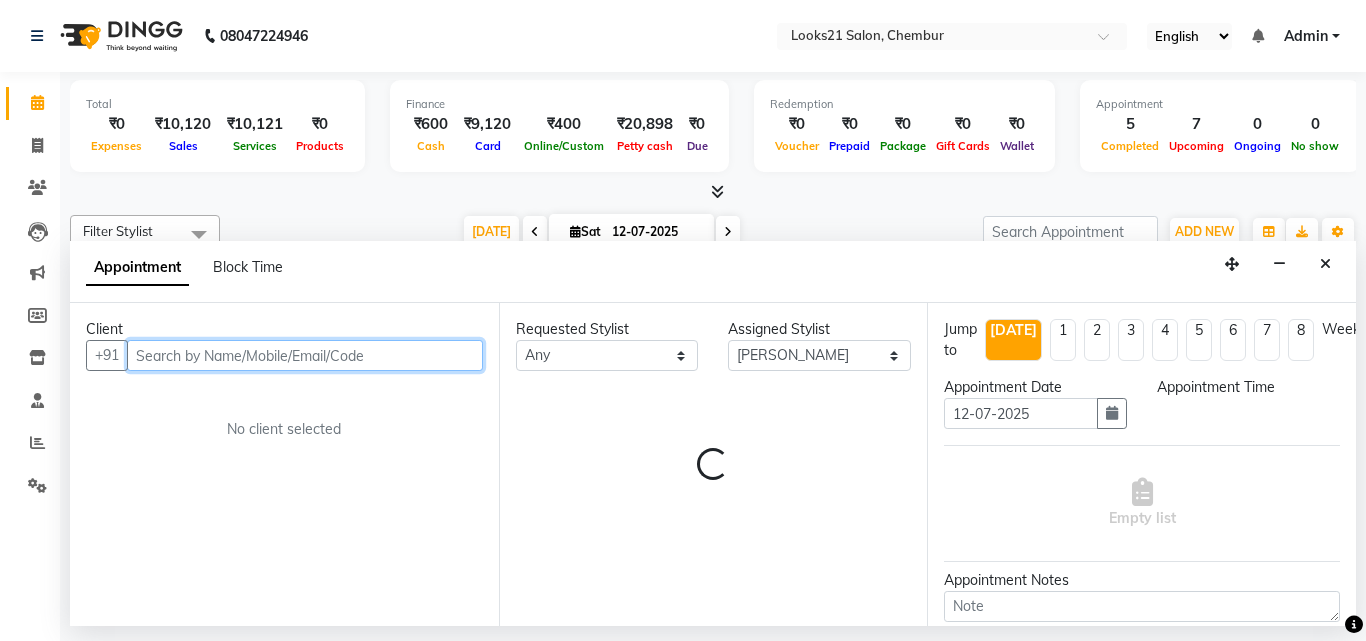 select on "735" 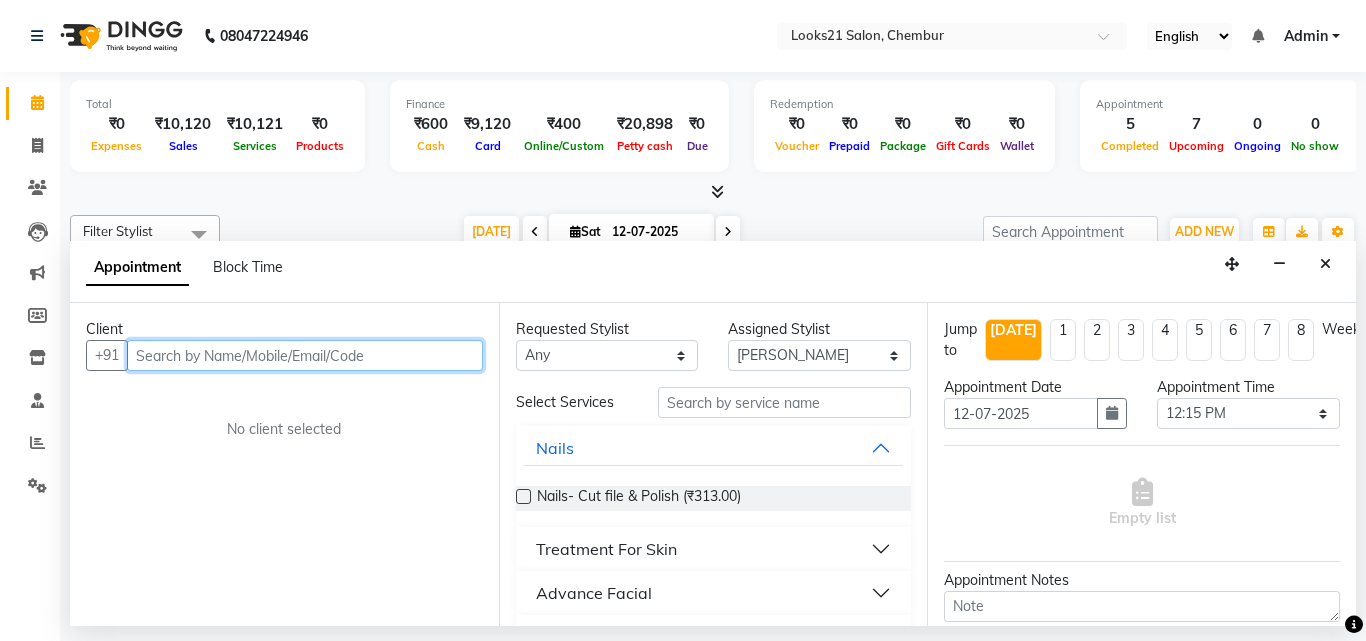 click at bounding box center (305, 355) 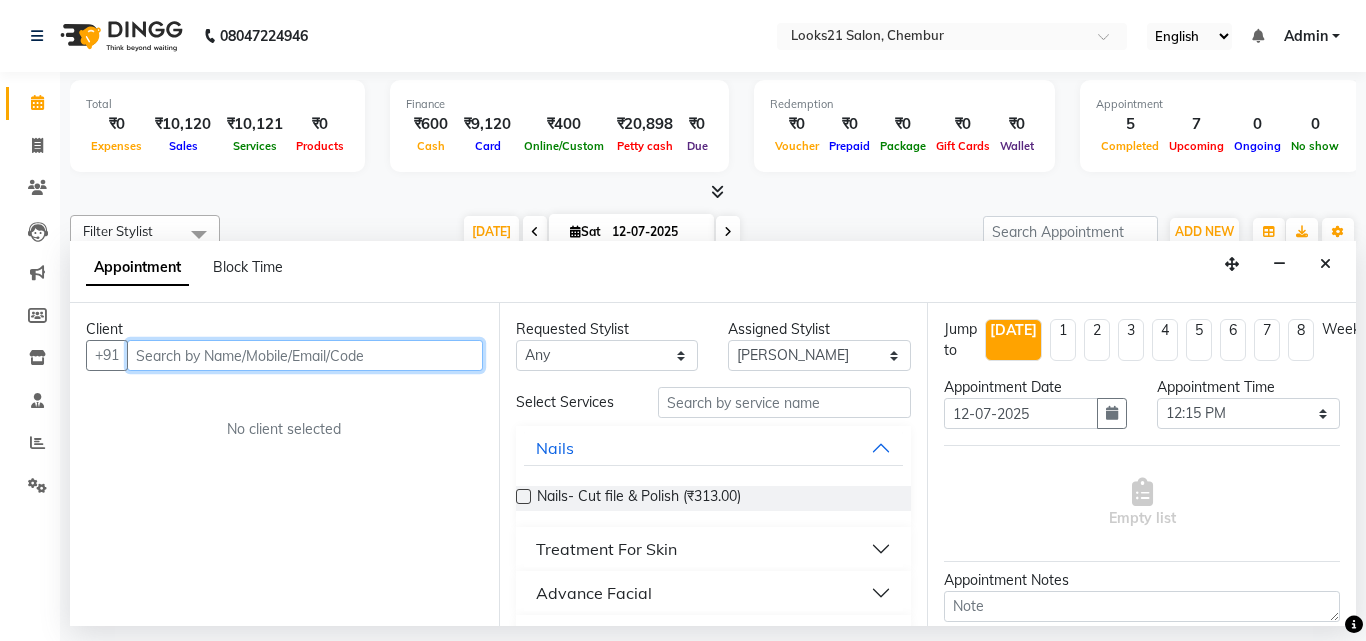 click at bounding box center (305, 355) 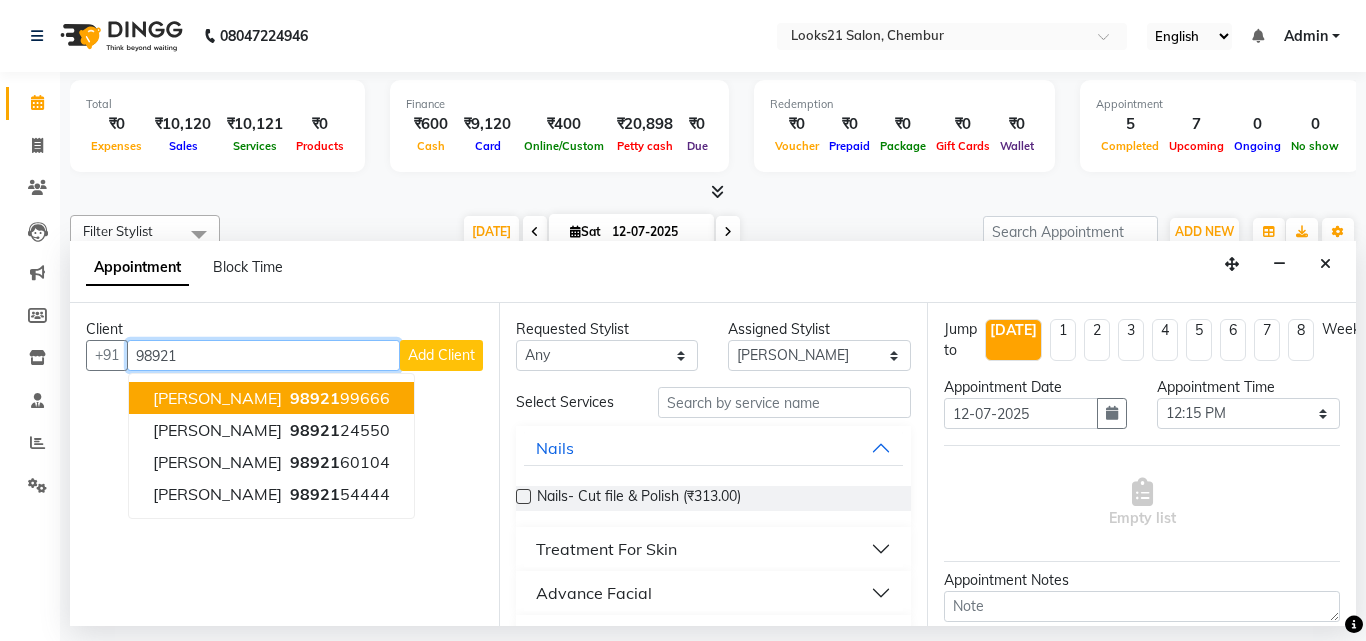 click on "98921" at bounding box center (315, 398) 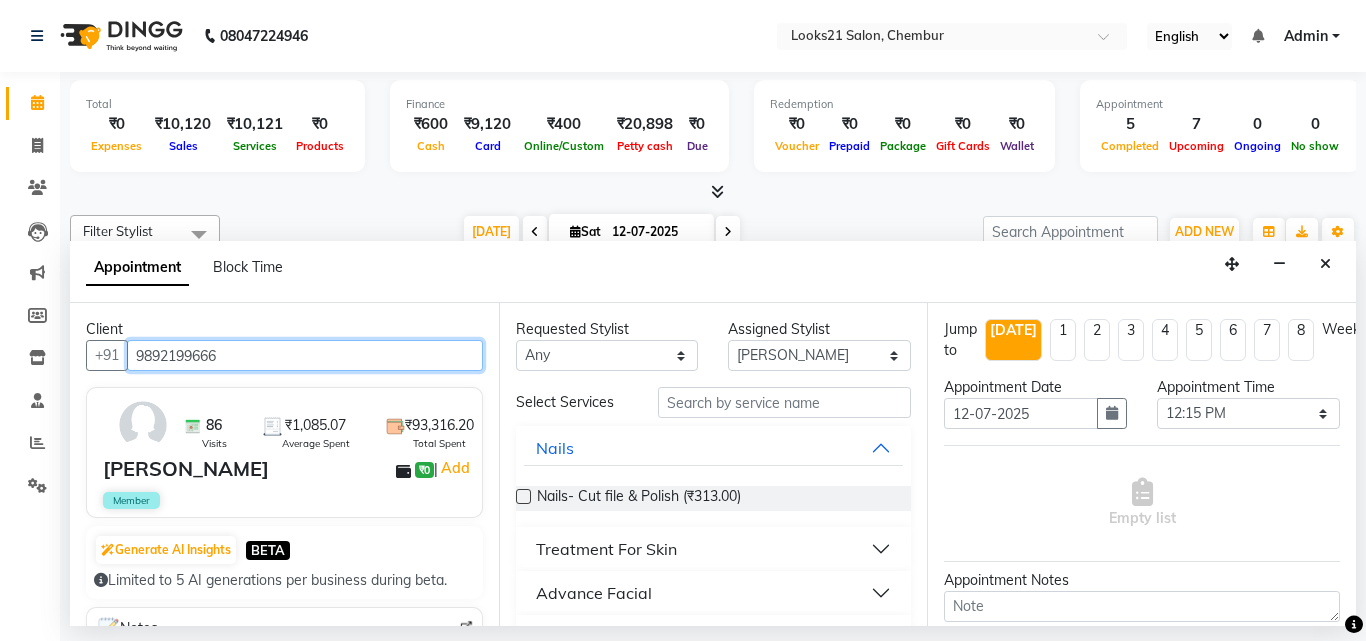 type on "9892199666" 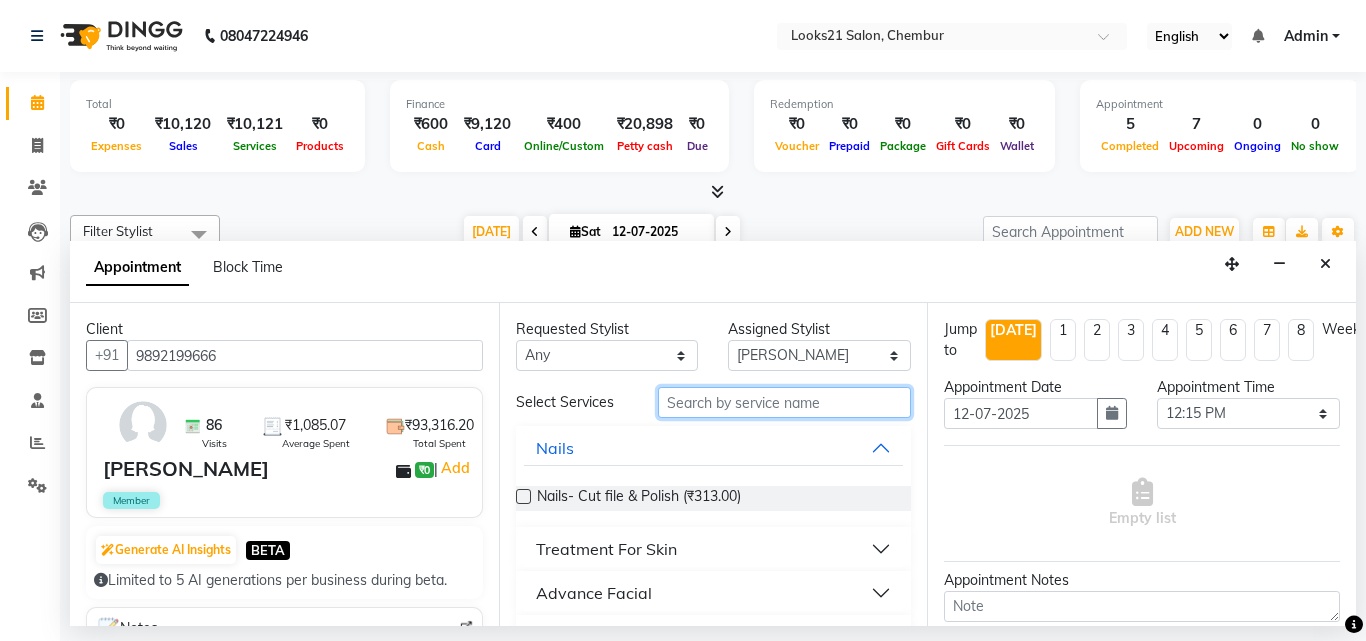click at bounding box center [785, 402] 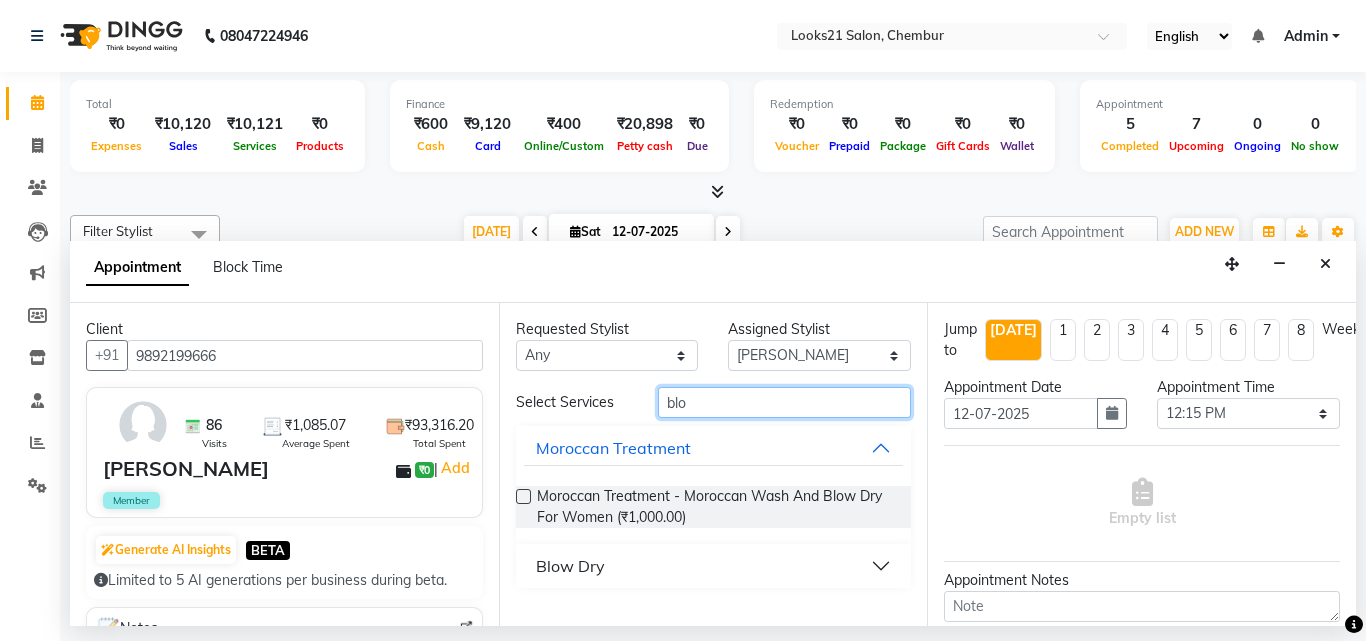 type on "blo" 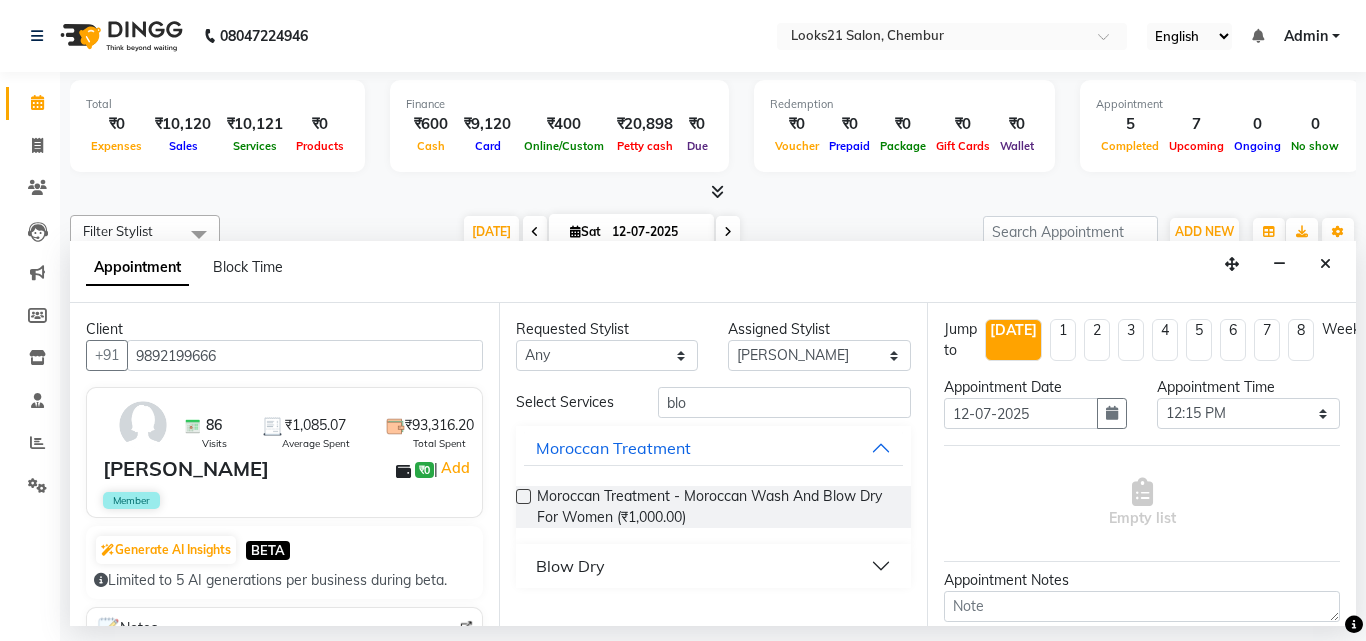 click on "Blow Dry" at bounding box center [570, 566] 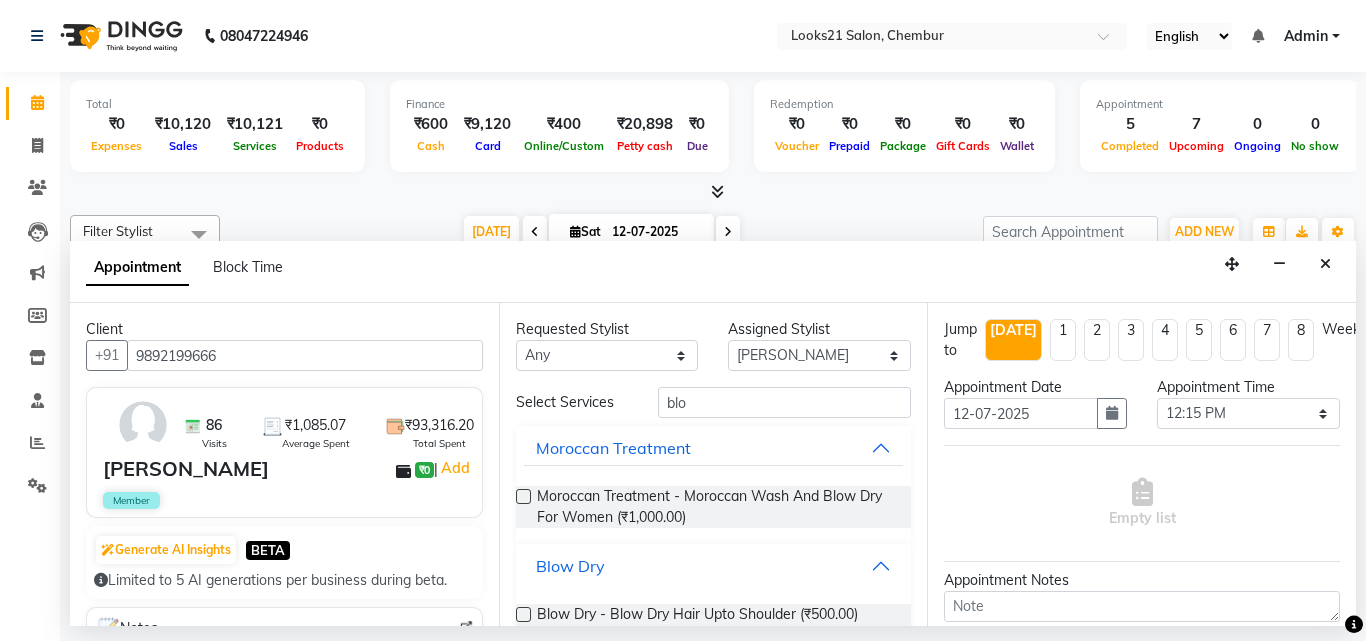 scroll, scrollTop: 176, scrollLeft: 0, axis: vertical 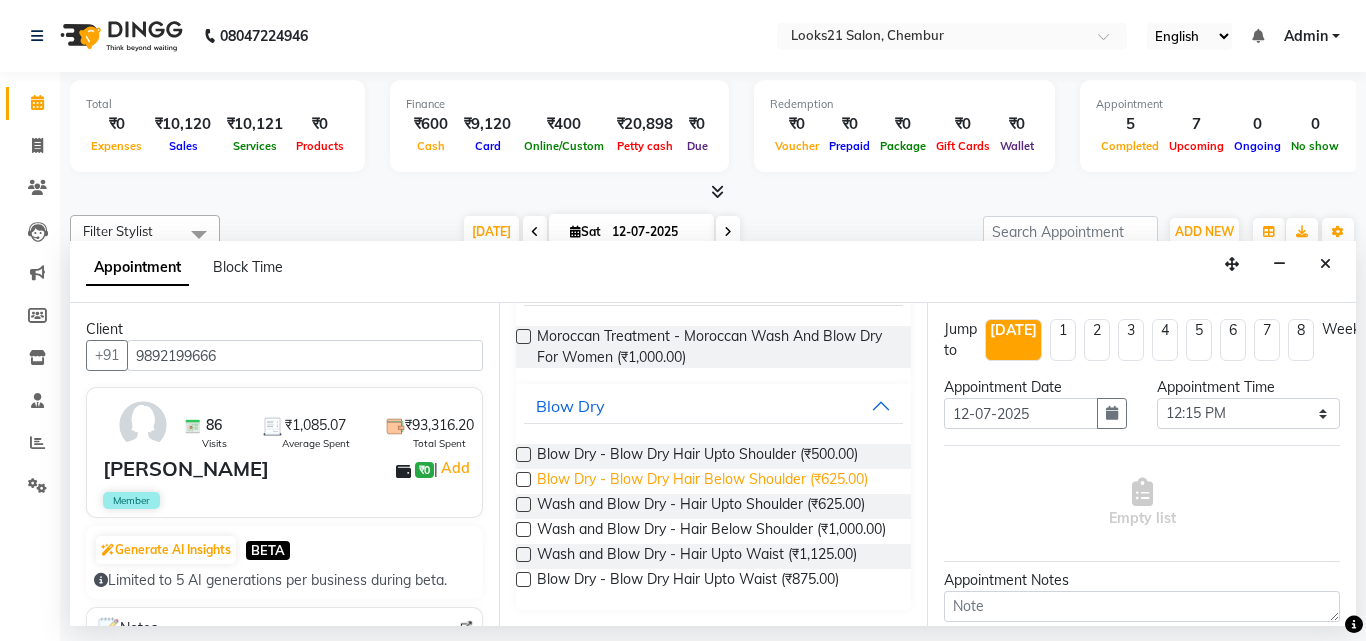 click on "Blow Dry  - Blow Dry Hair Below Shoulder (₹625.00)" at bounding box center [702, 481] 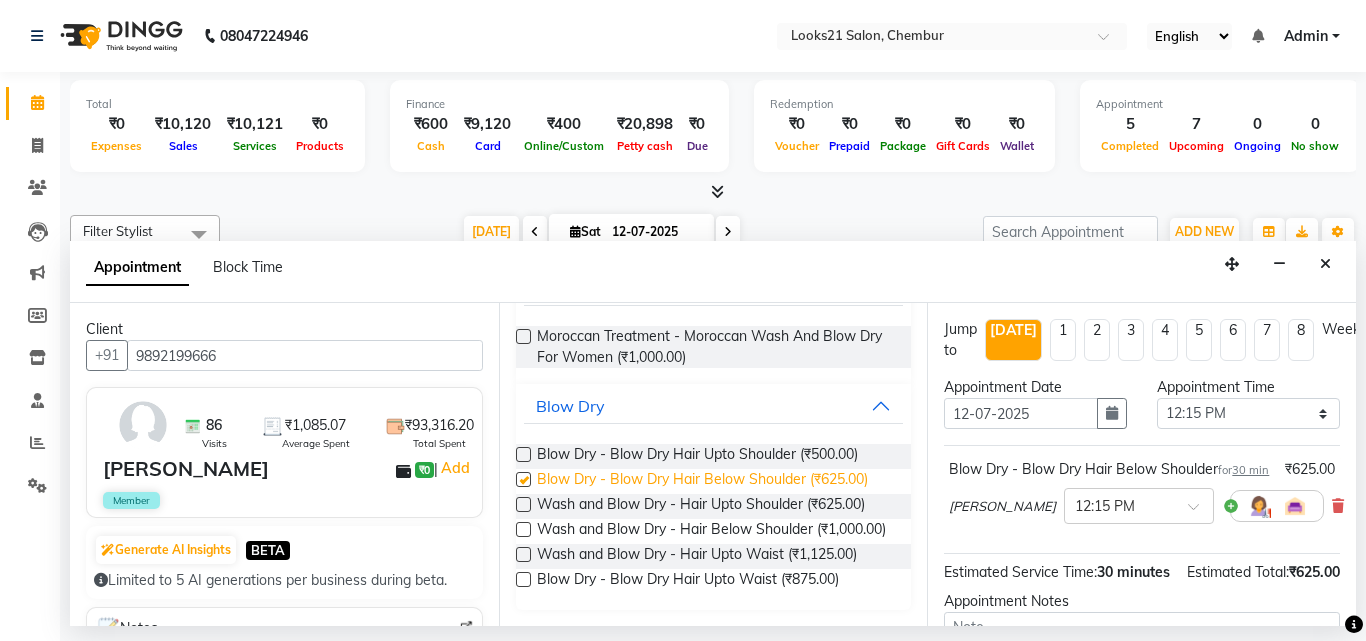 checkbox on "false" 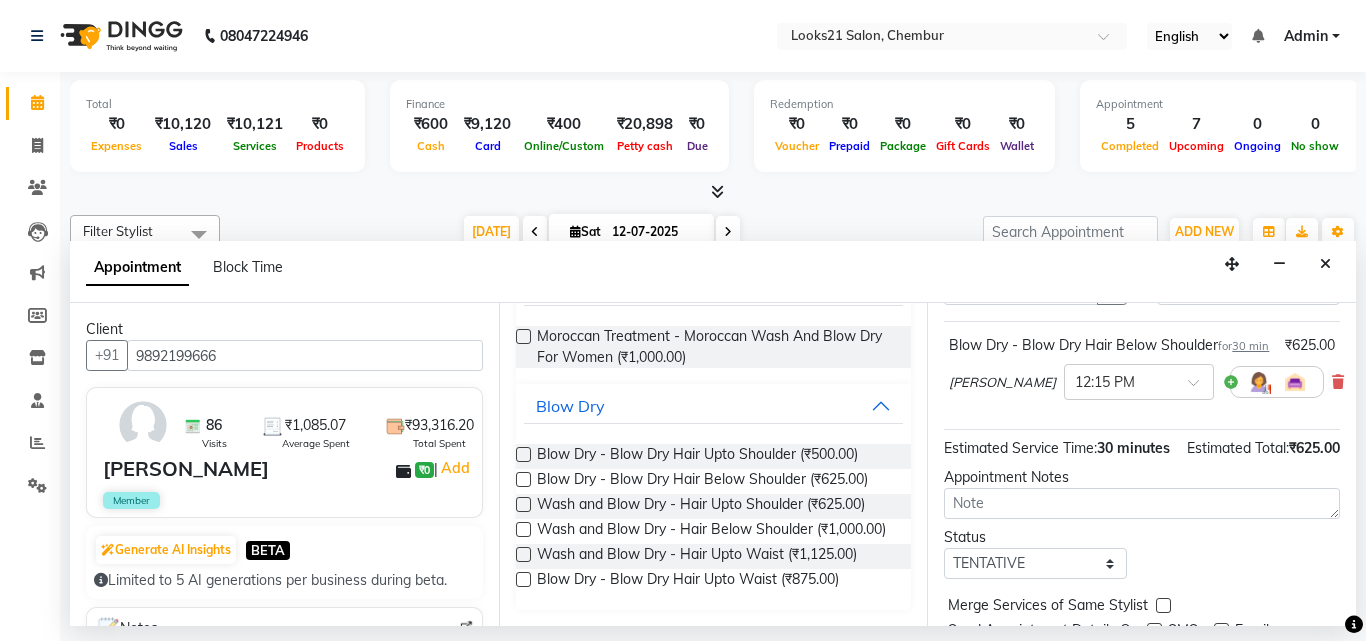 scroll, scrollTop: 260, scrollLeft: 0, axis: vertical 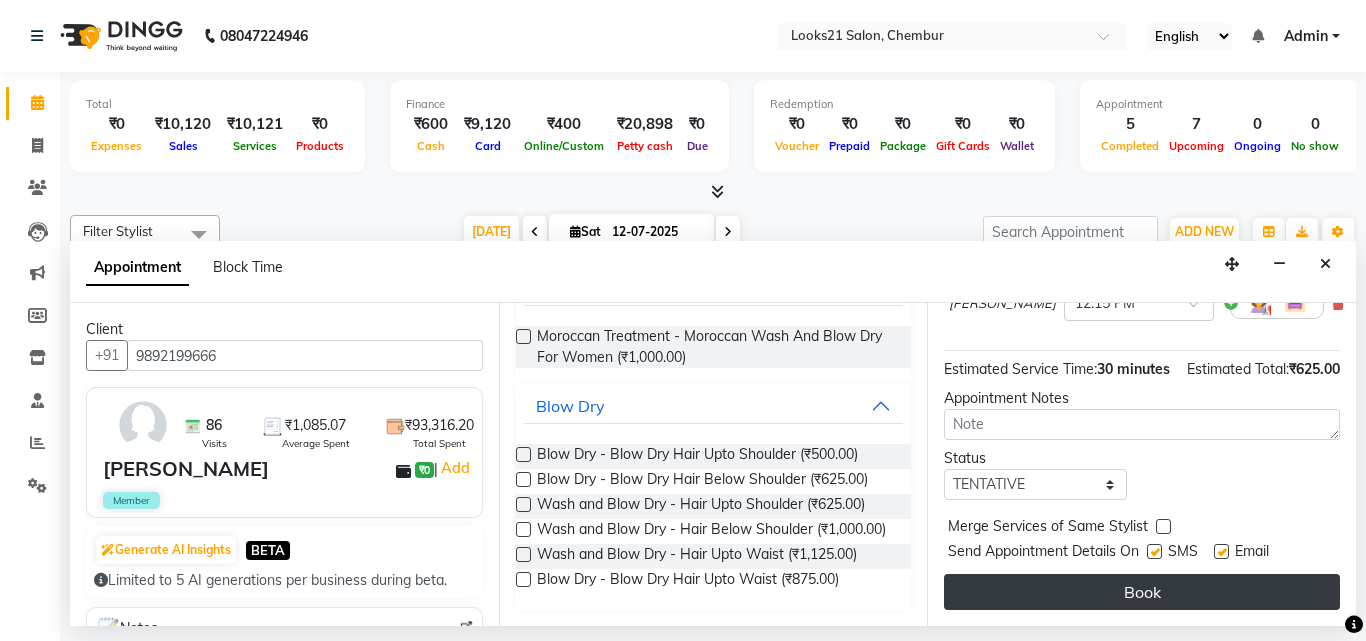 click on "Book" at bounding box center (1142, 592) 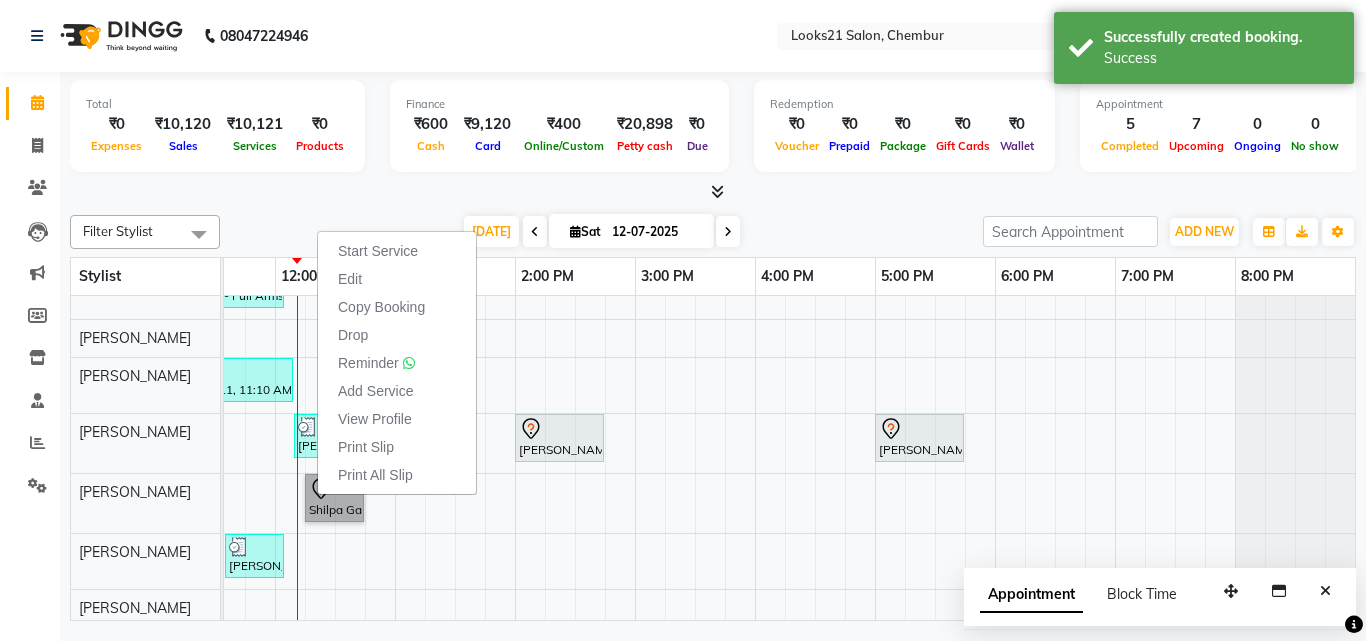 click on "Sona Chandy Chemmanam, TK10, 09:40 AM-12:10 PM, Color Steak(Inoa Hair Color)  - Touch-Up: Upto 2 Inchs,Hair Cut & More (Men'S)  - By Master Stylist     Bhavna Gathani, TK02, 02:00 PM-04:00 PM, Color Steak(Inoa Hair Color)  - Touch-Up: Upto 2 Inchs             Lai Durve, TK01, 02:30 PM-03:00 PM, Hair Cut & More Women  - By Master Stylist     Krupa Gala, TK05, 10:00 AM-11:30 AM, Highlights  - Hair Below Shoulder             Suman Arora, TK03, 03:00 PM-05:00 PM, Color Steak(Inoa Hair Color)  - Touch-Up: Upto 2 Inchs             Akriti Rehkhi, TK04, 06:00 PM-06:30 PM, Wash and Blow Dry  - Hair Upto Shoulder     Kritika Mani, TK09, 08:05 AM-12:05 PM, Hair Removal With Less Pain  - Full Arms,Hair Removal With Less Pain  - Full Legs,Hair Removal With Less Pain  - Underarms - Strip Less Wax,Threading  - Eyebrow,Anti Ageing Facial  - Optimum Collagen,Advance Cleanup  - Hydrating Clean-Up,Hair Removal With Less Pain  - Brazillain -Strip Less Wax" at bounding box center [575, 372] 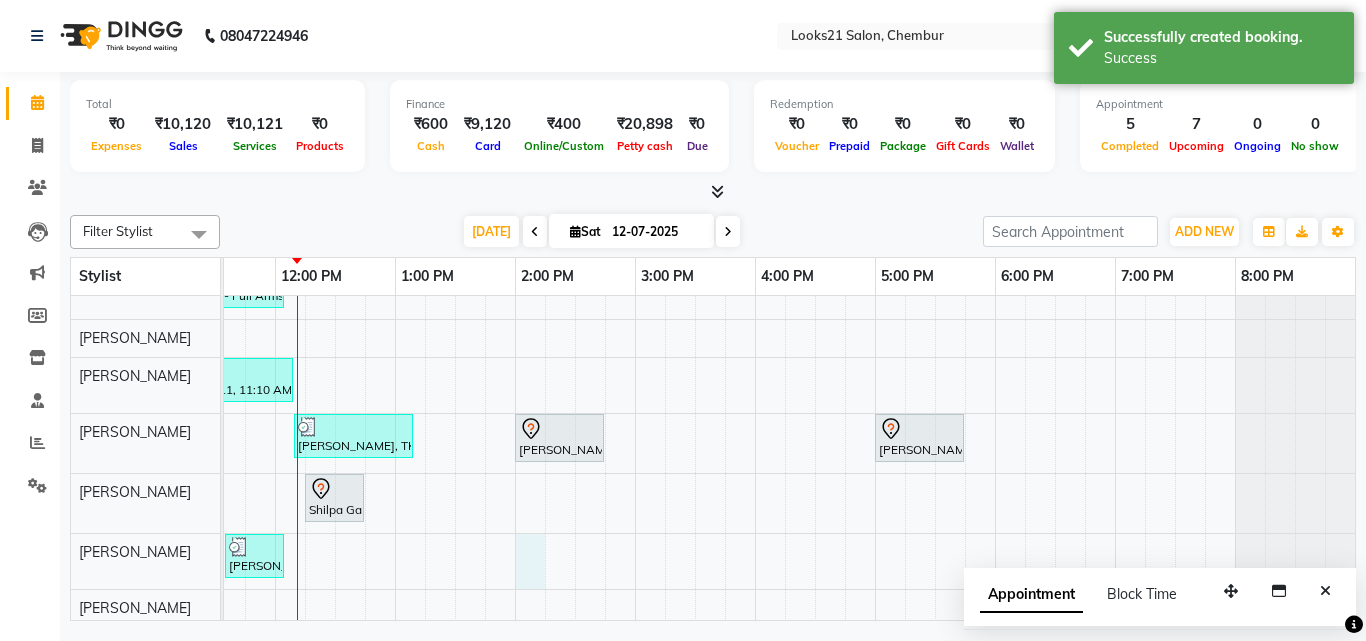 select on "13889" 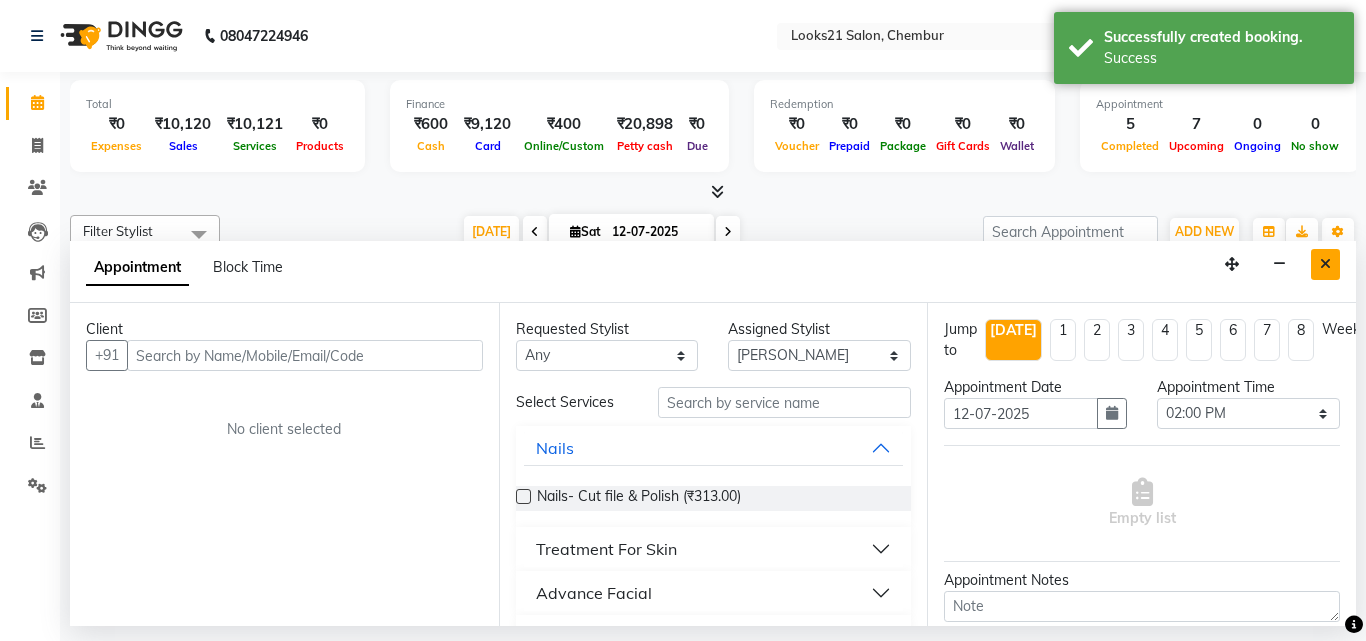 click at bounding box center [1325, 264] 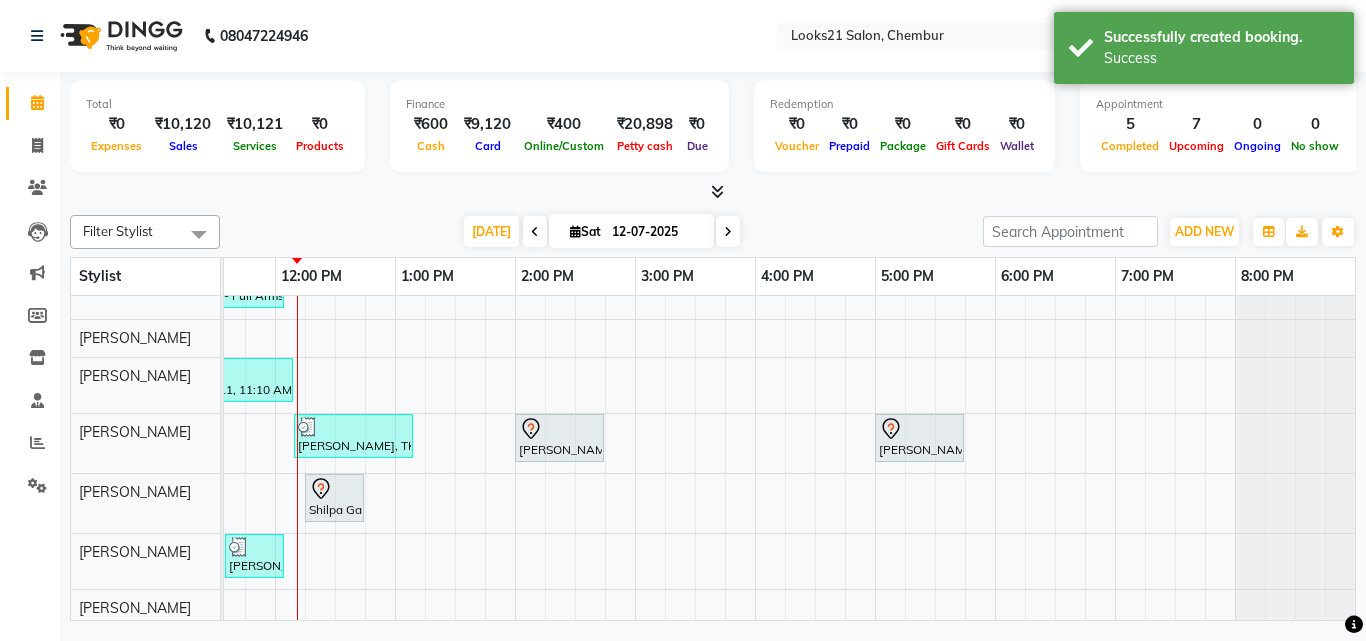 scroll, scrollTop: 178, scrollLeft: 0, axis: vertical 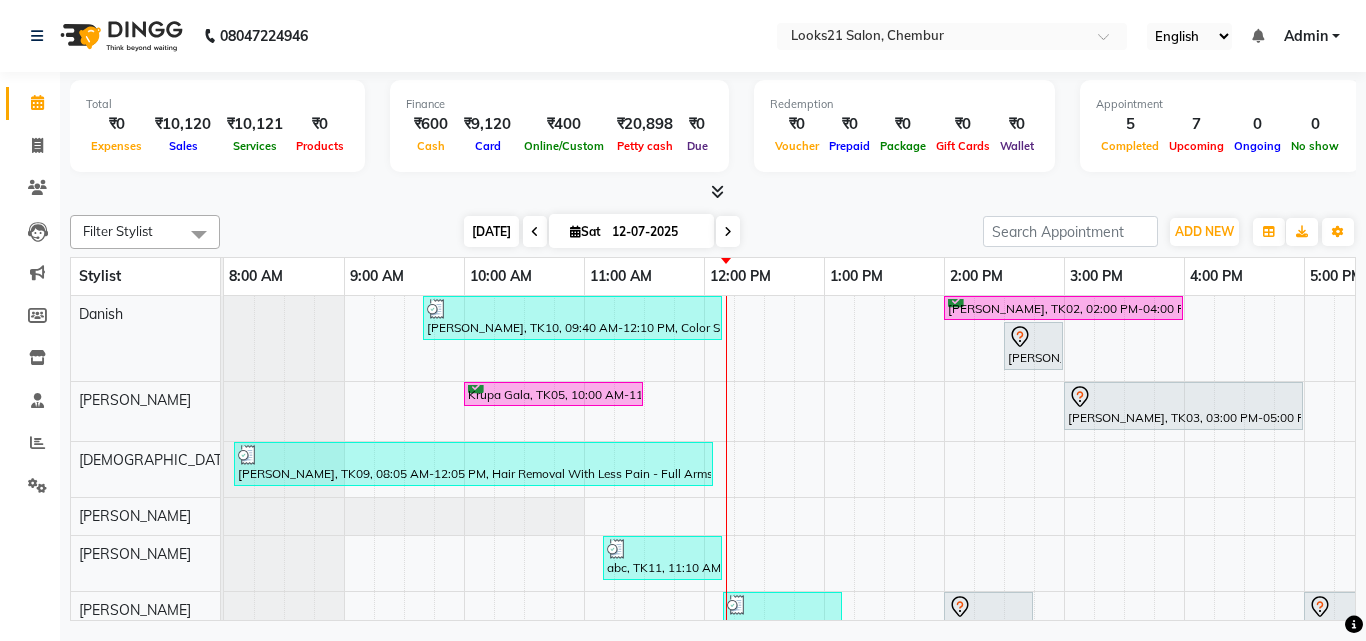 click on "[DATE]" at bounding box center (491, 231) 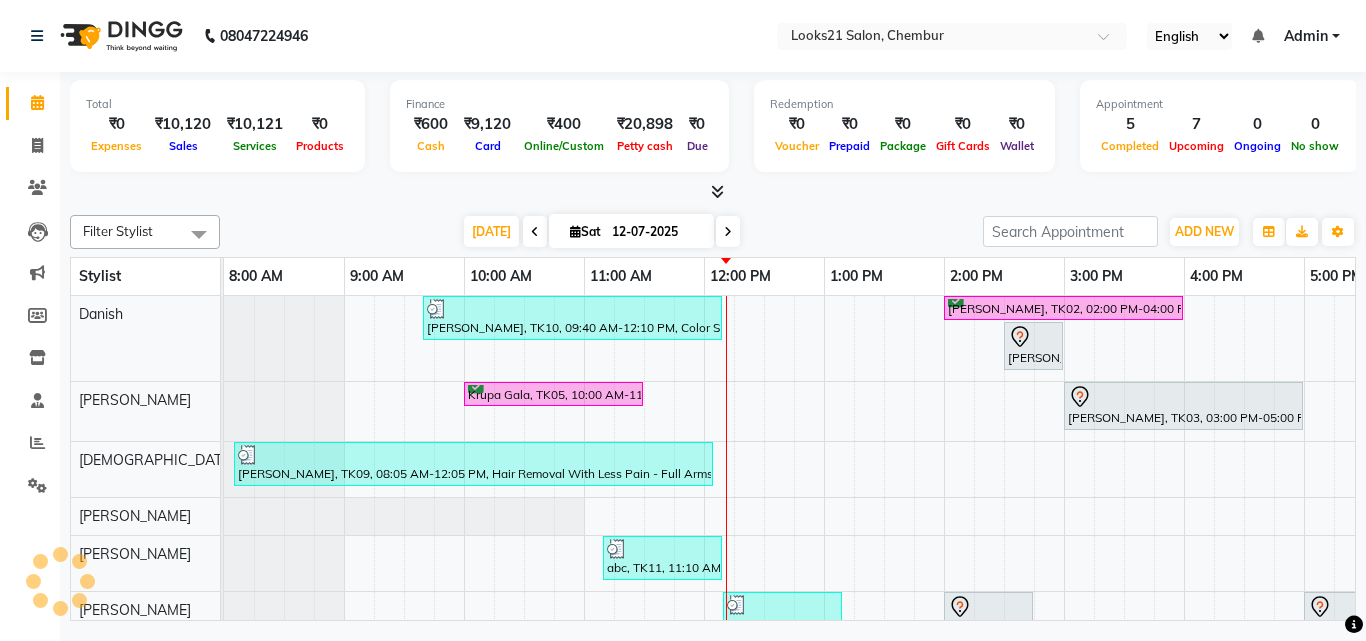 scroll, scrollTop: 0, scrollLeft: 429, axis: horizontal 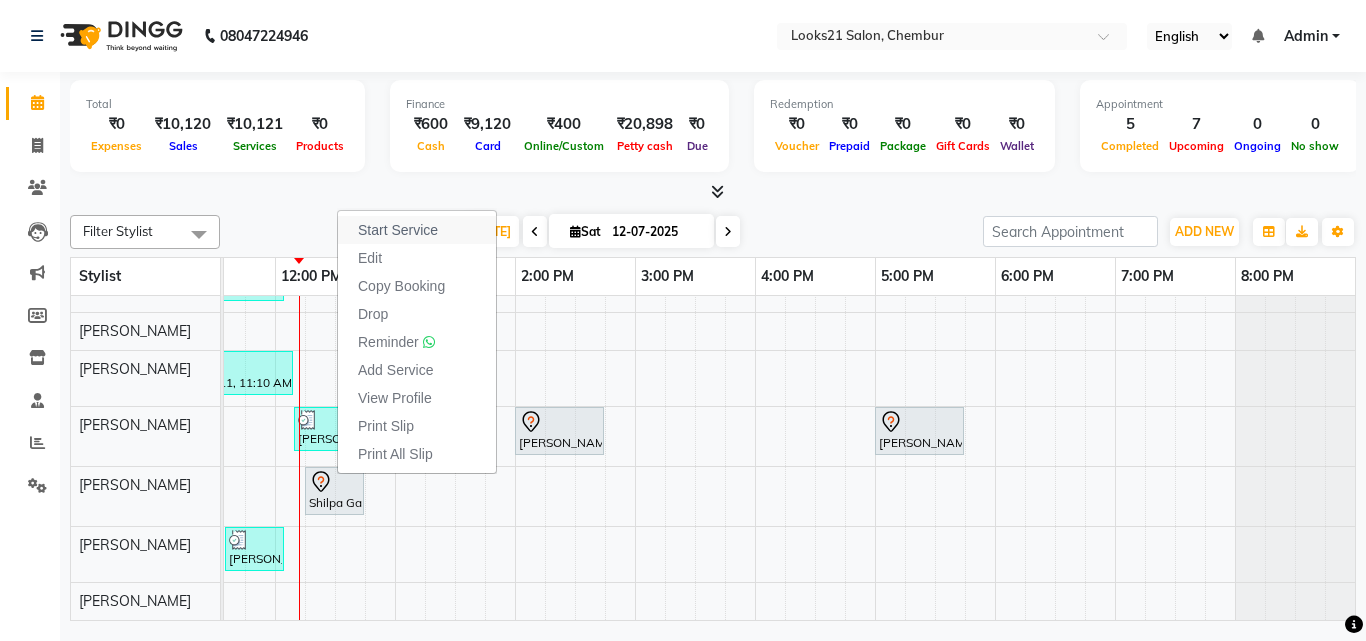 click on "Start Service" at bounding box center (398, 230) 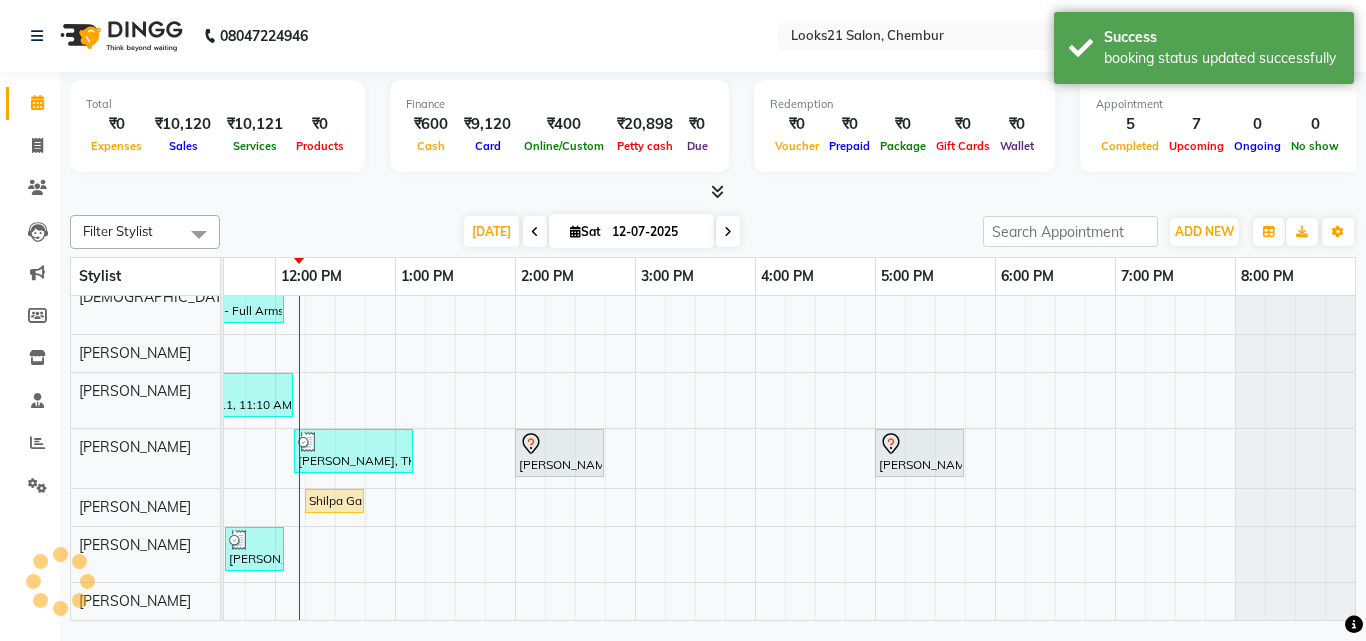 scroll, scrollTop: 178, scrollLeft: 0, axis: vertical 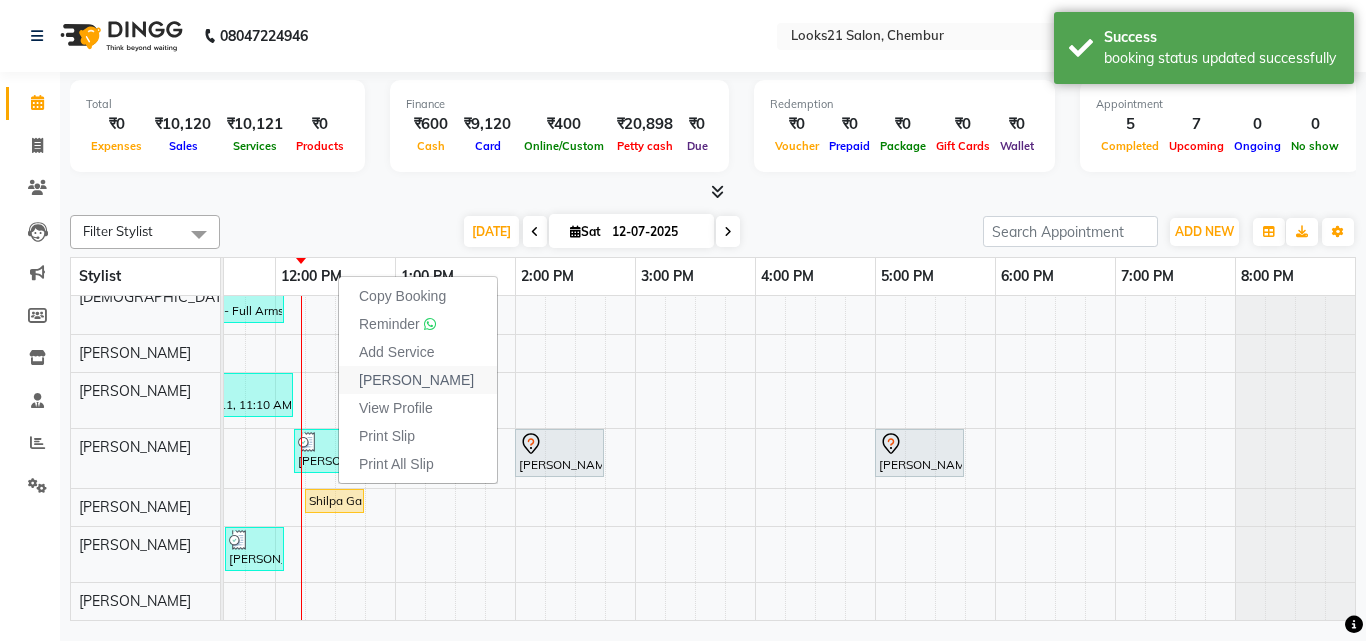 click on "Mark Done" at bounding box center [416, 380] 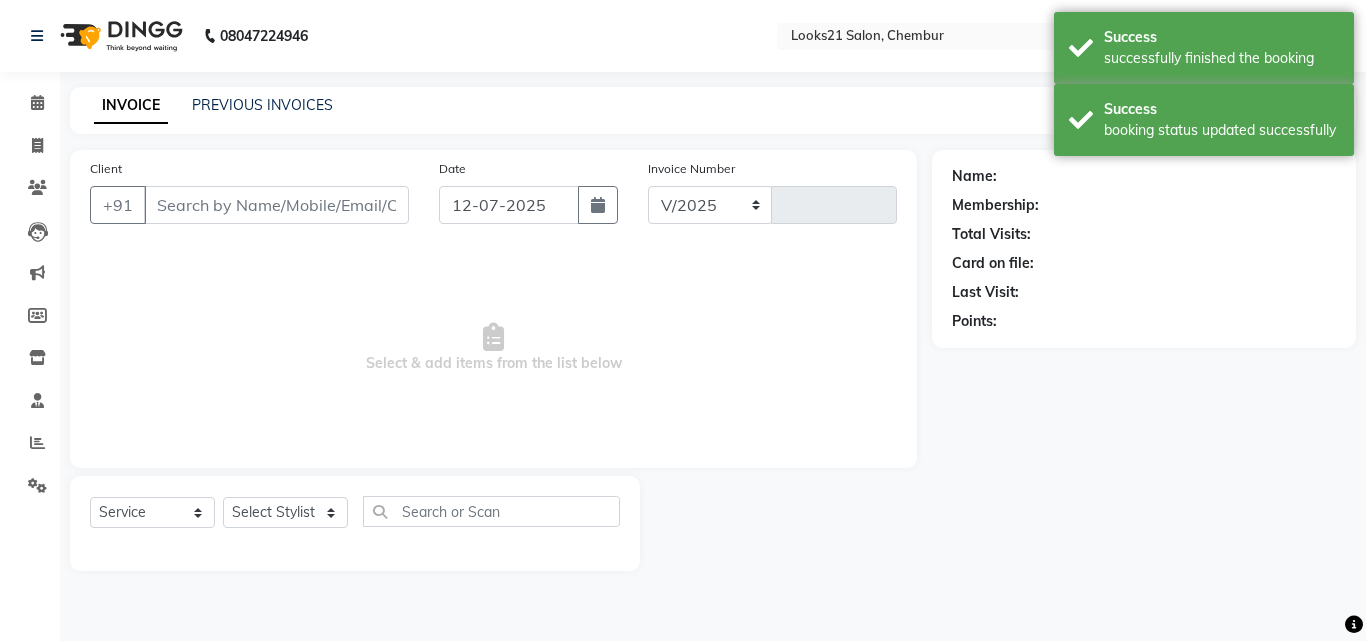 select on "844" 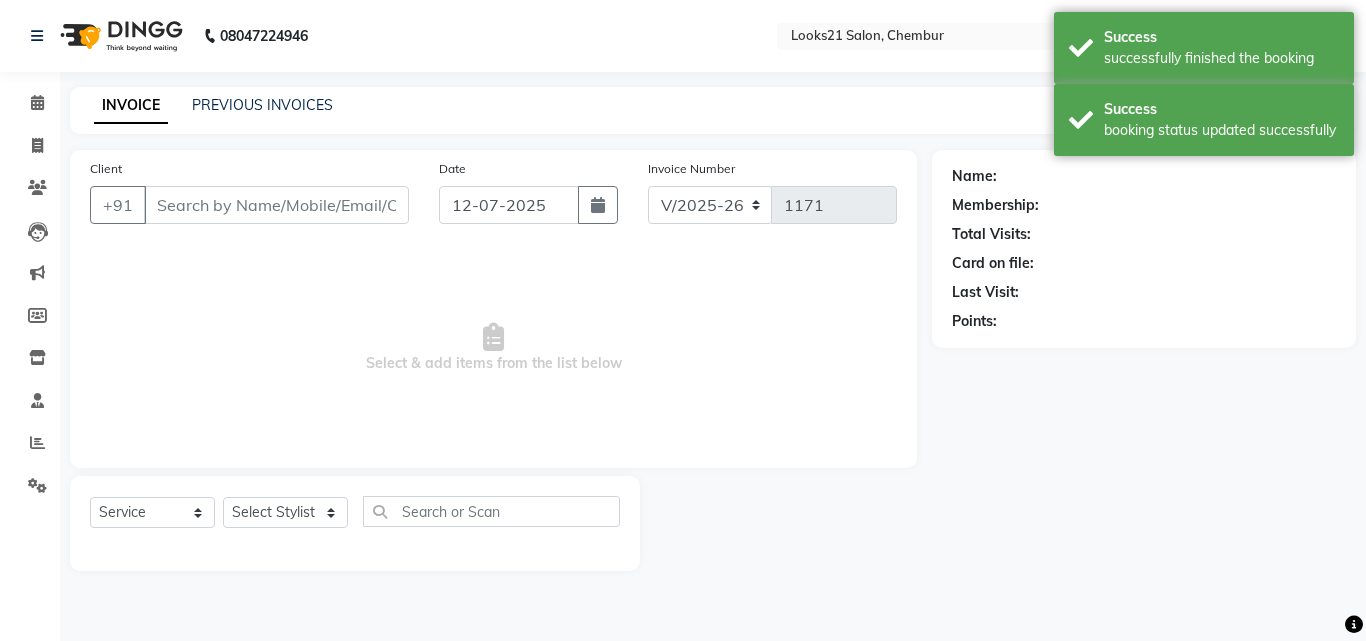 type on "9892199666" 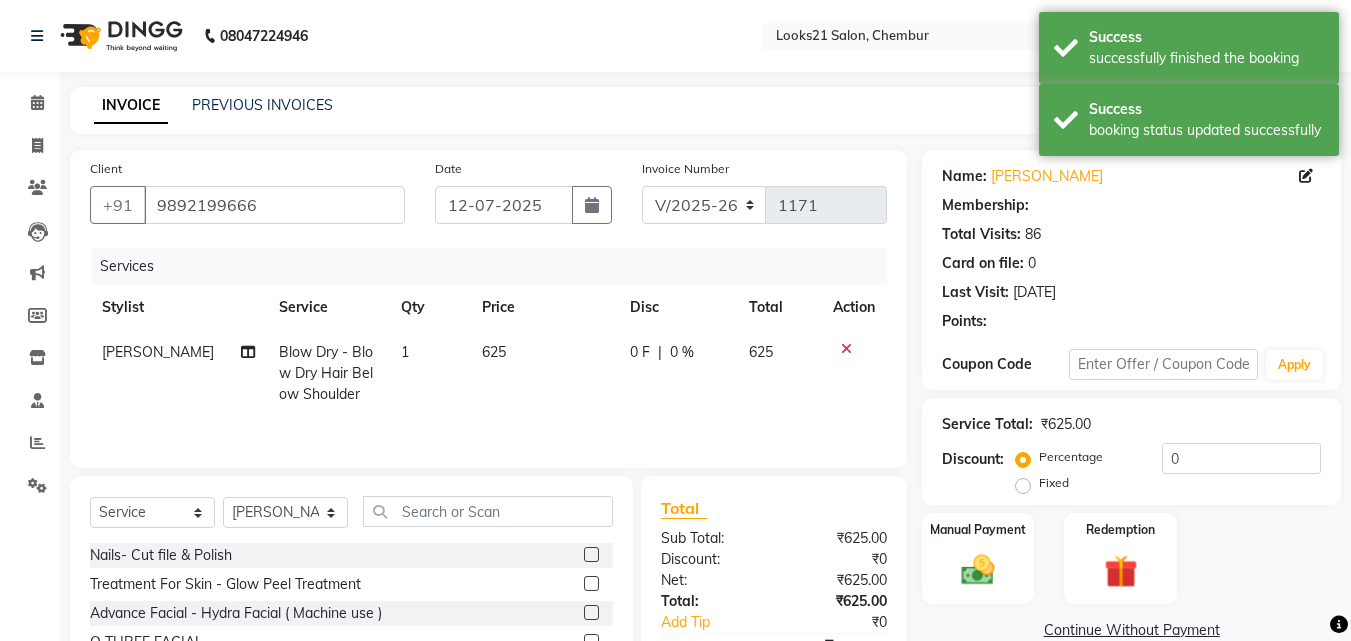 select on "1: Object" 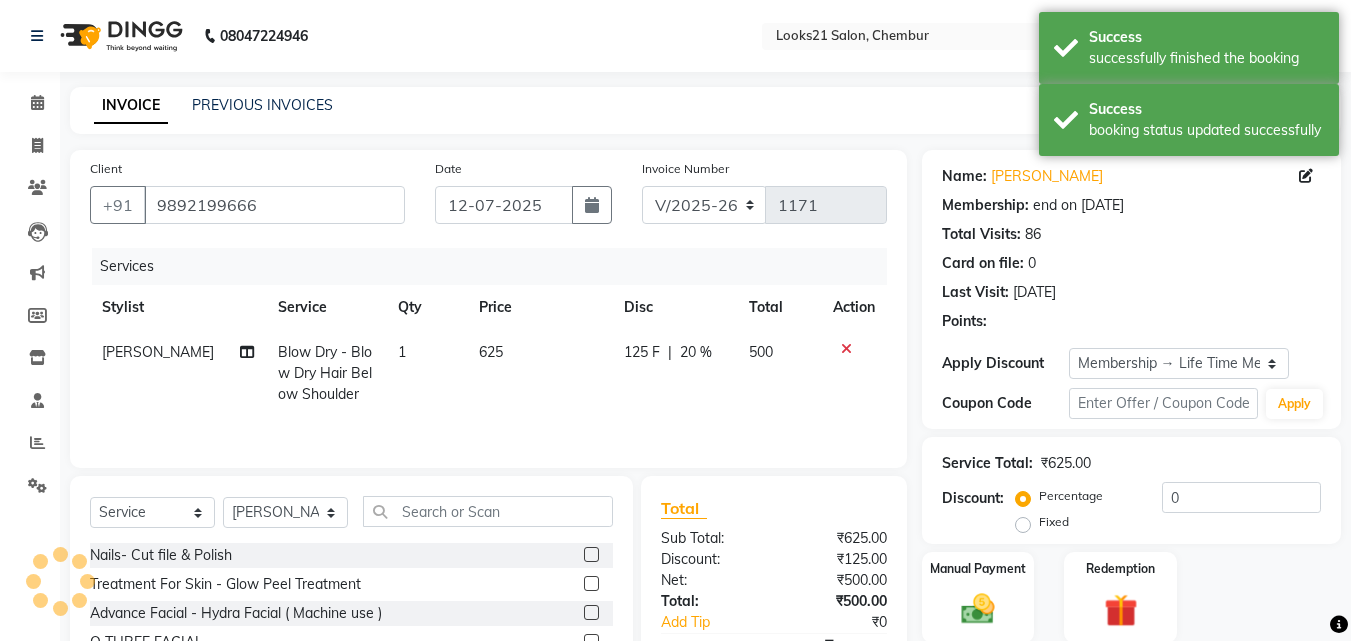 type on "20" 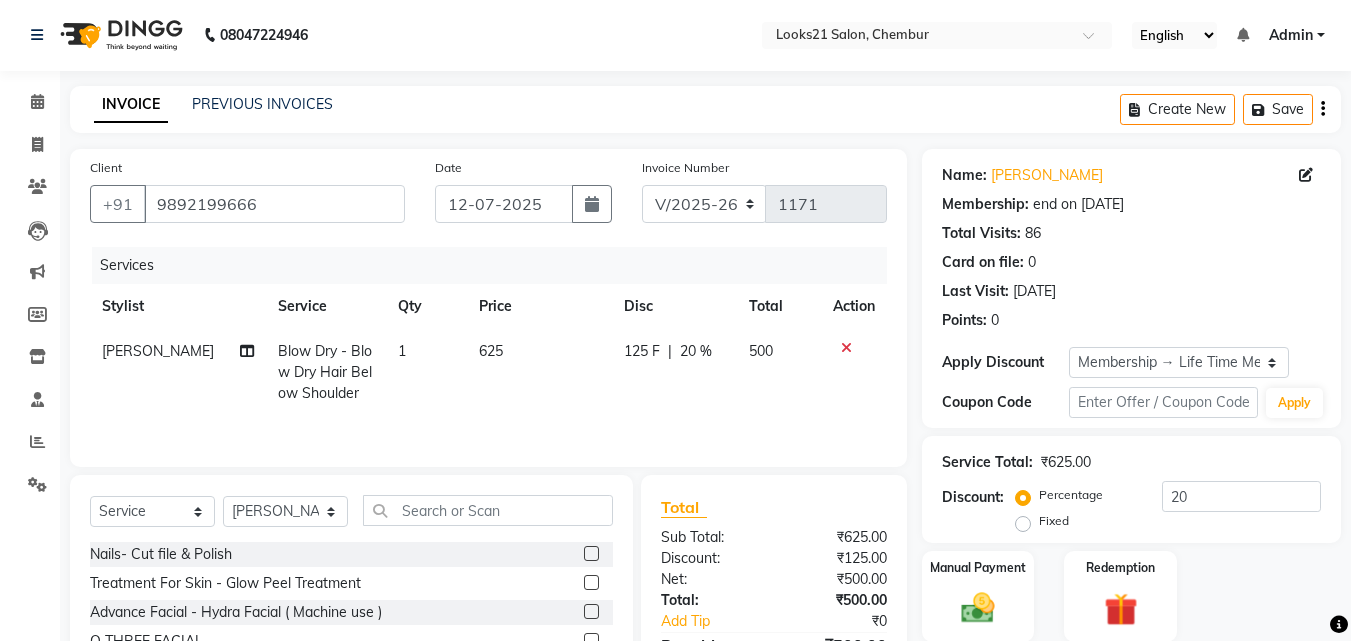 scroll, scrollTop: 0, scrollLeft: 0, axis: both 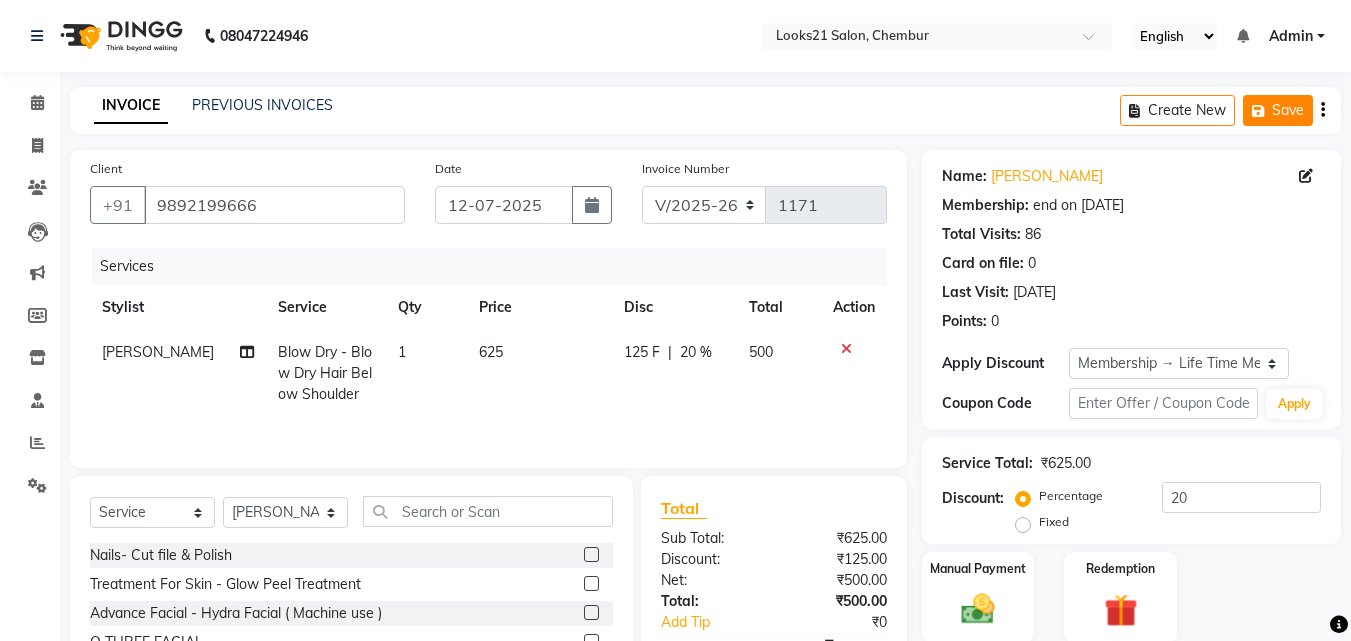 click on "Save" 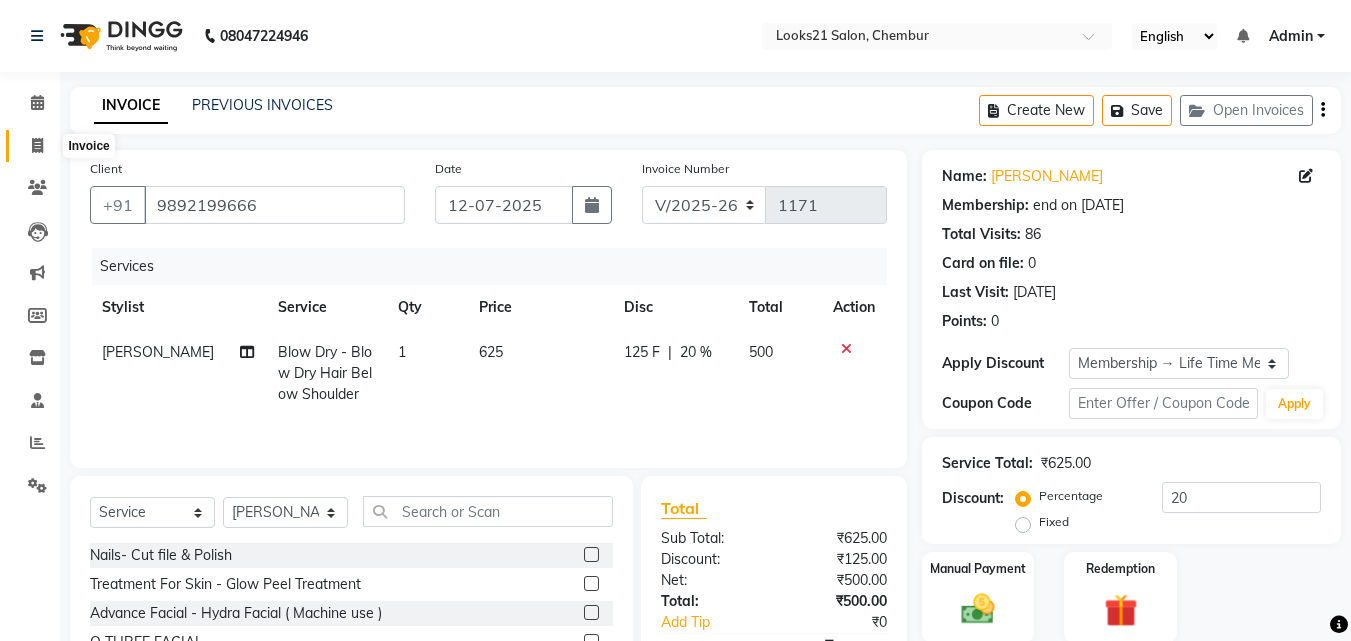 click 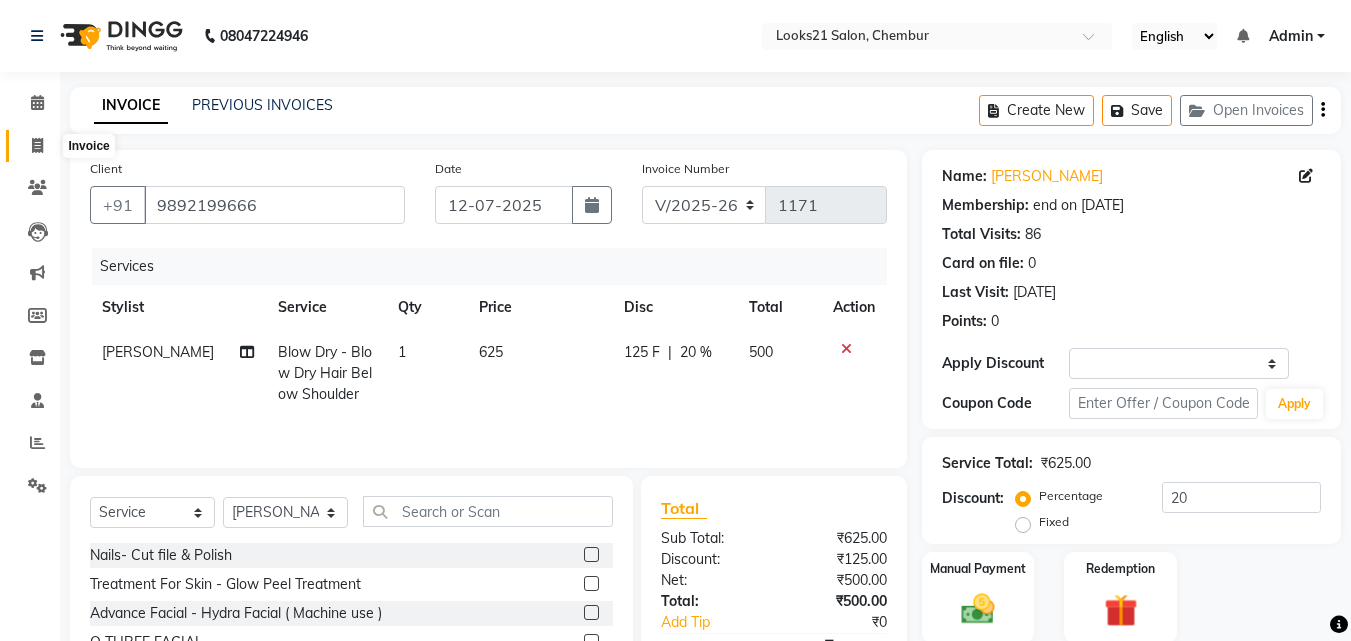 select on "service" 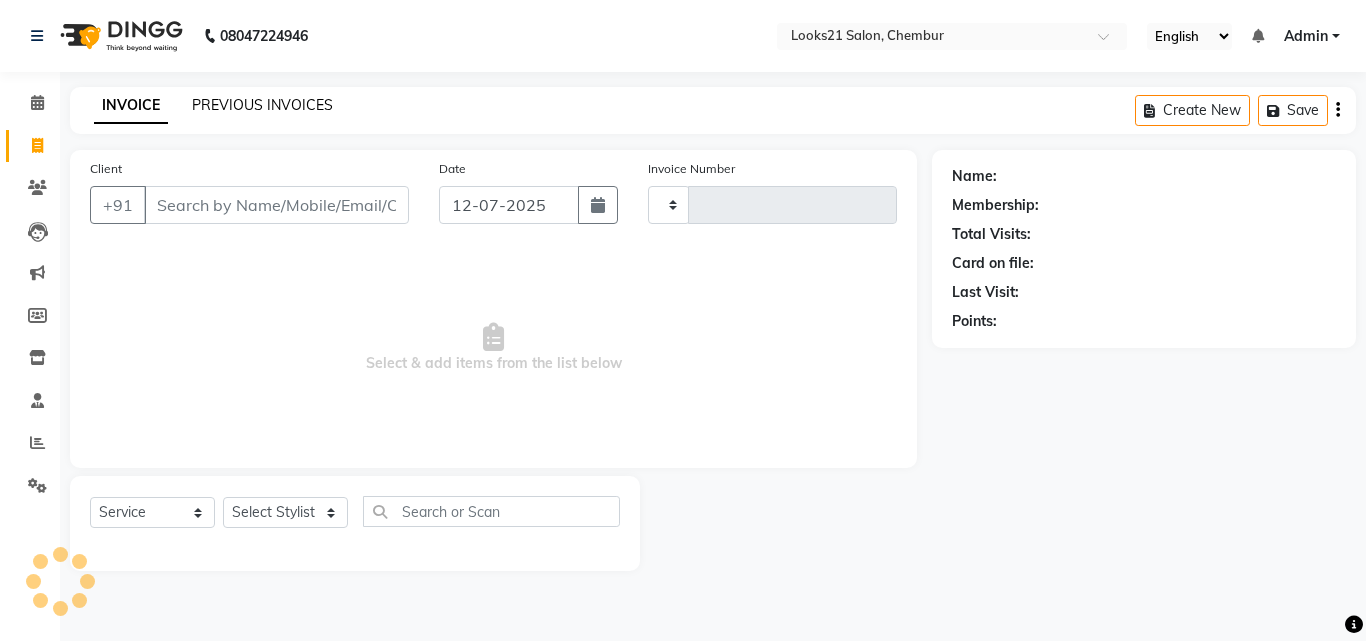 click on "PREVIOUS INVOICES" 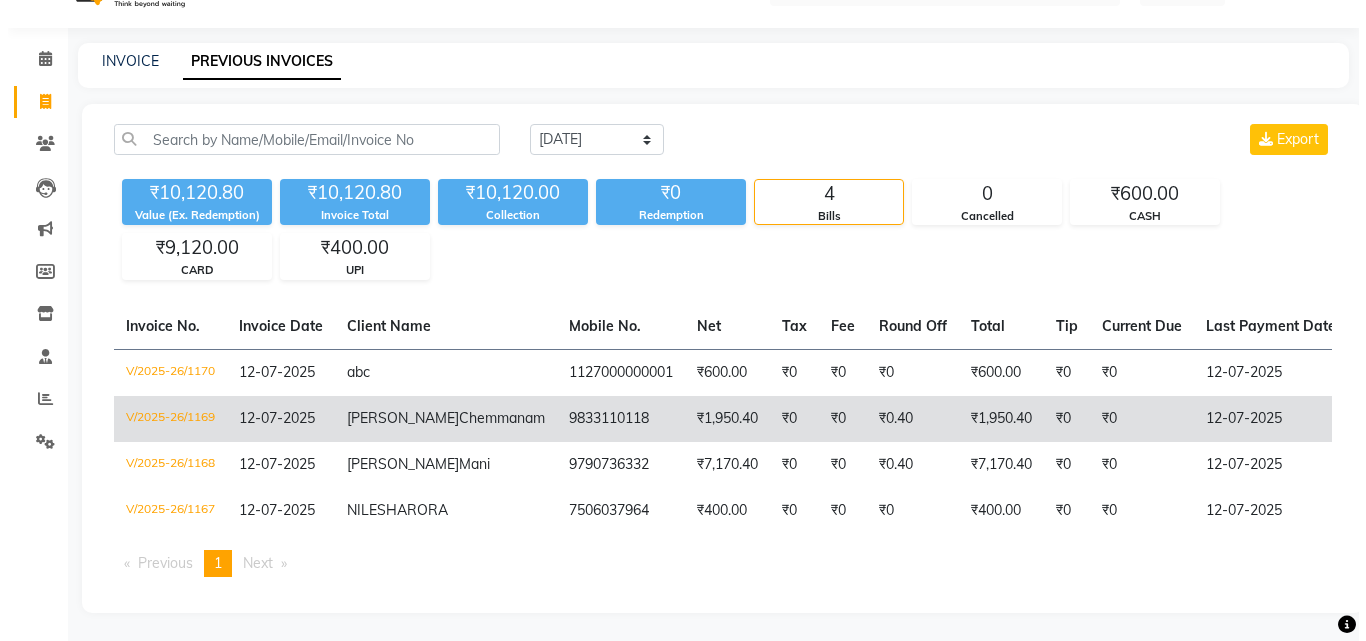 scroll, scrollTop: 0, scrollLeft: 0, axis: both 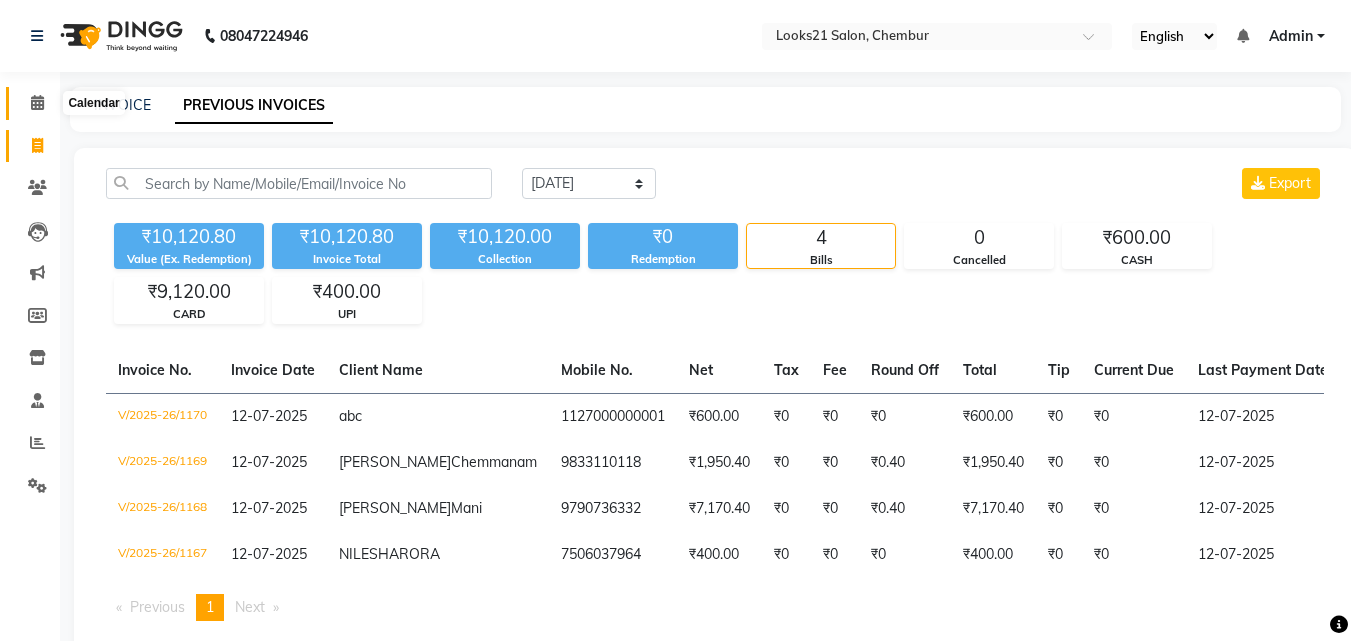 click 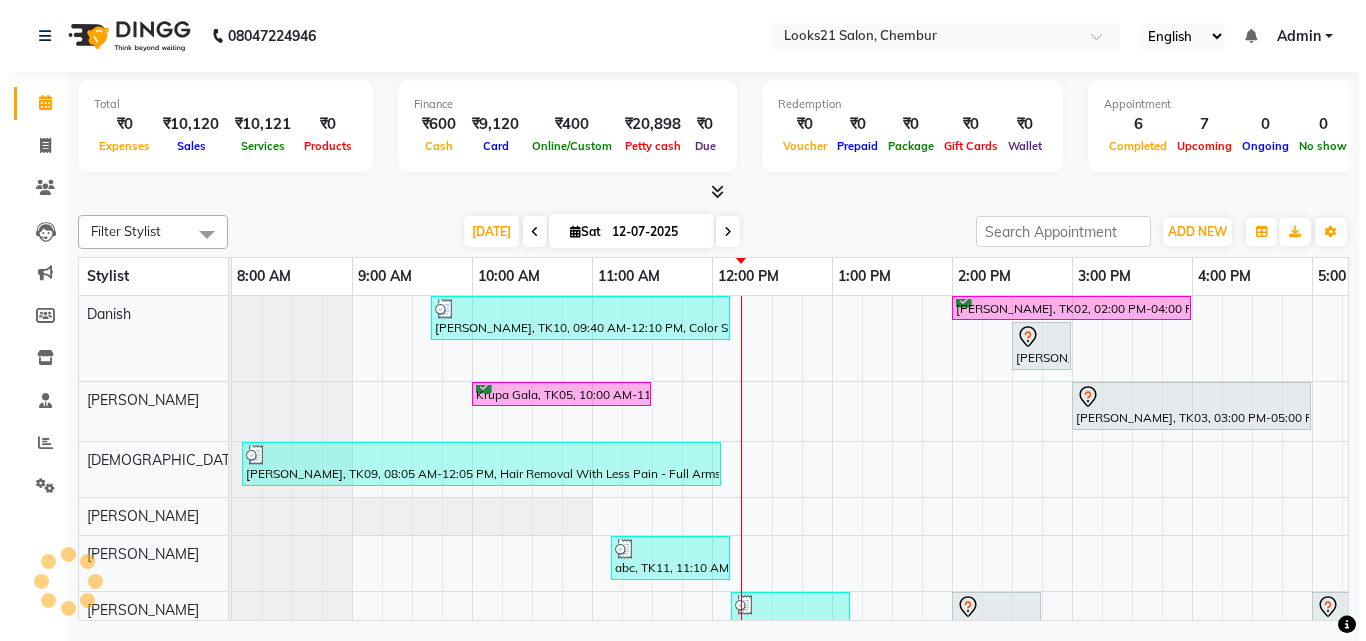 scroll, scrollTop: 0, scrollLeft: 0, axis: both 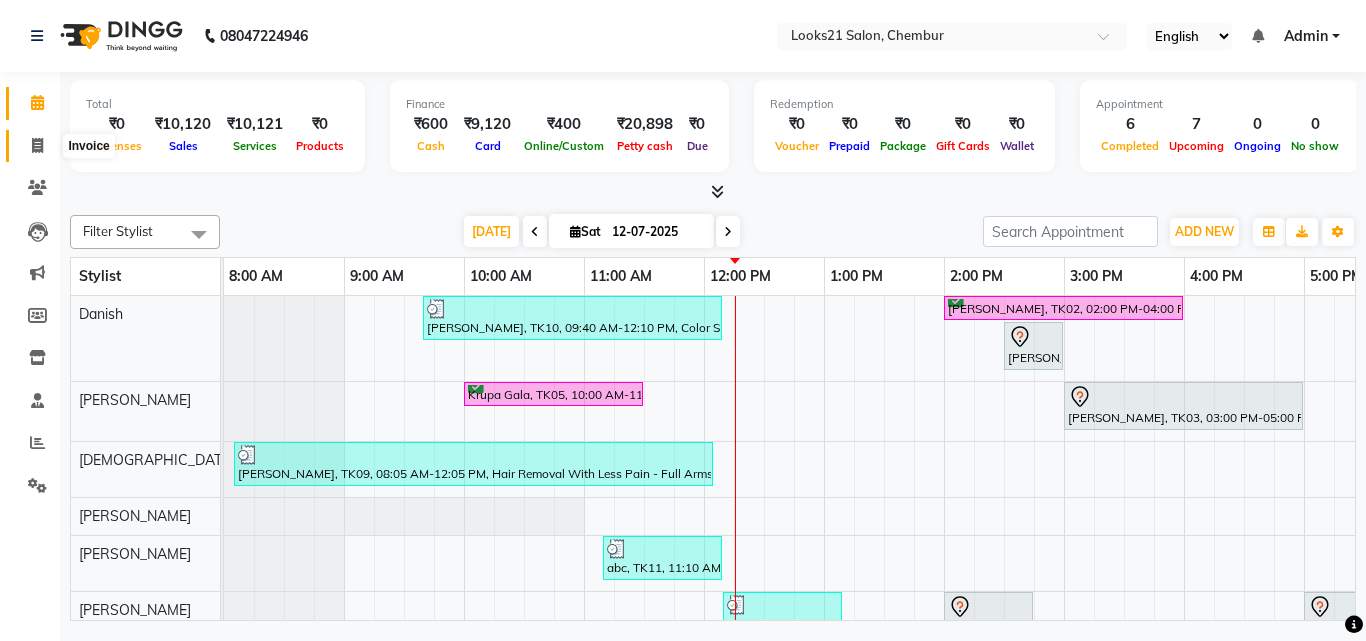 click 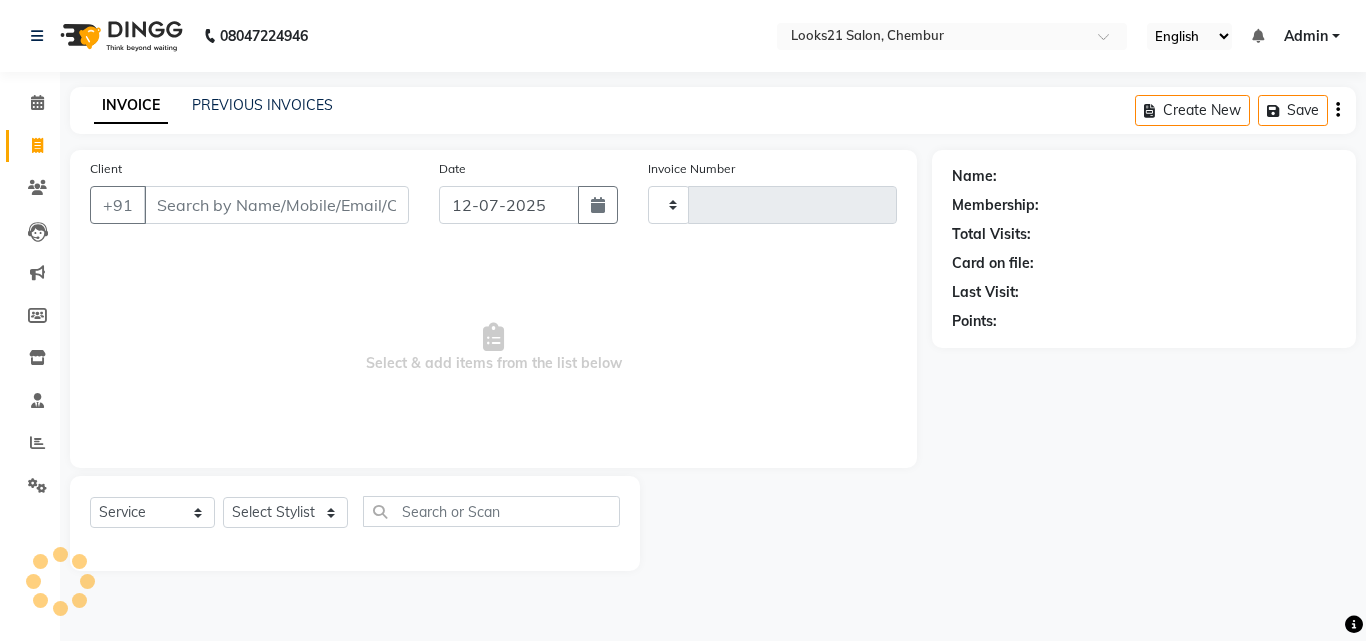 type on "1171" 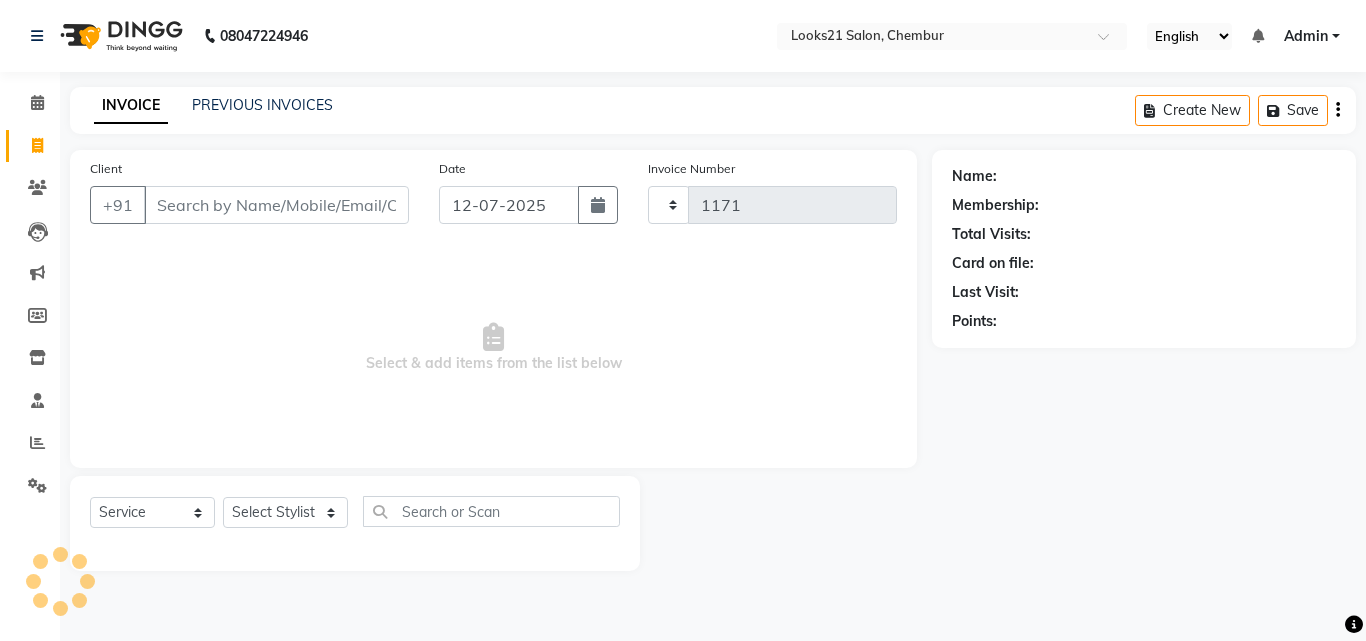 select on "844" 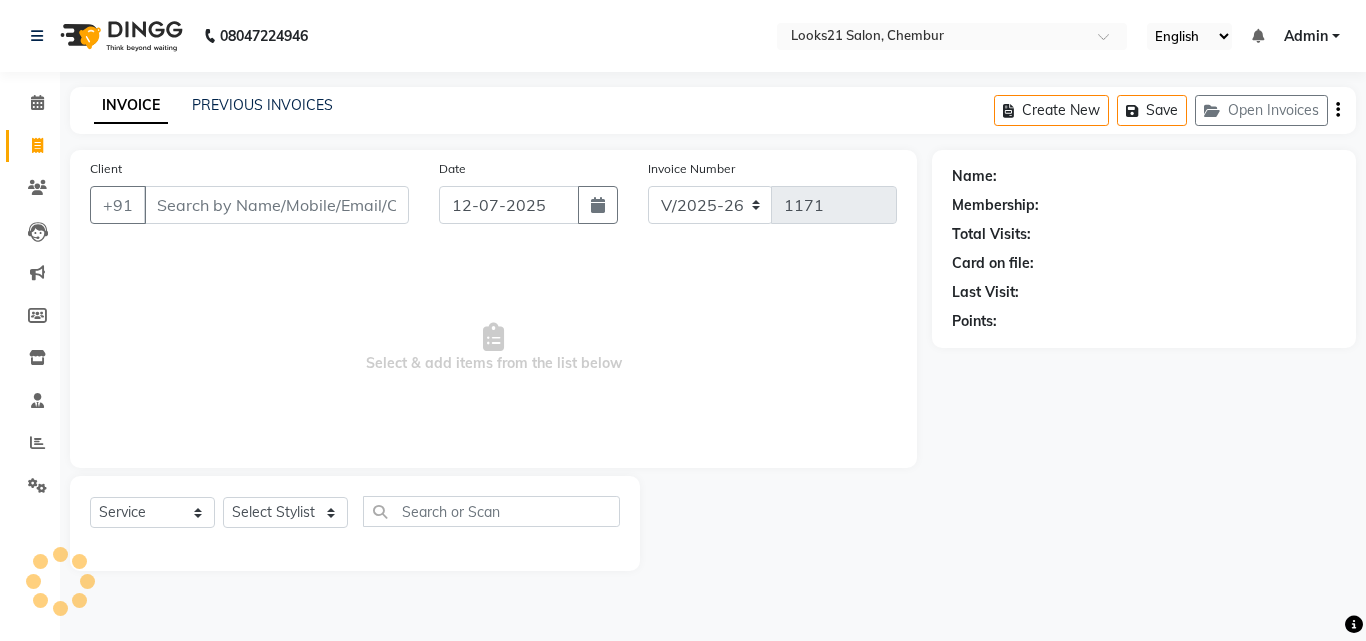 click on "PREVIOUS INVOICES" 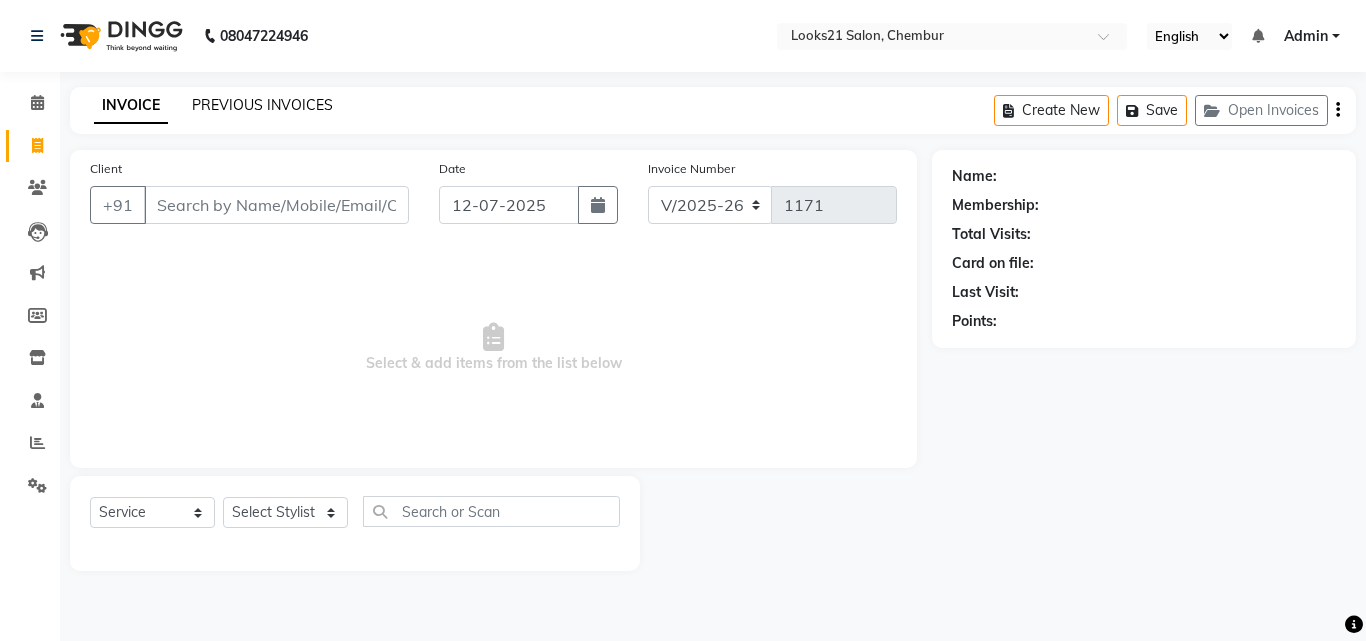 click on "PREVIOUS INVOICES" 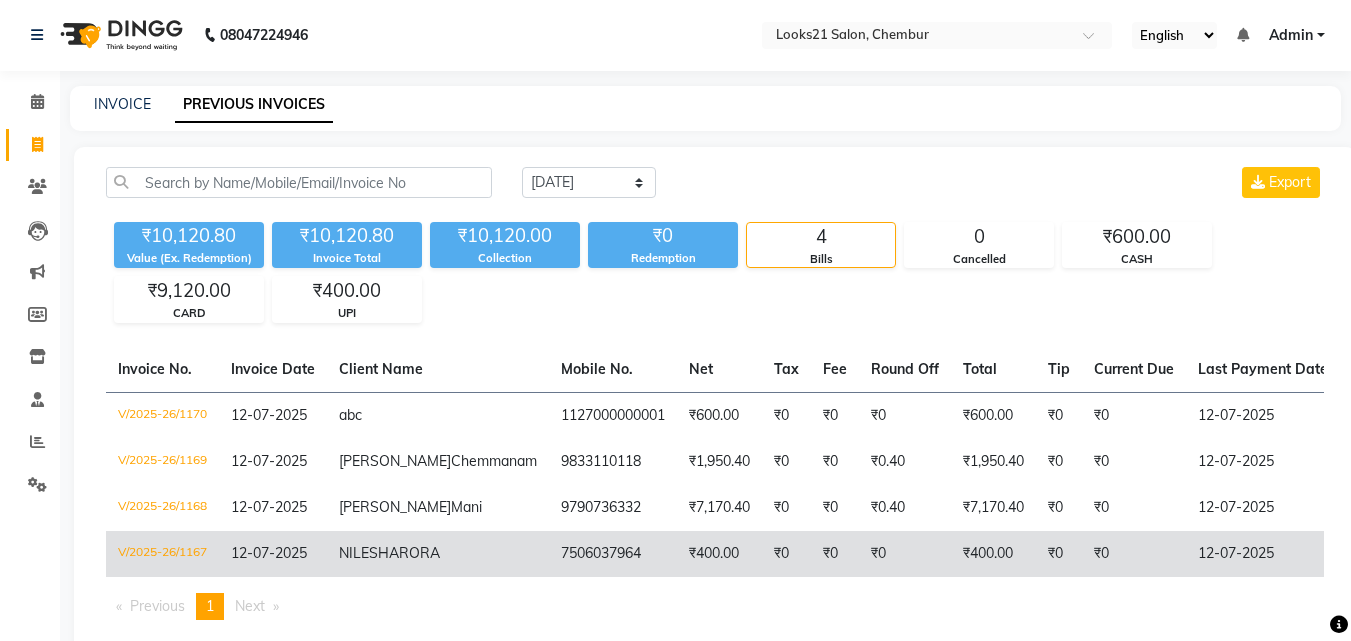 scroll, scrollTop: 0, scrollLeft: 0, axis: both 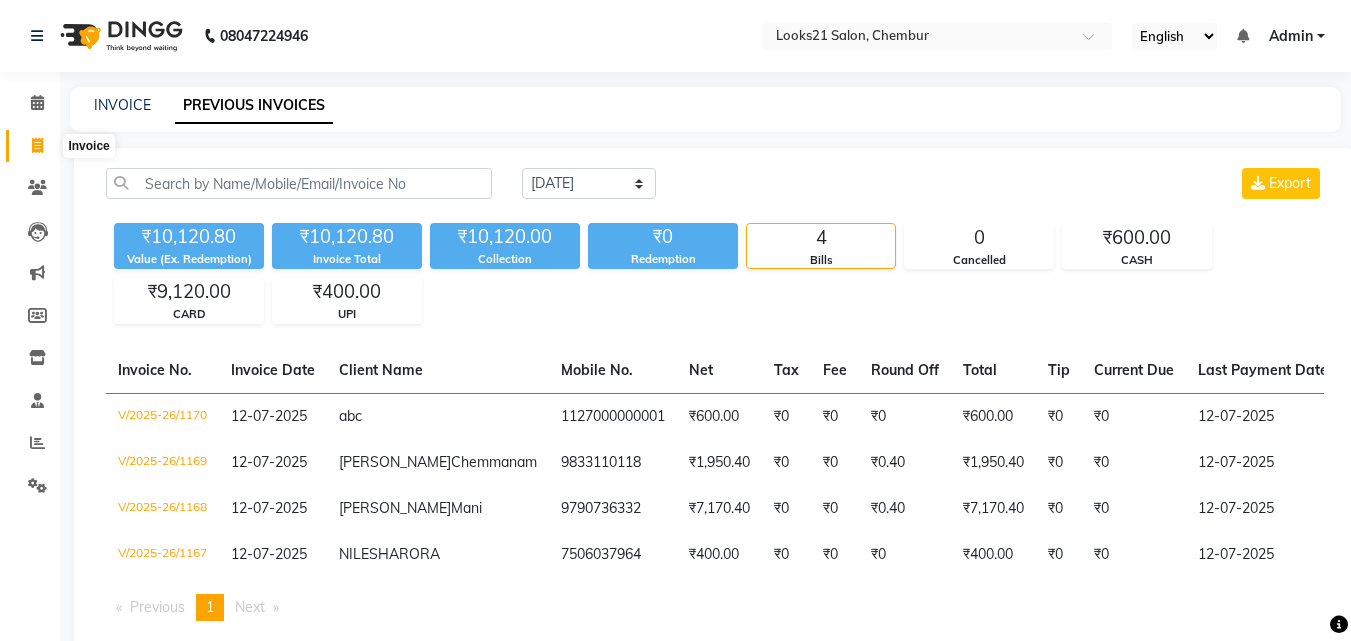 click 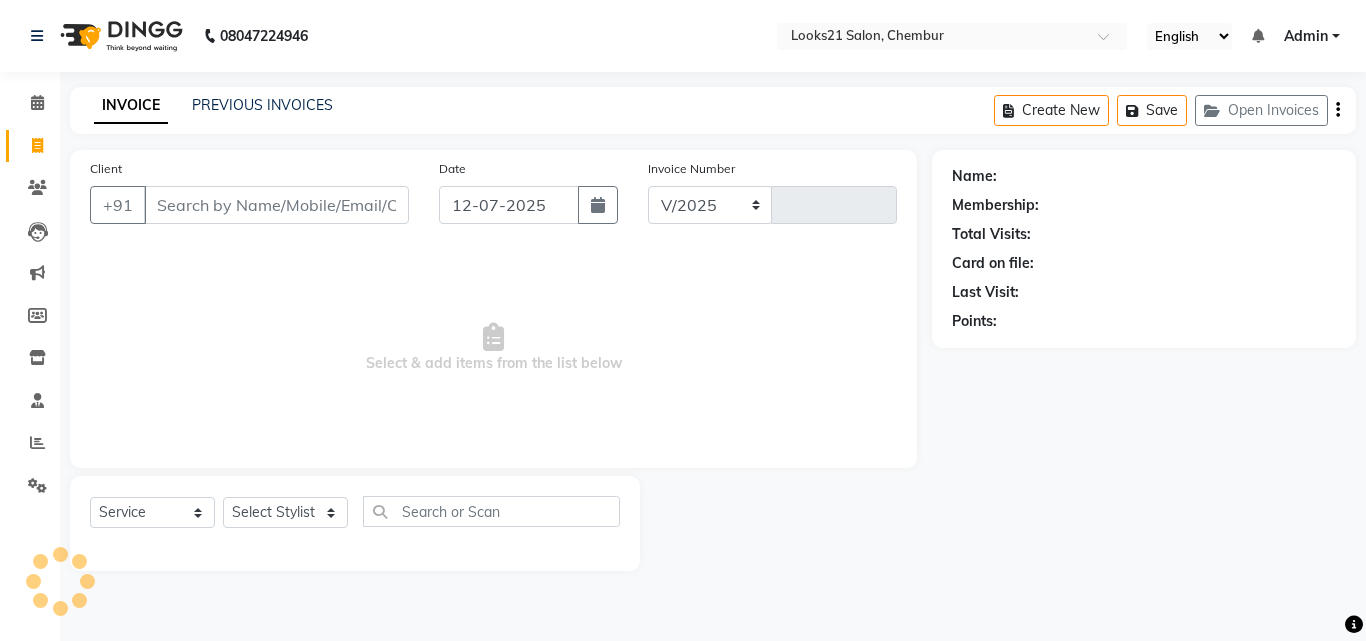 select on "844" 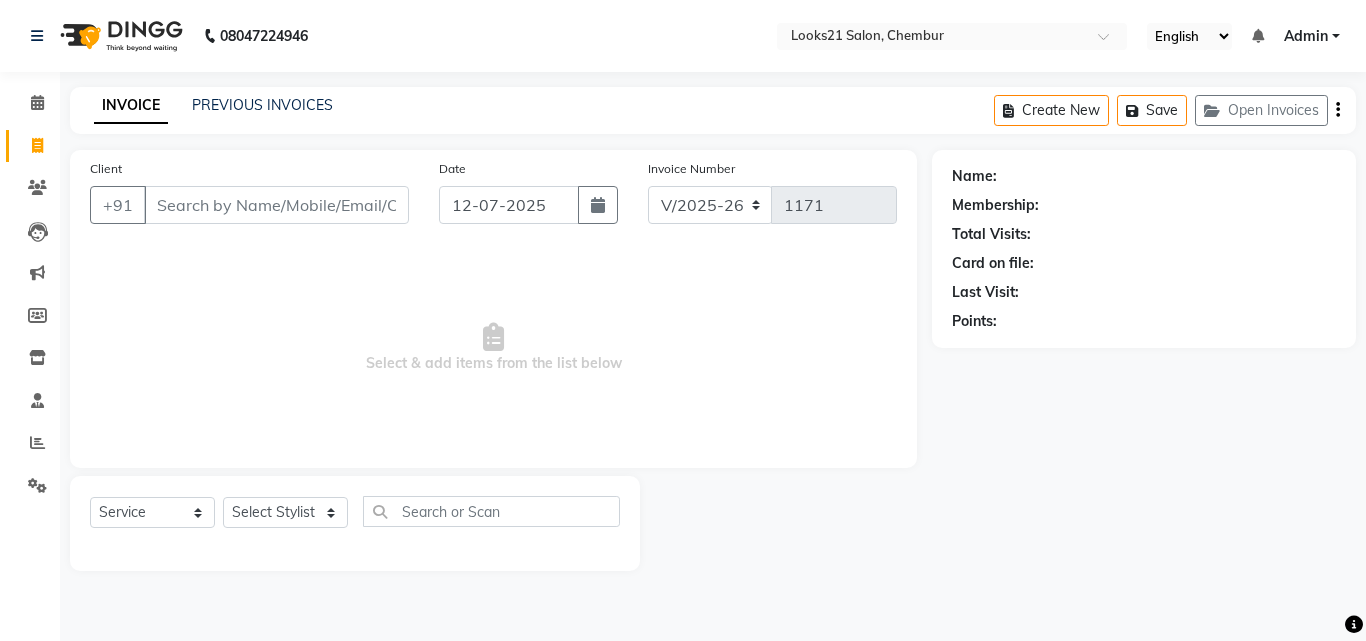 click on "Client" at bounding box center [276, 205] 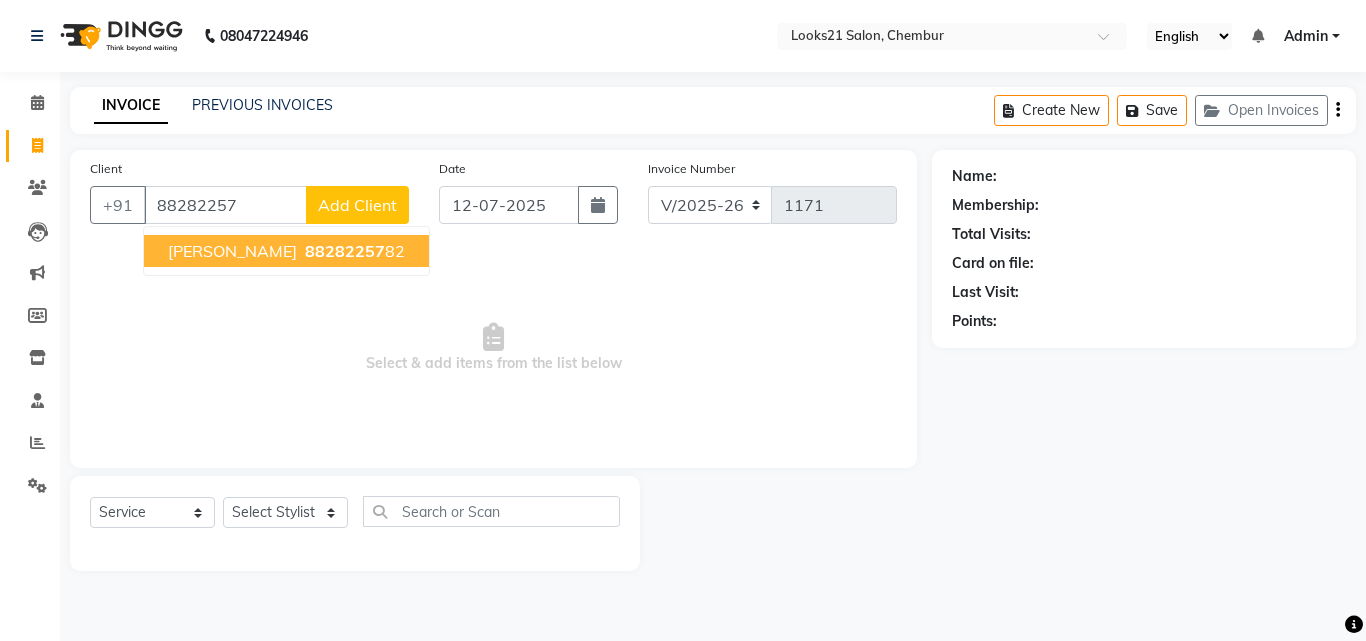 click on "[PERSON_NAME]" at bounding box center [232, 251] 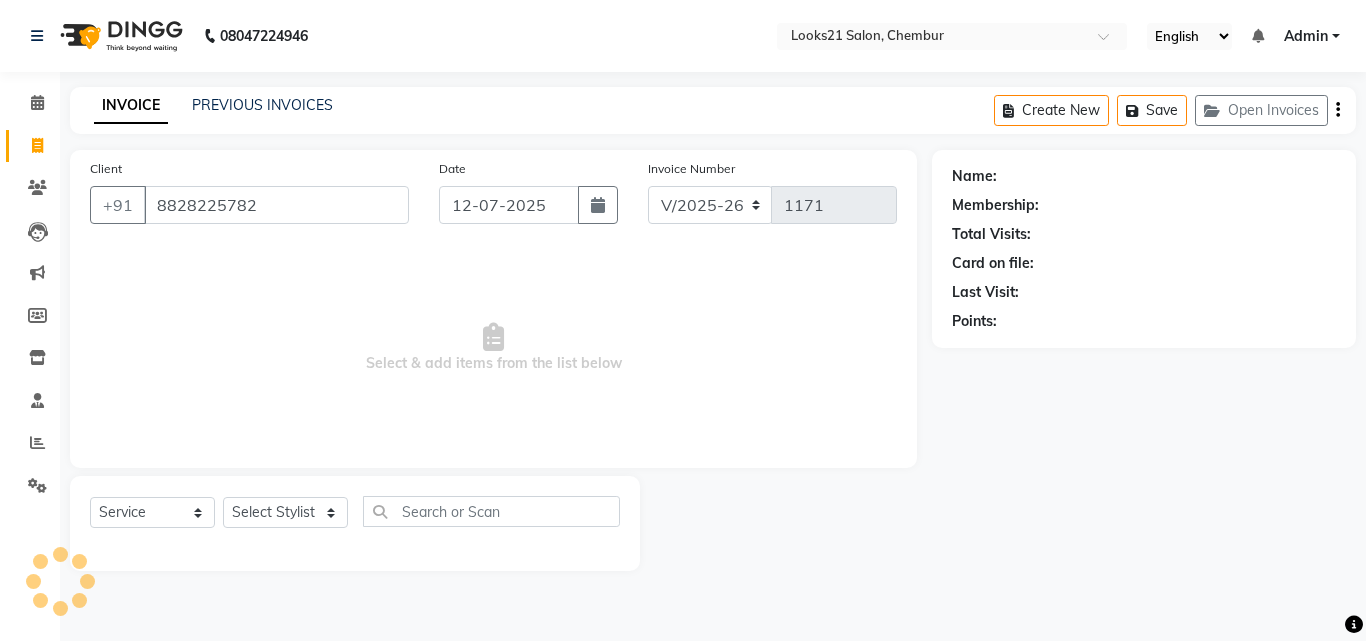 type on "8828225782" 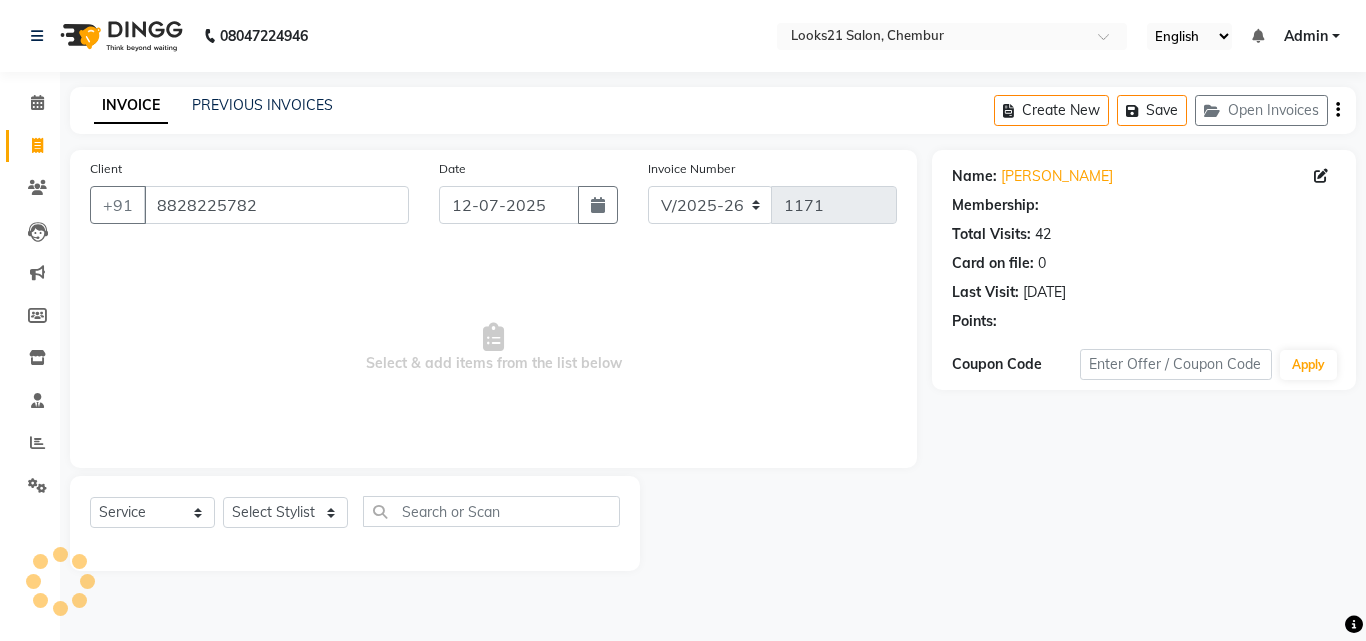 select on "1: Object" 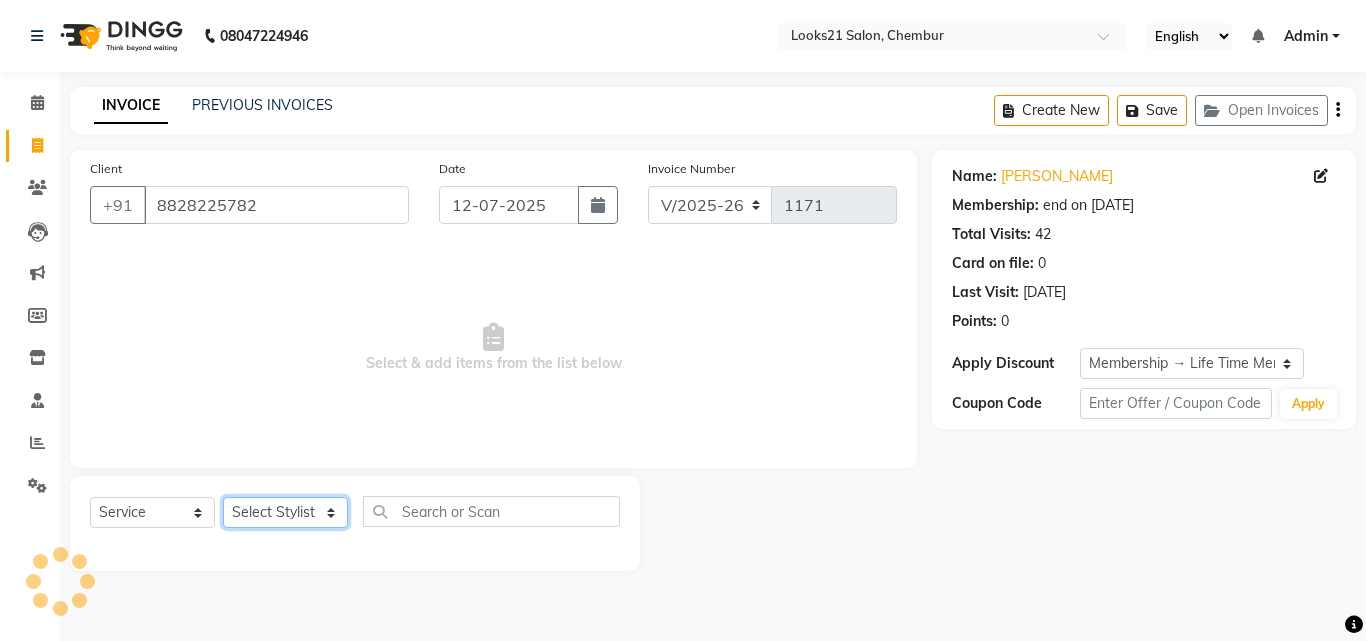 click on "Select Stylist [PERSON_NAME] [PERSON_NAME] [PERSON_NAME] [PERSON_NAME] [PERSON_NAME] [PERSON_NAME] [PERSON_NAME]" 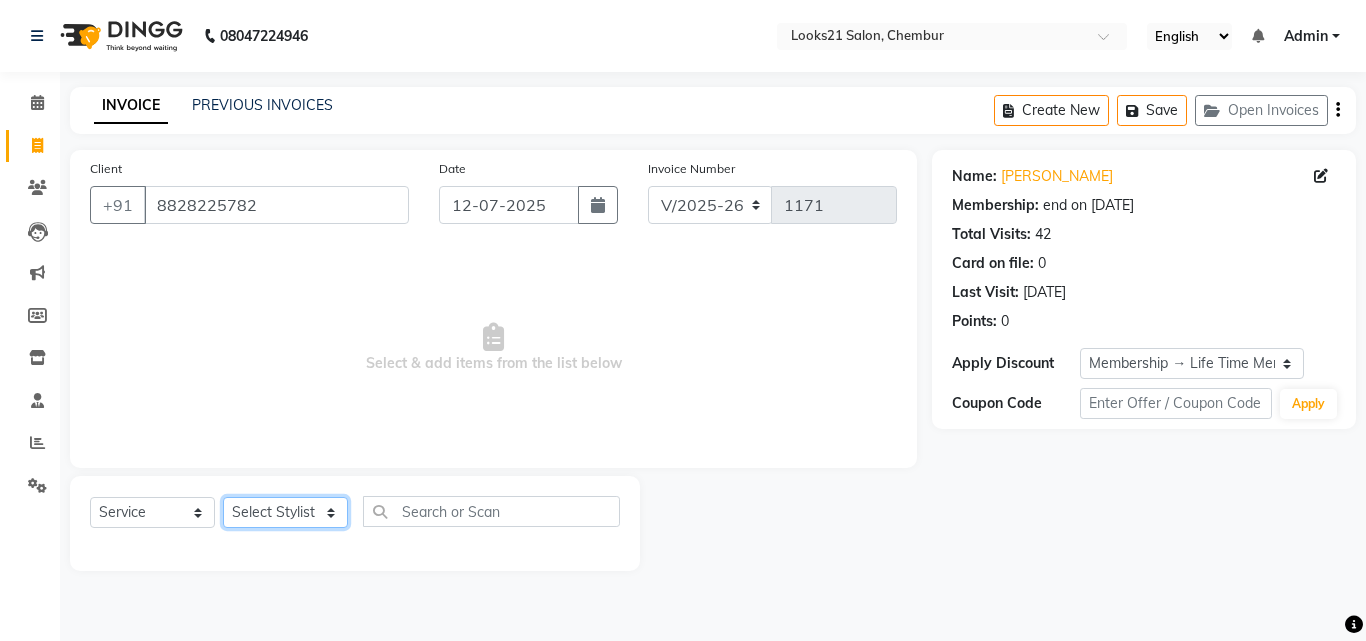 select on "13884" 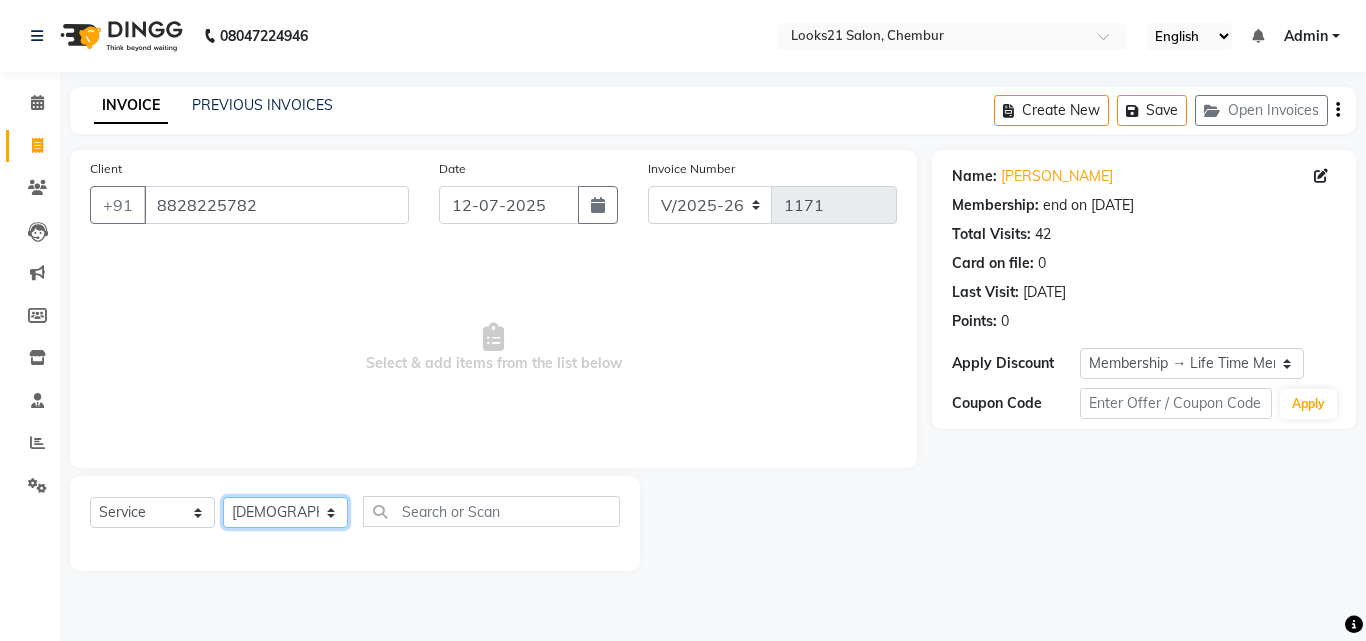 click on "Select Stylist [PERSON_NAME] [PERSON_NAME] [PERSON_NAME] [PERSON_NAME] [PERSON_NAME] [PERSON_NAME] [PERSON_NAME]" 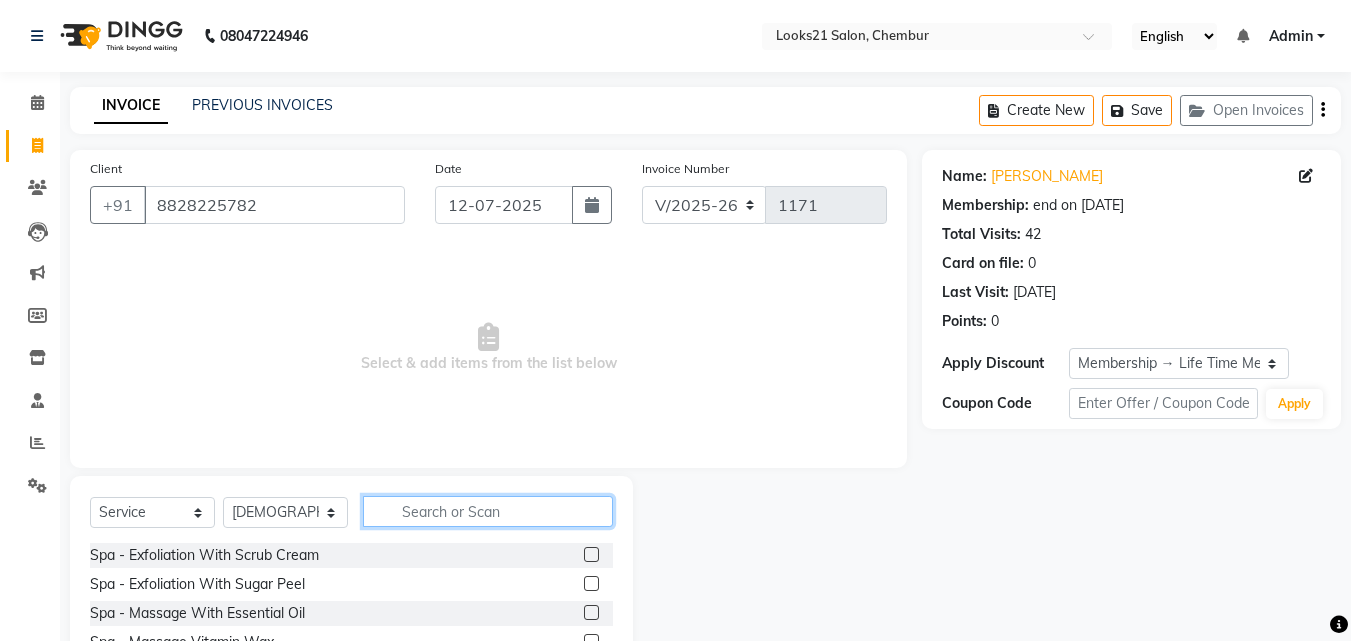 click 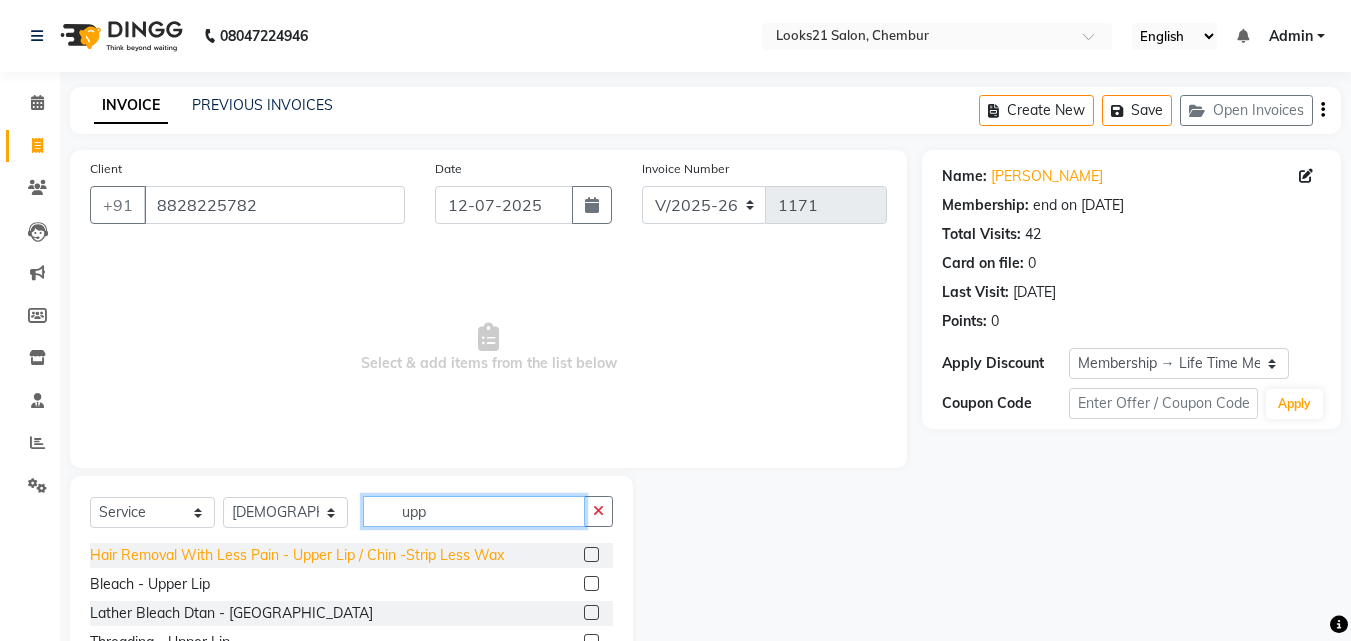 type on "upp" 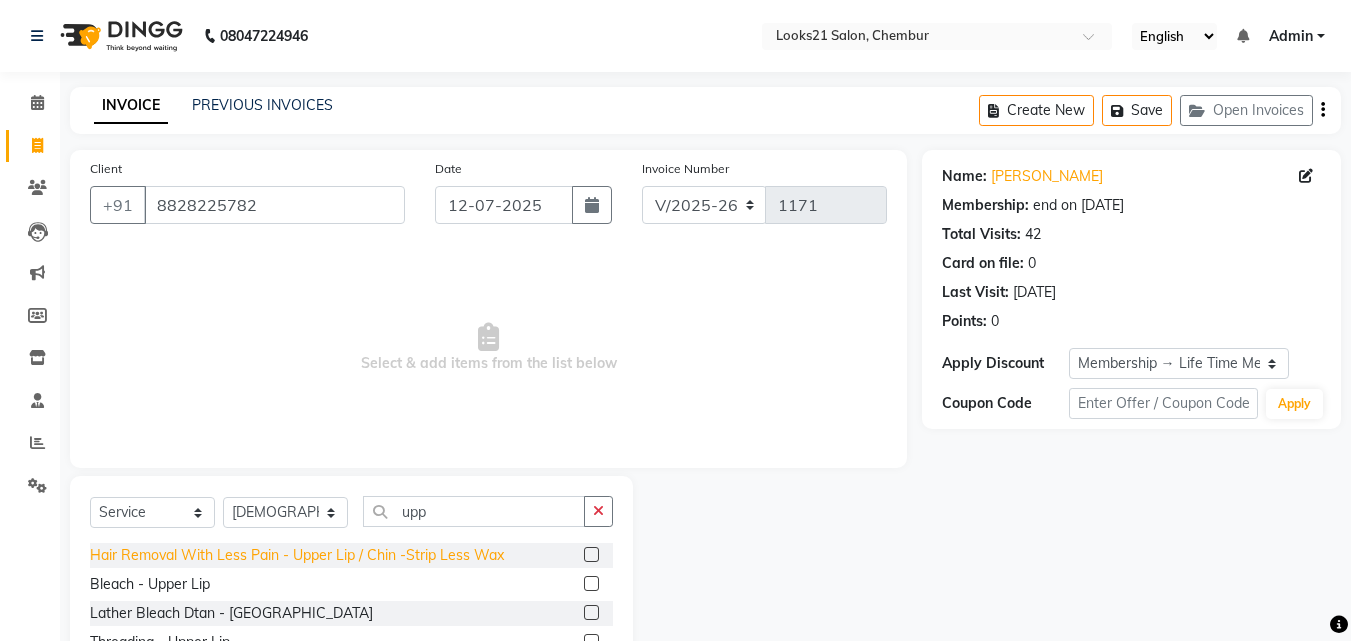 click on "Hair Removal With Less Pain  - Upper Lip / Chin -Strip Less Wax" 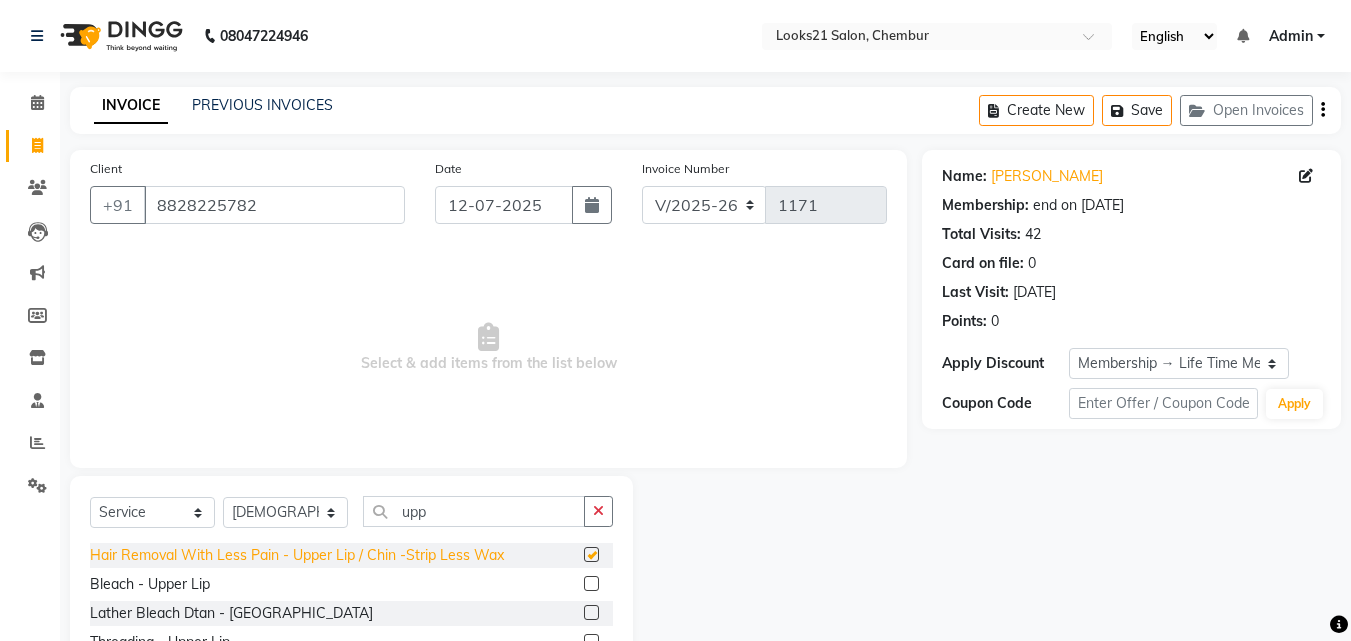 checkbox on "false" 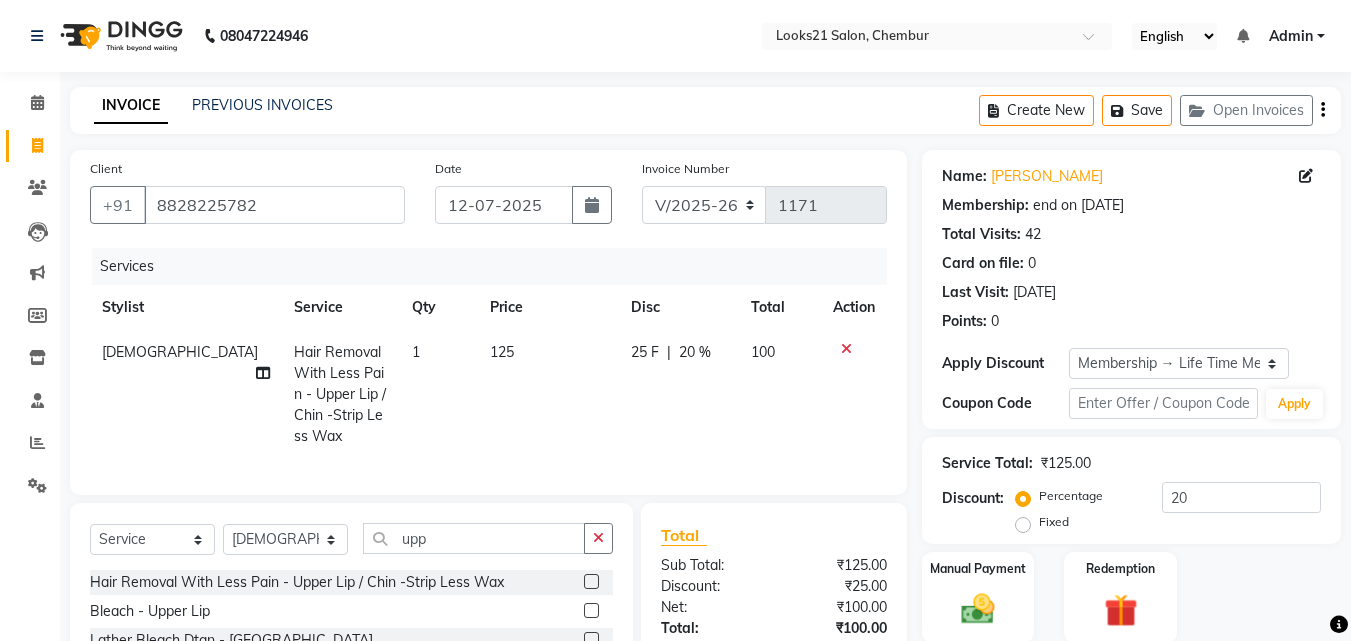 click on "1" 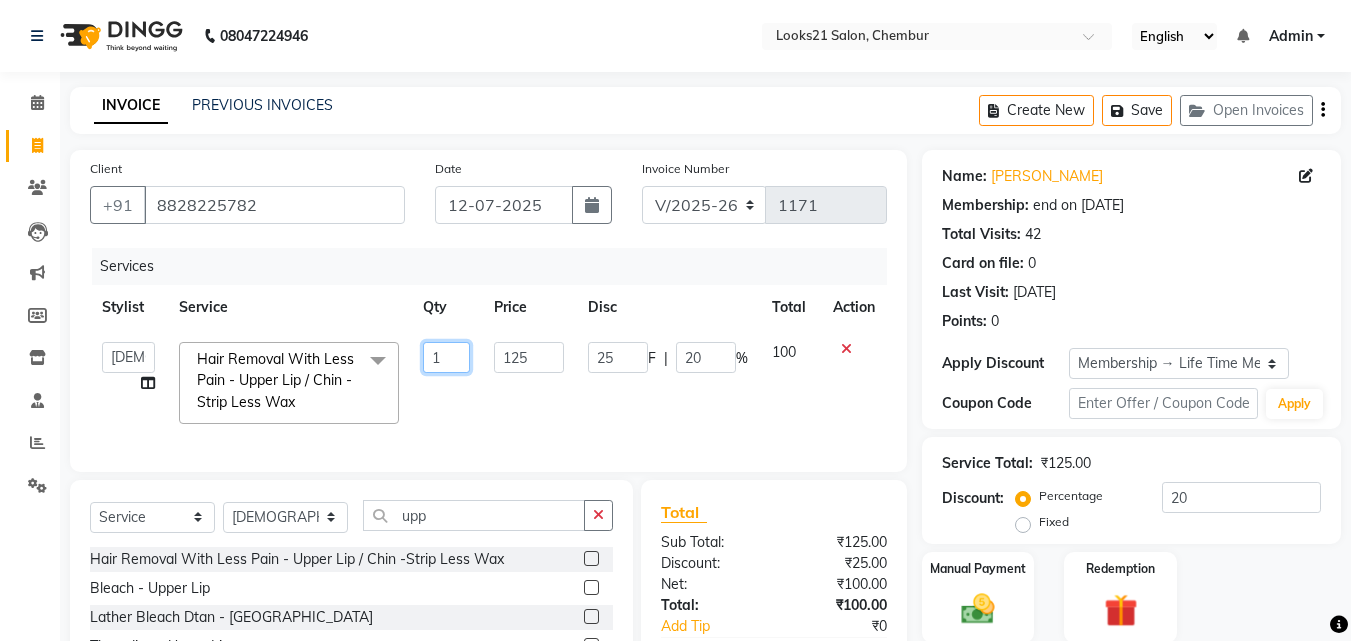 drag, startPoint x: 448, startPoint y: 356, endPoint x: 396, endPoint y: 369, distance: 53.600372 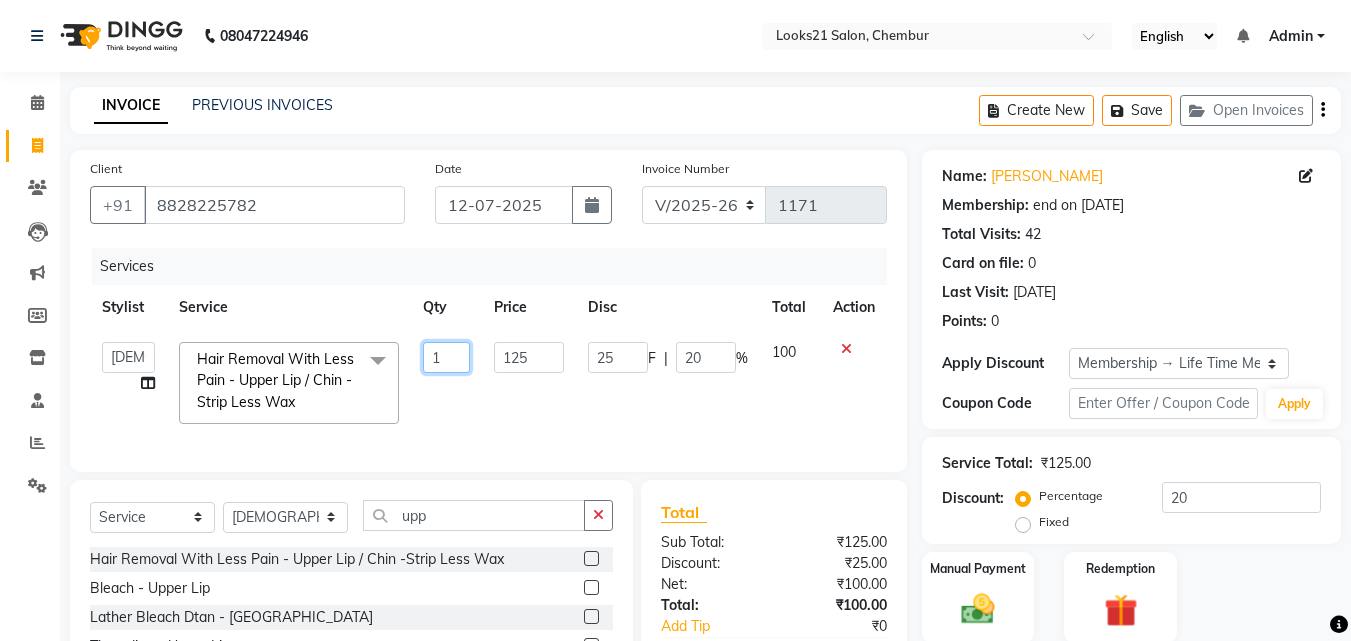 click on "Anwar   Danish   Janardhan   sabiya khan   Sajeda Siddiqui   Samiksha   Shakil   Sharif Ahmed   Shraddha   Vaishali  Hair Removal With Less Pain  - Upper Lip / Chin -Strip Less Wax  x Spa  - Exfoliation With Scrub Cream Spa  - Exfoliation With Sugar Peel Spa  - Massage With Essential Oil Spa  - Massage Vitamin Wax Spa  - Wraps With Cotton Extract Spa  - Wraps With Moistourising Wax Therapy  - Full Arms Therapy  - Full Leg Therapy  - Sparkling Back Reflexology  - Feet (30 Mins) Reflexology  - Hand & Feet ( 60 Mins) Reflexology  - Back (30 Mins) Nails- Cut file & Polish Black Mask  - Under Arms And Back Of Arms Black Mask  - Front Black Mask  - Back Black Mask  - Full Arms Black Mask  - Half Arms Black Mask  - Full Legs Black Mask  - Half Legs Black Mask  - Feet Black Mask  - Behind Black Mask  - Full Body Treatment For Skin  - Anti Pollution Treatment Treatment For Skin  - Shine Glow Treatment Treatment For Skin  - Glow Peel Treatment Advance Facial  - Essential Minerals Advance Facial  - Snow White Facial 1" 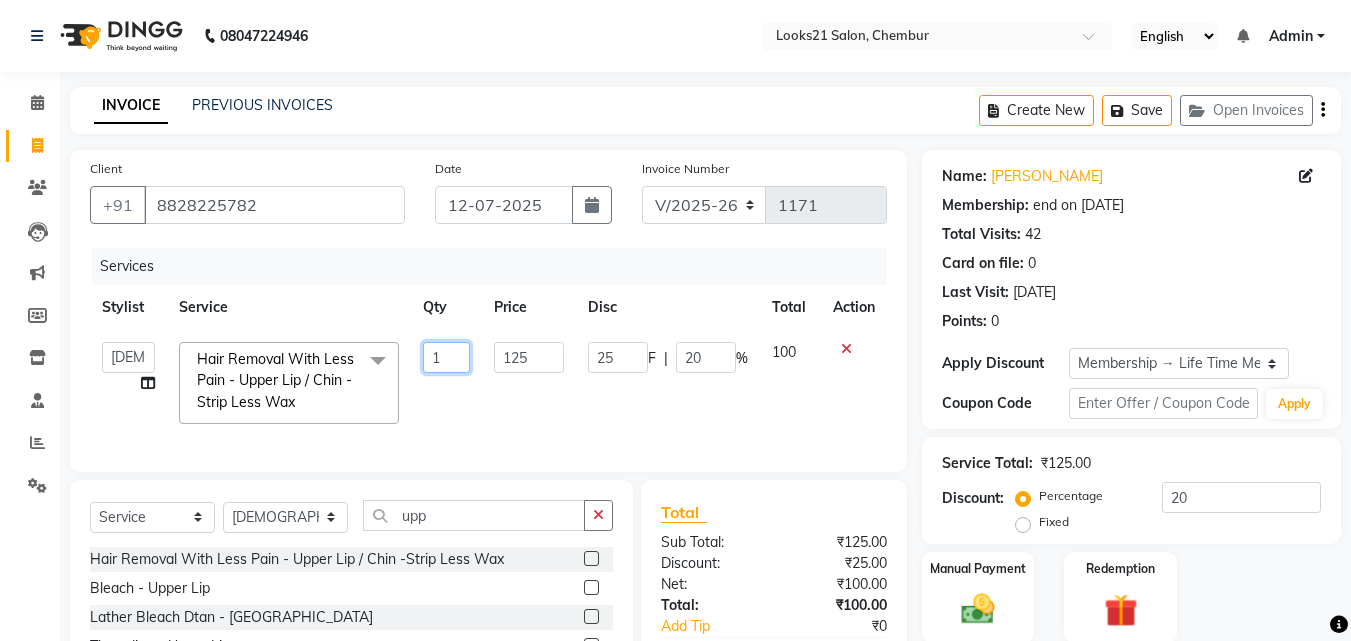 type on "3" 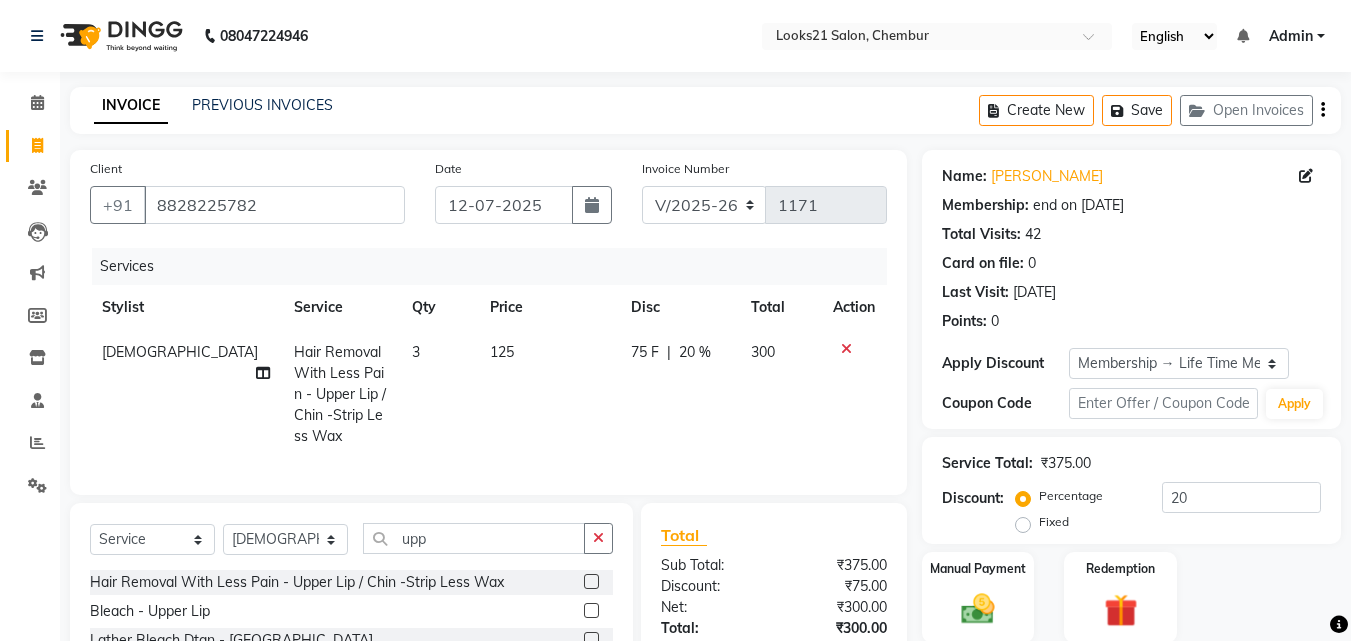 click on "3" 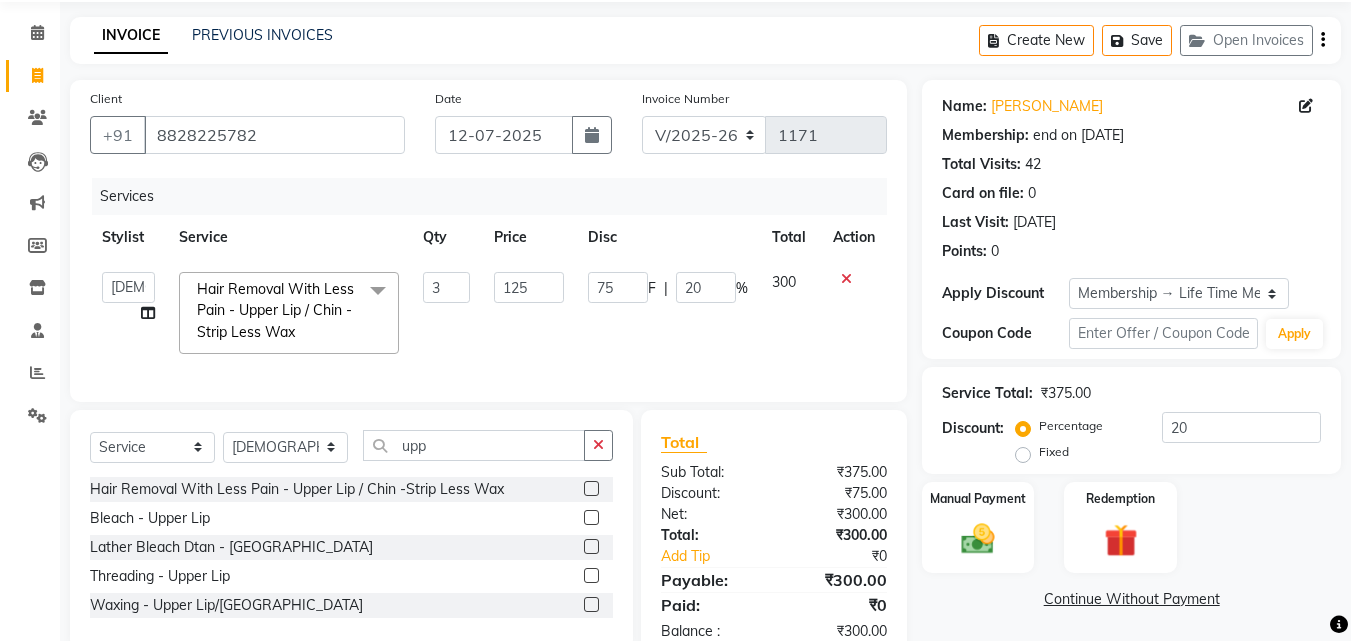 scroll, scrollTop: 136, scrollLeft: 0, axis: vertical 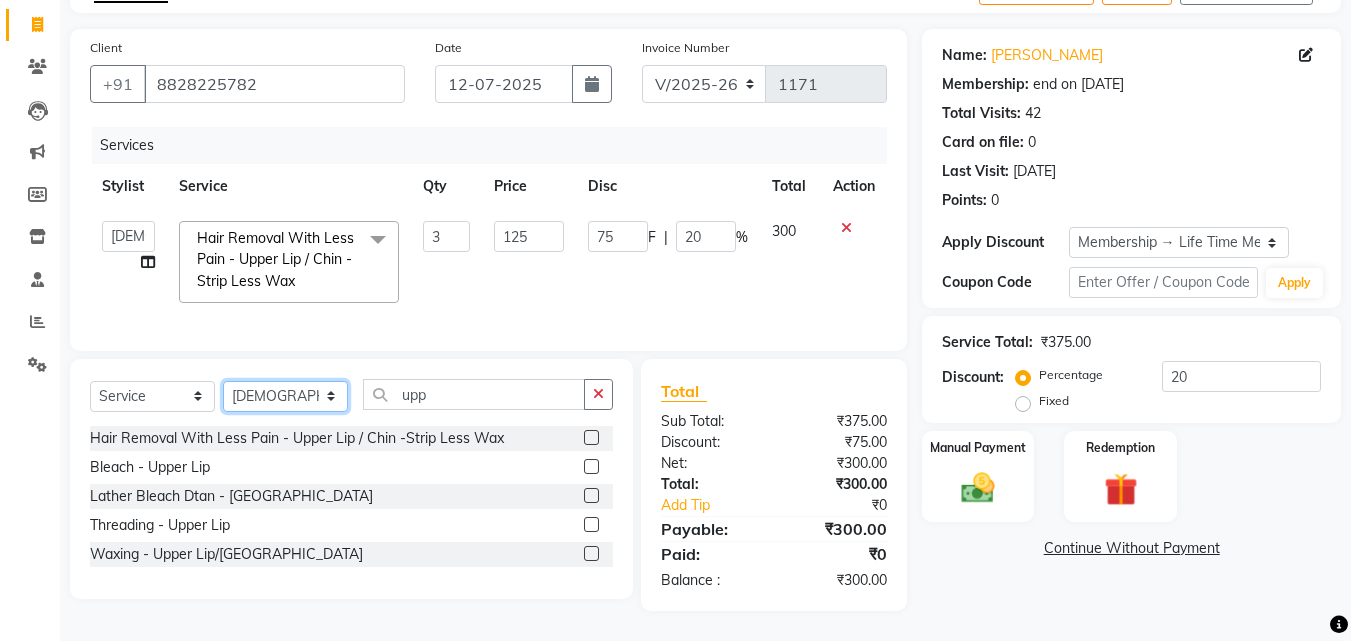 click on "Select Stylist [PERSON_NAME] [PERSON_NAME] [PERSON_NAME] [PERSON_NAME] [PERSON_NAME] [PERSON_NAME] [PERSON_NAME]" 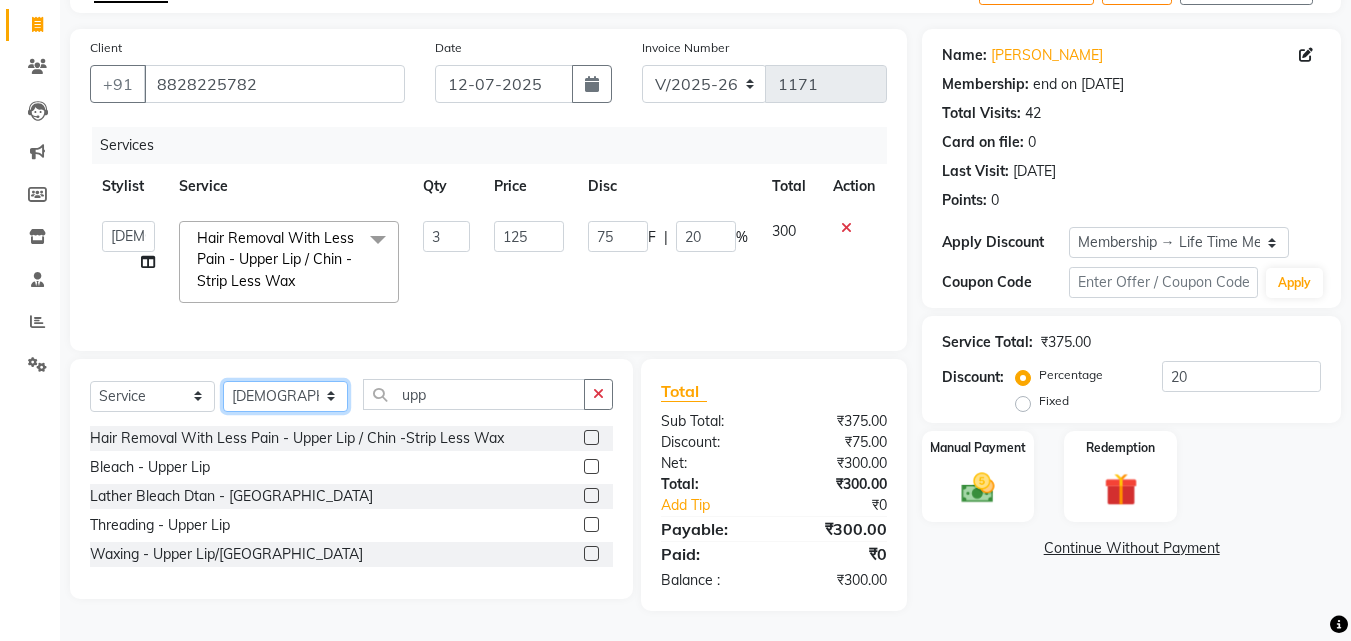 select on "13883" 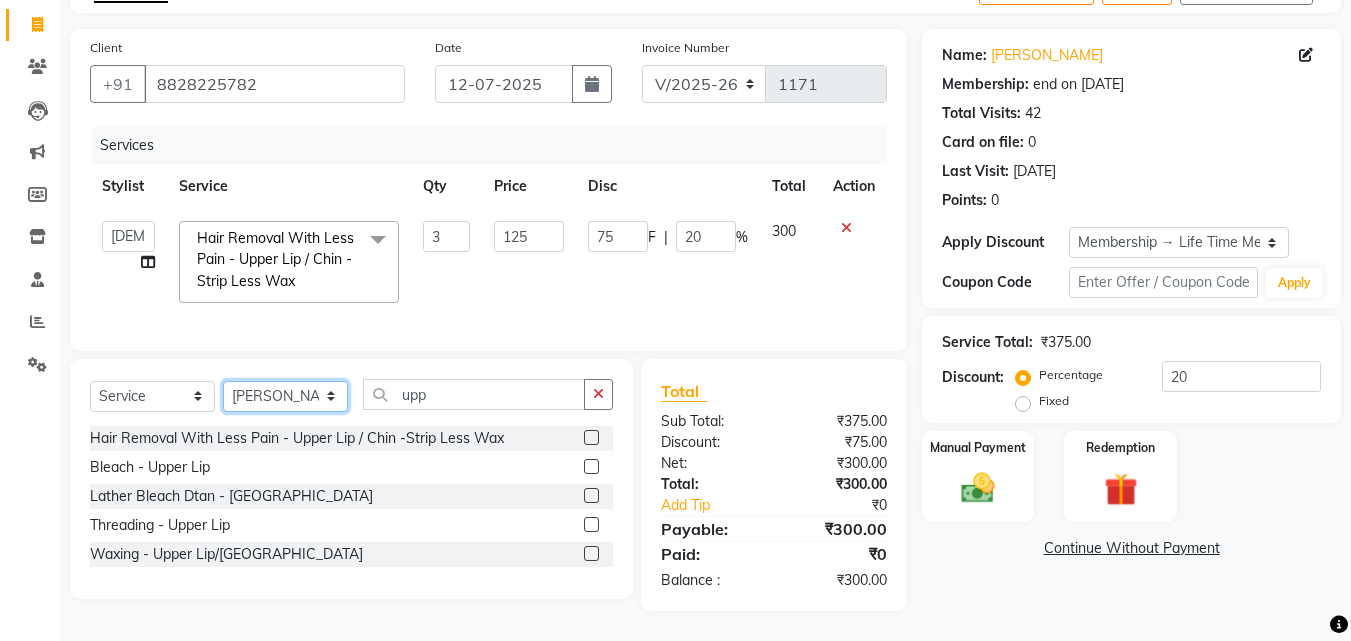 click on "Select Stylist [PERSON_NAME] [PERSON_NAME] [PERSON_NAME] [PERSON_NAME] [PERSON_NAME] [PERSON_NAME] [PERSON_NAME]" 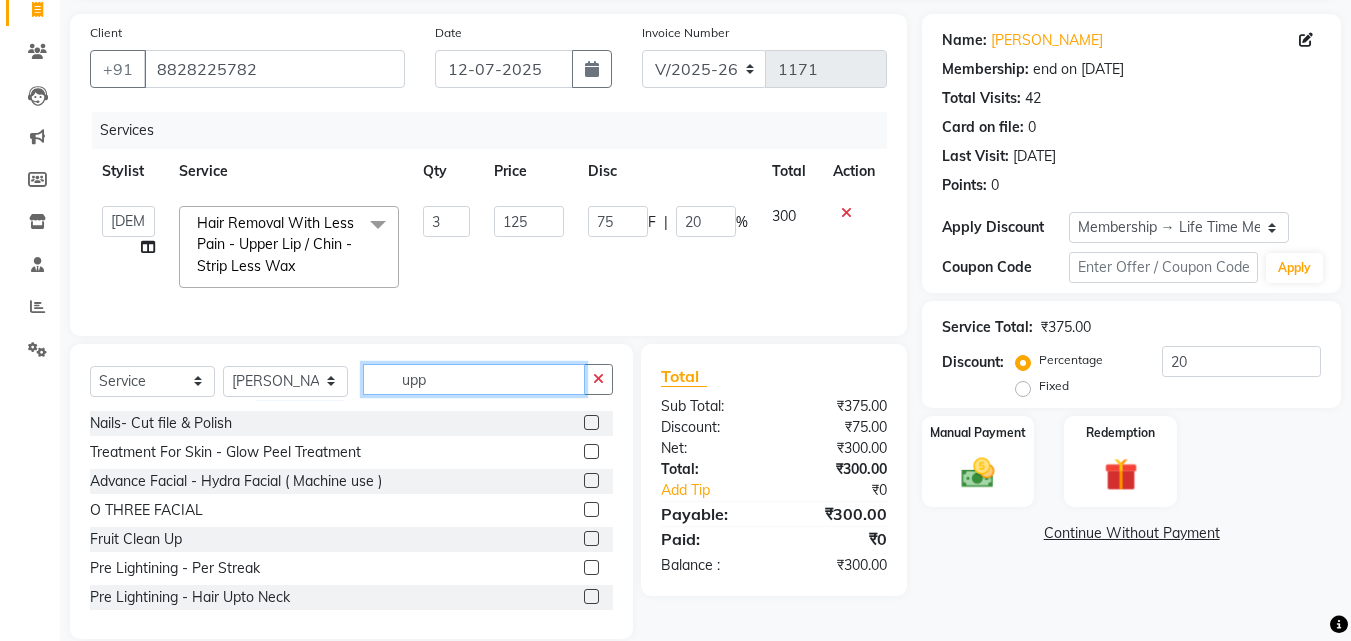drag, startPoint x: 471, startPoint y: 383, endPoint x: 393, endPoint y: 395, distance: 78.91768 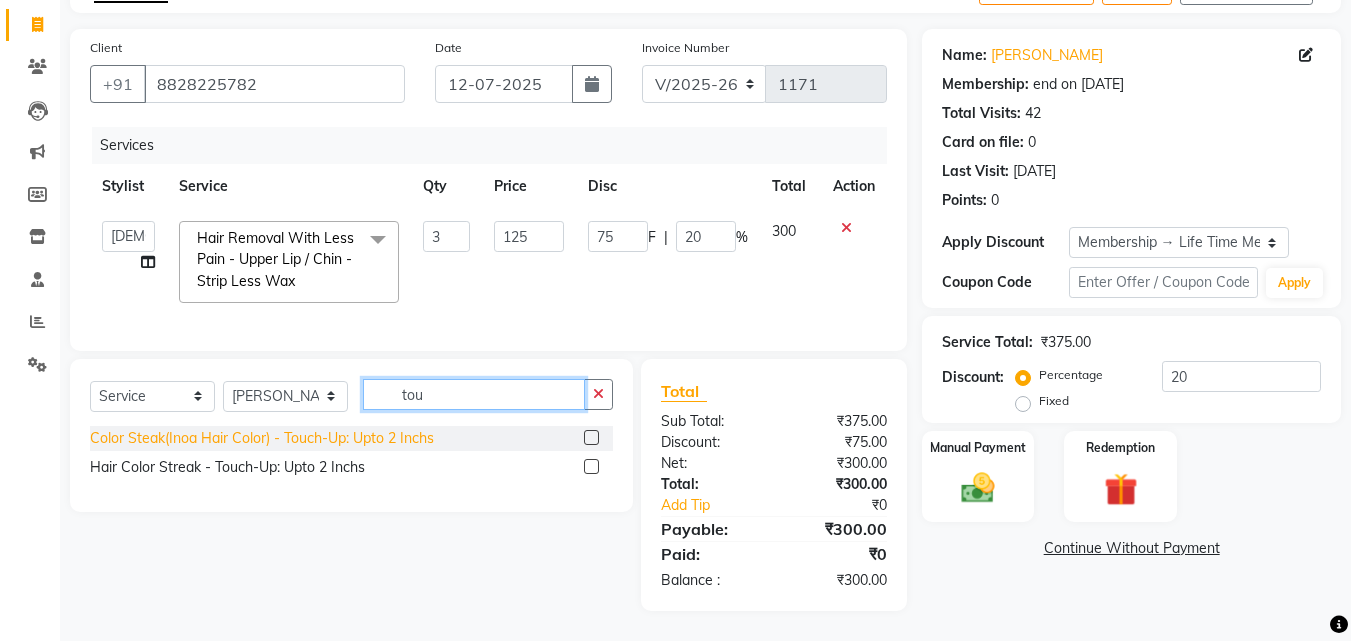 type on "tou" 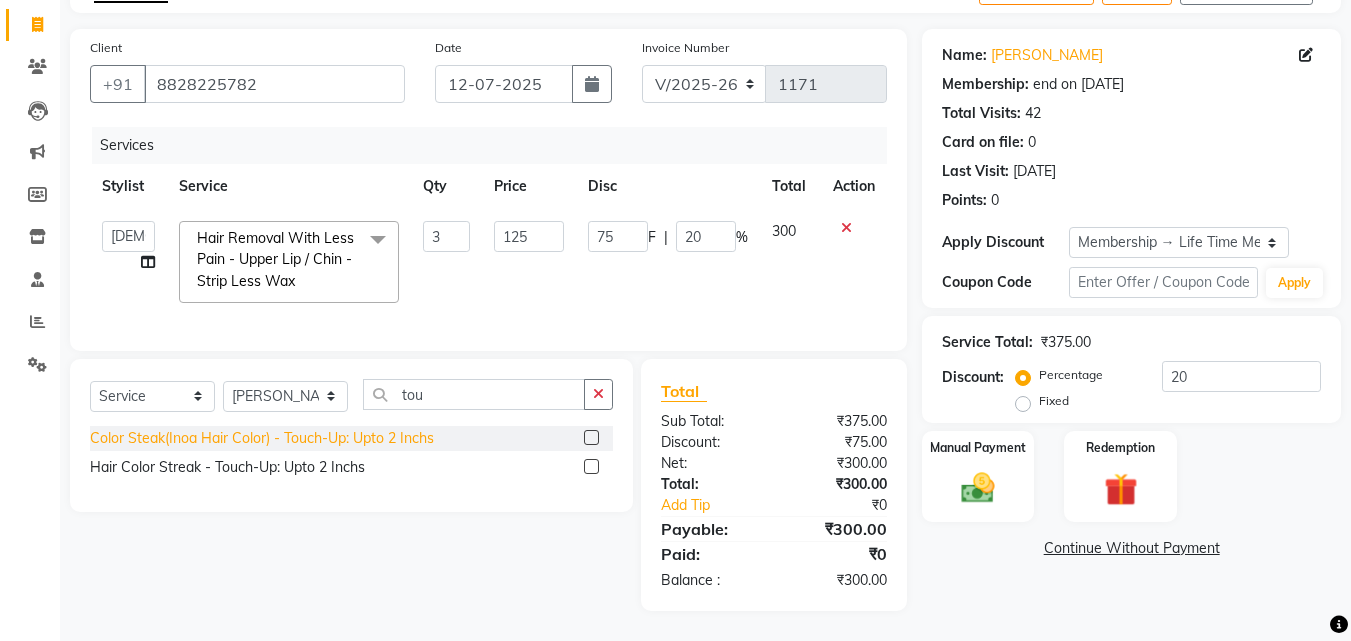 click on "Color Steak(Inoa Hair Color)  - Touch-Up: Upto 2 Inchs" 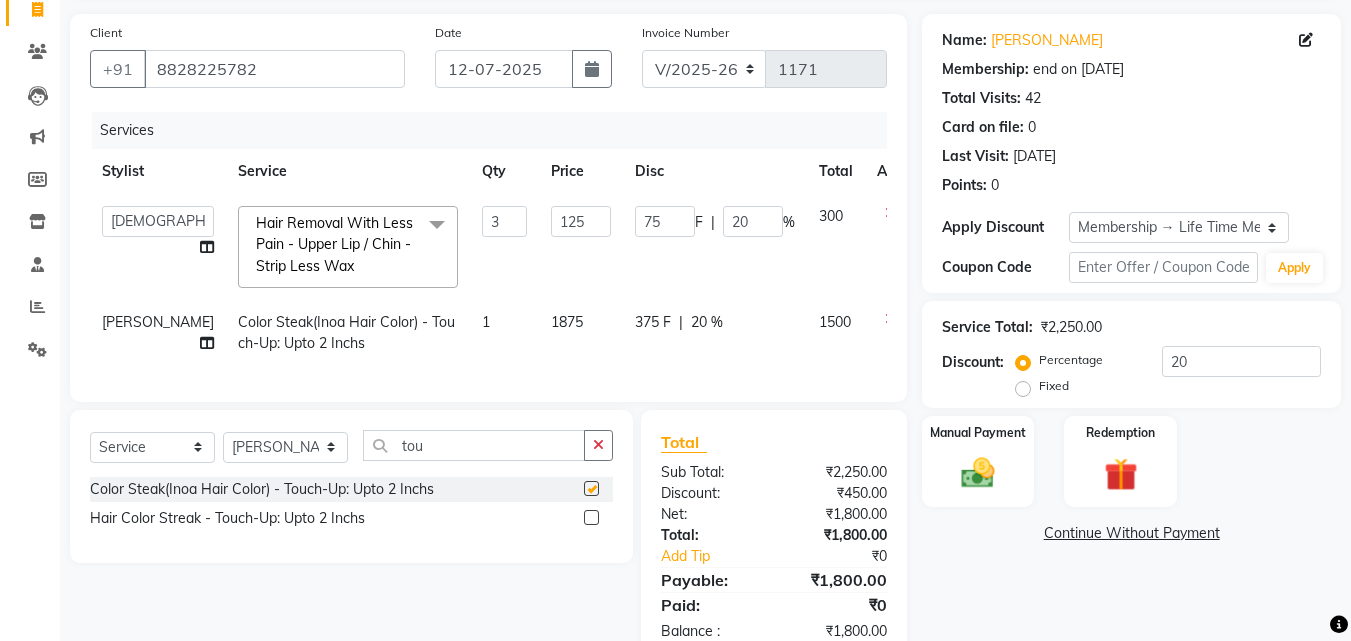 checkbox on "false" 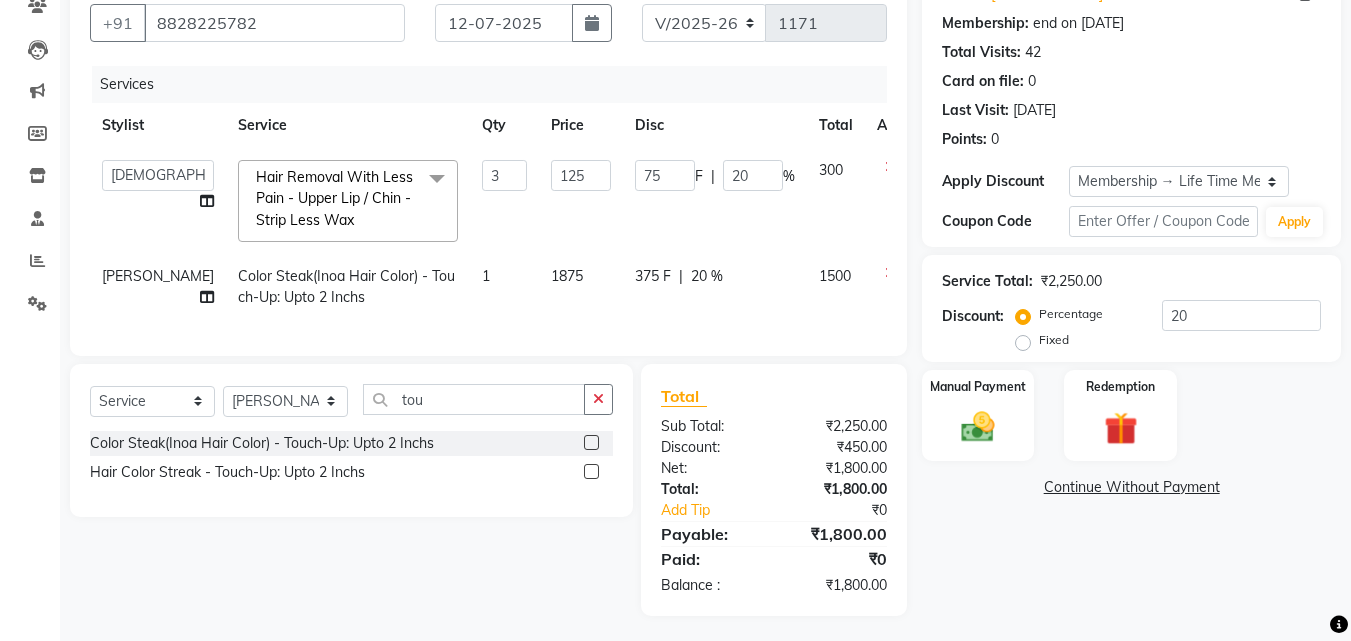 scroll, scrollTop: 223, scrollLeft: 0, axis: vertical 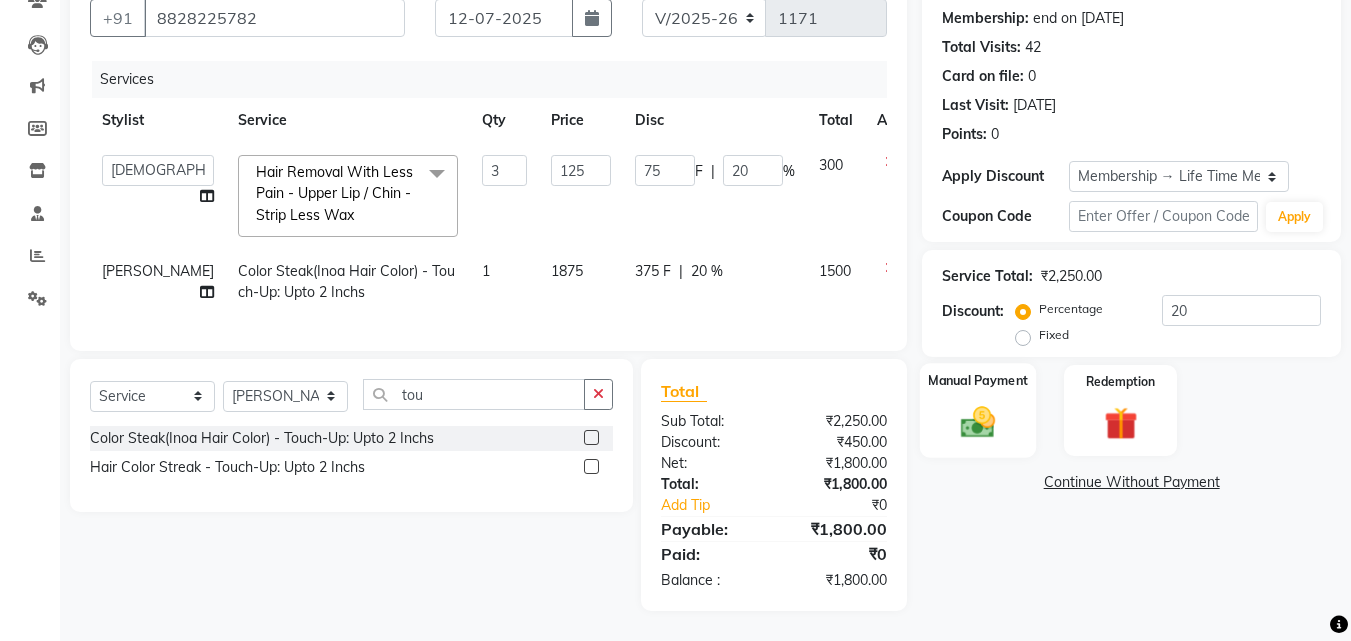 click 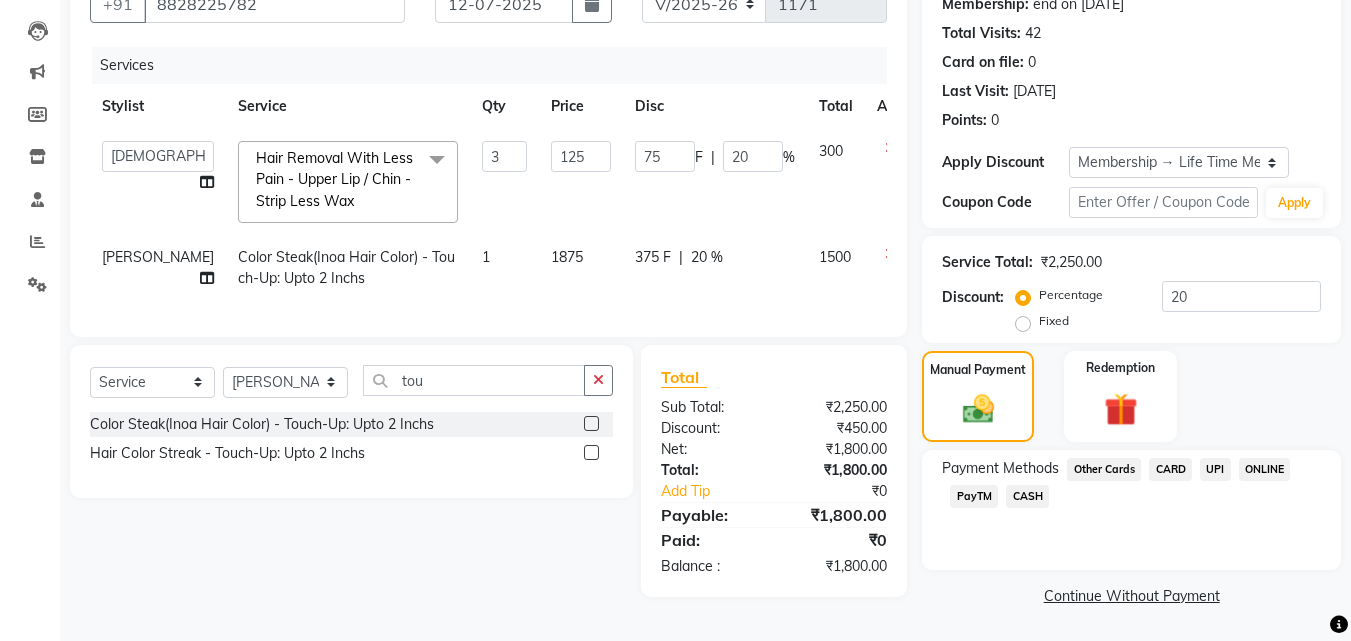 click on "CARD" 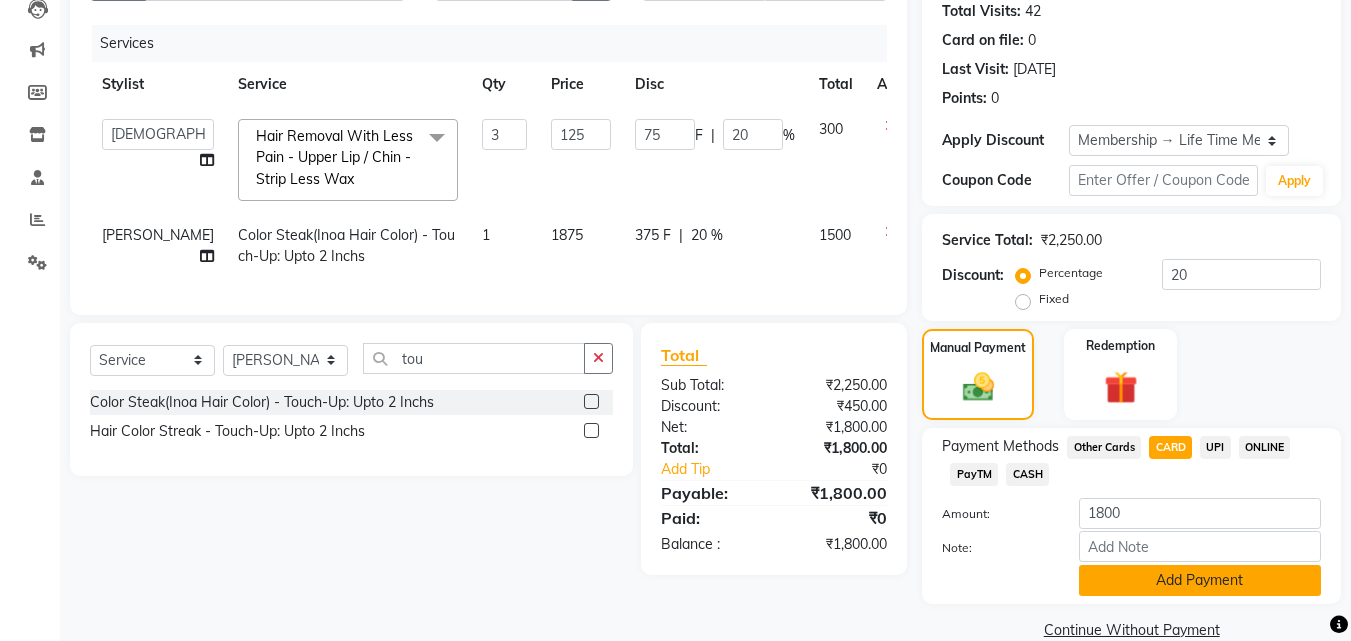 click on "Add Payment" 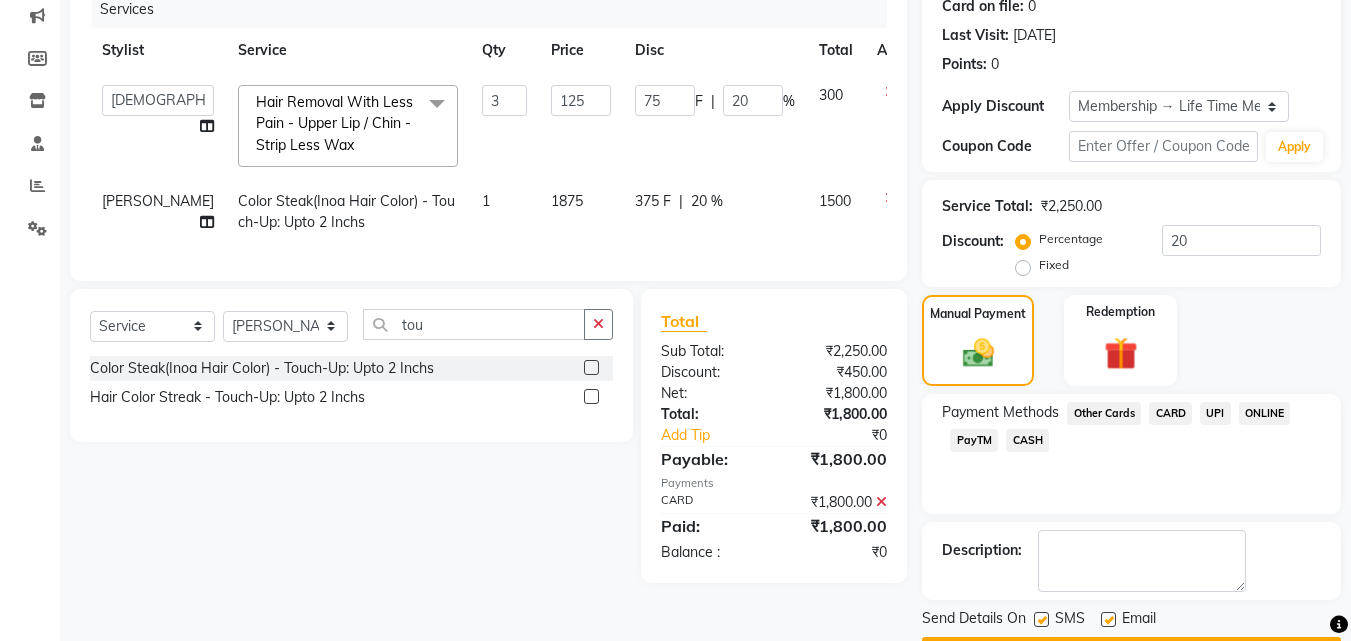 scroll, scrollTop: 314, scrollLeft: 0, axis: vertical 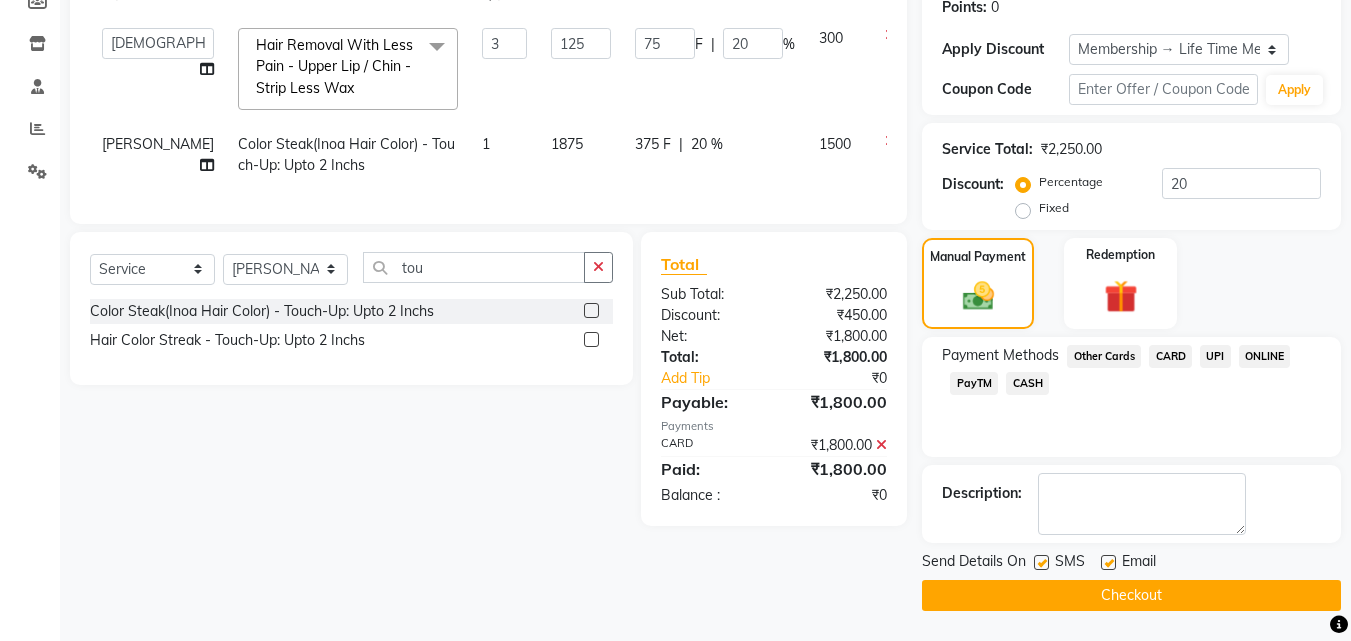 click on "Checkout" 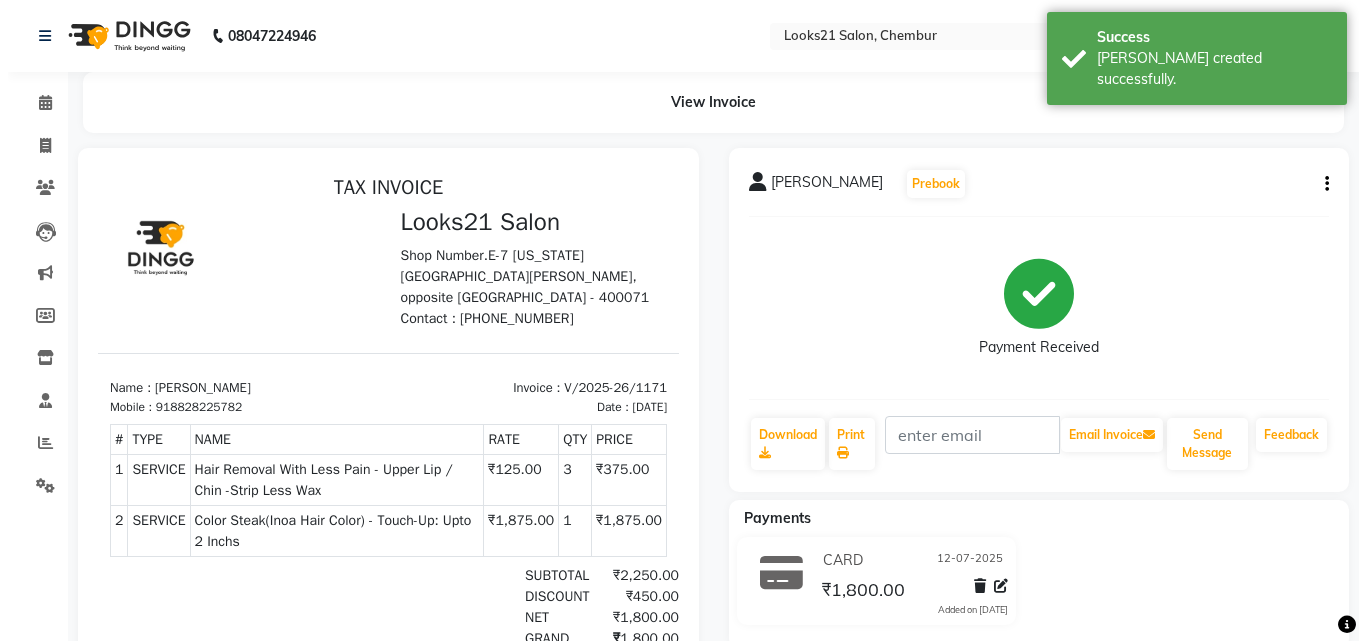 scroll, scrollTop: 0, scrollLeft: 0, axis: both 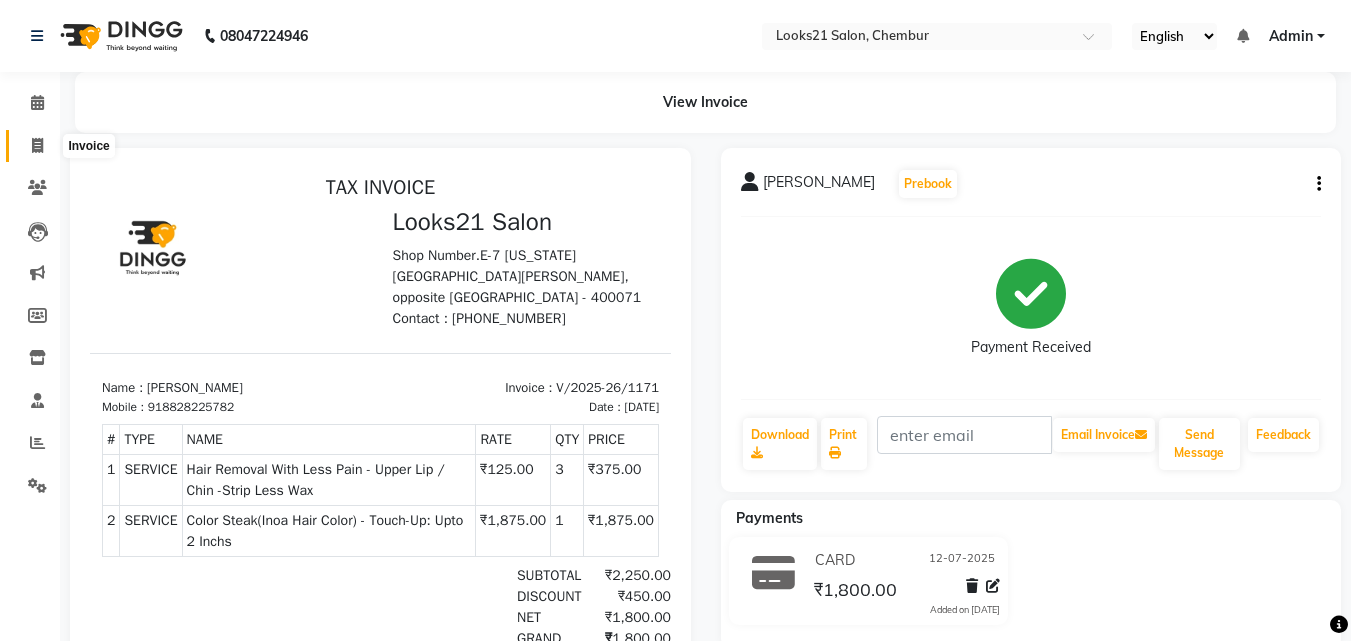 click 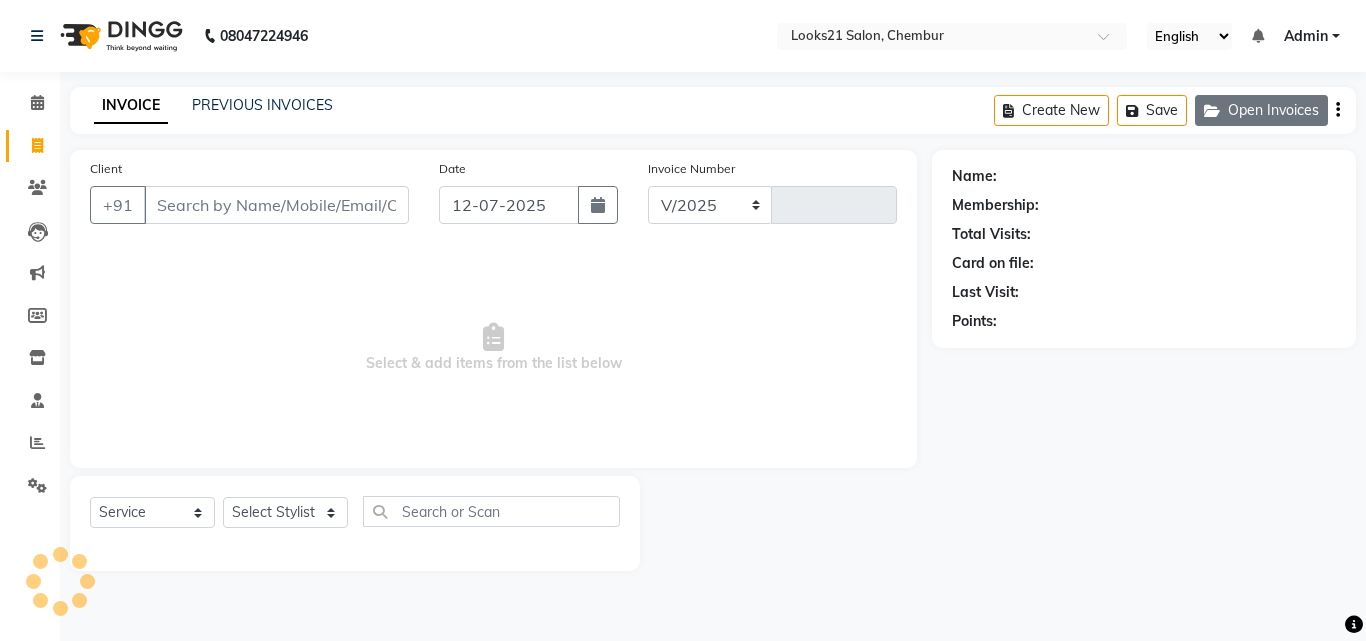 select on "844" 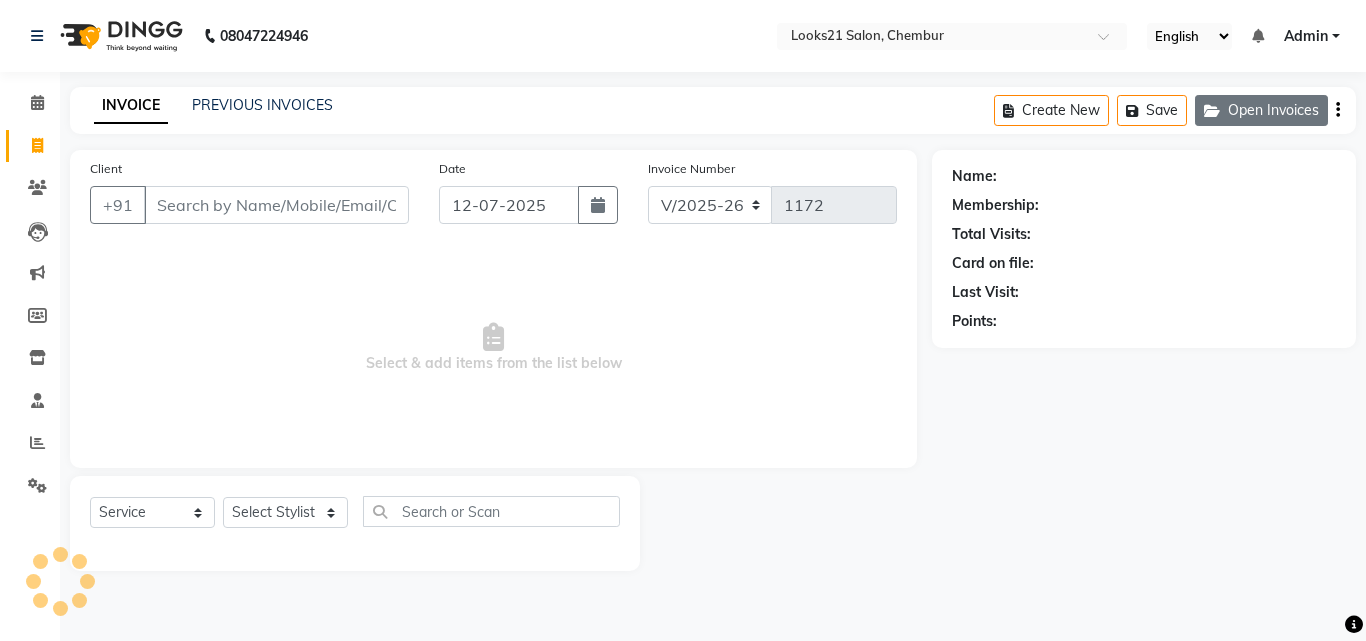click on "Open Invoices" 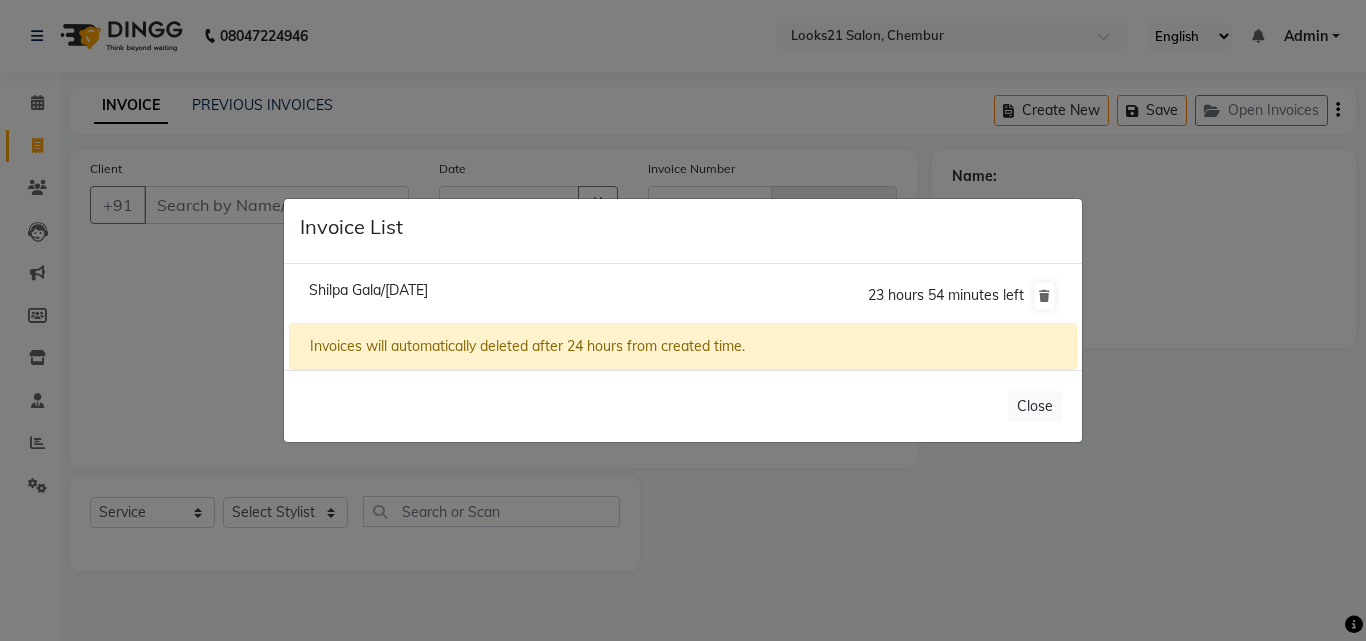 click on "Shilpa Gala/12 July 2025" 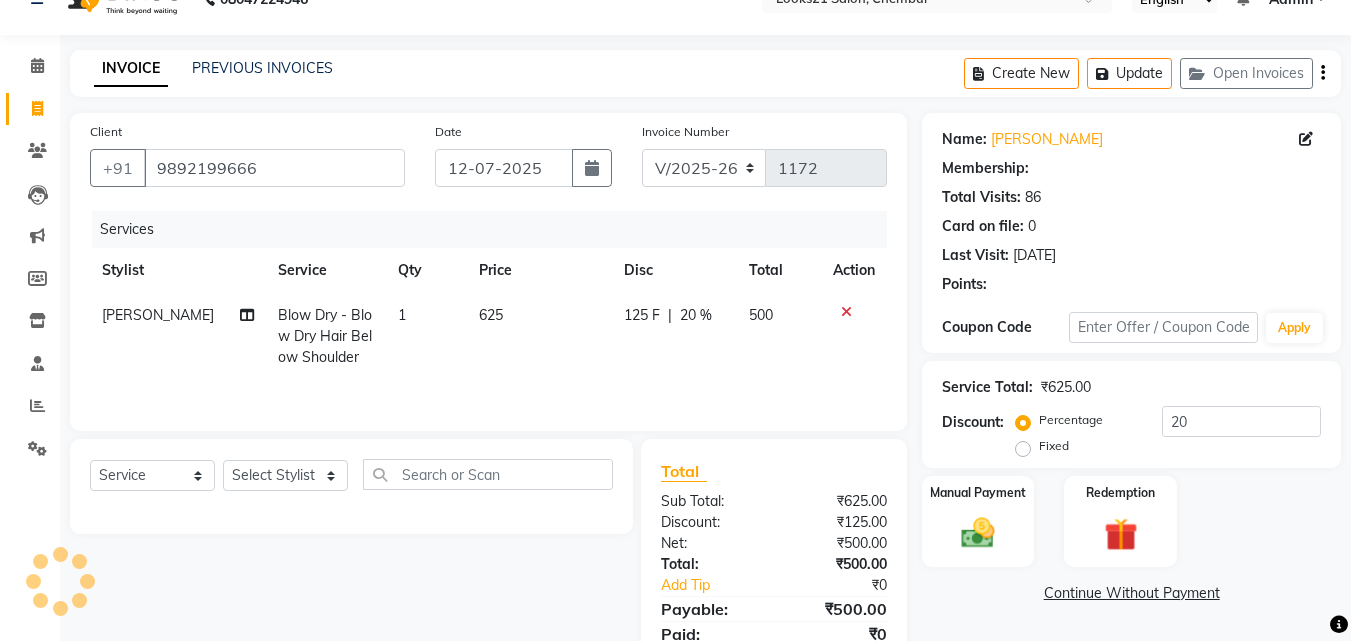 select on "1: Object" 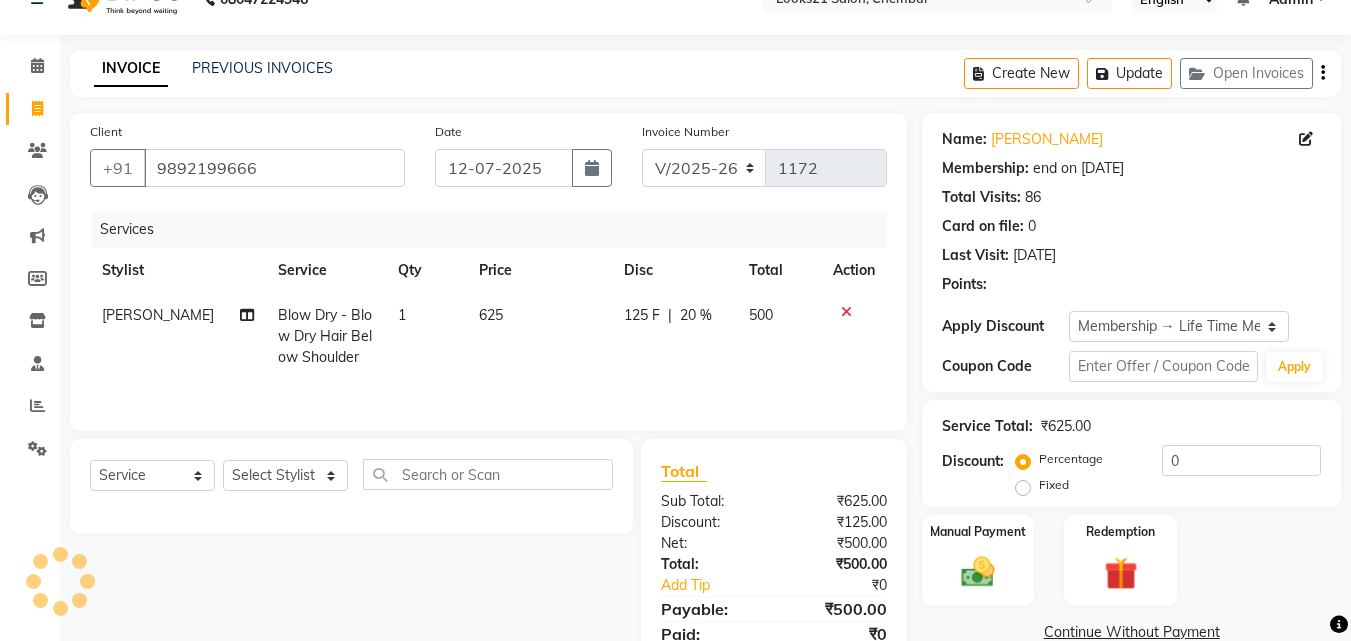 scroll, scrollTop: 117, scrollLeft: 0, axis: vertical 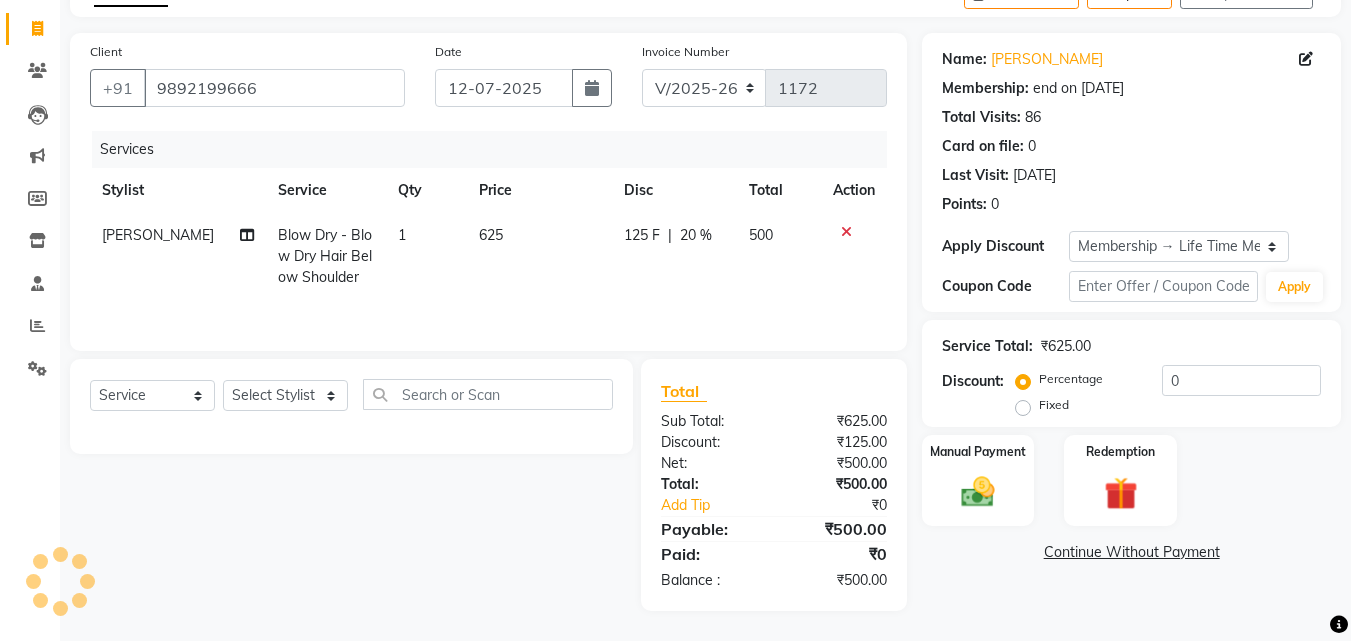type on "20" 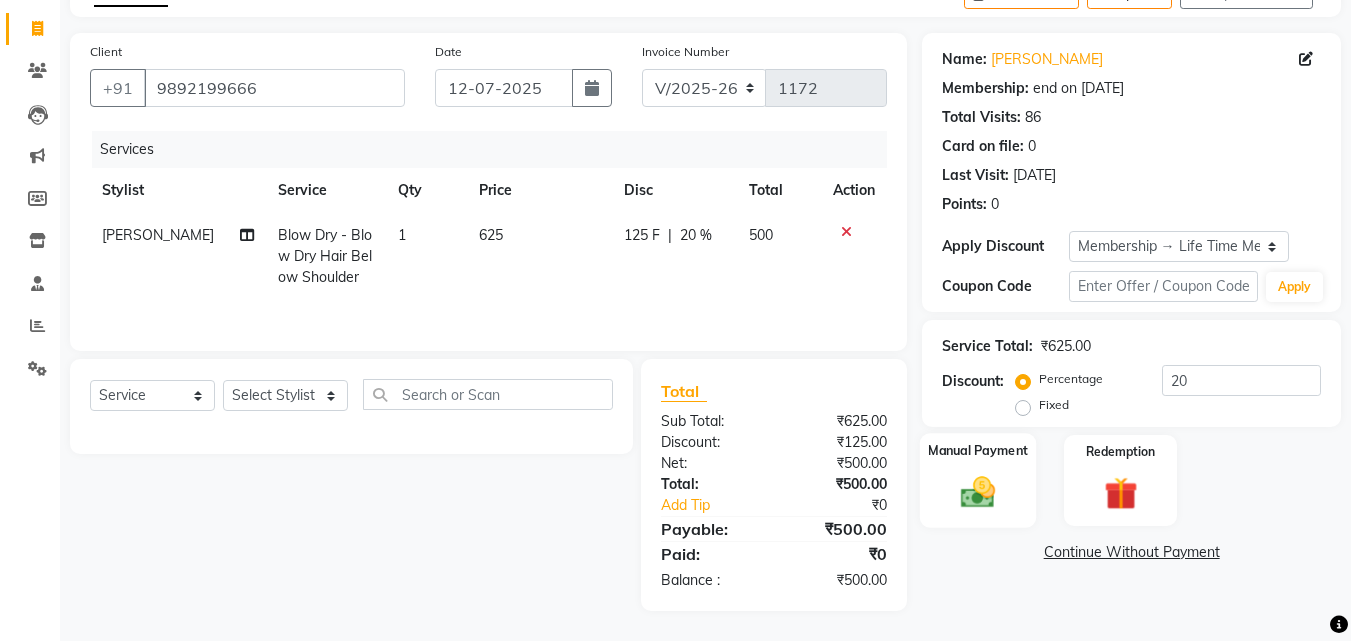 click 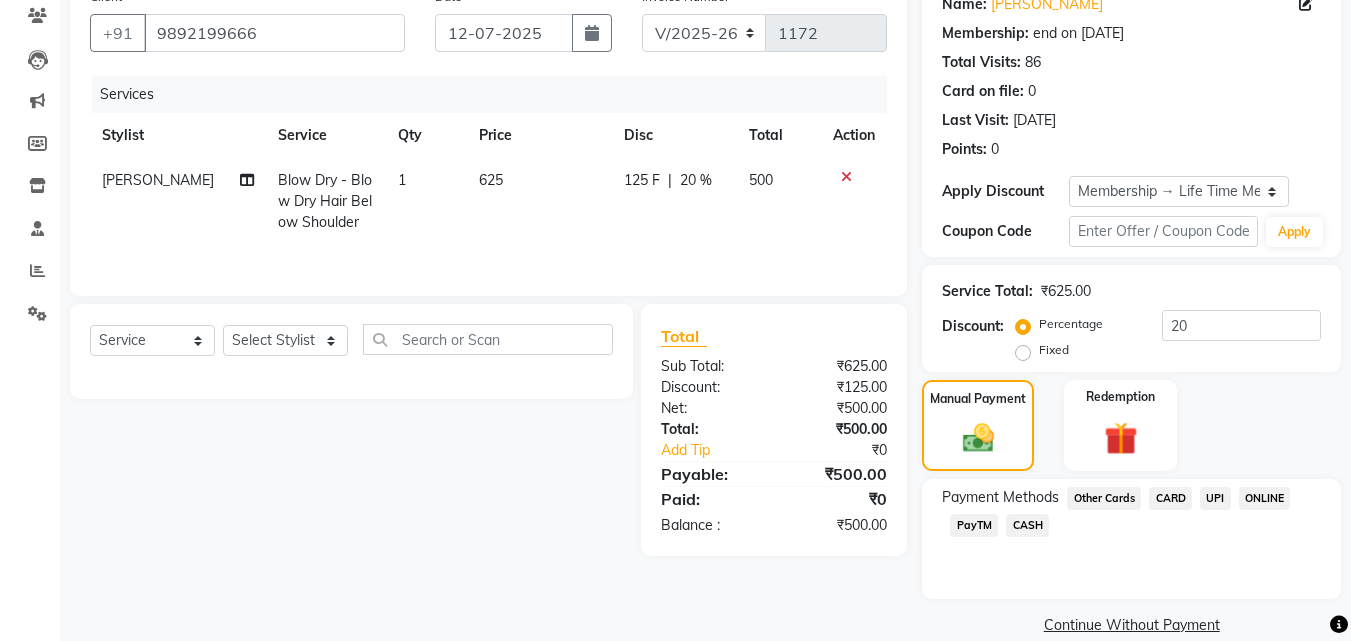 scroll, scrollTop: 201, scrollLeft: 0, axis: vertical 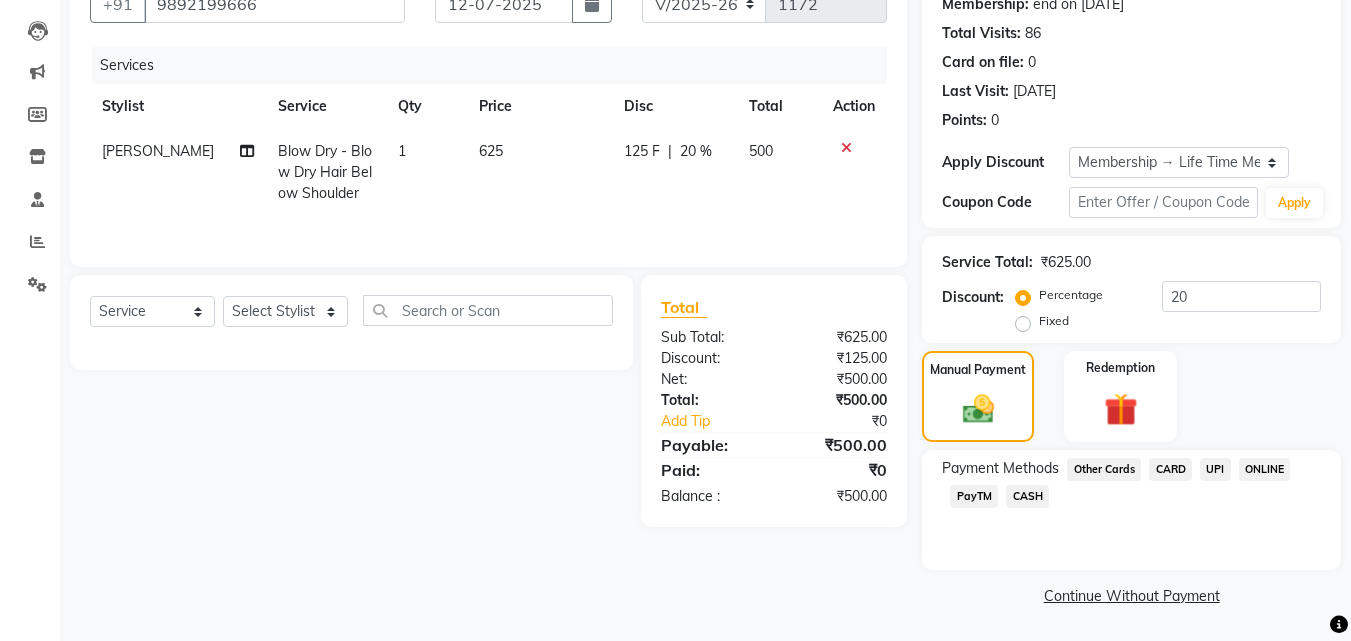 click on "CASH" 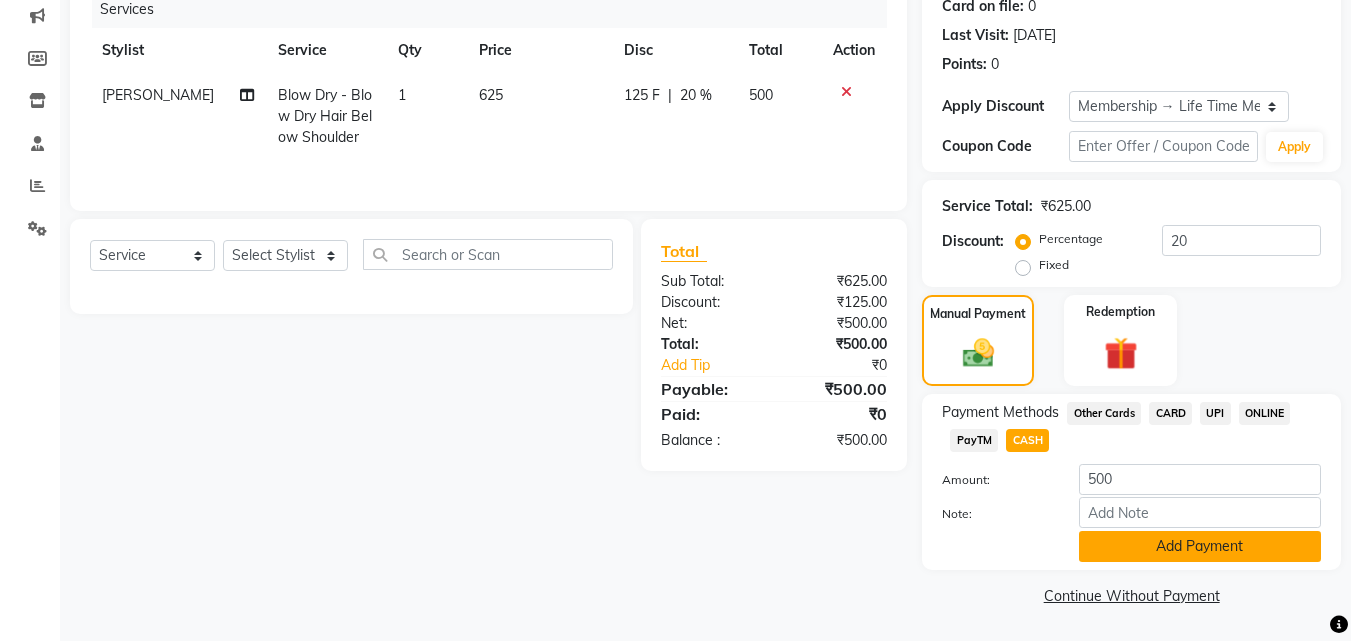 click on "Add Payment" 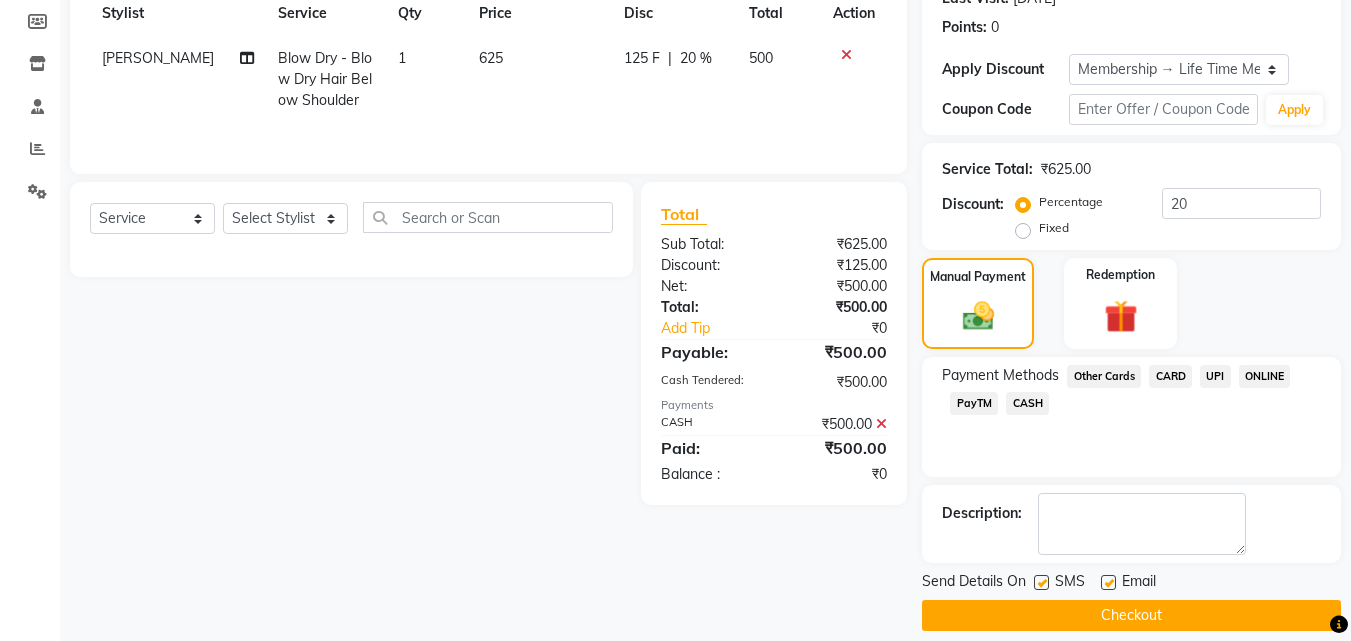 scroll, scrollTop: 314, scrollLeft: 0, axis: vertical 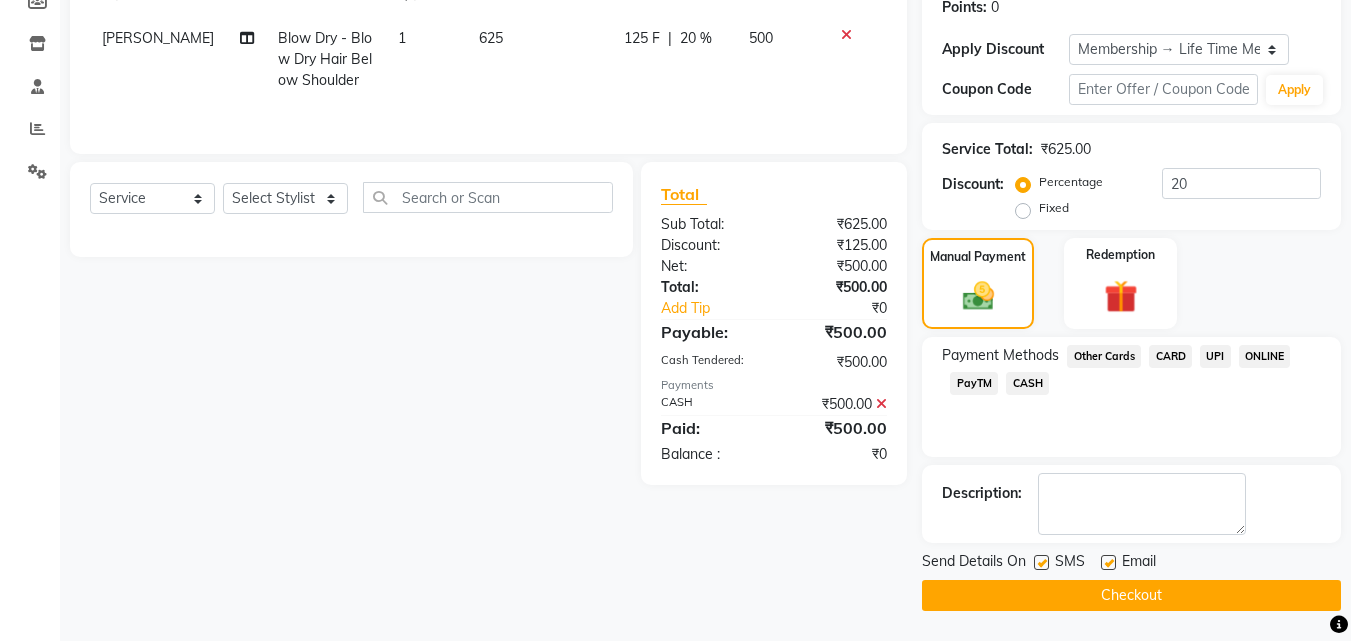 click on "Checkout" 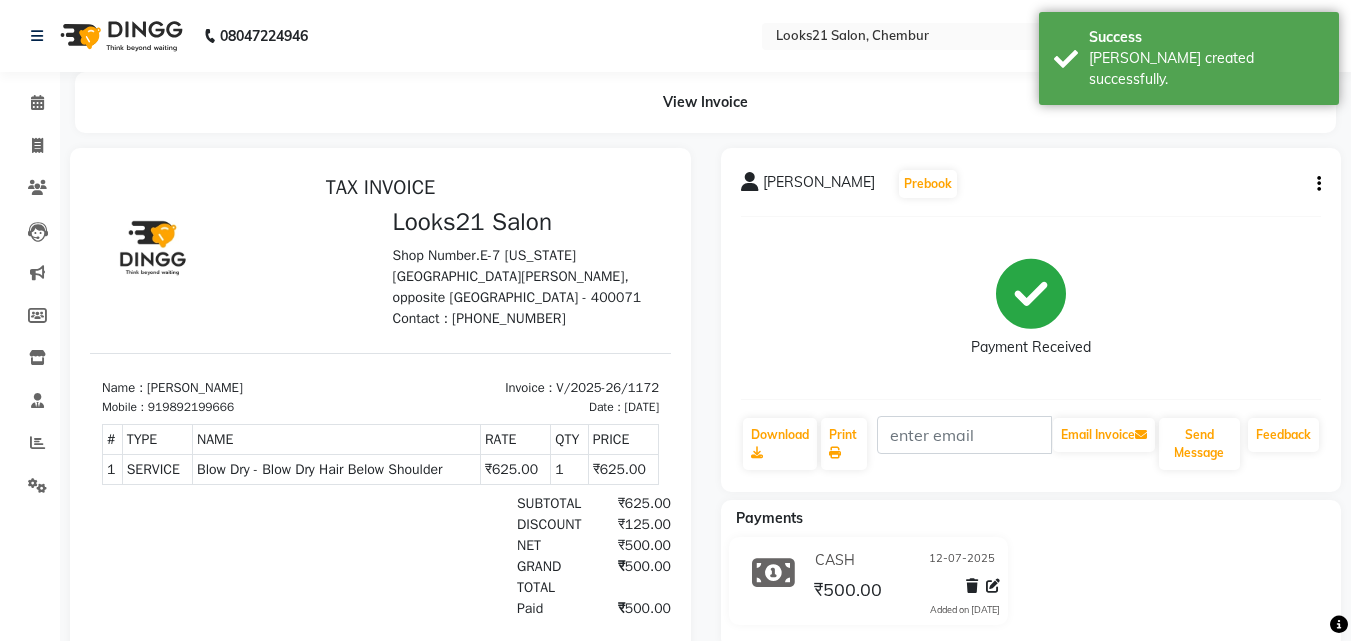 scroll, scrollTop: 0, scrollLeft: 0, axis: both 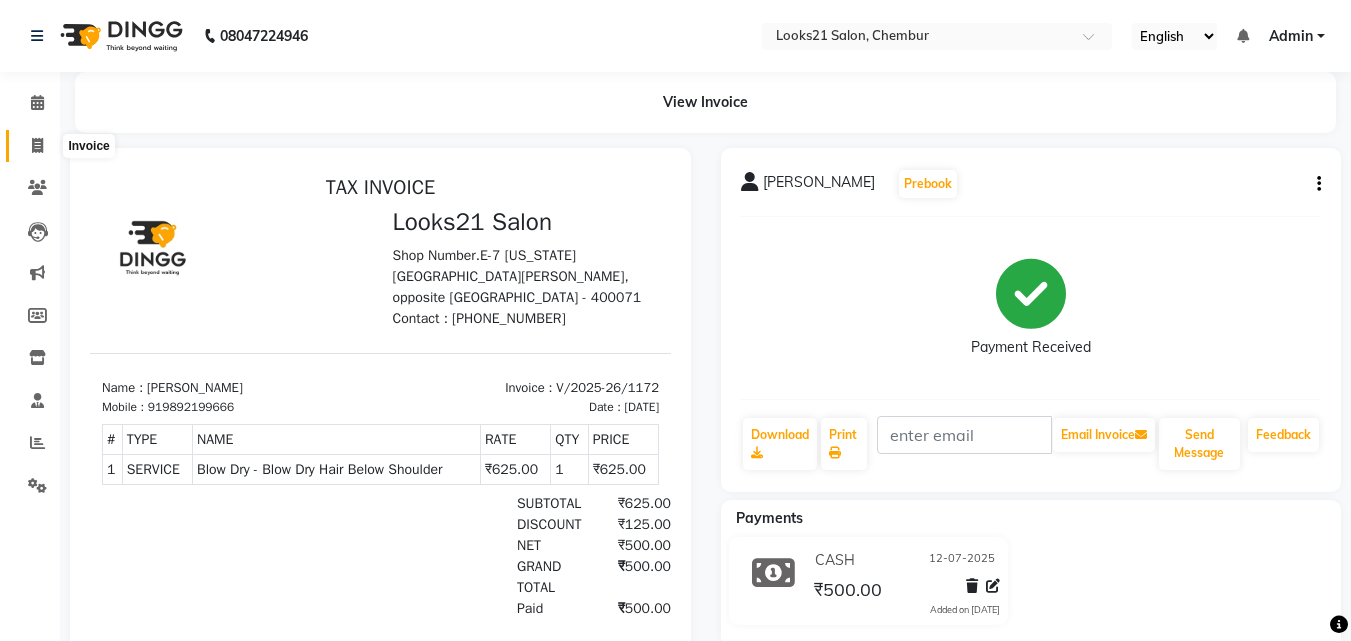 click 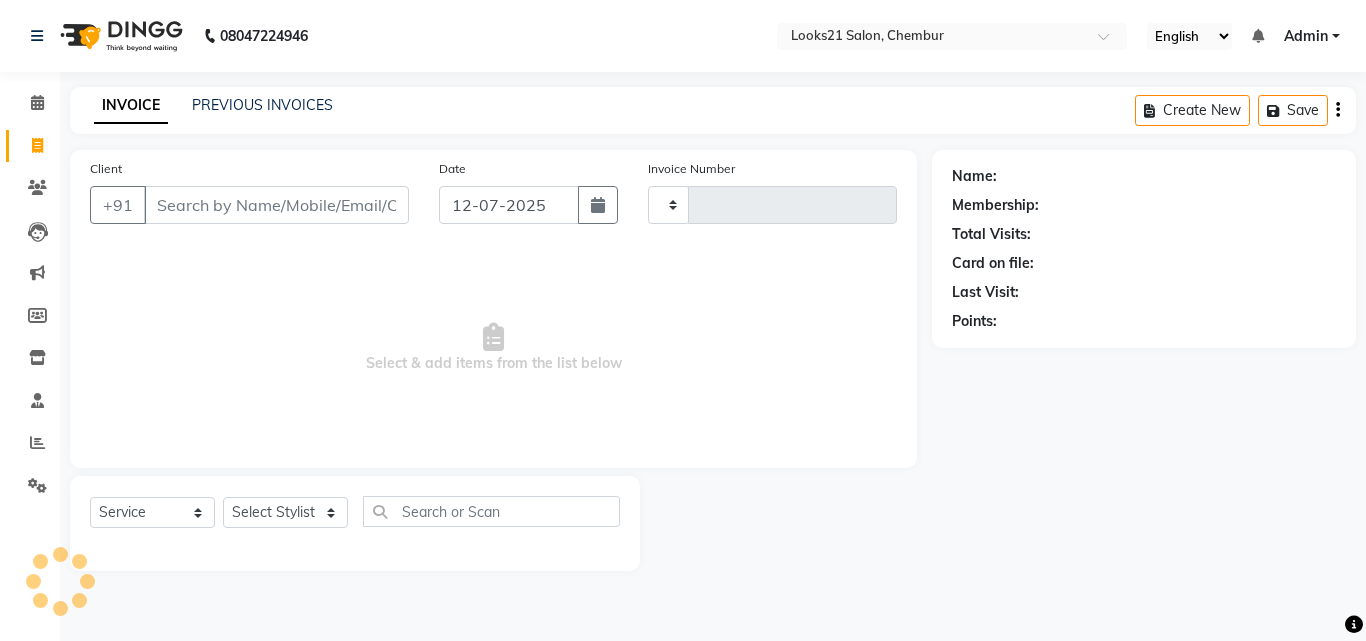type on "1173" 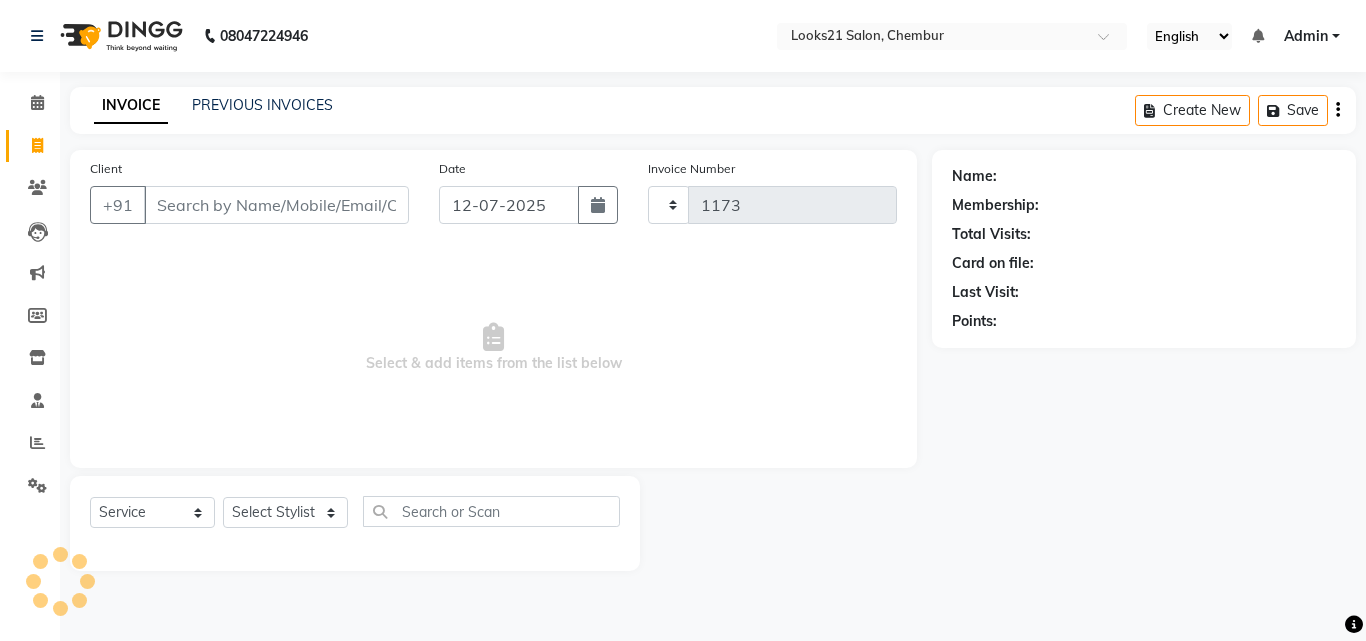 click on "INVOICE PREVIOUS INVOICES" 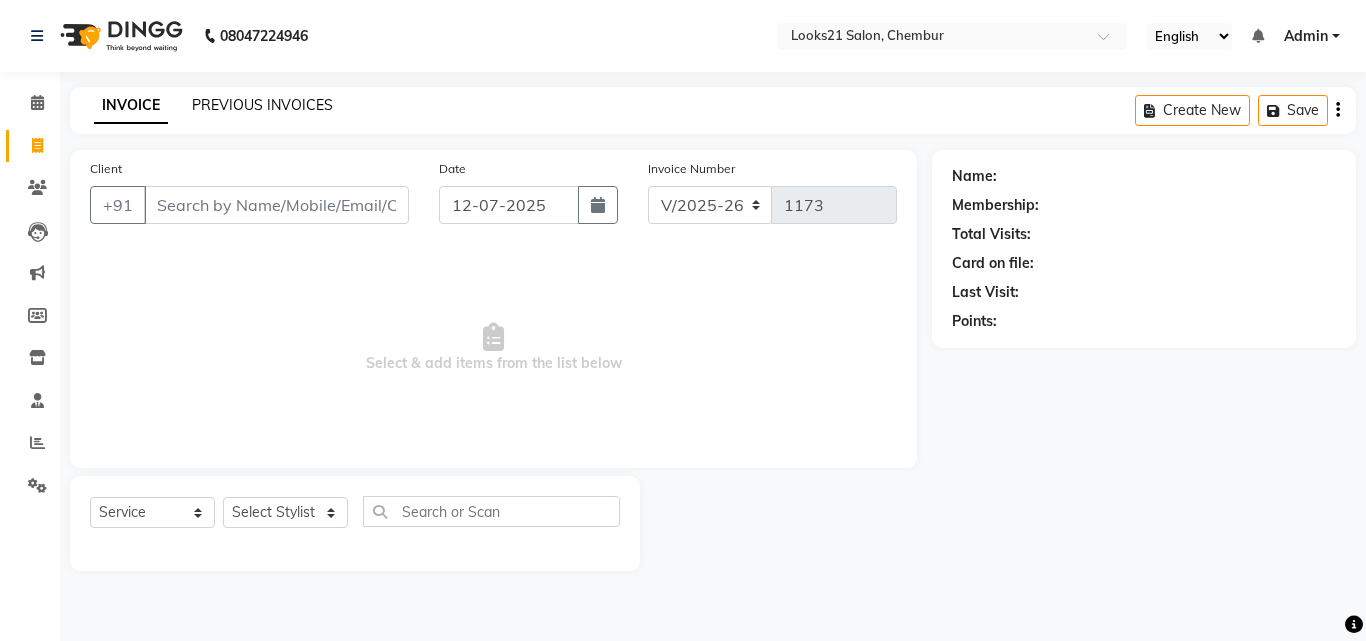 click on "PREVIOUS INVOICES" 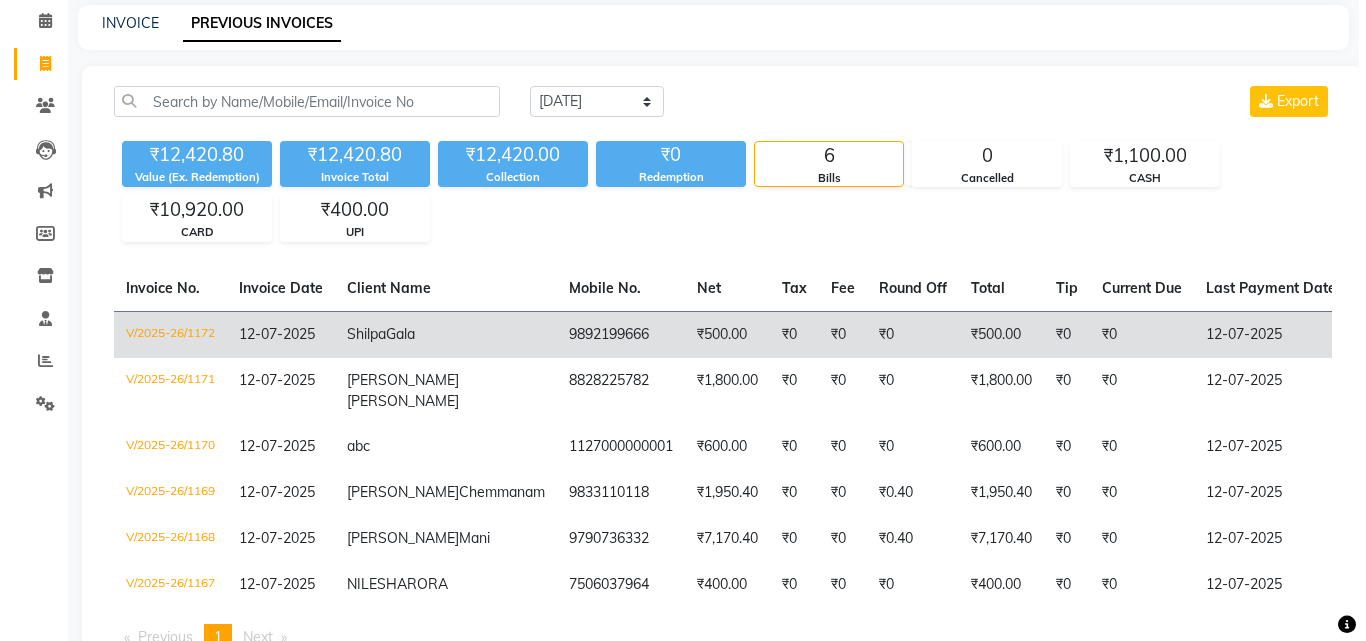 scroll, scrollTop: 0, scrollLeft: 0, axis: both 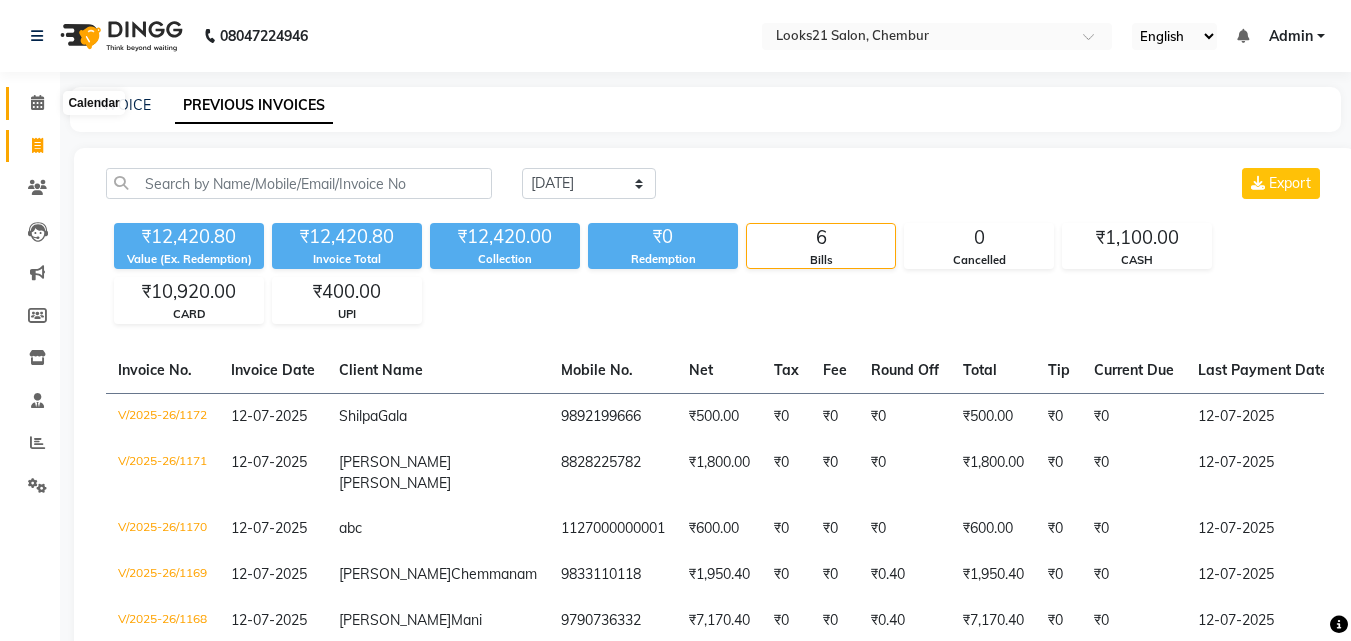 click 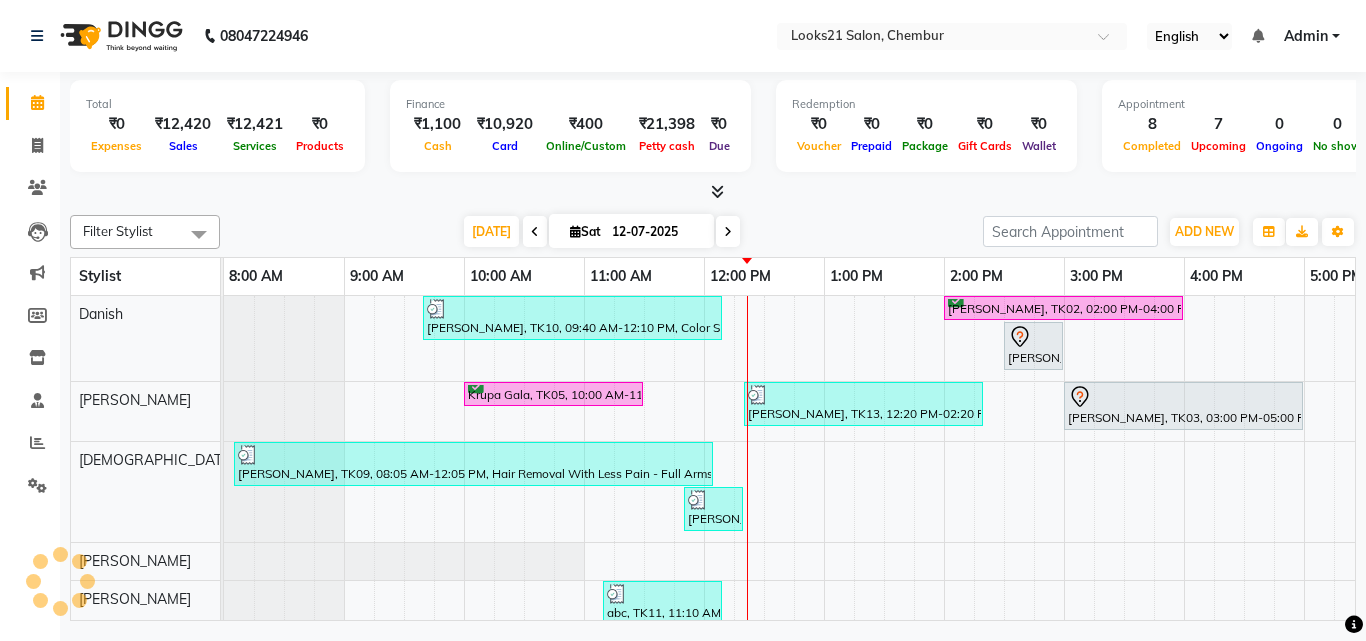 scroll, scrollTop: 0, scrollLeft: 0, axis: both 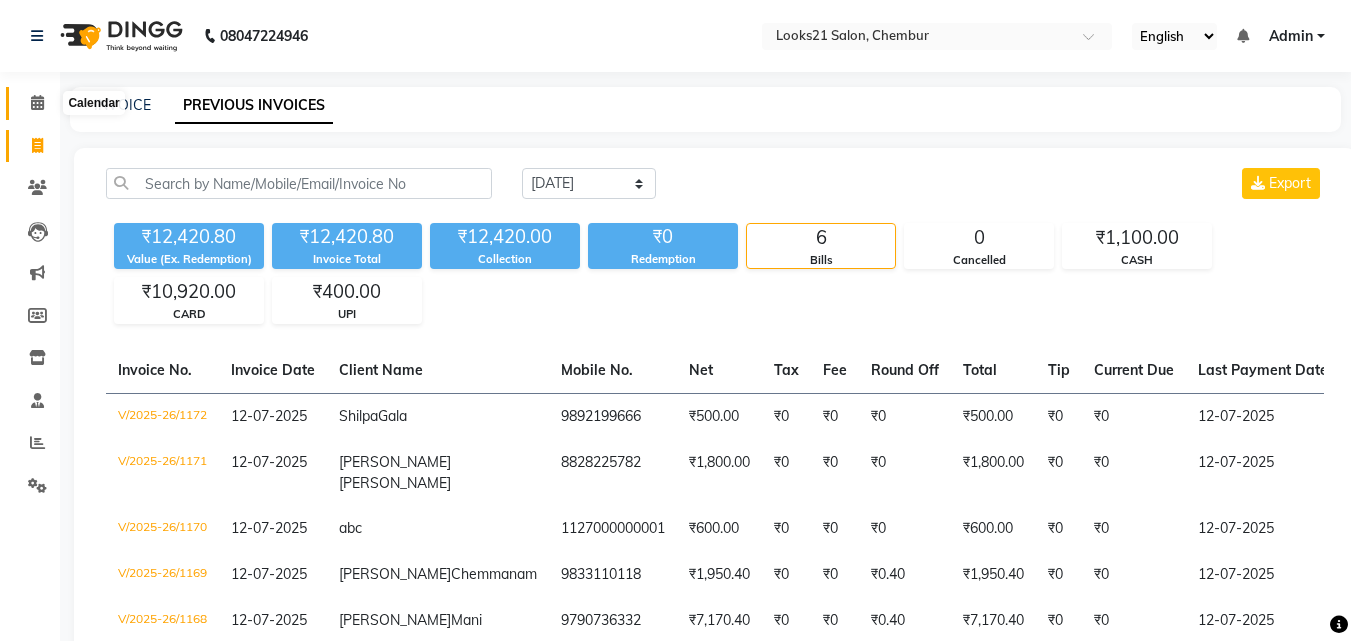 click 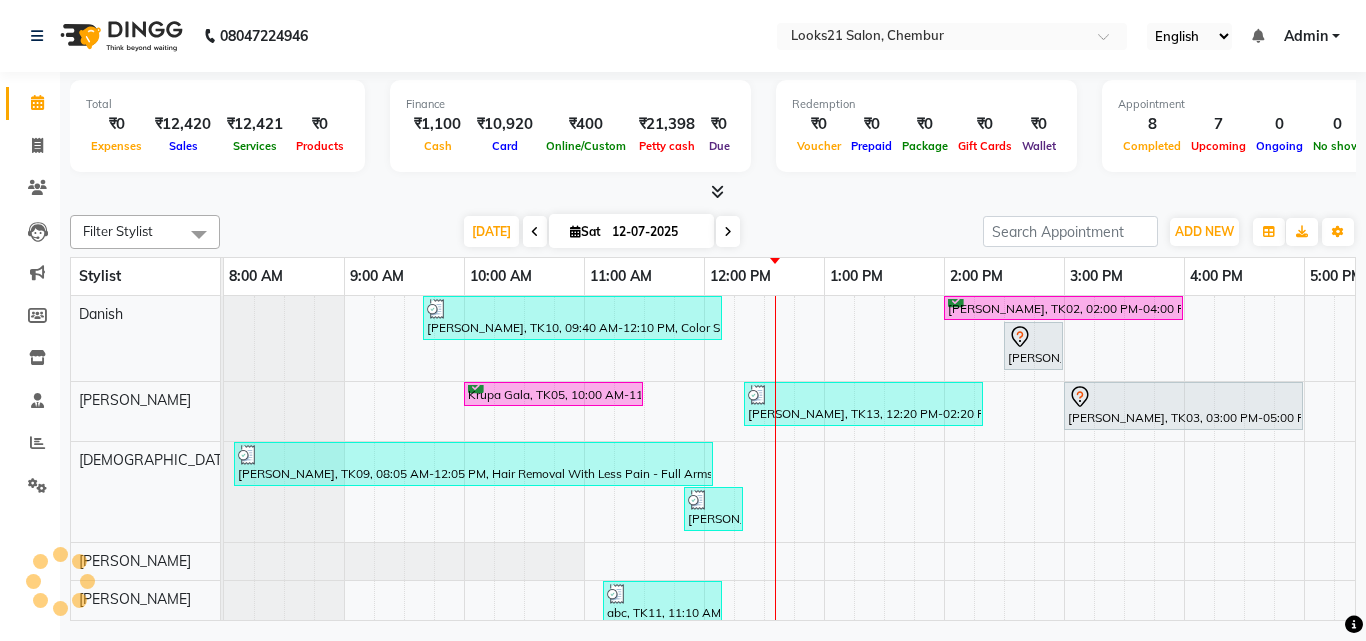 scroll, scrollTop: 32, scrollLeft: 0, axis: vertical 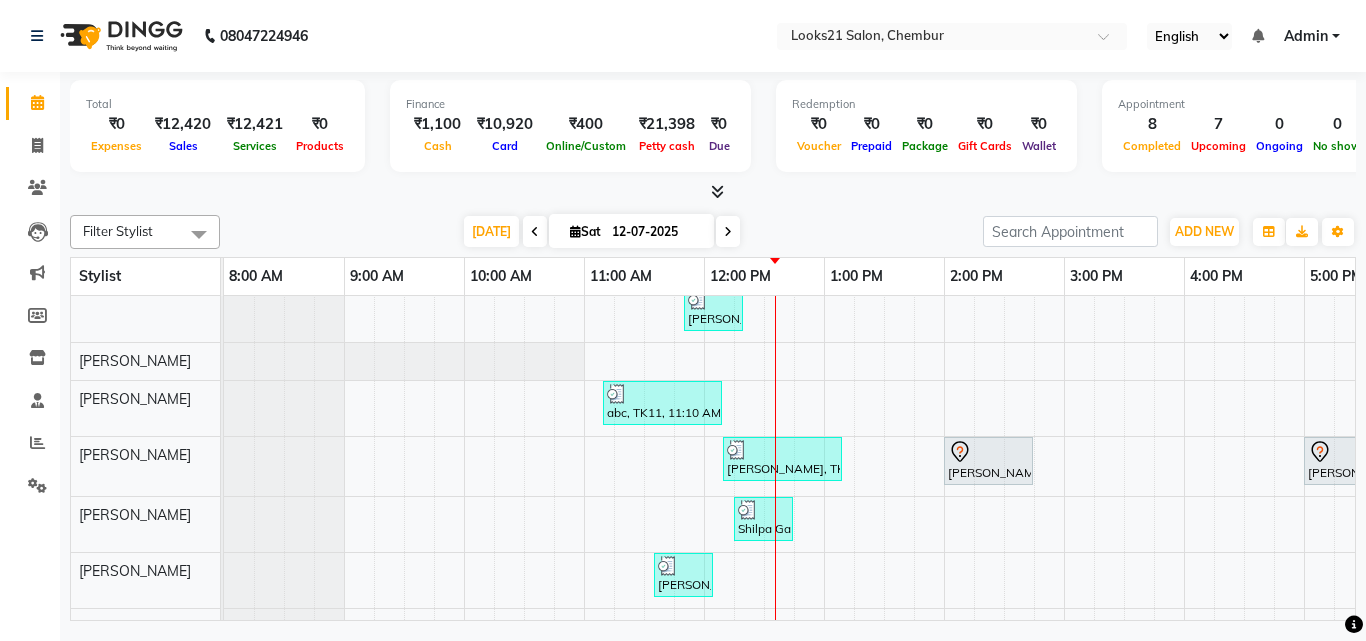click on "Sona Chandy Chemmanam, TK10, 09:40 AM-12:10 PM, Color Steak(Inoa Hair Color)  - Touch-Up: Upto 2 Inchs,Hair Cut & More (Men'S)  - By Master Stylist     Bhavna Gathani, TK02, 02:00 PM-04:00 PM, Color Steak(Inoa Hair Color)  - Touch-Up: Upto 2 Inchs             Lai Durve, TK01, 02:30 PM-03:00 PM, Hair Cut & More Women  - By Master Stylist     Krupa Gala, TK05, 10:00 AM-11:30 AM, Highlights  - Hair Below Shoulder     Deepti Phansalkar, TK13, 12:20 PM-02:20 PM, Color Steak(Inoa Hair Color)  - Touch-Up: Upto 2 Inchs             Suman Arora, TK03, 03:00 PM-05:00 PM, Color Steak(Inoa Hair Color)  - Touch-Up: Upto 2 Inchs             Akriti Rehkhi, TK04, 06:00 PM-06:30 PM, Wash and Blow Dry  - Hair Upto Shoulder         Deepti Phansalkar, TK13, 11:50 AM-12:20 PM, Hair Removal With Less Pain  - Upper Lip / Chin -Strip Less Wax     abc, TK11, 11:10 AM-12:10 PM, Hair Removal With Less Pain  - Full Arms,Hair Removal With Less Pain  - Underarms - Strip Less Wax" at bounding box center (1004, 371) 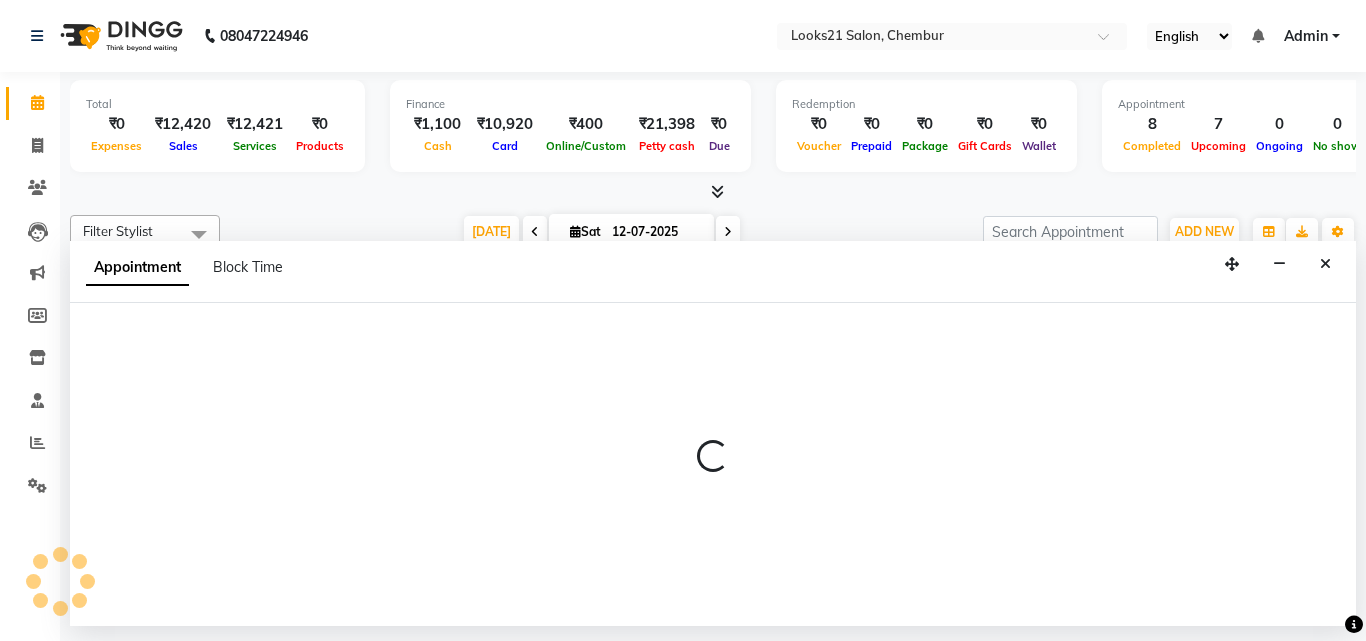 select on "13888" 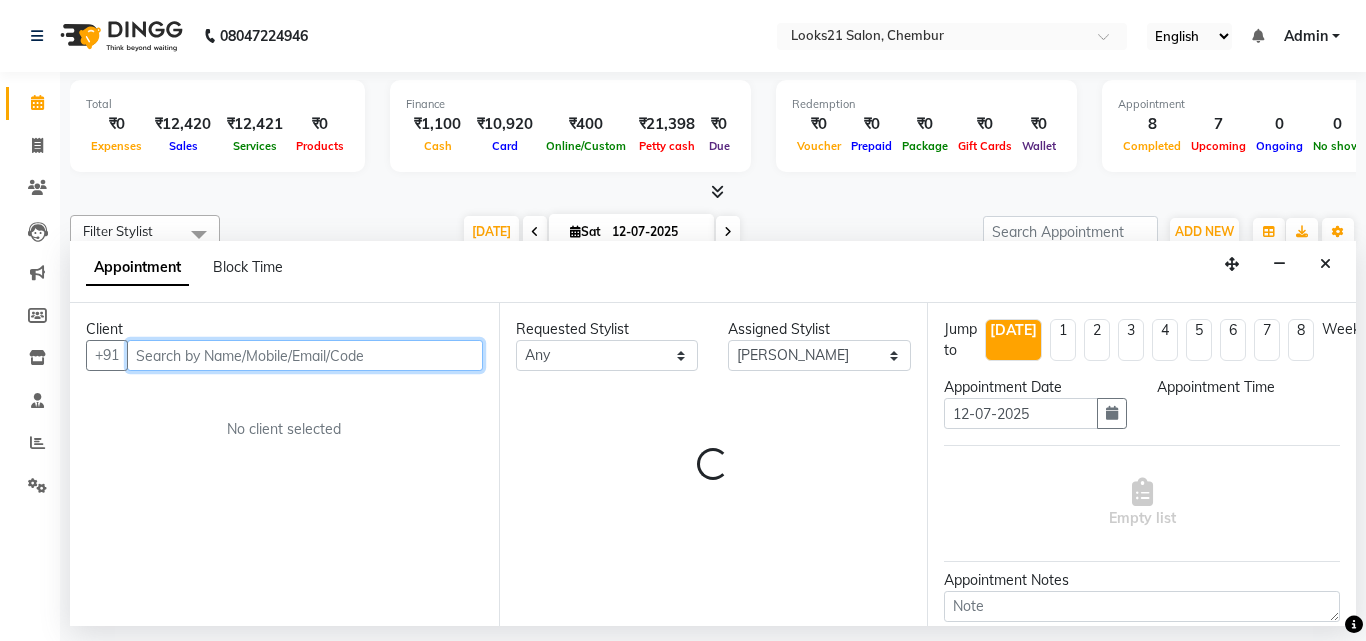 select on "765" 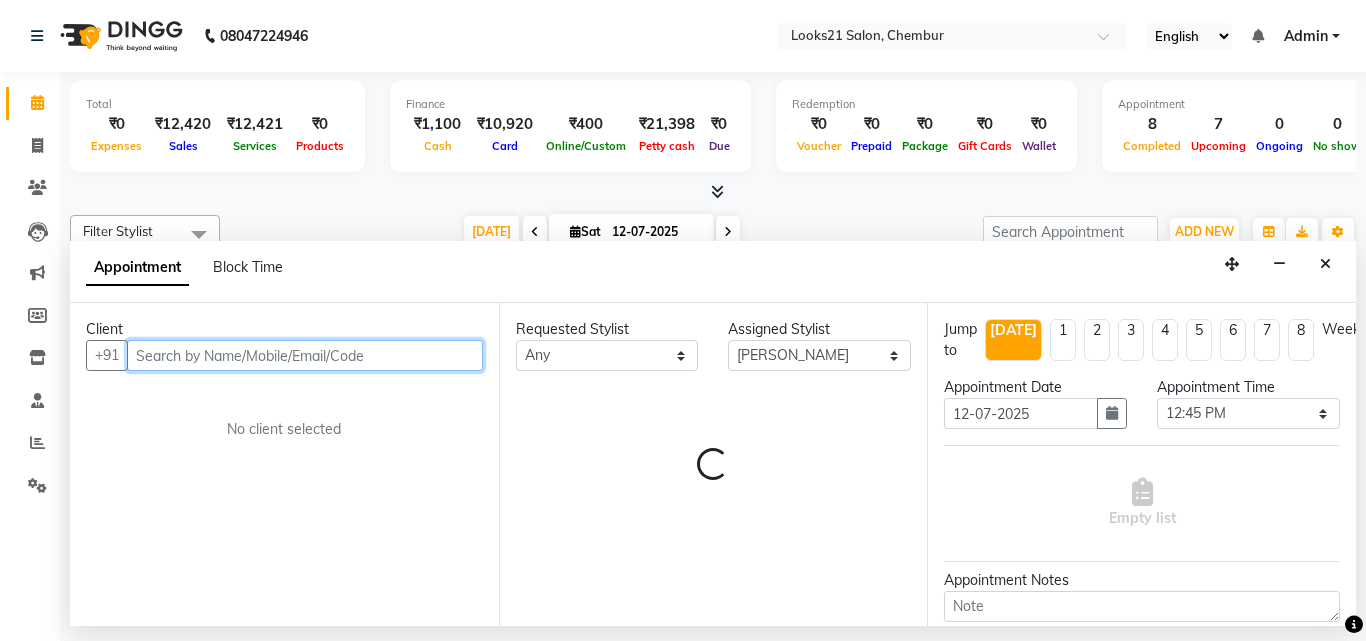 click at bounding box center (305, 355) 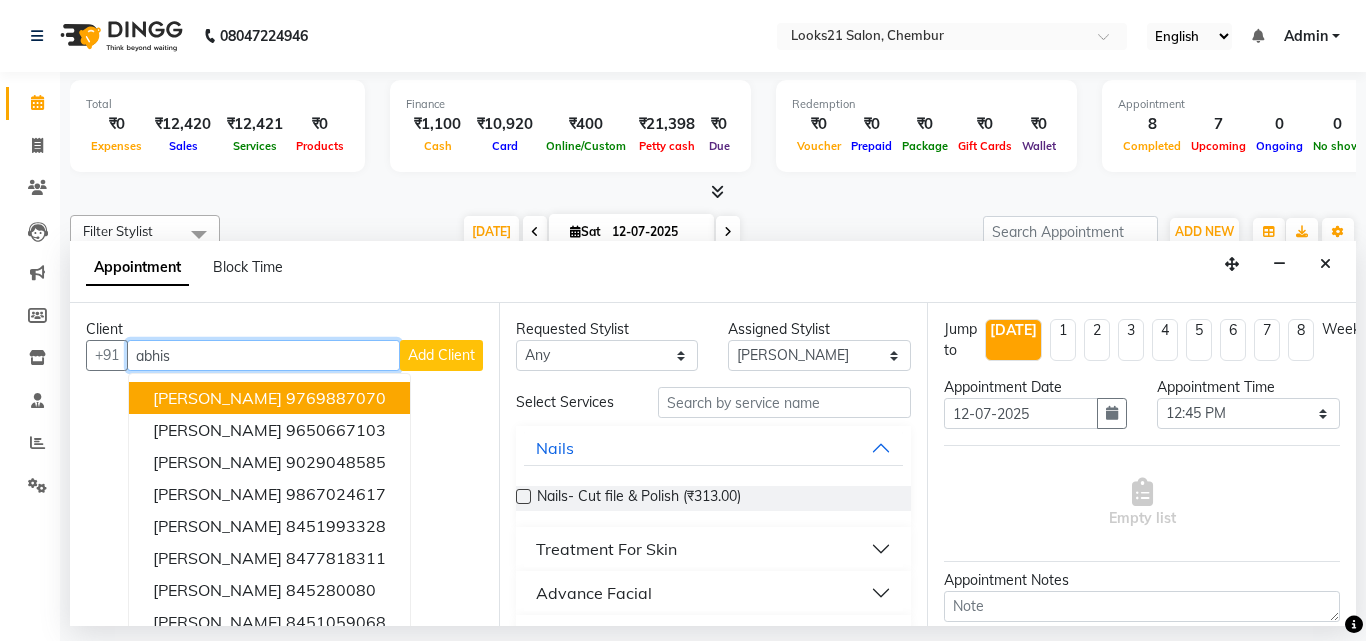 click on "9769887070" at bounding box center [336, 398] 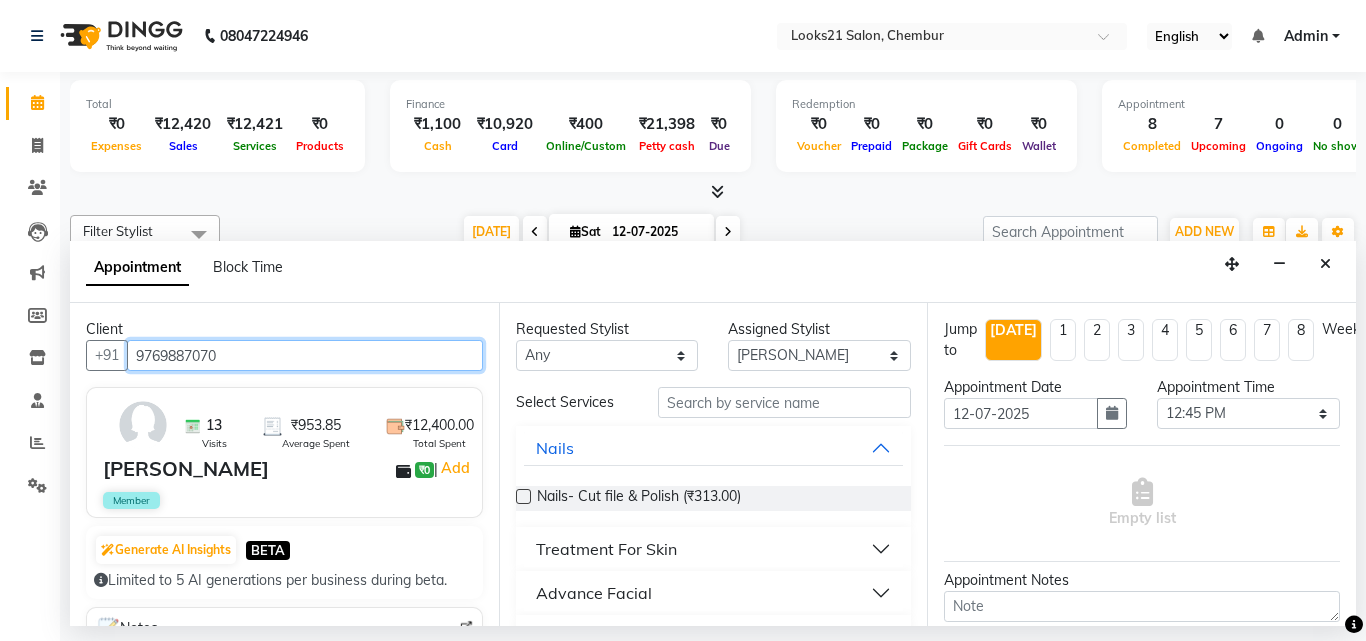 type on "9769887070" 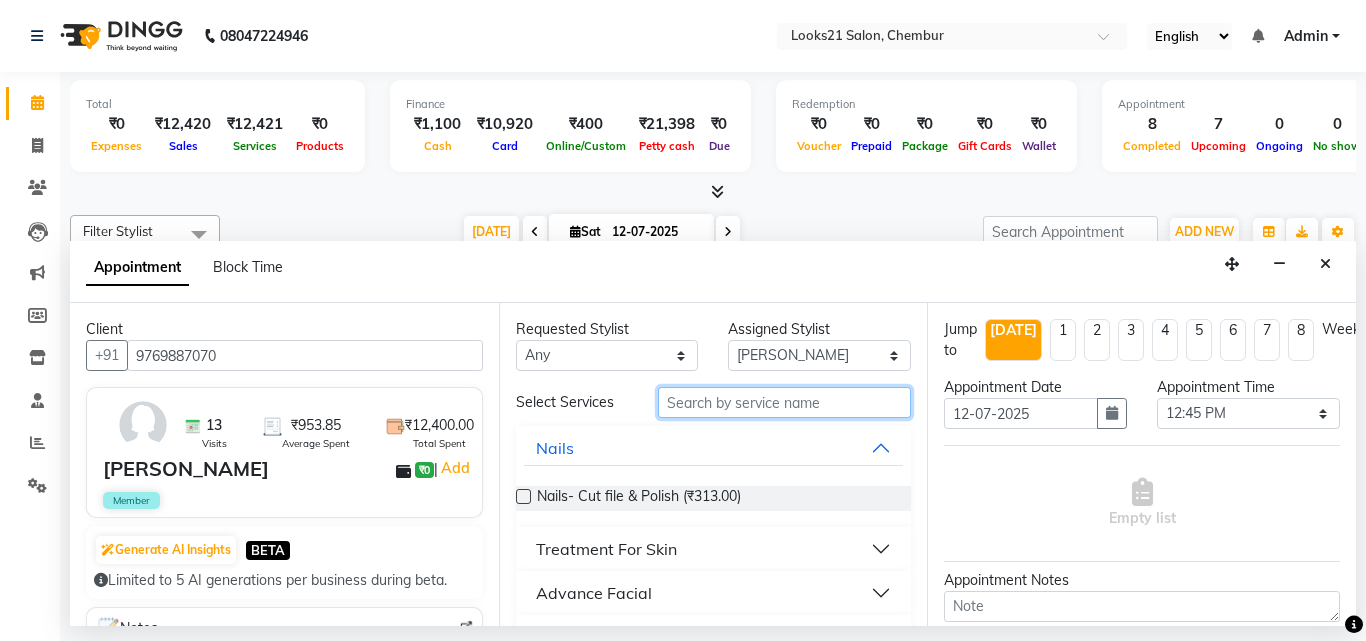 click at bounding box center (785, 402) 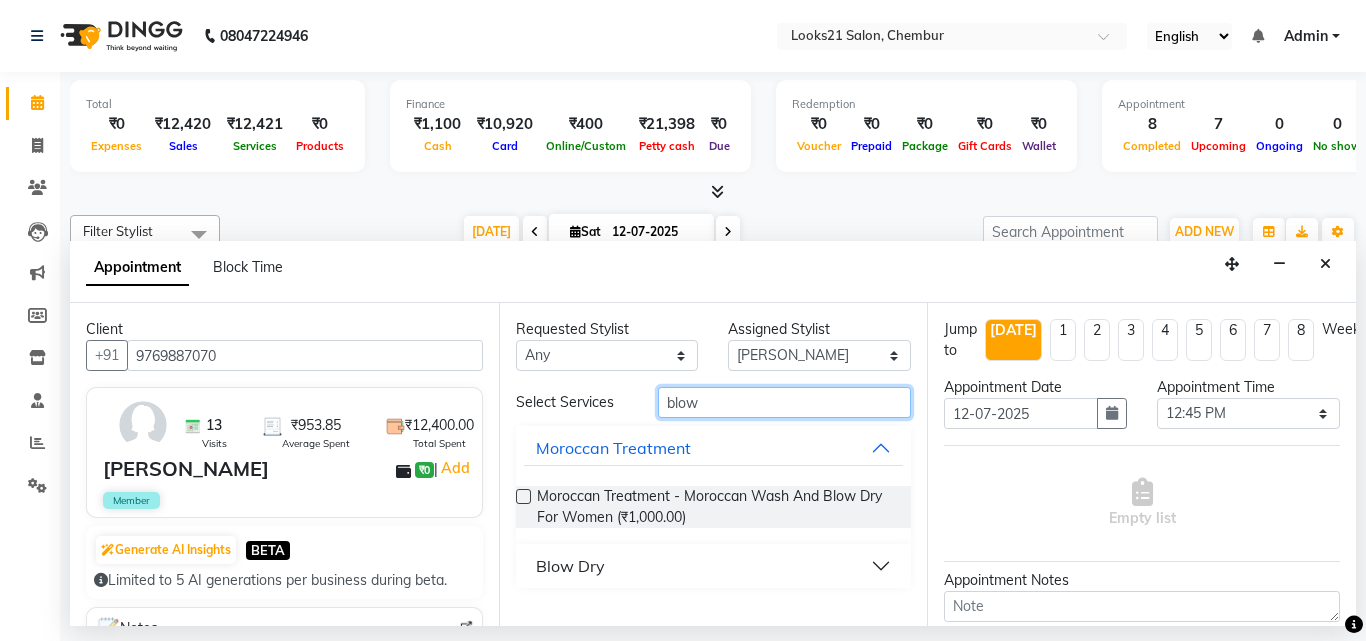 type on "blow" 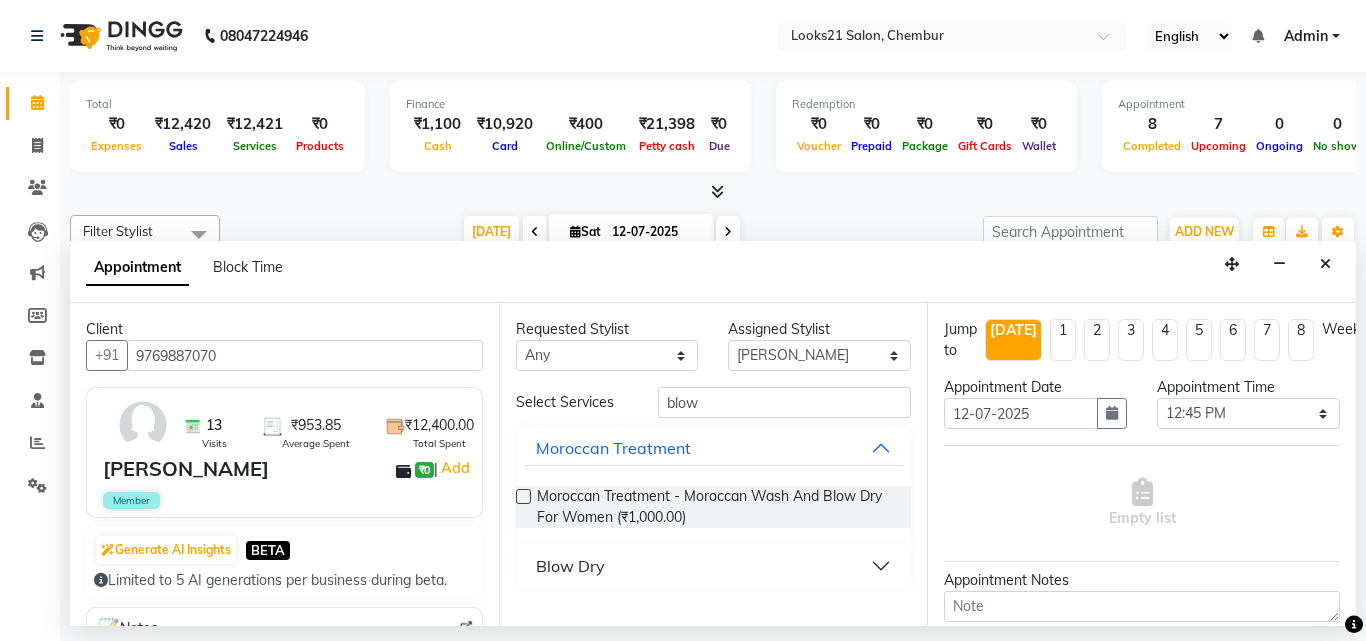 click on "Blow Dry" at bounding box center (570, 566) 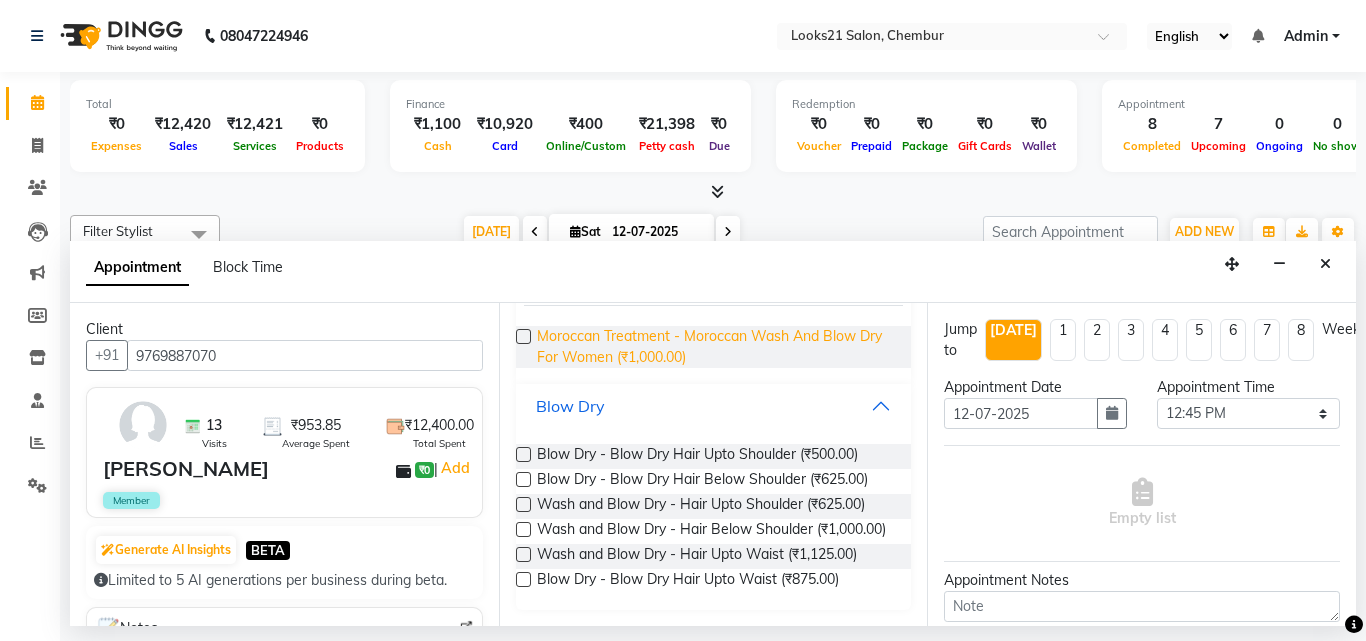 scroll, scrollTop: 177, scrollLeft: 0, axis: vertical 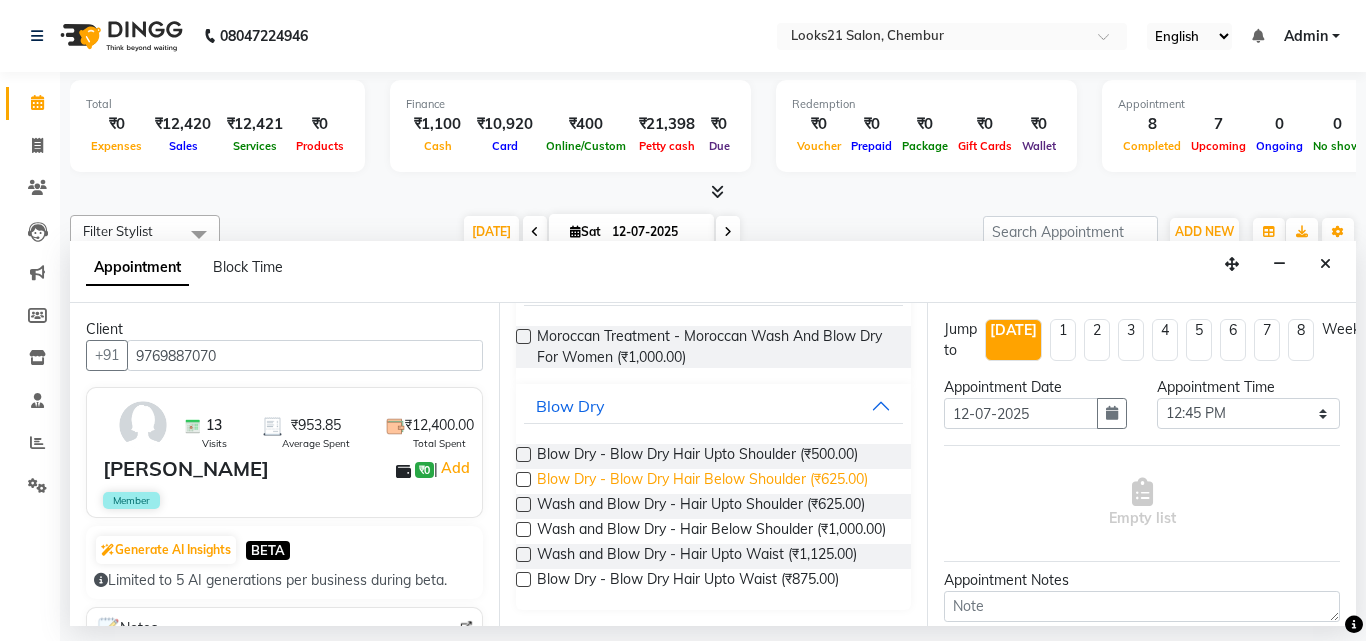 click on "Blow Dry  - Blow Dry Hair Below Shoulder (₹625.00)" at bounding box center [702, 481] 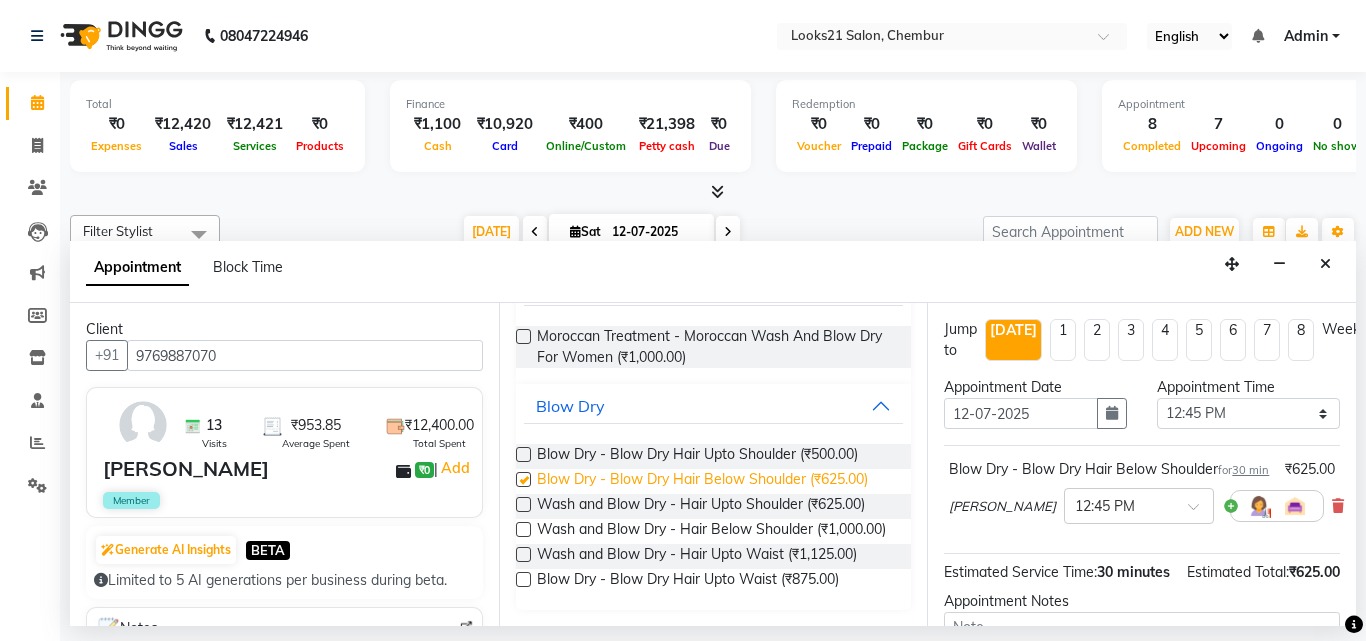 checkbox on "false" 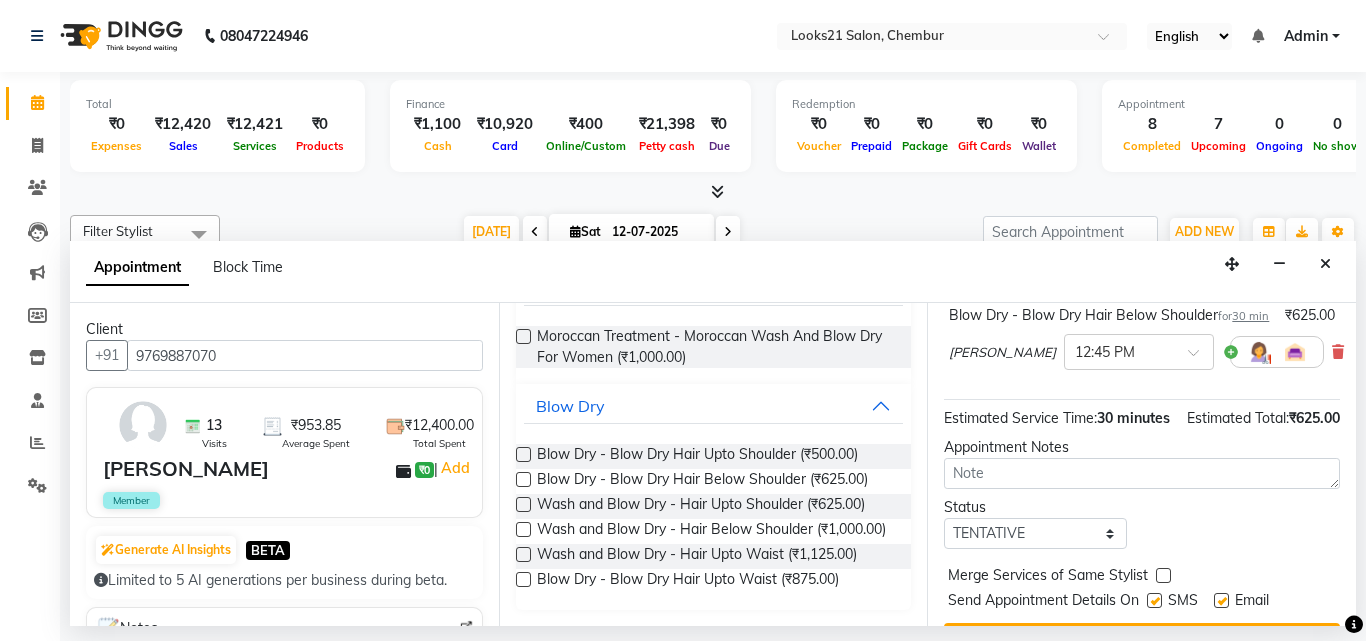 scroll, scrollTop: 0, scrollLeft: 0, axis: both 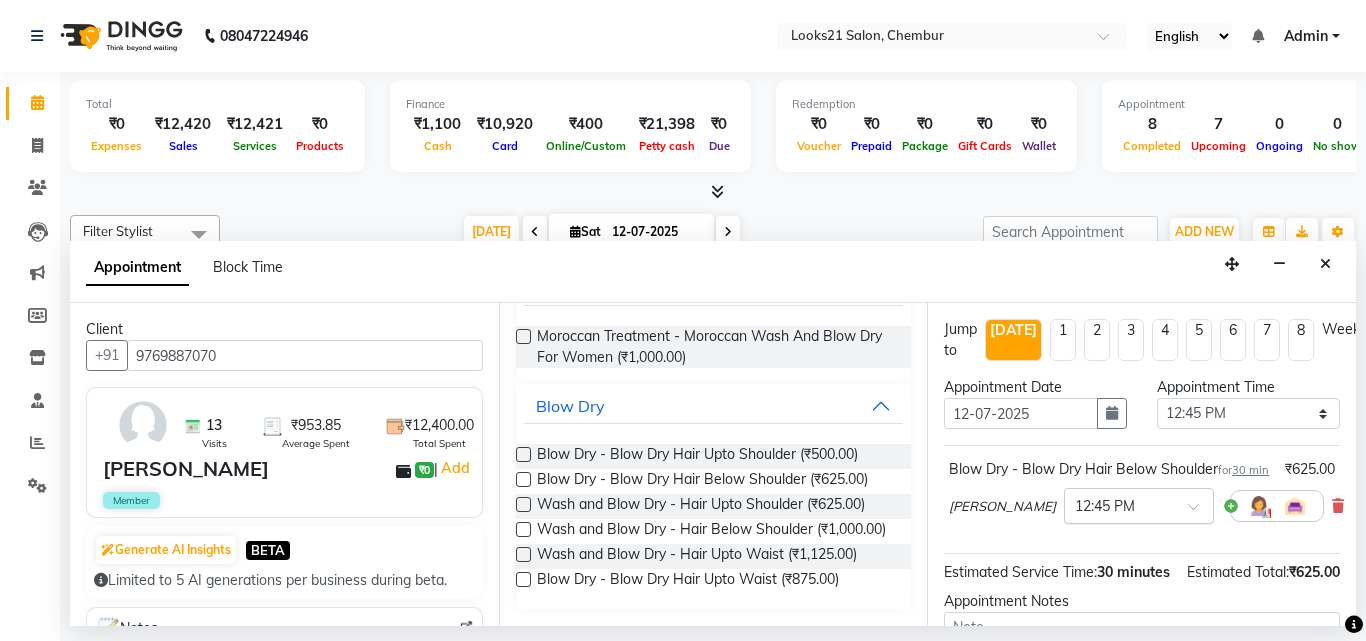 click at bounding box center (1139, 504) 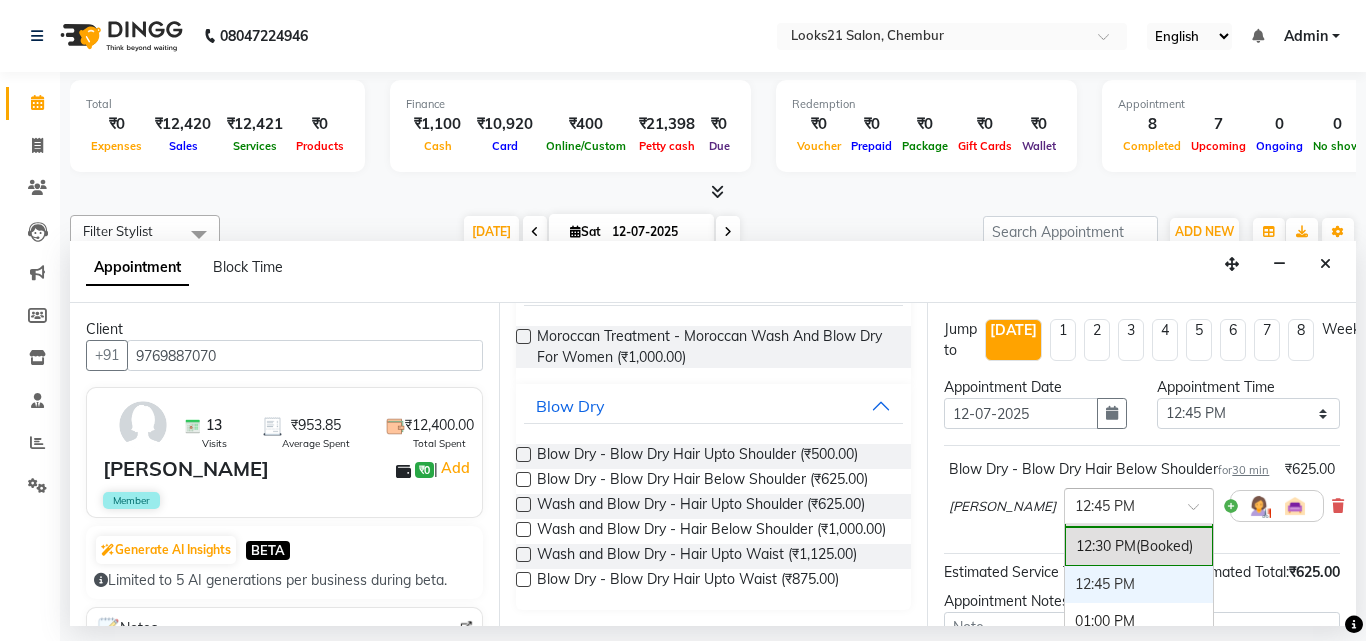 scroll, scrollTop: 559, scrollLeft: 0, axis: vertical 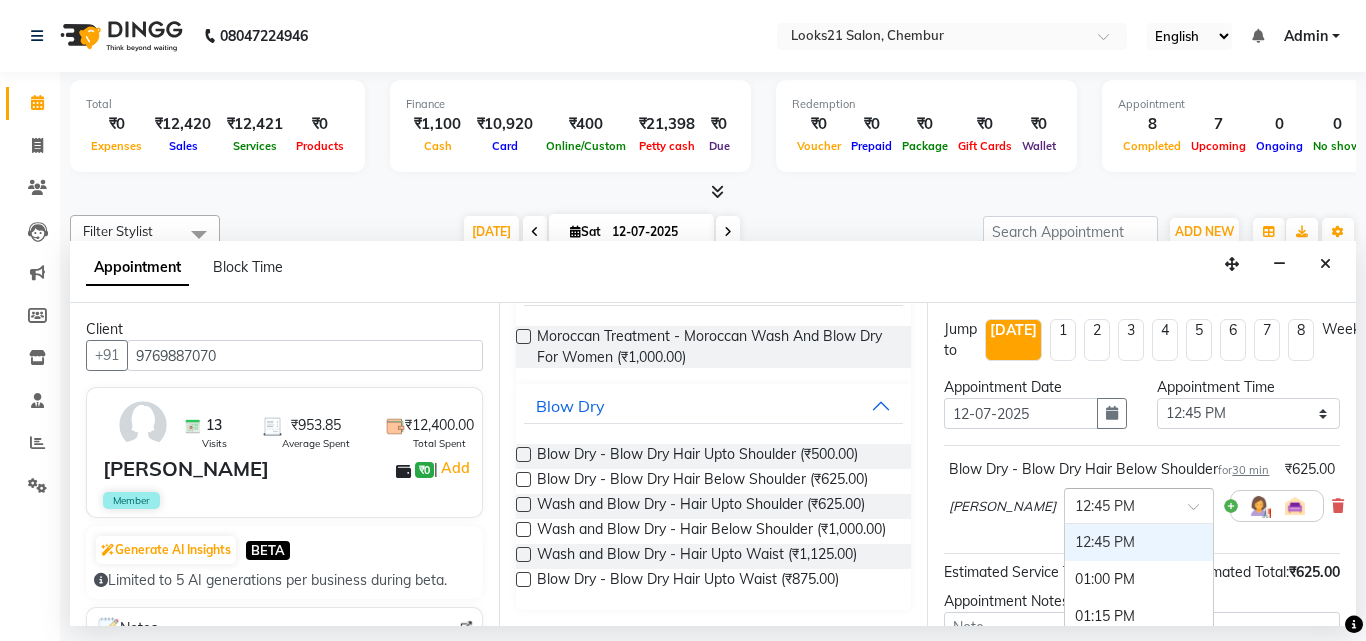 click on "12:45 PM" at bounding box center [1139, 542] 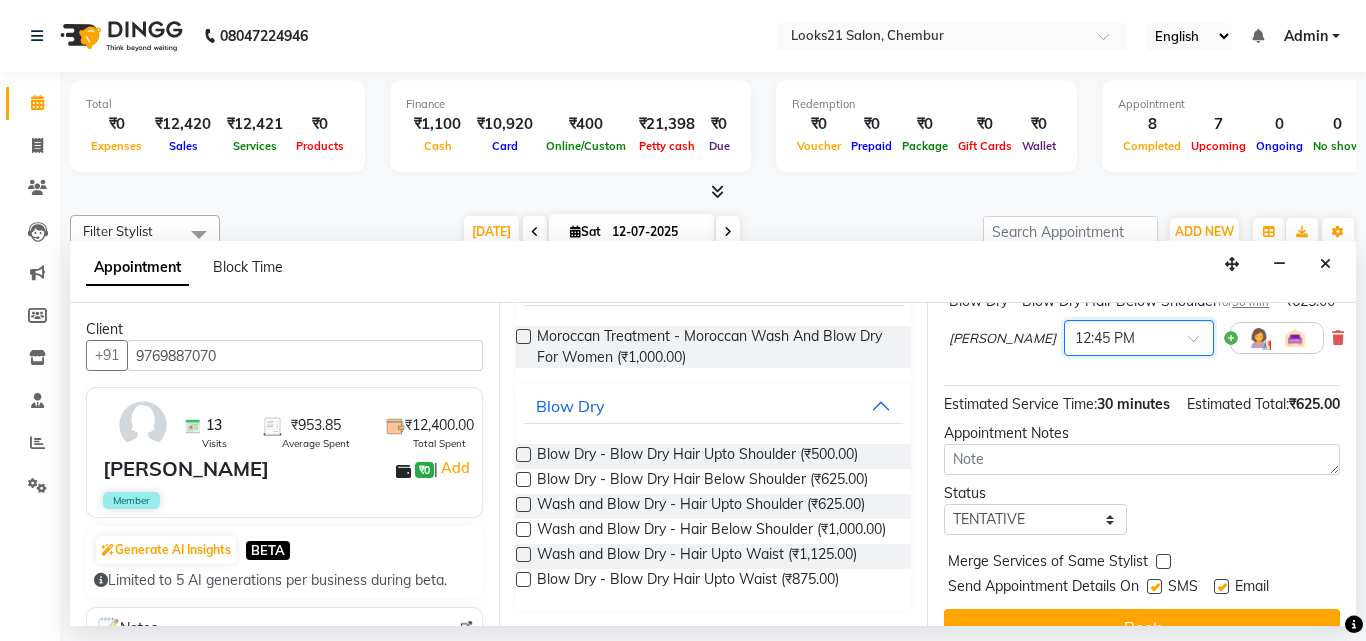 scroll, scrollTop: 260, scrollLeft: 0, axis: vertical 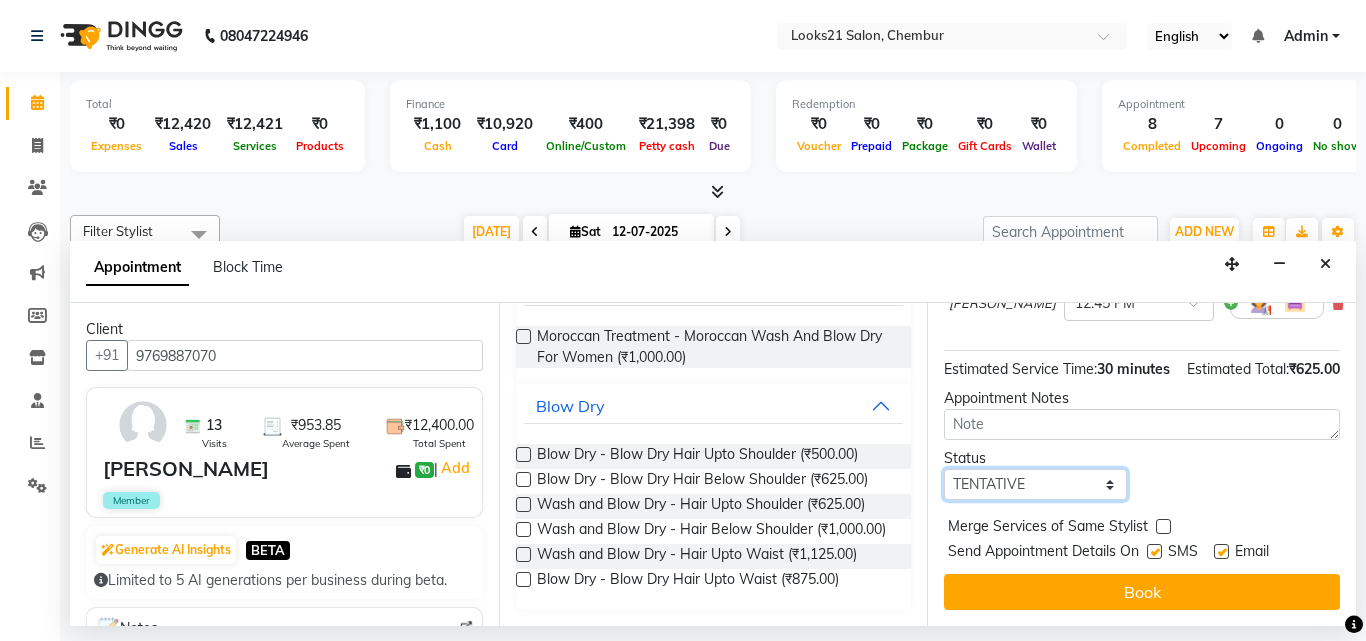 click on "Select TENTATIVE CONFIRM CHECK-IN UPCOMING" at bounding box center (1035, 484) 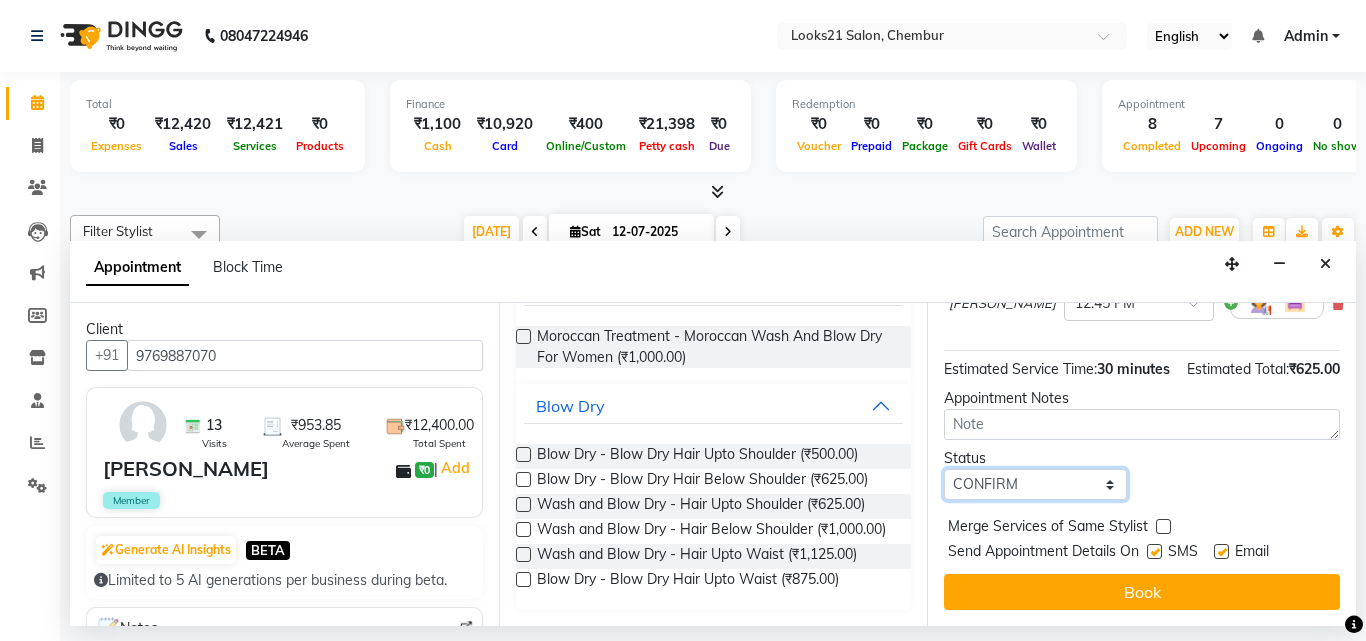 click on "Select TENTATIVE CONFIRM CHECK-IN UPCOMING" at bounding box center (1035, 484) 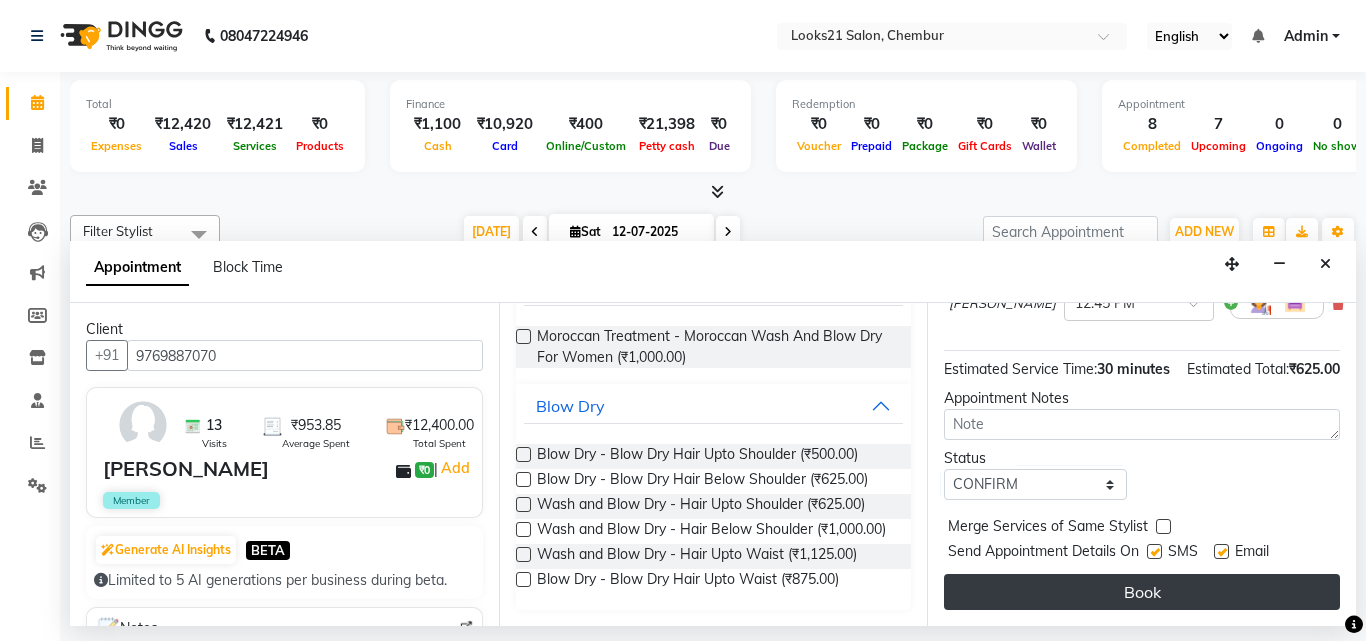 click on "Book" at bounding box center [1142, 592] 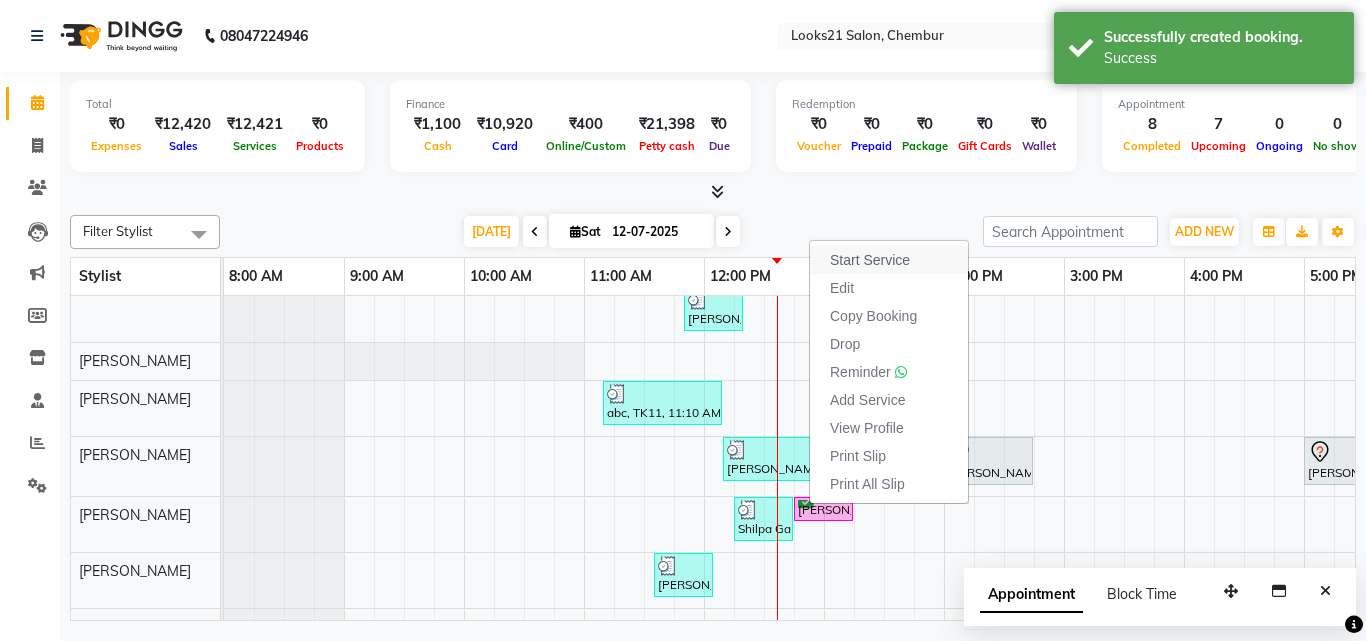 click on "Start Service" at bounding box center (870, 260) 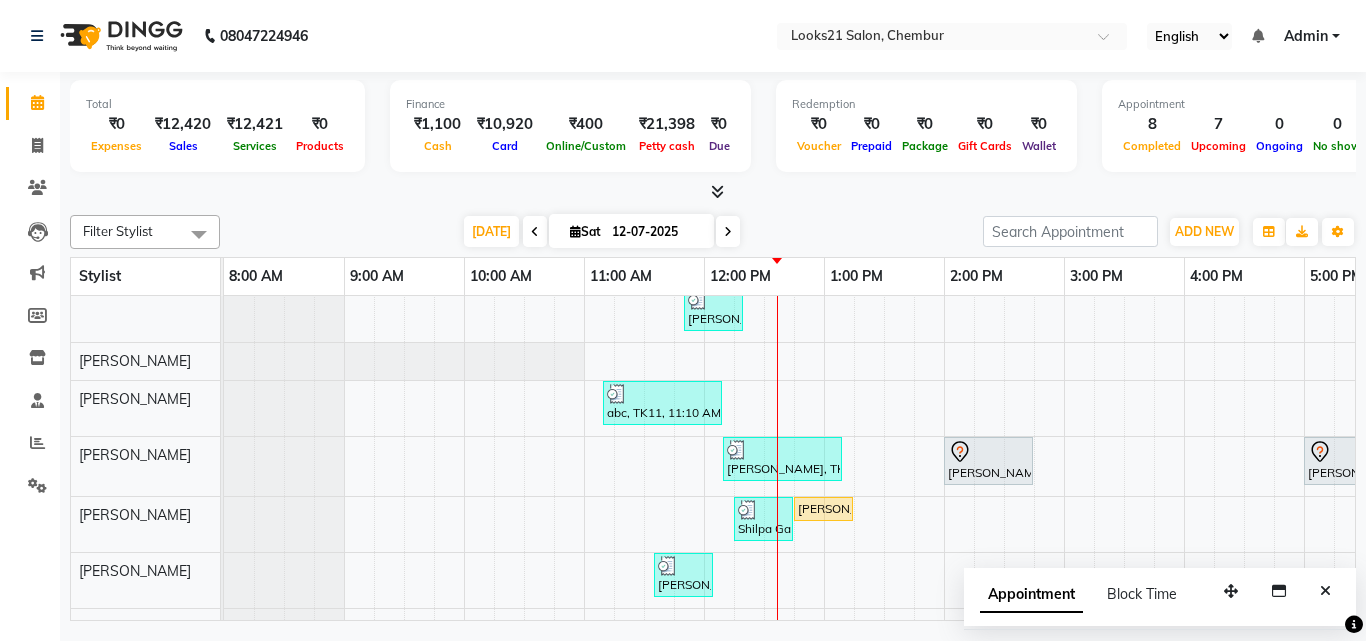 scroll, scrollTop: 241, scrollLeft: 0, axis: vertical 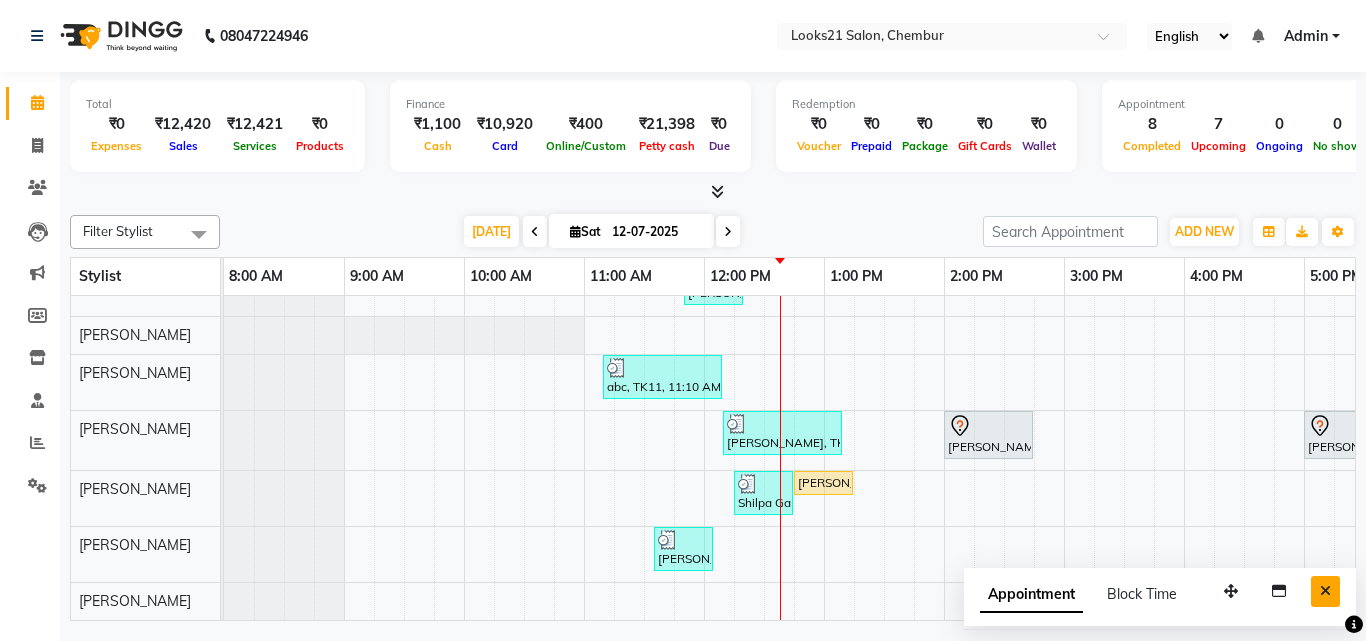 click at bounding box center (1325, 591) 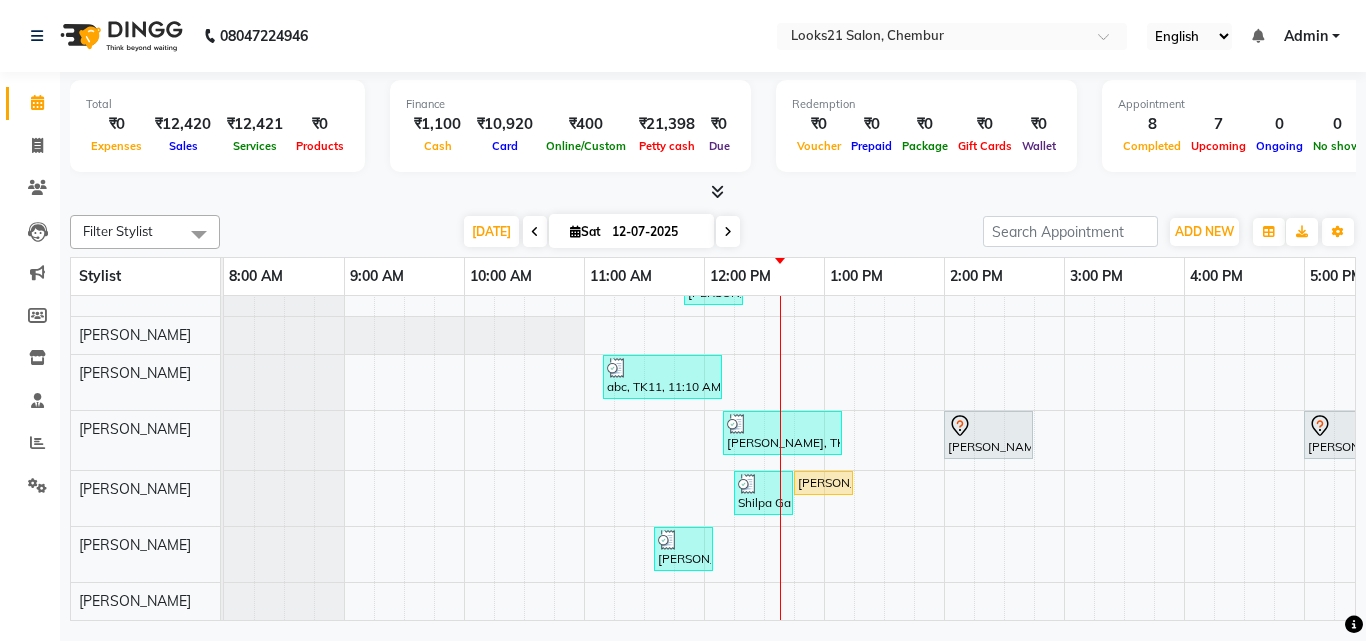 scroll, scrollTop: 241, scrollLeft: 405, axis: both 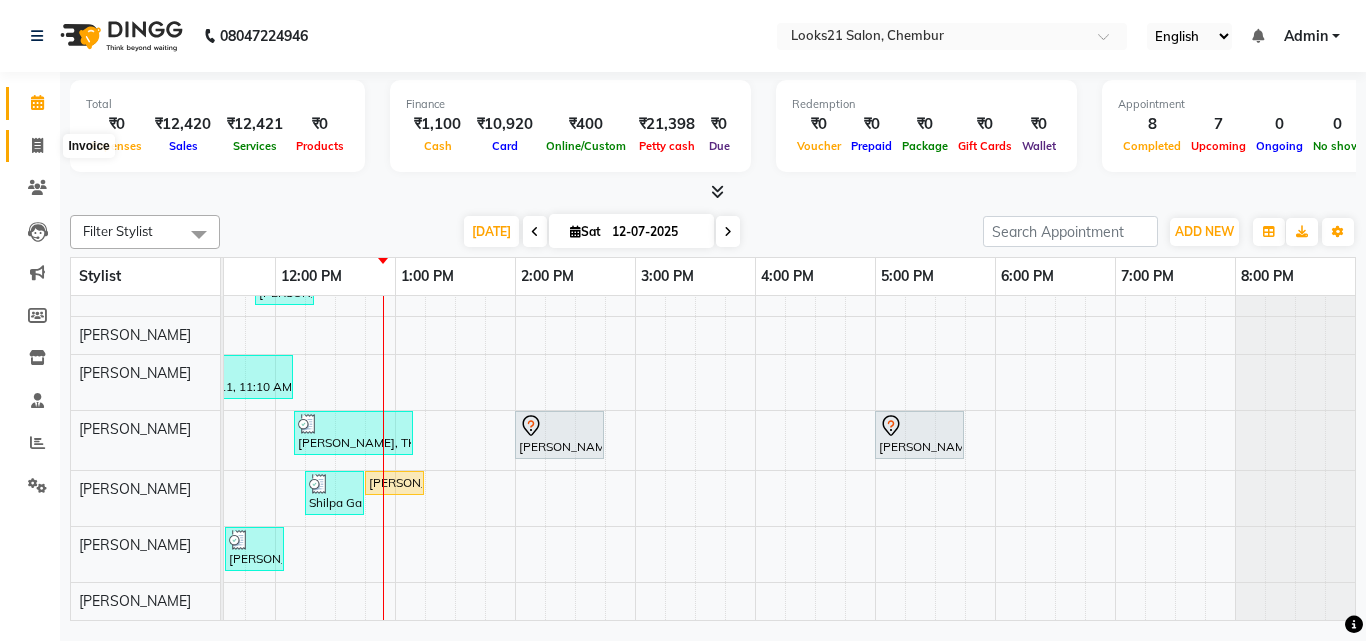 click 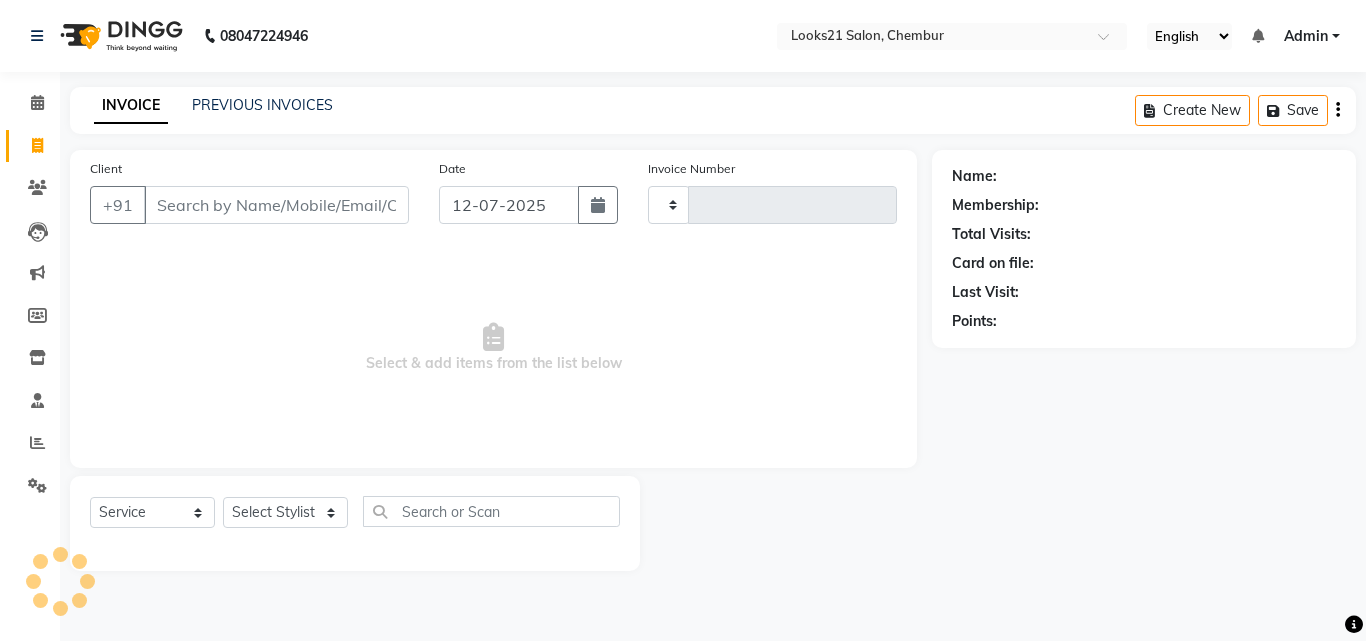 type on "1173" 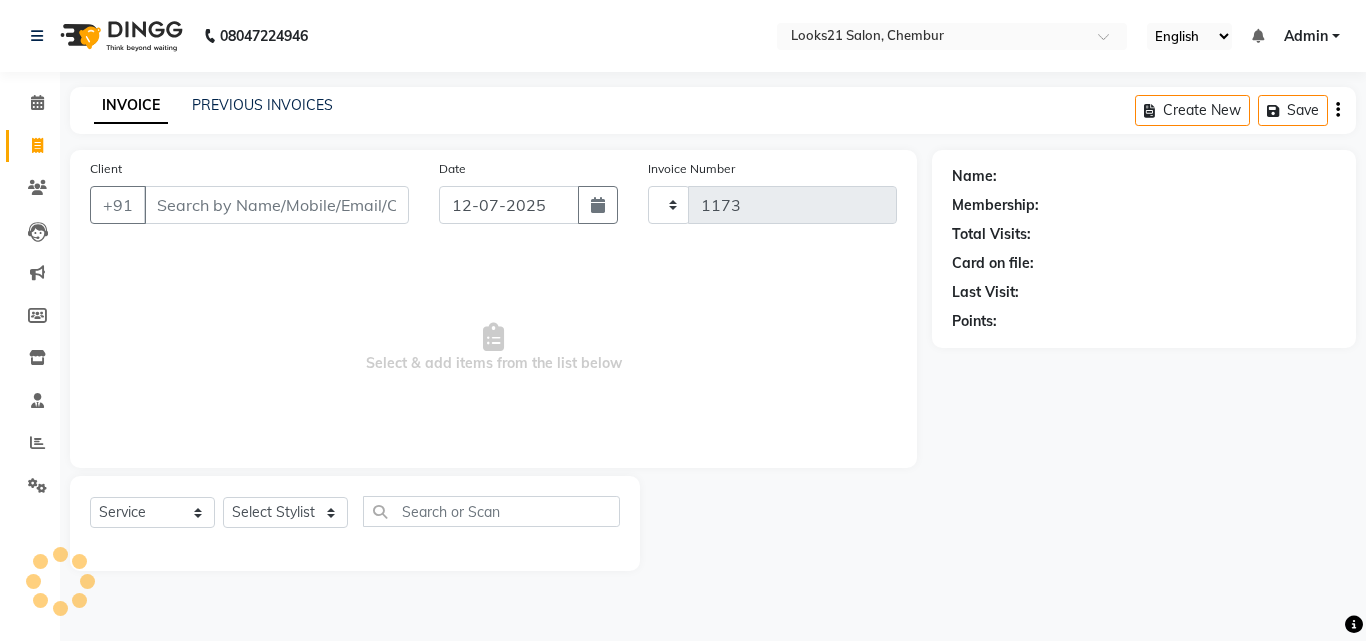 select on "844" 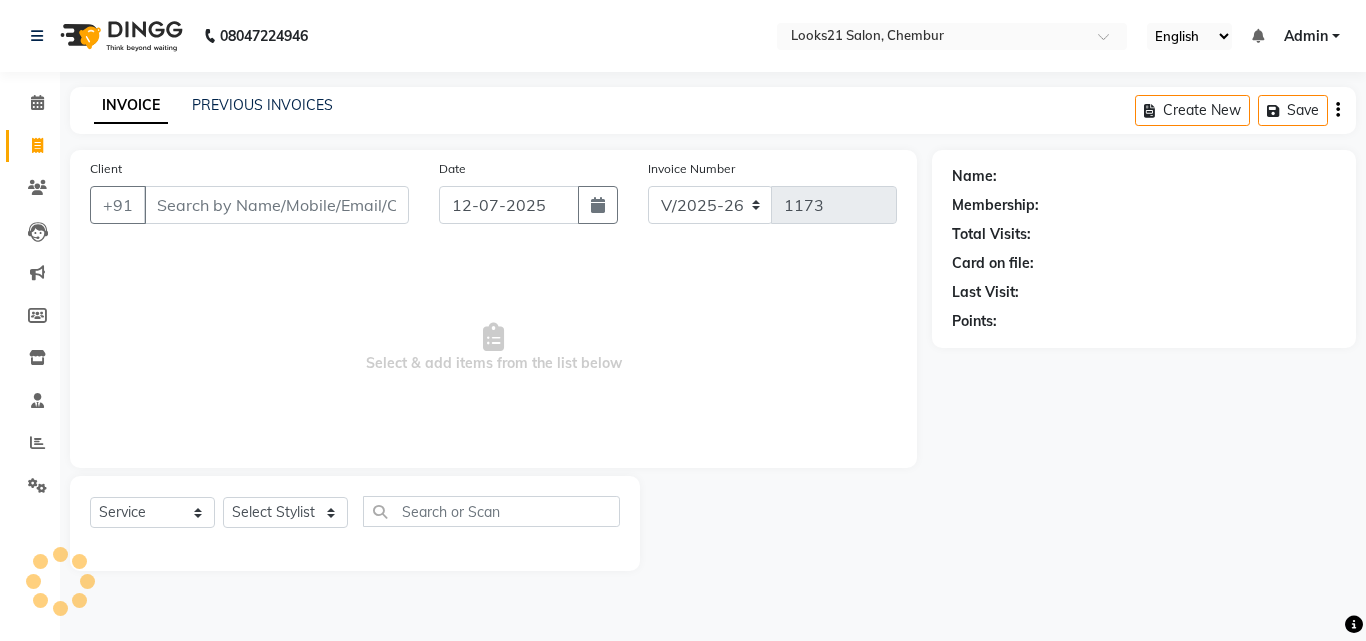 click on "Client" at bounding box center (276, 205) 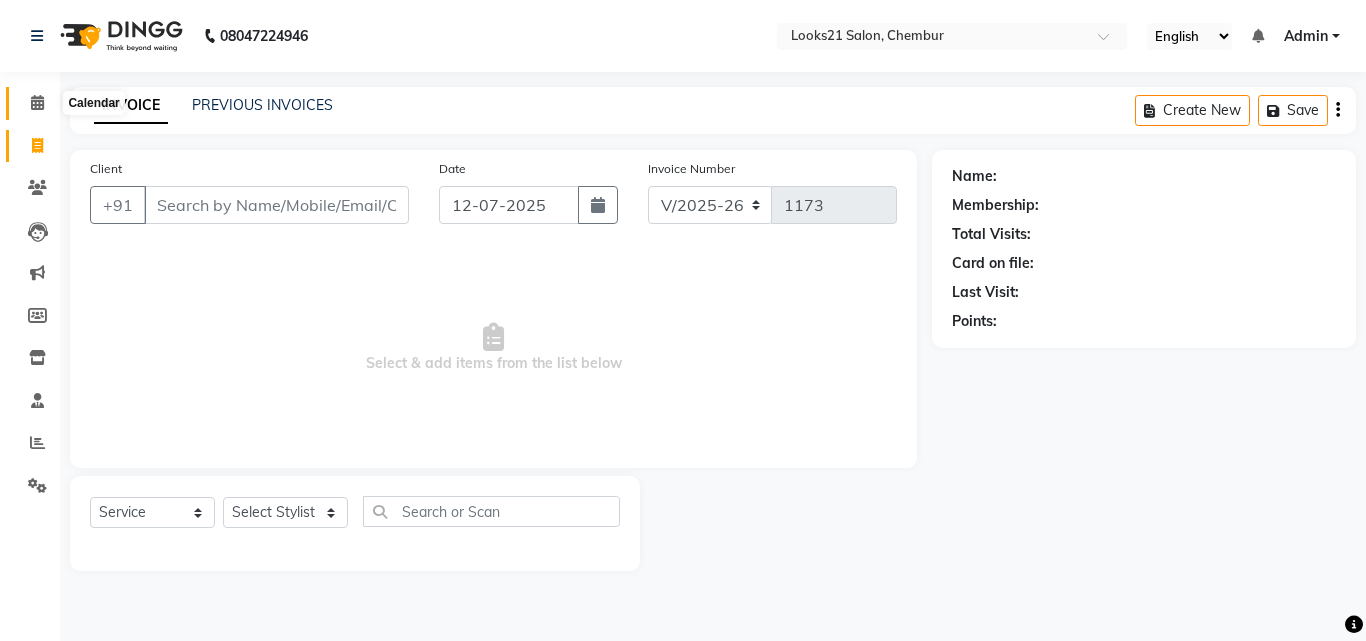 click 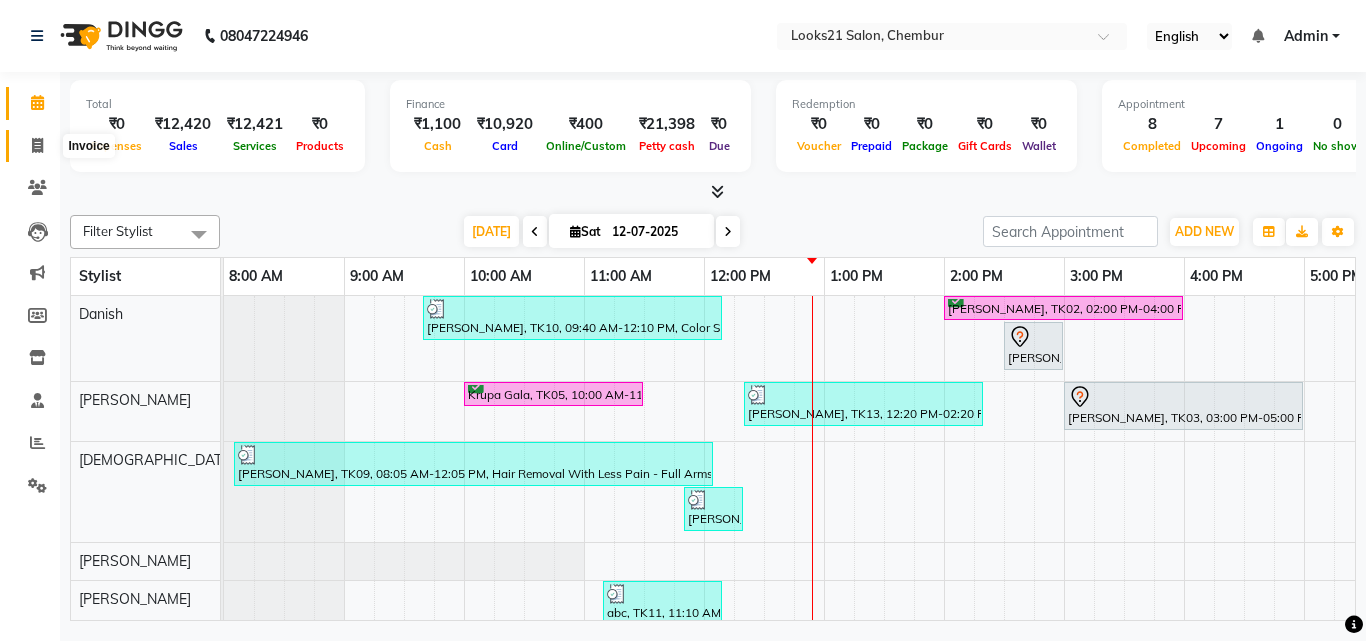 click 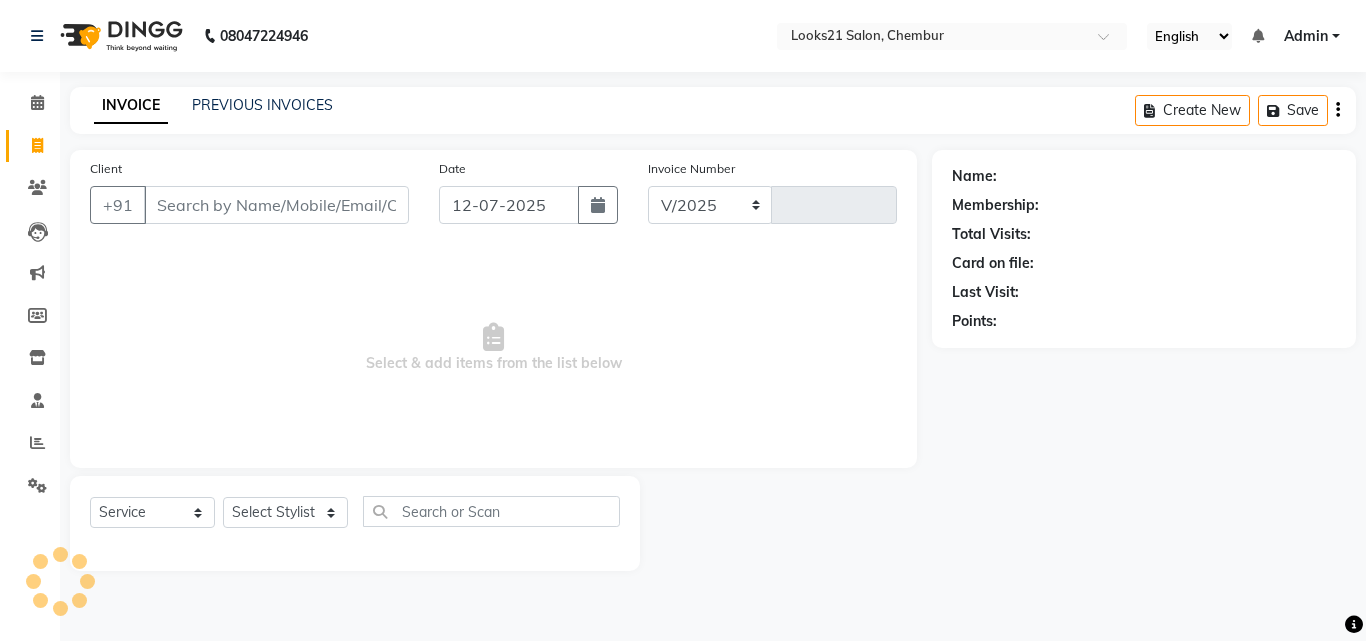 select on "844" 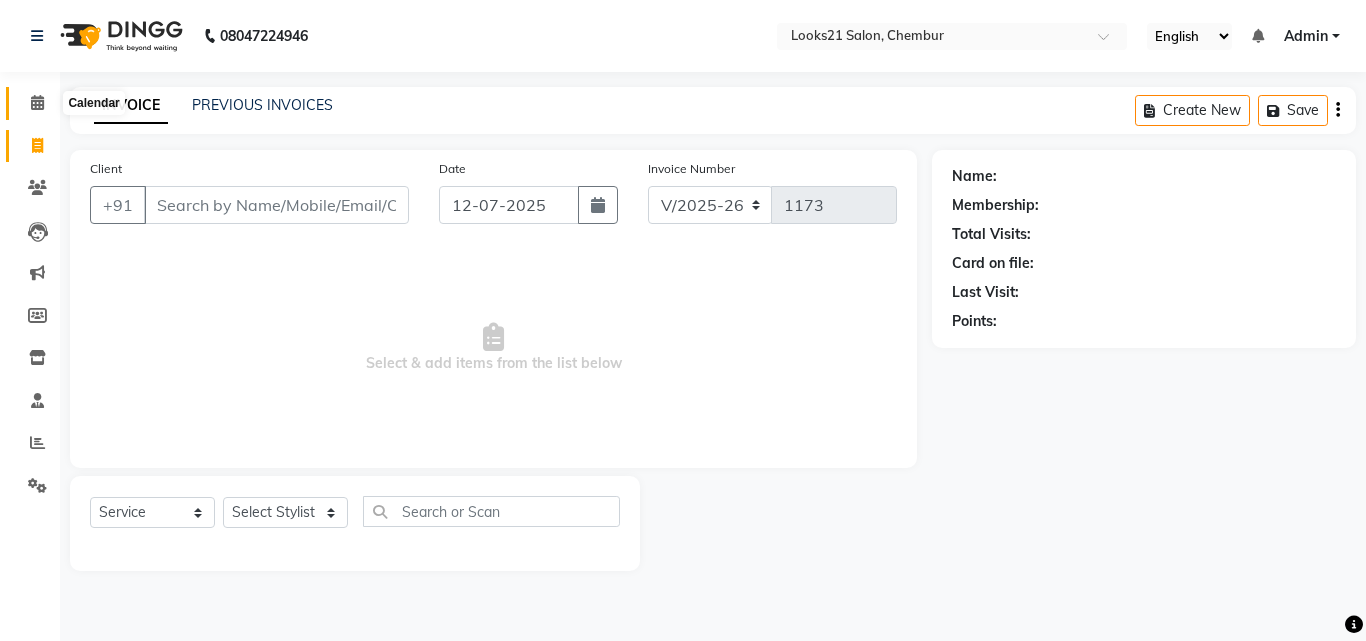 click 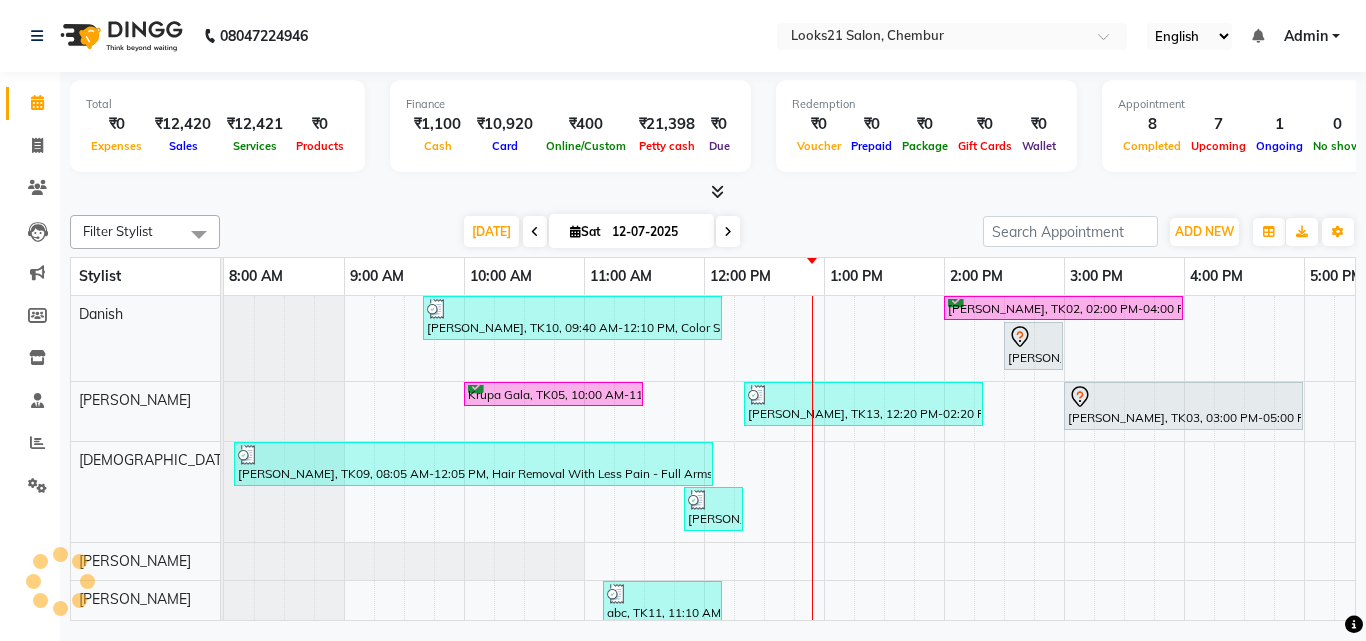 scroll, scrollTop: 0, scrollLeft: 0, axis: both 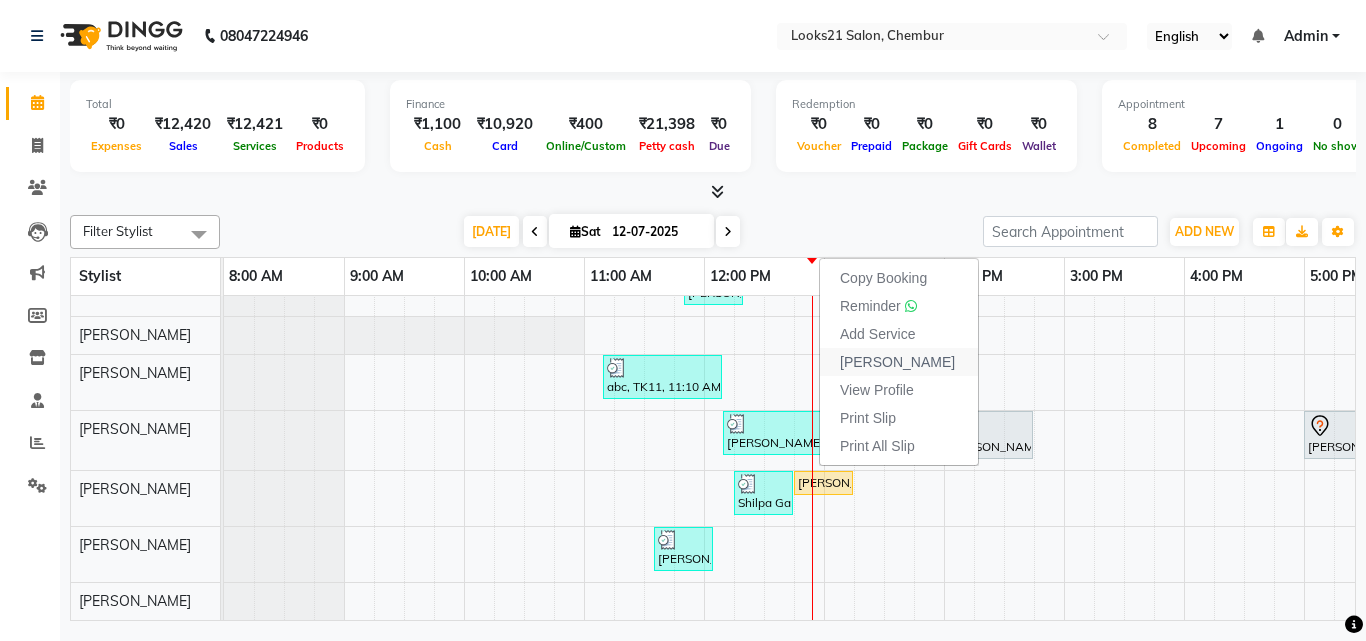 click on "Mark Done" at bounding box center (897, 362) 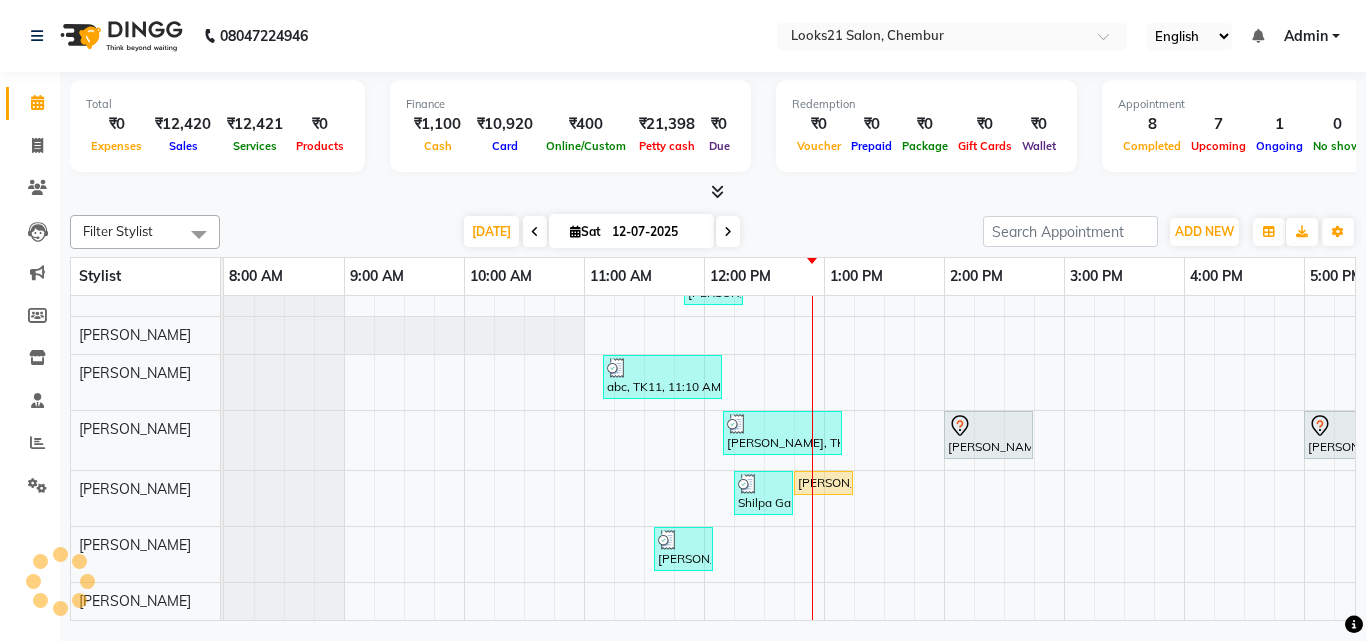 select on "service" 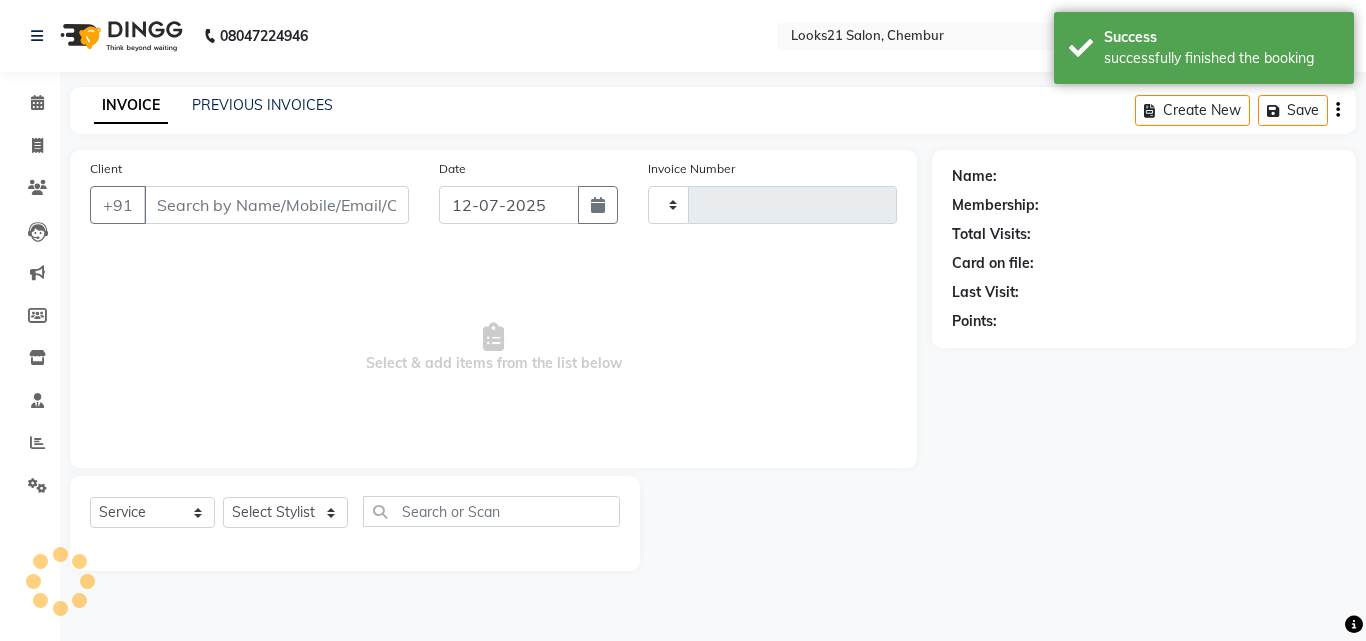 type on "1173" 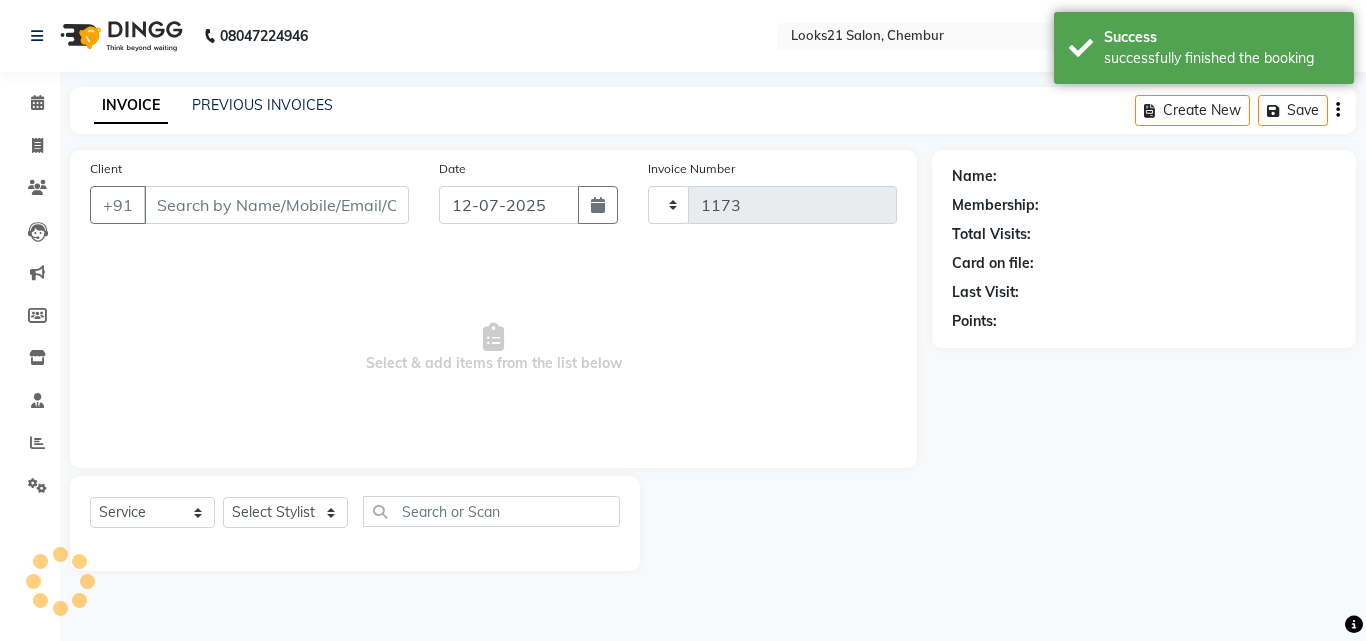 select on "844" 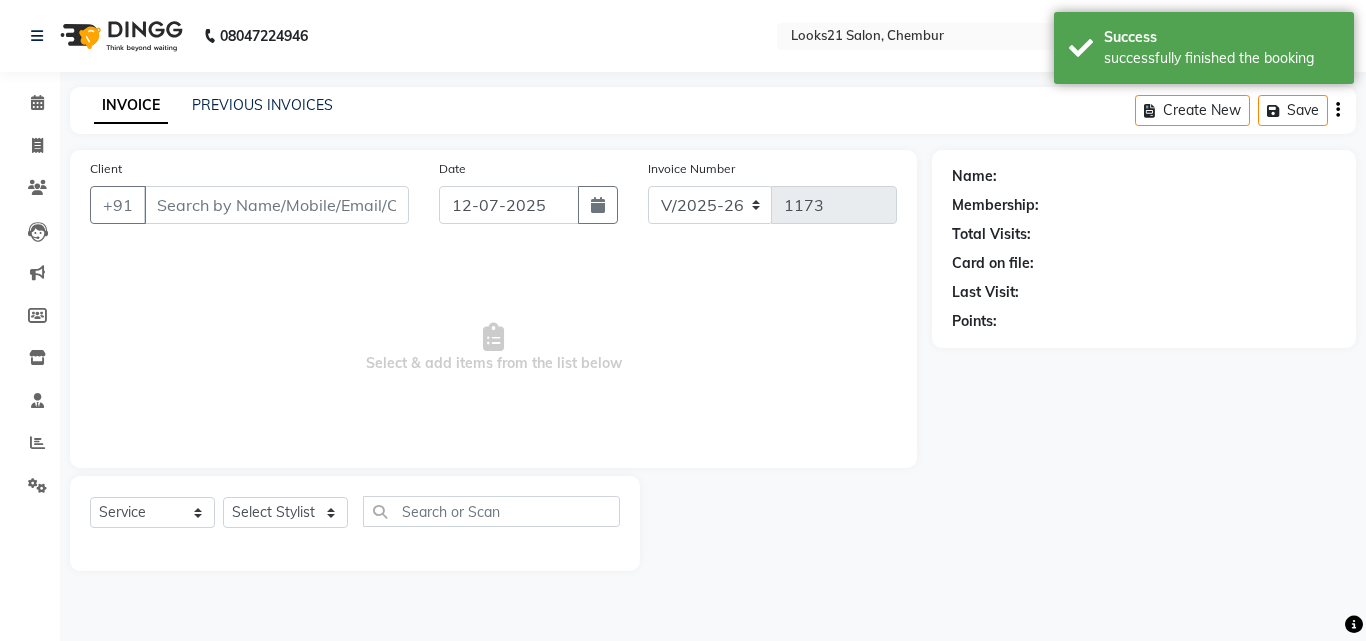 type on "9769887070" 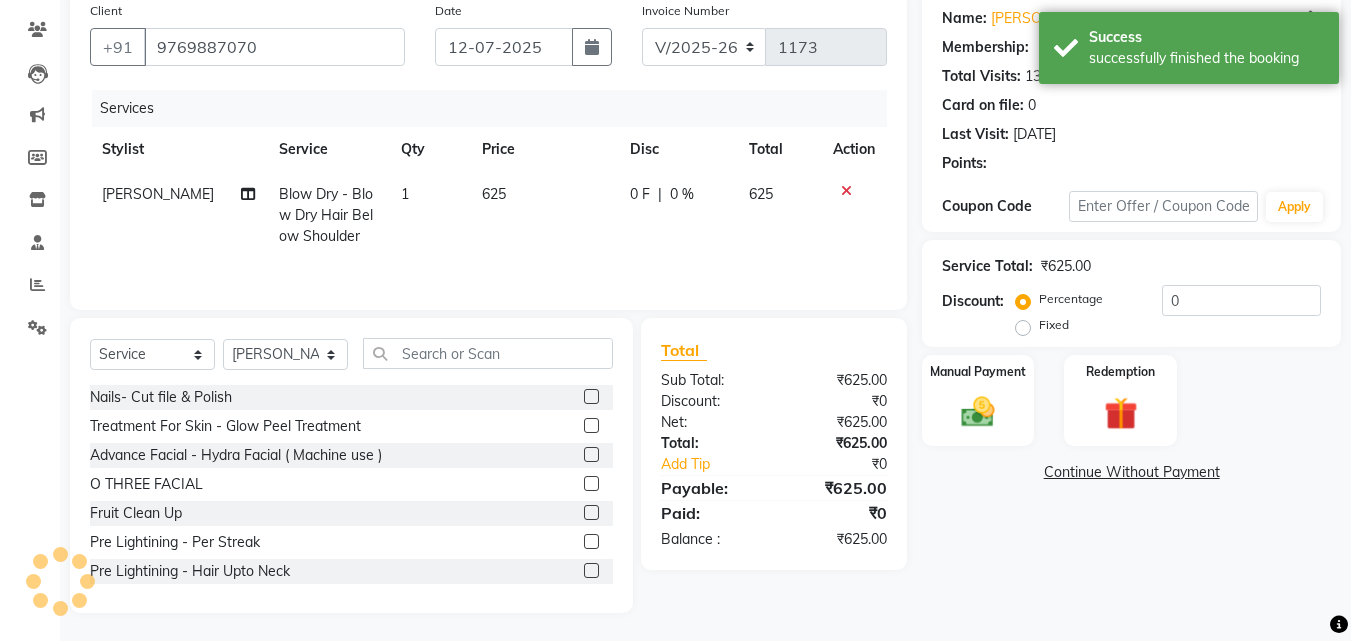 scroll, scrollTop: 160, scrollLeft: 0, axis: vertical 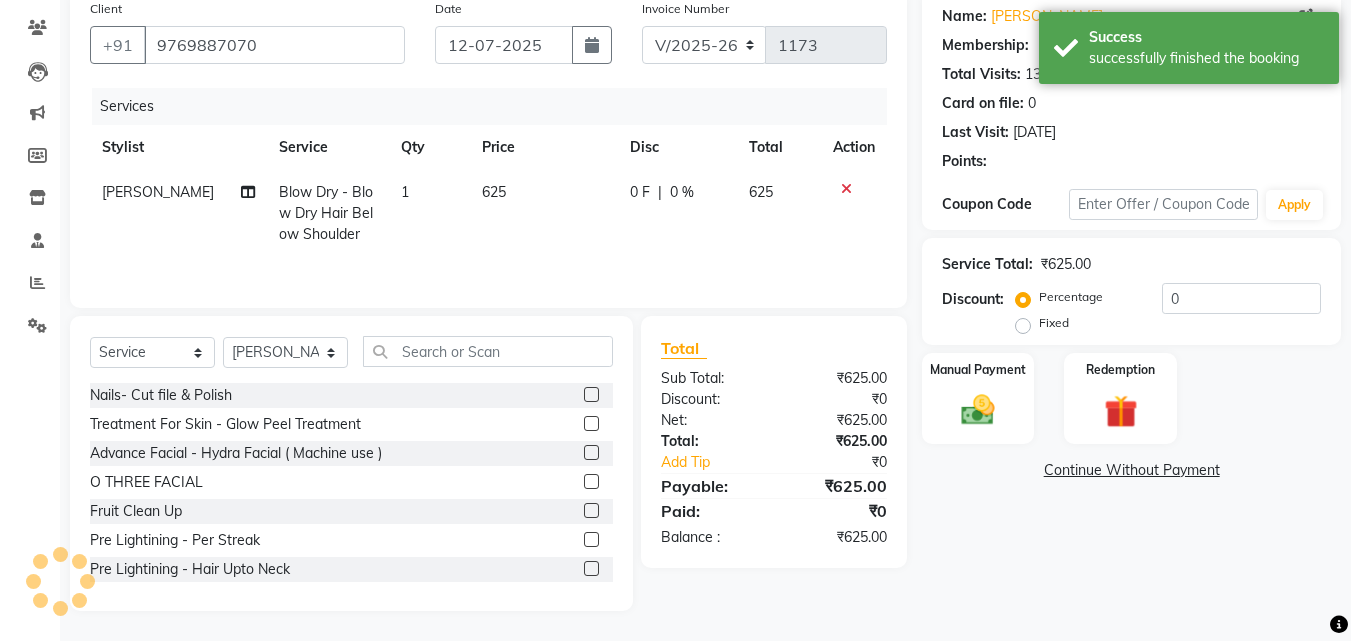 select on "1: Object" 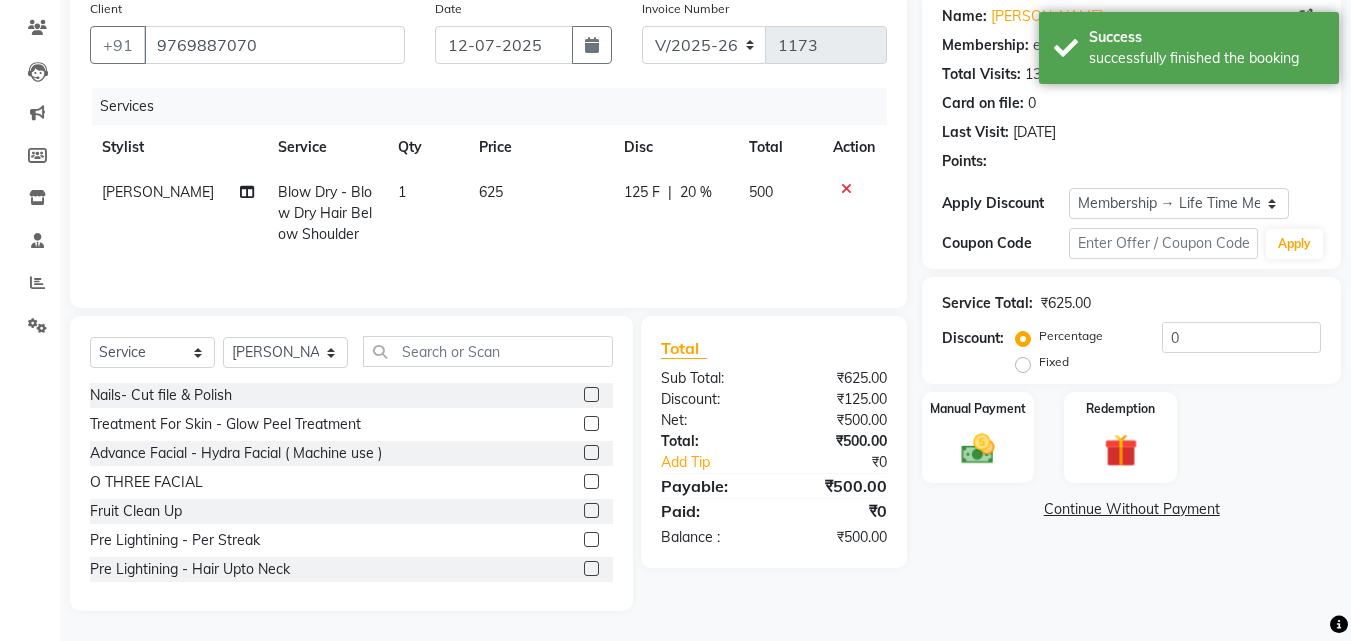type on "20" 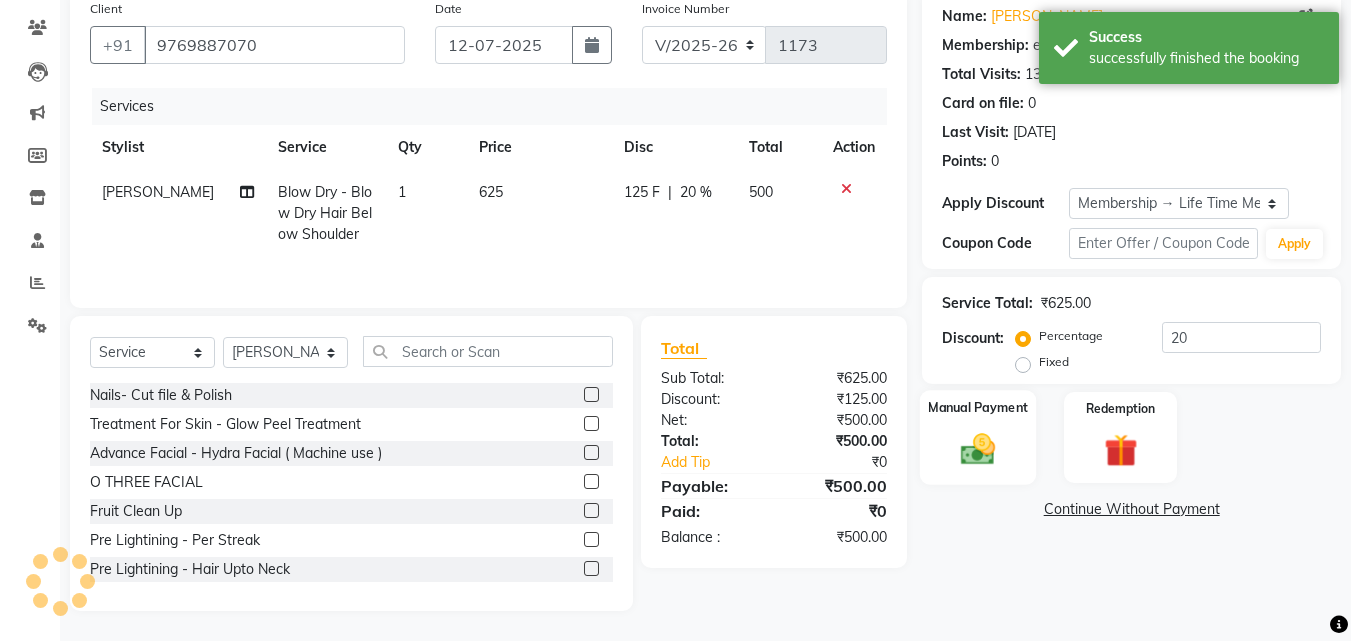 click 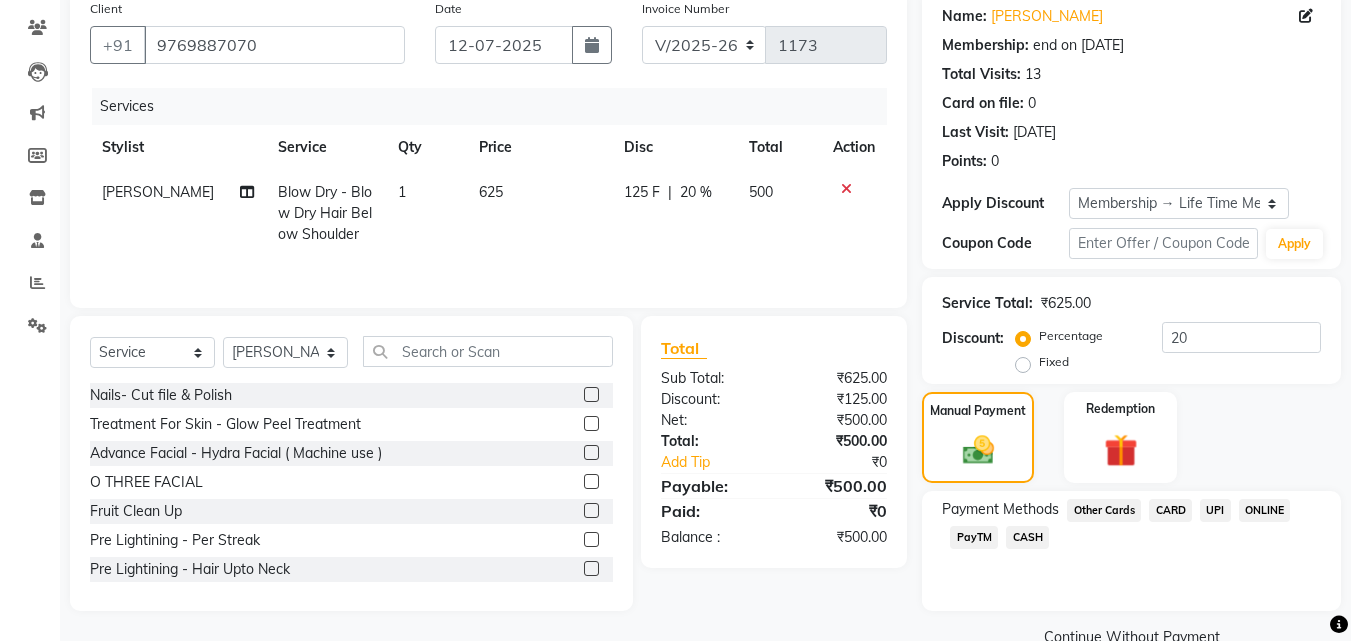 click on "UPI" 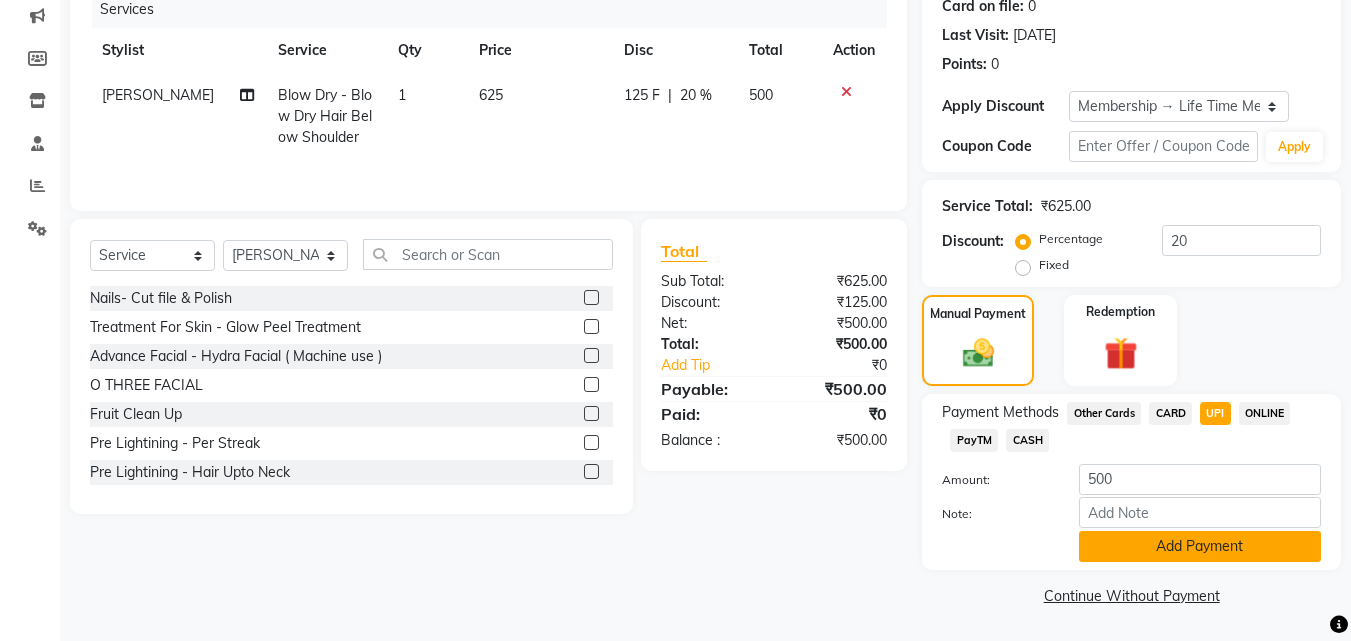click on "Add Payment" 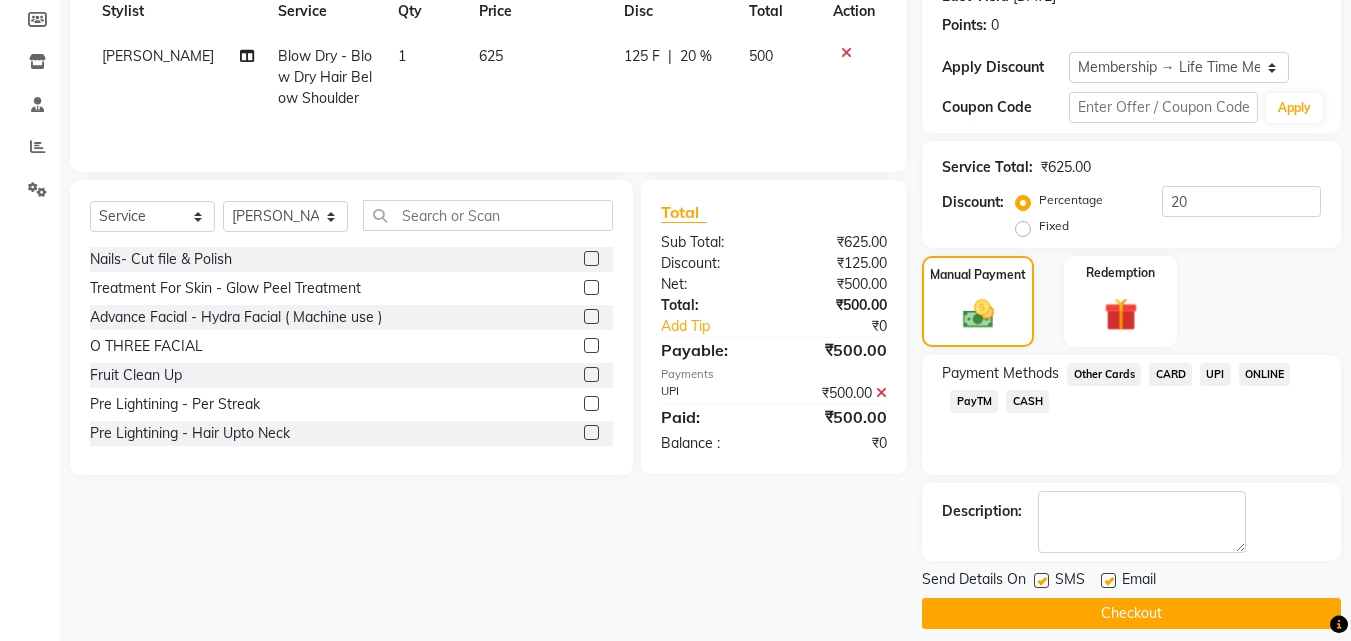 scroll, scrollTop: 314, scrollLeft: 0, axis: vertical 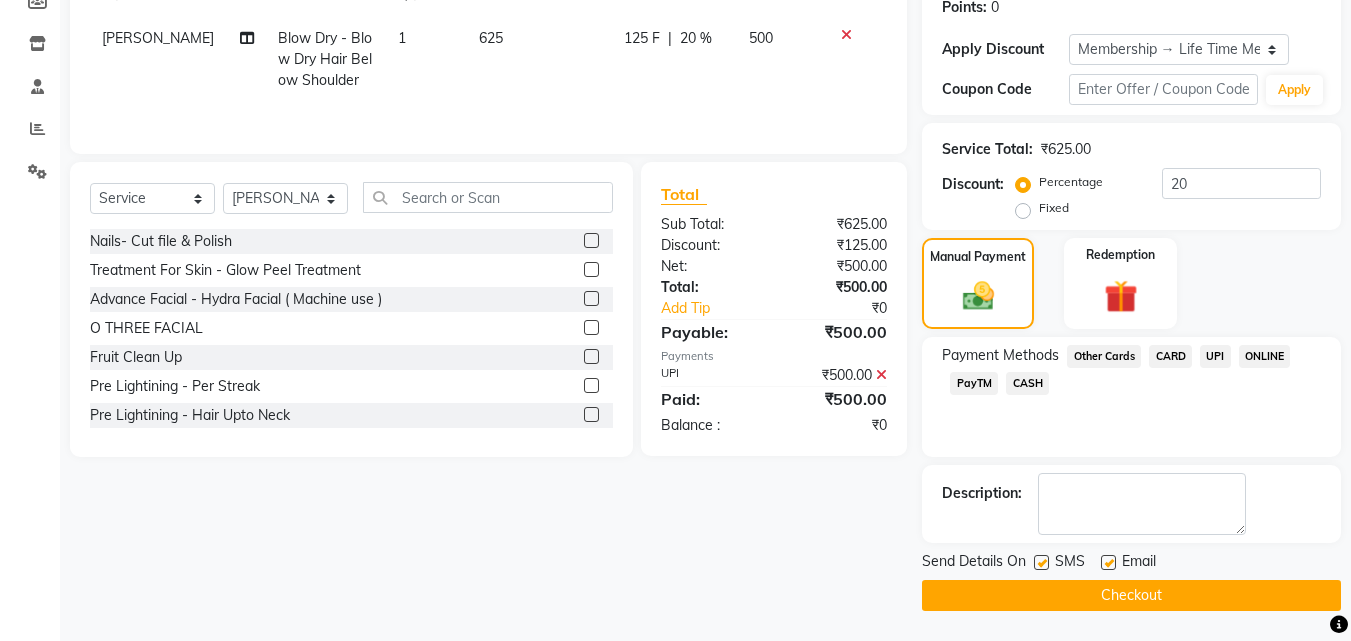 click on "Checkout" 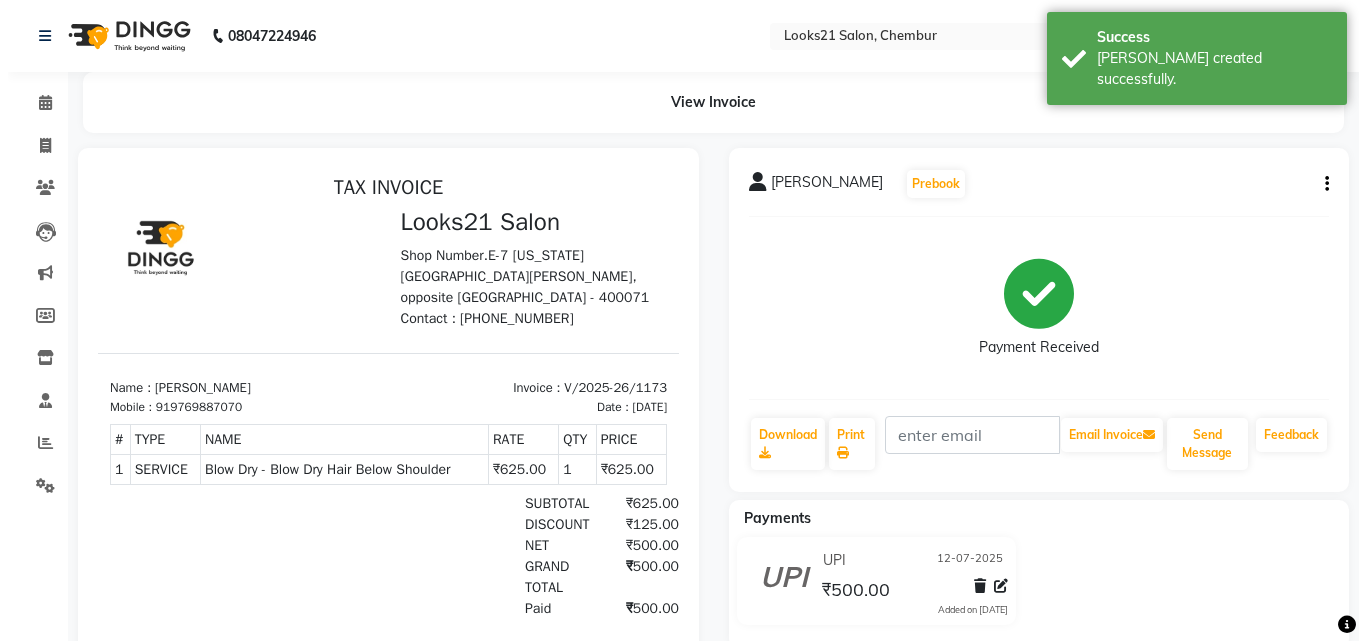 scroll, scrollTop: 0, scrollLeft: 0, axis: both 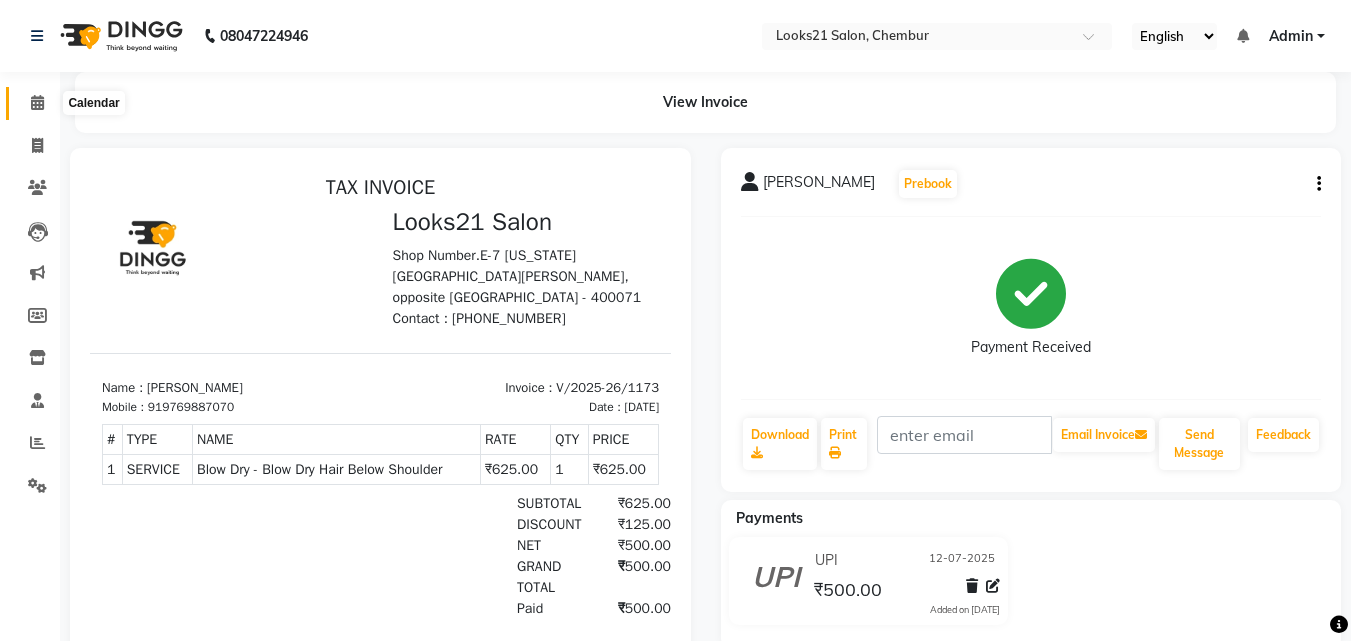 click 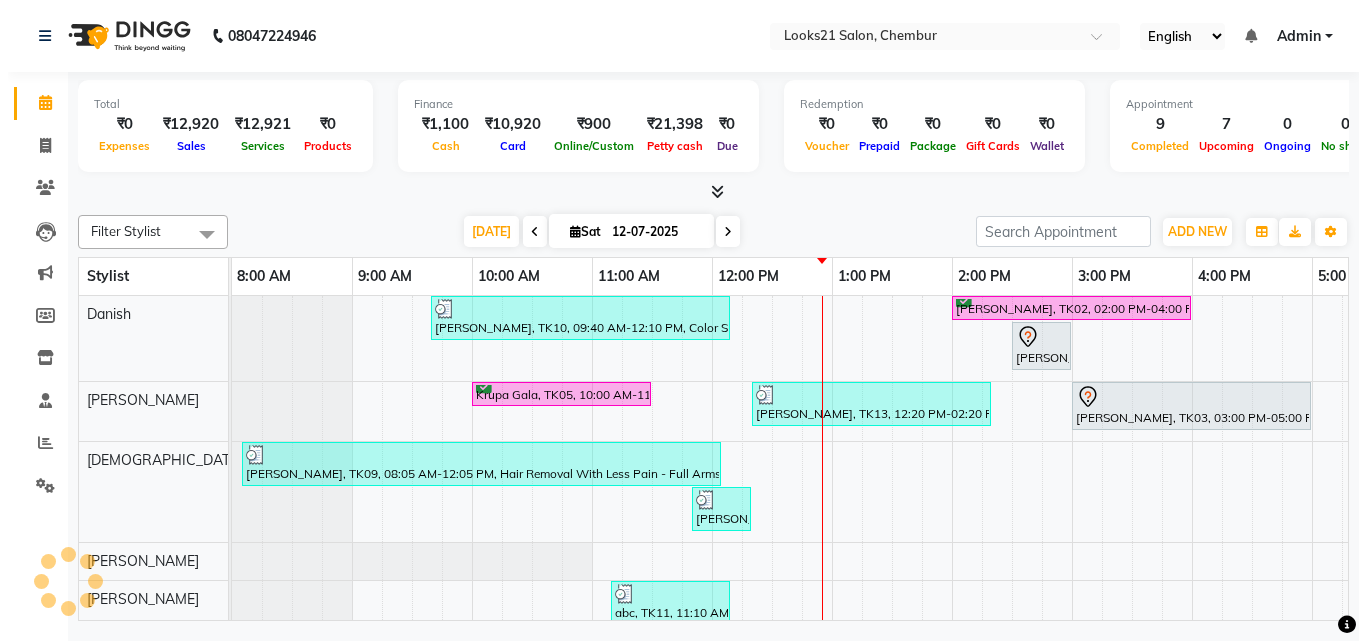 scroll, scrollTop: 0, scrollLeft: 0, axis: both 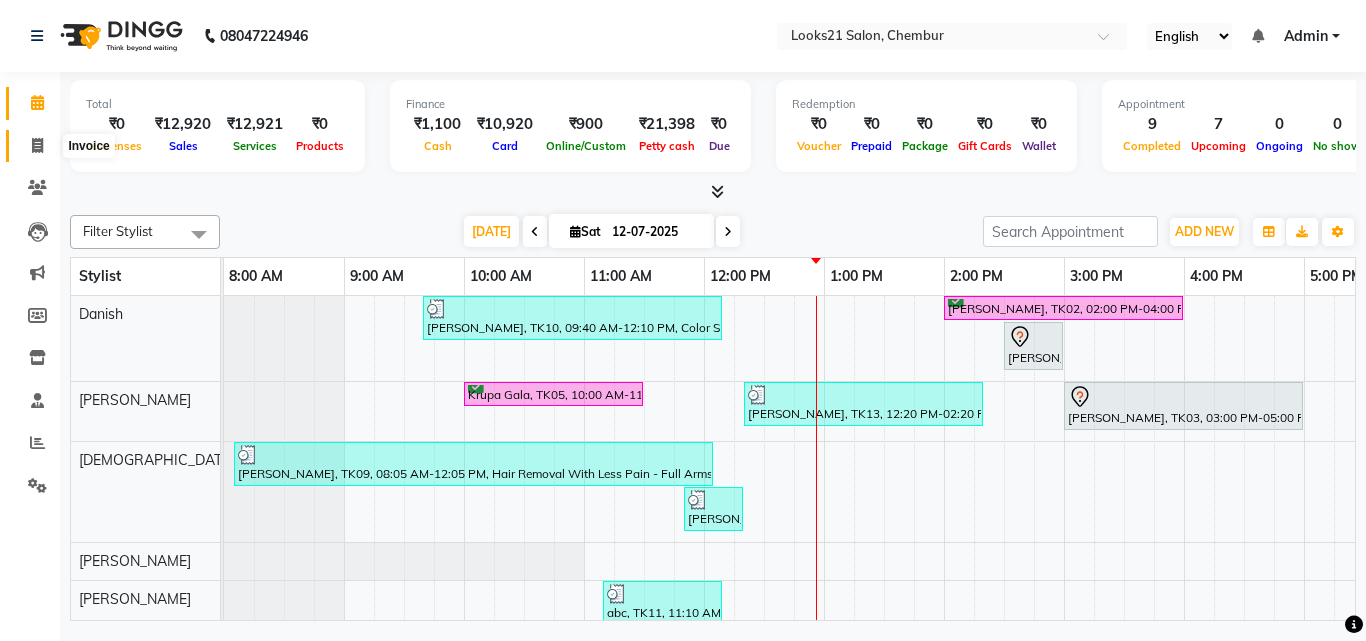 drag, startPoint x: 33, startPoint y: 147, endPoint x: 71, endPoint y: 145, distance: 38.052597 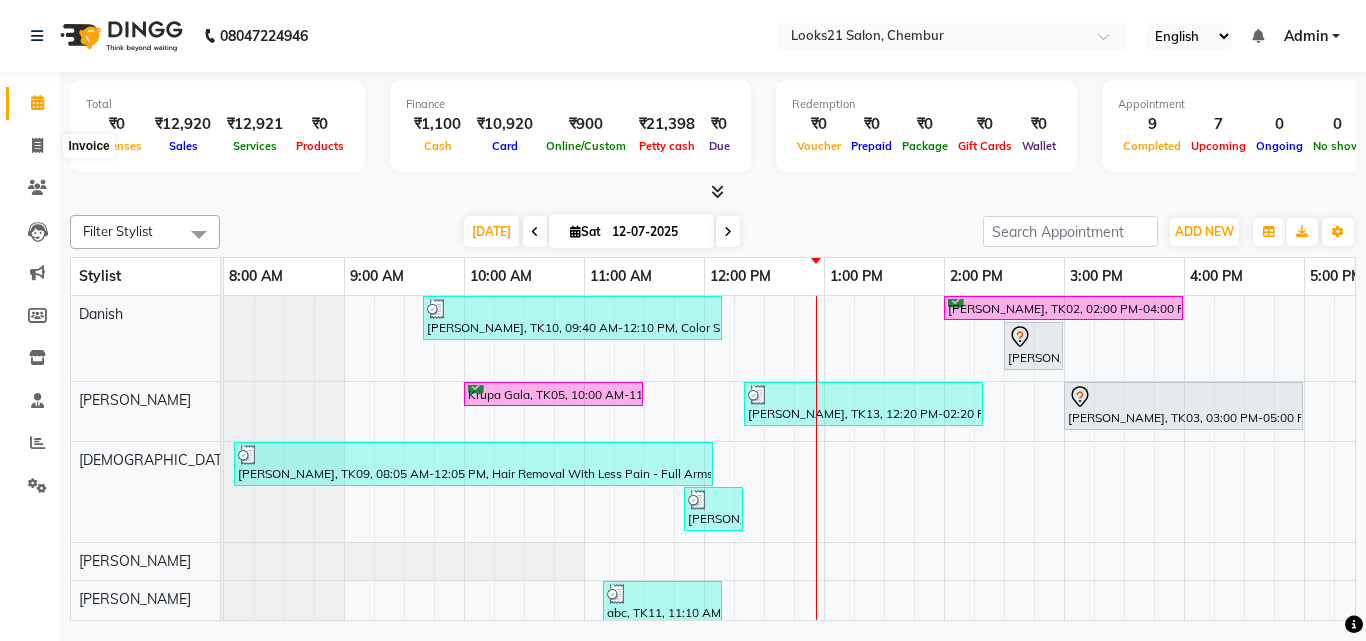 select on "service" 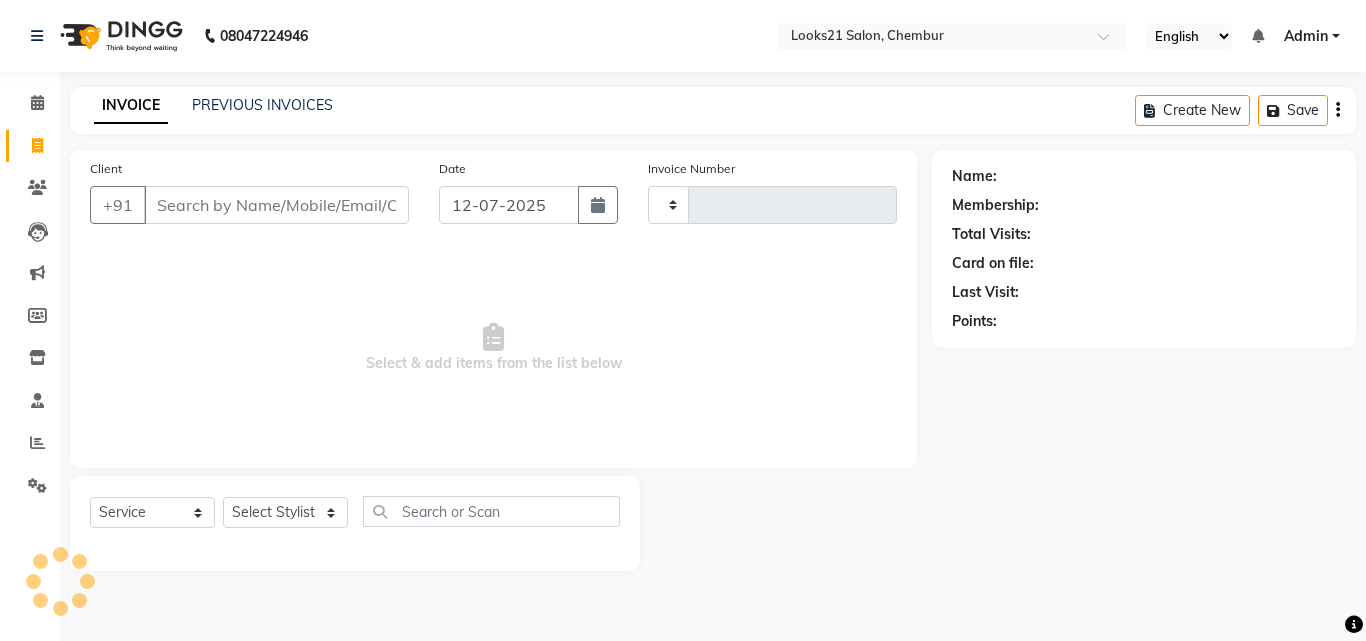click on "Client" at bounding box center [276, 205] 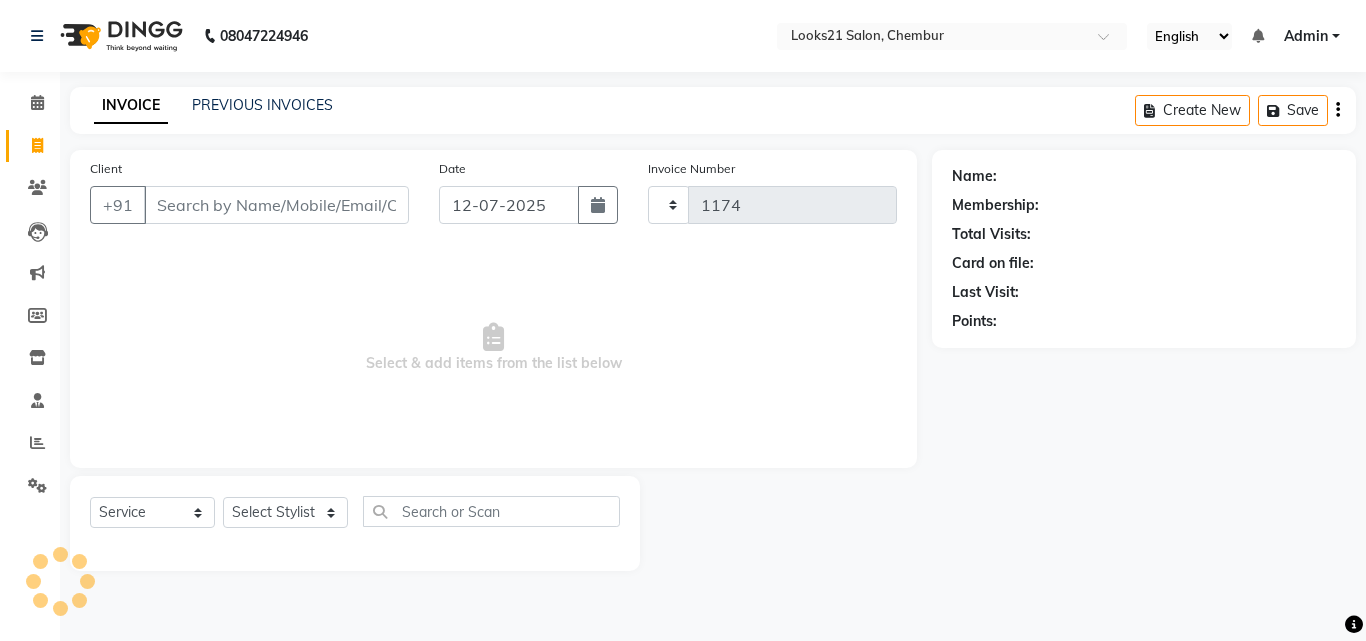 select on "844" 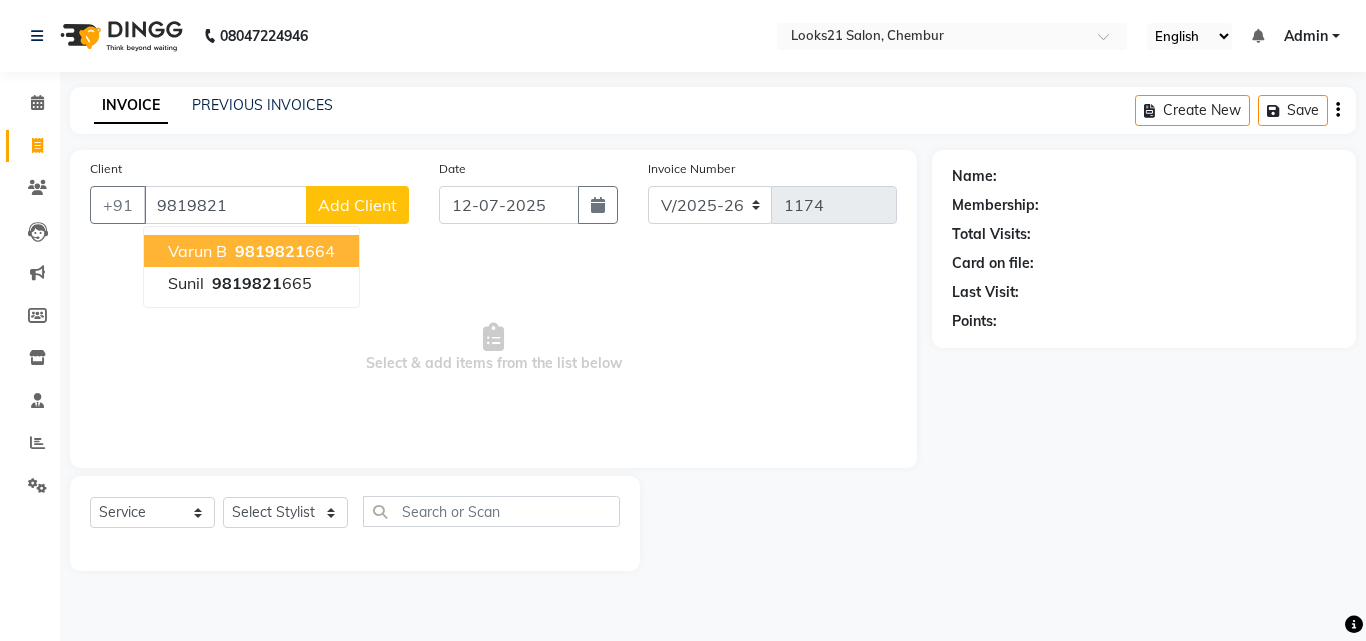 click on "9819821" at bounding box center (270, 251) 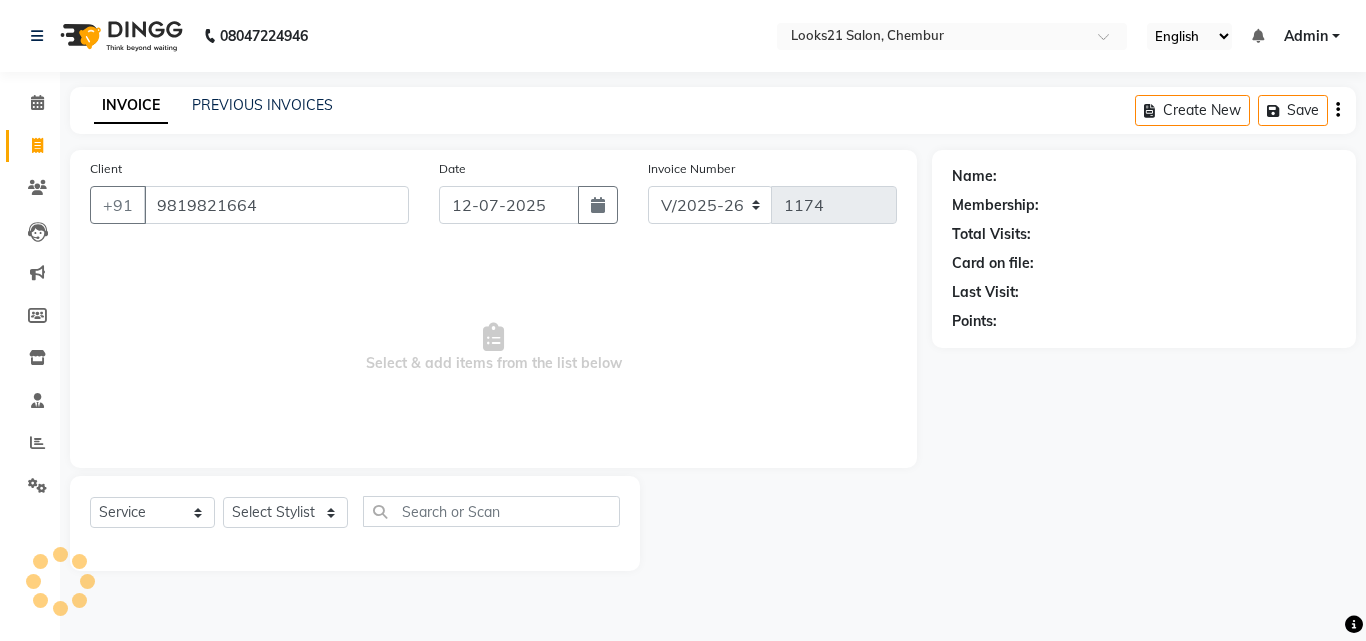 type on "9819821664" 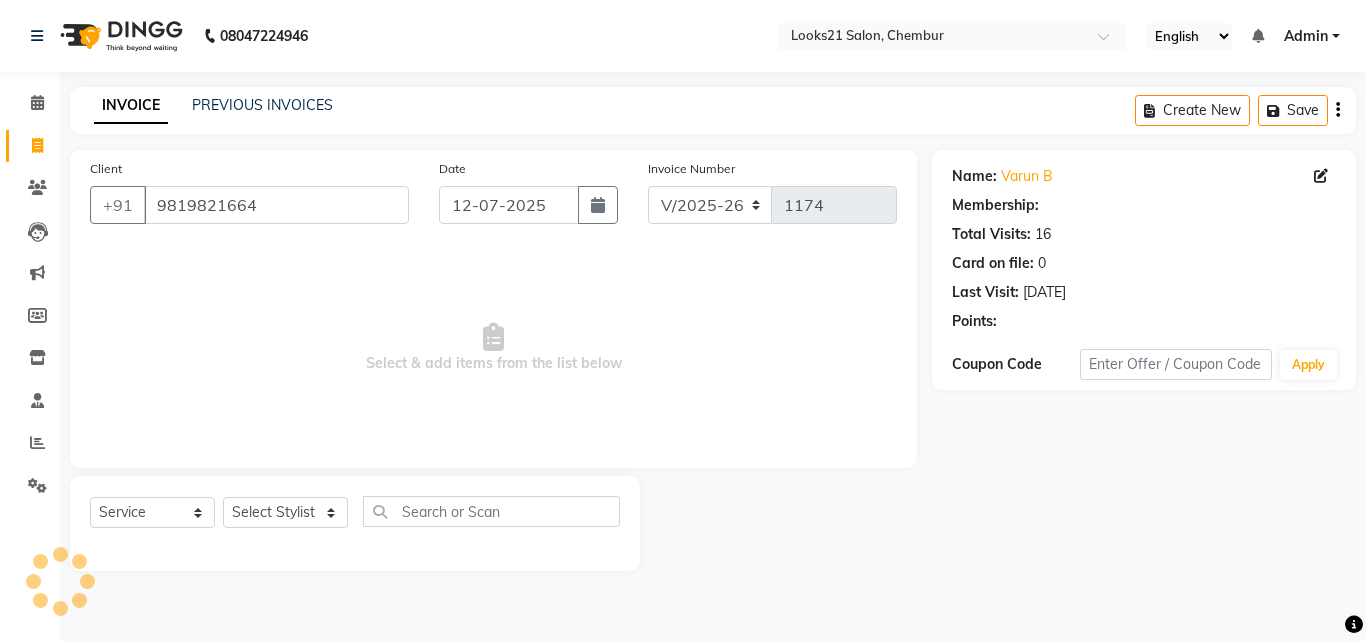 select on "1: Object" 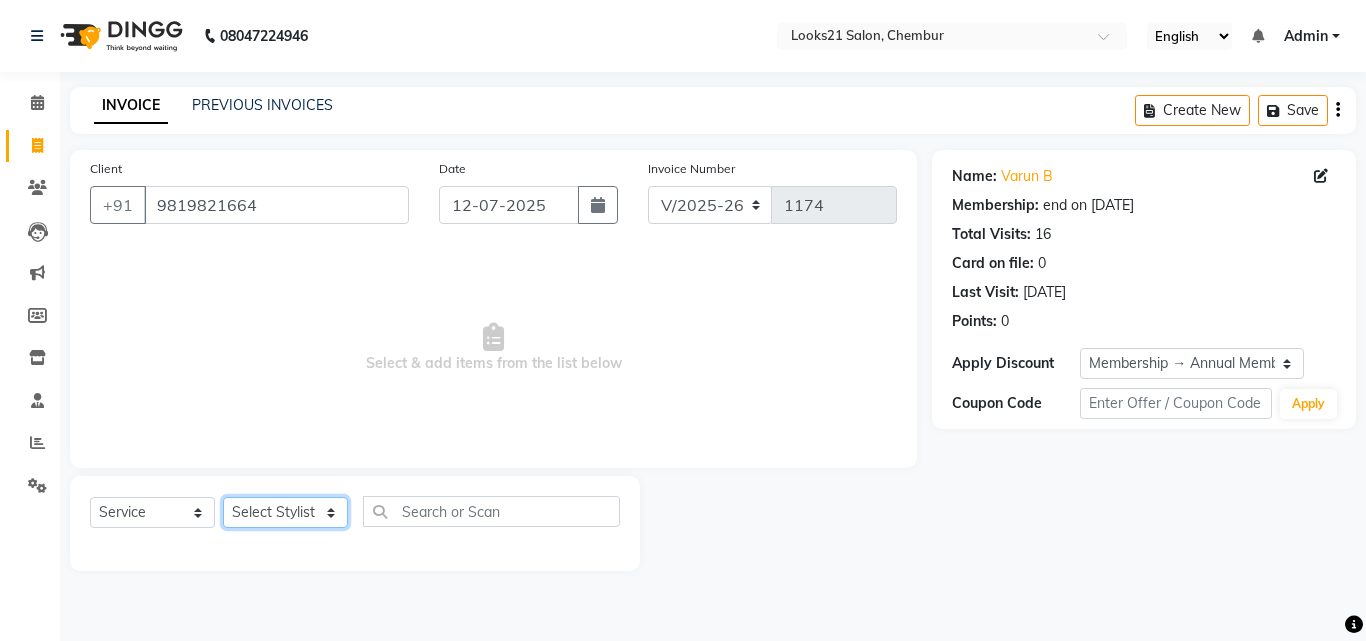 click on "Select Stylist [PERSON_NAME] [PERSON_NAME] [PERSON_NAME] [PERSON_NAME] [PERSON_NAME] [PERSON_NAME] [PERSON_NAME]" 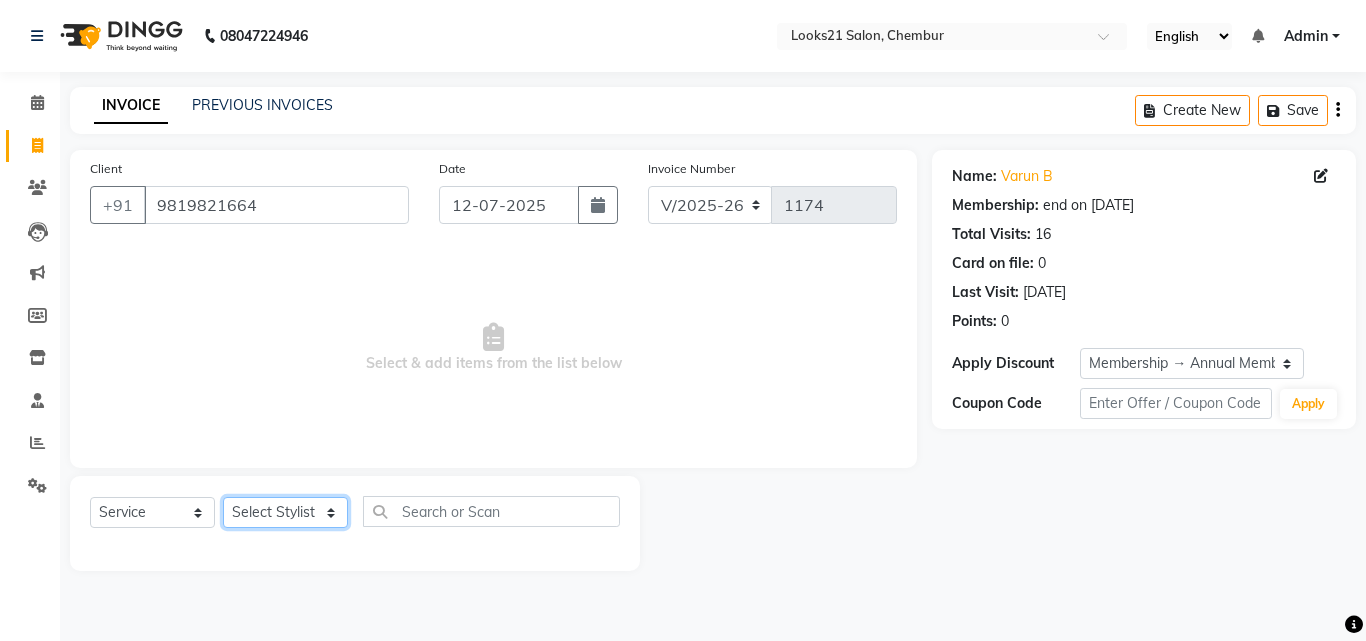 select on "13882" 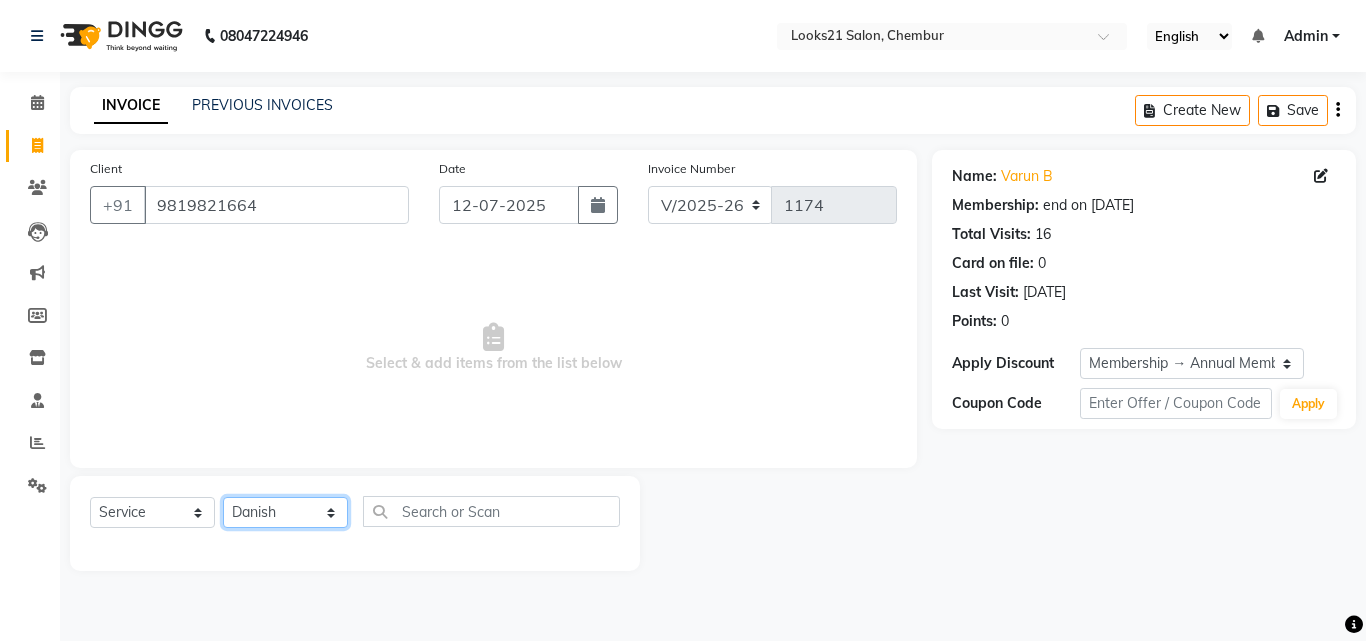 click on "Select Stylist [PERSON_NAME] [PERSON_NAME] [PERSON_NAME] [PERSON_NAME] [PERSON_NAME] [PERSON_NAME] [PERSON_NAME]" 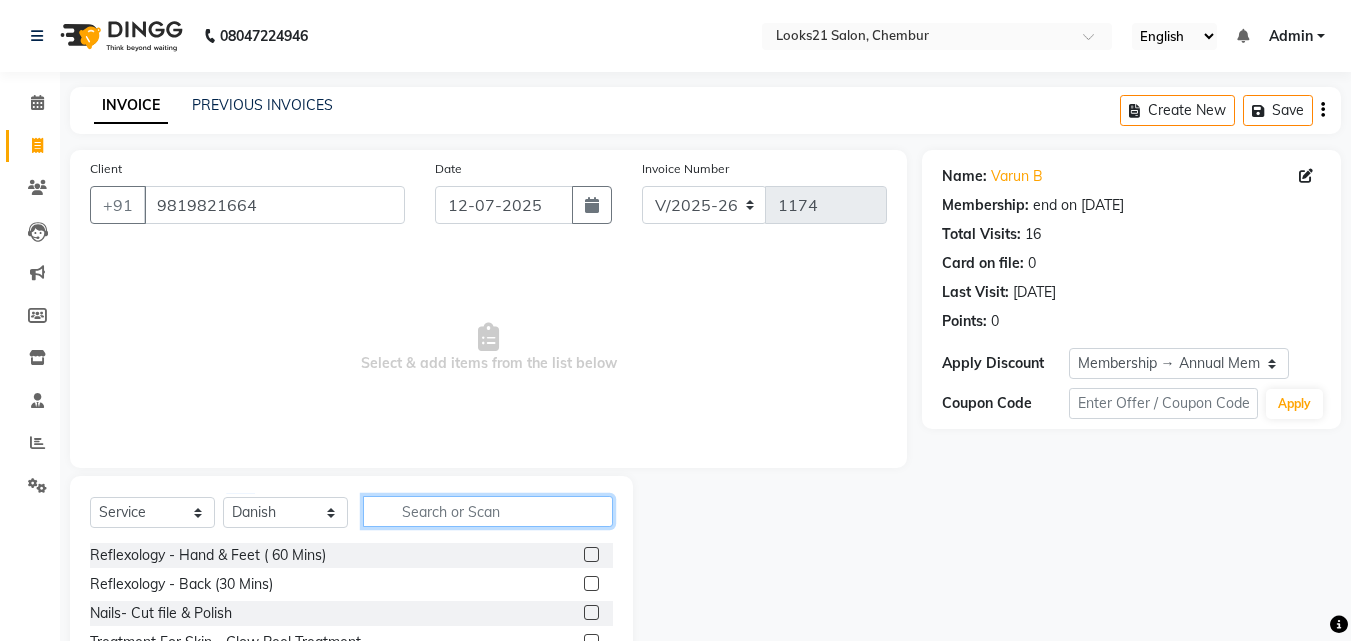 click 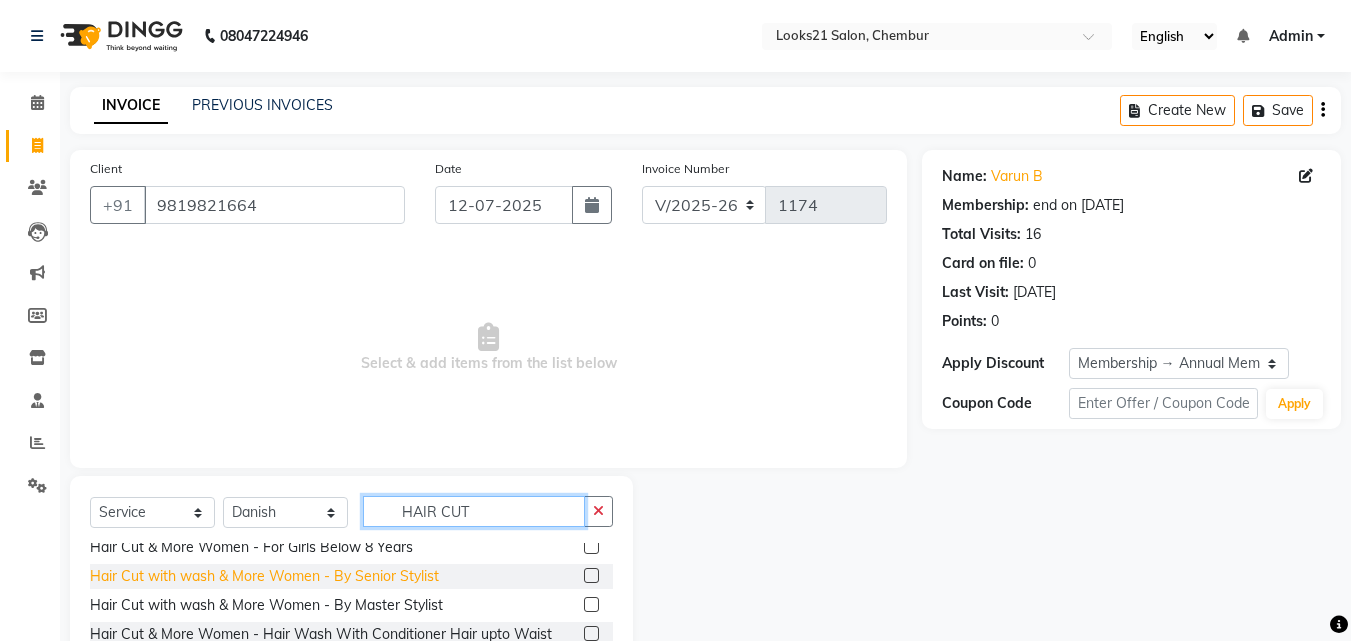 scroll, scrollTop: 287, scrollLeft: 0, axis: vertical 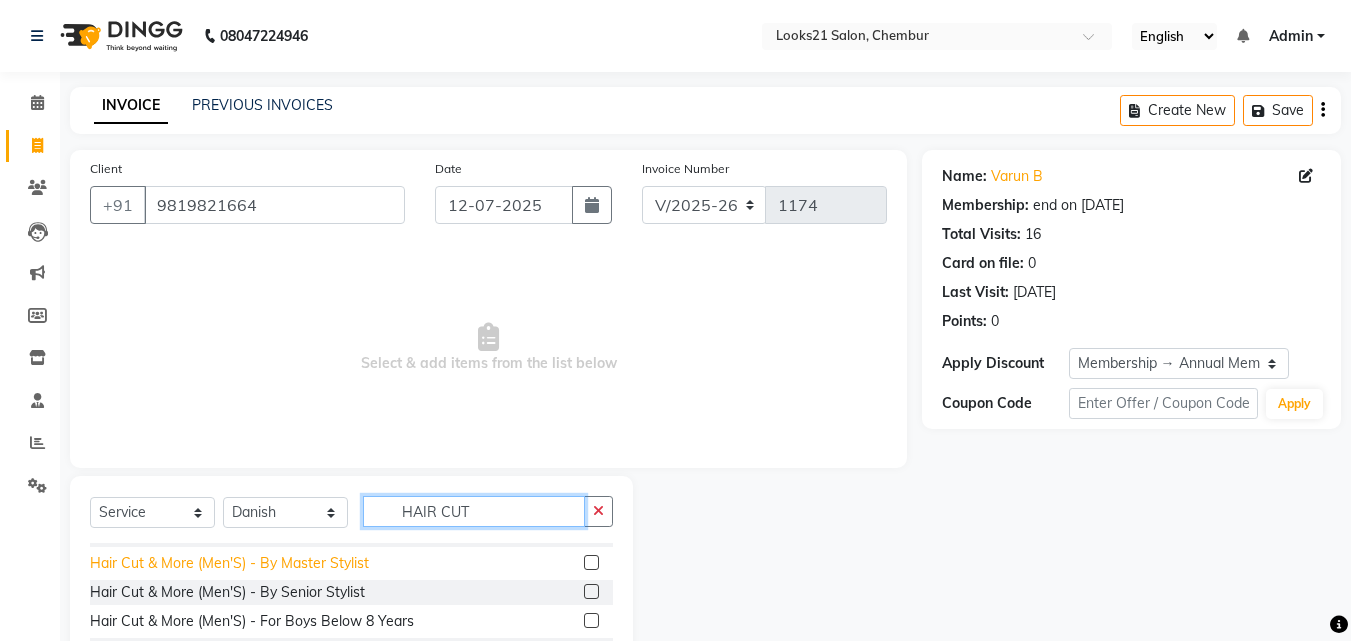 type on "HAIR CUT" 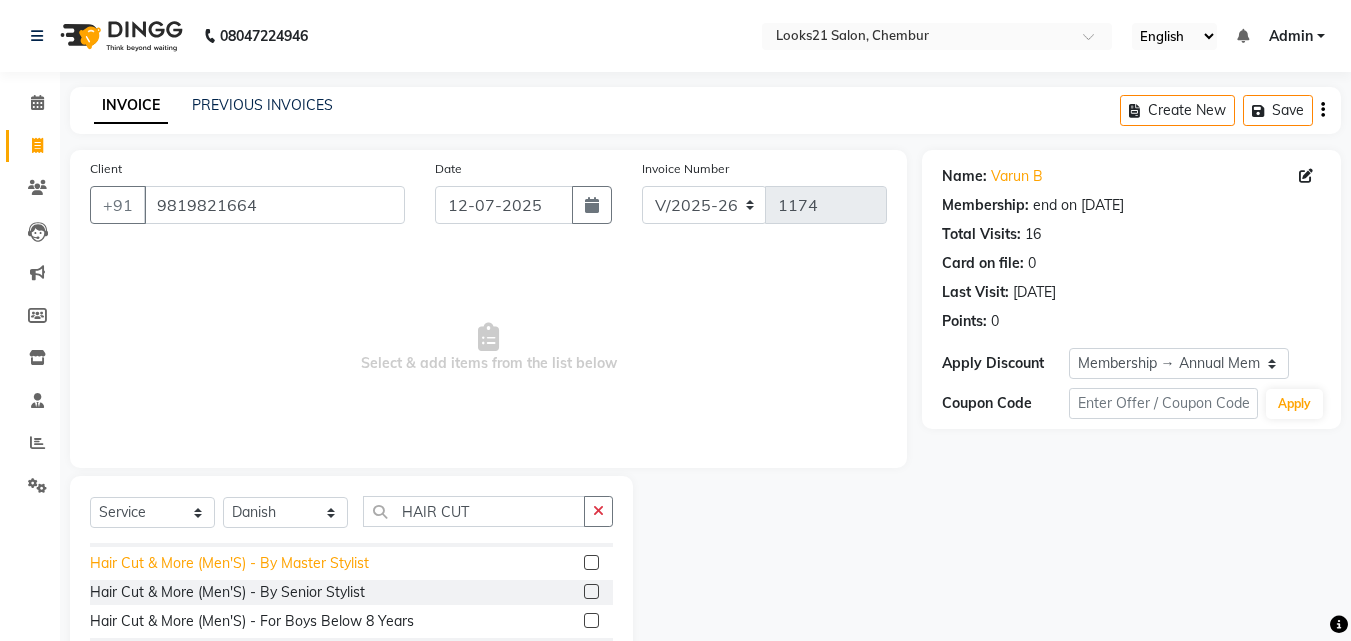 click on "Hair Cut & More (Men'S)  - By Master Stylist" 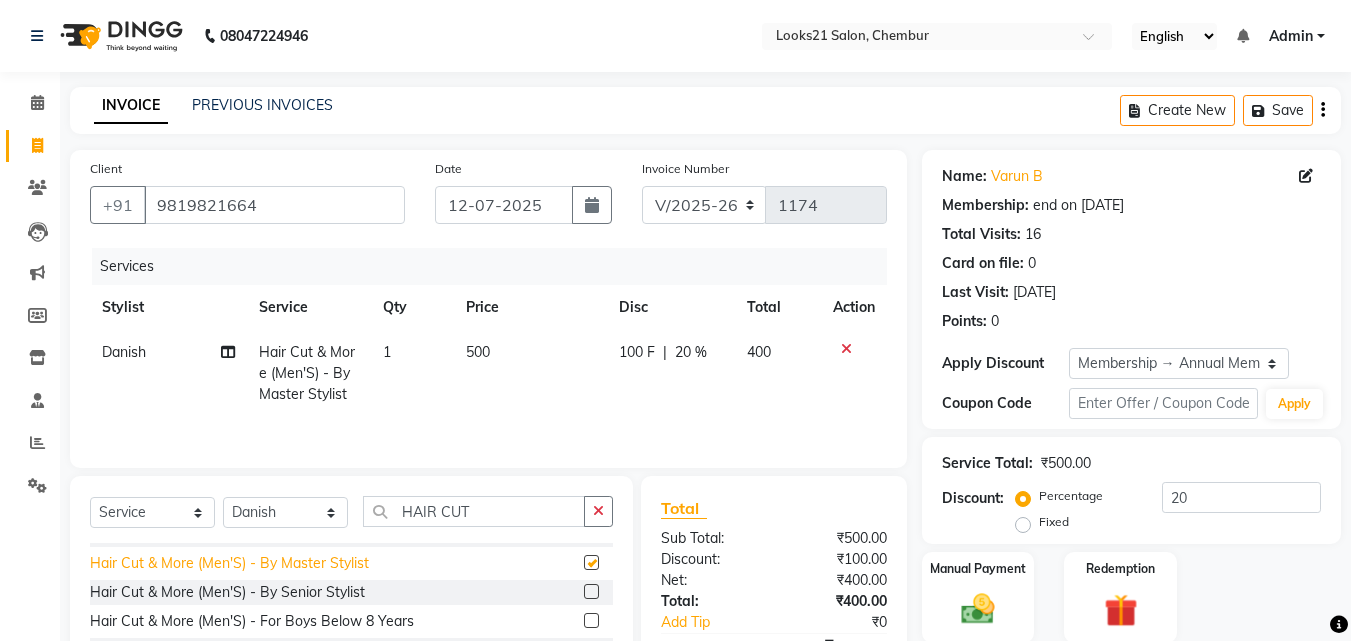 checkbox on "false" 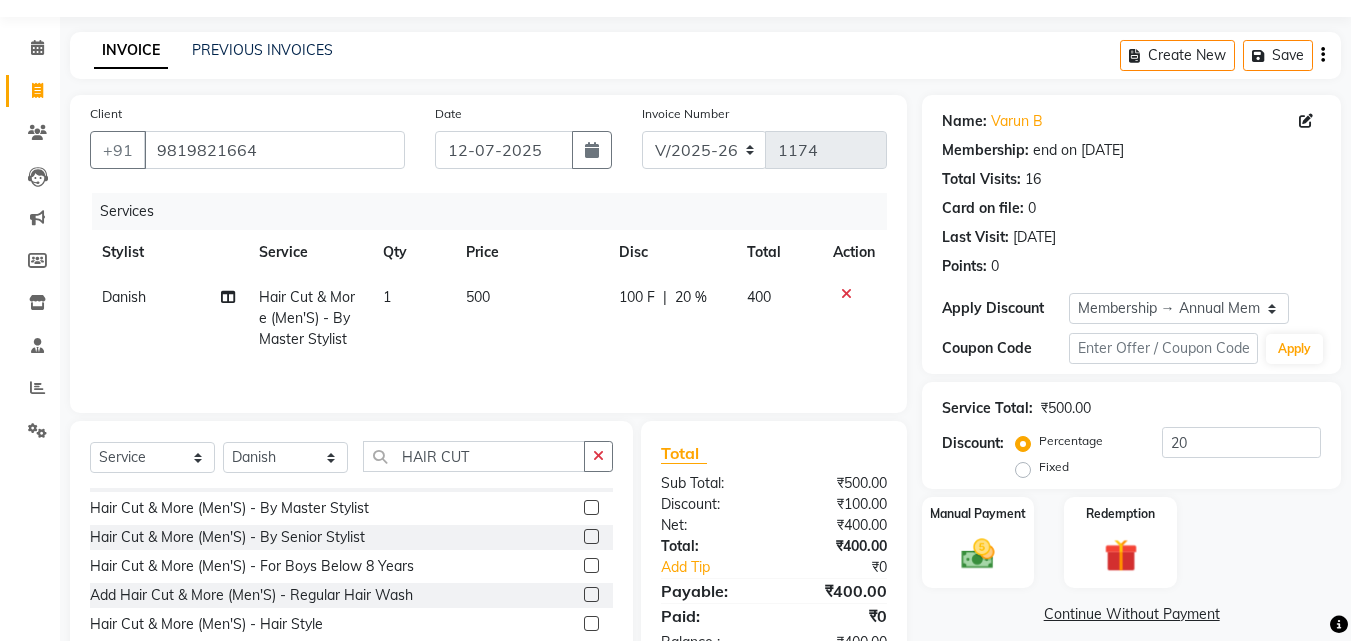 scroll, scrollTop: 100, scrollLeft: 0, axis: vertical 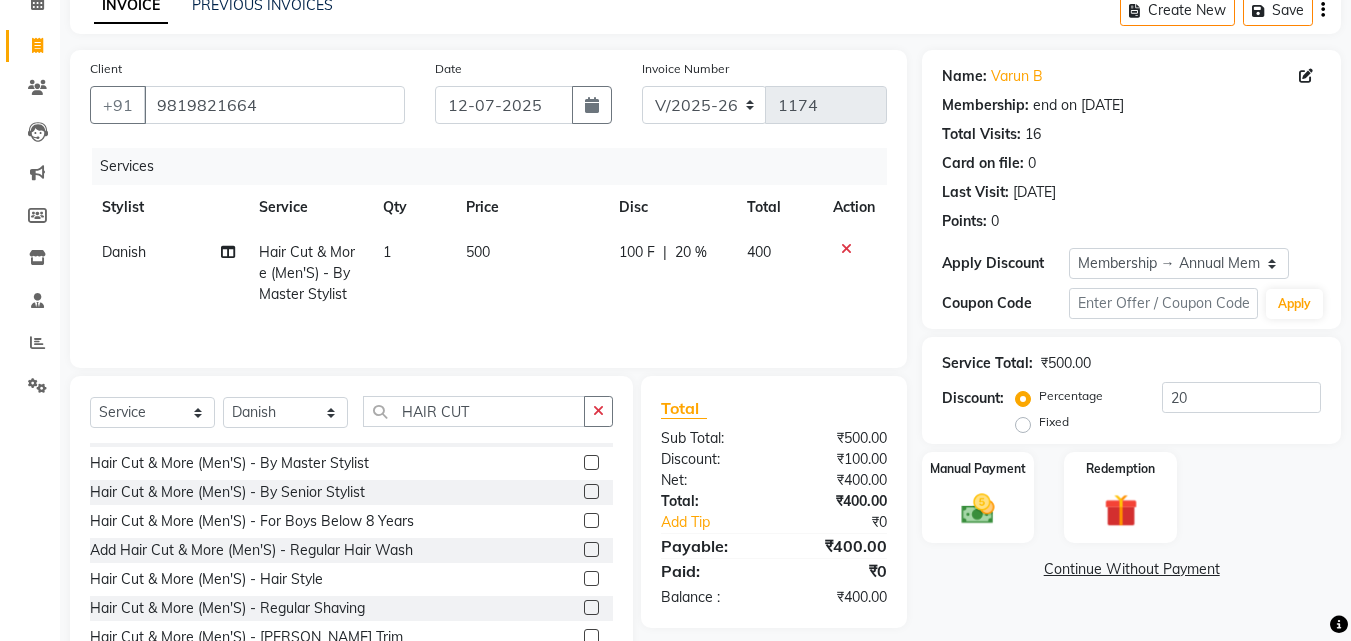click on "500" 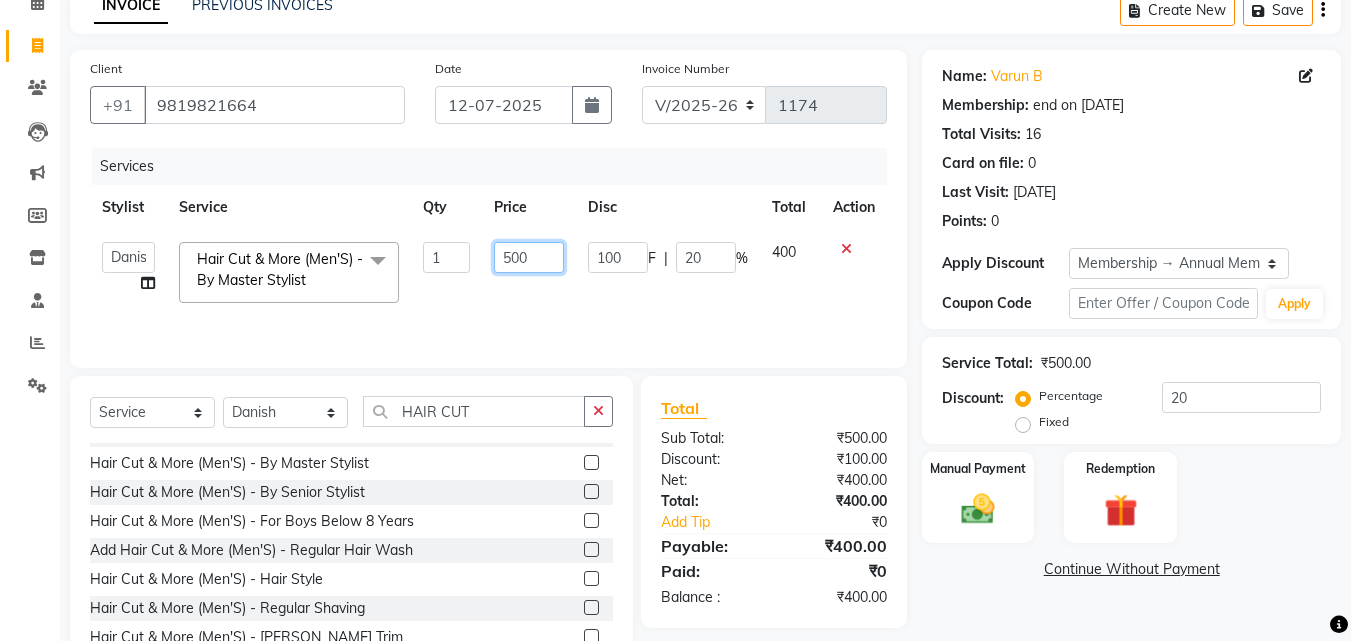 drag, startPoint x: 547, startPoint y: 262, endPoint x: 482, endPoint y: 254, distance: 65.490456 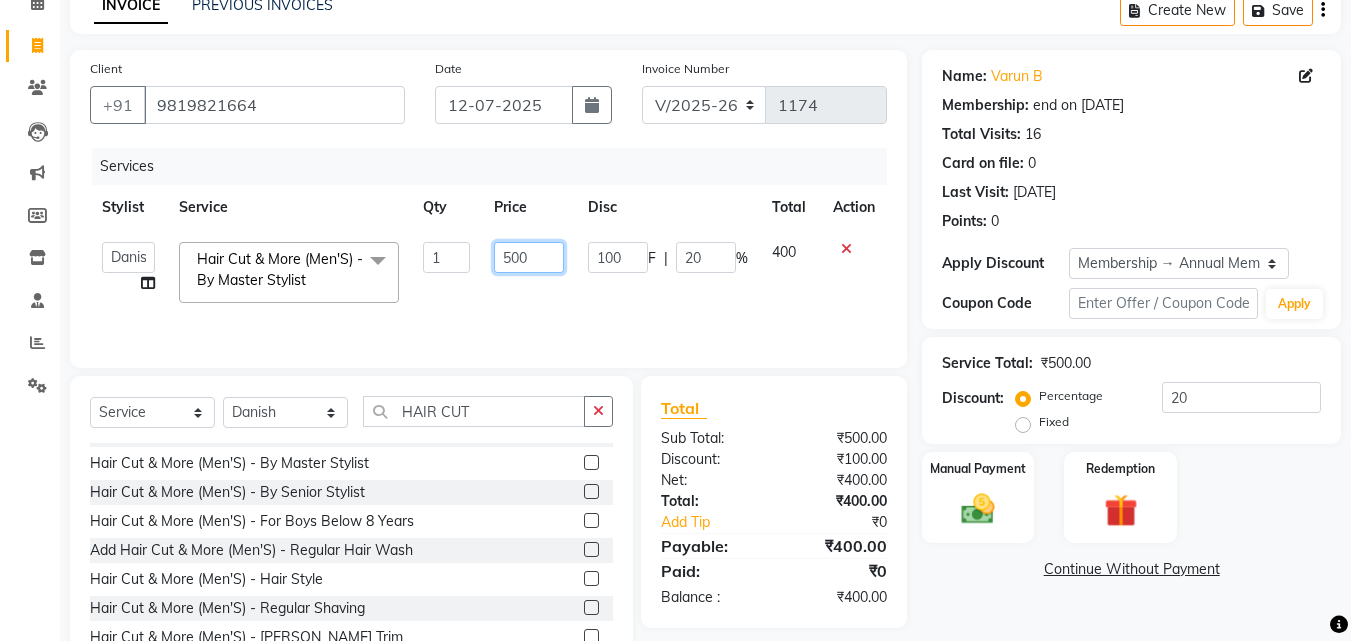 click on "500" 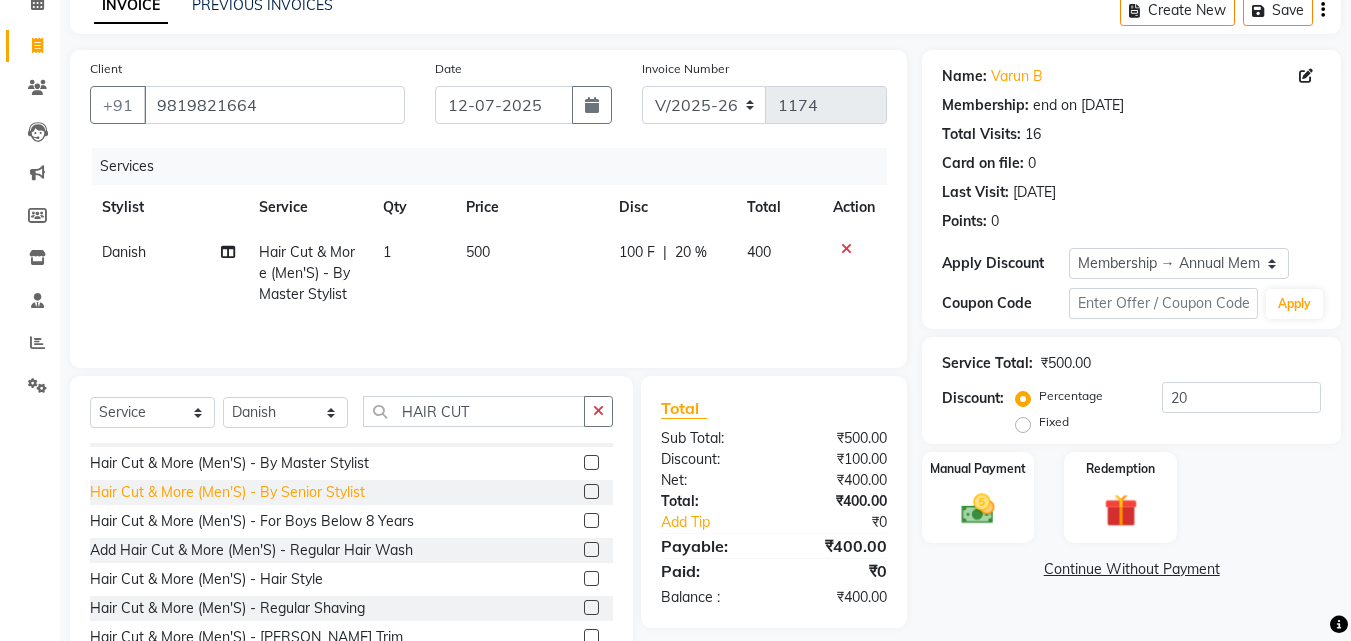 click on "Hair Cut & More (Men'S)  - By Senior Stylist" 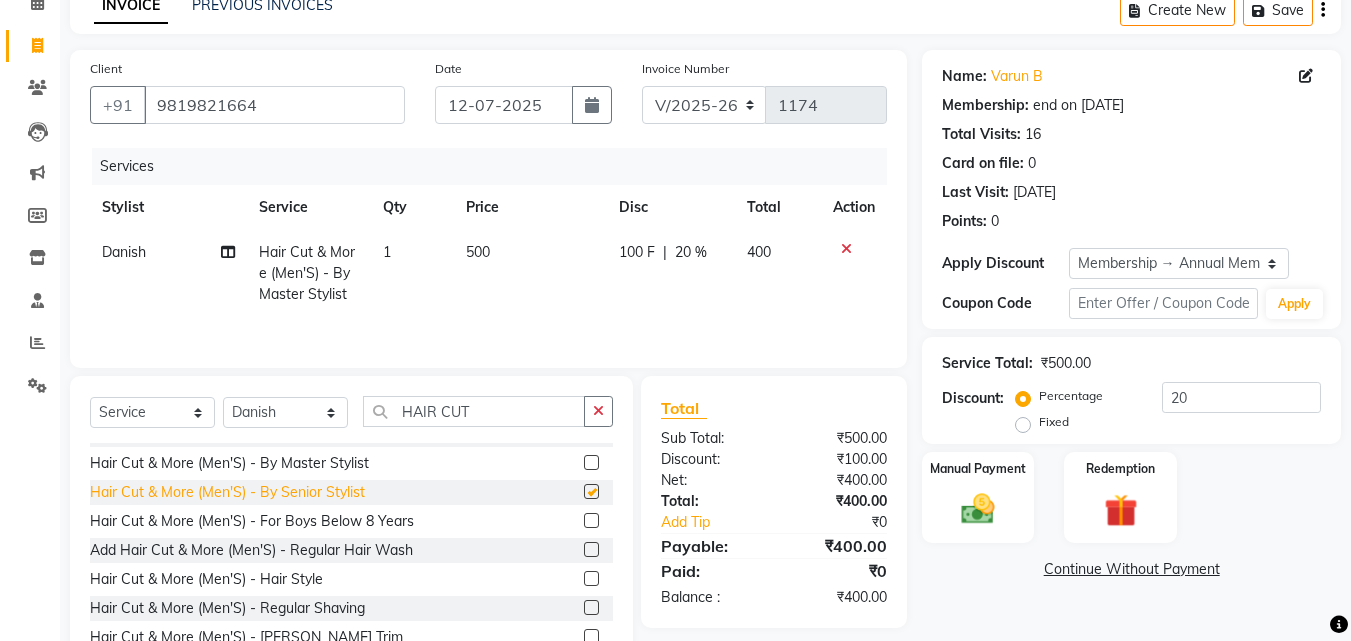 checkbox on "false" 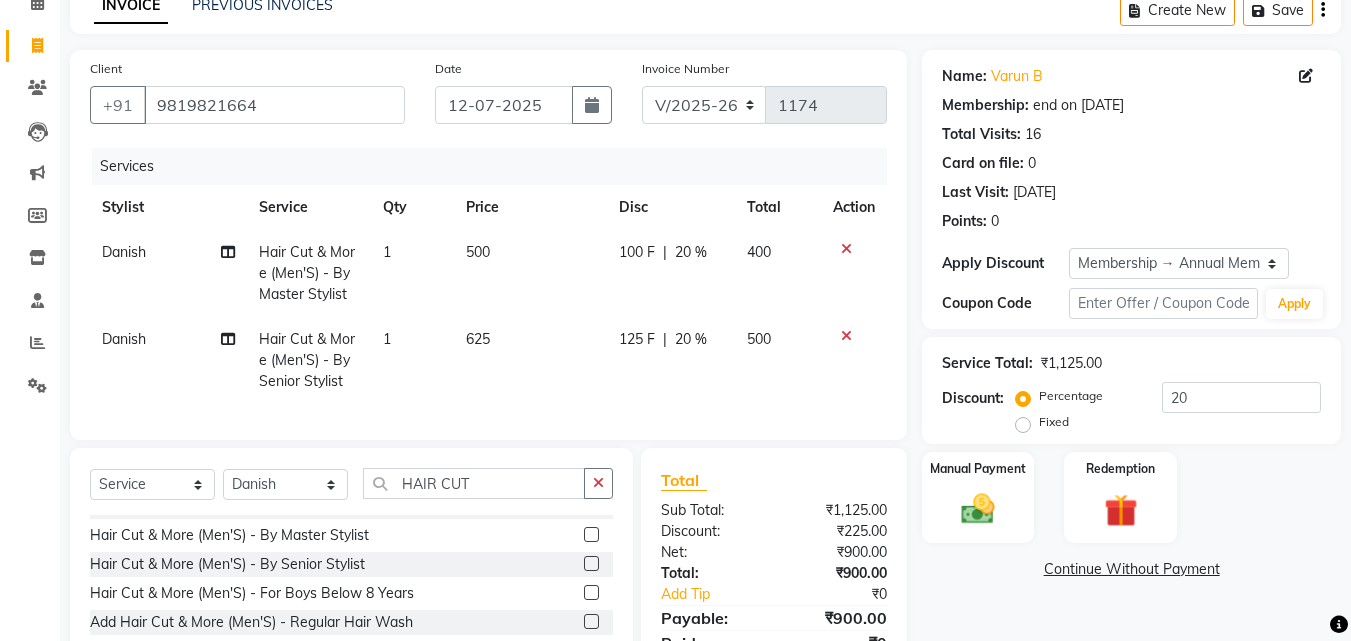 click 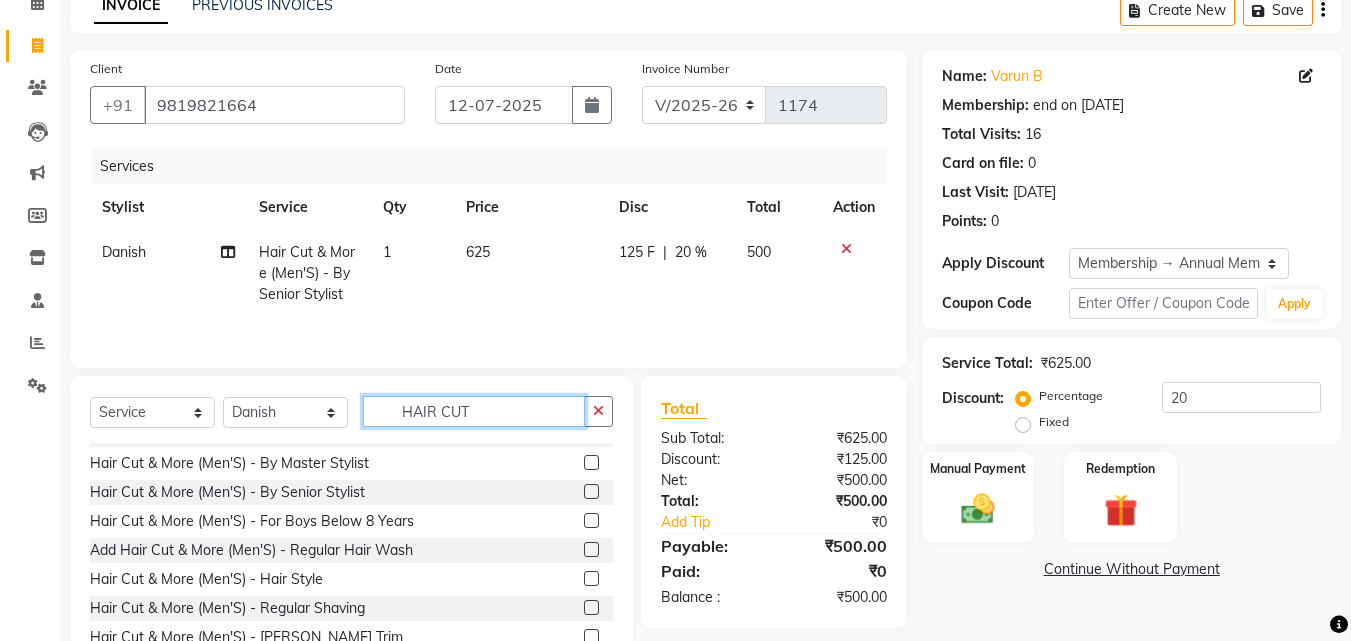 drag, startPoint x: 495, startPoint y: 406, endPoint x: 340, endPoint y: 412, distance: 155.11609 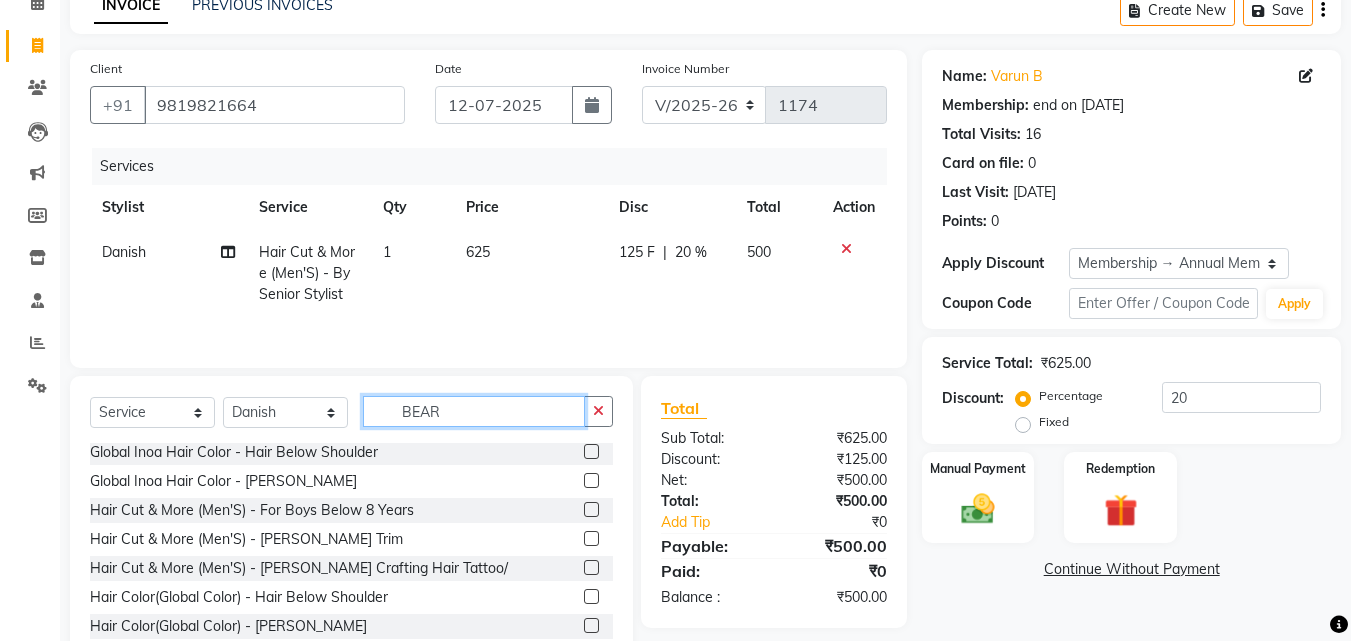 scroll, scrollTop: 0, scrollLeft: 0, axis: both 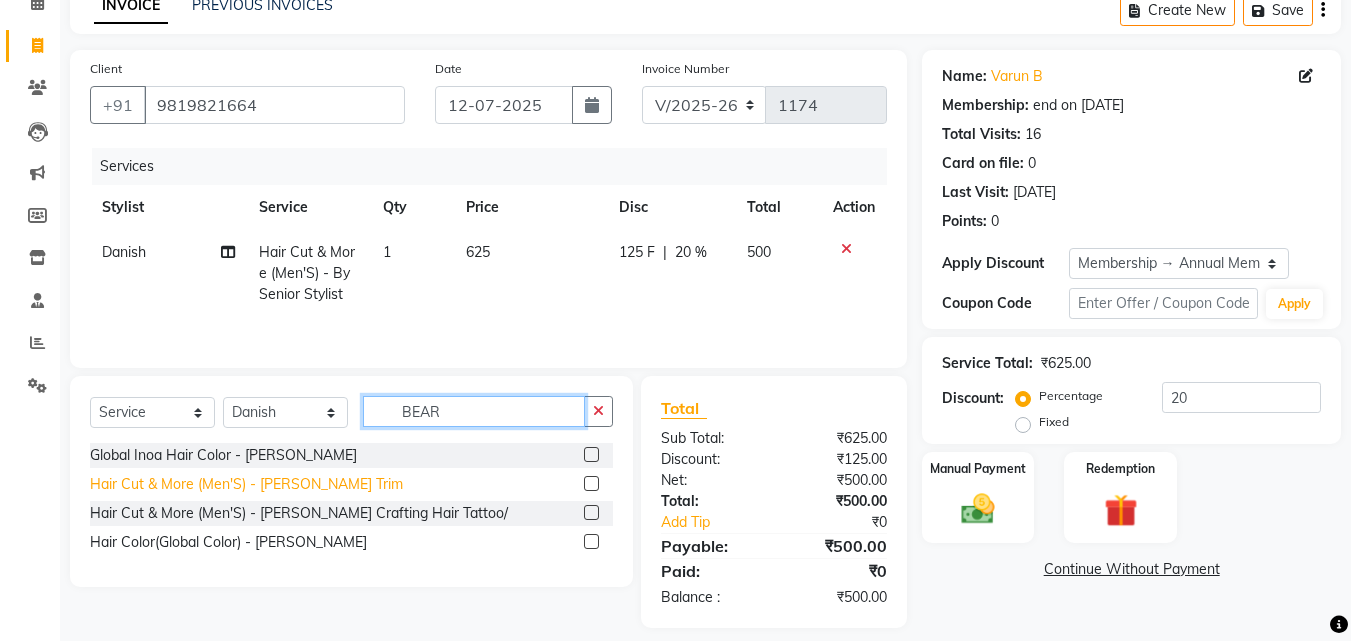 type on "BEAR" 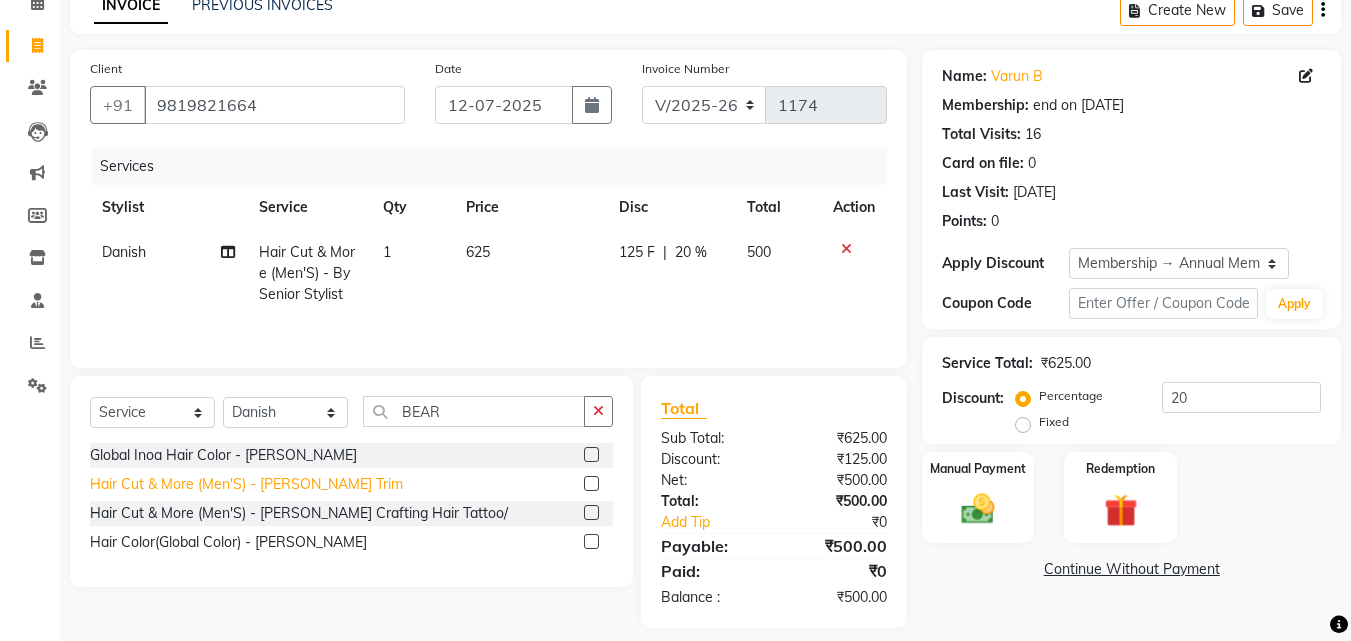 click on "Hair Cut & More (Men'S)  - [PERSON_NAME] Trim" 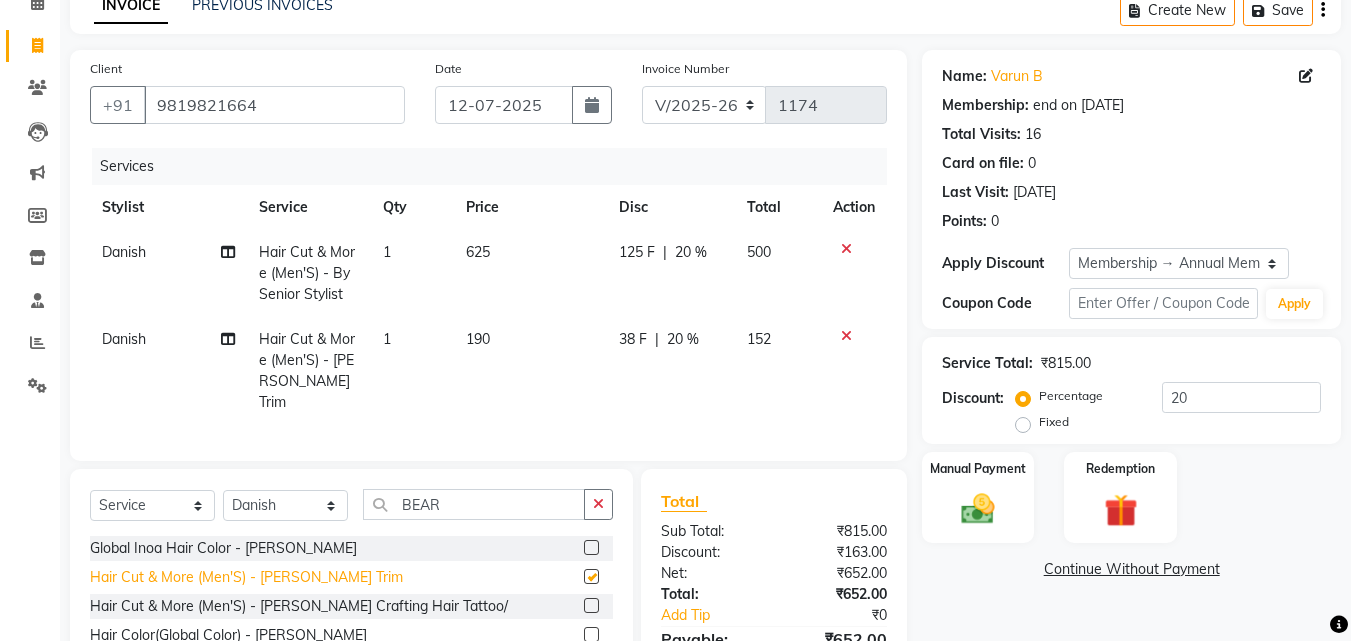 checkbox on "false" 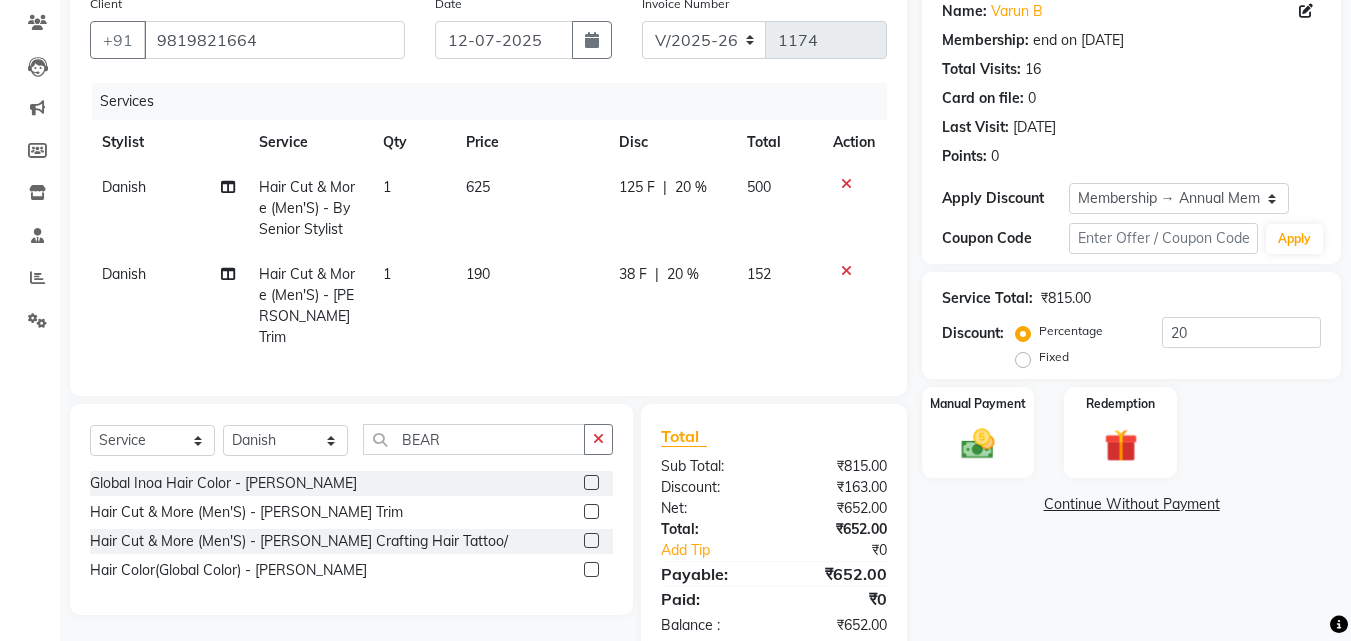 scroll, scrollTop: 200, scrollLeft: 0, axis: vertical 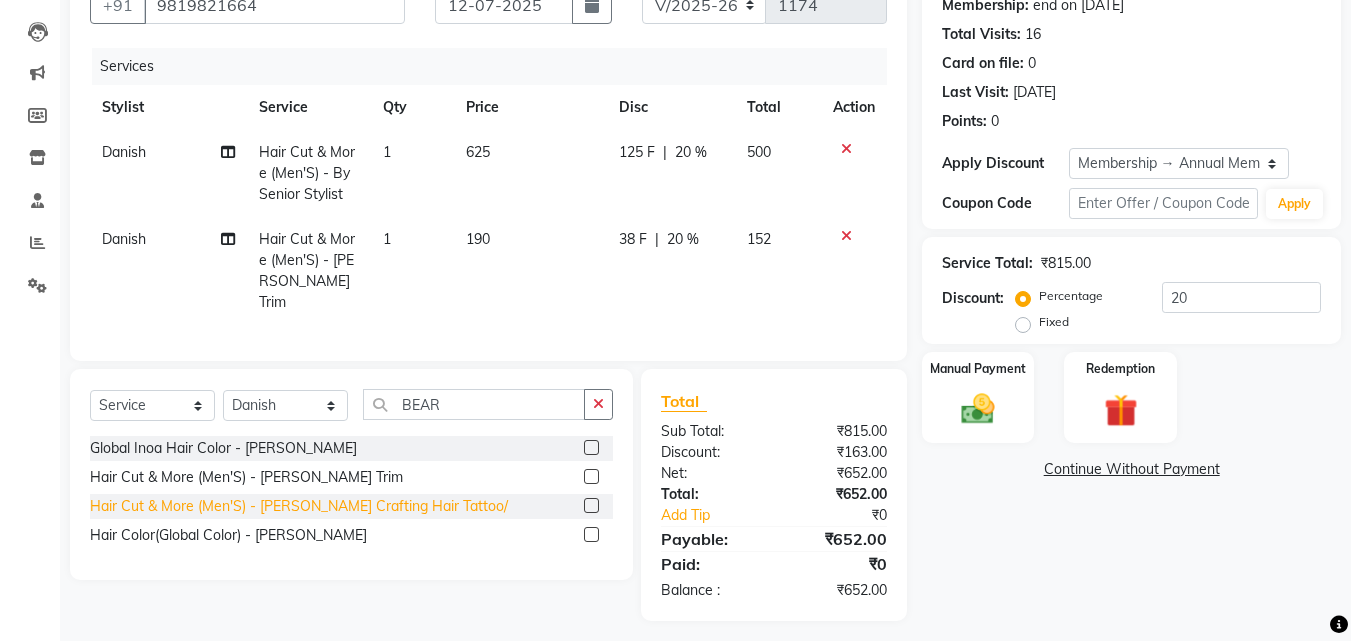 click on "Hair Cut & More (Men'S)  - [PERSON_NAME] Crafting Hair Tattoo/" 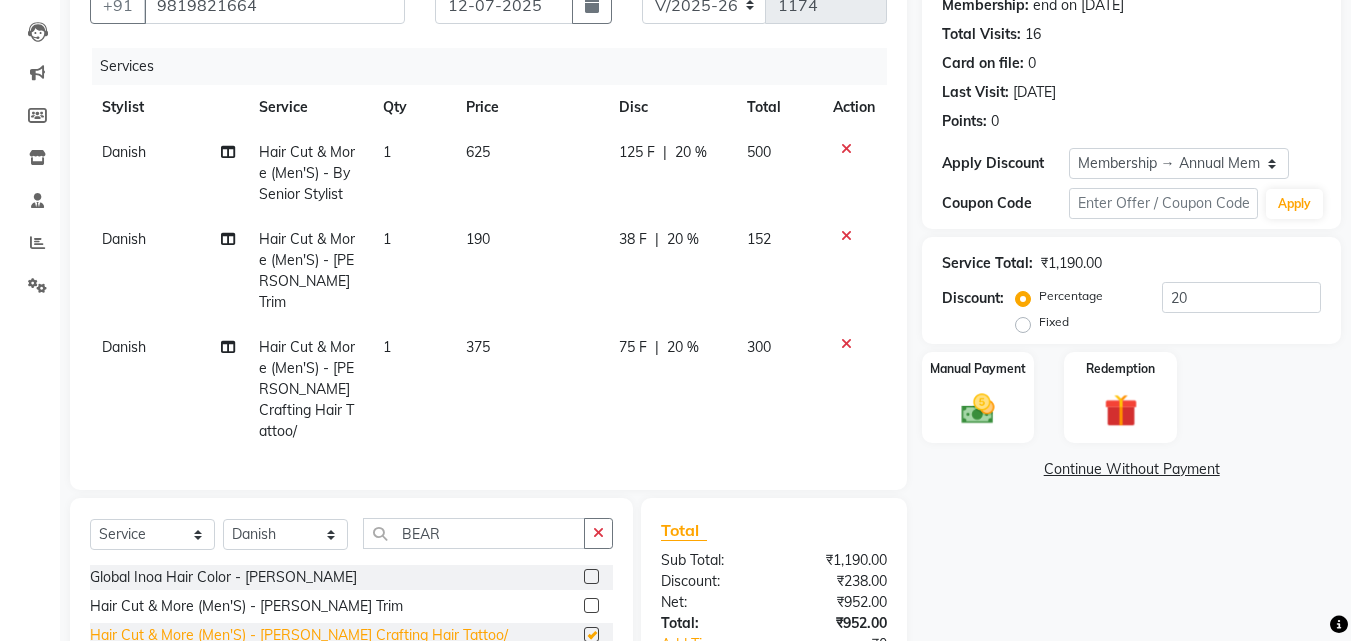 checkbox on "false" 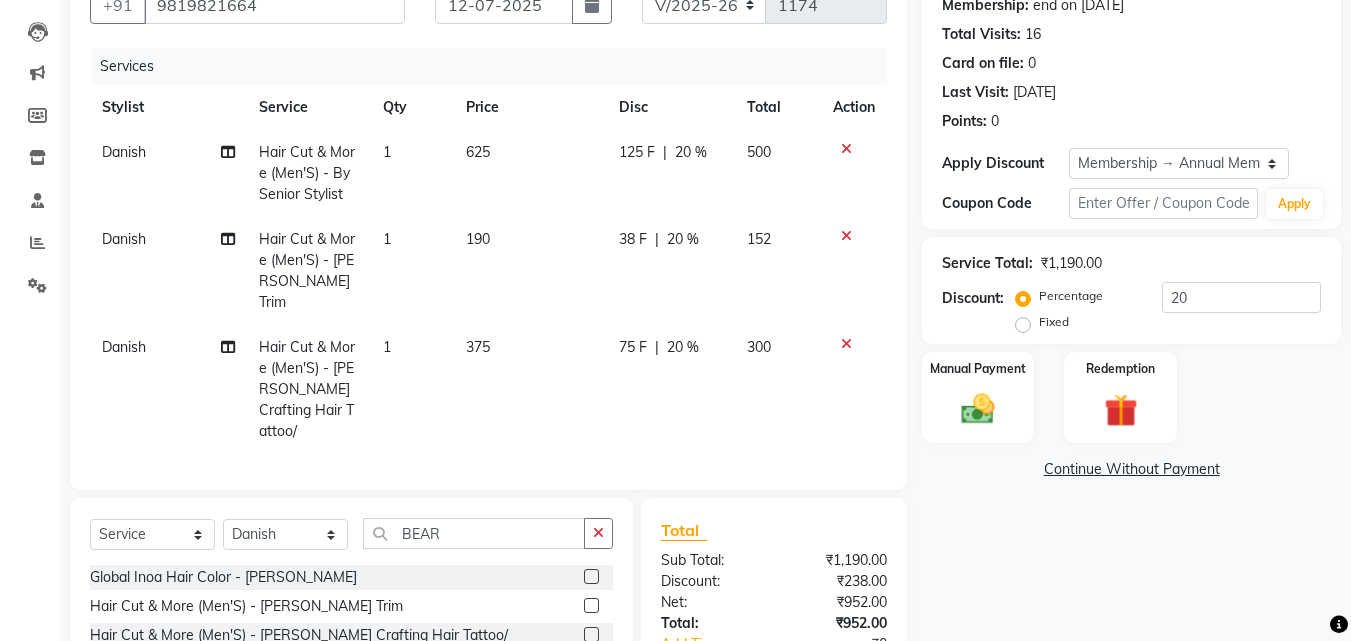 click 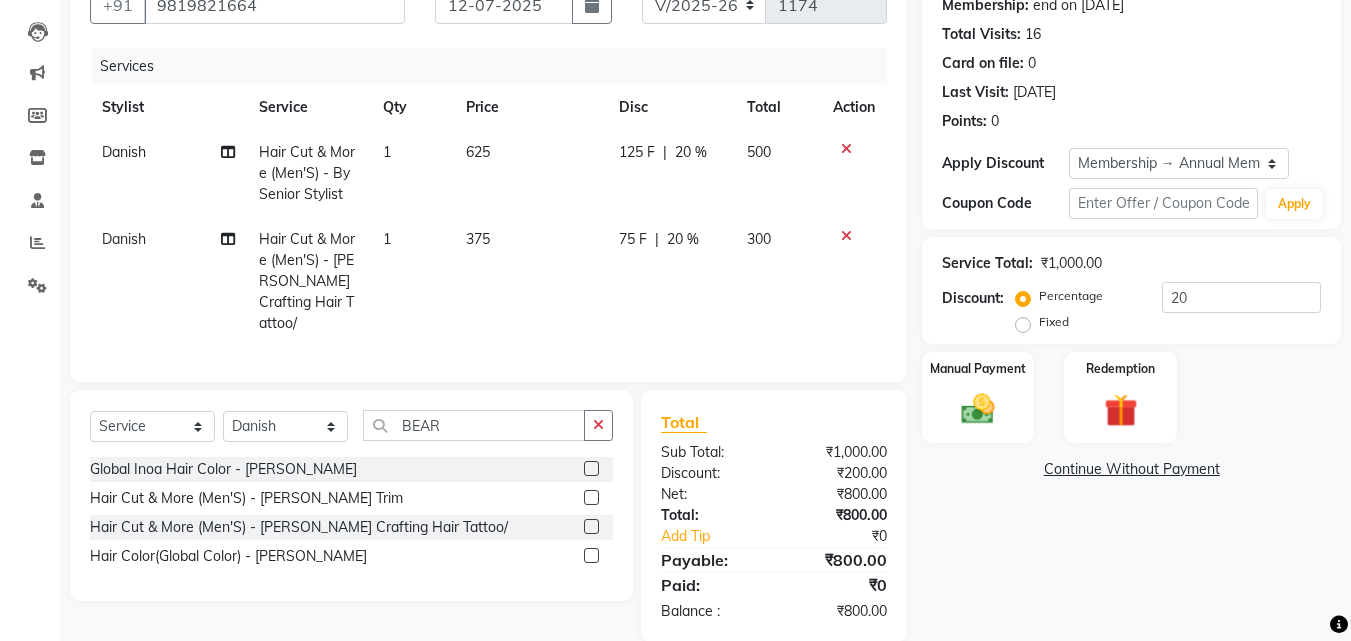 drag, startPoint x: 500, startPoint y: 235, endPoint x: 494, endPoint y: 226, distance: 10.816654 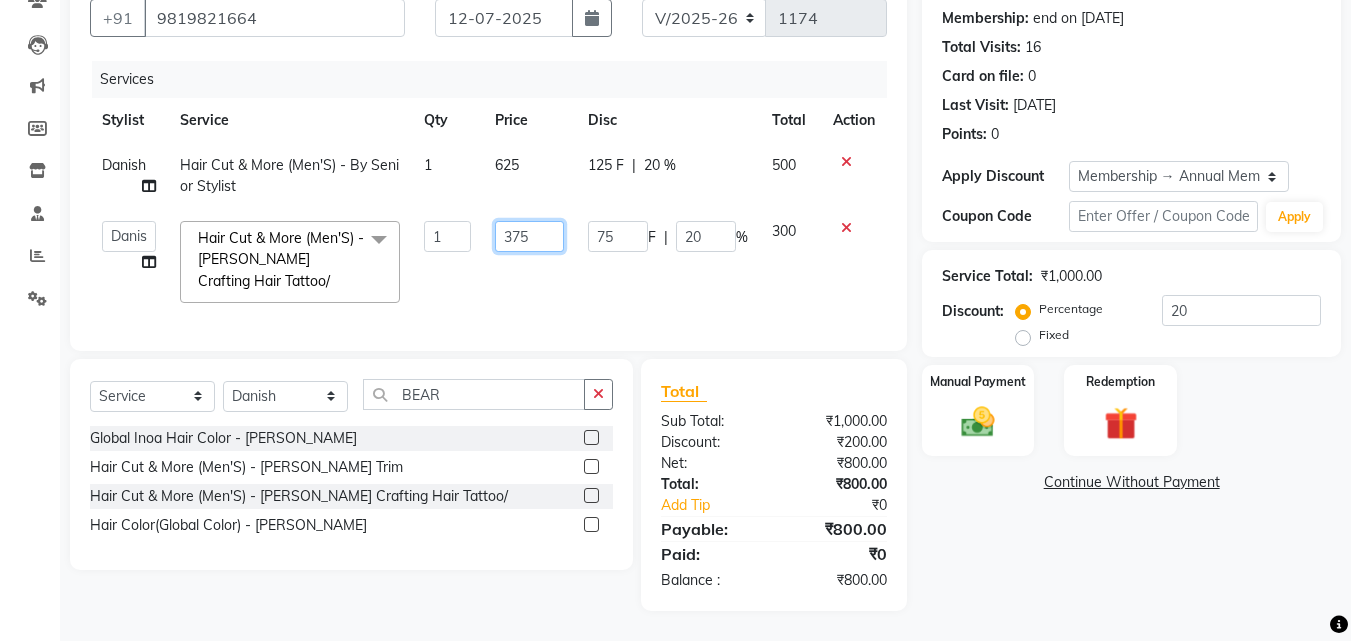 drag, startPoint x: 515, startPoint y: 219, endPoint x: 498, endPoint y: 226, distance: 18.384777 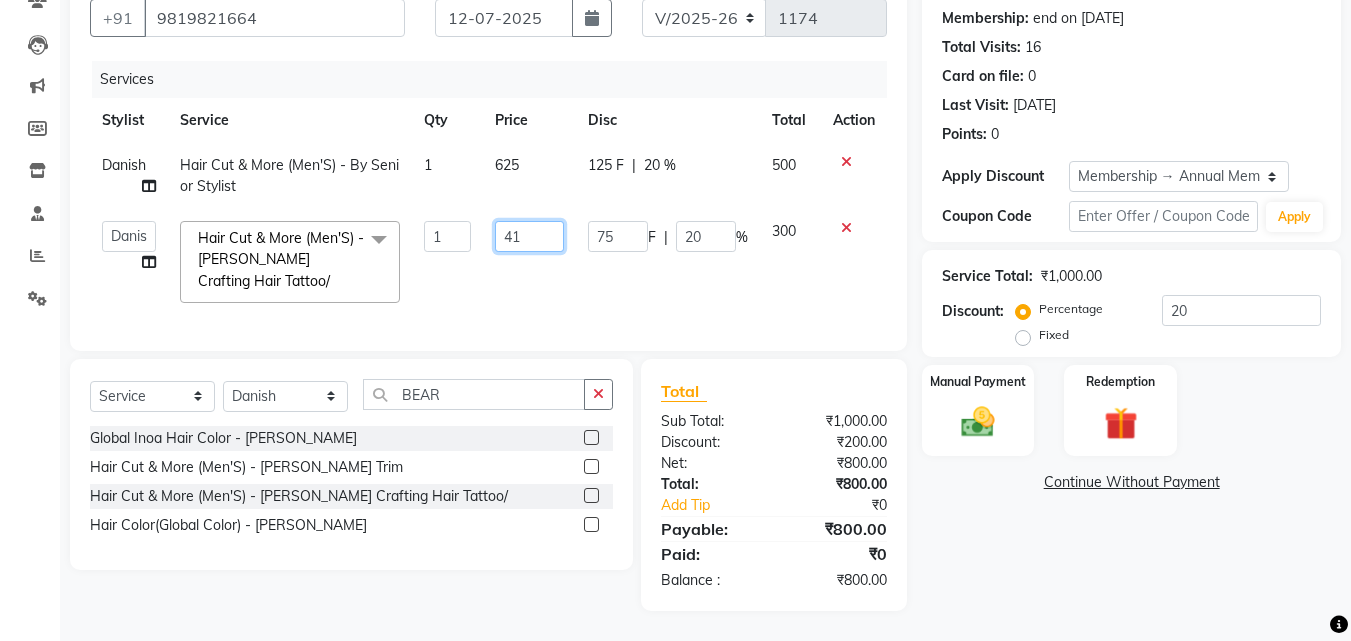 type on "415" 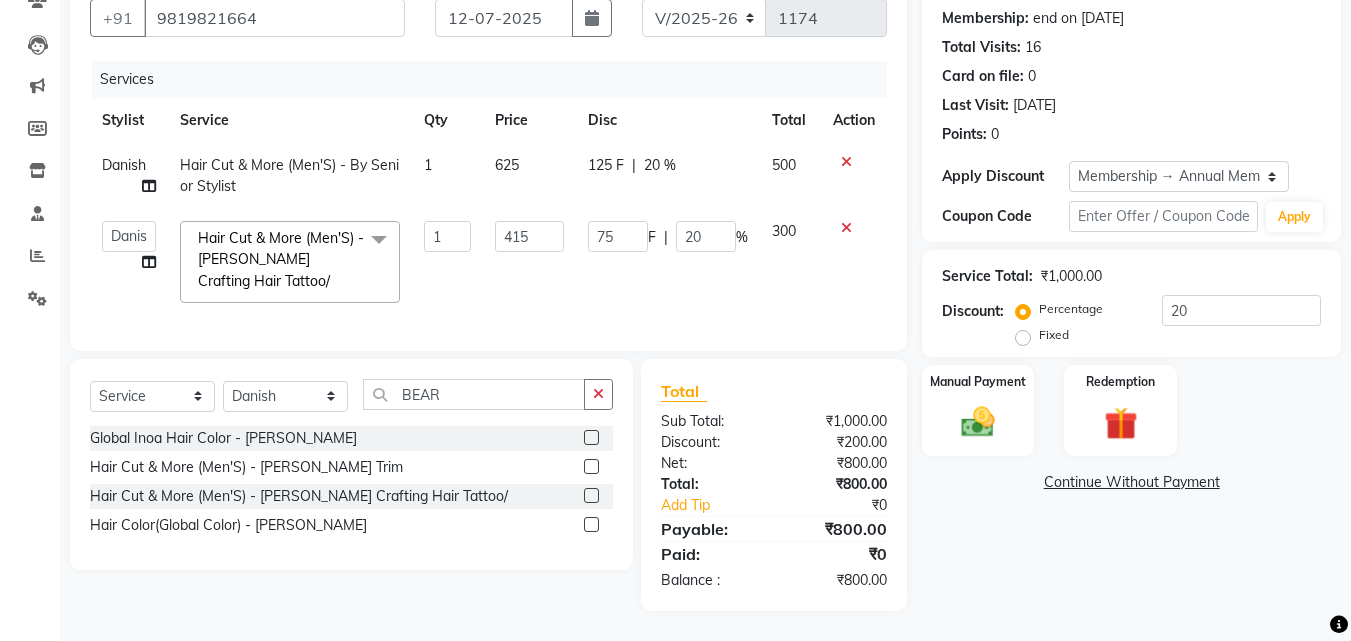 click on "415" 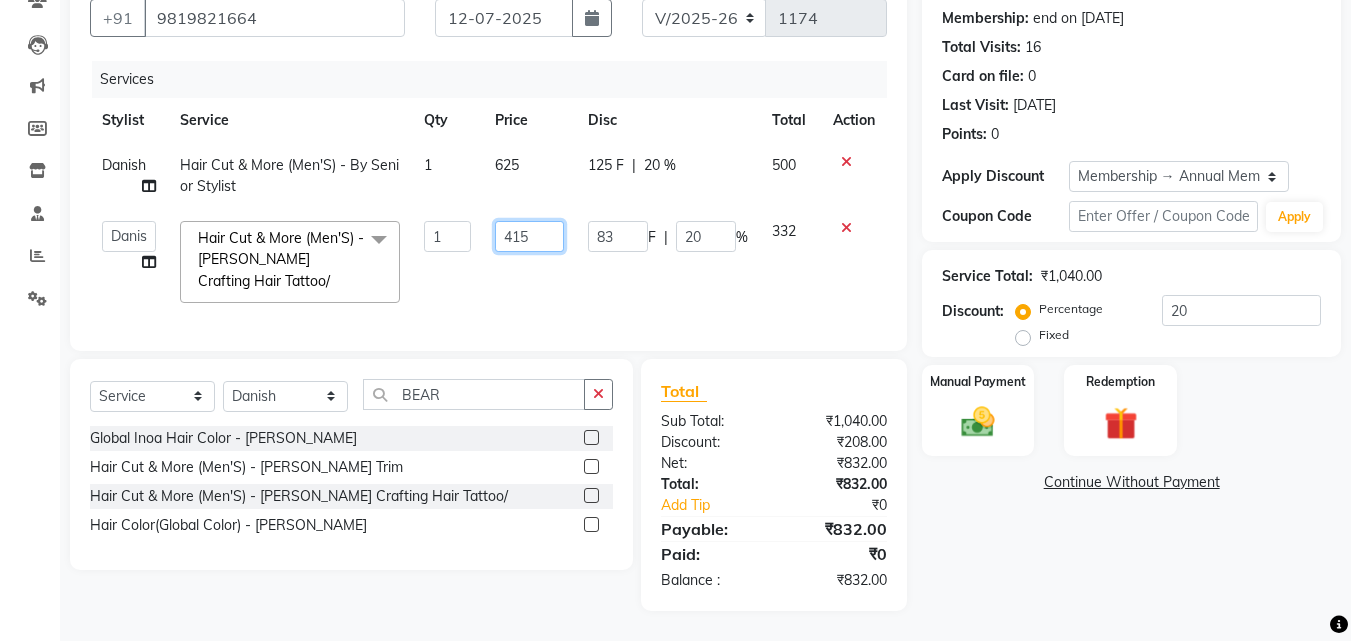drag, startPoint x: 548, startPoint y: 223, endPoint x: 480, endPoint y: 220, distance: 68.06615 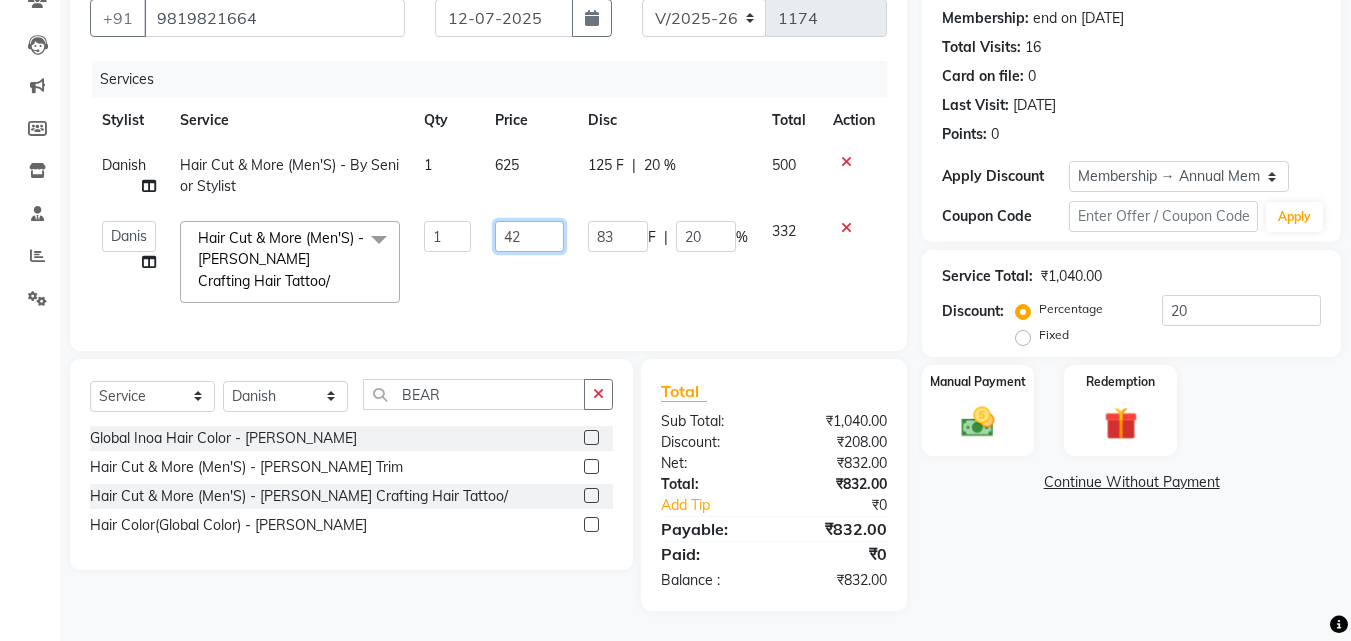 type on "425" 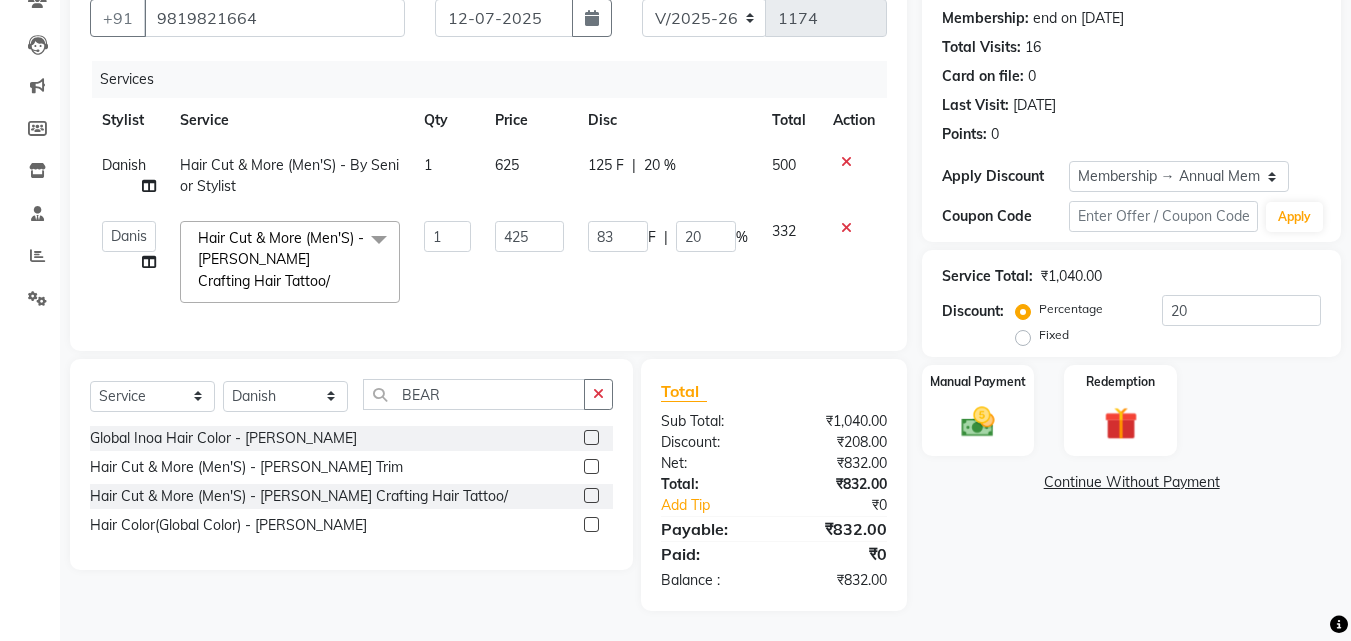 click on "425" 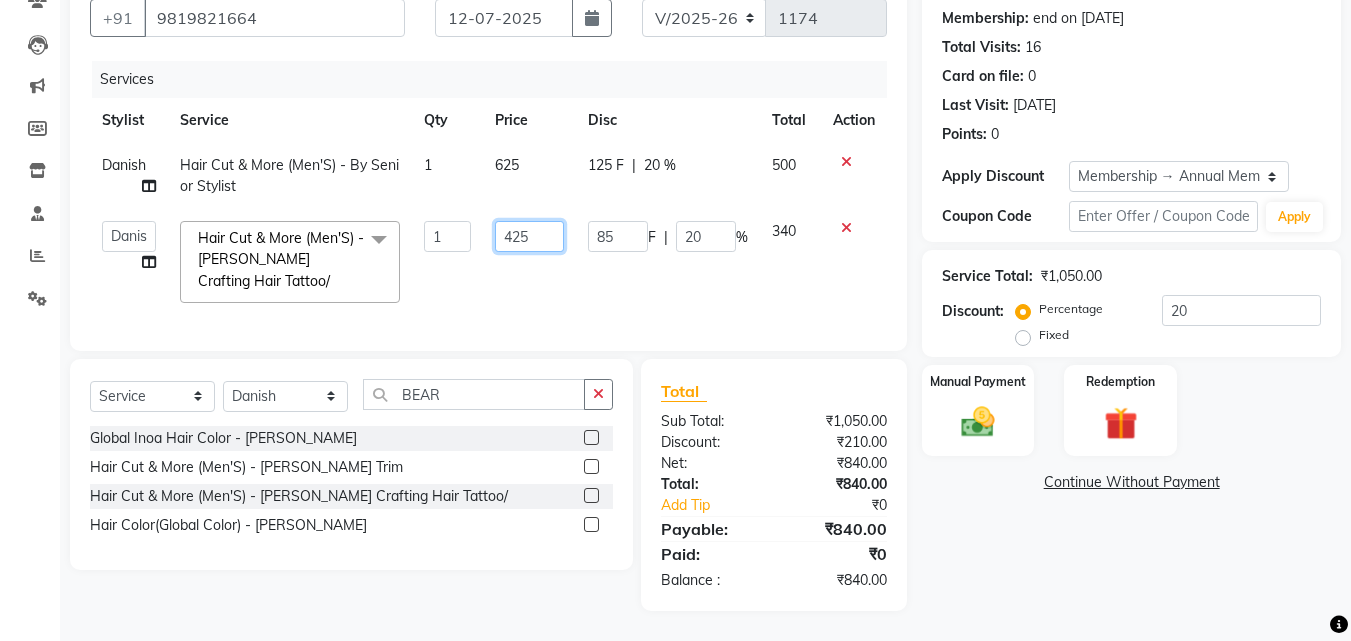 drag, startPoint x: 553, startPoint y: 222, endPoint x: 452, endPoint y: 215, distance: 101.24229 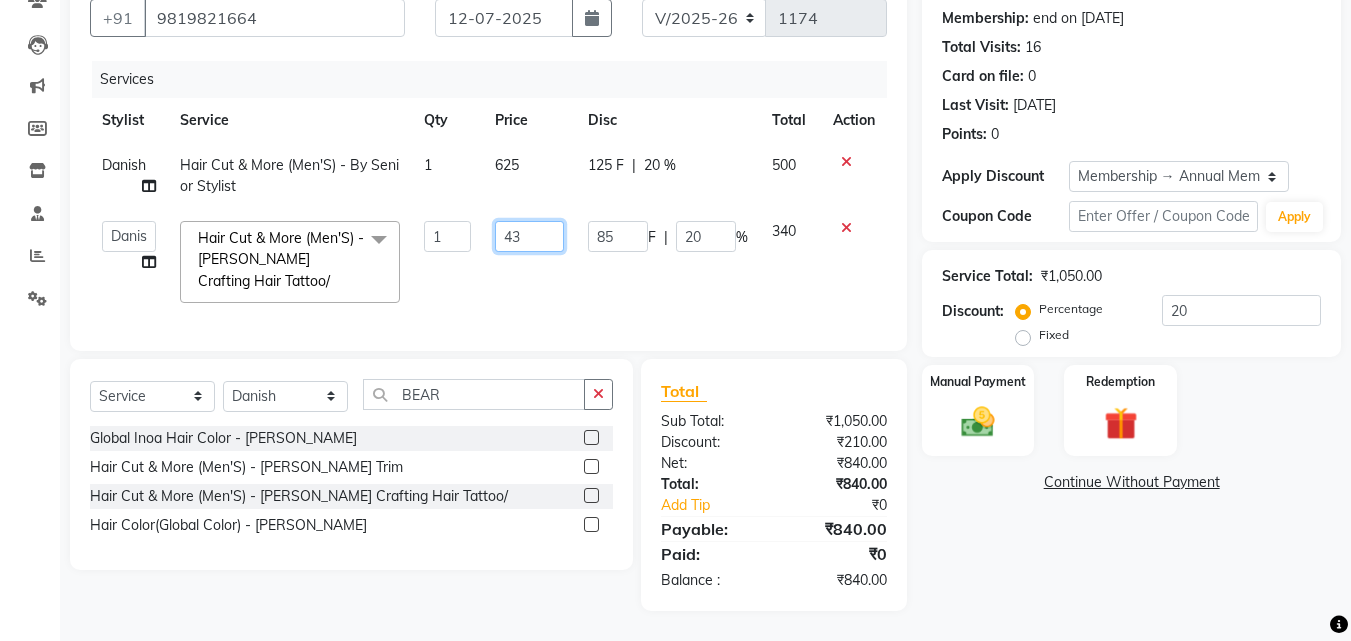 type on "430" 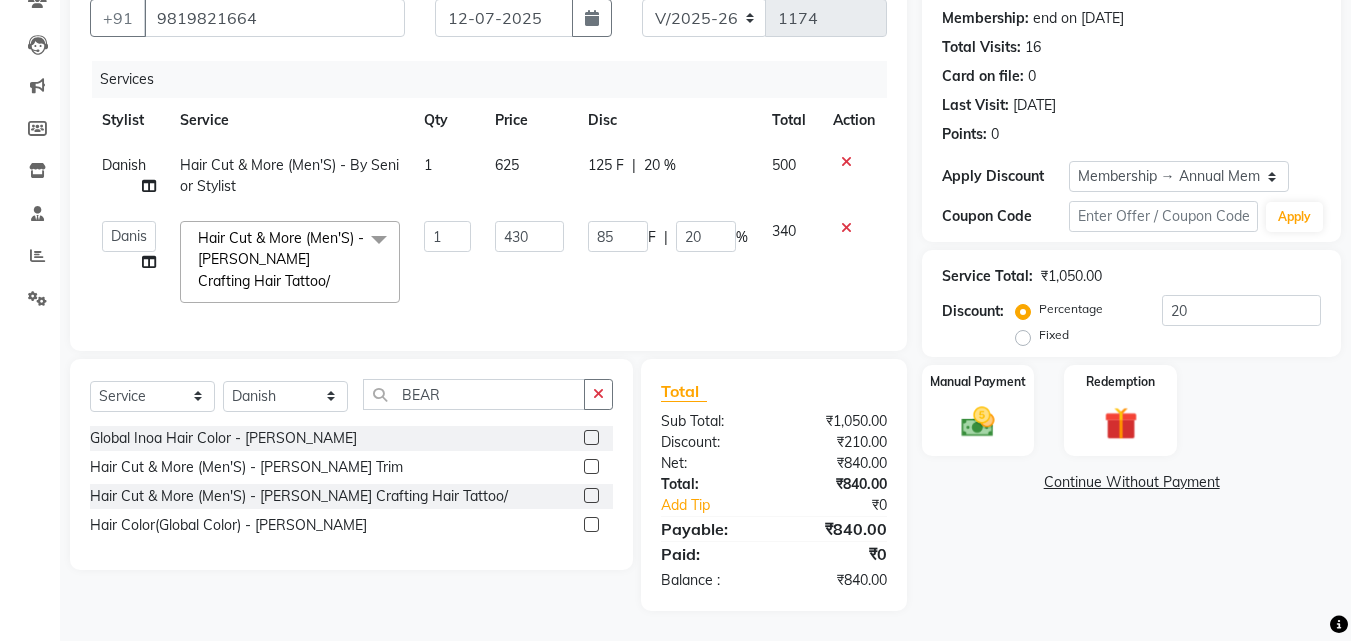 click on "Anwar   Danish   Janardhan   sabiya khan   Sajeda Siddiqui   Samiksha   Shakil   Sharif Ahmed   Shraddha   Vaishali  Hair Cut & More (Men'S)  - Beard Crafting Hair Tattoo/  x Reflexology  - Hand & Feet ( 60 Mins) Reflexology  - Back (30 Mins) Nails- Cut file & Polish Treatment For Skin  - Glow Peel Treatment Advance Facial - Hydra Facial ( Machine use ) O THREE FACIAL Fruit Clean Up Pre Lightining   - Per Streak Pre Lightining   - Hair Upto Neck Pre Lightining   - Hair Upto Shoulder Pre Lightining   - Hair Below Shoulder Pre Lightining   - Hair Upto Waist Pre Lightining   - For Men Hair Treatment(Hair Spa)  - Hair Upto Neck Hair Treatment(Hair Spa)  - Hair Upto Shoulder Hair Treatment(Hair Spa)  - Hair Below Shoulder Hair Treatment(Hair Spa)  - Hair Upto Waist Hair Treatment(Hair Spa)  - For Men Loreal Scalp Advanced Treatment - For women Loreal Scalp Advanced Clay Treatment  3TENX SPA Head Massage  - For Women Head Massage  - For Men Head Massage  - For Women With Shampoo Anti Dandruff  - For Women Mehndi" 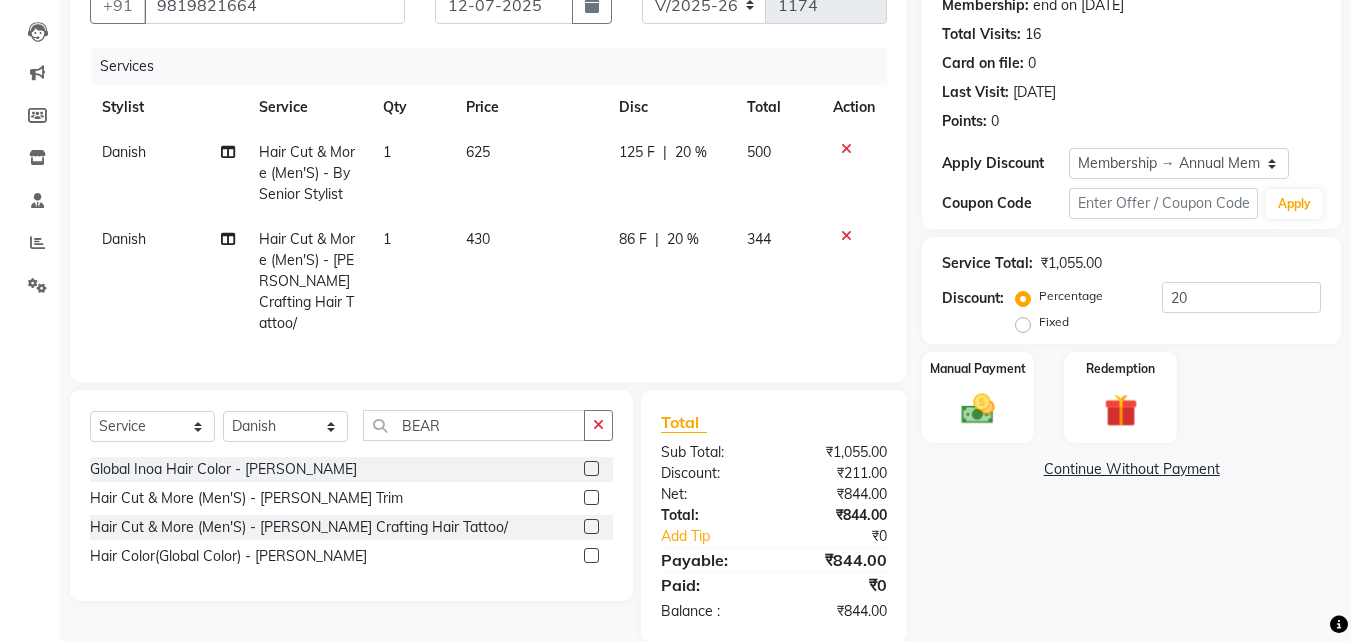 click on "430" 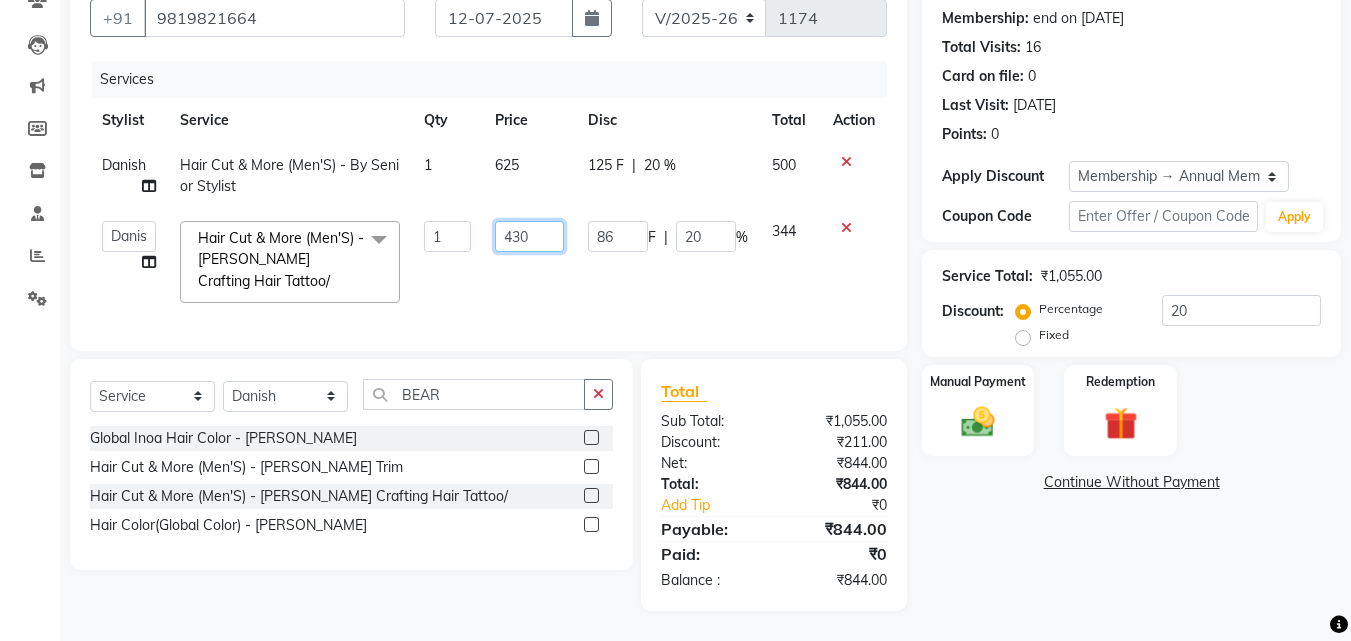 drag, startPoint x: 568, startPoint y: 225, endPoint x: 502, endPoint y: 213, distance: 67.08204 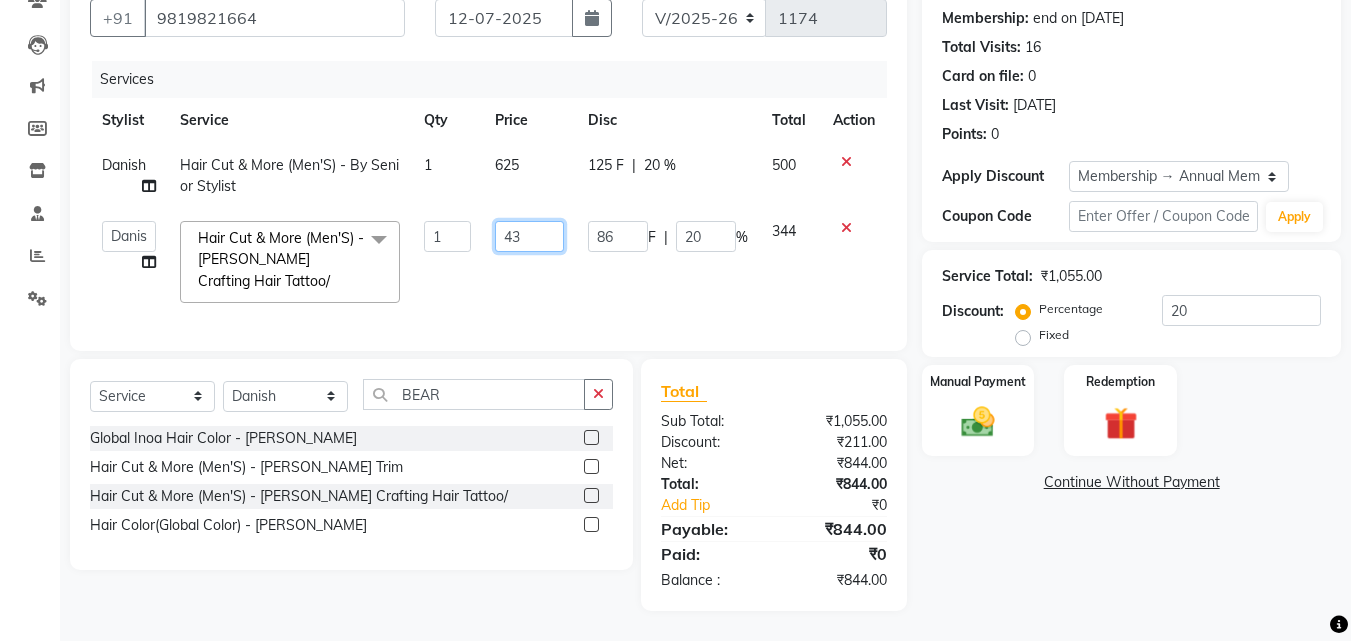 type on "432" 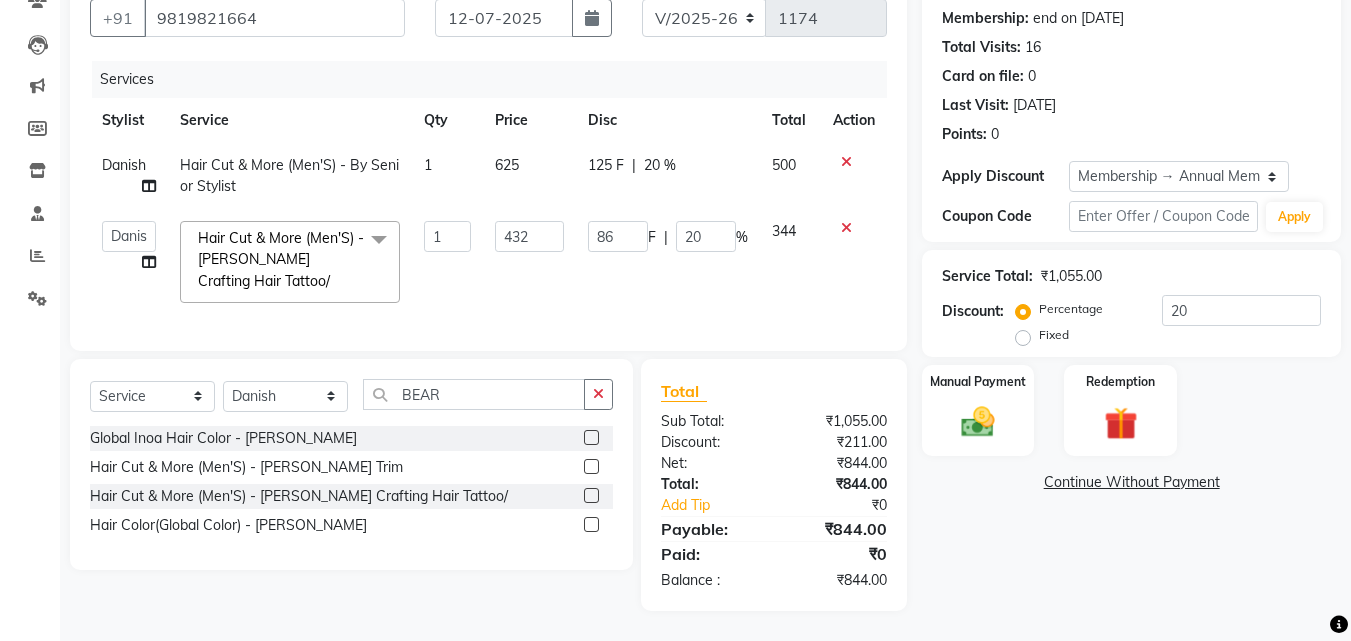 click on "432" 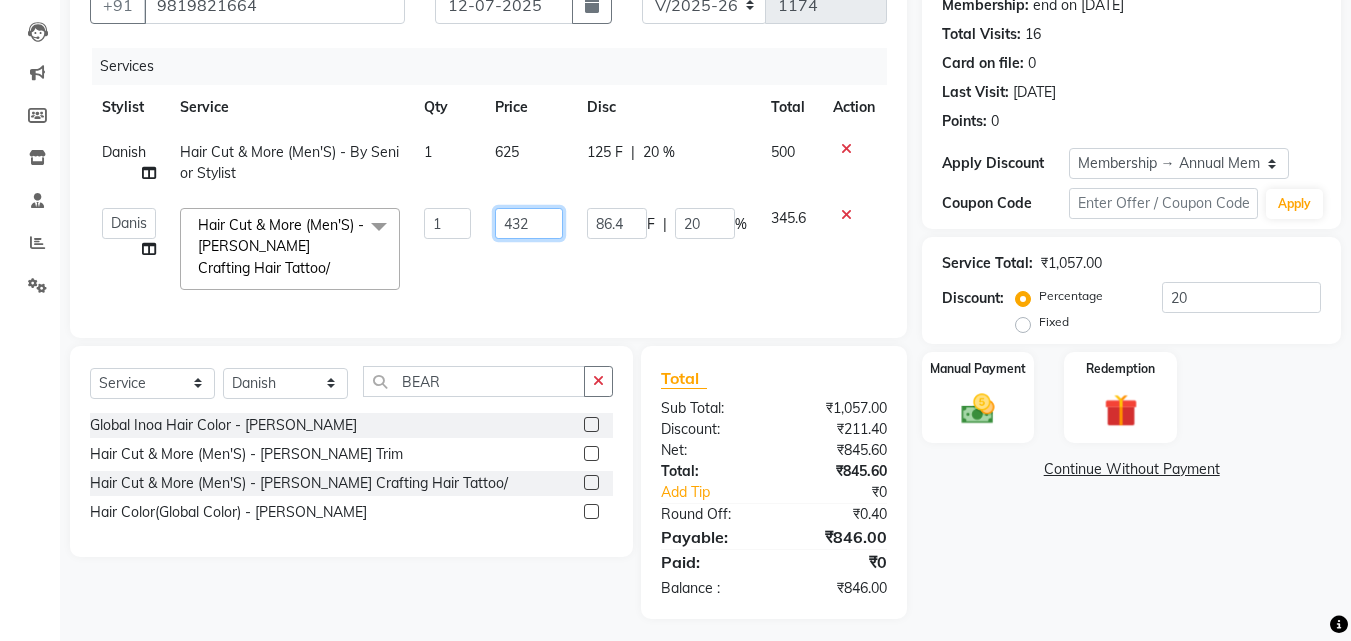 drag, startPoint x: 539, startPoint y: 220, endPoint x: 392, endPoint y: 209, distance: 147.411 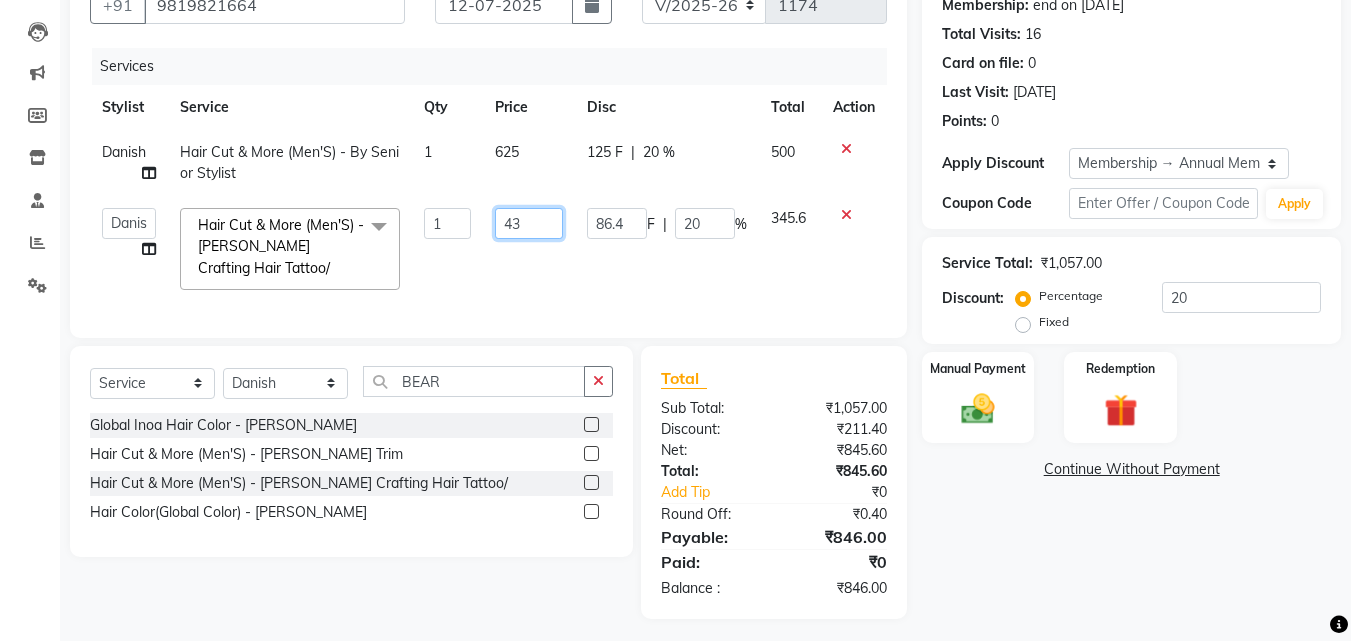type on "435" 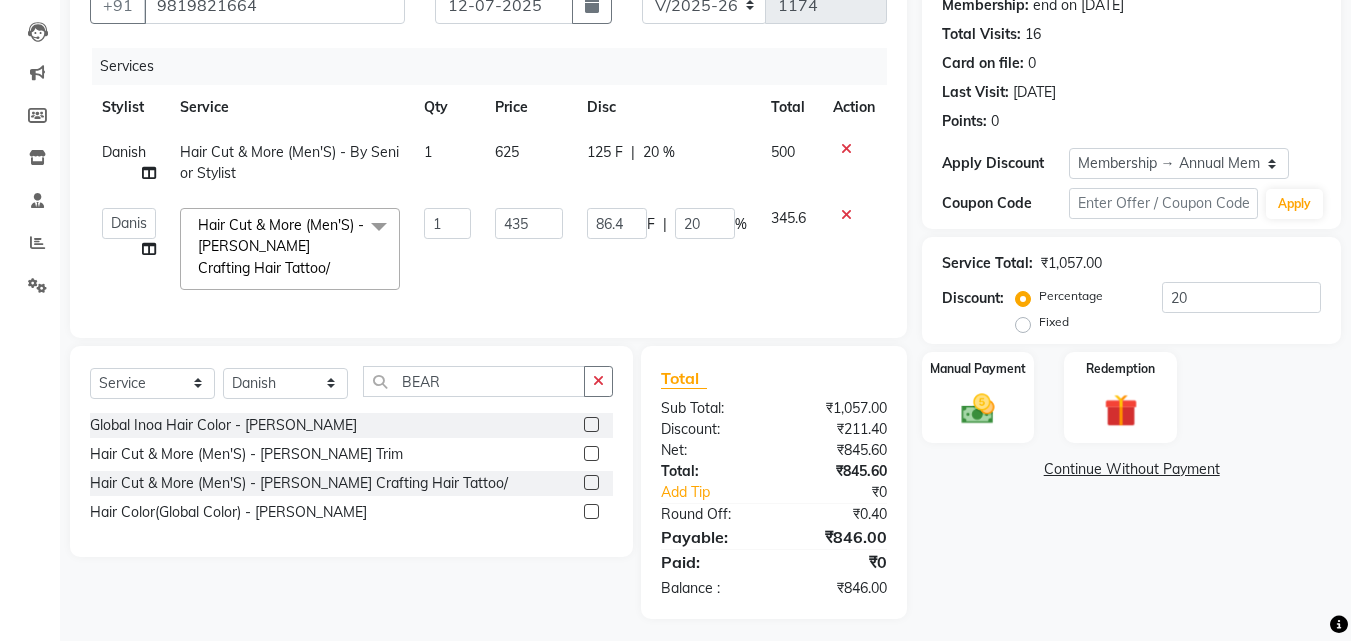 click on "435" 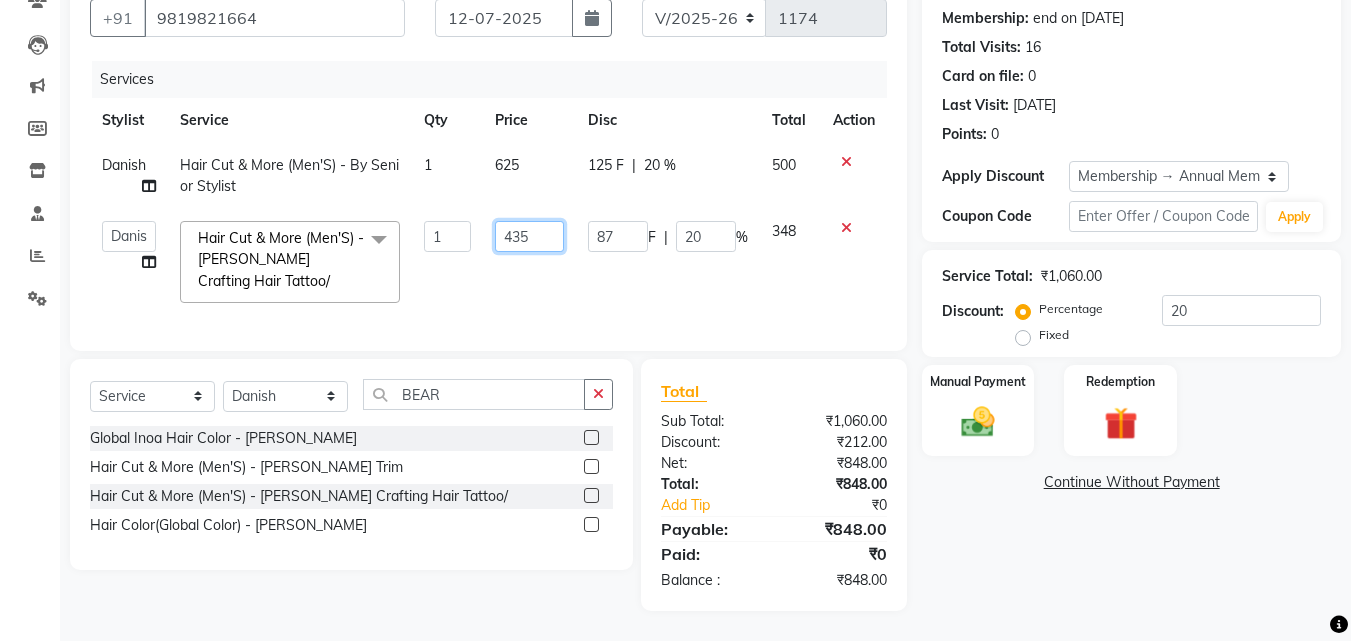 drag, startPoint x: 538, startPoint y: 224, endPoint x: 458, endPoint y: 218, distance: 80.224686 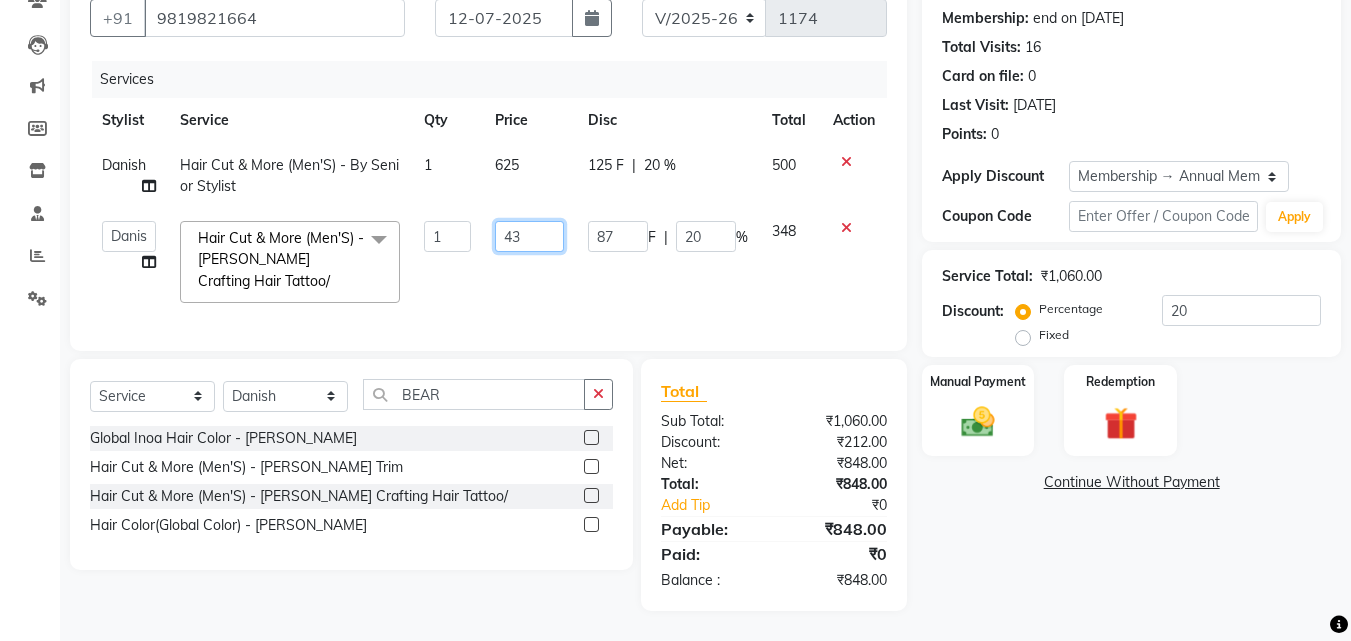 type on "438" 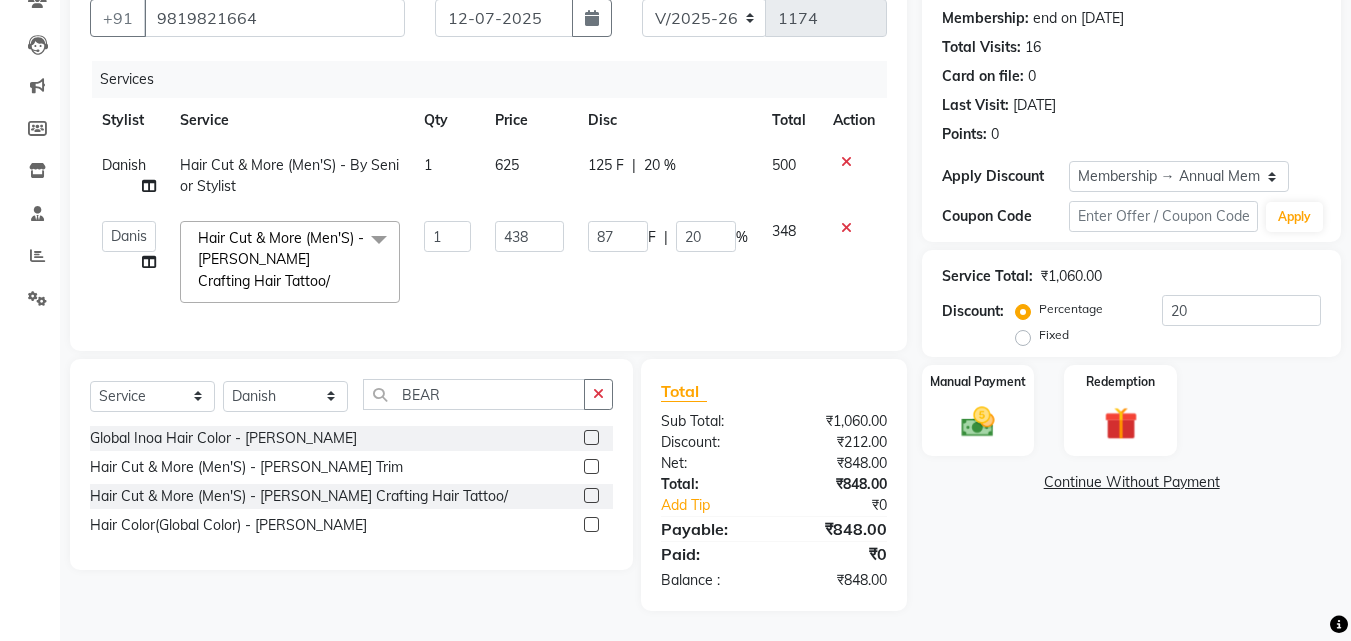 click on "438" 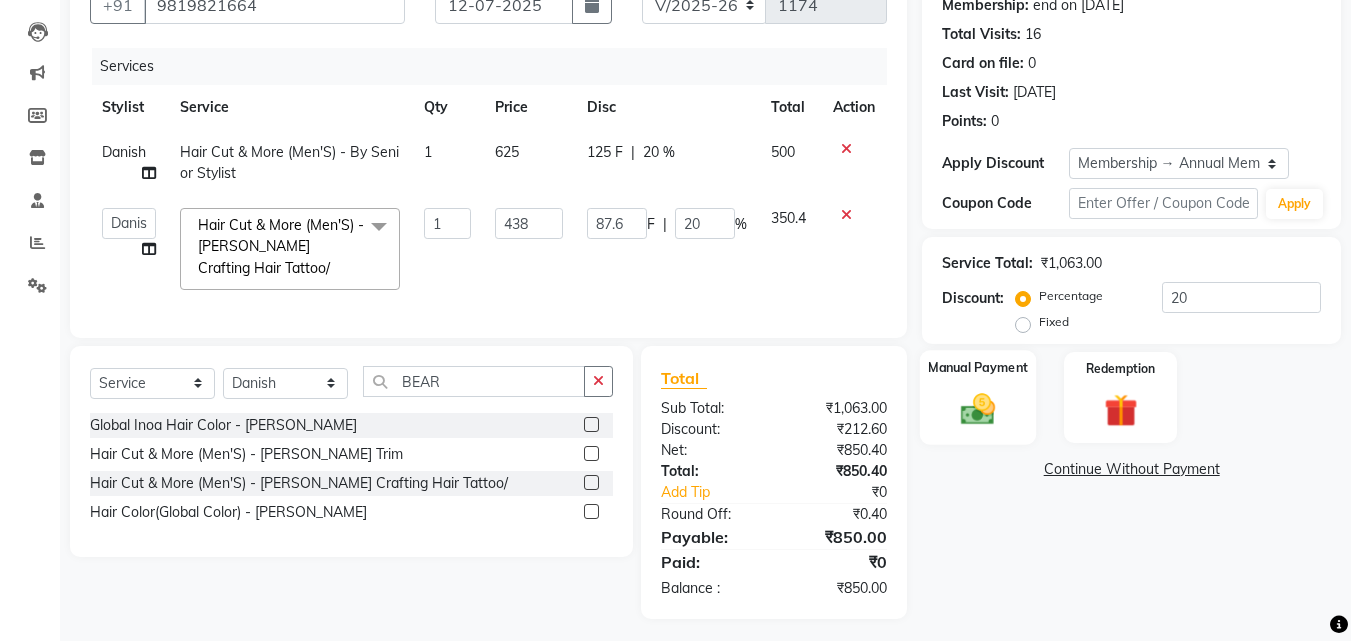 click 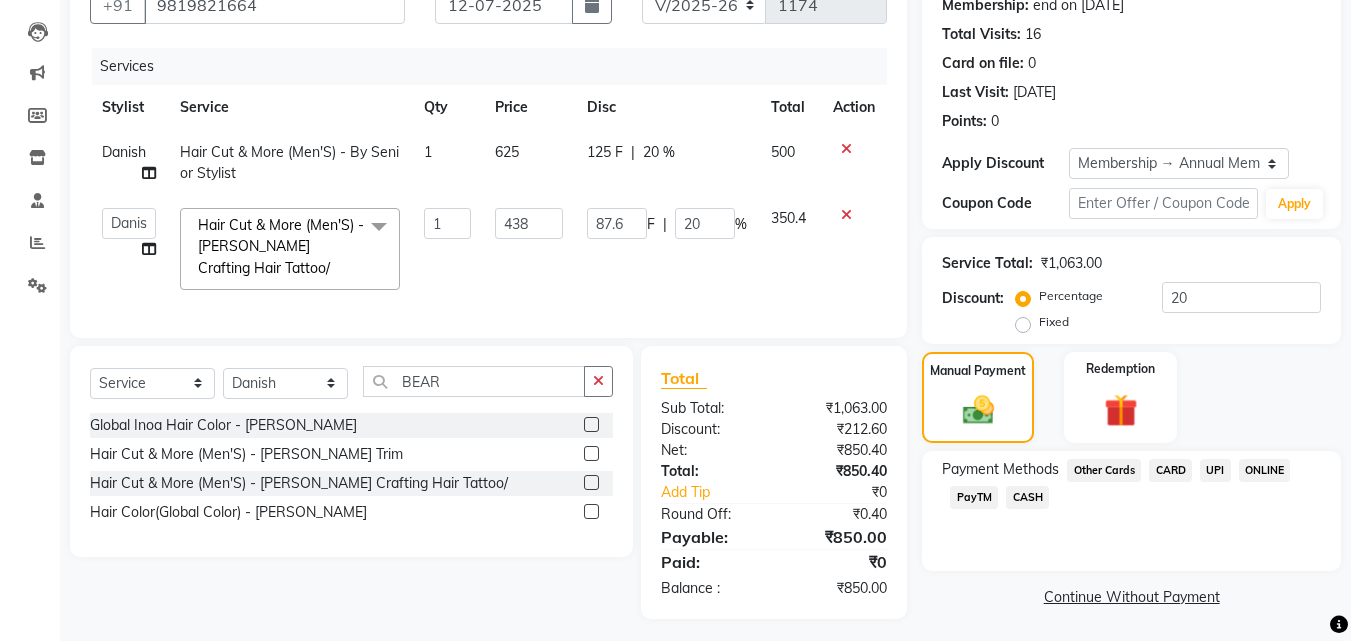 click on "CARD" 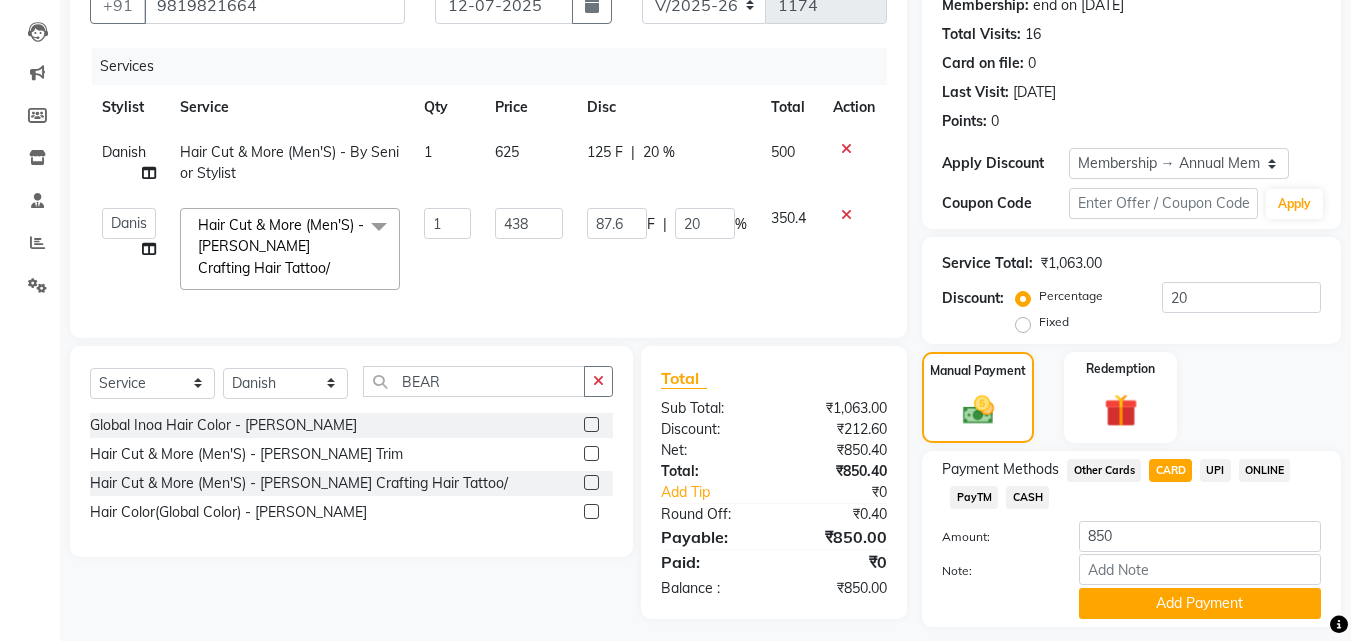 scroll, scrollTop: 257, scrollLeft: 0, axis: vertical 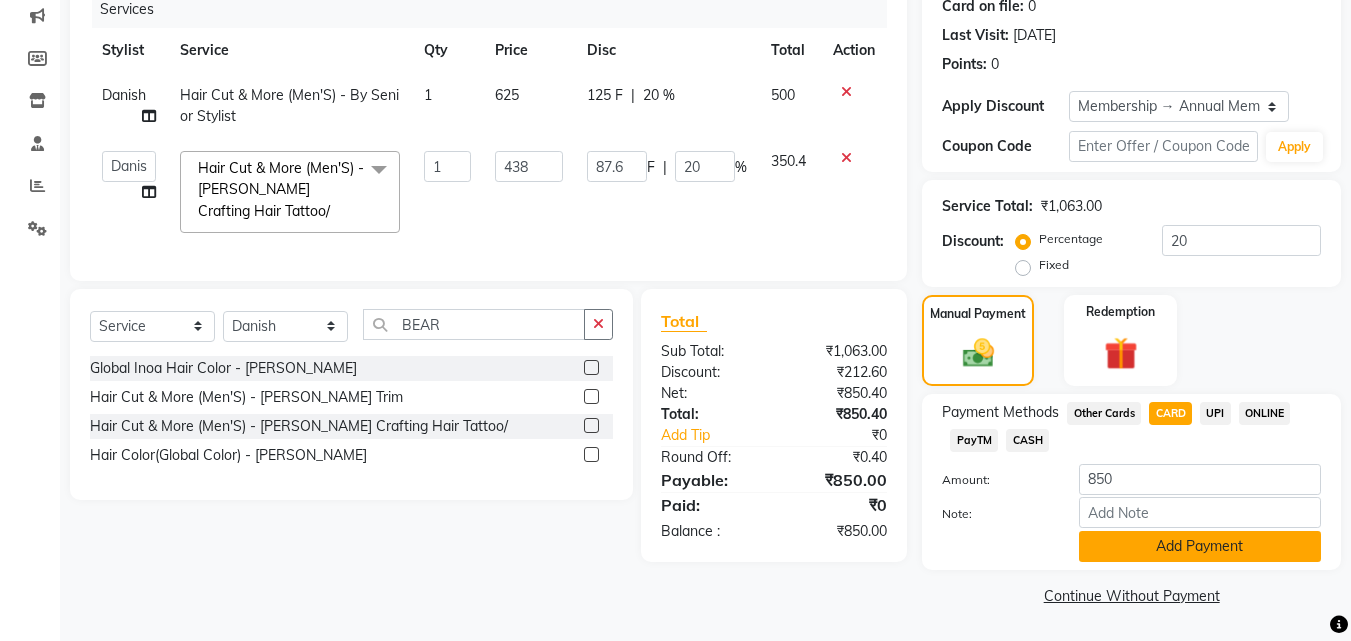 click on "Add Payment" 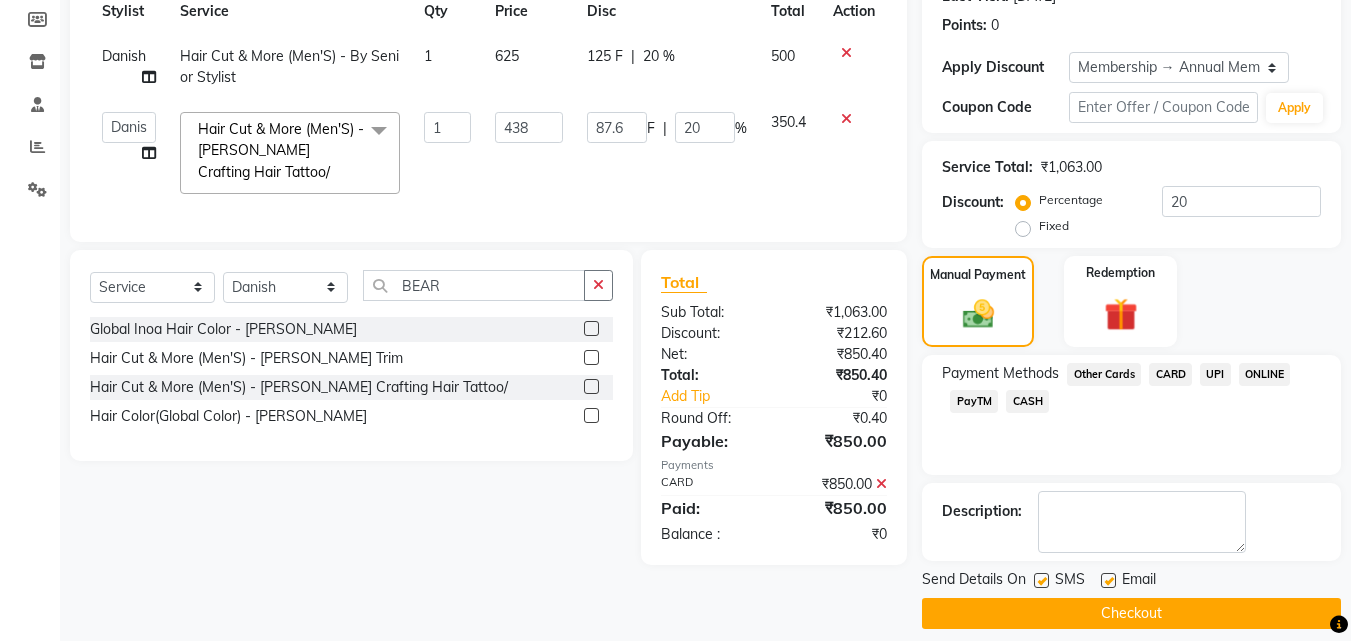 scroll, scrollTop: 314, scrollLeft: 0, axis: vertical 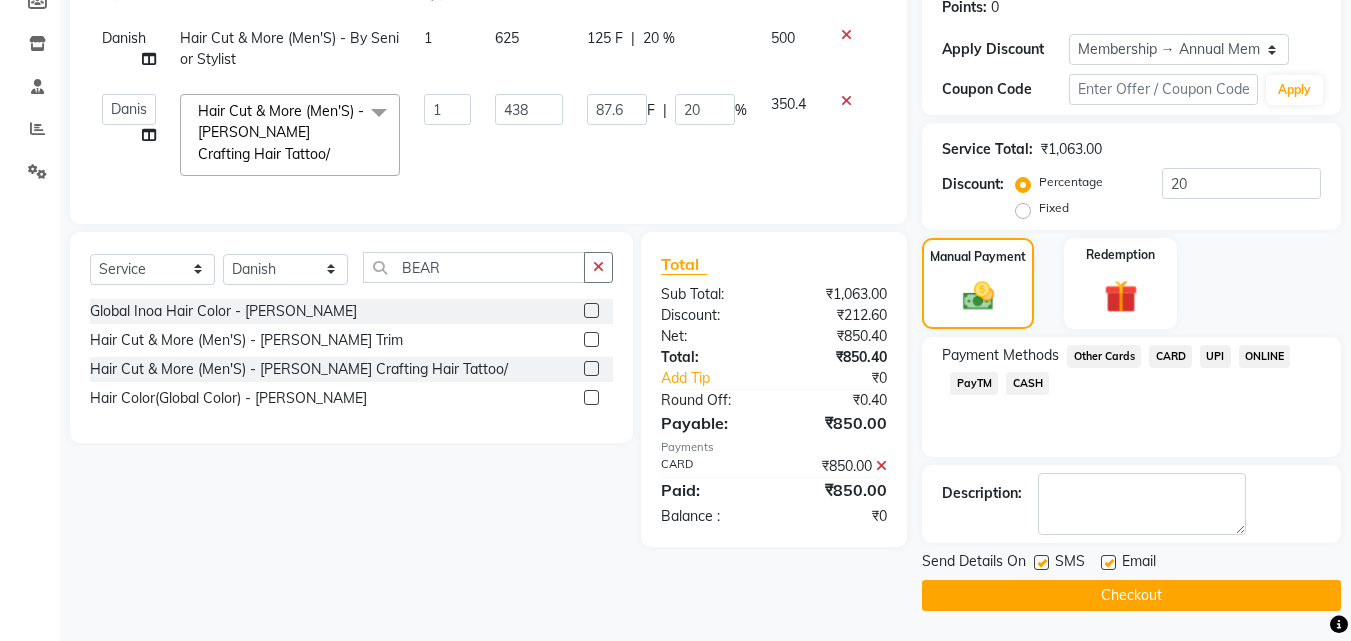 click on "Checkout" 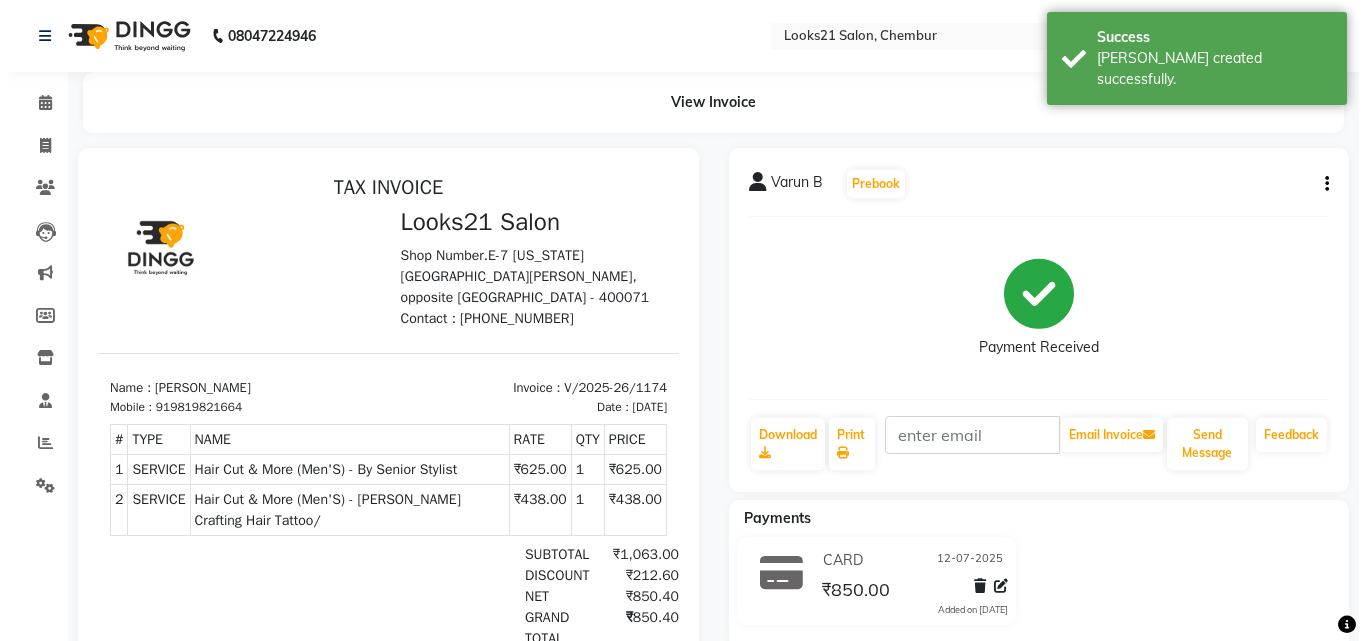 scroll, scrollTop: 0, scrollLeft: 0, axis: both 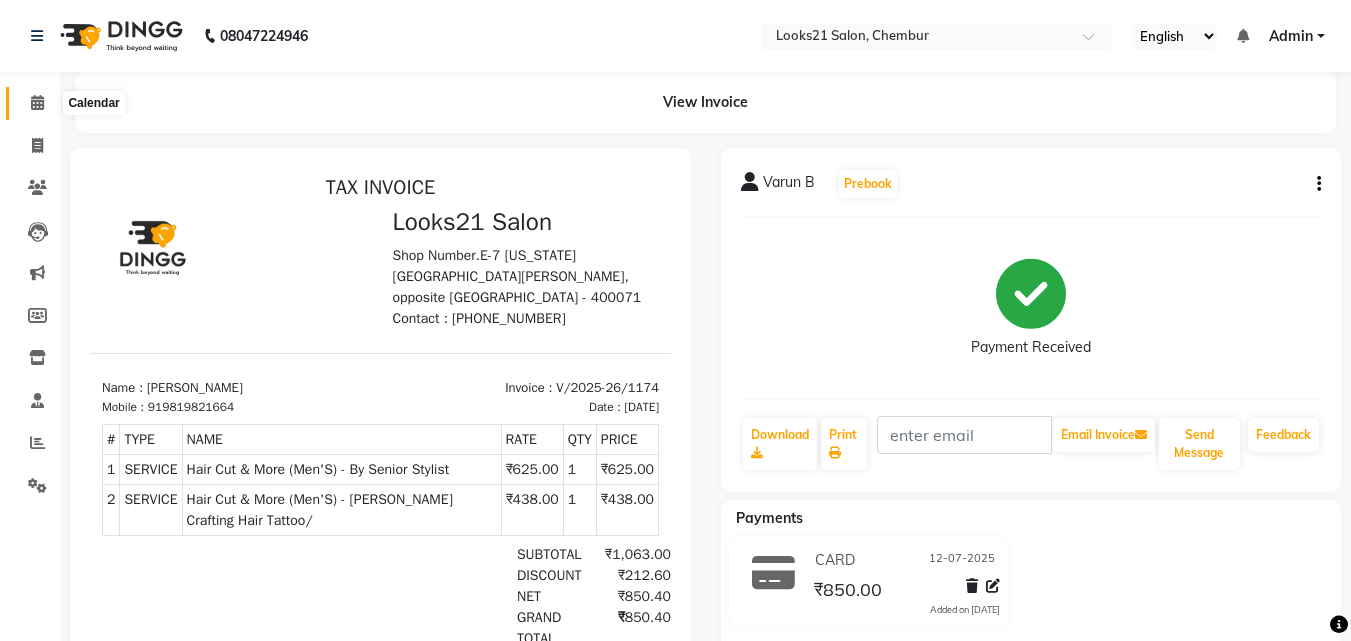 click 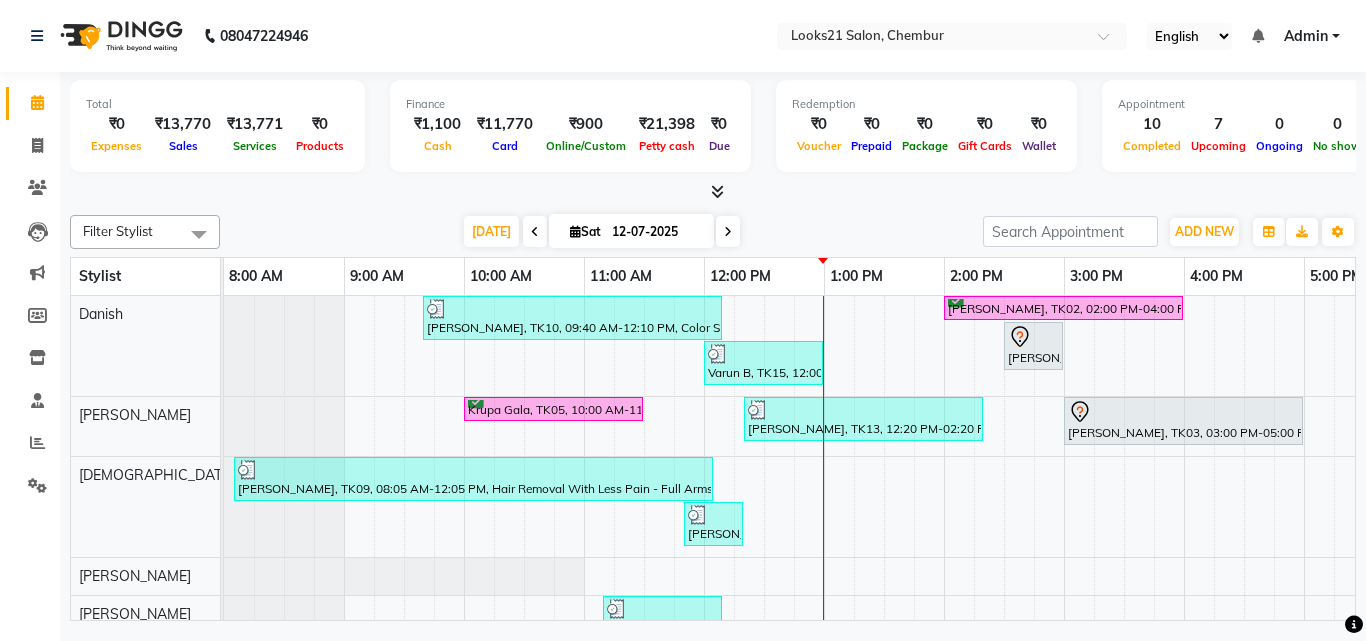 scroll, scrollTop: 256, scrollLeft: 0, axis: vertical 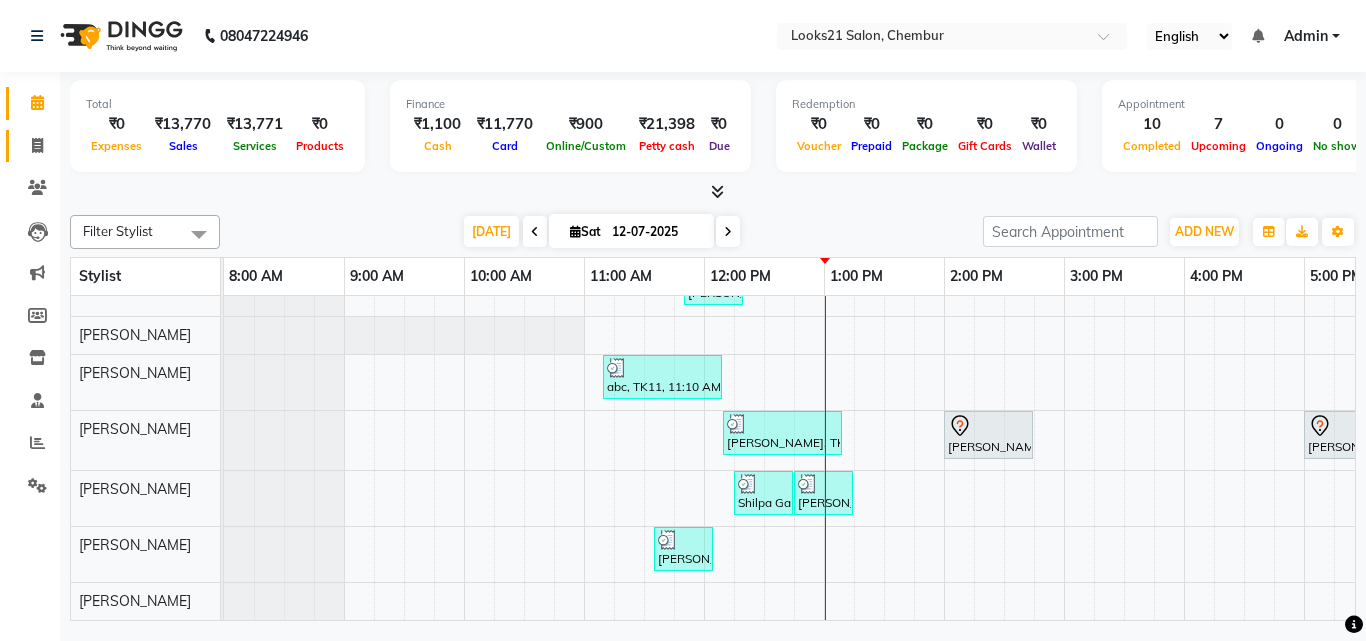 click on "Invoice" 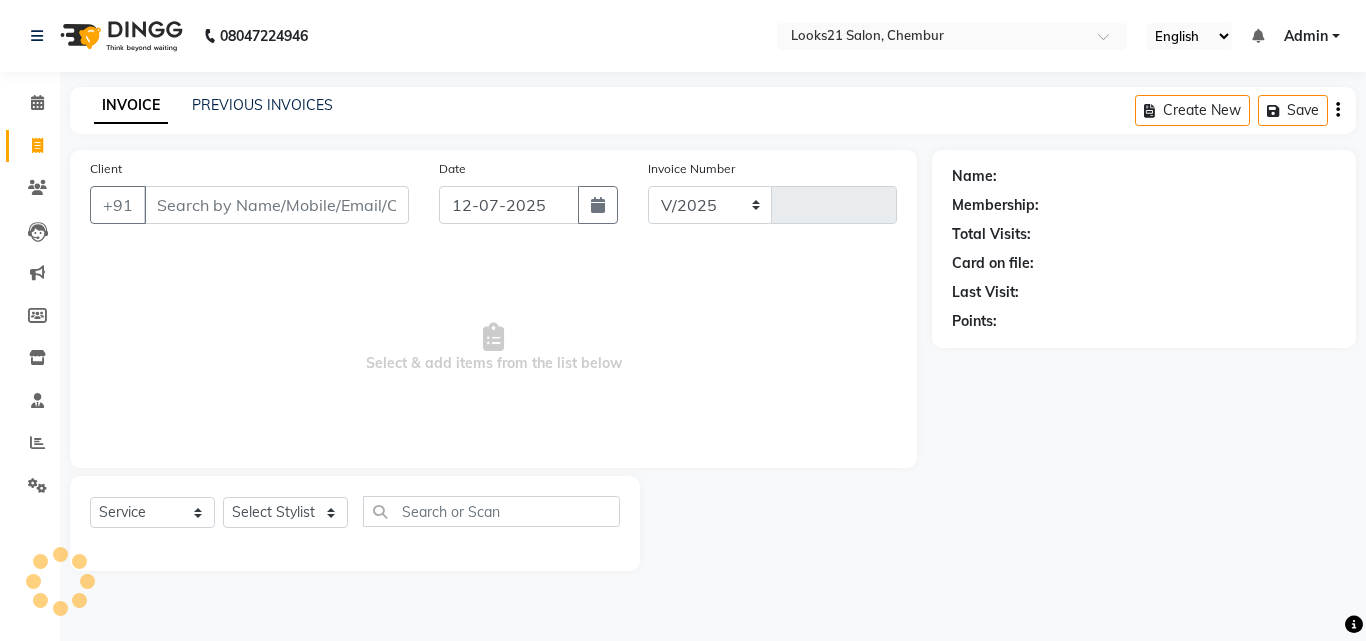 select on "844" 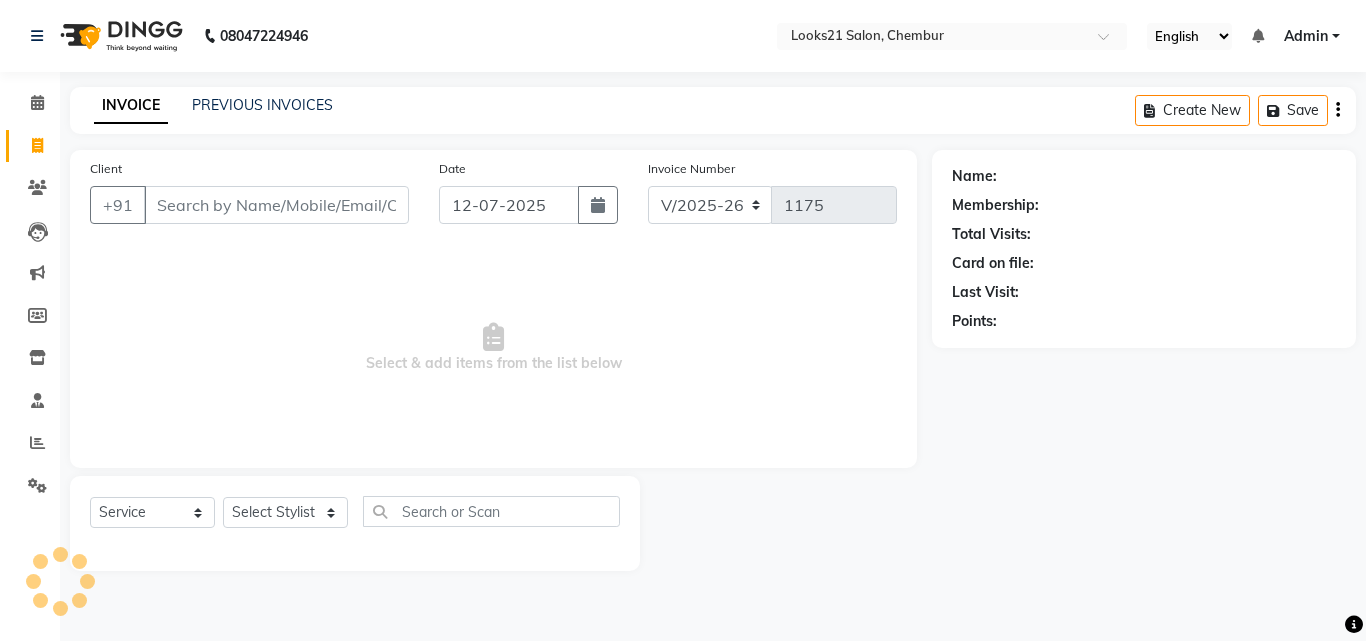 click on "INVOICE PREVIOUS INVOICES Create New   Save" 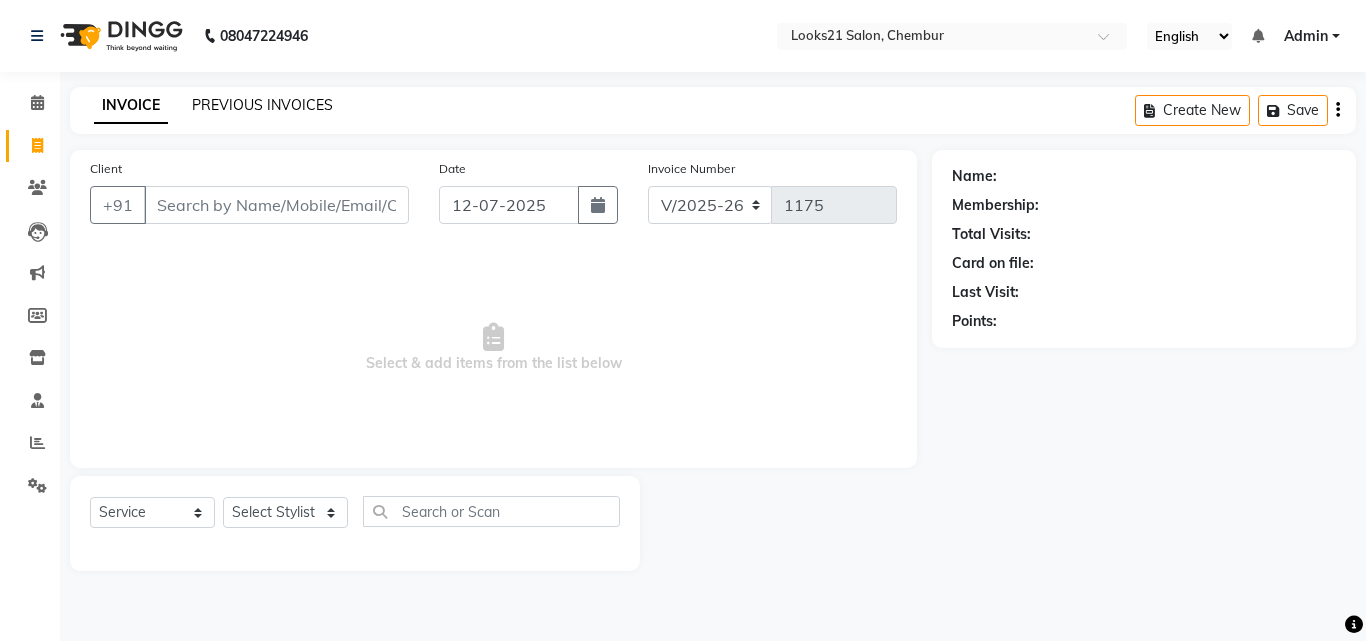 click on "PREVIOUS INVOICES" 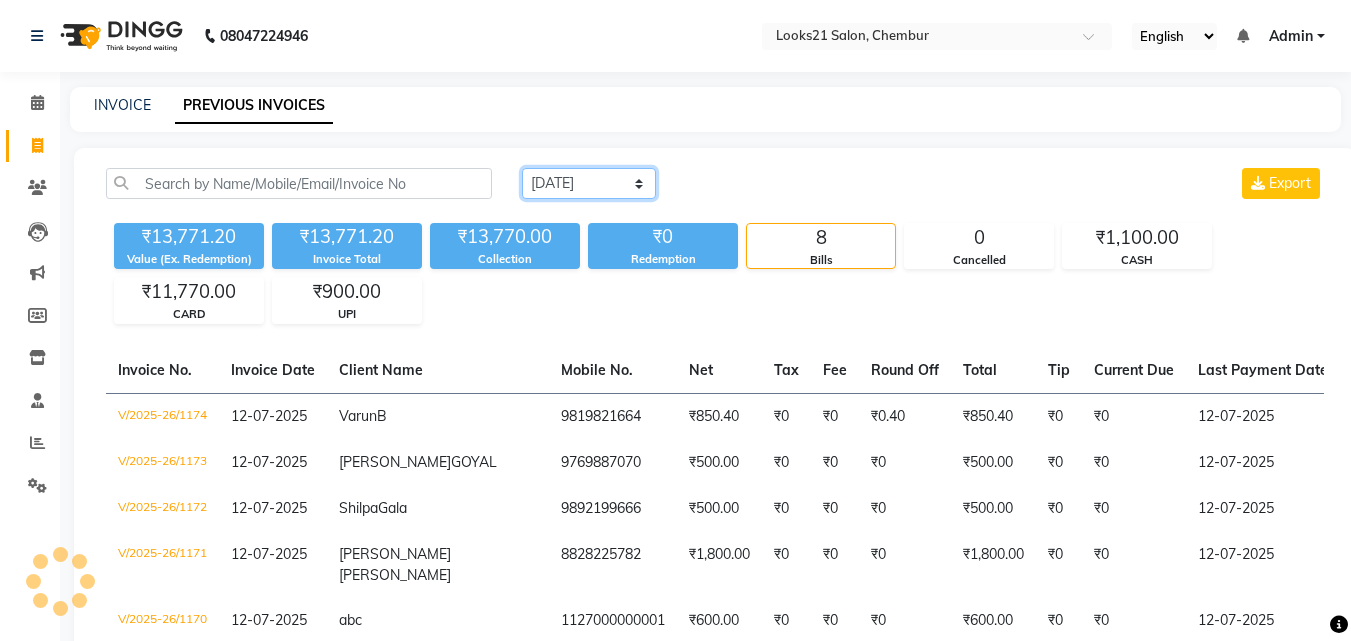 click on "Today Yesterday Custom Range" 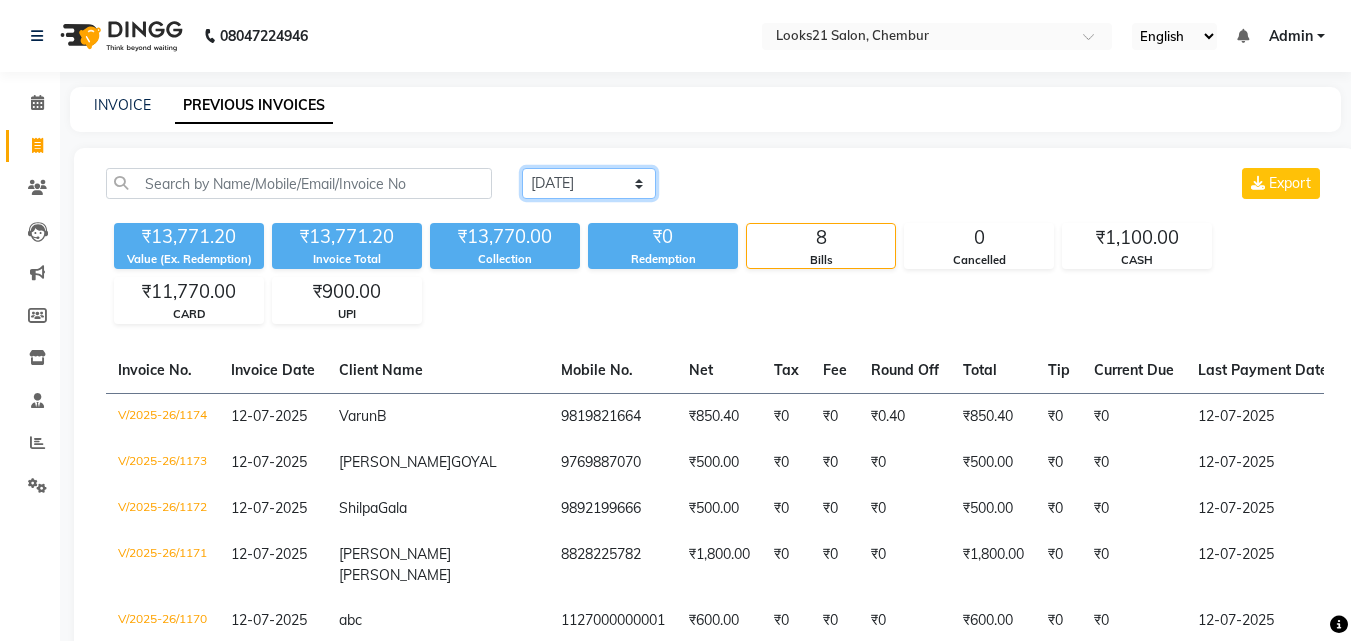 select on "yesterday" 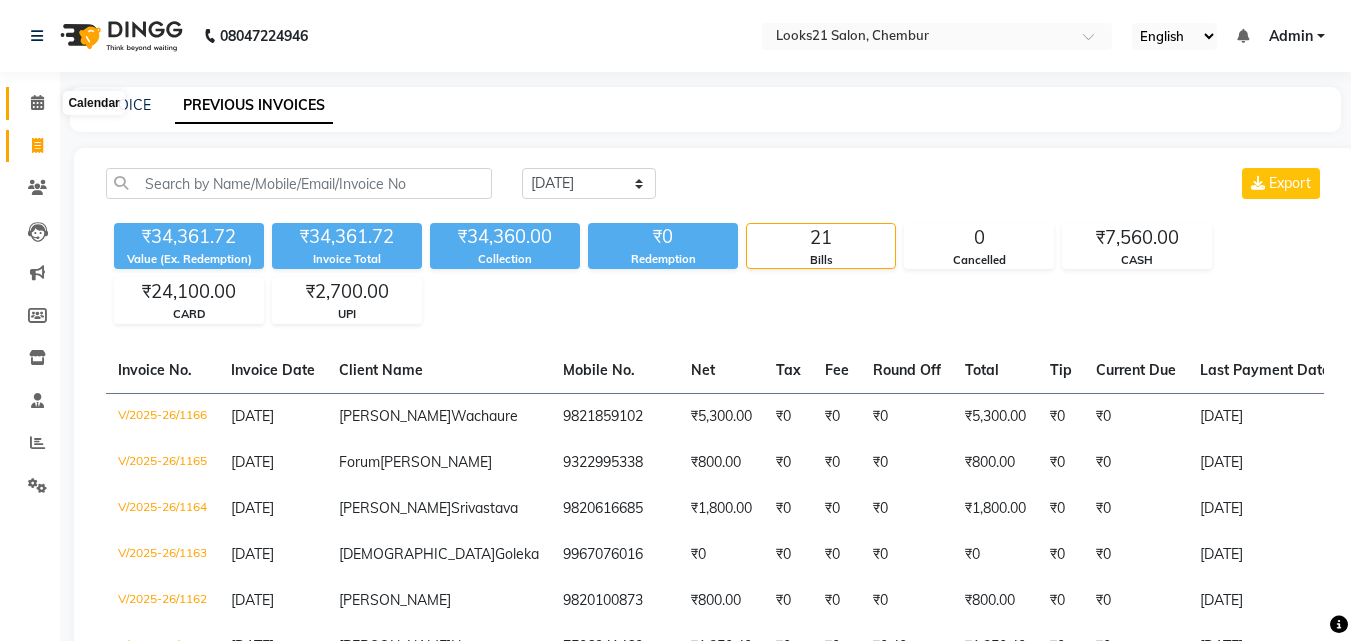drag, startPoint x: 38, startPoint y: 94, endPoint x: 77, endPoint y: 89, distance: 39.319206 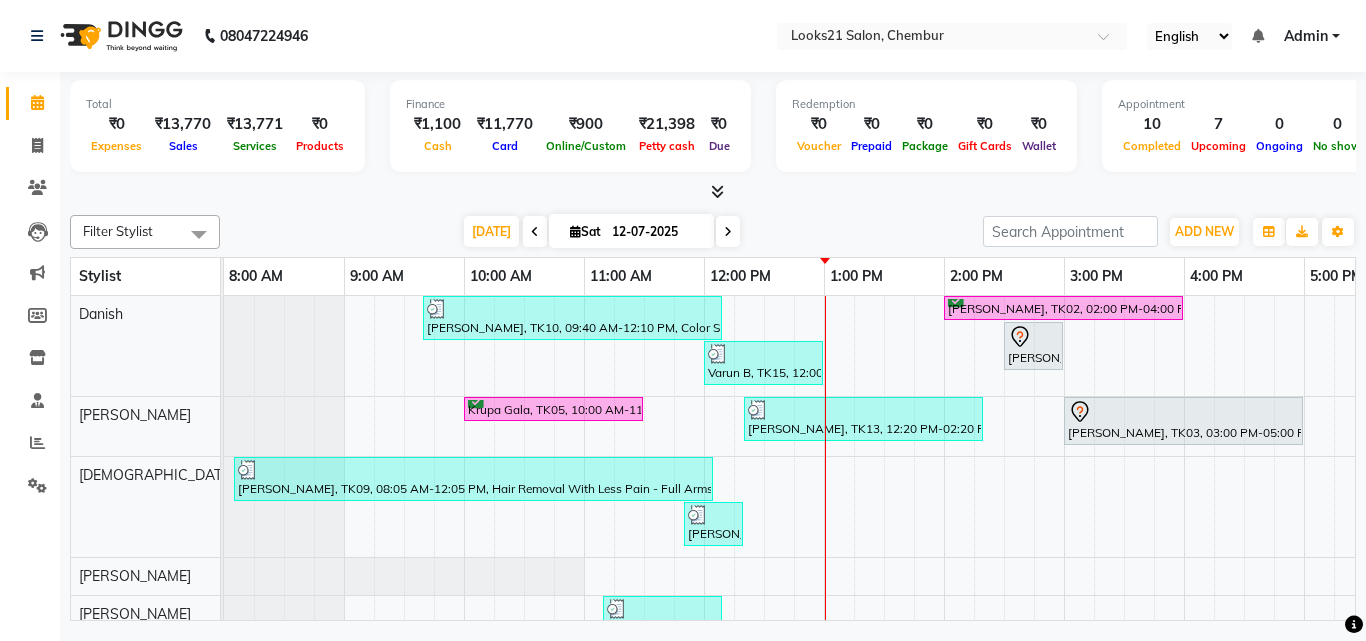 scroll, scrollTop: 256, scrollLeft: 0, axis: vertical 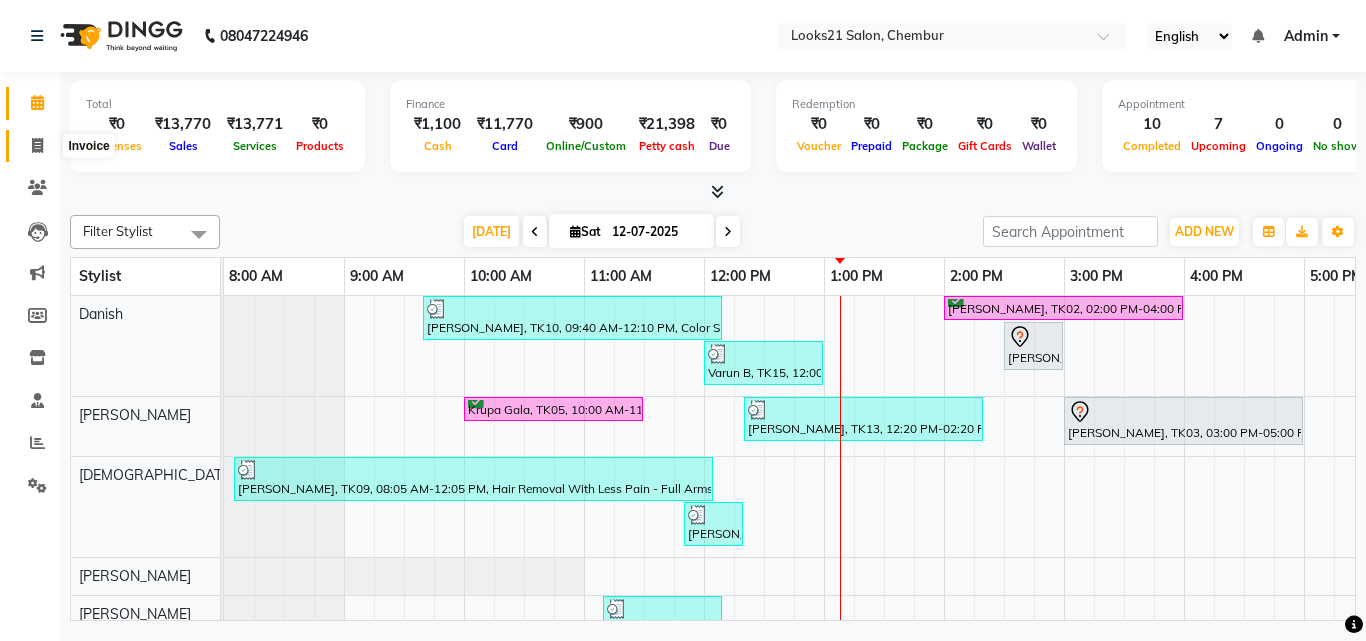 click 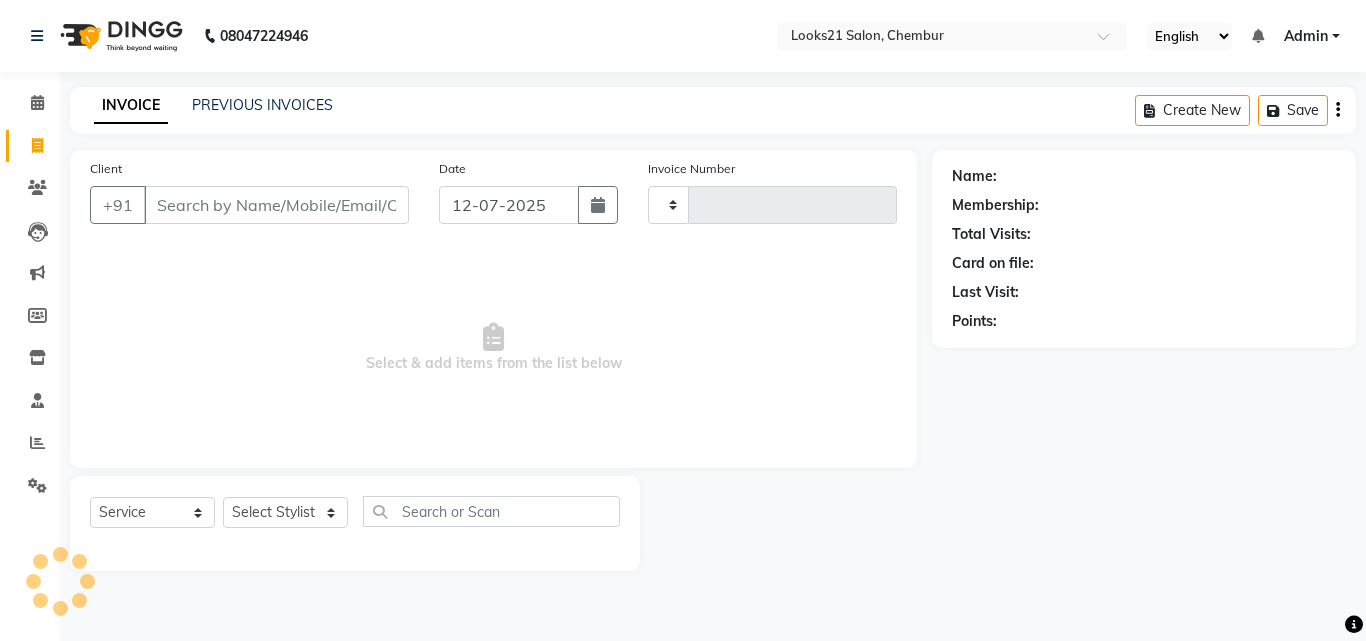 click on "PREVIOUS INVOICES" 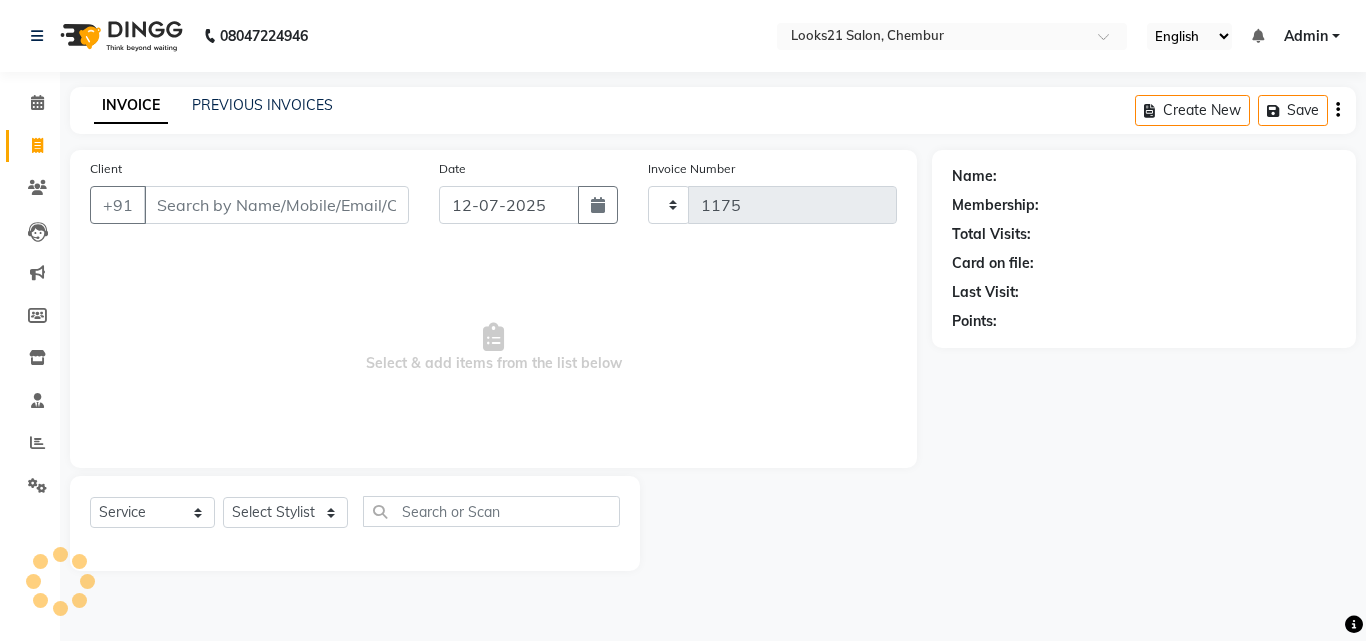 select on "844" 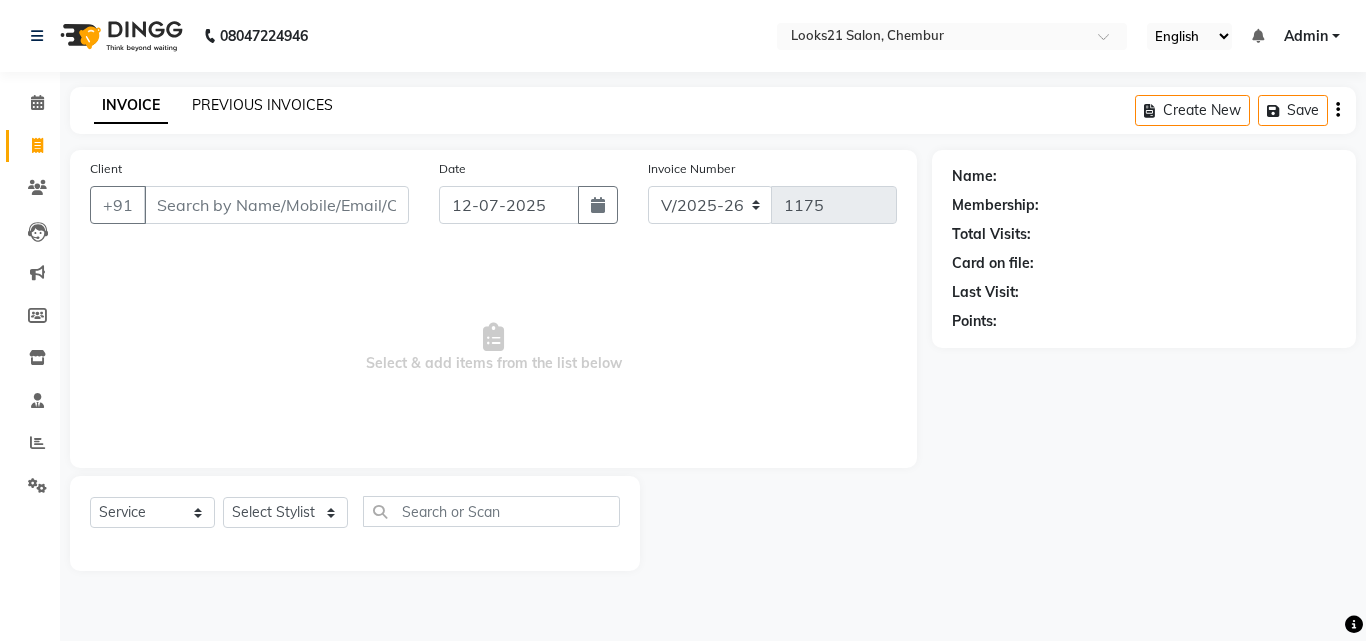 click on "PREVIOUS INVOICES" 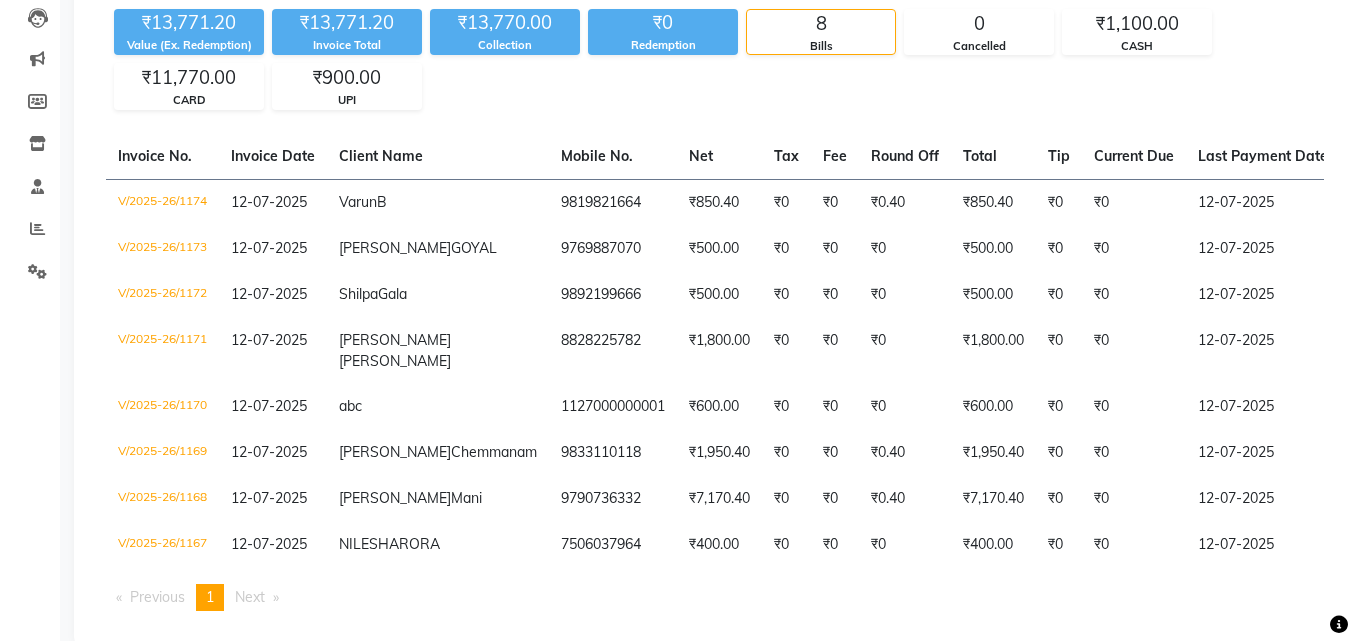 scroll, scrollTop: 0, scrollLeft: 0, axis: both 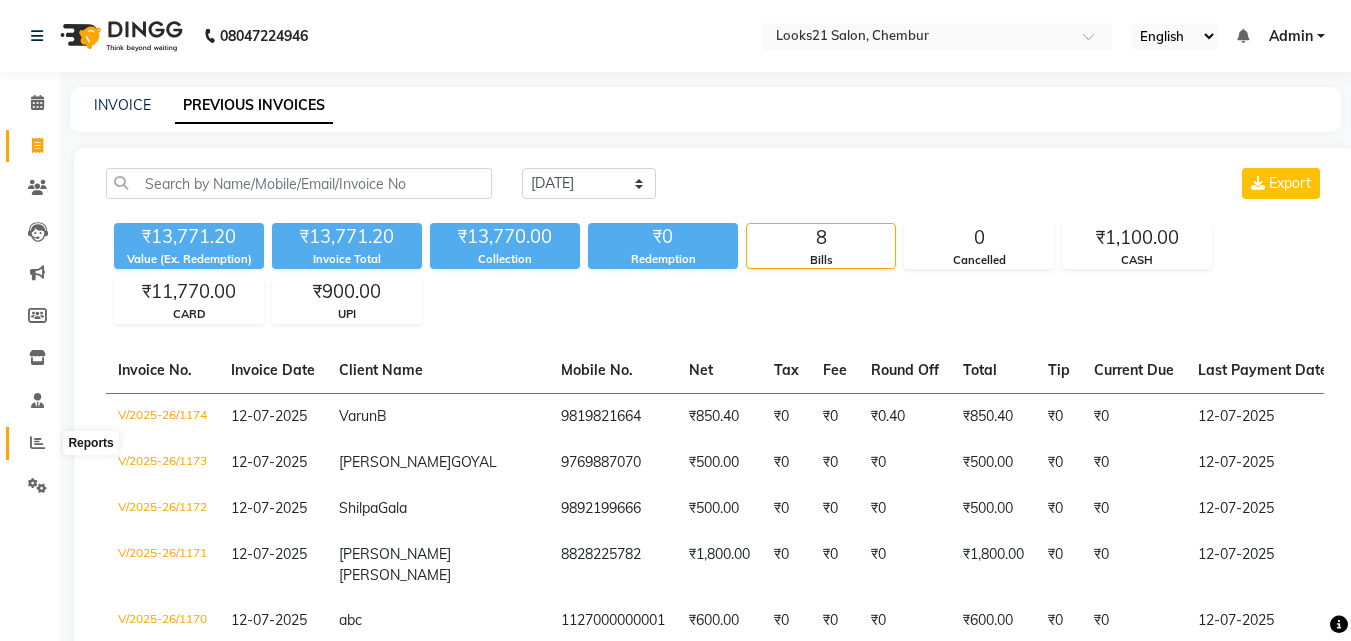 click 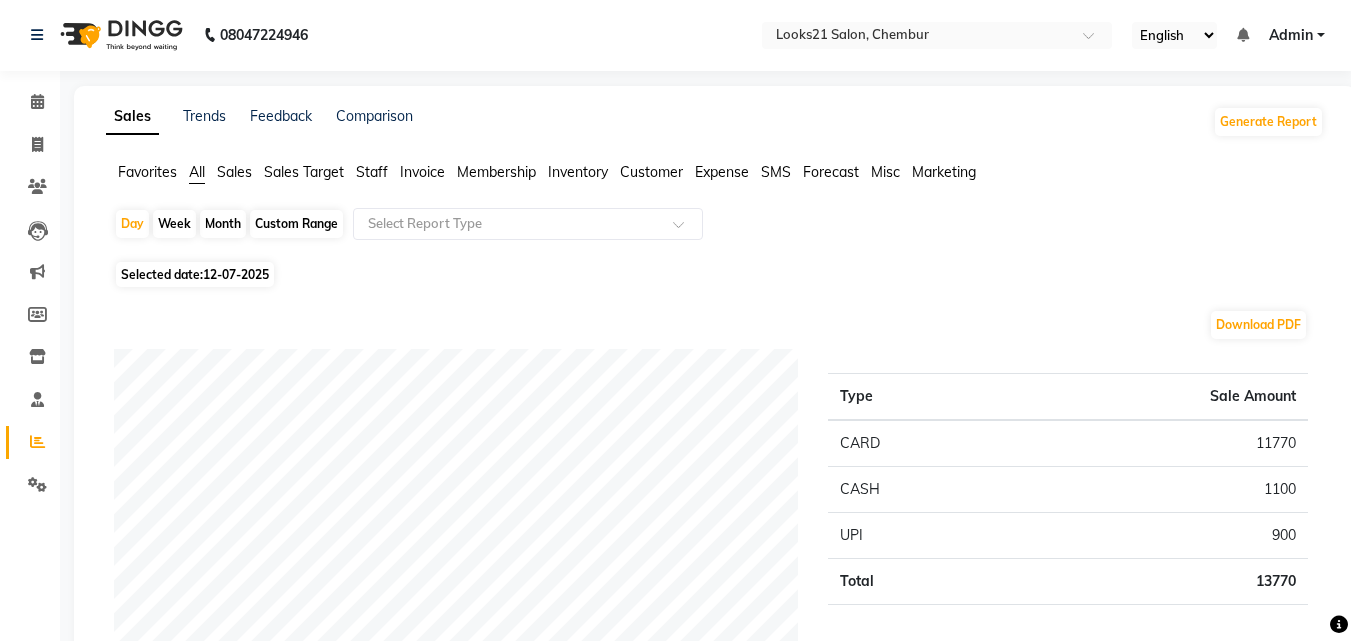 scroll, scrollTop: 0, scrollLeft: 0, axis: both 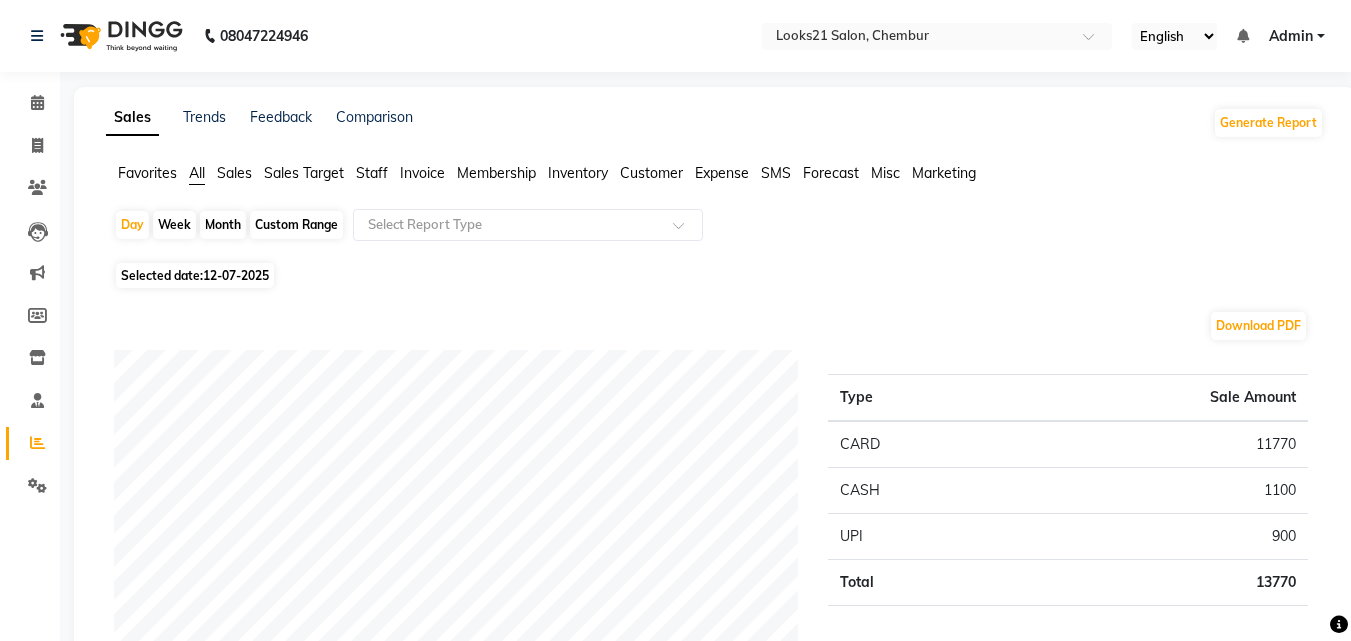 click on "Custom Range" 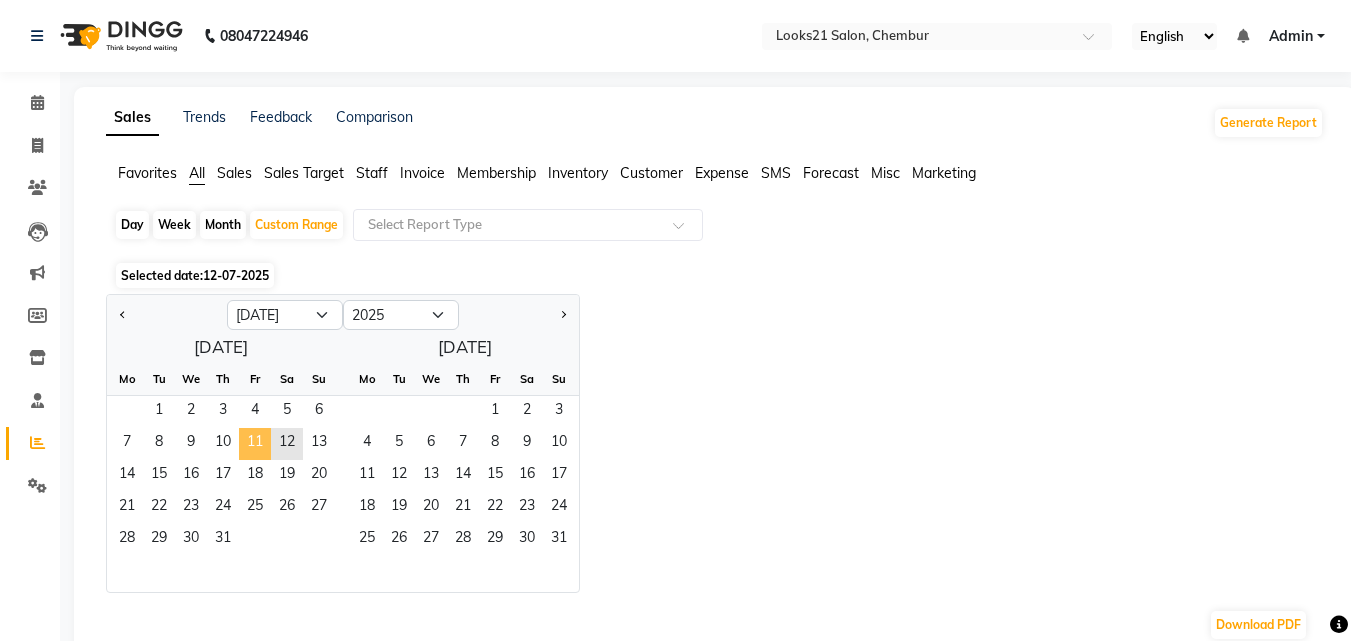 click on "11" 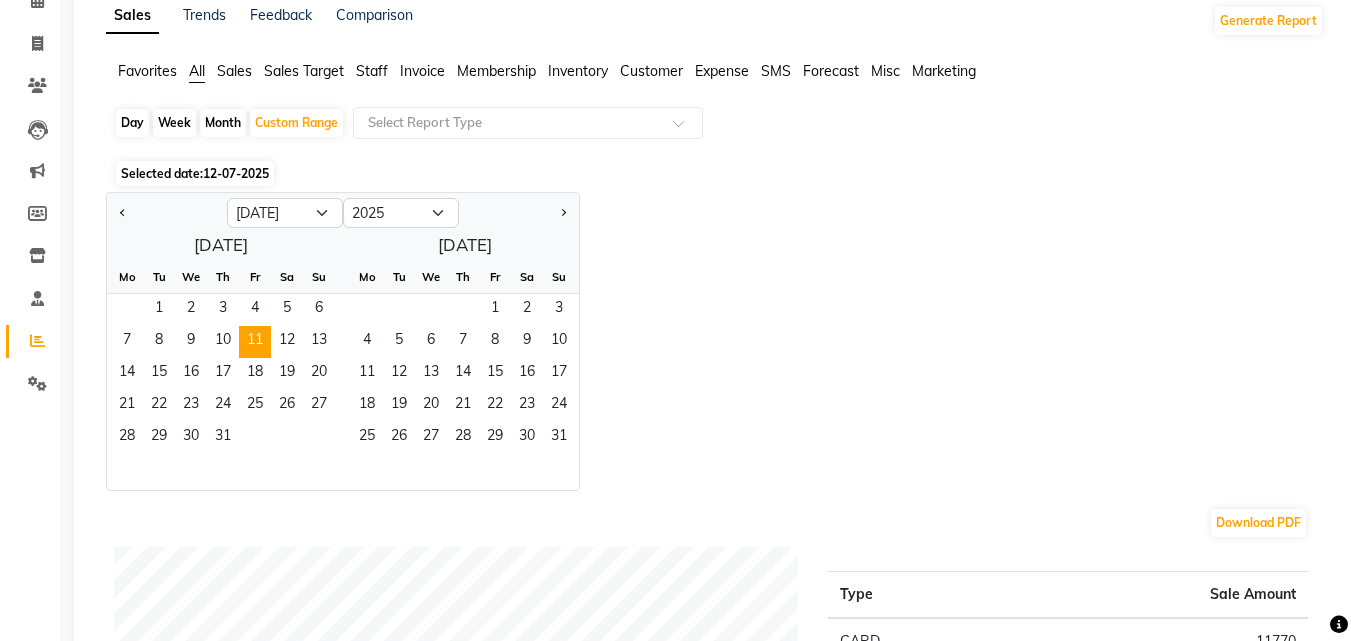 scroll, scrollTop: 100, scrollLeft: 0, axis: vertical 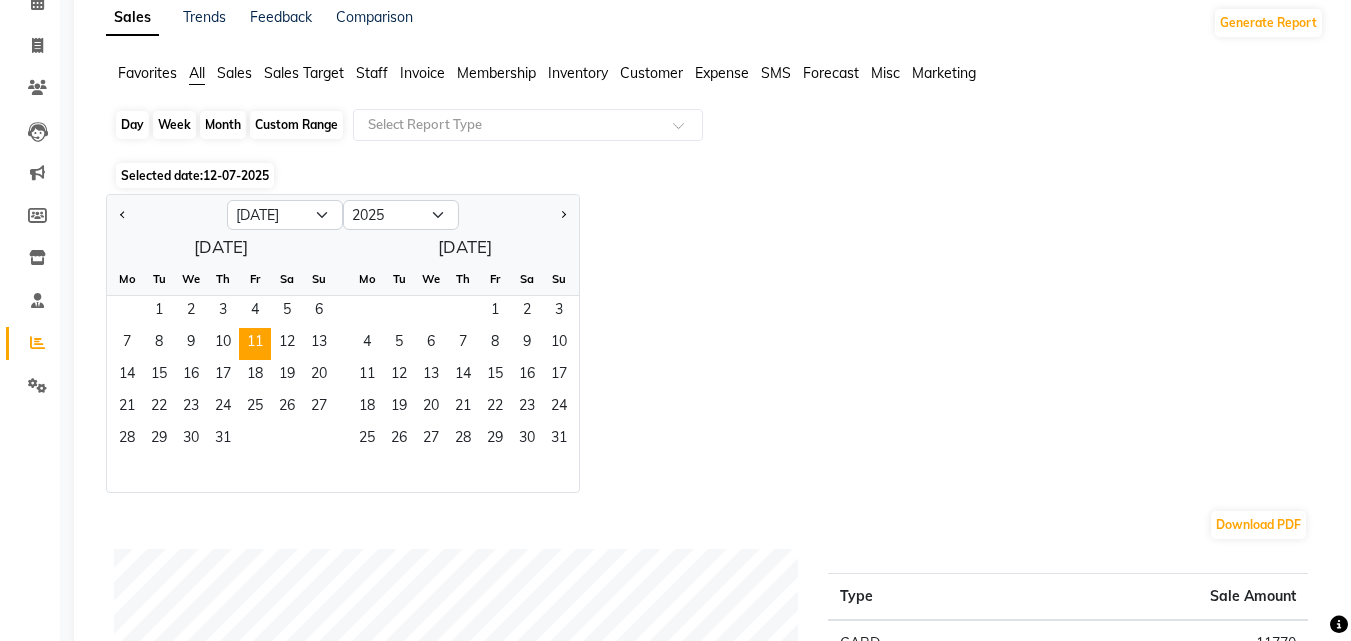 click on "Custom Range" 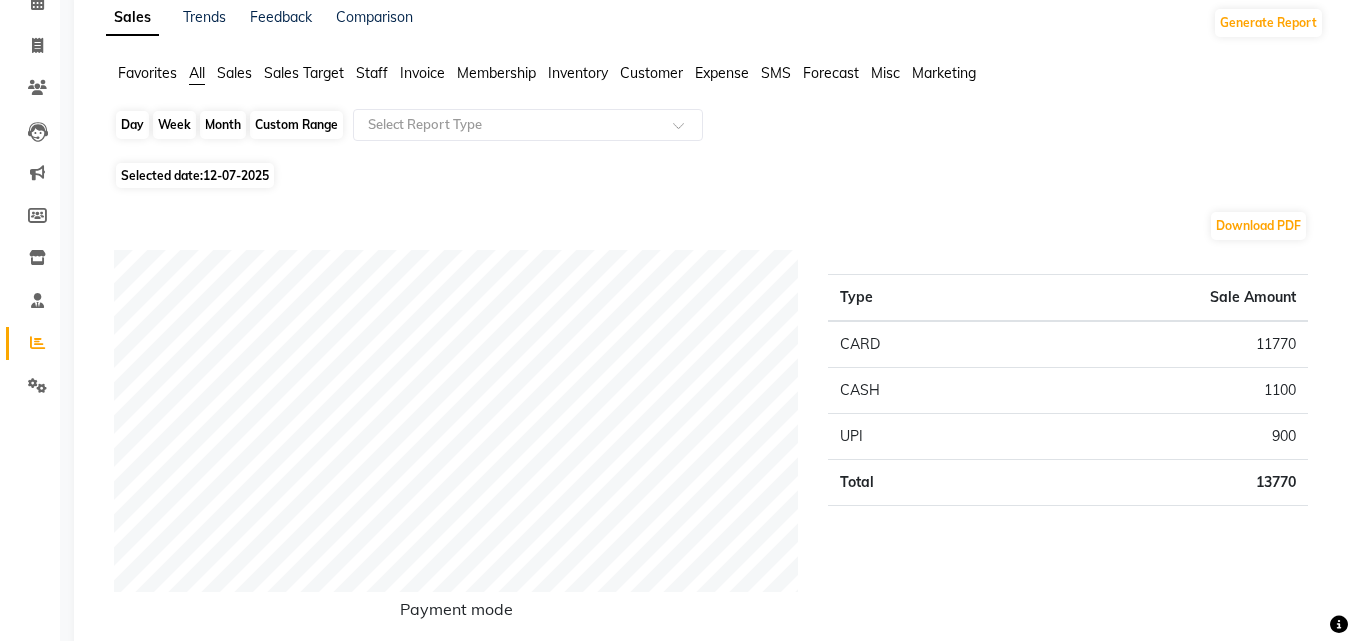click on "Custom Range" 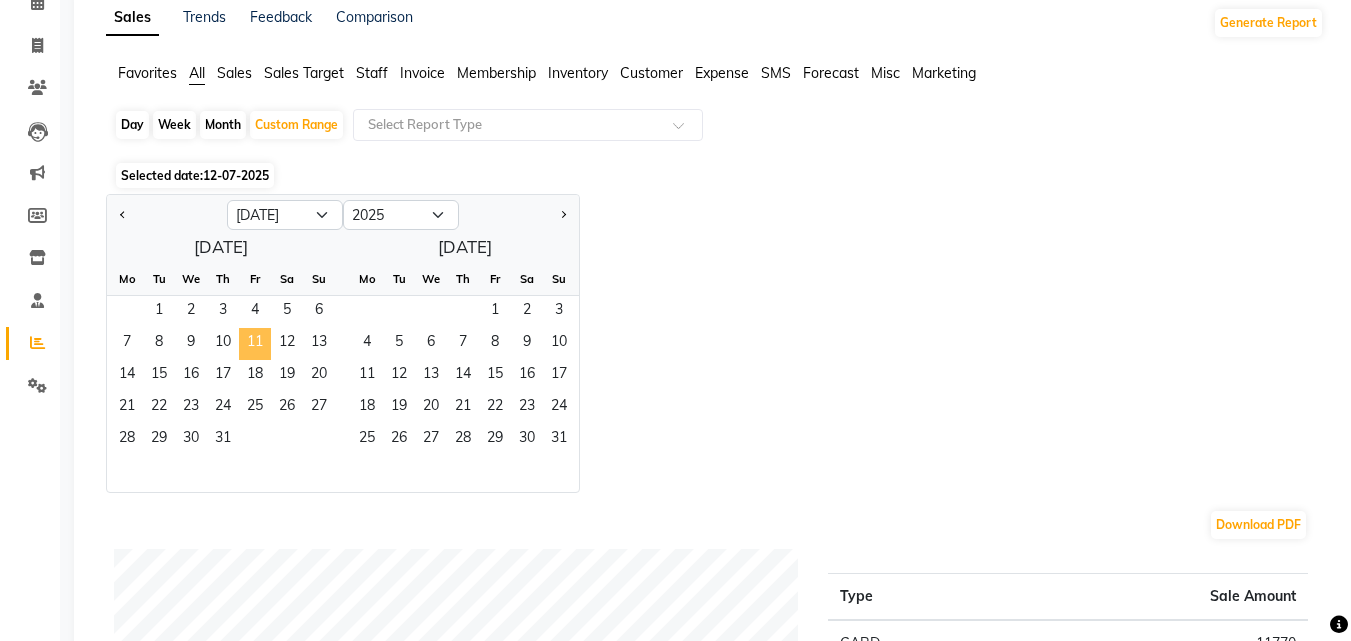 click on "11" 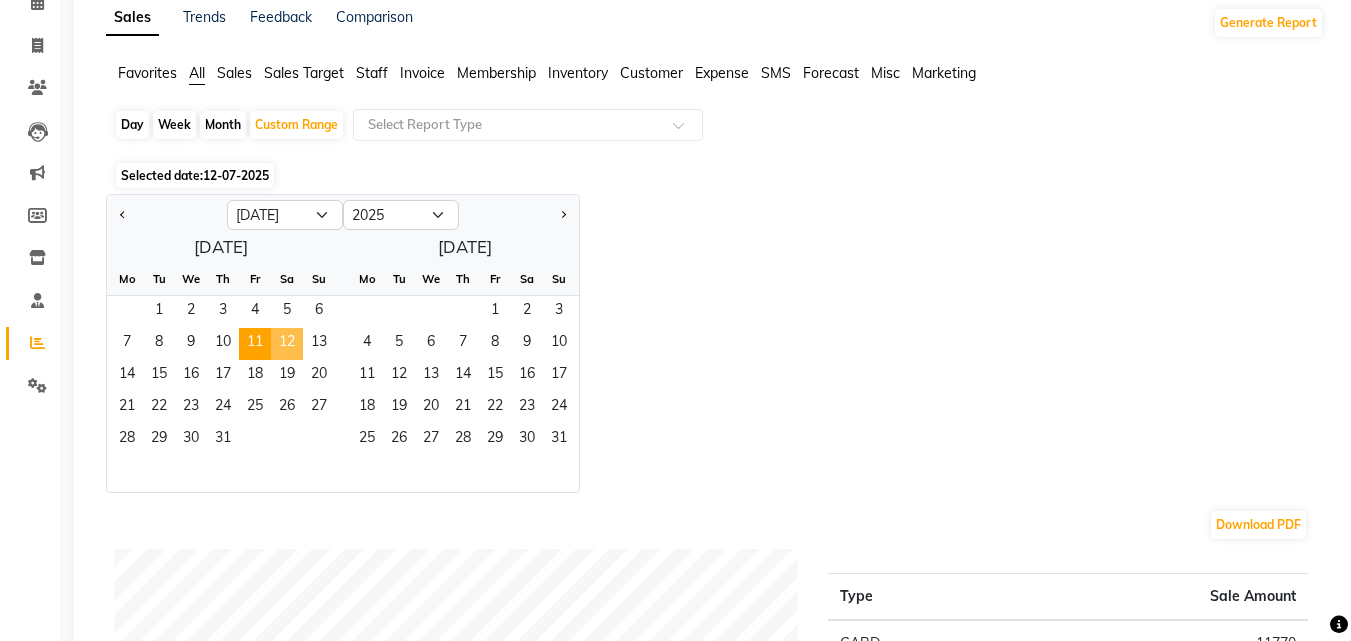 click on "12" 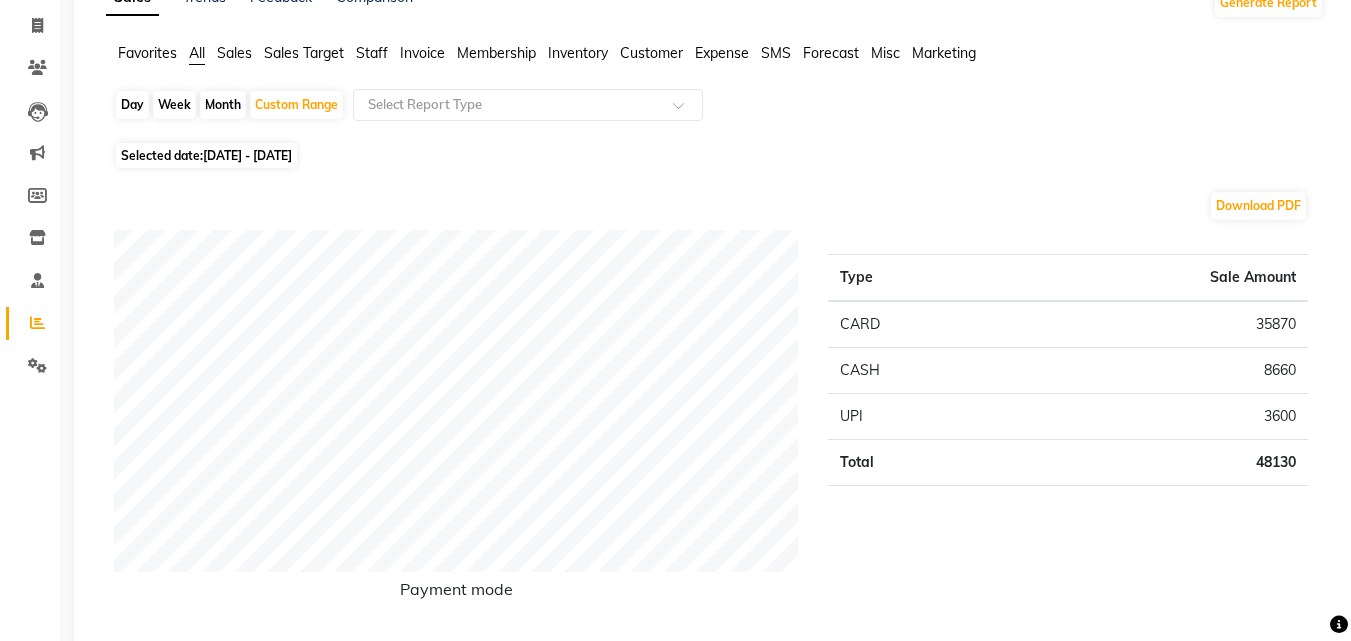 scroll, scrollTop: 0, scrollLeft: 0, axis: both 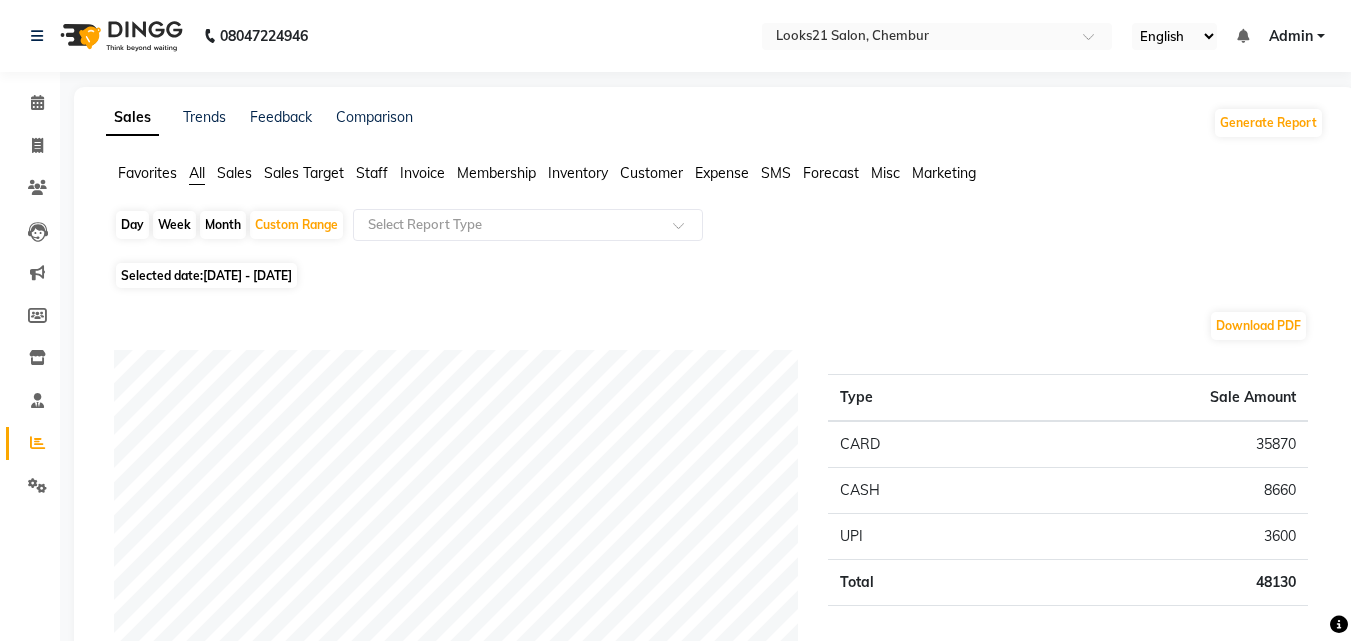 click on "11-07-2025 - 12-07-2025" 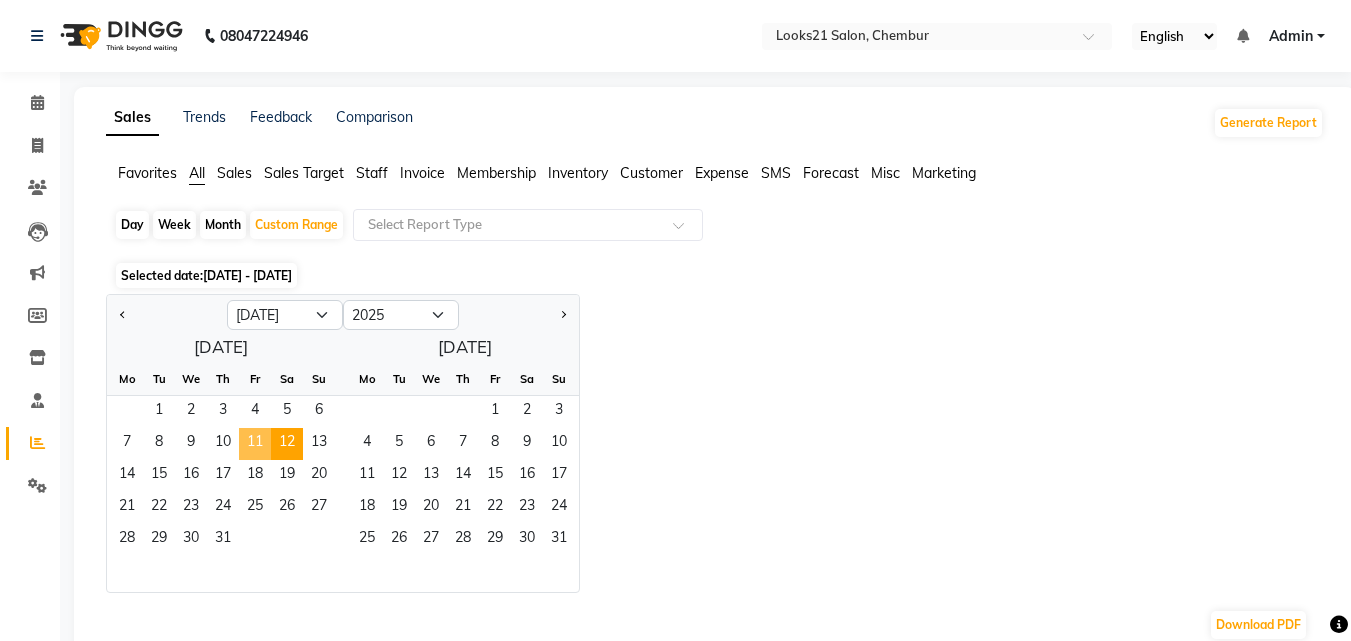 click on "11" 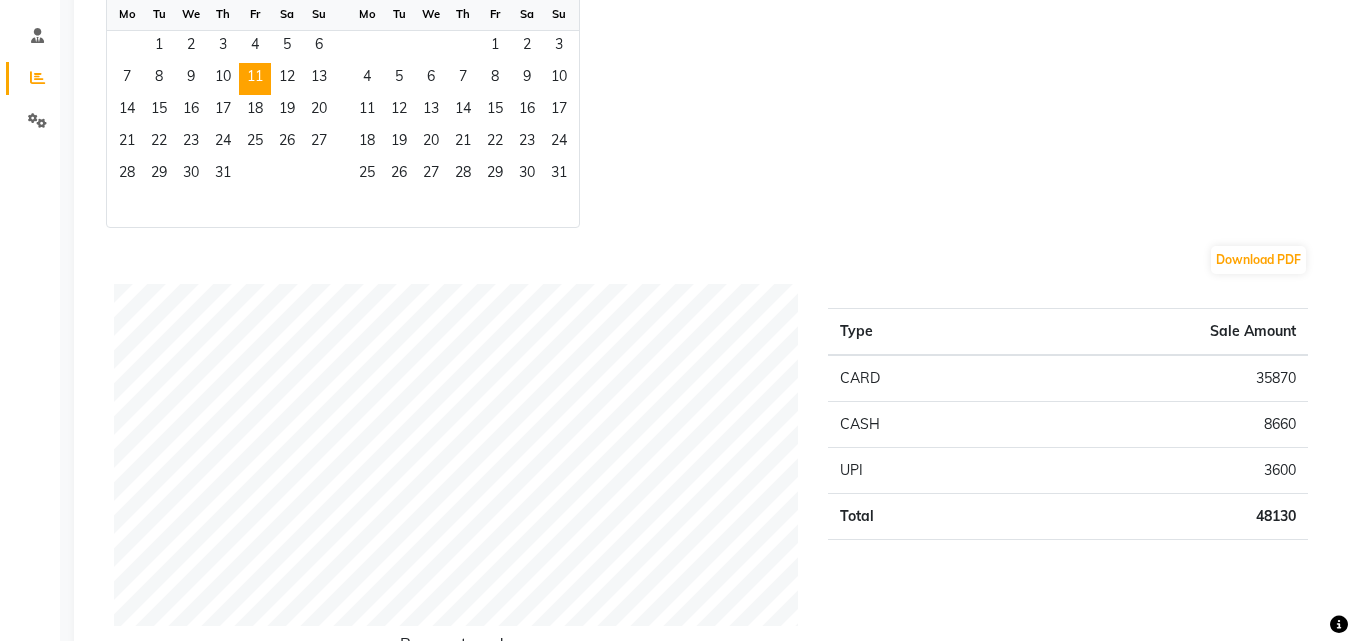 scroll, scrollTop: 100, scrollLeft: 0, axis: vertical 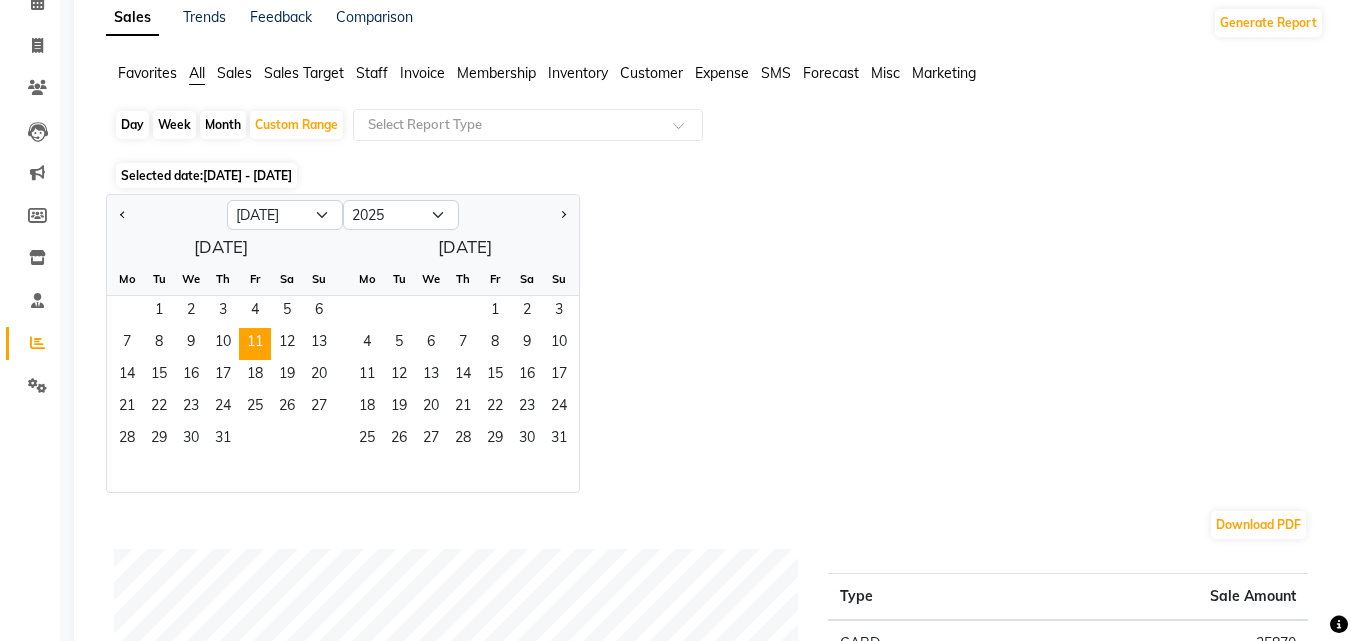 click on "11-07-2025 - 12-07-2025" 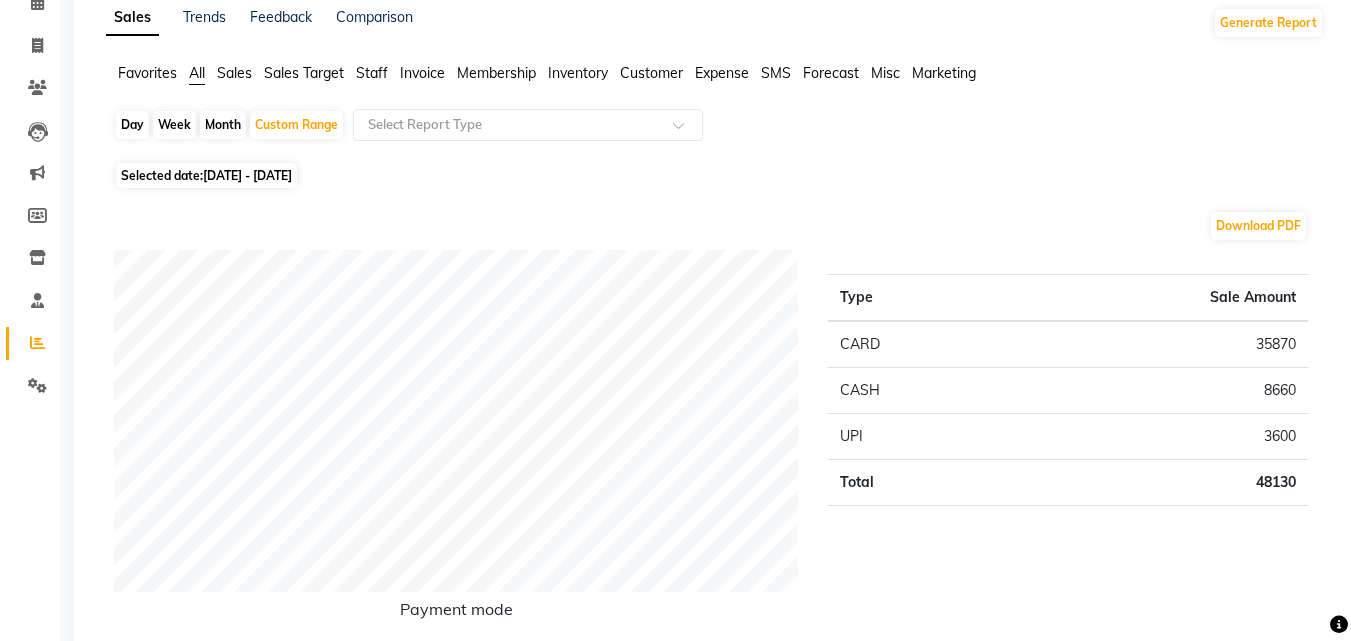 click on "11-07-2025 - 12-07-2025" 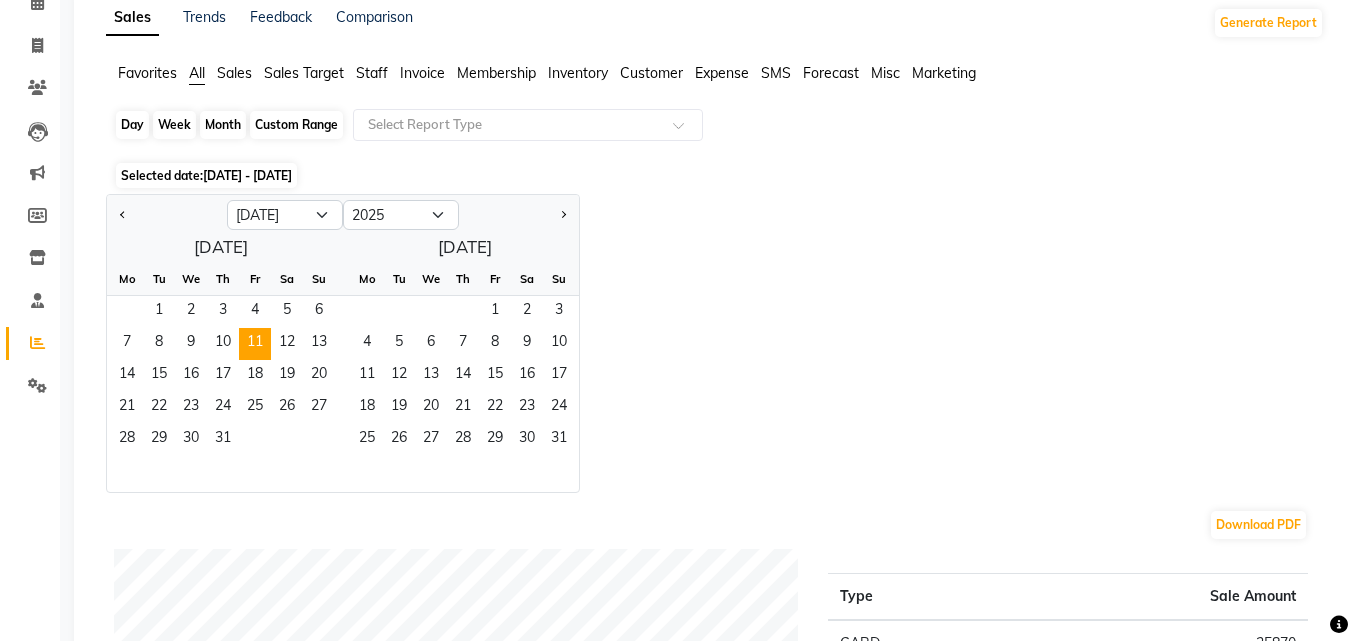 click on "Custom Range" 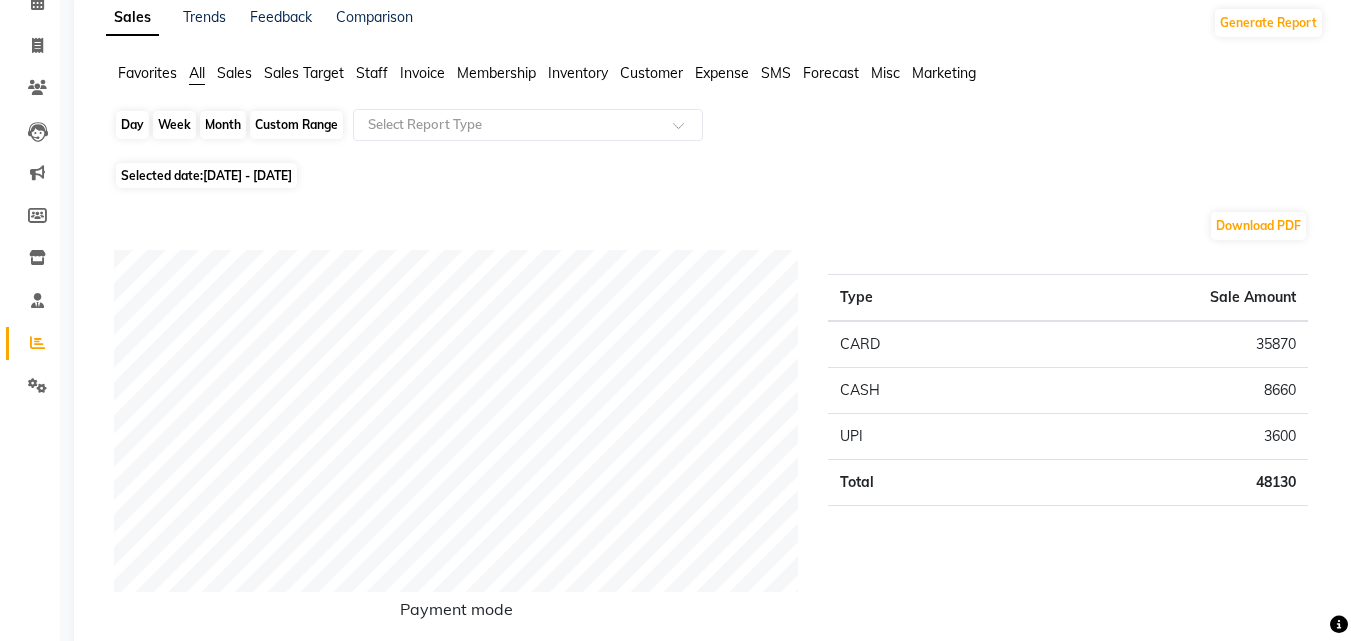click on "Custom Range" 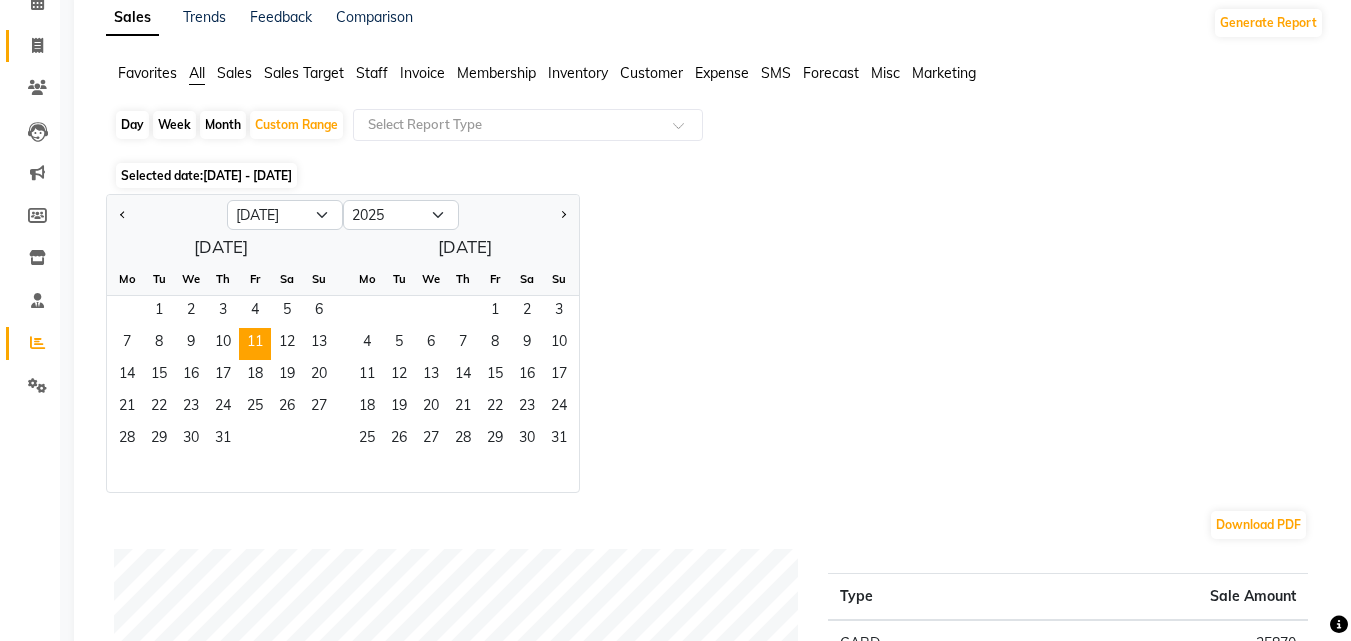 click on "Invoice" 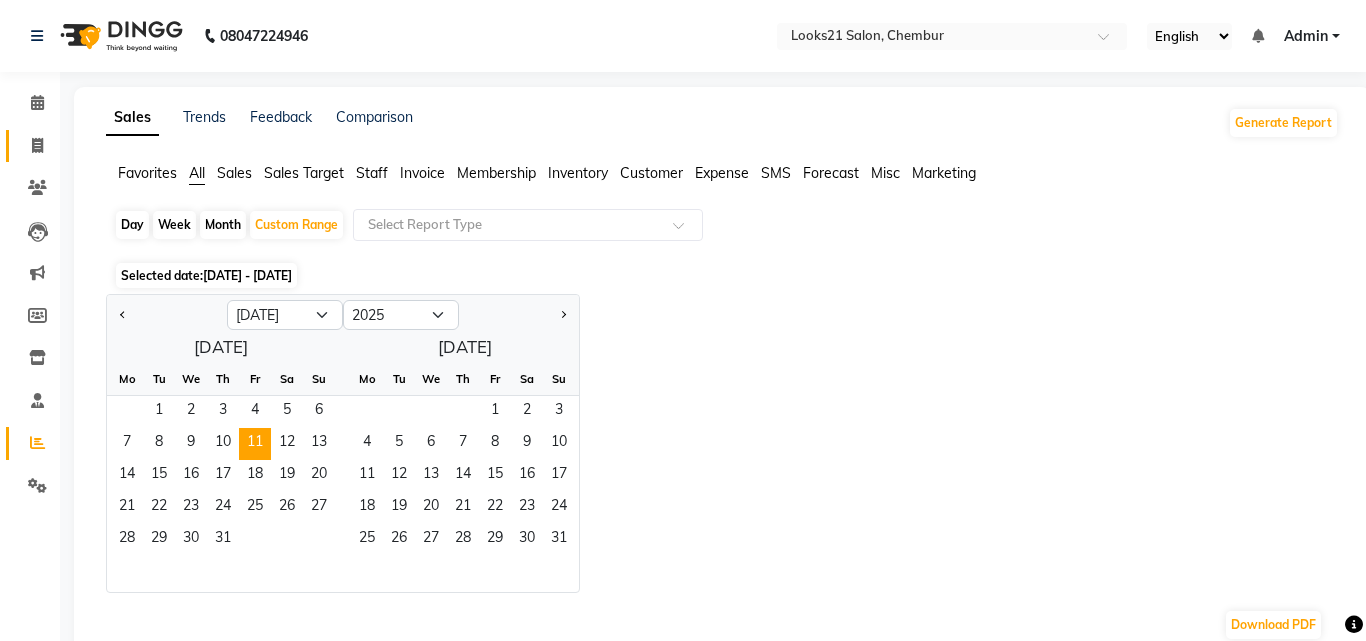 select on "service" 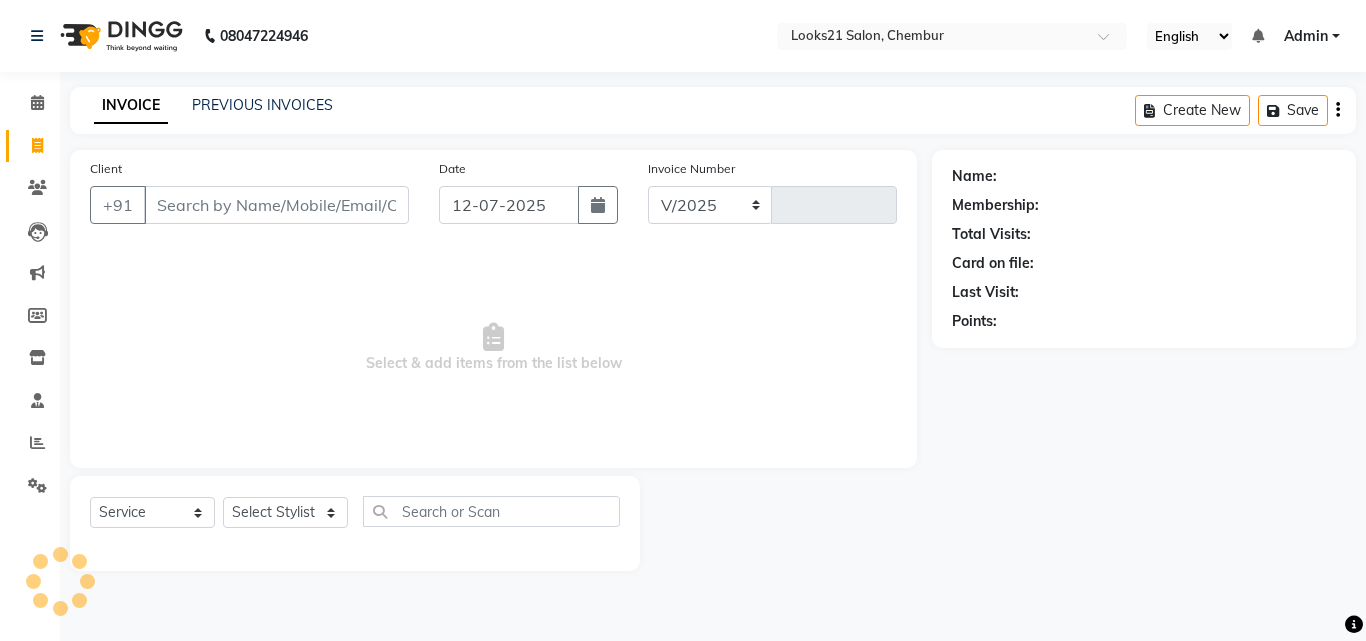 select on "844" 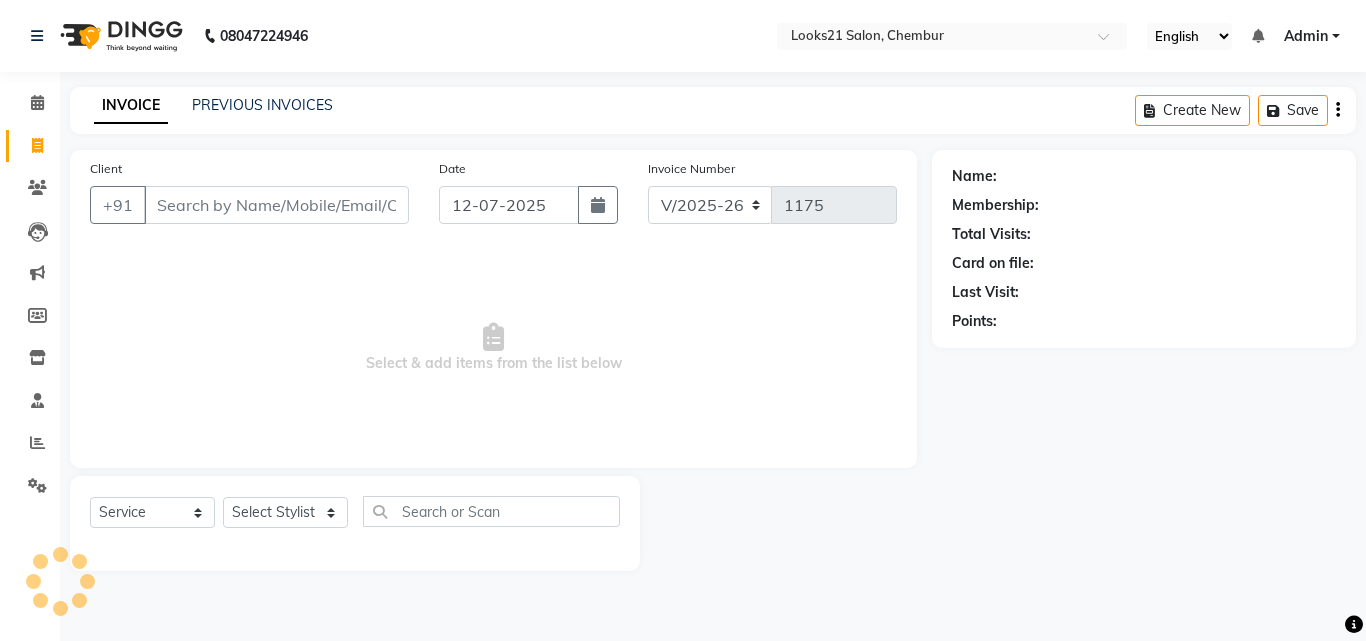 click on "INVOICE PREVIOUS INVOICES Create New   Save" 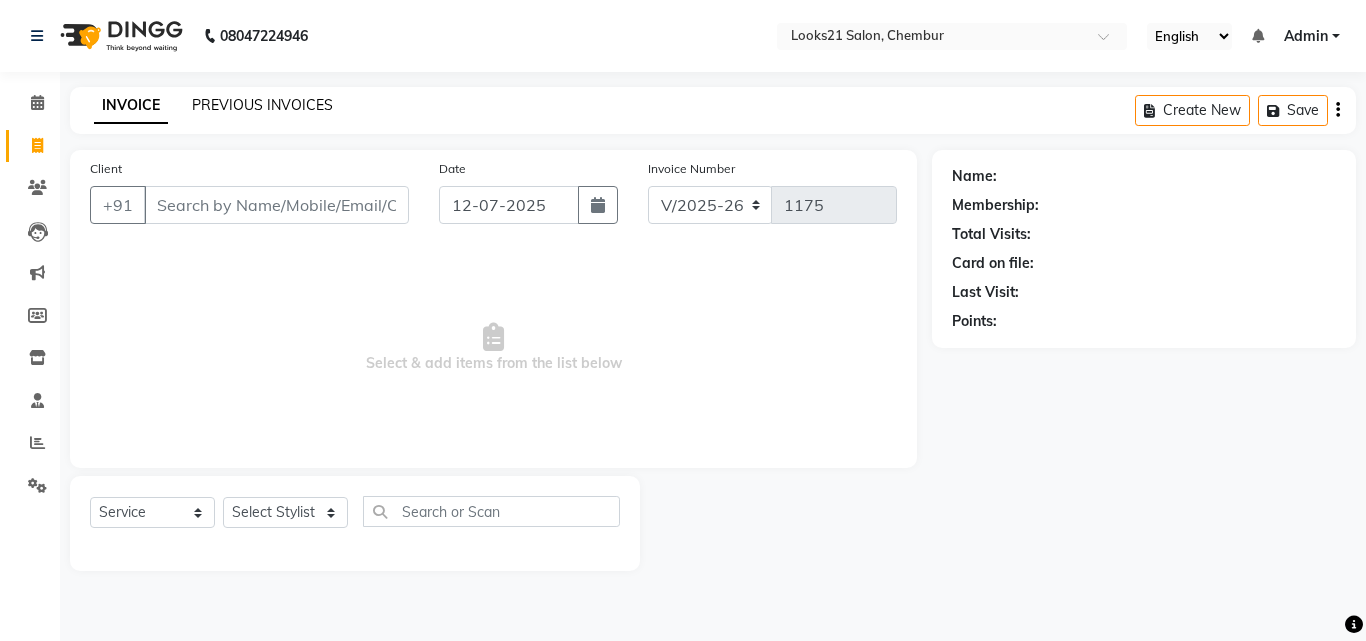click on "PREVIOUS INVOICES" 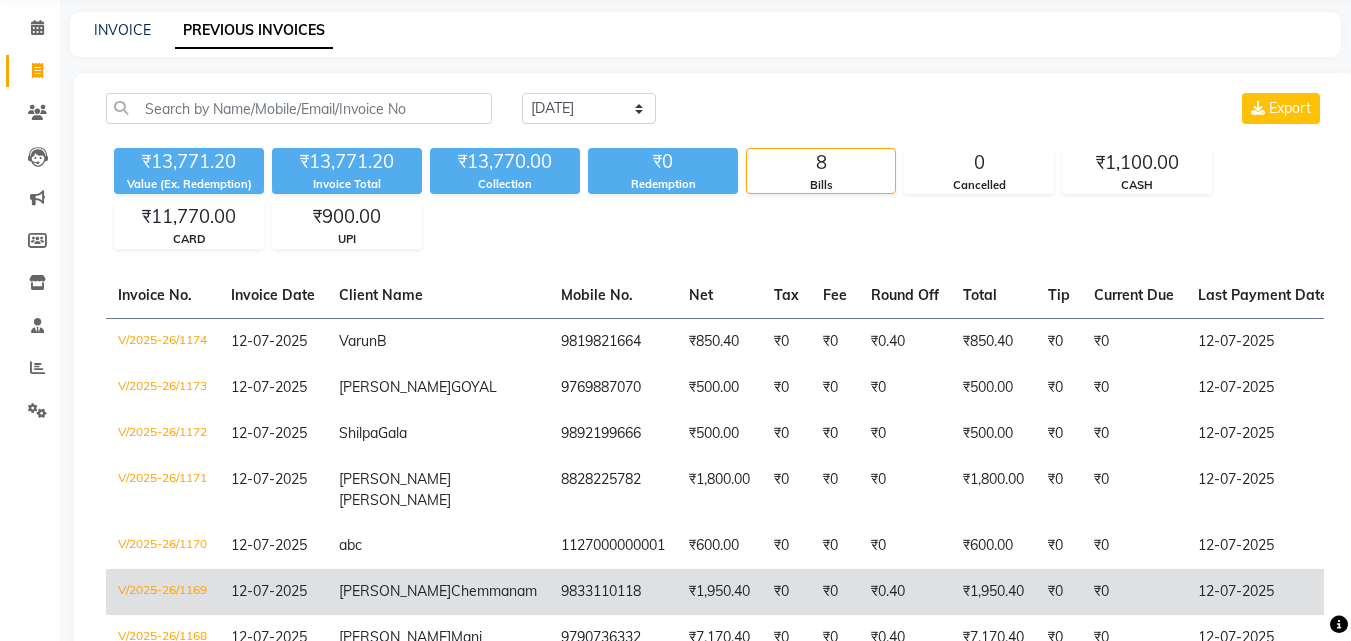 scroll, scrollTop: 25, scrollLeft: 0, axis: vertical 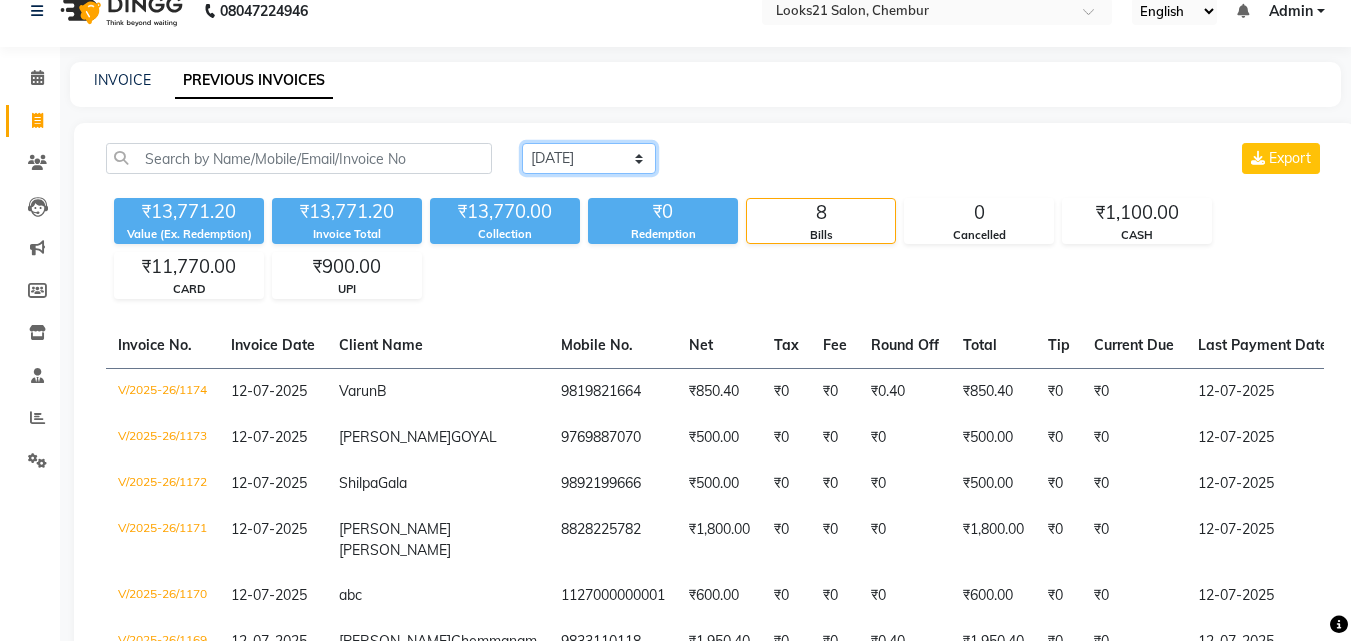 click on "Today Yesterday Custom Range" 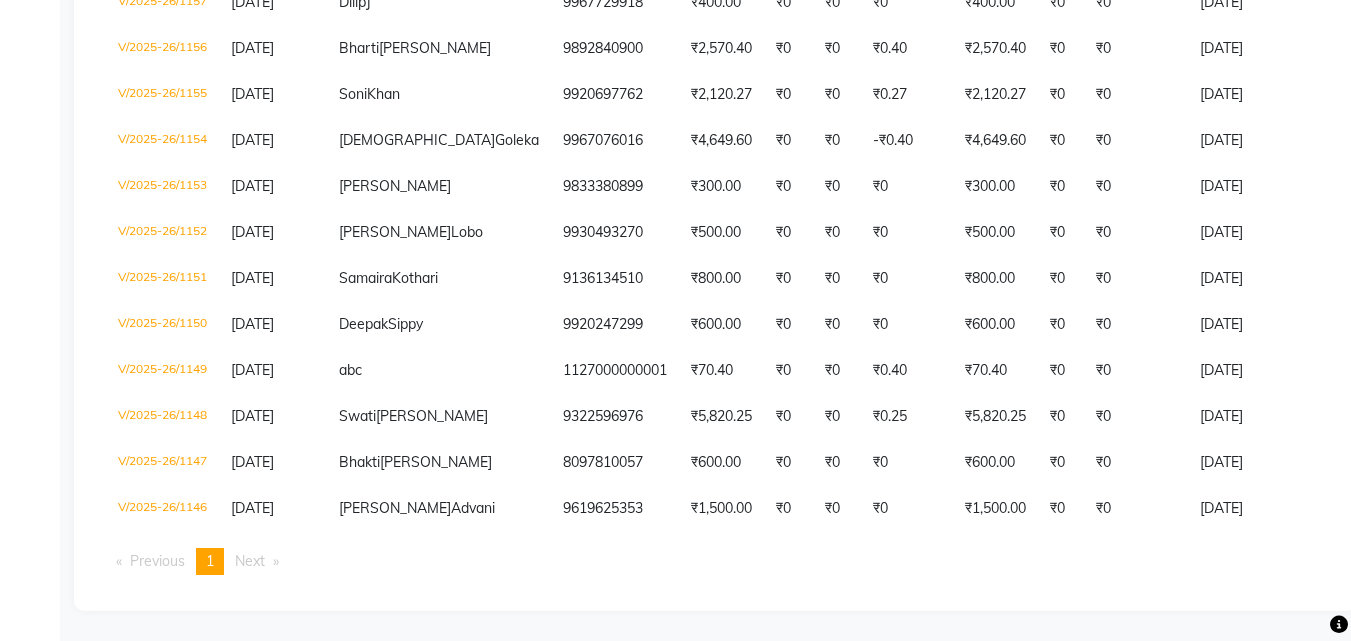scroll, scrollTop: 1103, scrollLeft: 0, axis: vertical 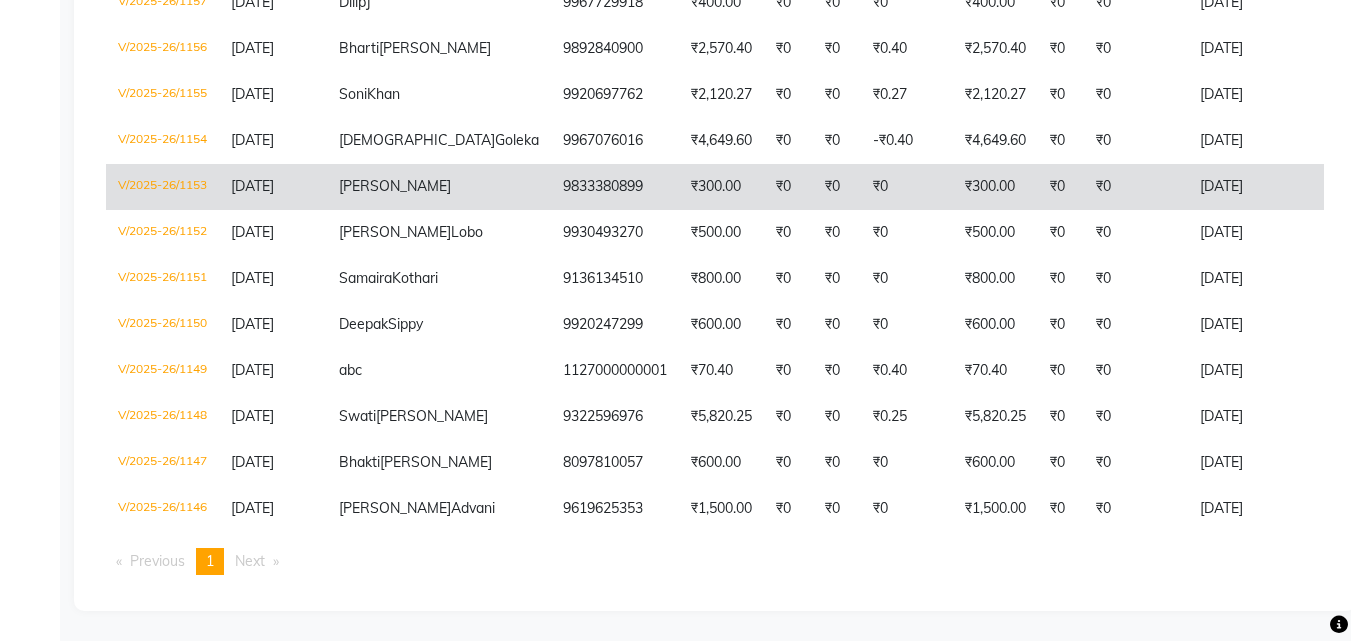 click on "9833380899" 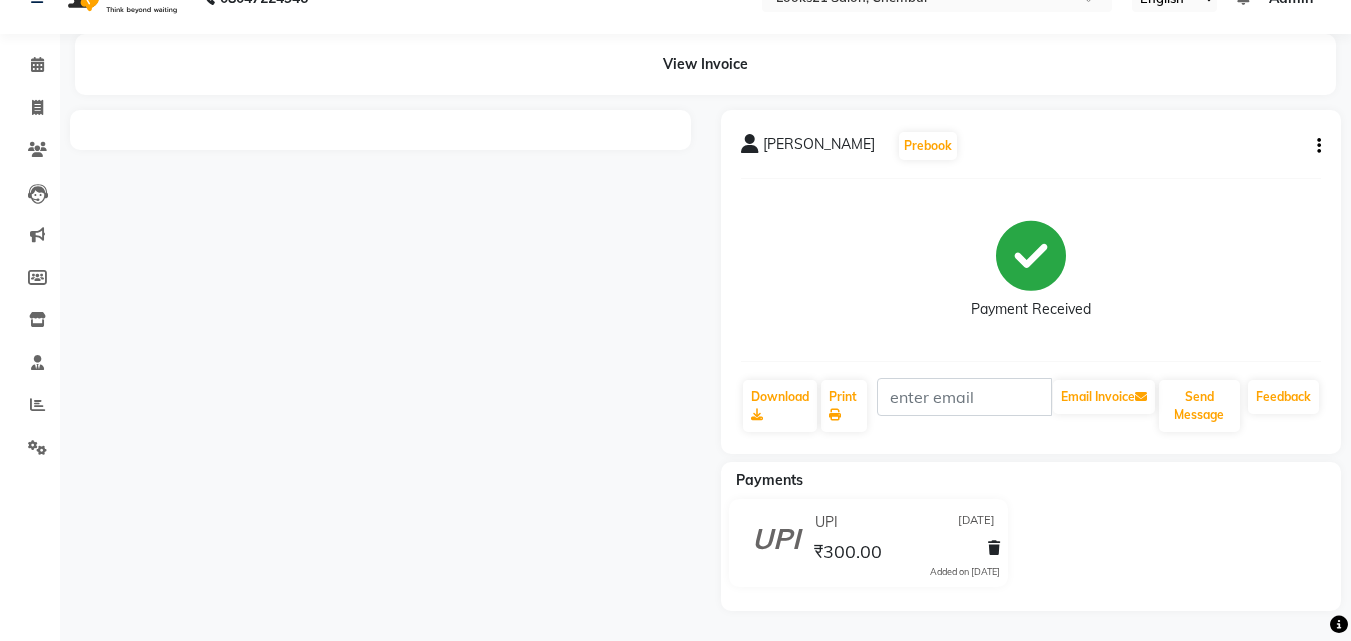 scroll, scrollTop: 0, scrollLeft: 0, axis: both 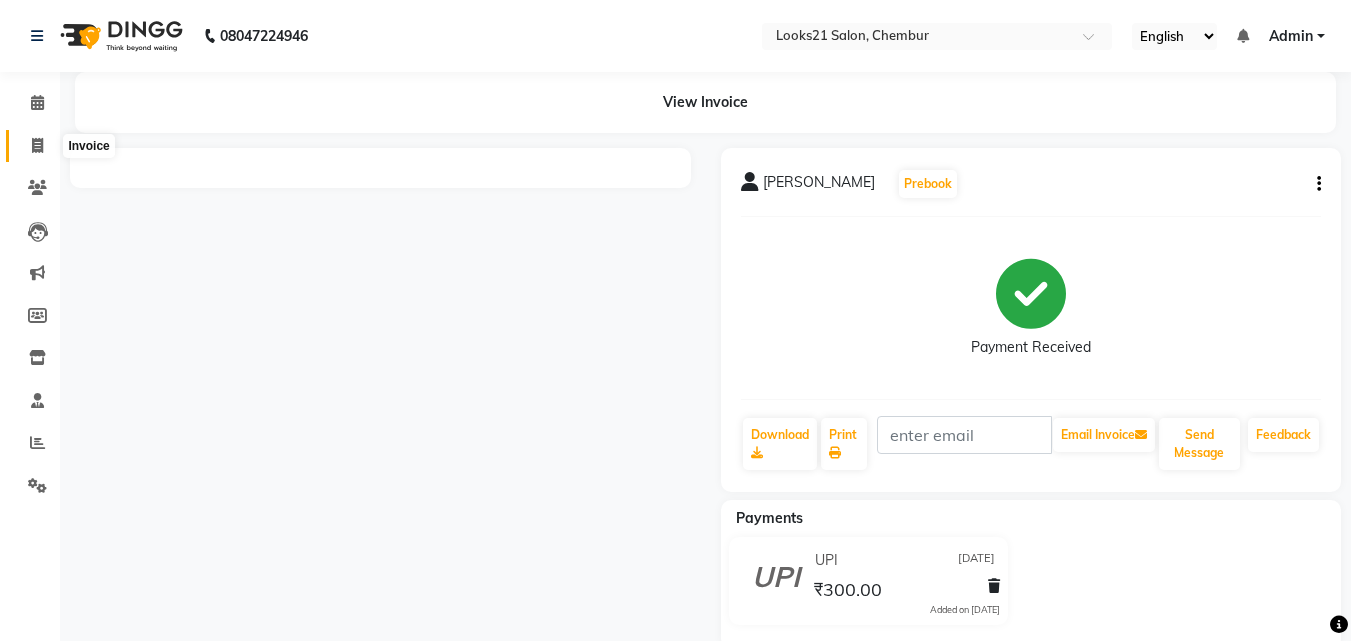 click 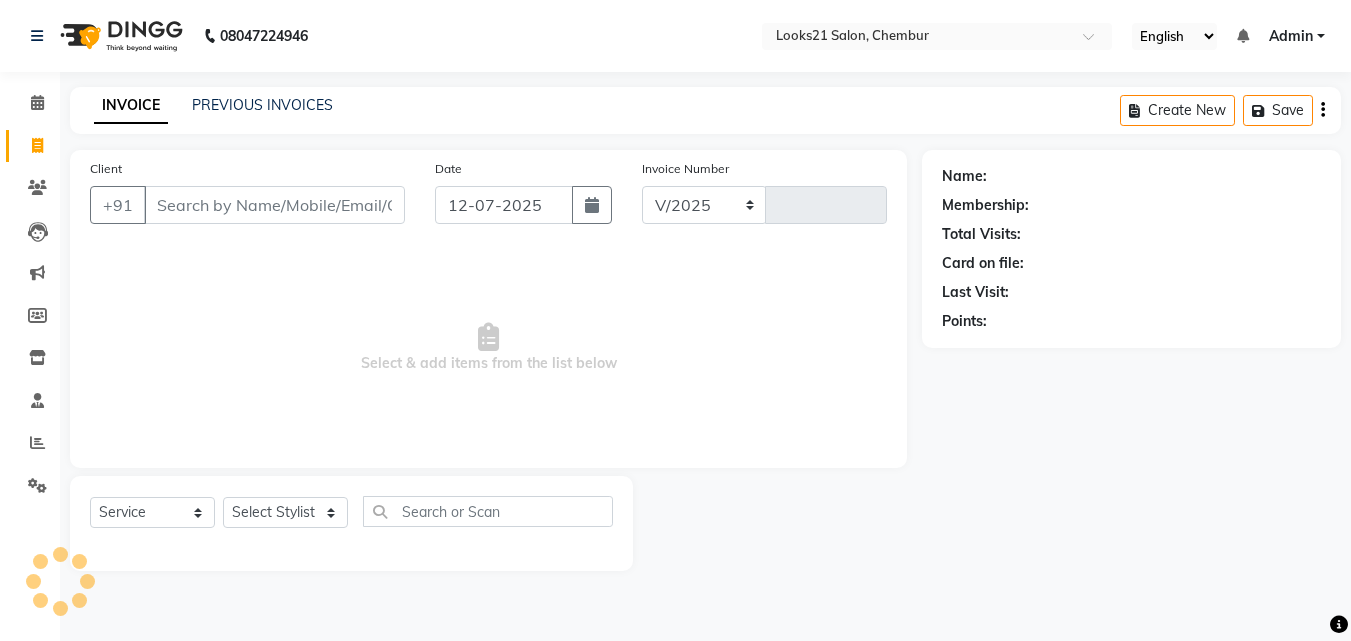 select on "844" 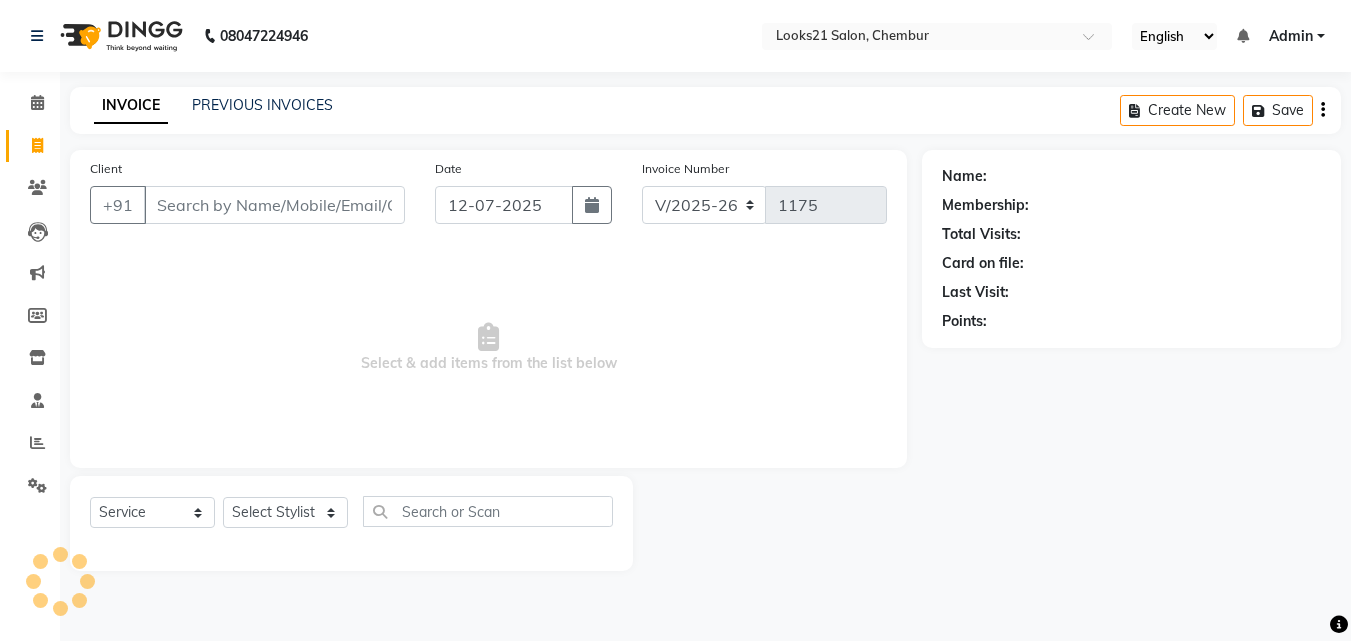 click on "Client" at bounding box center (274, 205) 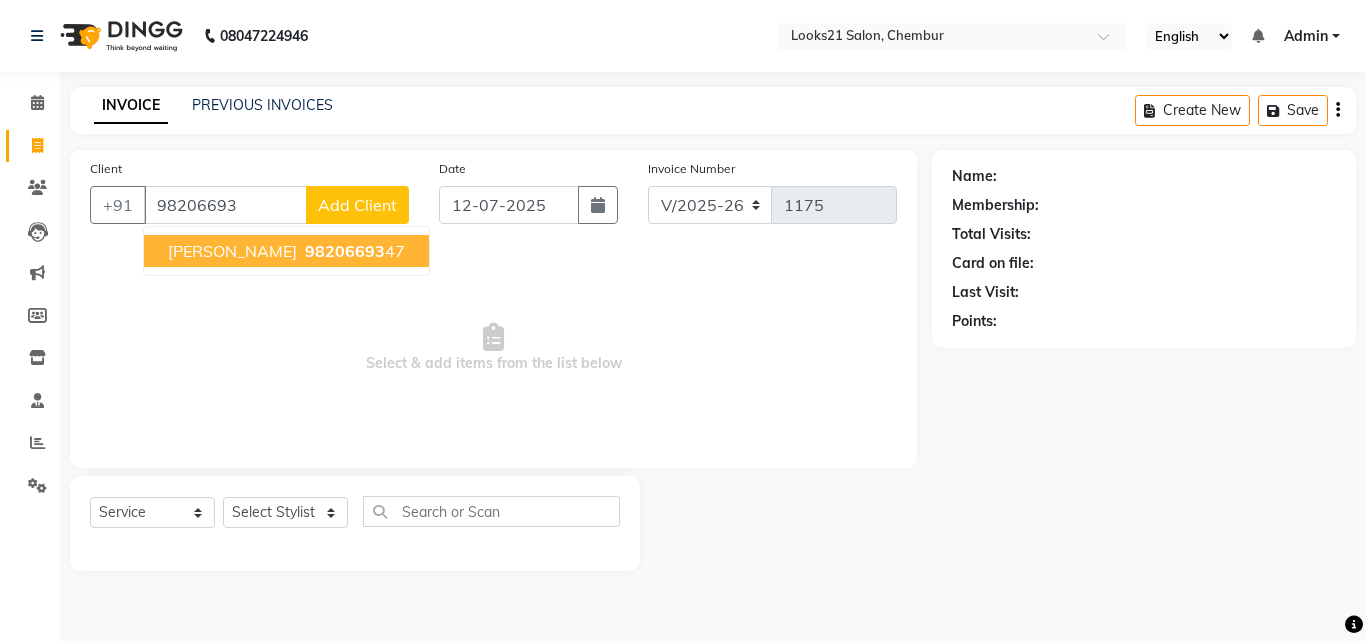 click on "Sangeeta Ambekar" at bounding box center [232, 251] 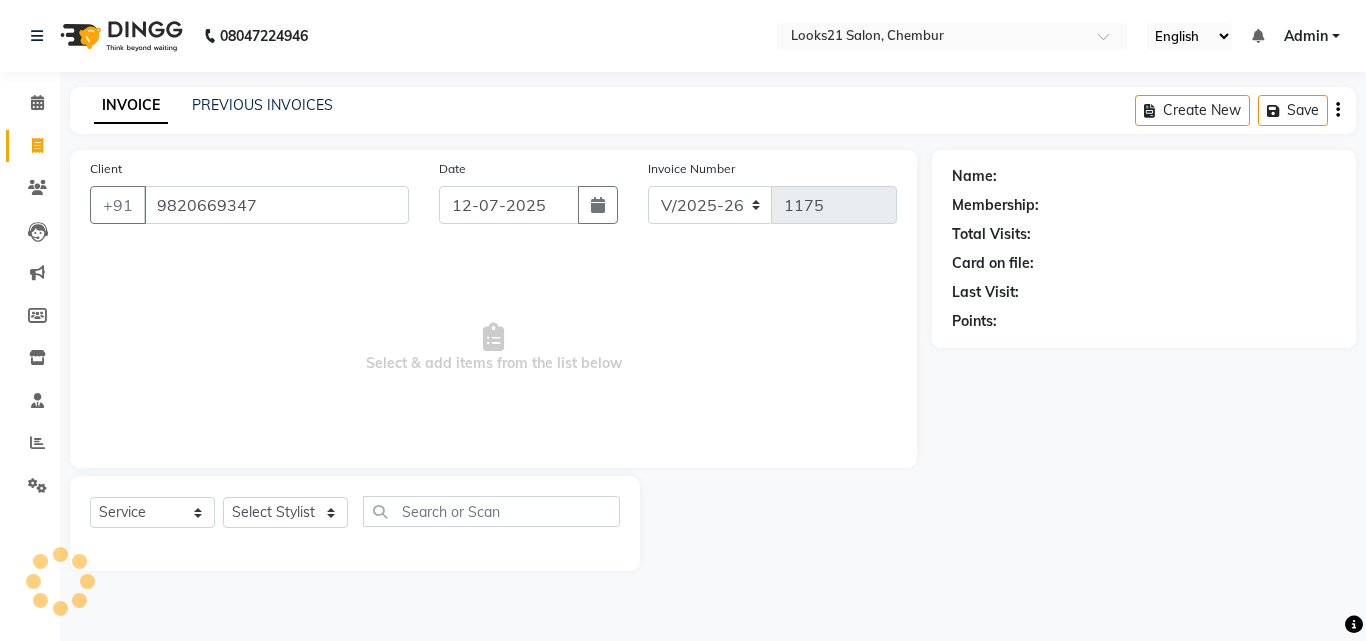 type on "9820669347" 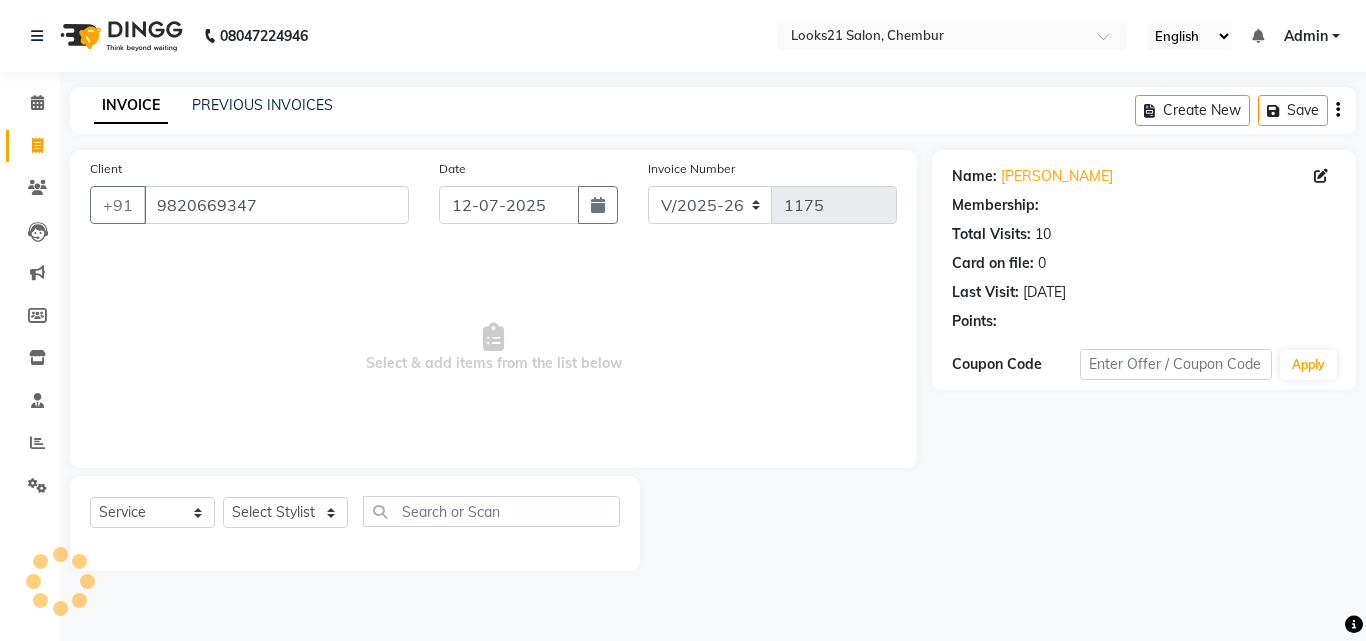 select on "1: Object" 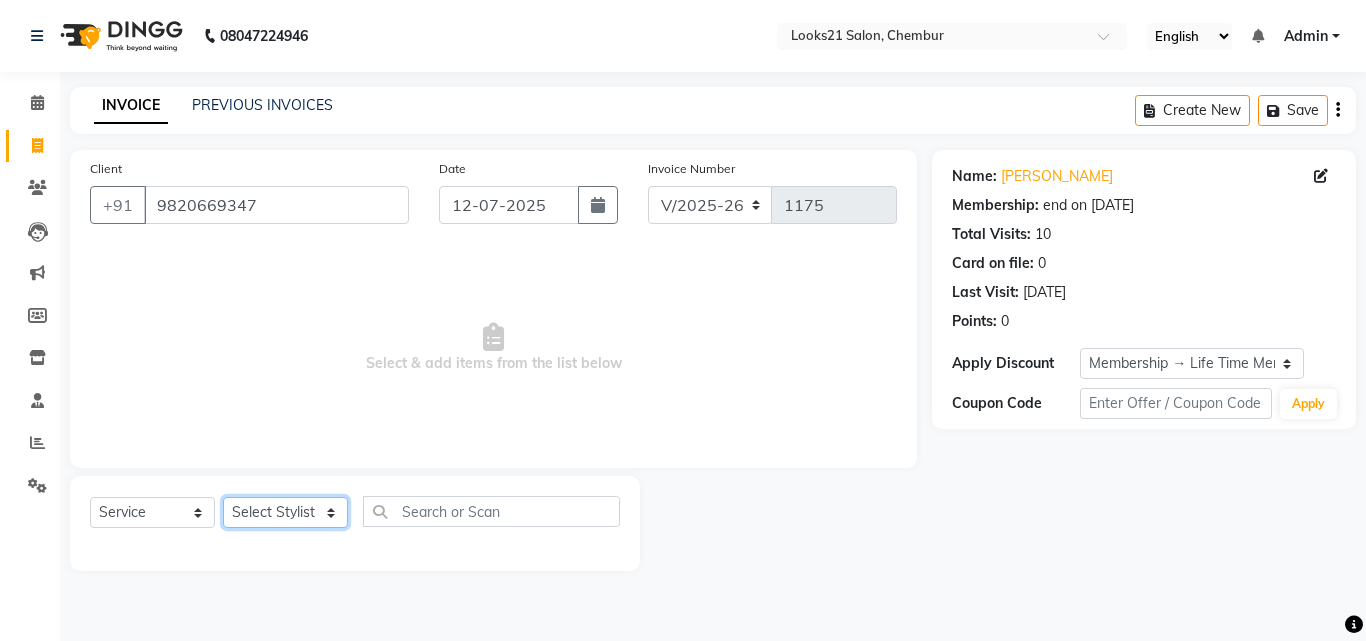 click on "Select Stylist [PERSON_NAME] [PERSON_NAME] [PERSON_NAME] [PERSON_NAME] [PERSON_NAME] [PERSON_NAME] [PERSON_NAME]" 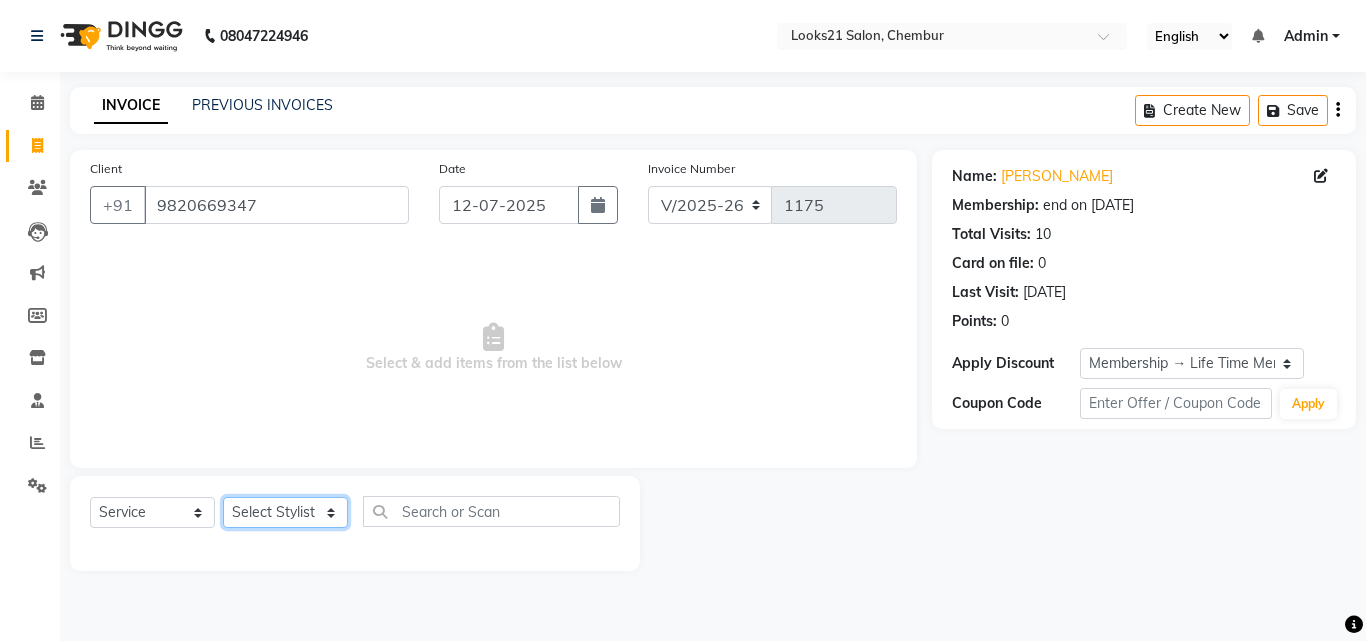 select on "13883" 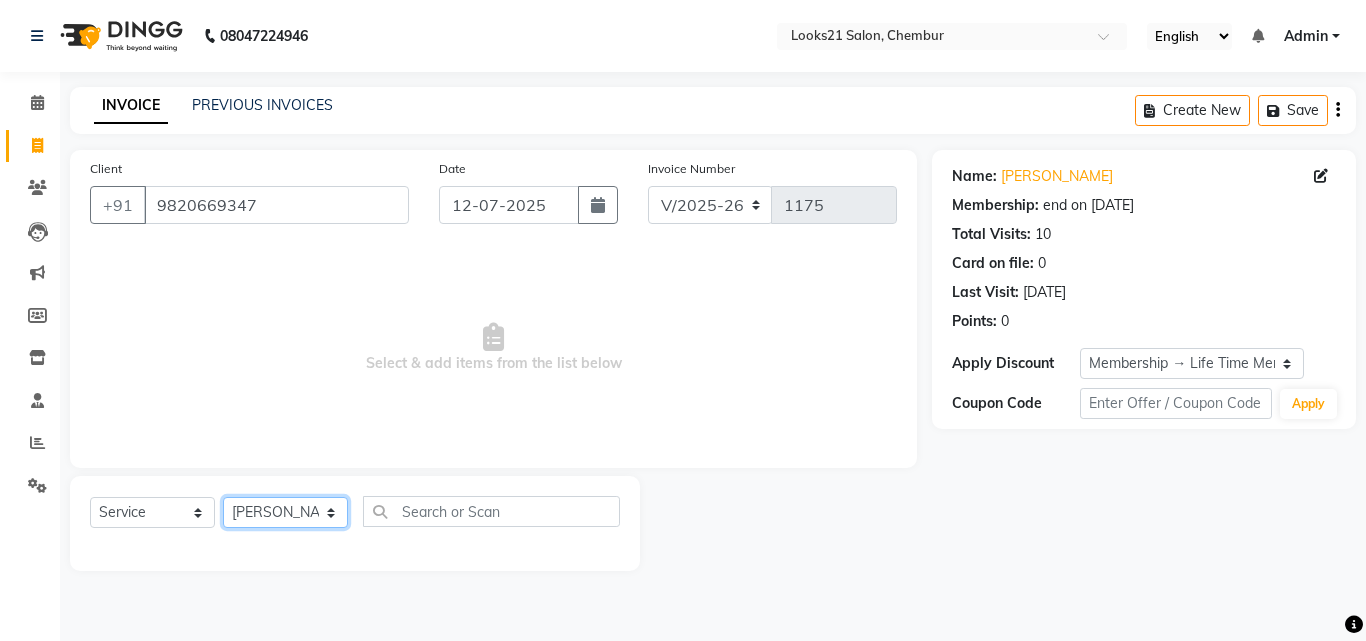 click on "Select Stylist [PERSON_NAME] [PERSON_NAME] [PERSON_NAME] [PERSON_NAME] [PERSON_NAME] [PERSON_NAME] [PERSON_NAME]" 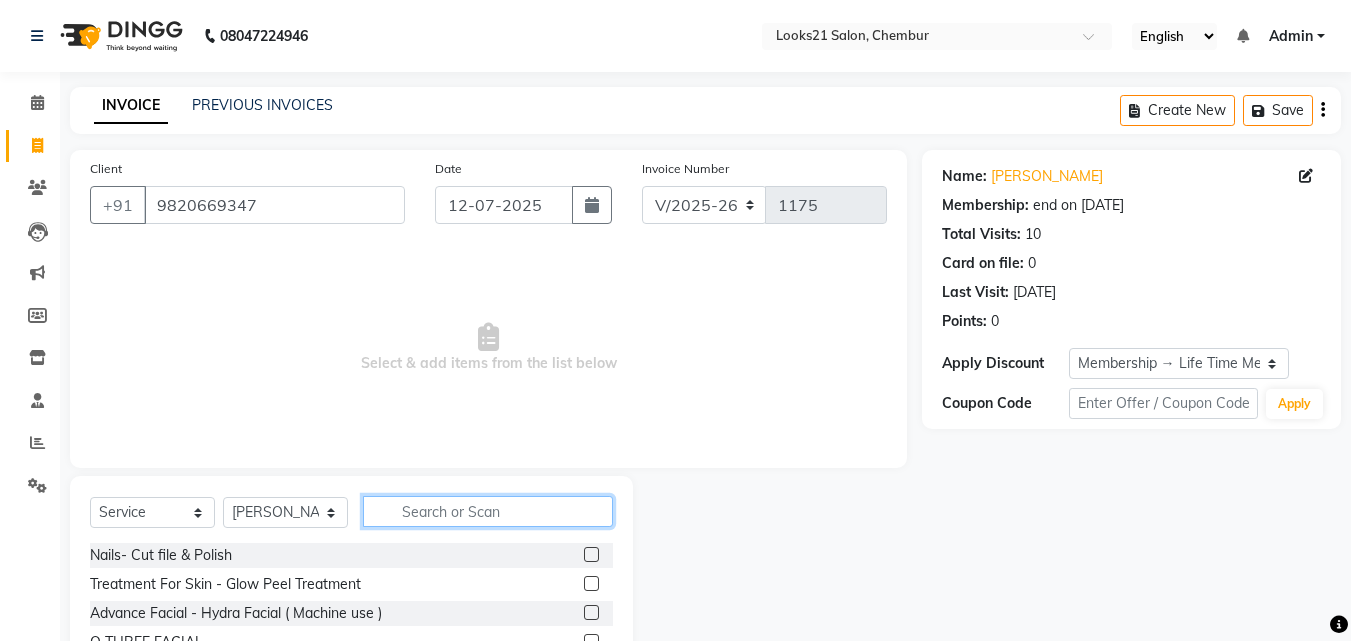 click 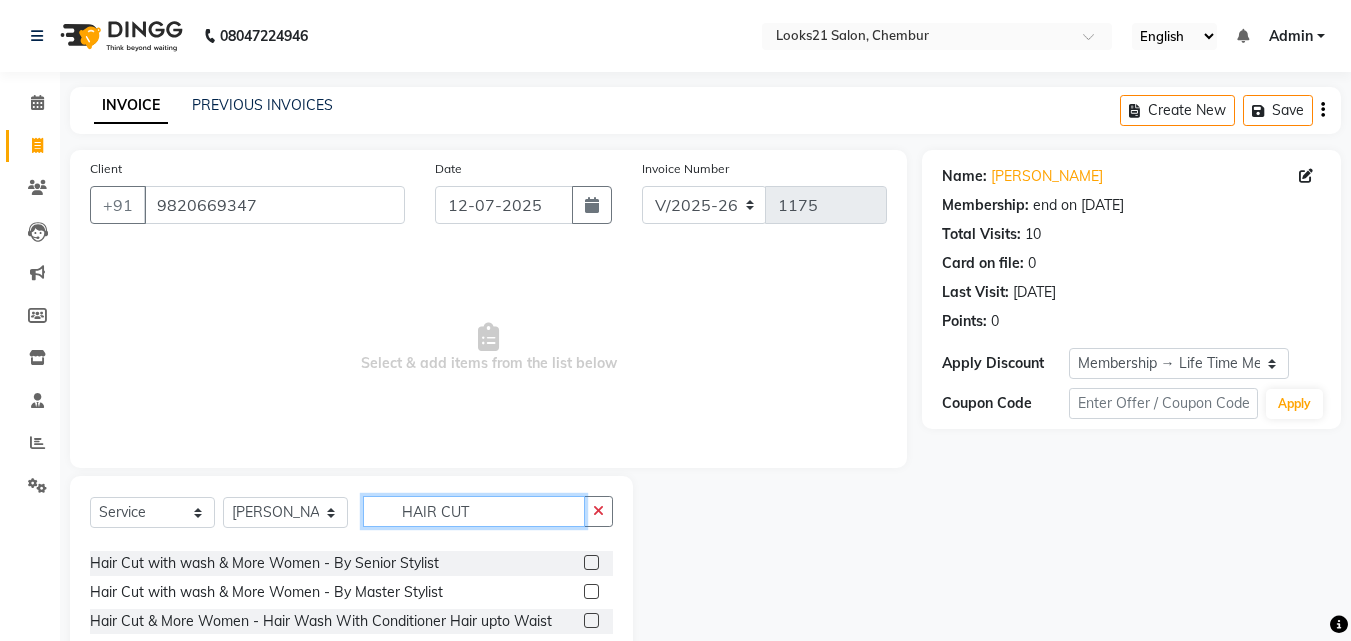 scroll, scrollTop: 100, scrollLeft: 0, axis: vertical 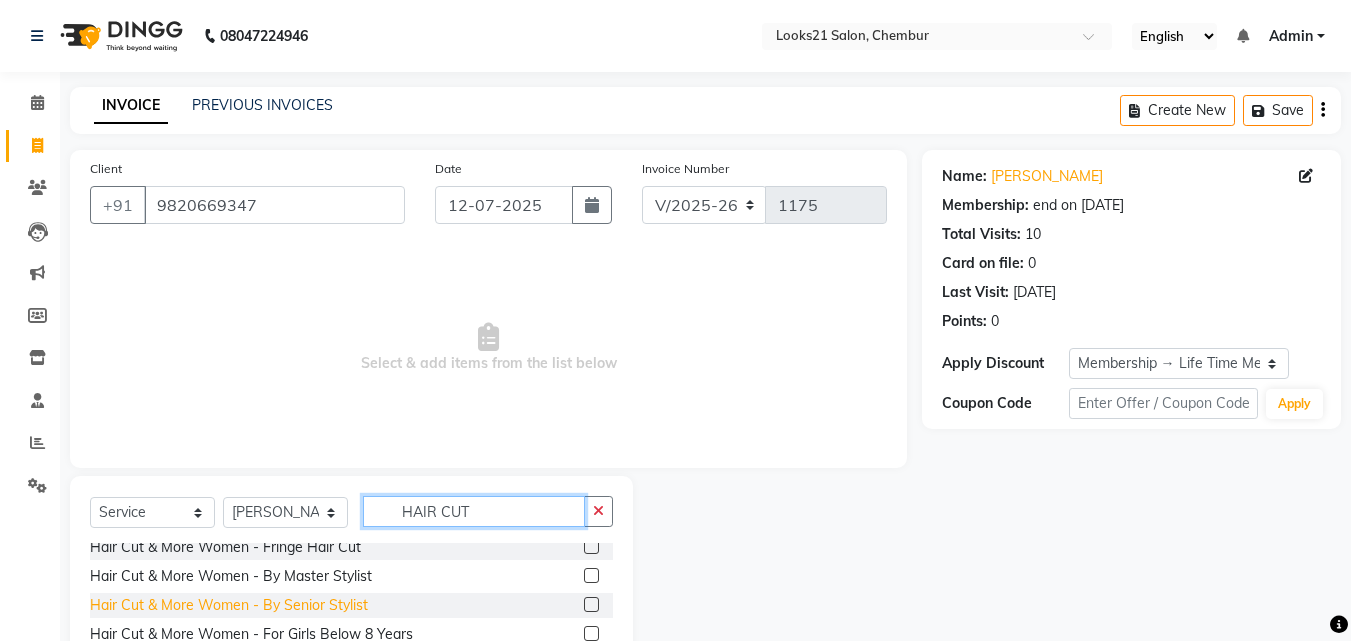 type on "HAIR CUT" 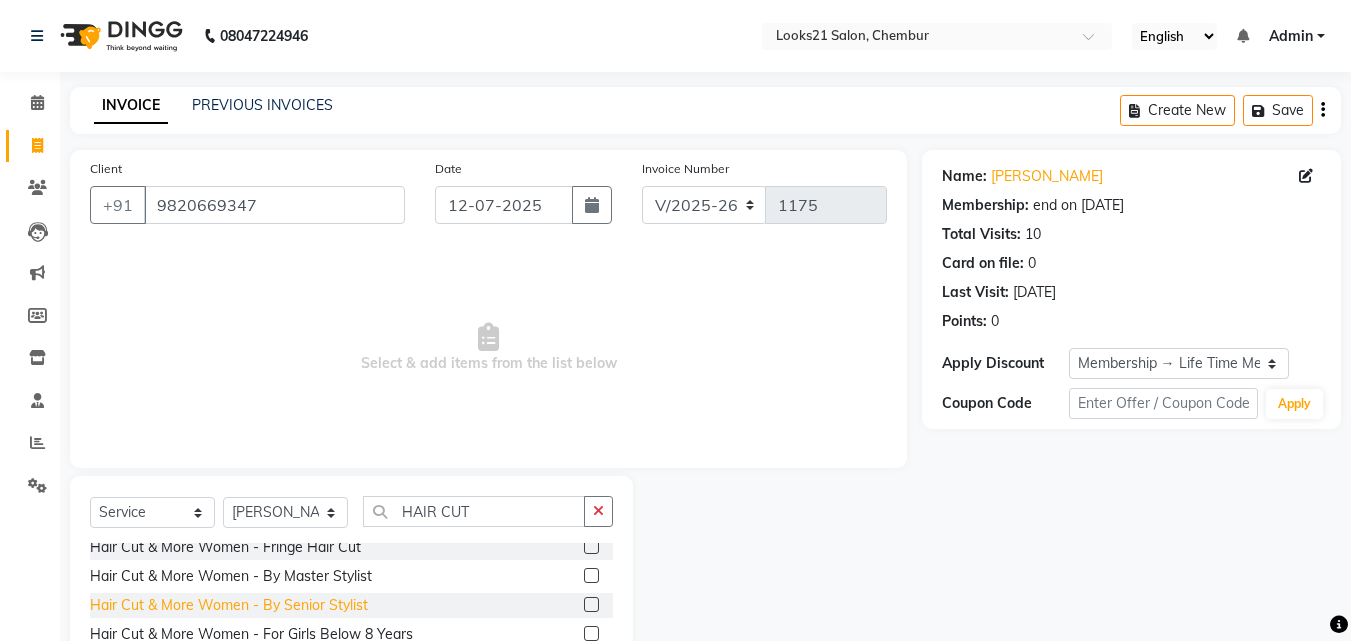 click on "Hair Cut & More Women  - By Senior Stylist" 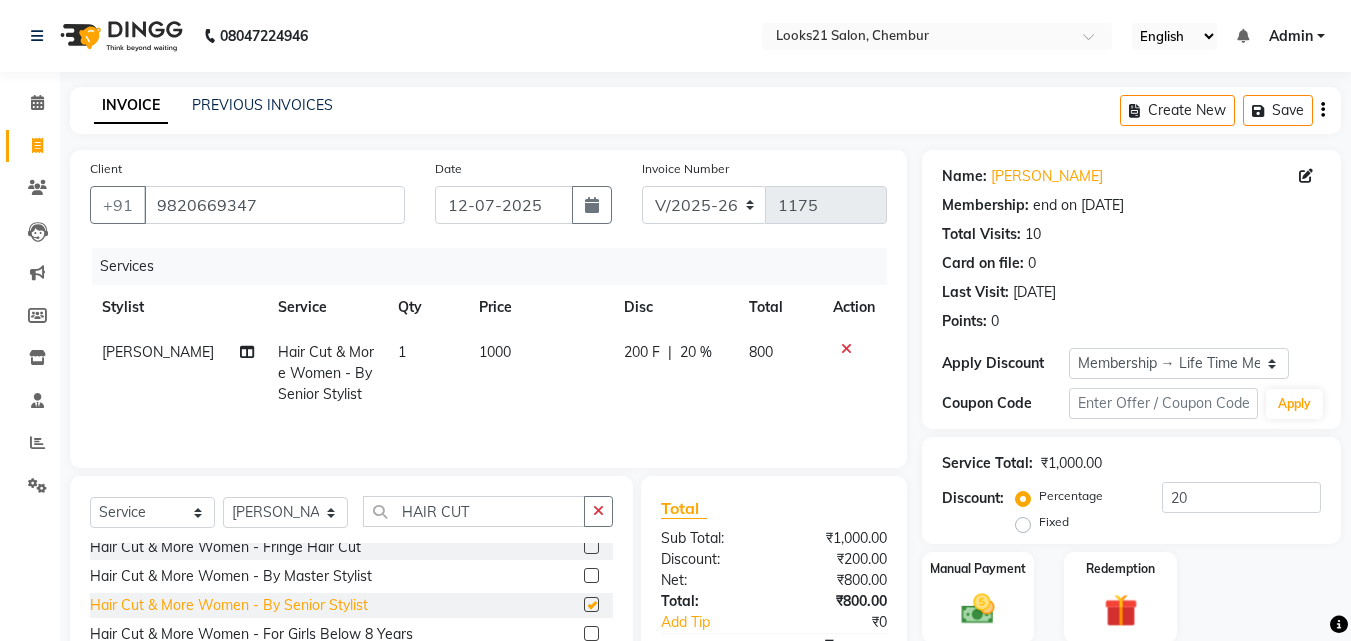 checkbox on "false" 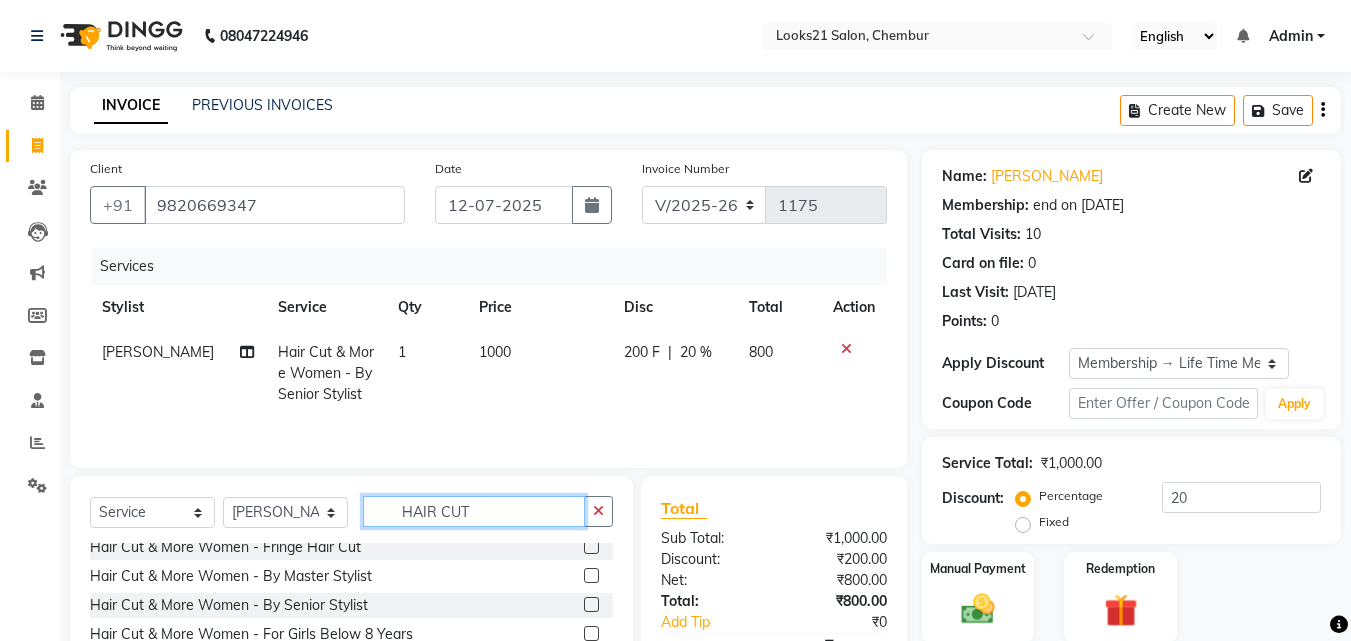 drag, startPoint x: 493, startPoint y: 512, endPoint x: 297, endPoint y: 490, distance: 197.23083 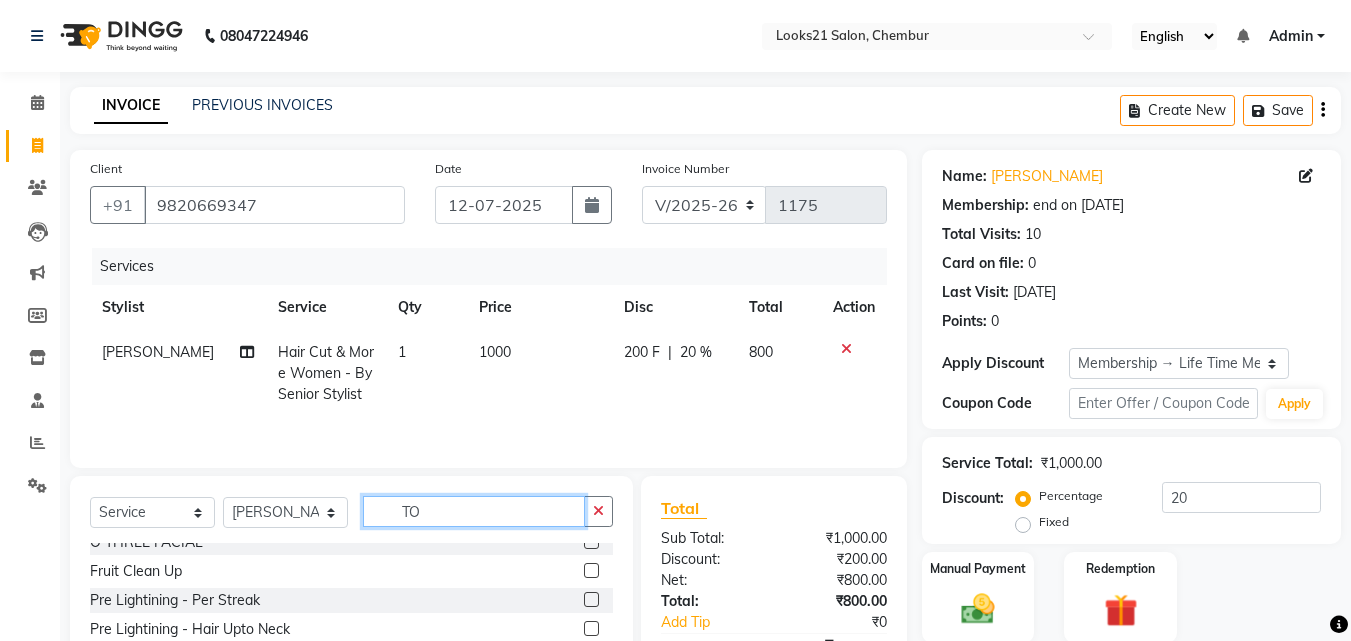 scroll, scrollTop: 0, scrollLeft: 0, axis: both 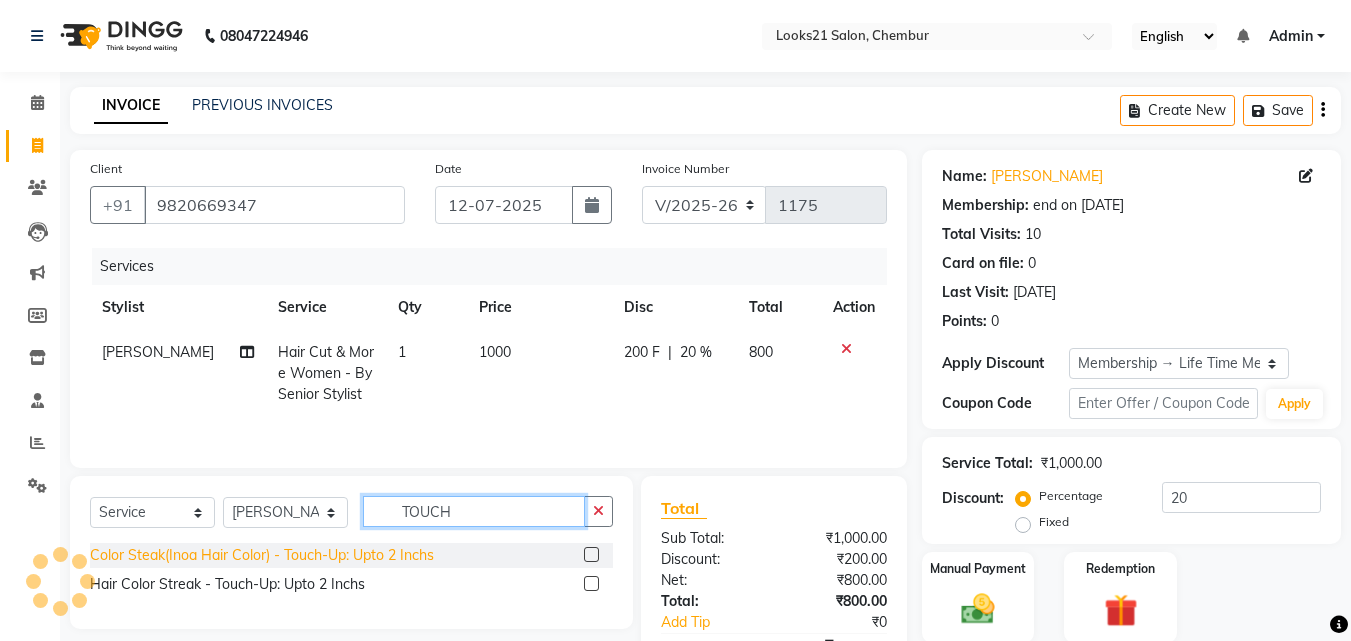 type on "TOUCH" 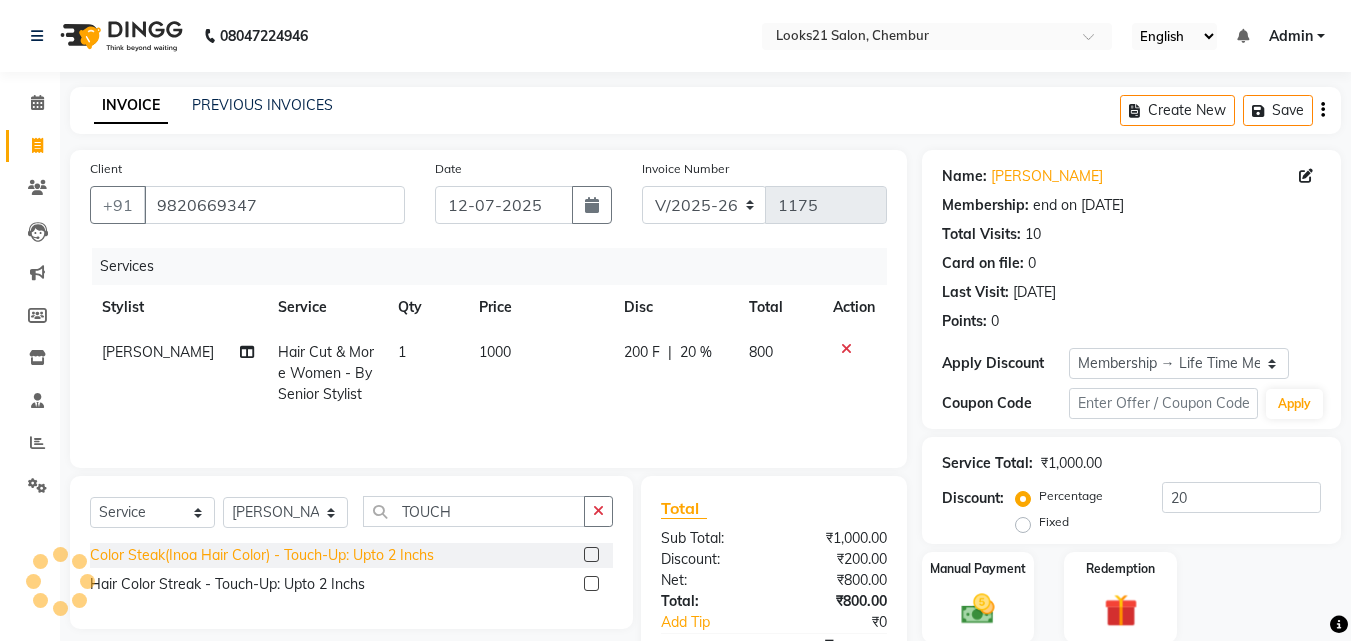 click on "Color Steak(Inoa Hair Color)  - Touch-Up: Upto 2 Inchs" 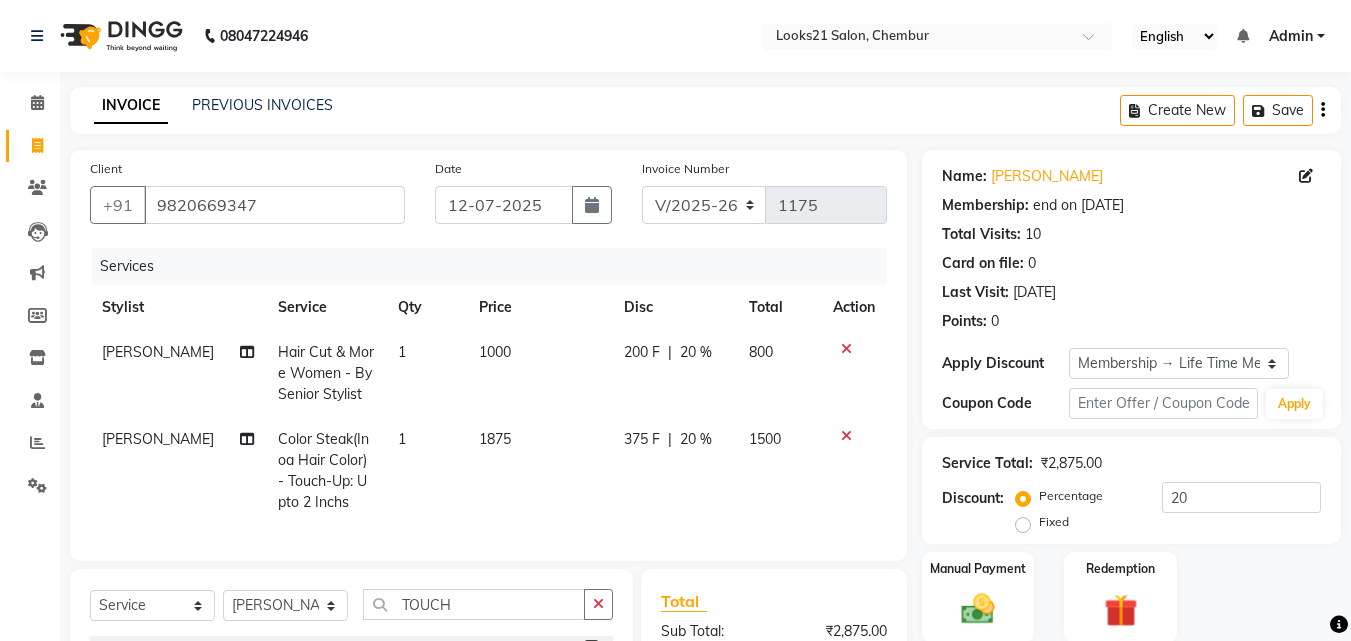 checkbox on "false" 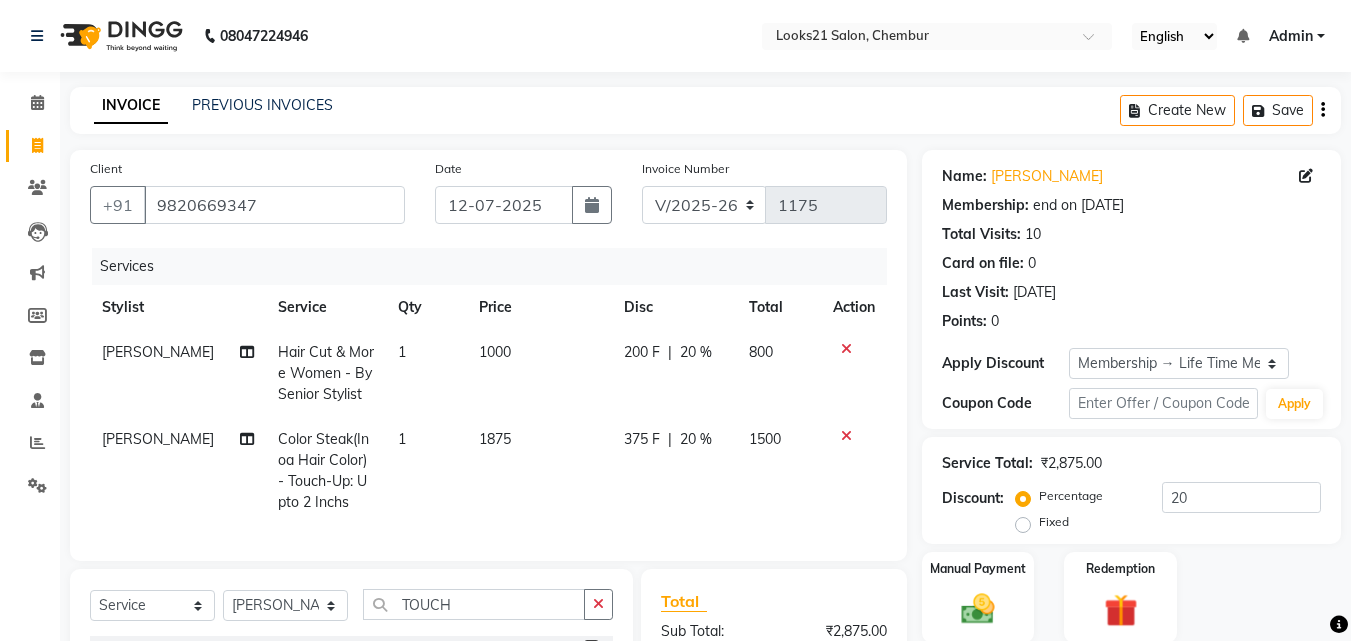 click on "1875" 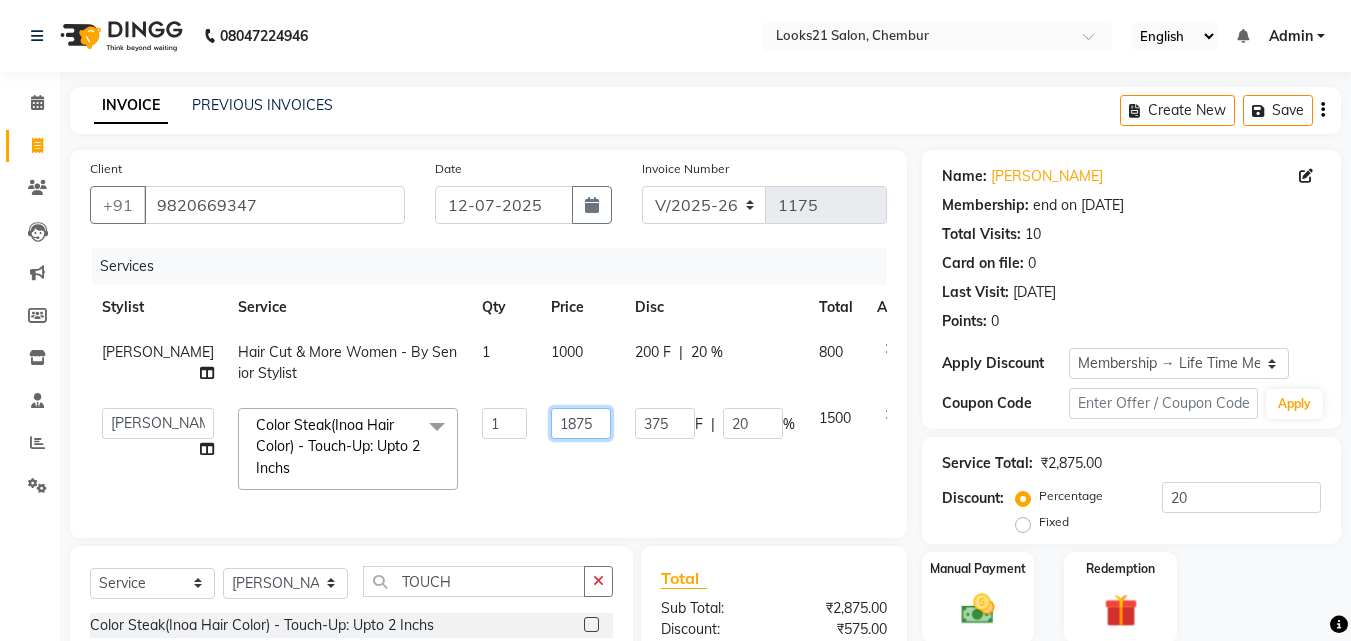 drag, startPoint x: 561, startPoint y: 444, endPoint x: 480, endPoint y: 440, distance: 81.09871 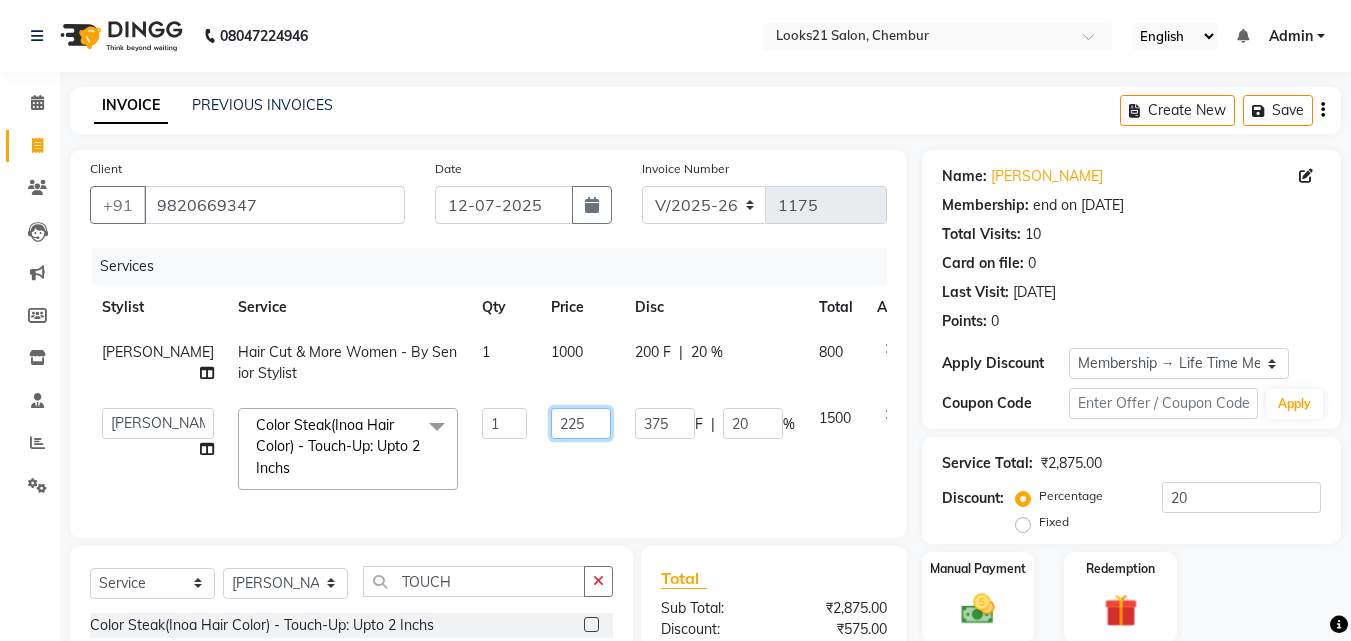 type on "2250" 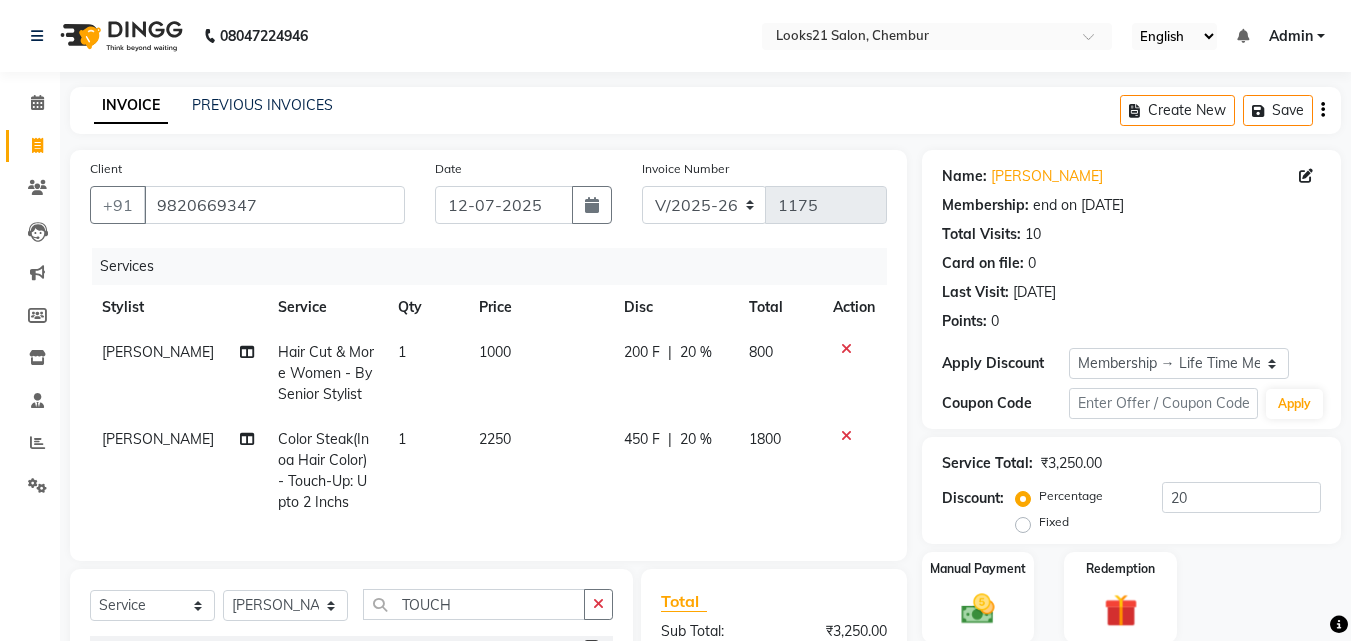 click on "2250" 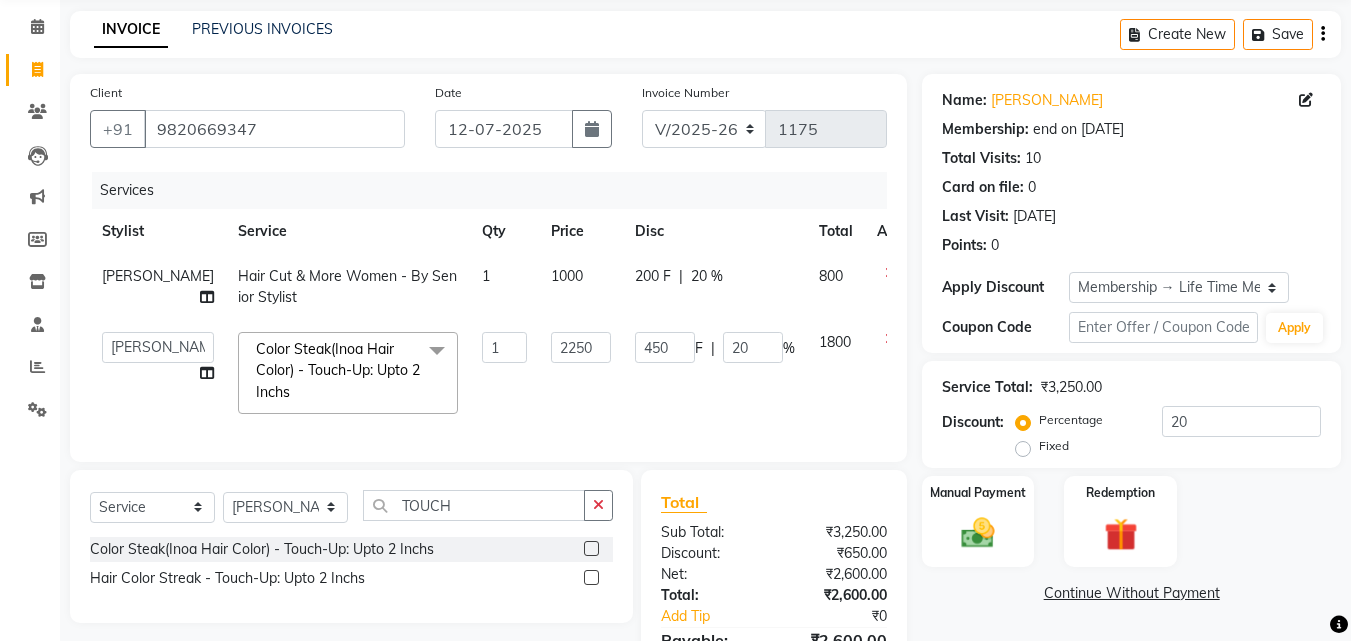 scroll, scrollTop: 223, scrollLeft: 0, axis: vertical 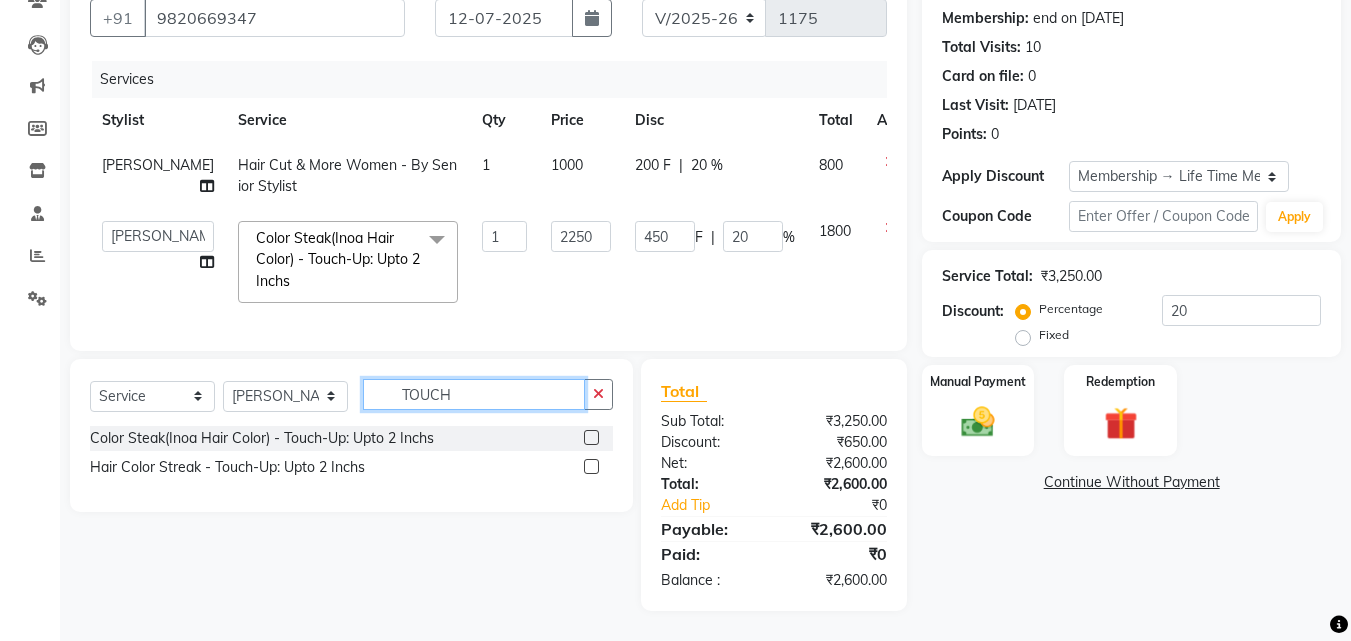 drag, startPoint x: 487, startPoint y: 396, endPoint x: 297, endPoint y: 391, distance: 190.06578 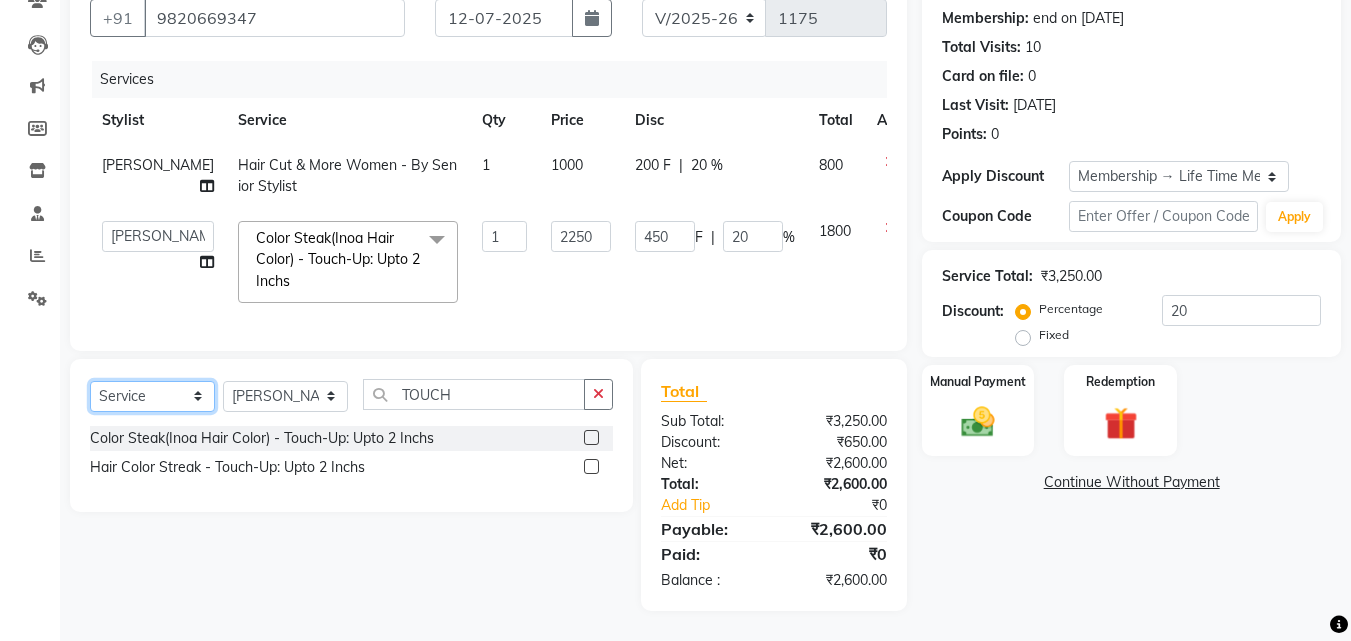 click on "Select  Service  Product  Membership  Package Voucher Prepaid Gift Card" 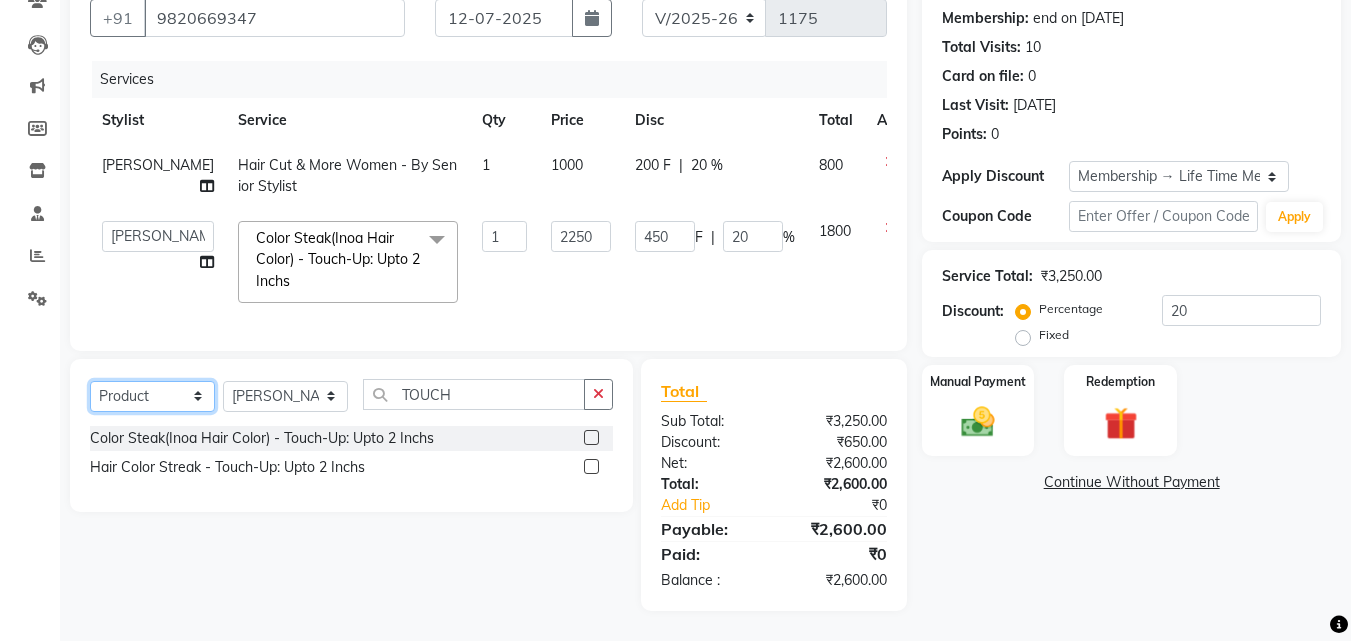 click on "Select  Service  Product  Membership  Package Voucher Prepaid Gift Card" 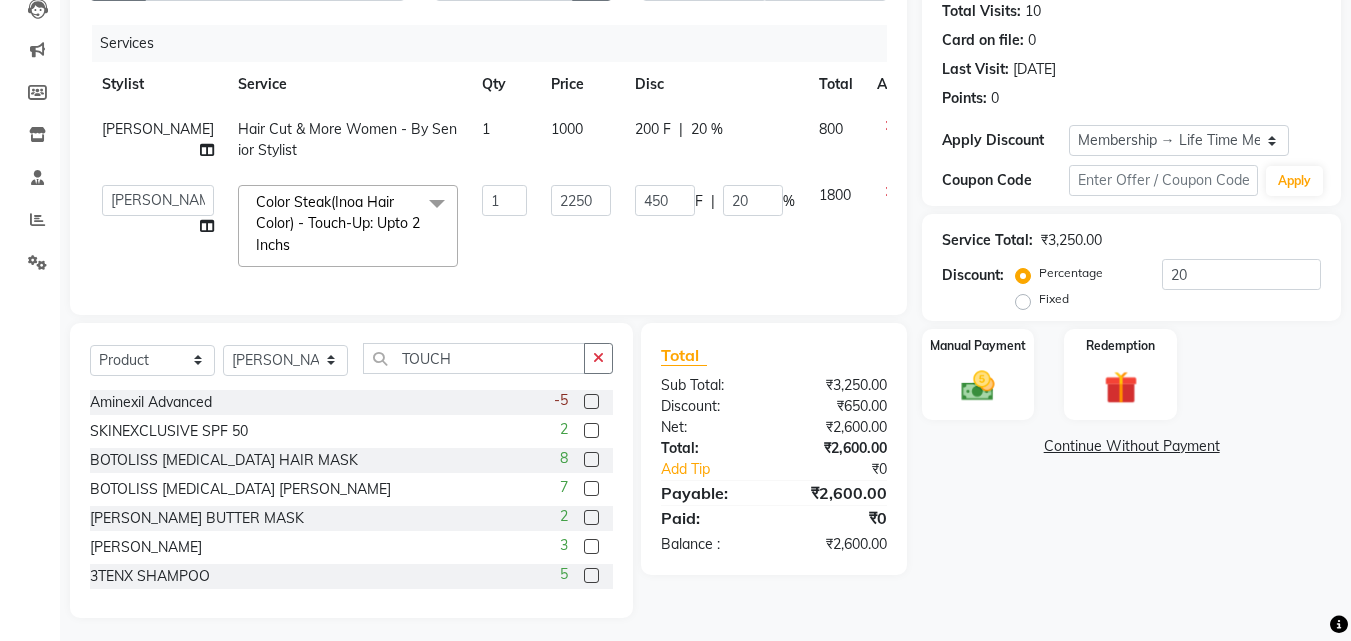 click on "Select  Service  Product  Membership  Package Voucher Prepaid Gift Card  Select Stylist Anwar Danish Janardhan sabiya khan Sajeda Siddiqui Samiksha Shakil Sharif Ahmed Shraddha Vaishali TOUCH" 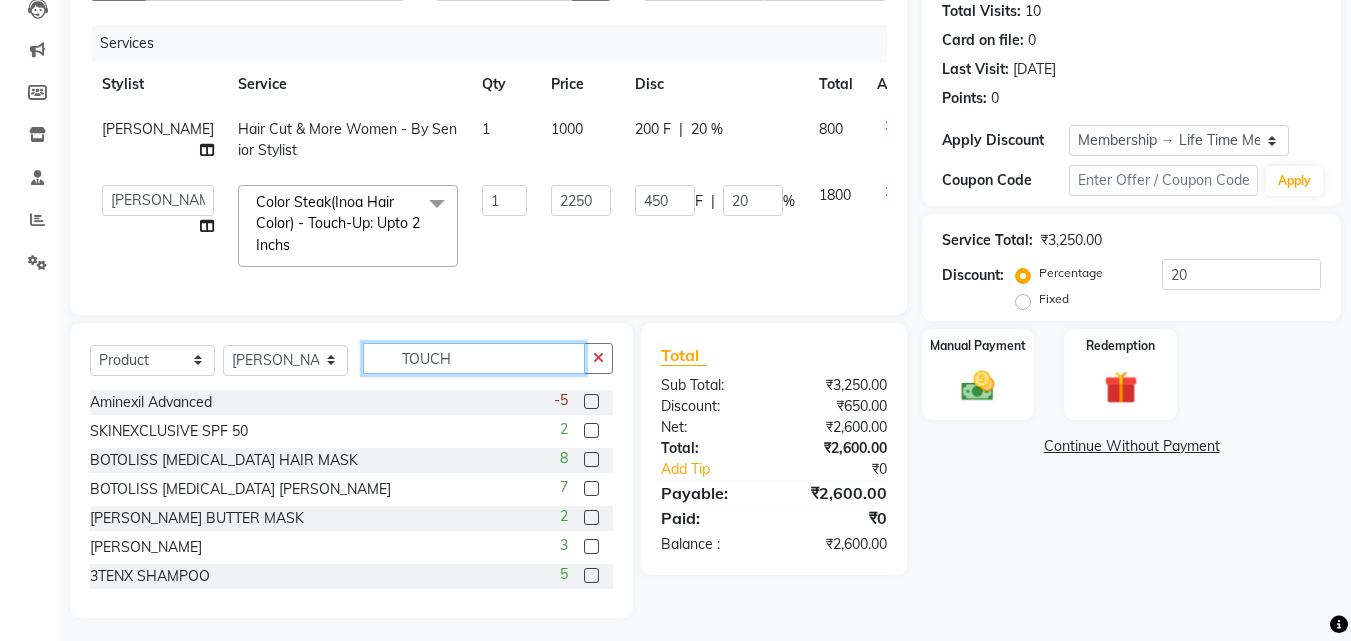 click on "TOUCH" 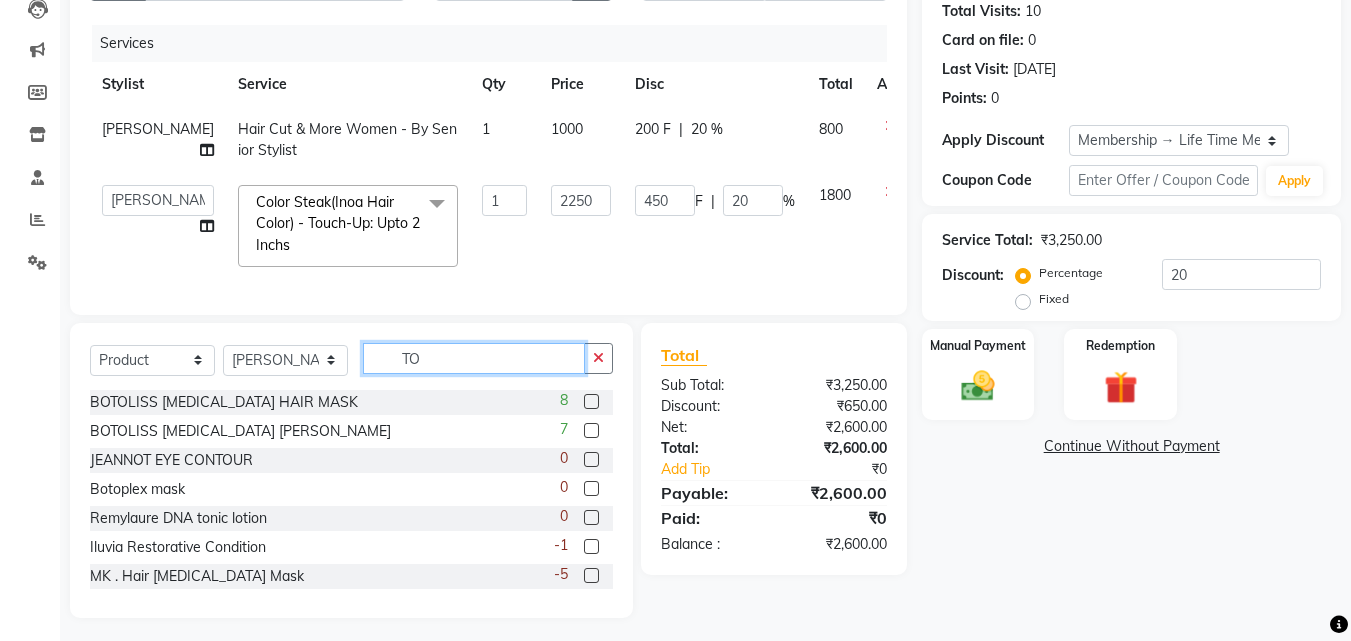 type on "T" 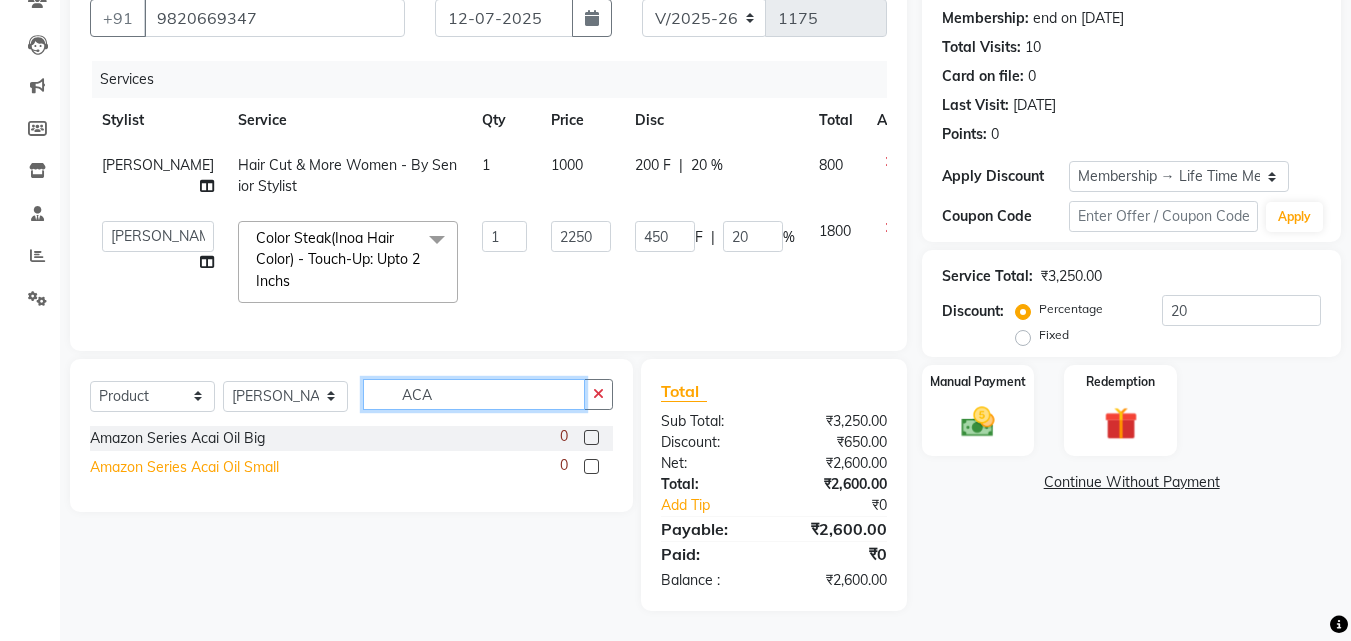 type on "ACA" 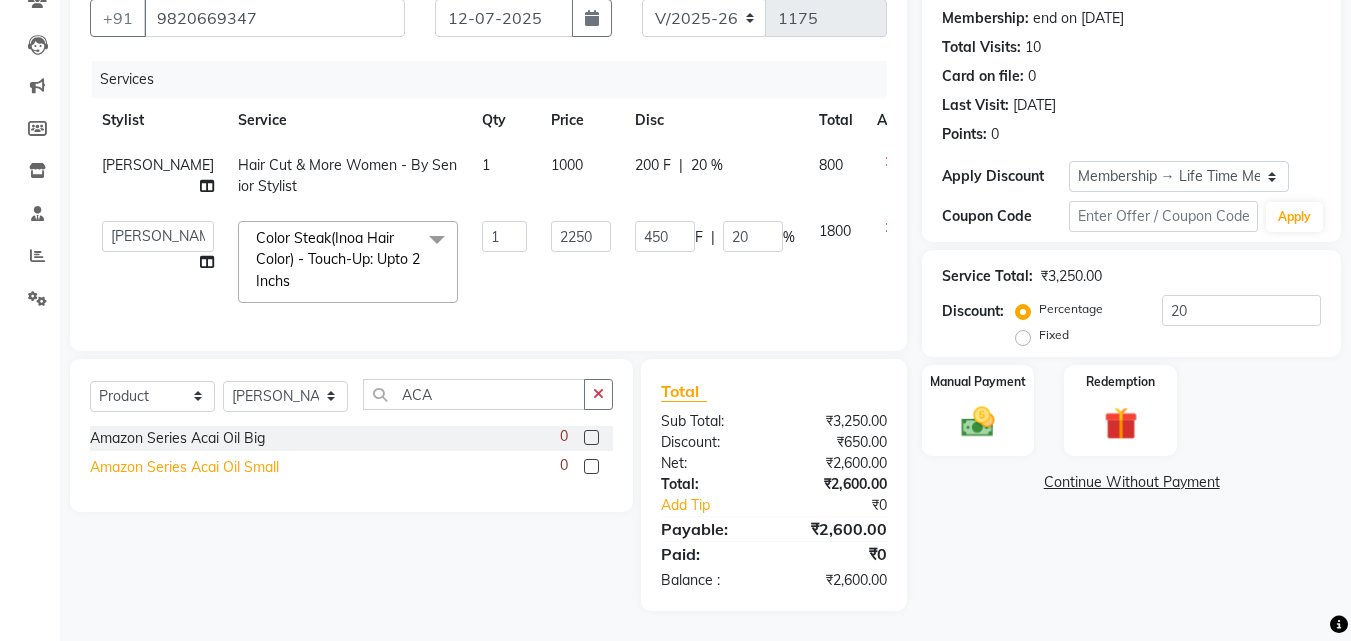click on "Amazon Series Acai Oil Small" 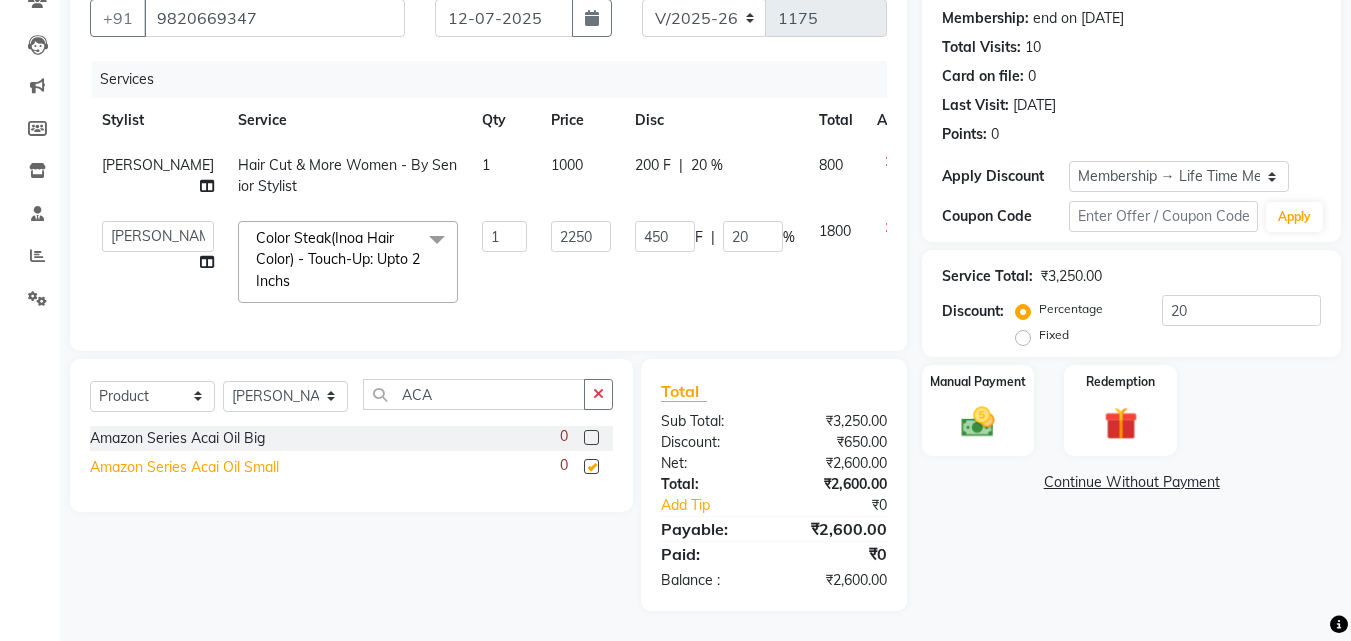 checkbox on "false" 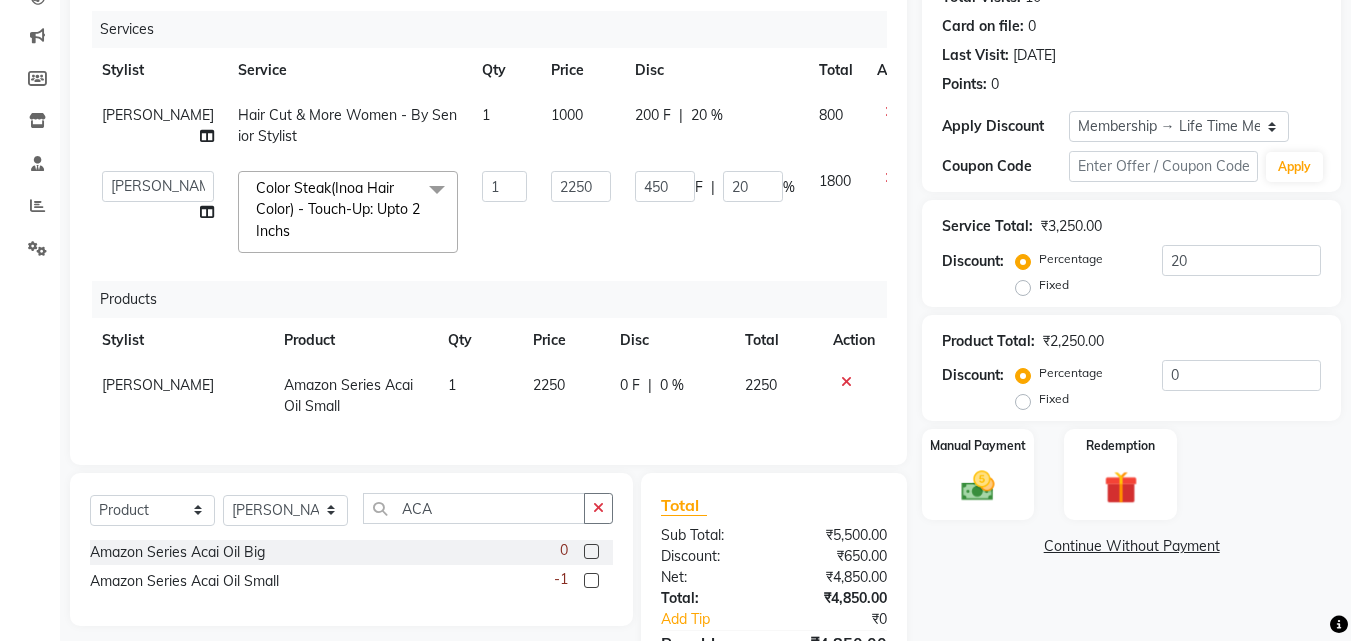 scroll, scrollTop: 323, scrollLeft: 0, axis: vertical 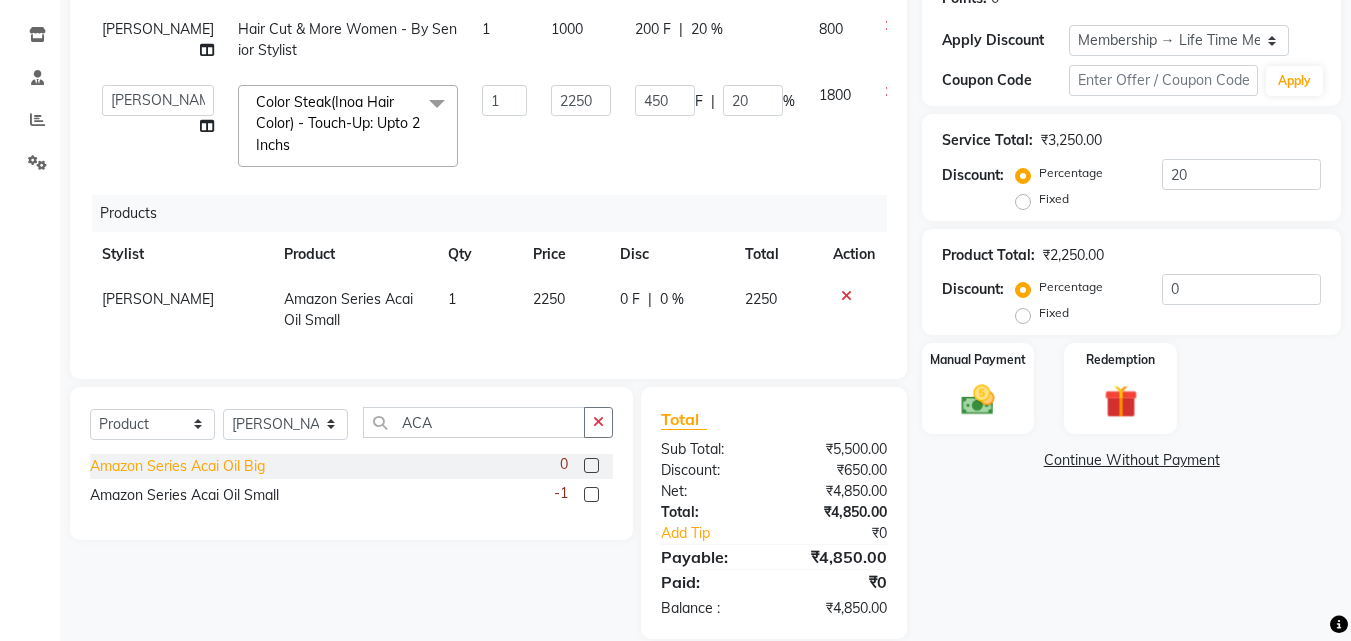 click on "Amazon Series Acai Oil Big" 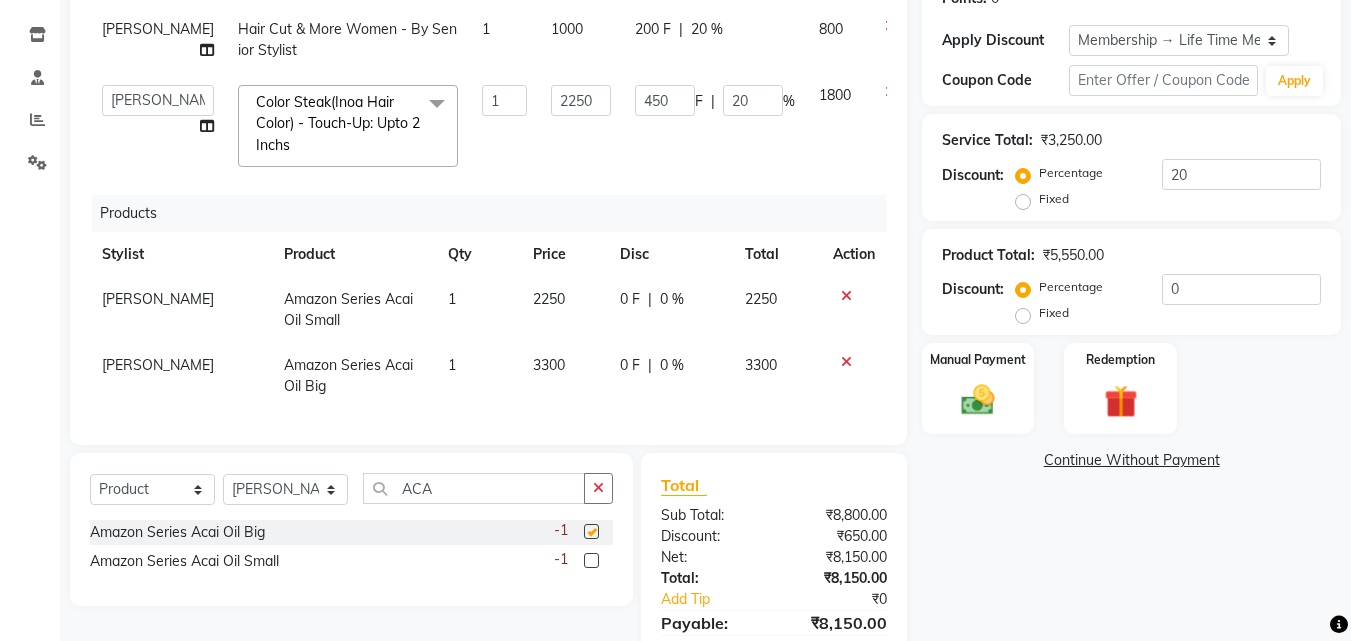 checkbox on "false" 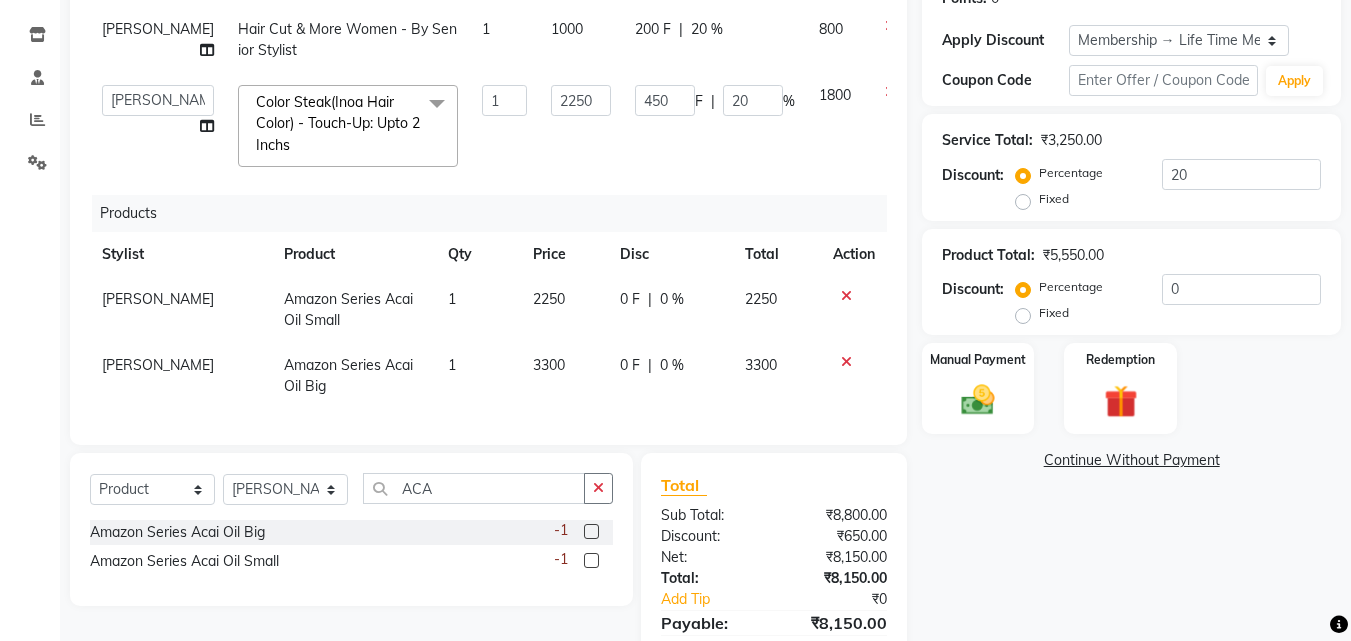 scroll, scrollTop: 36, scrollLeft: 0, axis: vertical 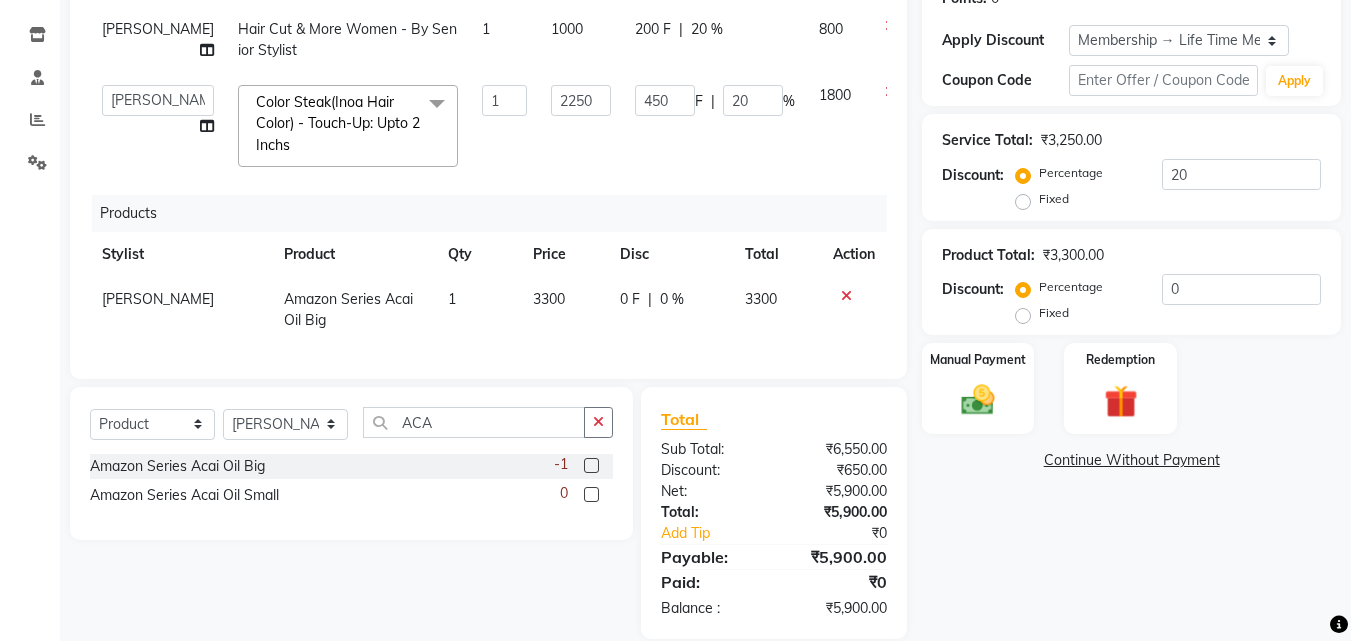 click on "3300" 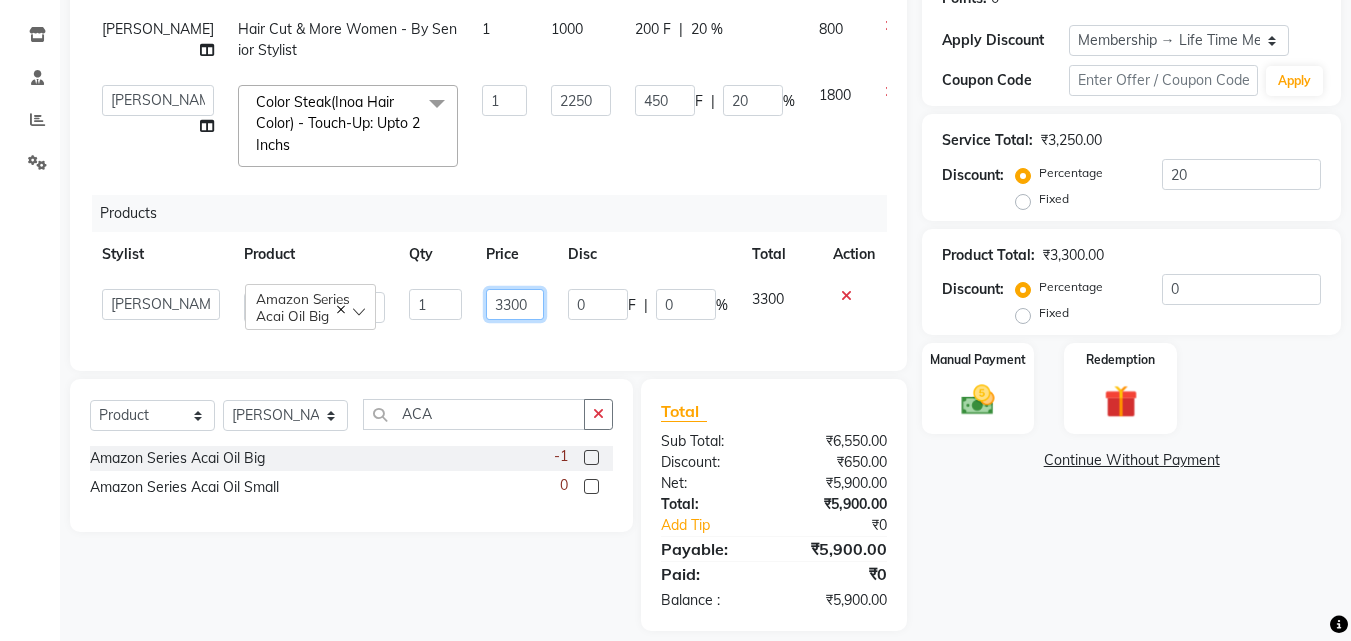 drag, startPoint x: 540, startPoint y: 324, endPoint x: 420, endPoint y: 313, distance: 120.50311 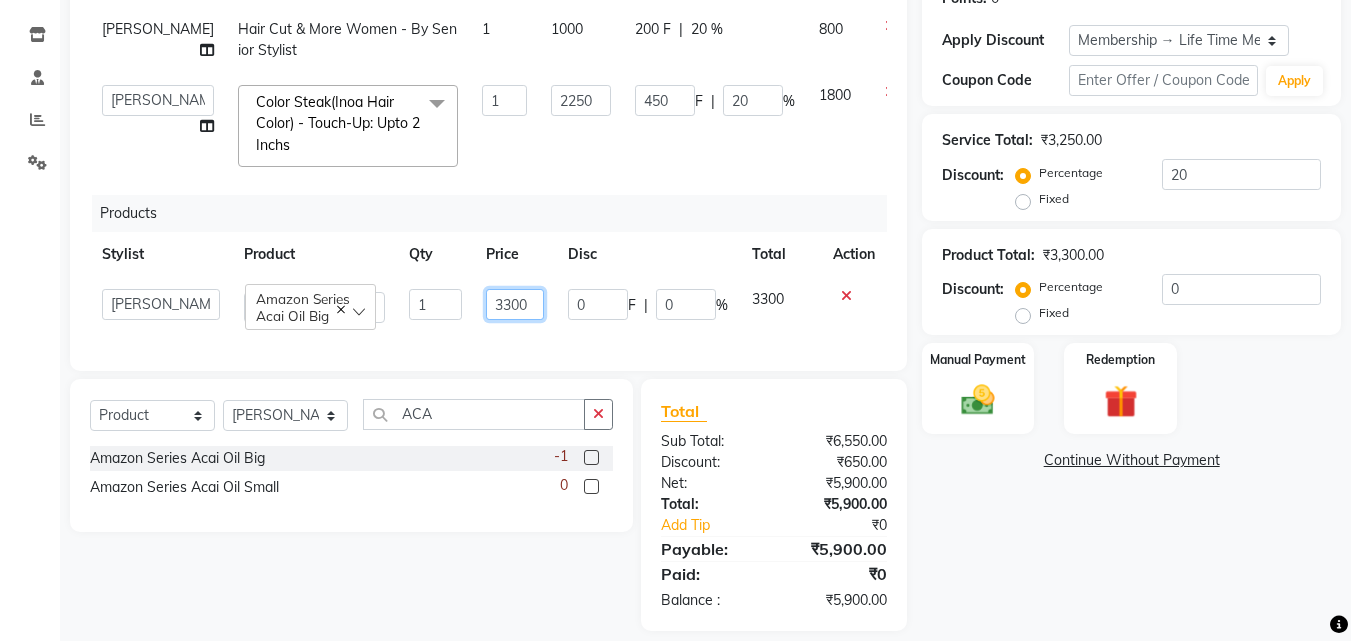 click on "Anwar   Danish   Janardhan   sabiya khan   Sajeda Siddiqui   Samiksha   Shakil   Sharif Ahmed   Shraddha   Vaishali   Amazon Series Acai Oil Big  1 3300 0 F | 0 % 3300" 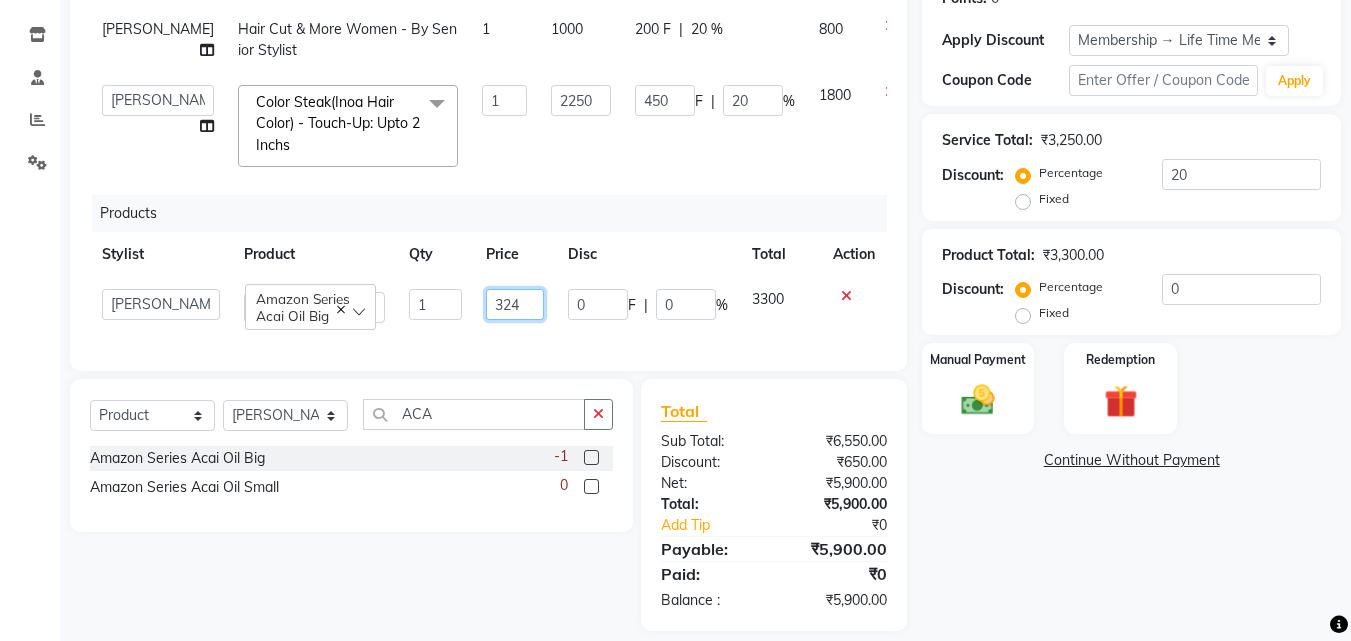 type on "3240" 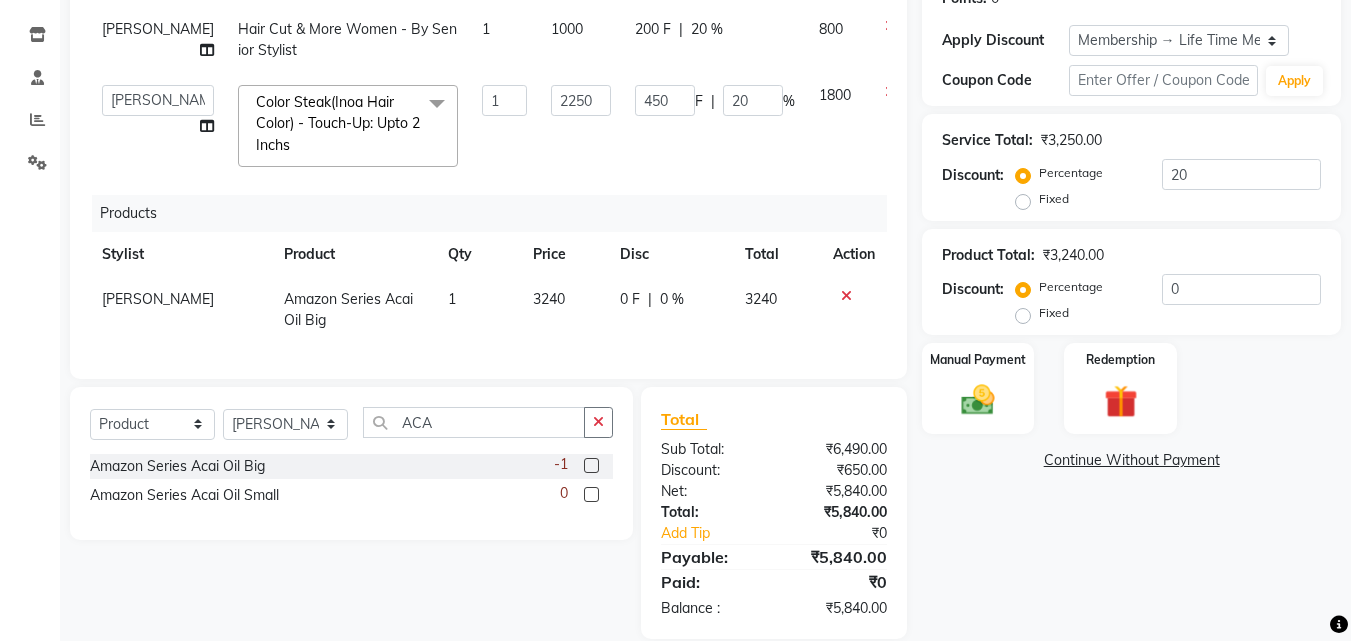 click on "1" 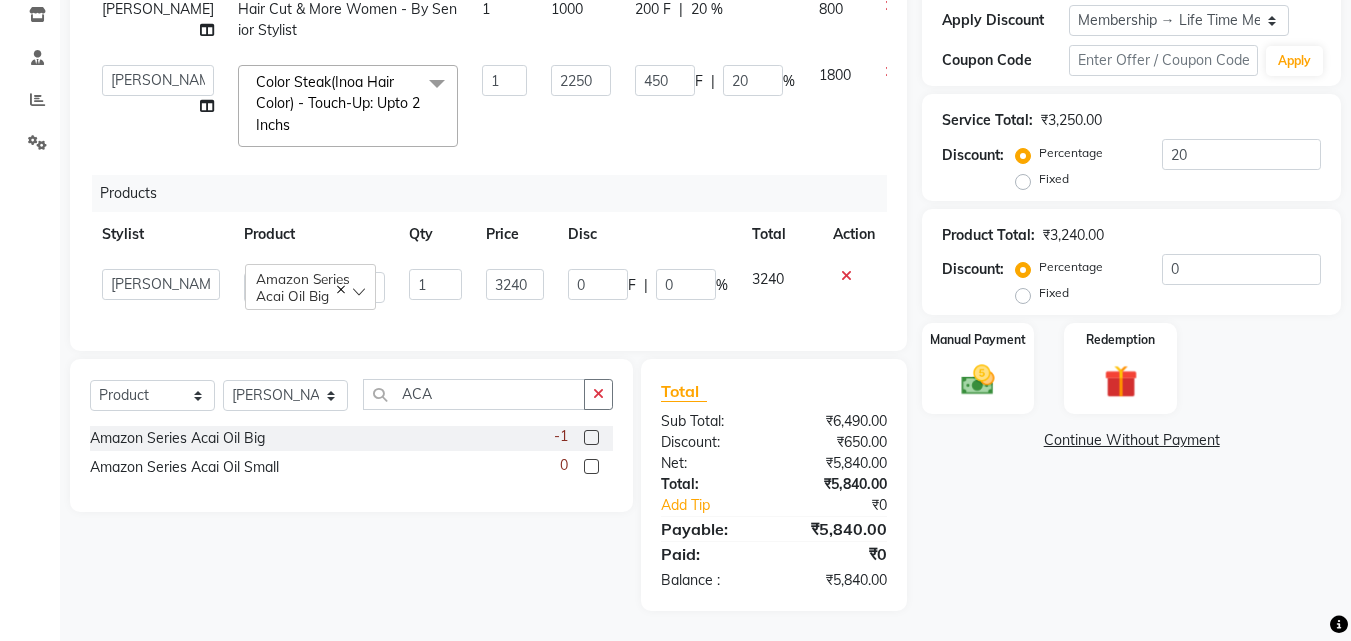 scroll, scrollTop: 379, scrollLeft: 0, axis: vertical 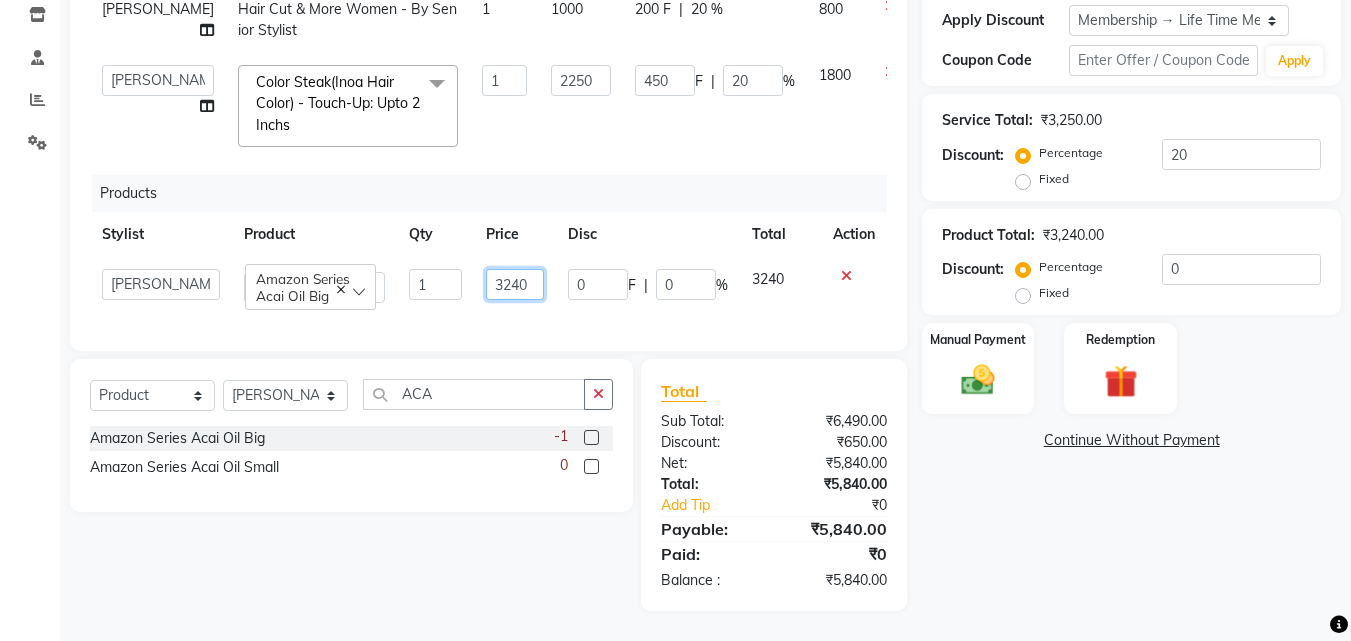 drag, startPoint x: 530, startPoint y: 271, endPoint x: 477, endPoint y: 268, distance: 53.08484 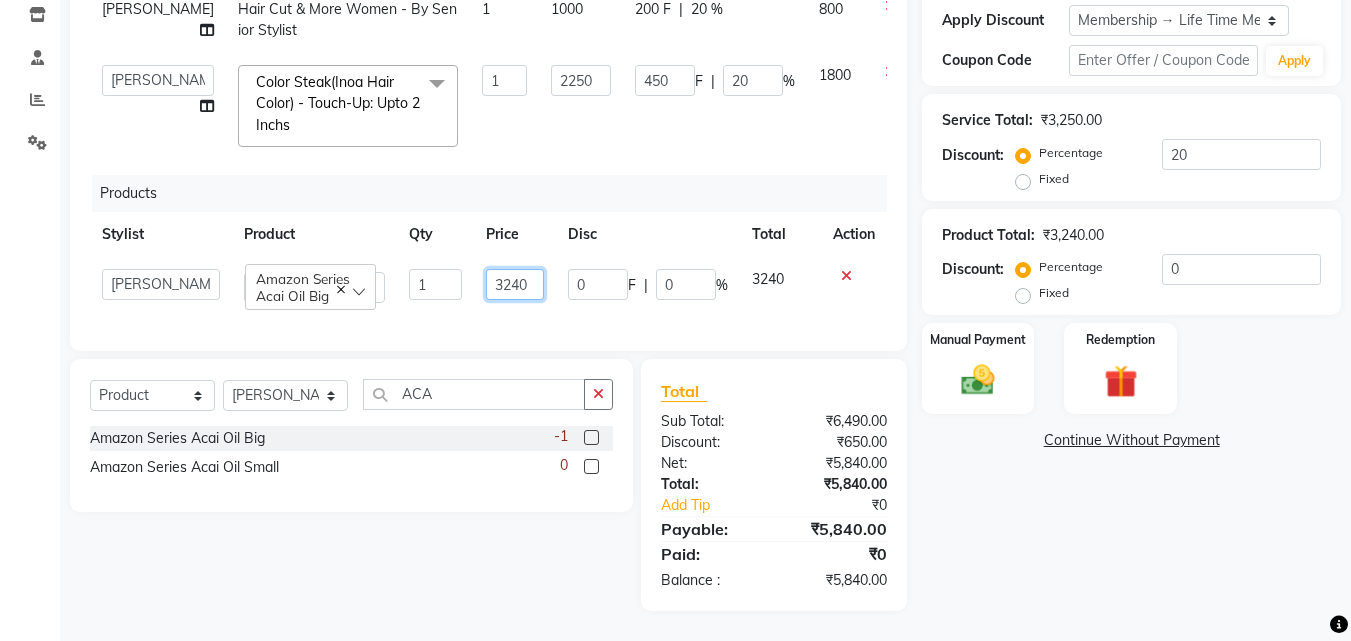 click on "3240" 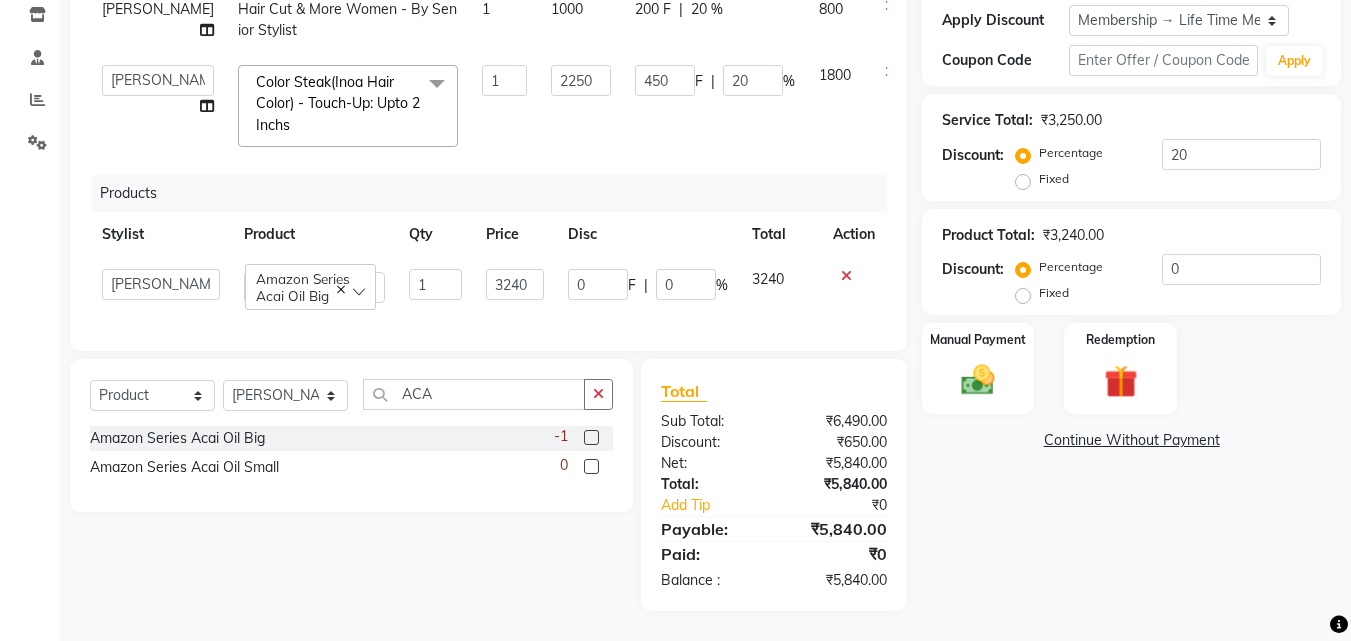 click on "Services Stylist Service Qty Price Disc Total Action Sharif Ahmed Hair Cut & More Women  - By Senior Stylist 1 1000 200 F | 20 % 800  Anwar   Danish   Janardhan   sabiya khan   Sajeda Siddiqui   Samiksha   Shakil   Sharif Ahmed   Shraddha   Vaishali  Color Steak(Inoa Hair Color)  - Touch-Up: Upto 2 Inchs  x Nails- Cut file & Polish Treatment For Skin  - Glow Peel Treatment Advance Facial - Hydra Facial ( Machine use ) O THREE FACIAL Fruit Clean Up Pre Lightining   - Per Streak Pre Lightining   - Hair Upto Neck Pre Lightining   - Hair Upto Shoulder Pre Lightining   - Hair Below Shoulder Pre Lightining   - Hair Upto Waist Pre Lightining   - For Men Hair Treatment(Hair Spa)  - Hair Upto Neck Hair Treatment(Hair Spa)  - Hair Upto Shoulder Hair Treatment(Hair Spa)  - Hair Below Shoulder Hair Treatment(Hair Spa)  - Hair Upto Waist Hair Treatment(Hair Spa)  - For Men Loreal Scalp Advanced Treatment - For women Loreal Scalp Advanced Clay Treatment  3TENX SPA Head Massage  - For Women Head Massage  - For Men Mehndi 1" 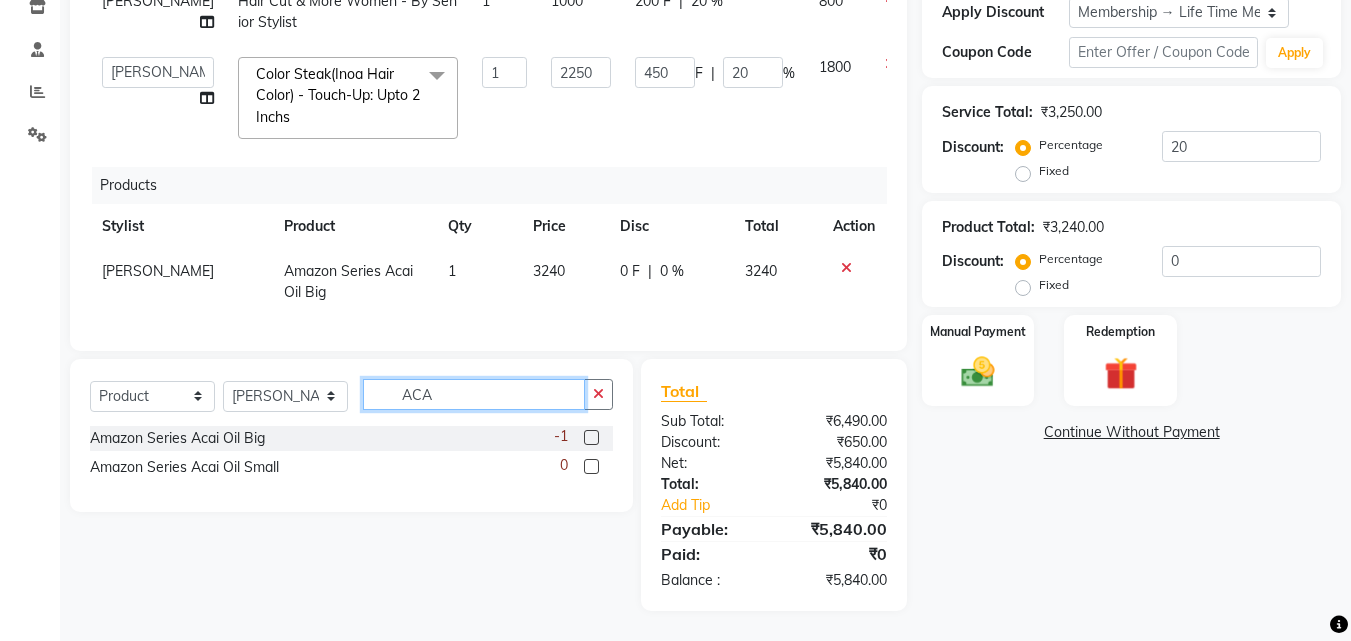 drag, startPoint x: 471, startPoint y: 405, endPoint x: 398, endPoint y: 402, distance: 73.061615 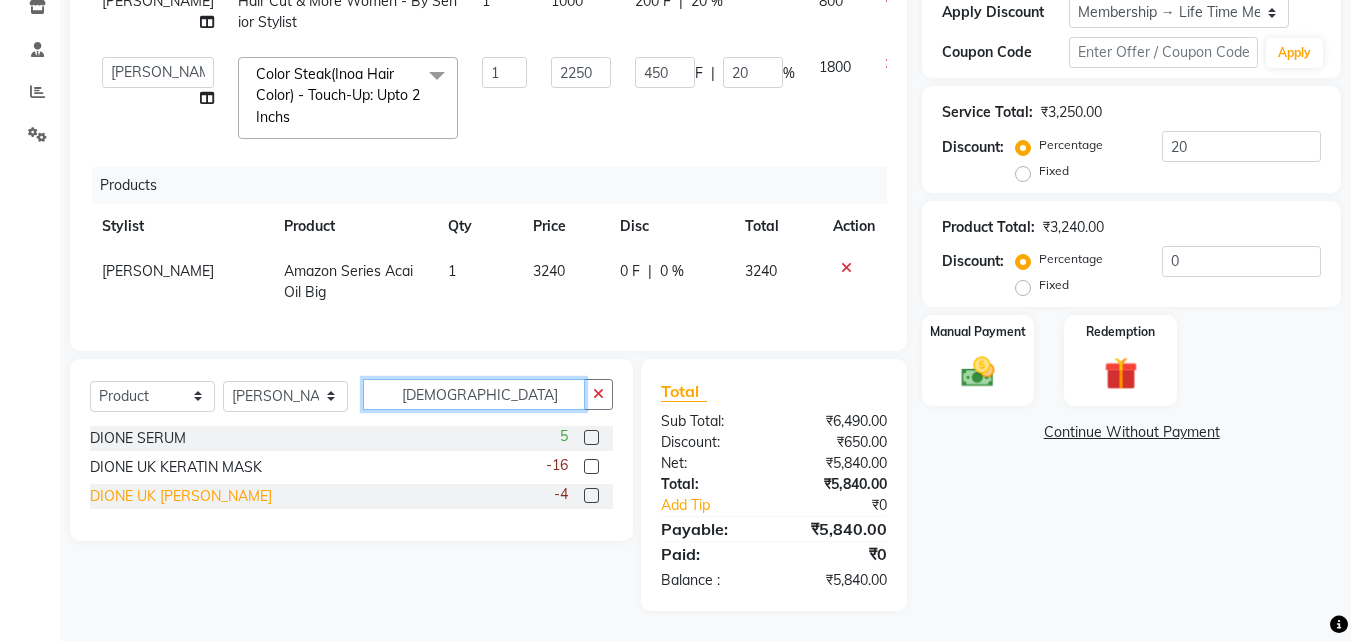 type on "DIO" 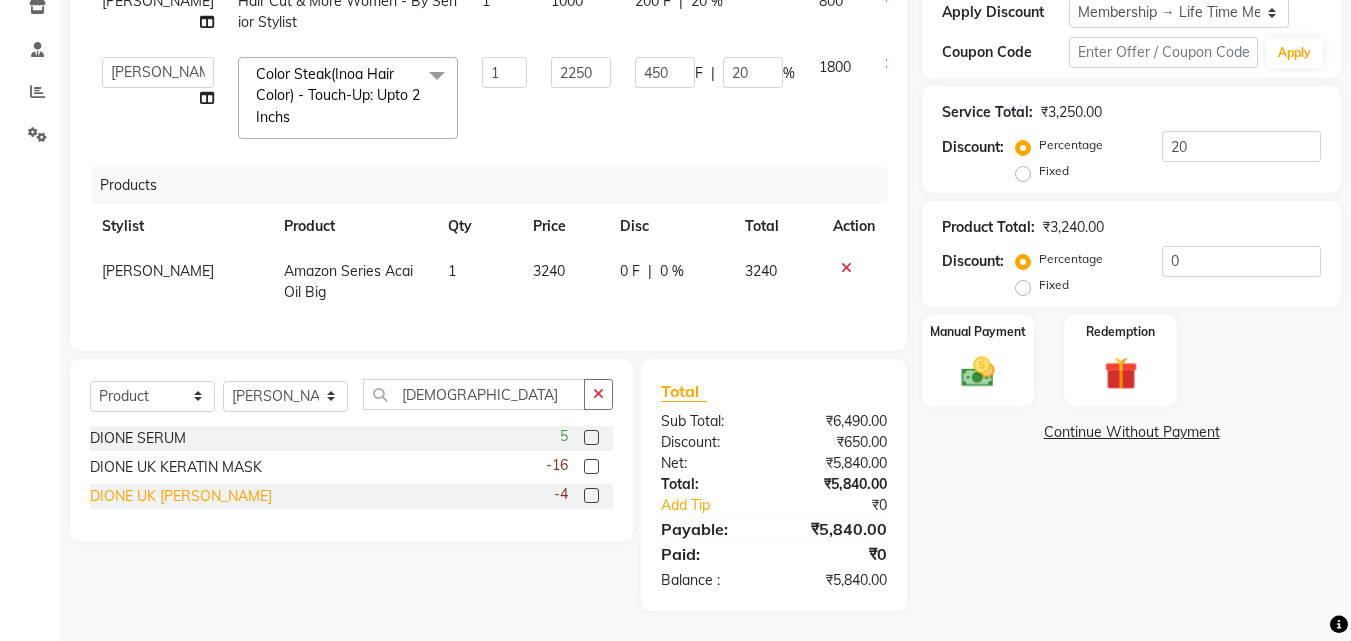 click on "DIONE UK KERATIN SHAMPOO" 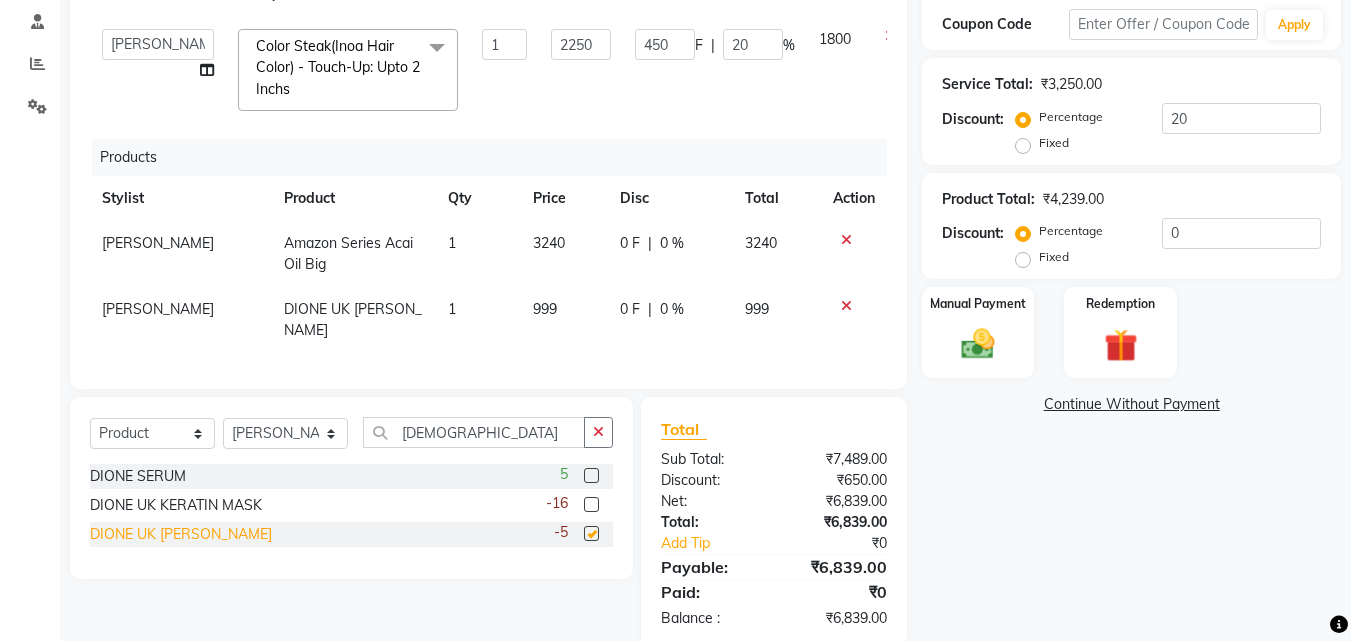 checkbox on "false" 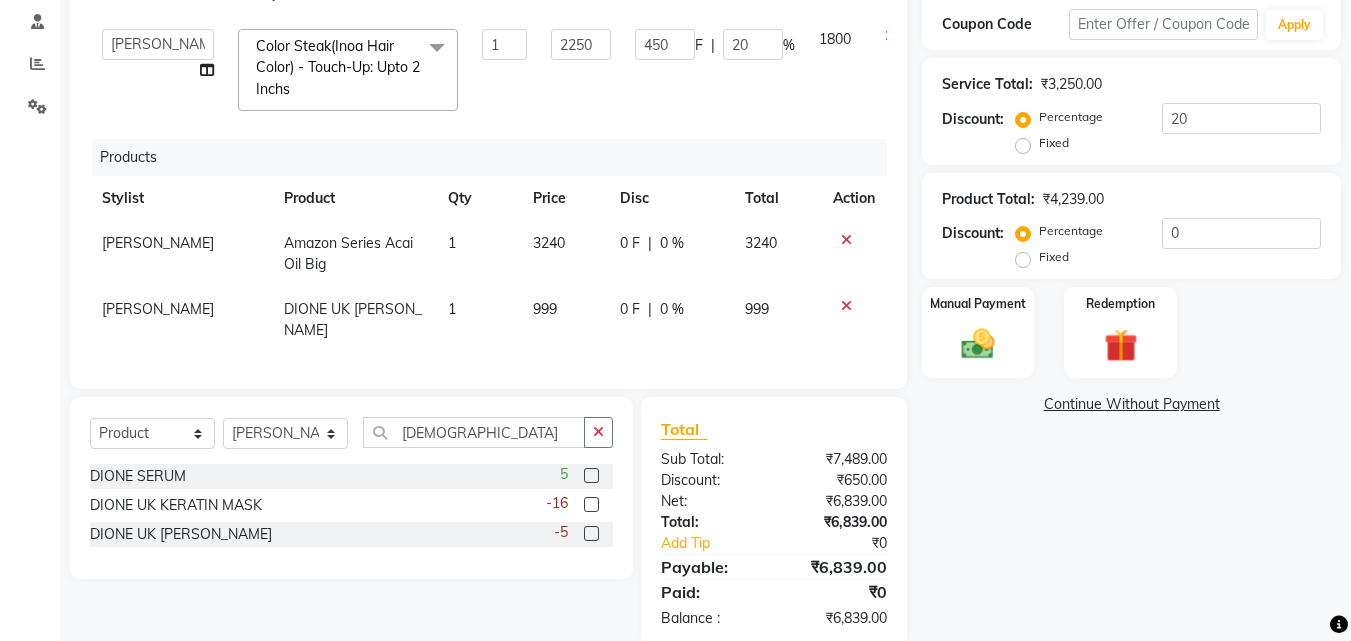 scroll, scrollTop: 36, scrollLeft: 0, axis: vertical 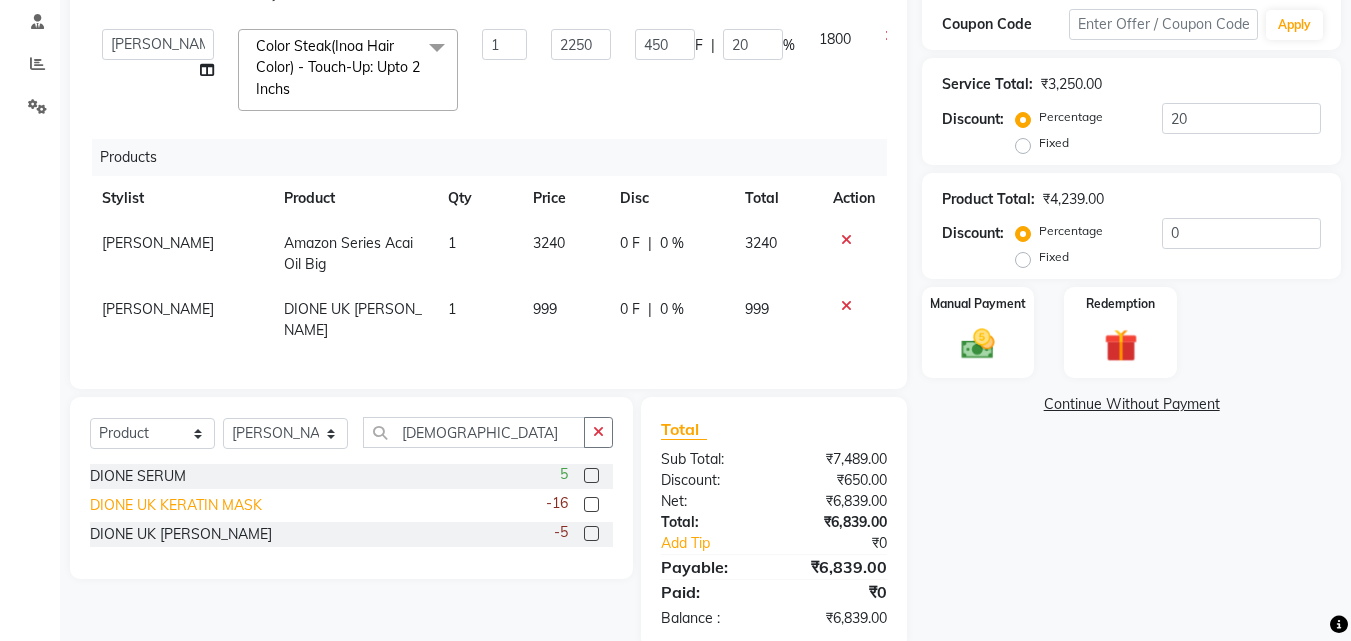 click on "DIONE UK KERATIN MASK" 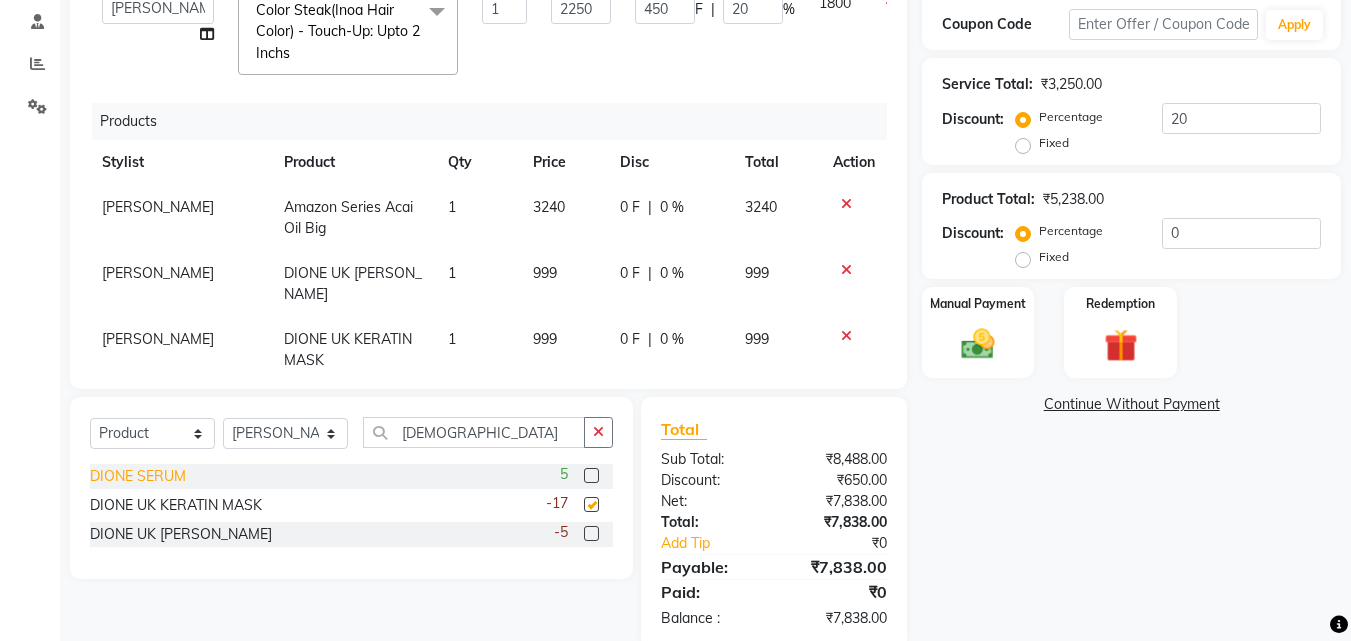 checkbox on "false" 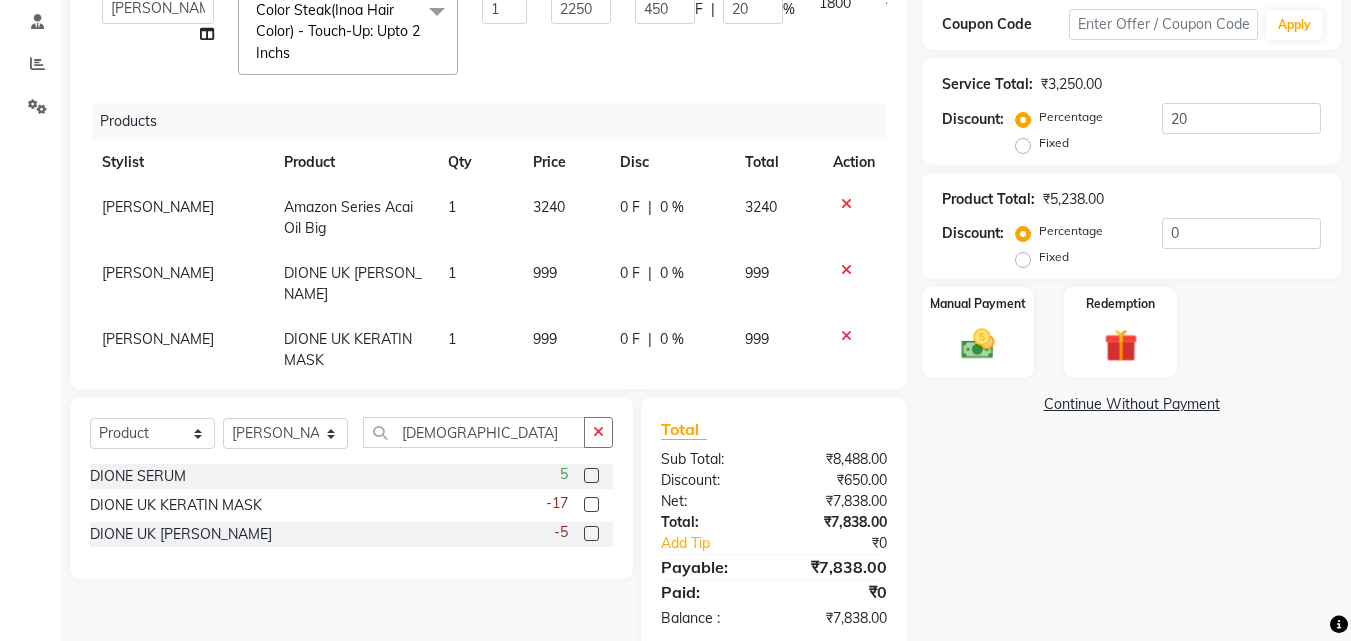 scroll, scrollTop: 102, scrollLeft: 0, axis: vertical 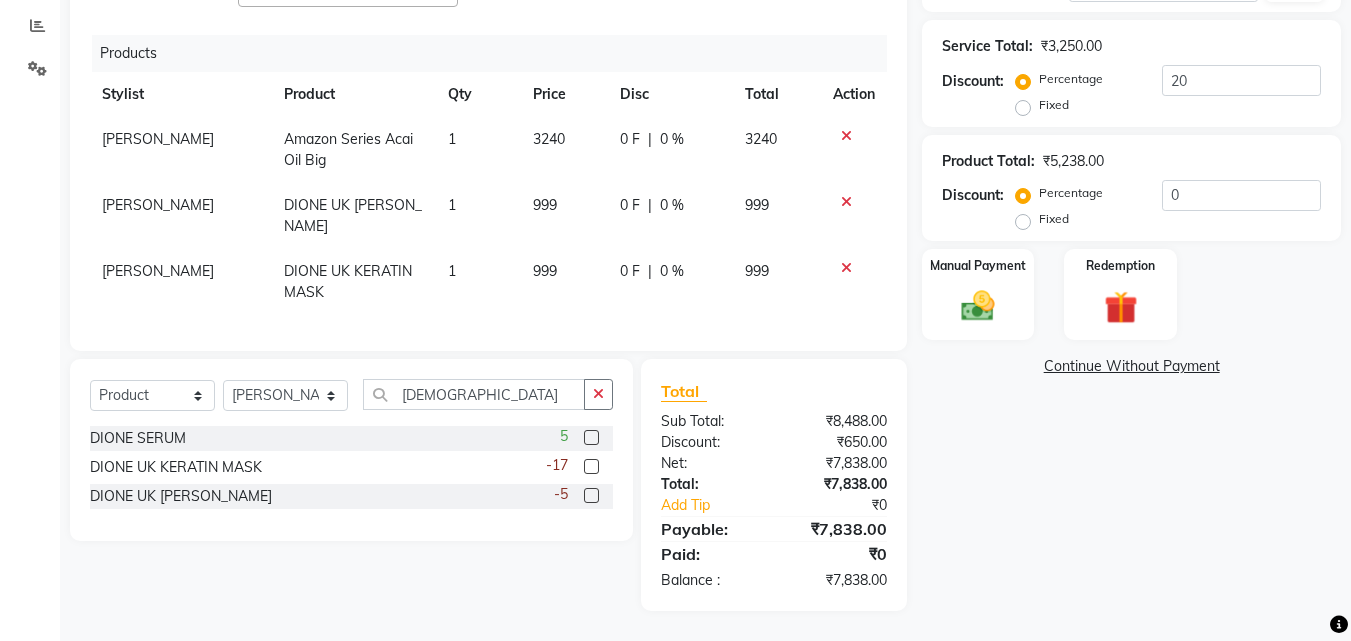 click on "0 F" 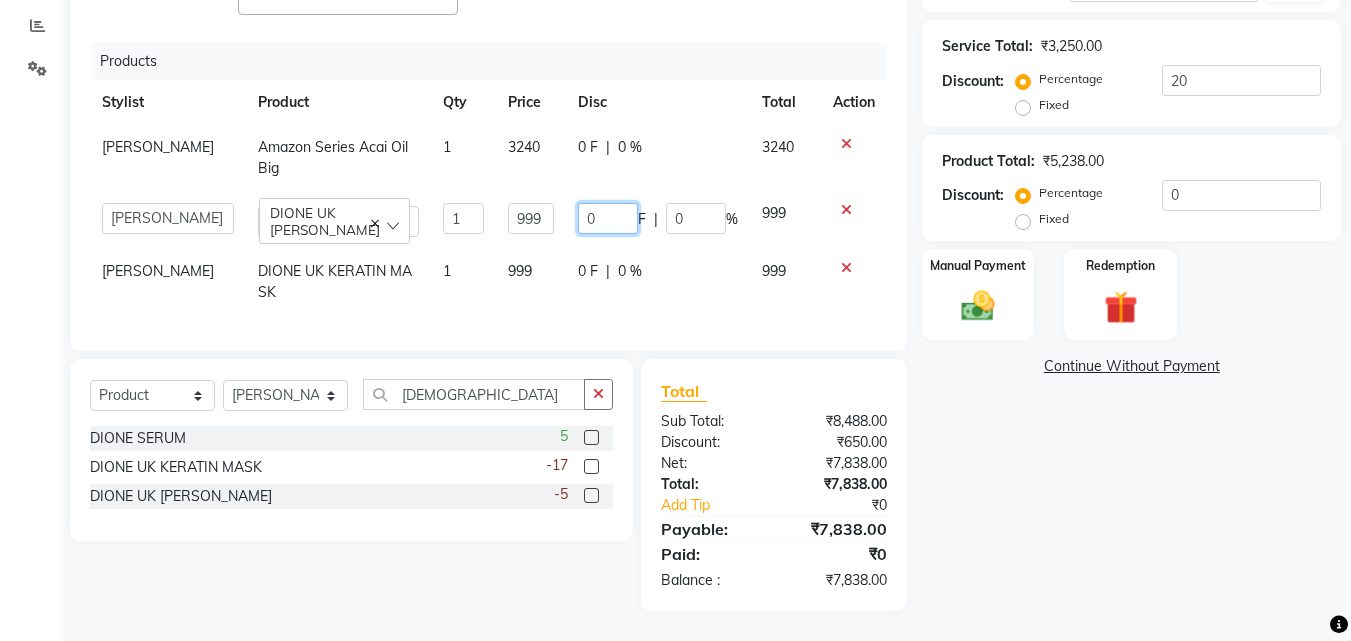 click on "0" 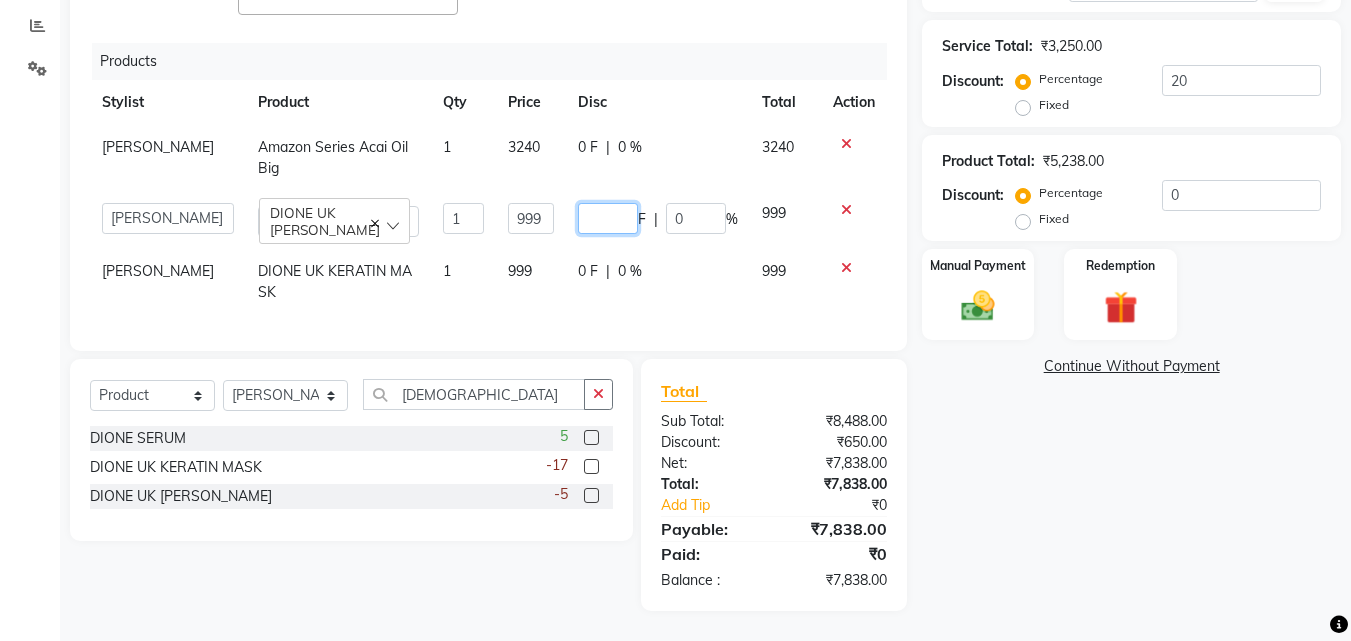 type on "5" 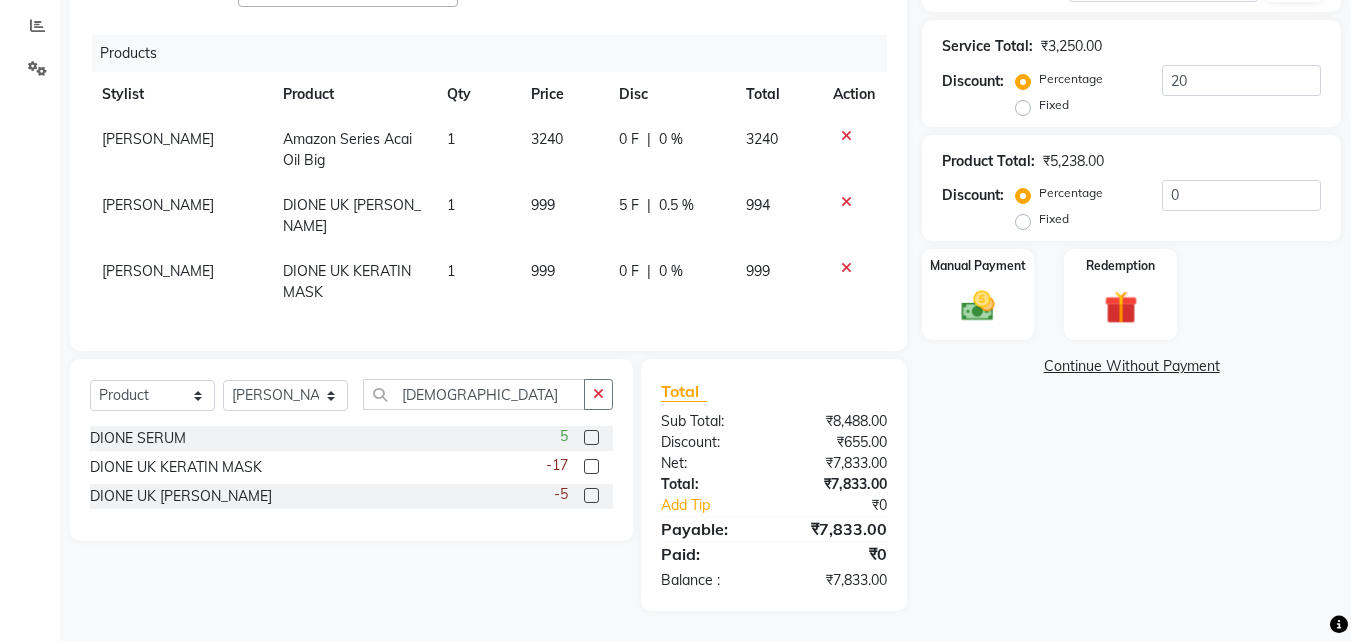 click on "999" 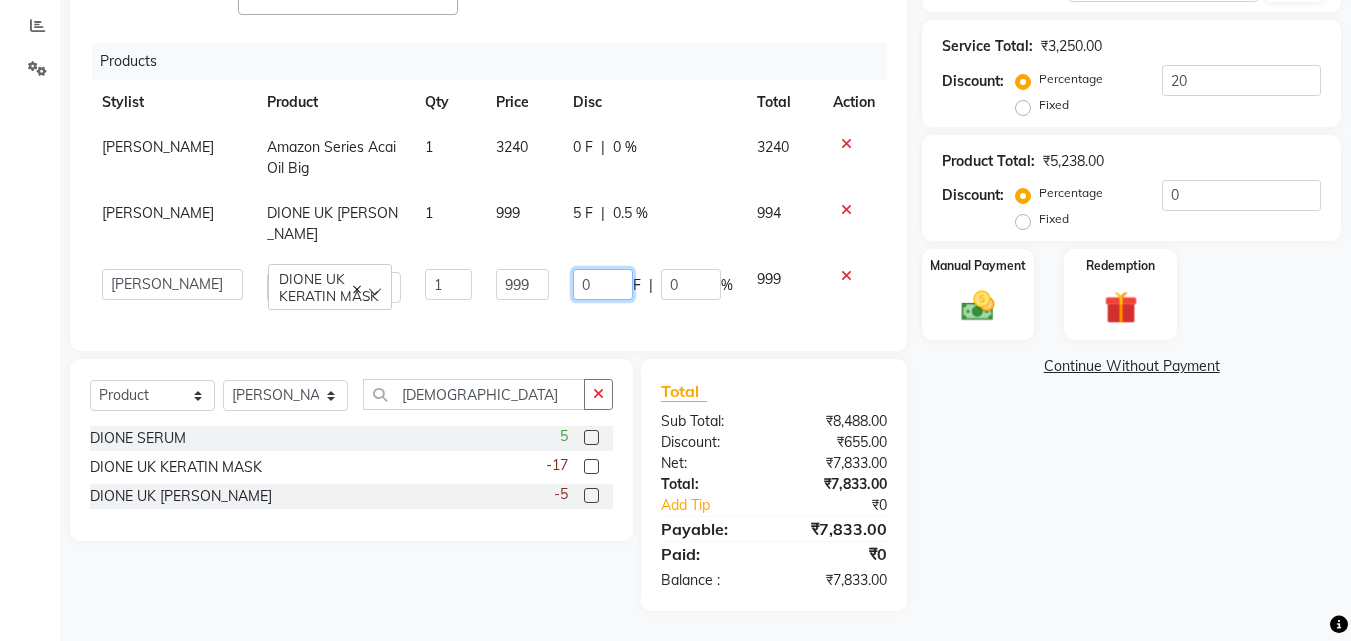 click on "0" 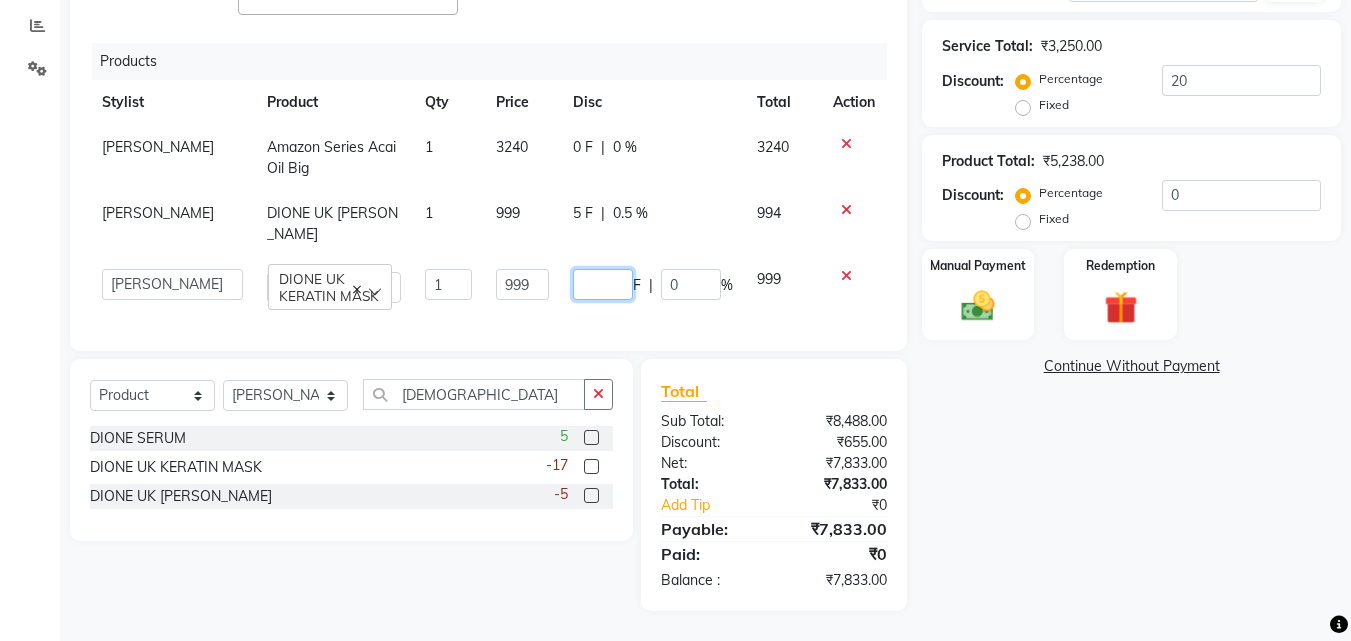 type on "5" 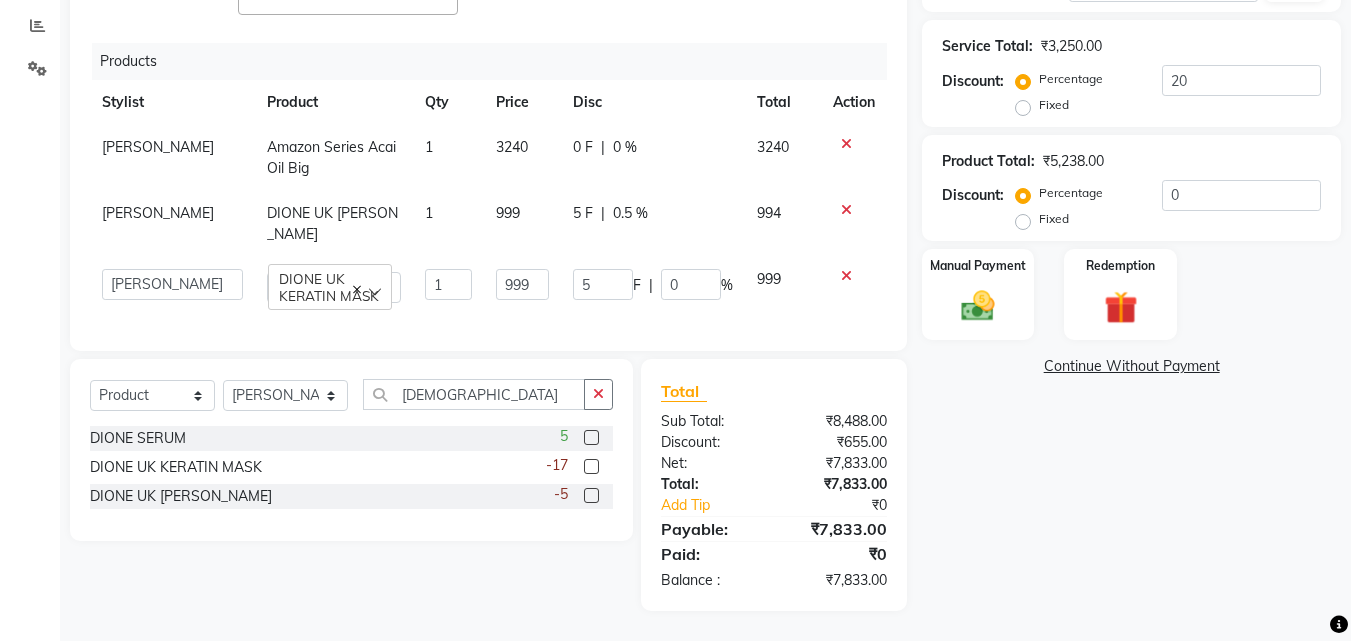 click on "Anwar   Danish   Janardhan   sabiya khan   Sajeda Siddiqui   Samiksha   Shakil   Sharif Ahmed   Shraddha   Vaishali   DIONE UK KERATIN MASK  1 999 5 F | 0 % 999" 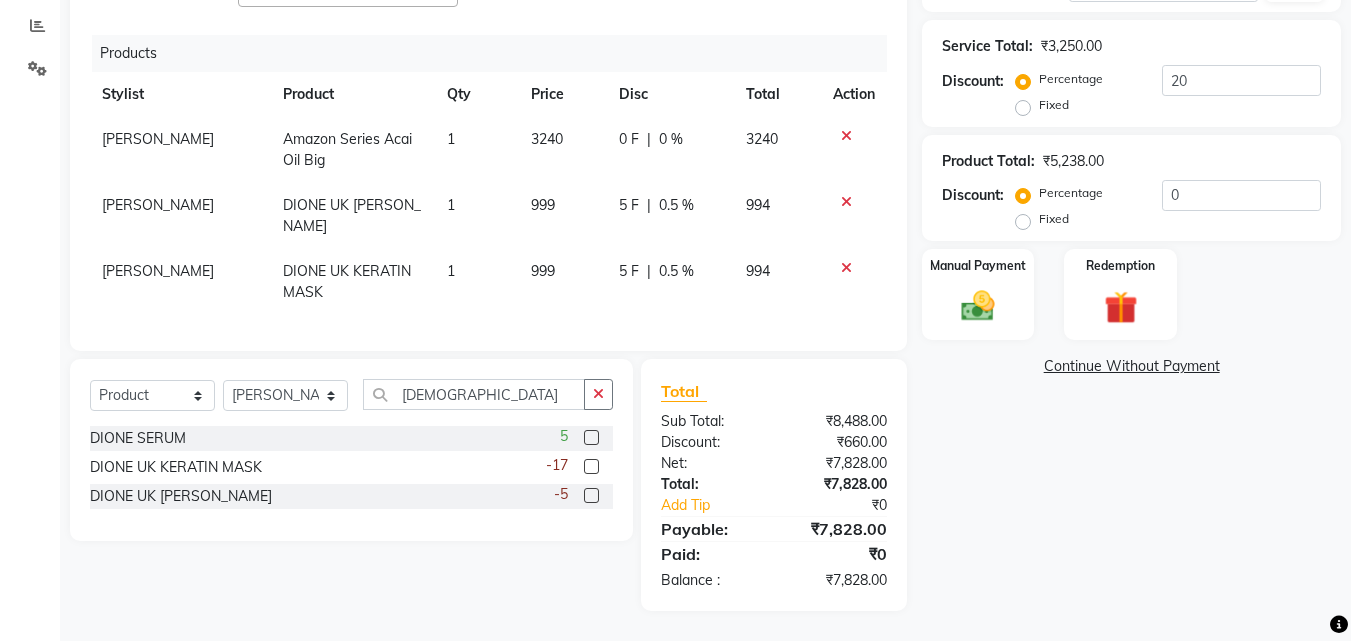 scroll, scrollTop: 102, scrollLeft: 0, axis: vertical 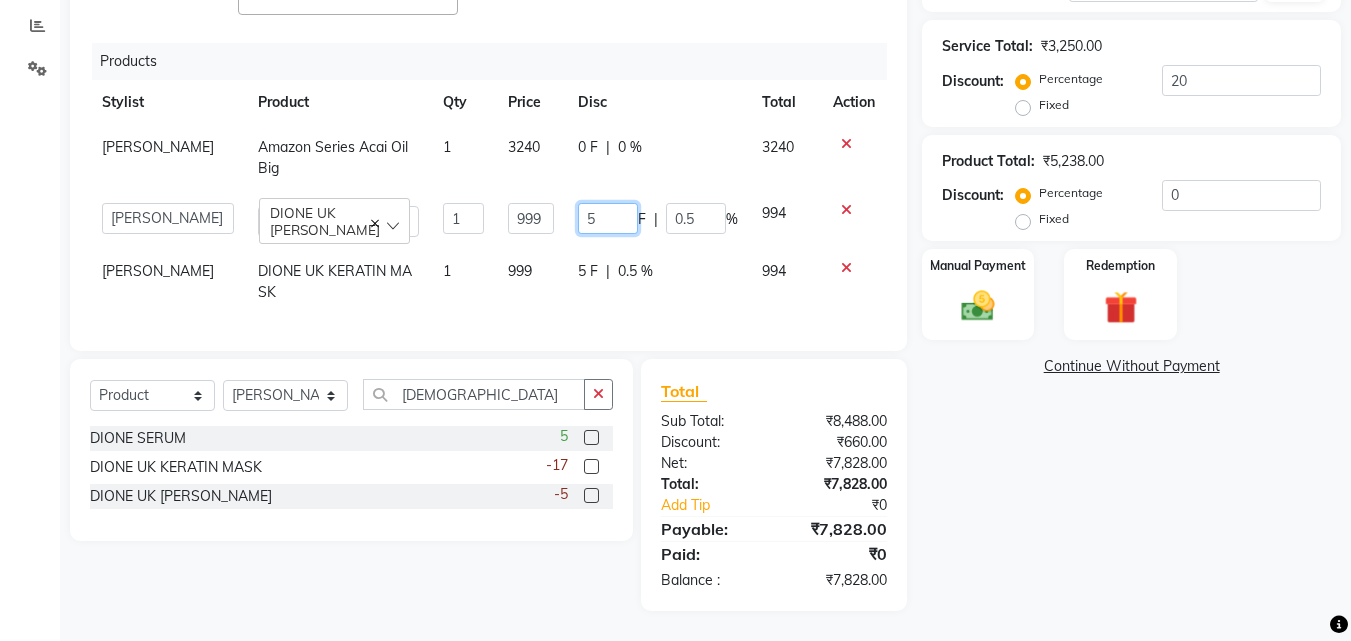 drag, startPoint x: 585, startPoint y: 195, endPoint x: 532, endPoint y: 195, distance: 53 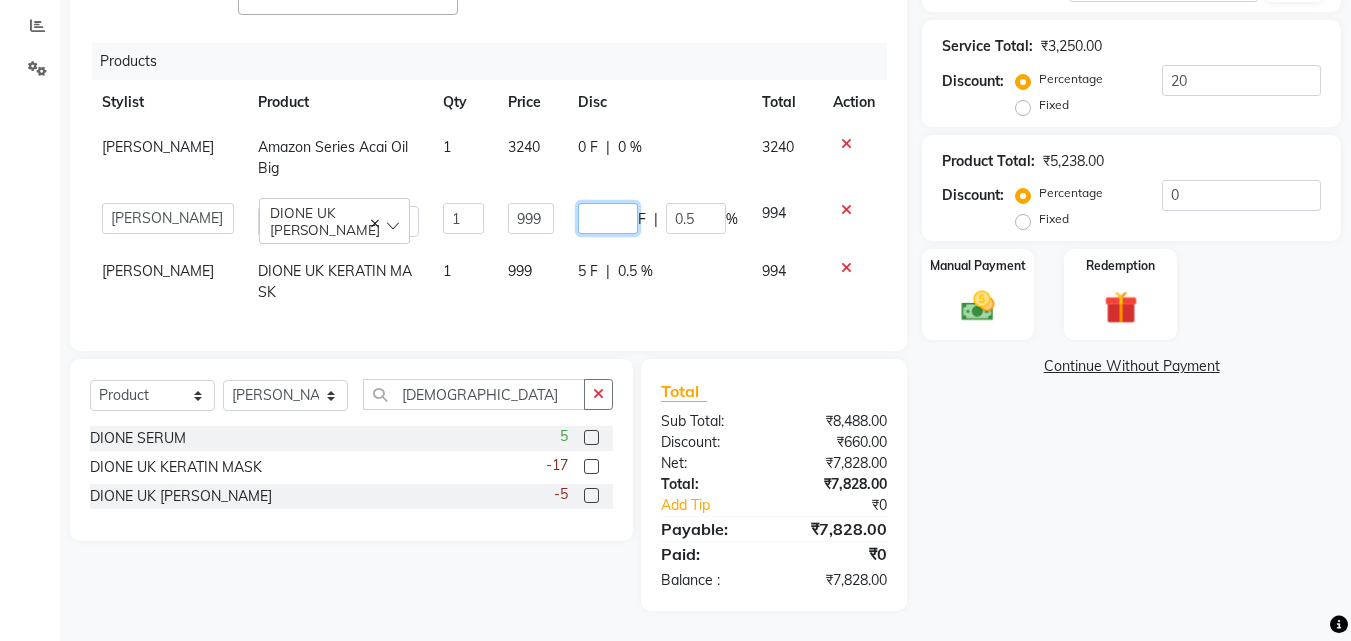 type on "7" 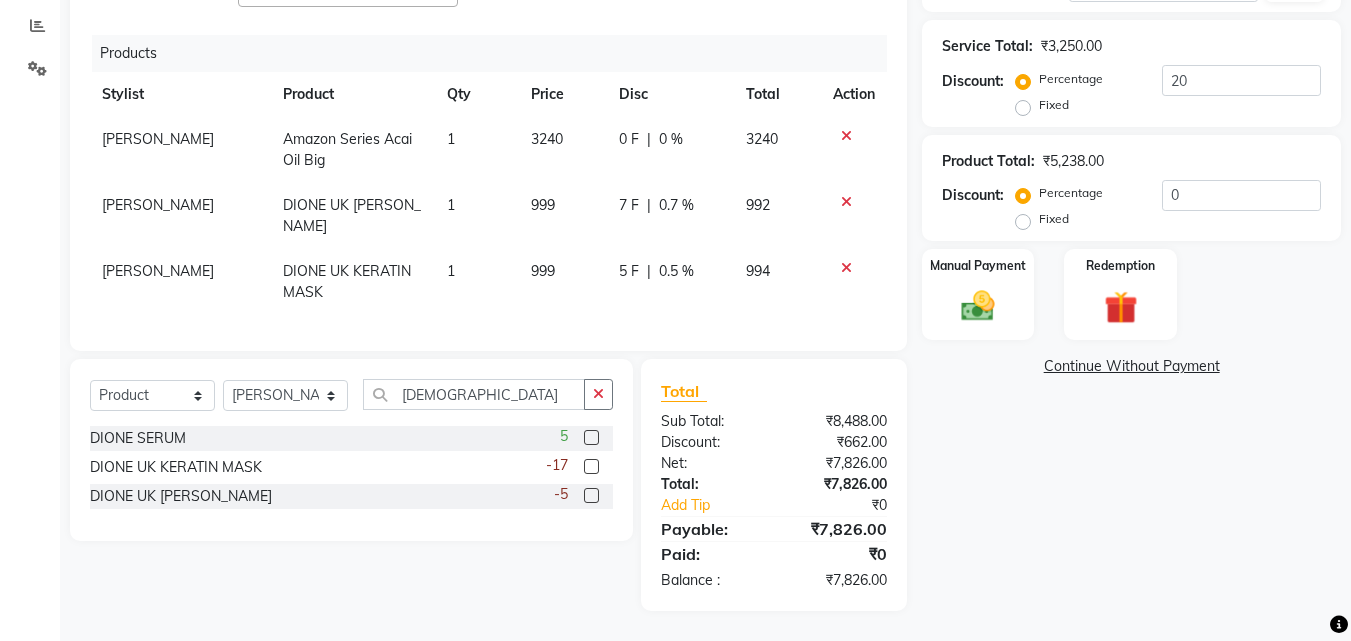 click on "999" 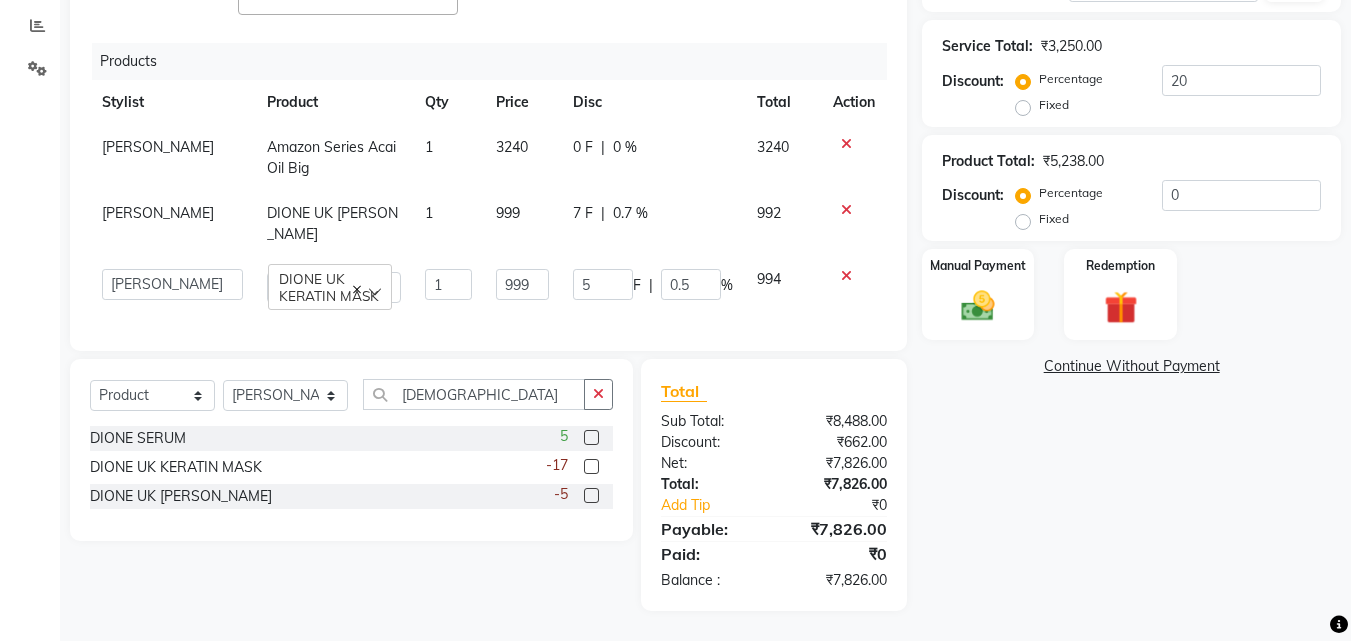 scroll, scrollTop: 94, scrollLeft: 0, axis: vertical 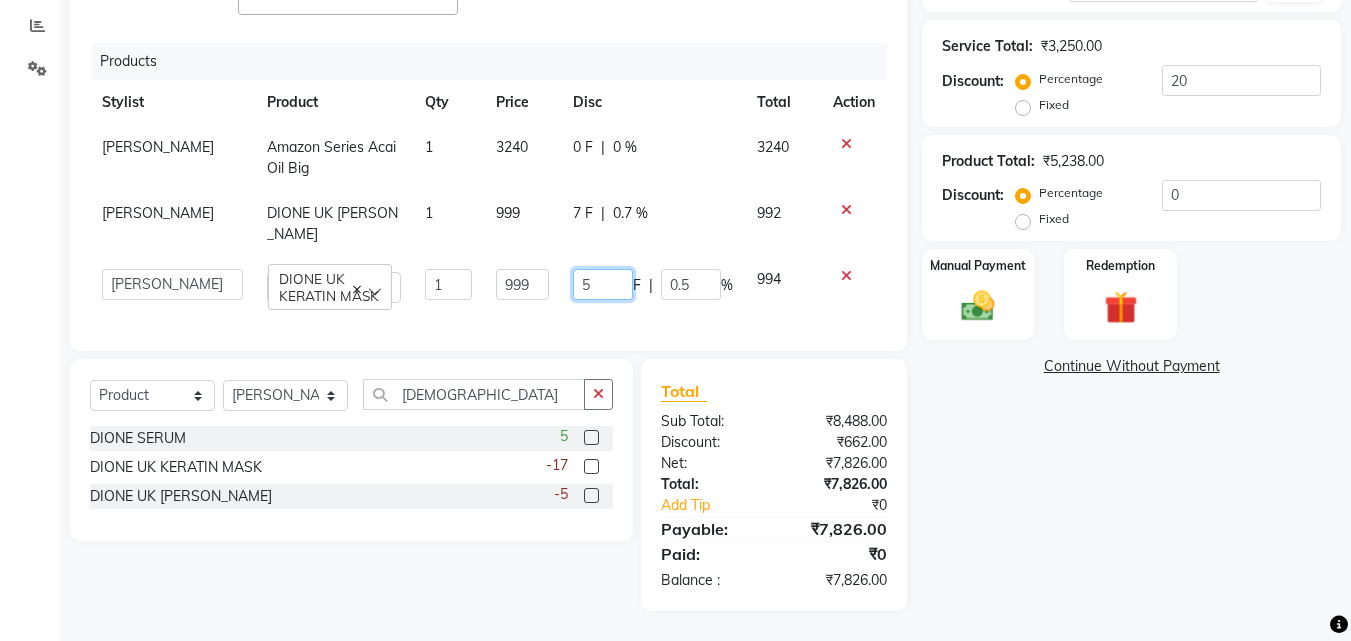 drag, startPoint x: 592, startPoint y: 264, endPoint x: 533, endPoint y: 254, distance: 59.841457 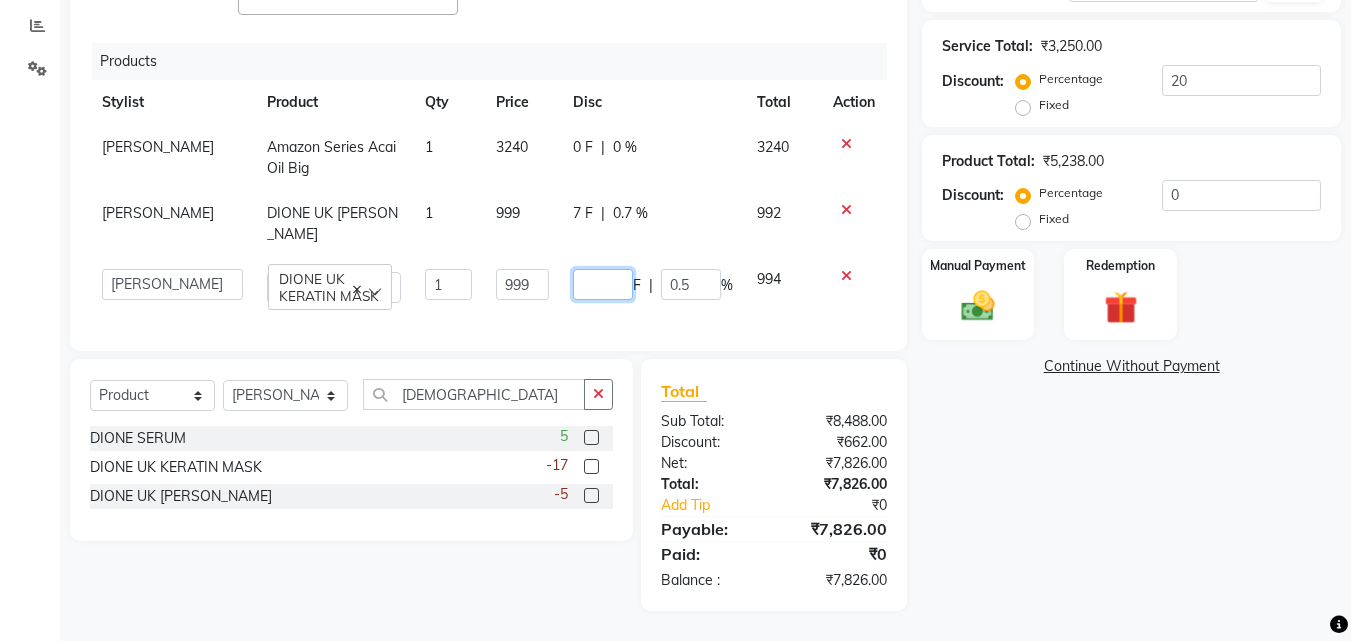 type on "7" 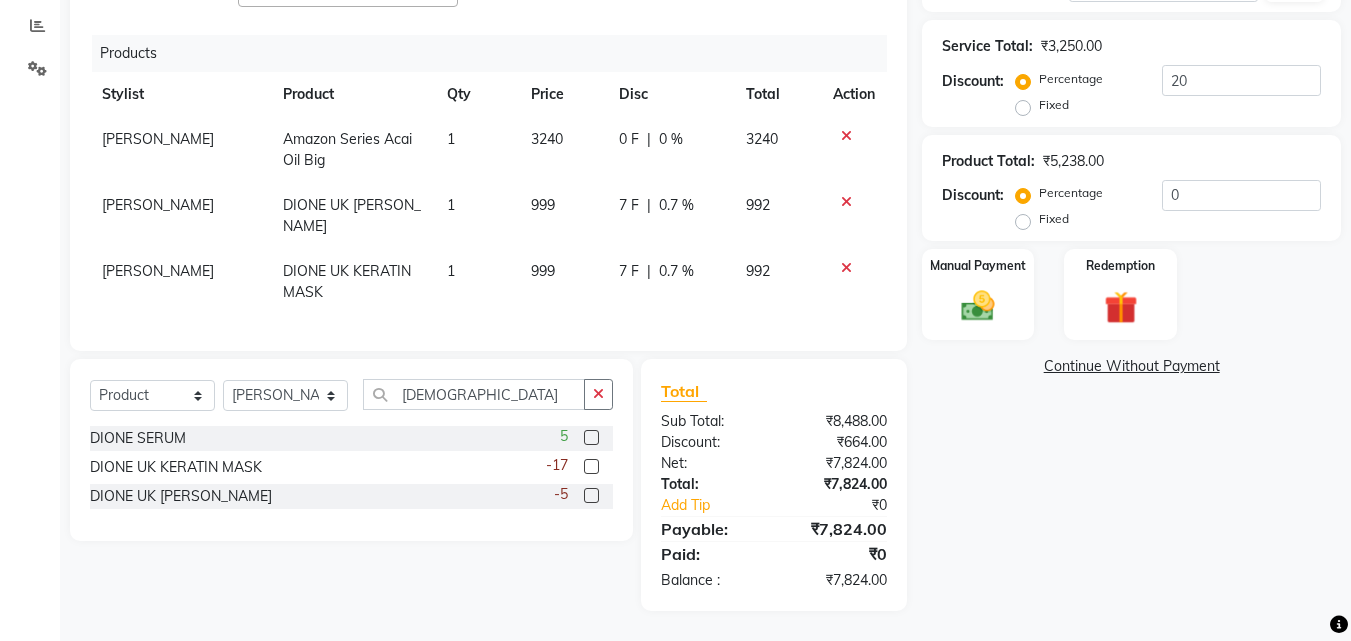 click on "Sharif Ahmed DIONE UK KERATIN SHAMPOO 1 999 7 F | 0.7 % 992" 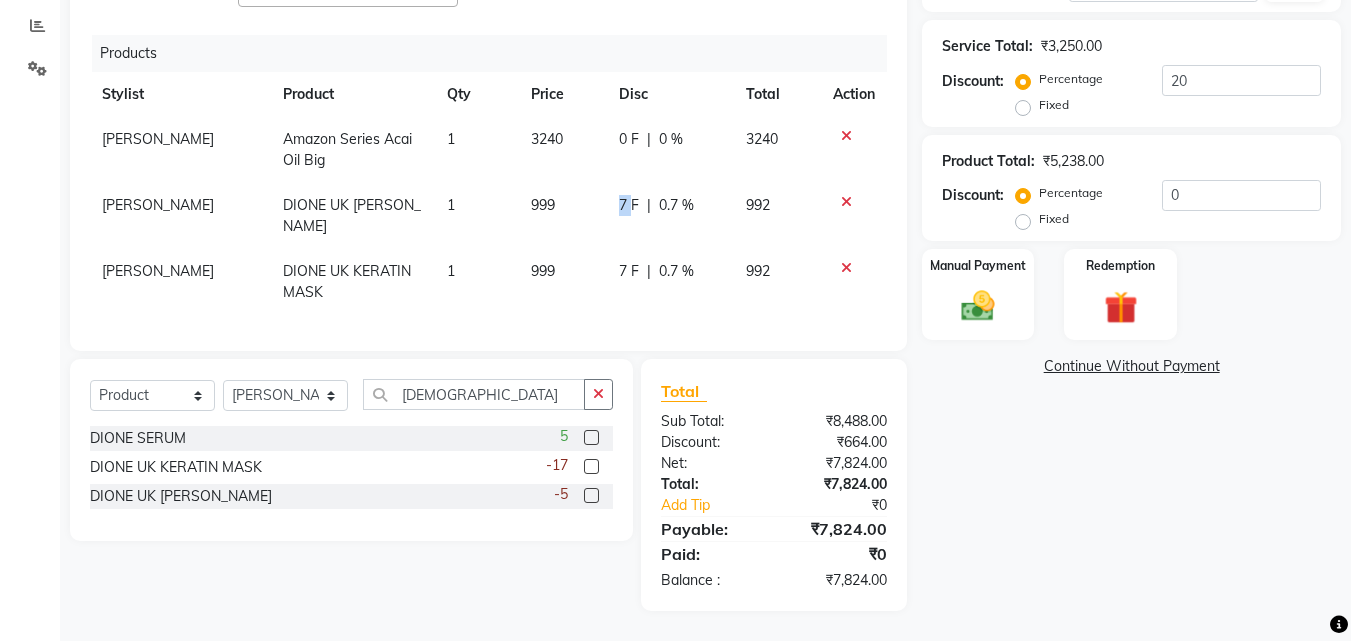 drag, startPoint x: 613, startPoint y: 188, endPoint x: 558, endPoint y: 184, distance: 55.145264 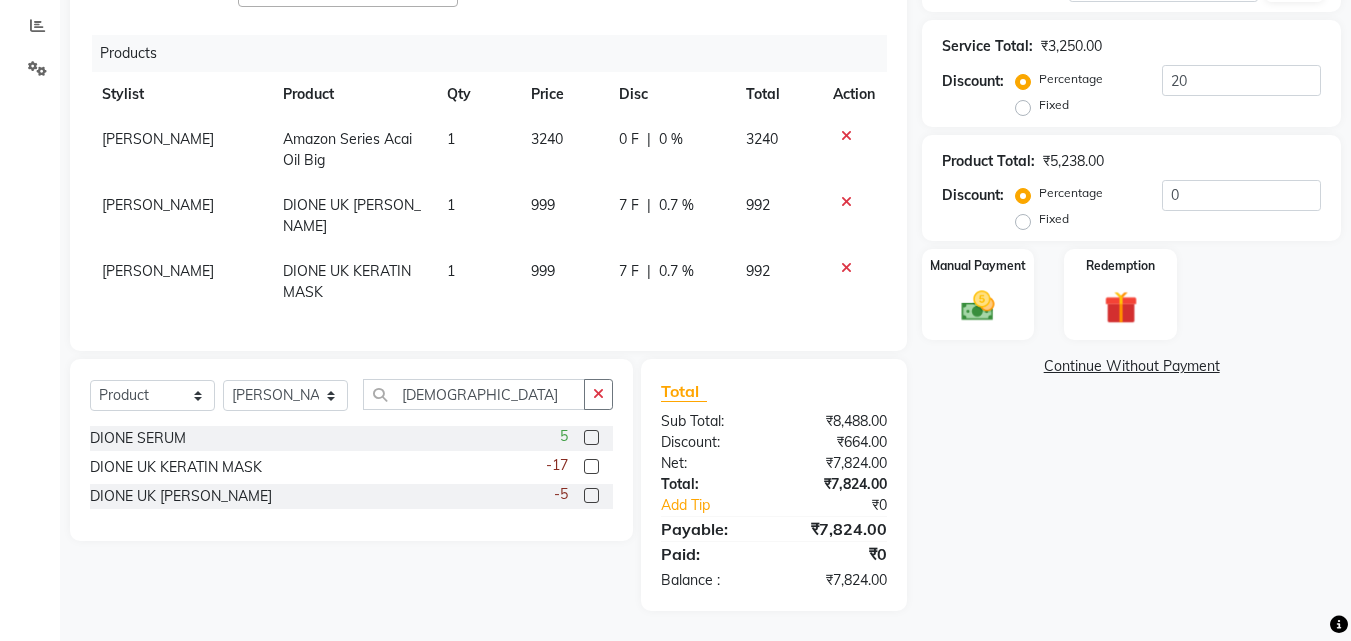 click on "7 F" 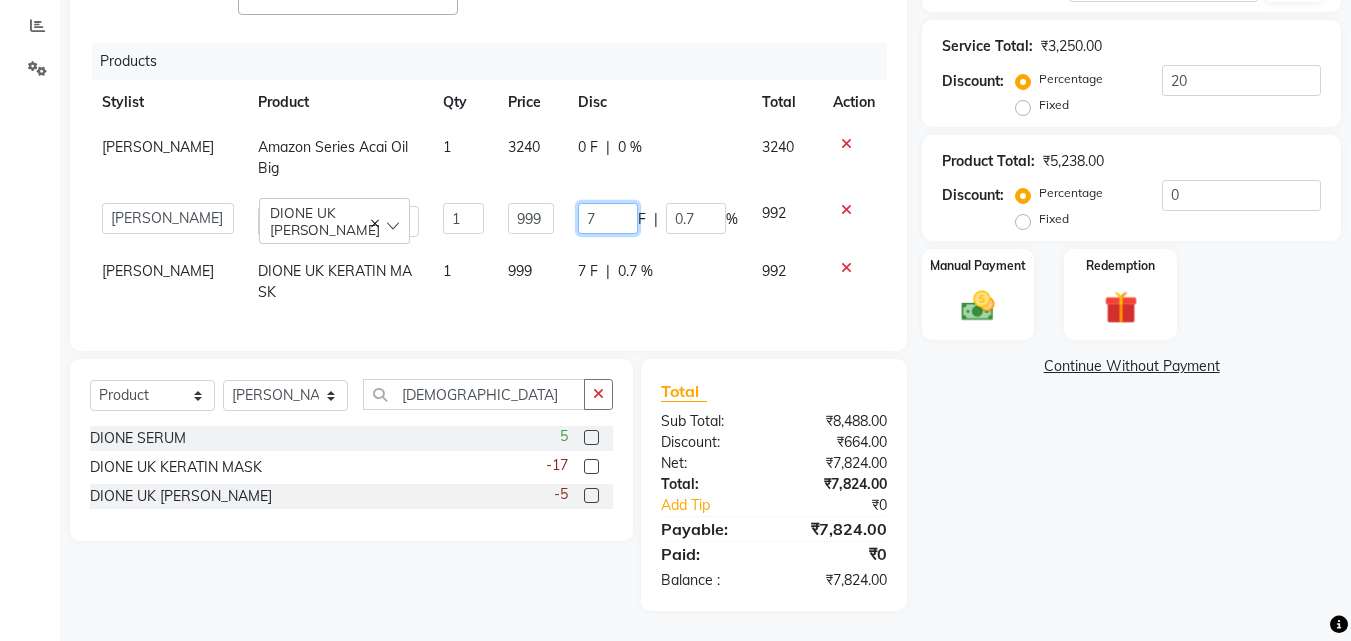 drag, startPoint x: 586, startPoint y: 194, endPoint x: 496, endPoint y: 180, distance: 91.08238 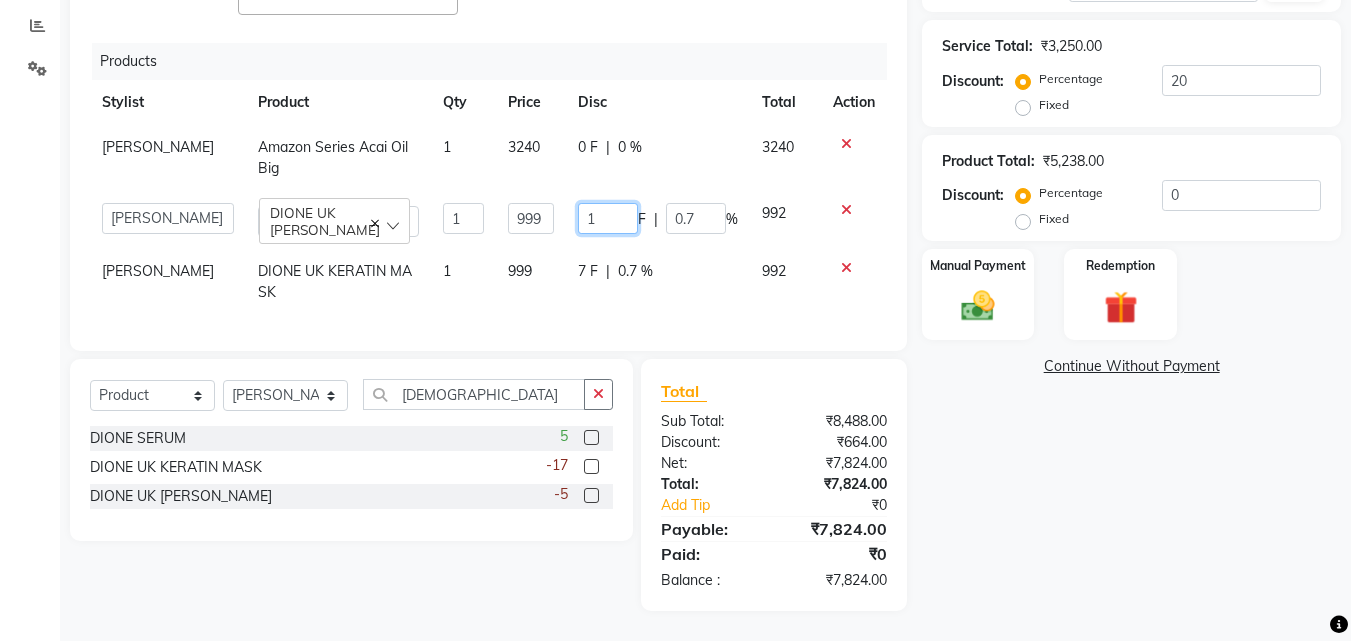 type on "10" 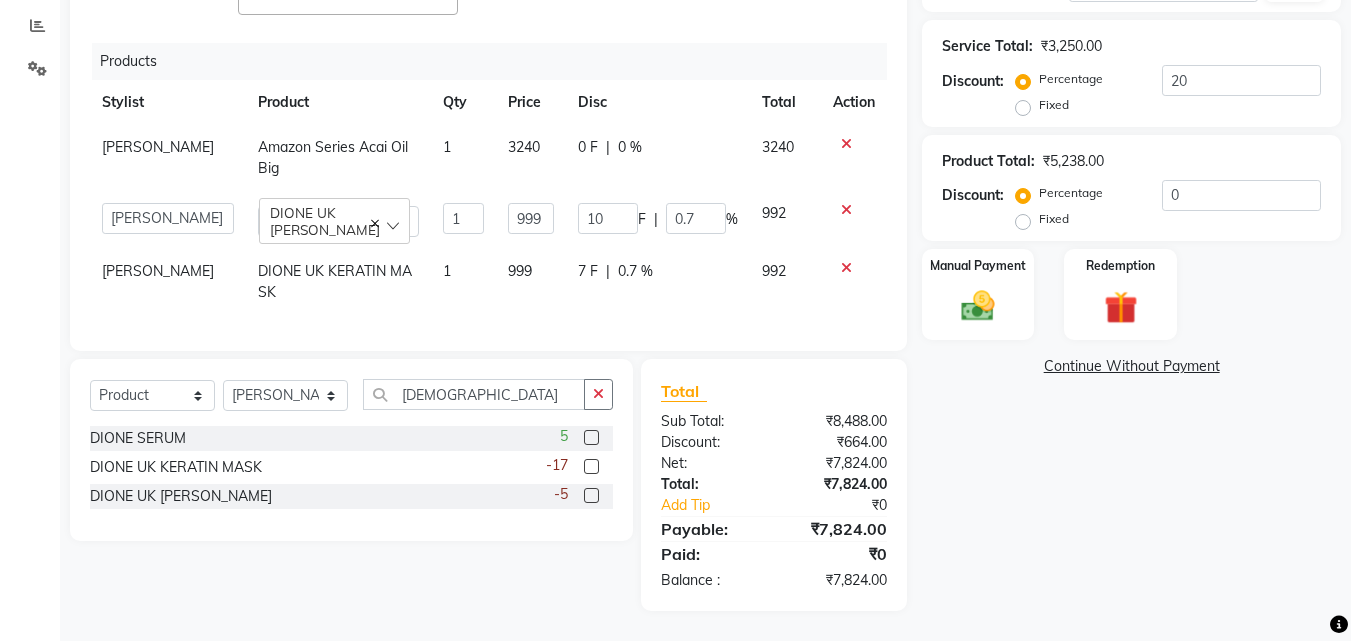 click on "999" 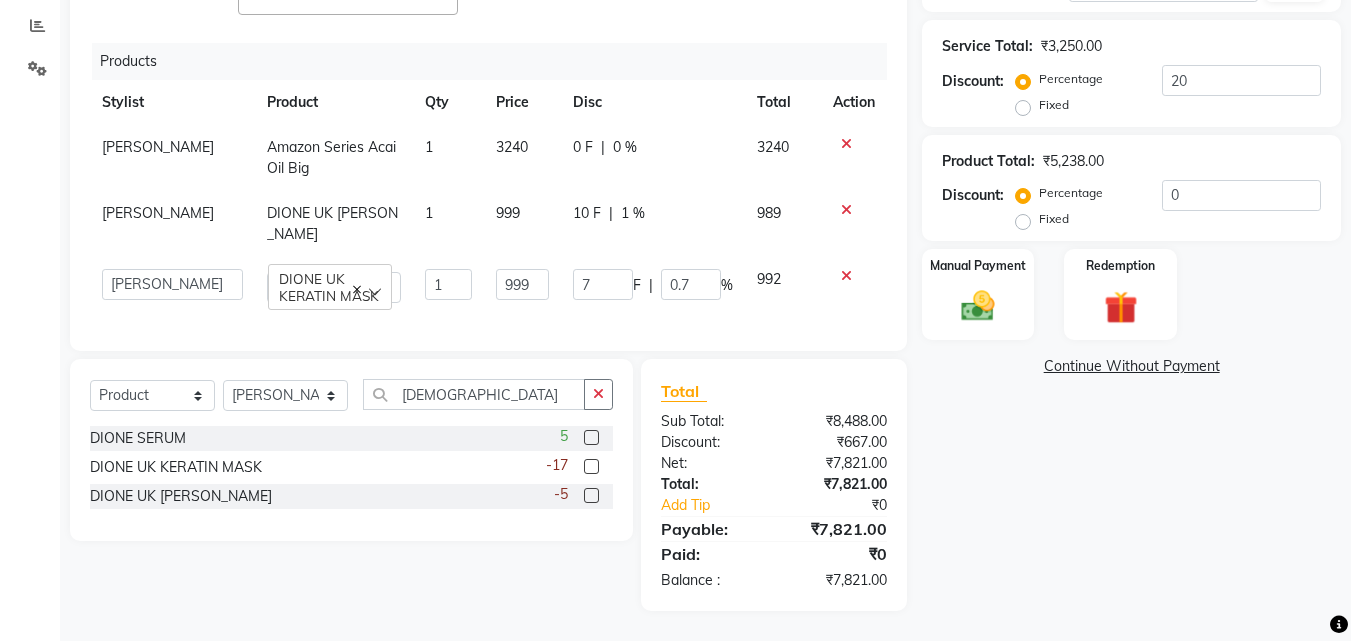 scroll, scrollTop: 94, scrollLeft: 0, axis: vertical 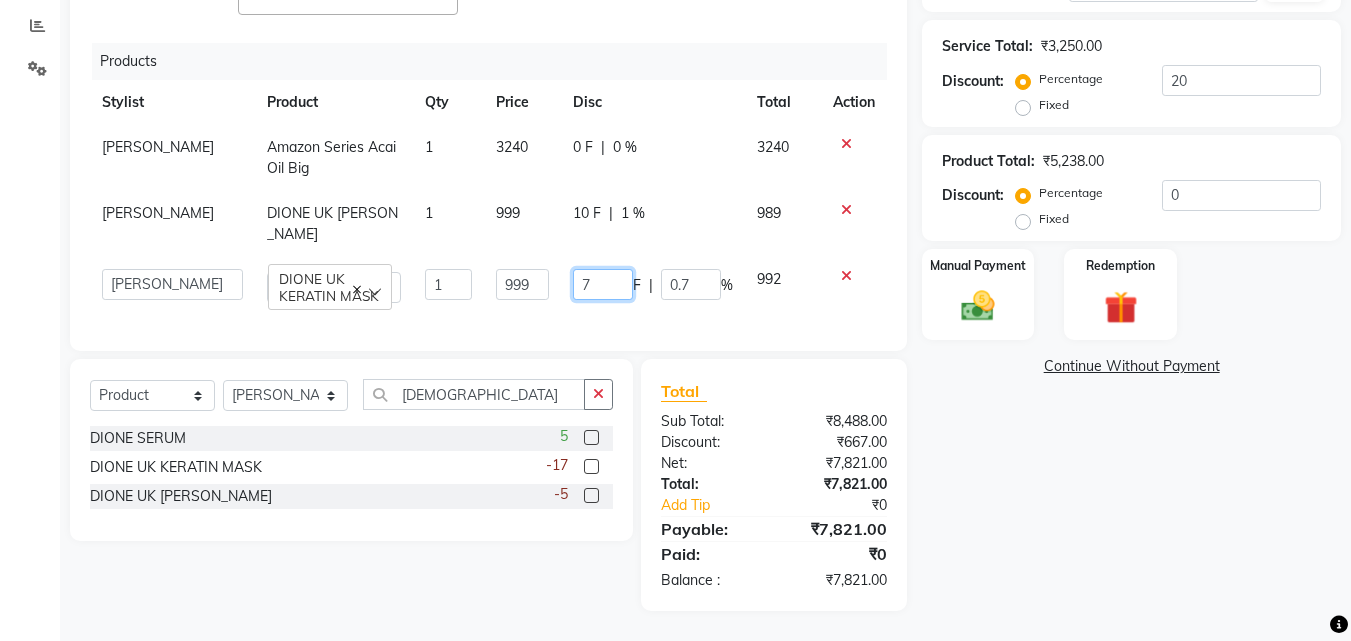 click on "7" 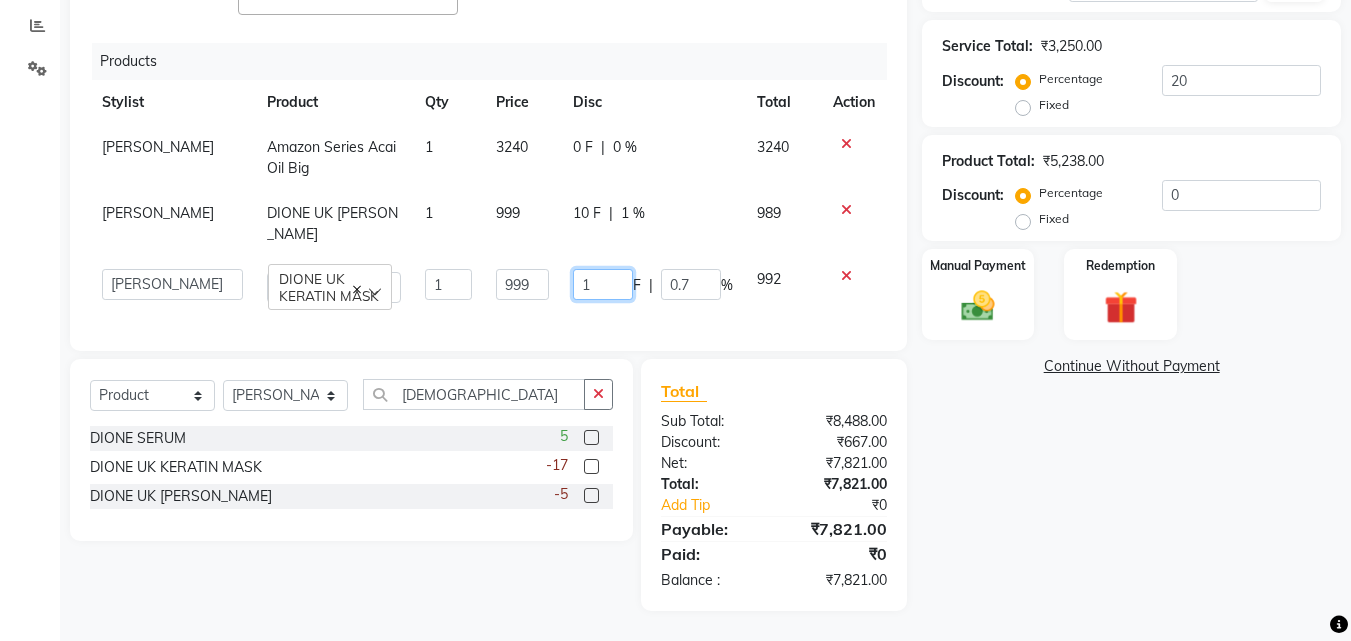 type on "10" 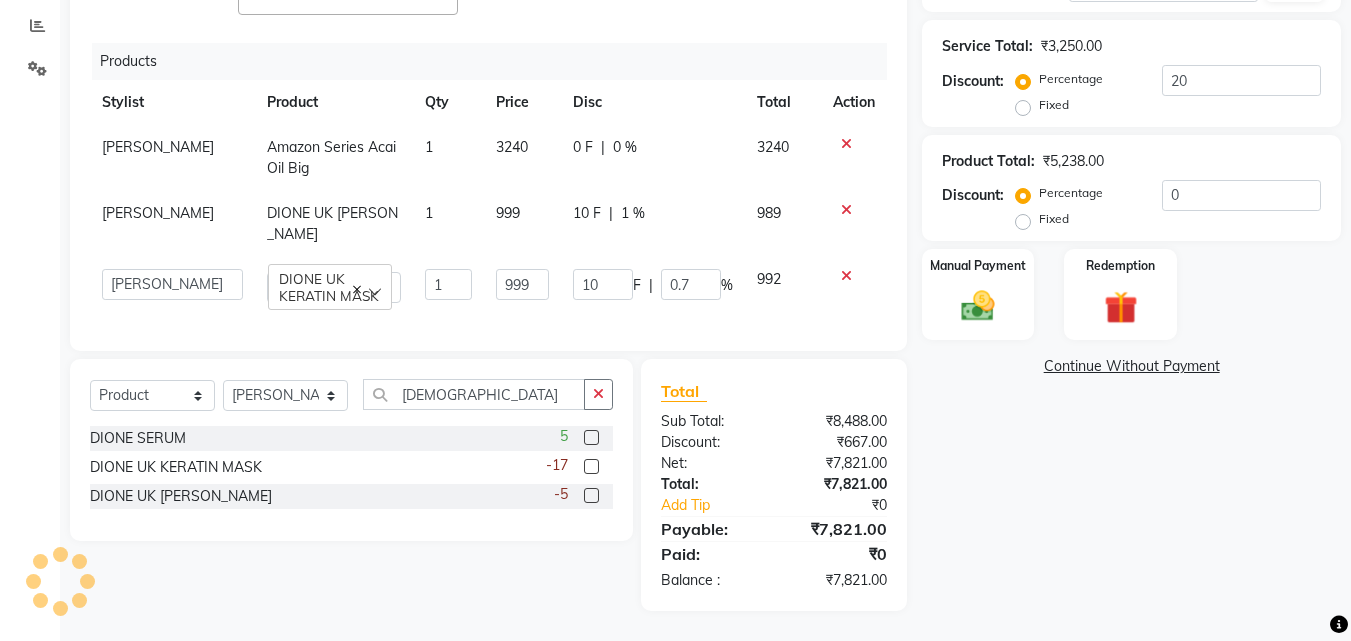 click on "999" 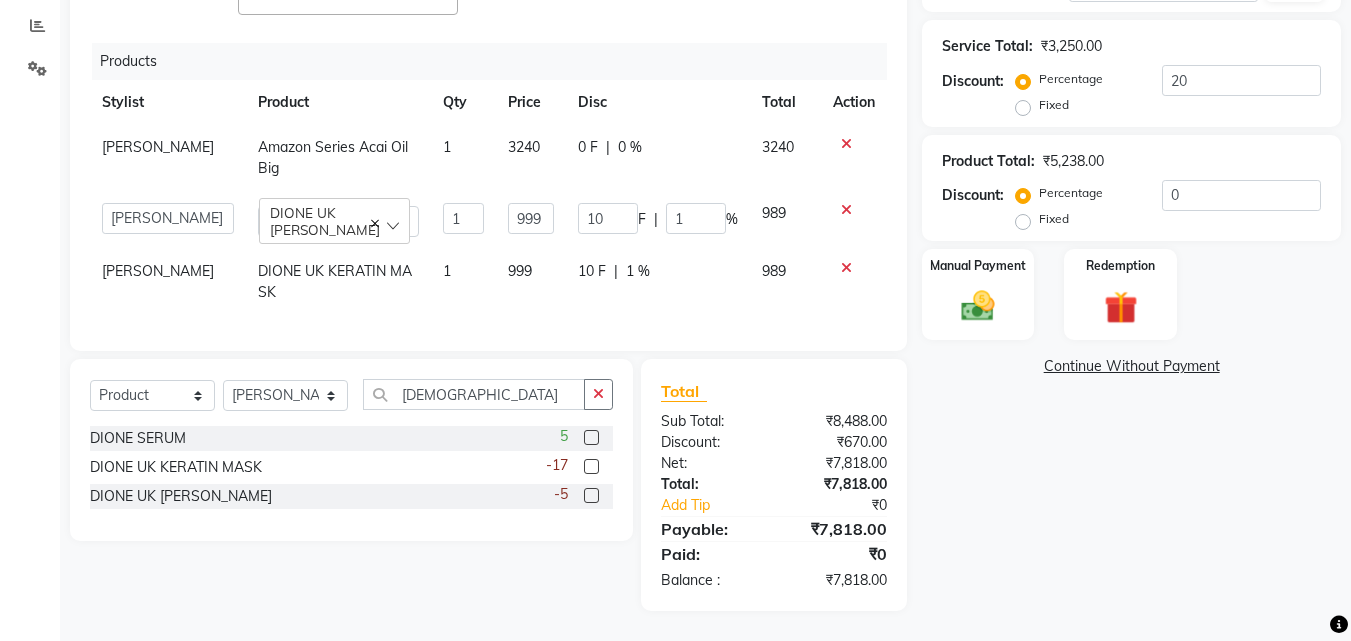 scroll, scrollTop: 102, scrollLeft: 0, axis: vertical 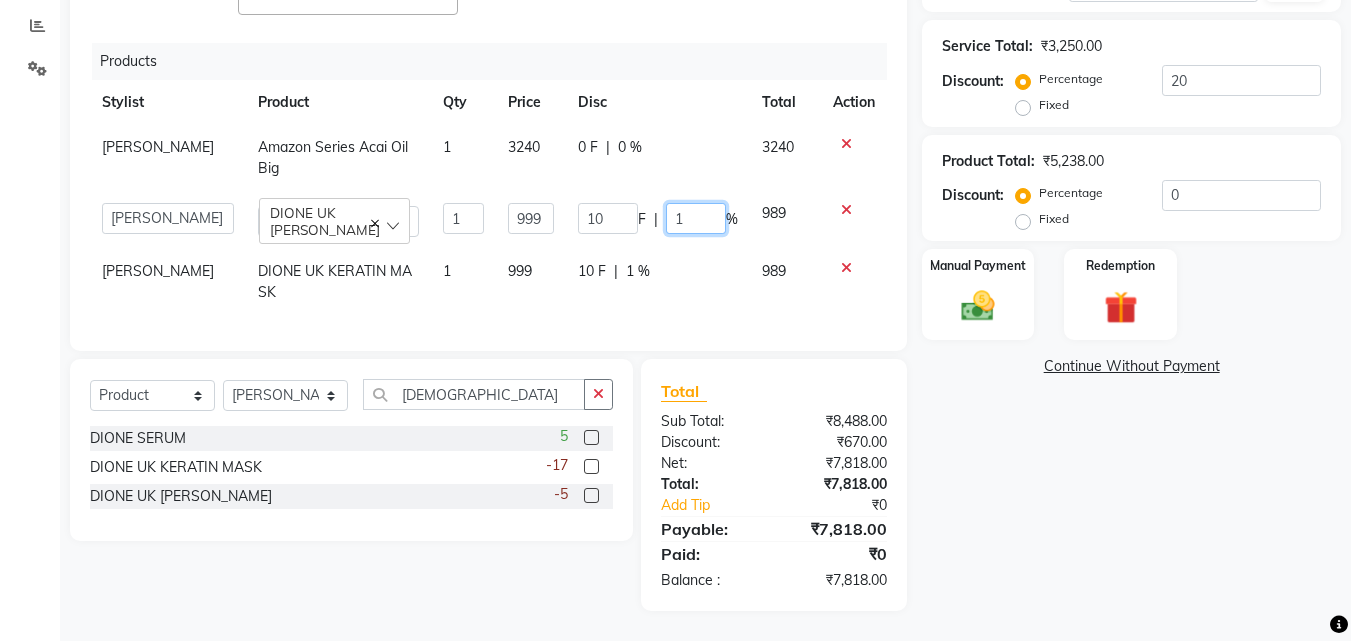click on "1" 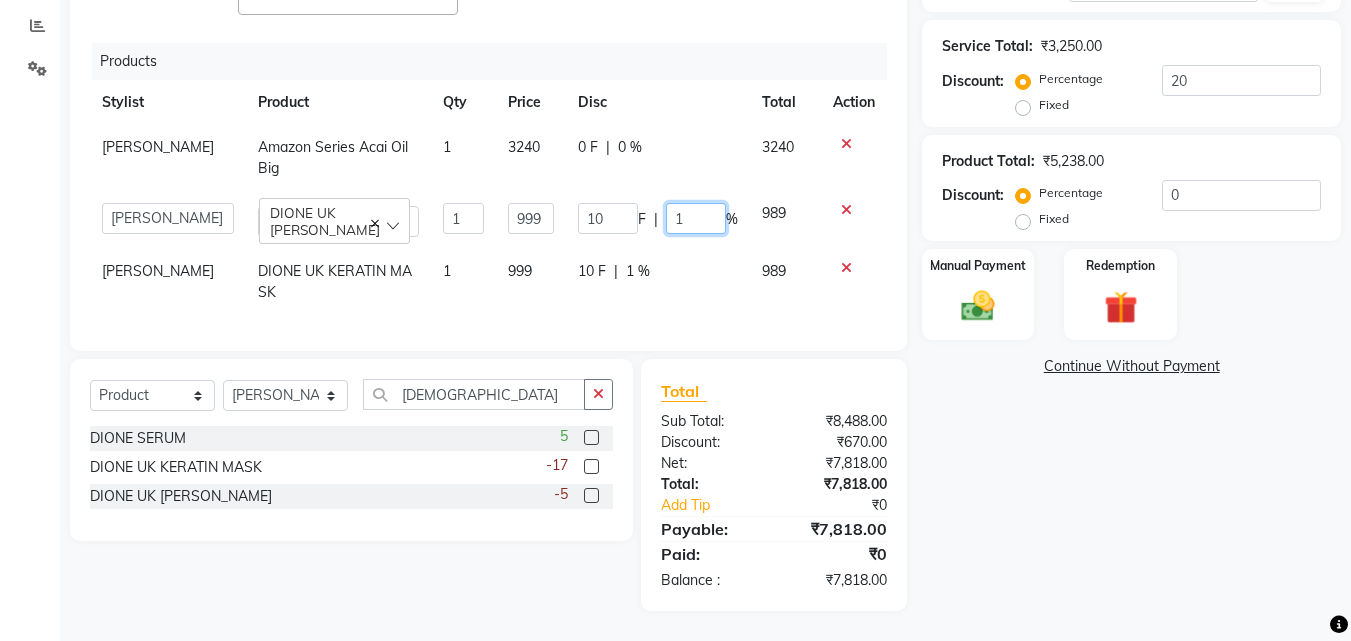 type on "10" 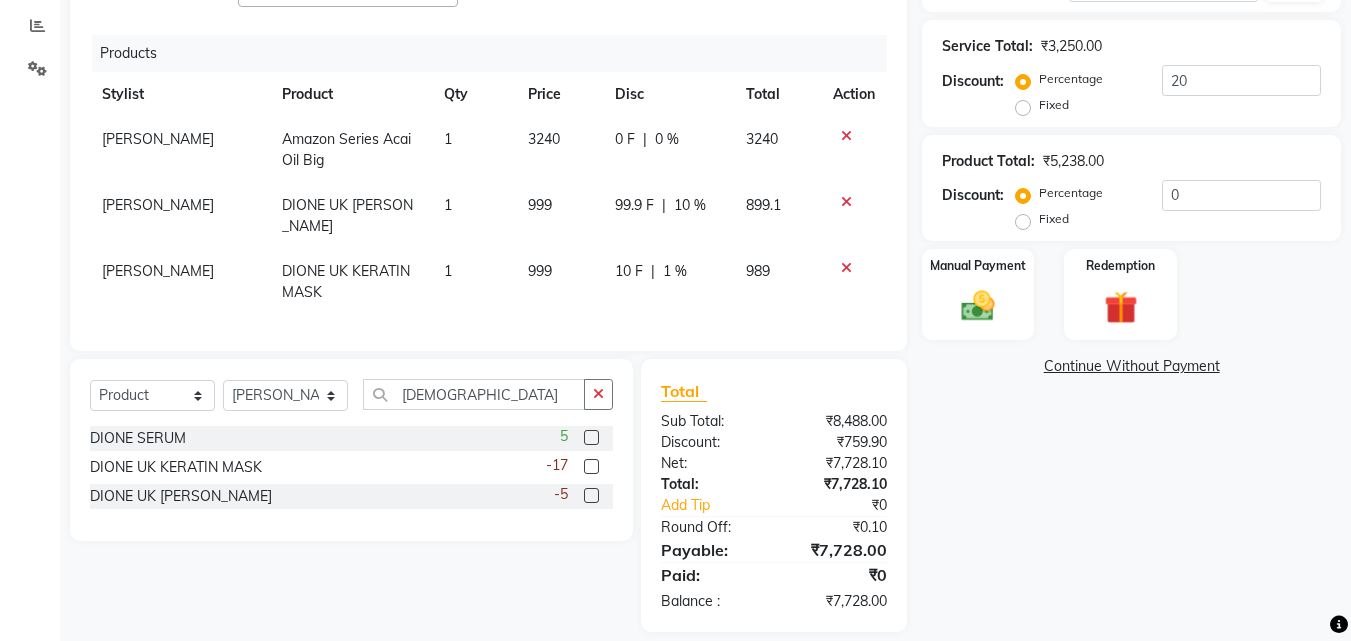 click on "10 F | 1 %" 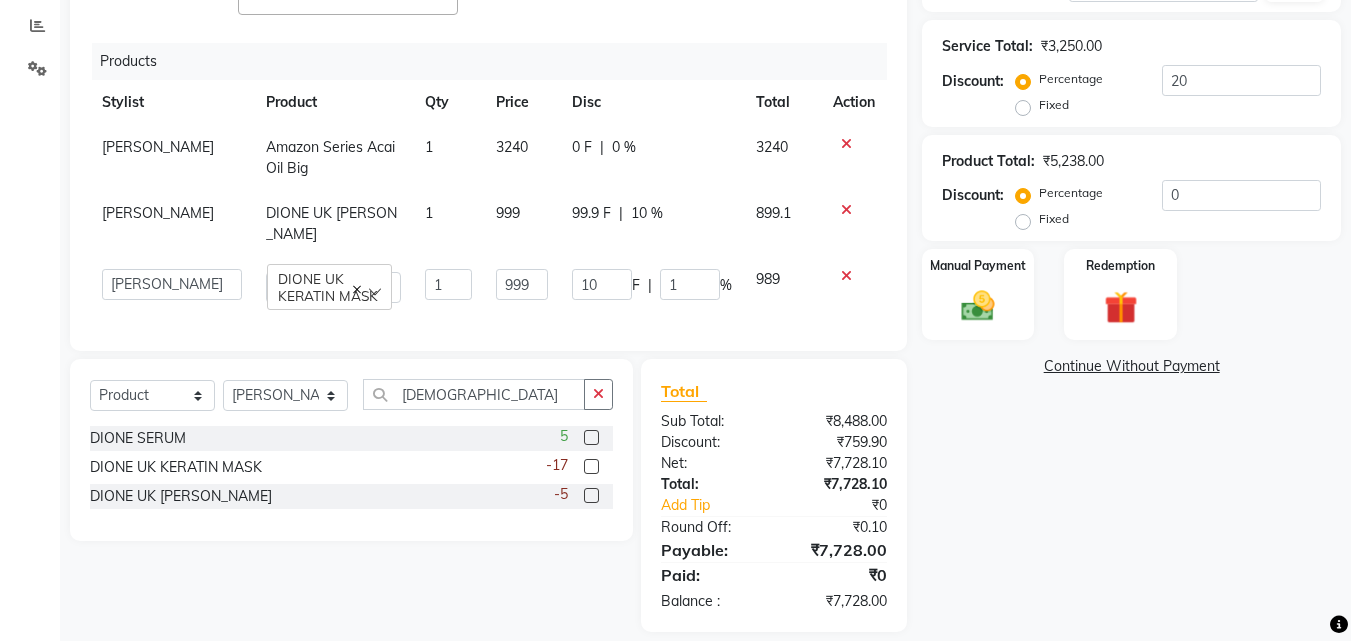 scroll, scrollTop: 94, scrollLeft: 0, axis: vertical 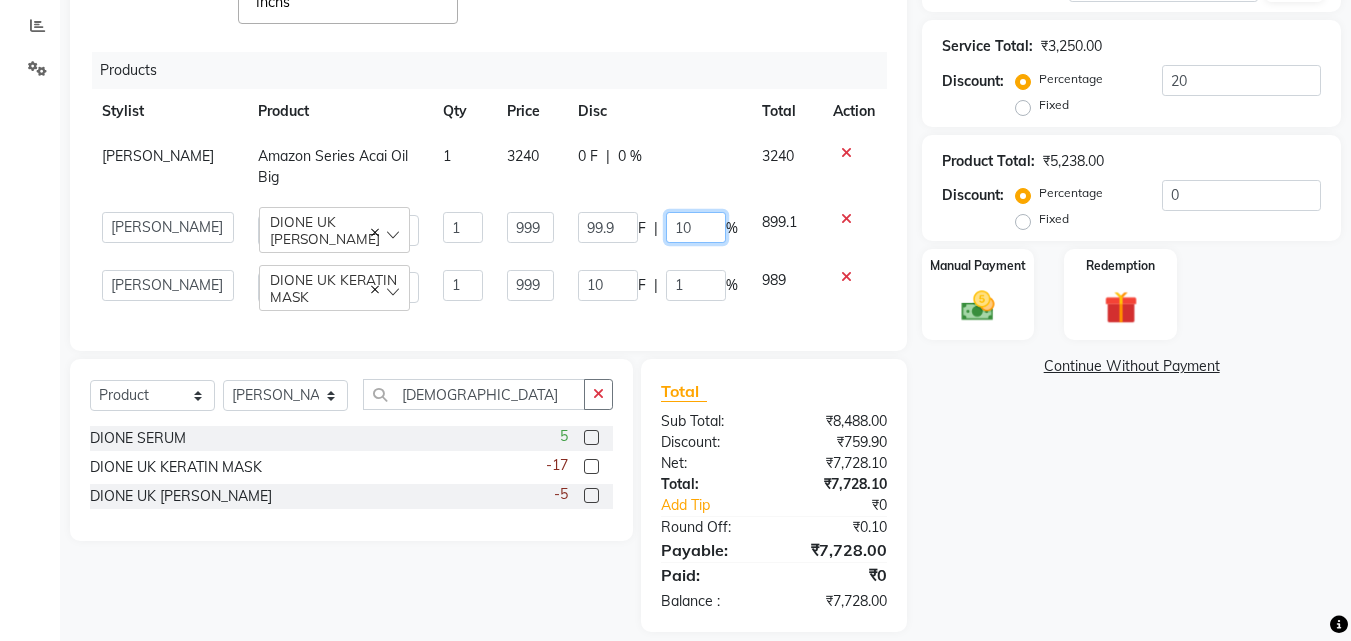 drag, startPoint x: 674, startPoint y: 200, endPoint x: 623, endPoint y: 193, distance: 51.47815 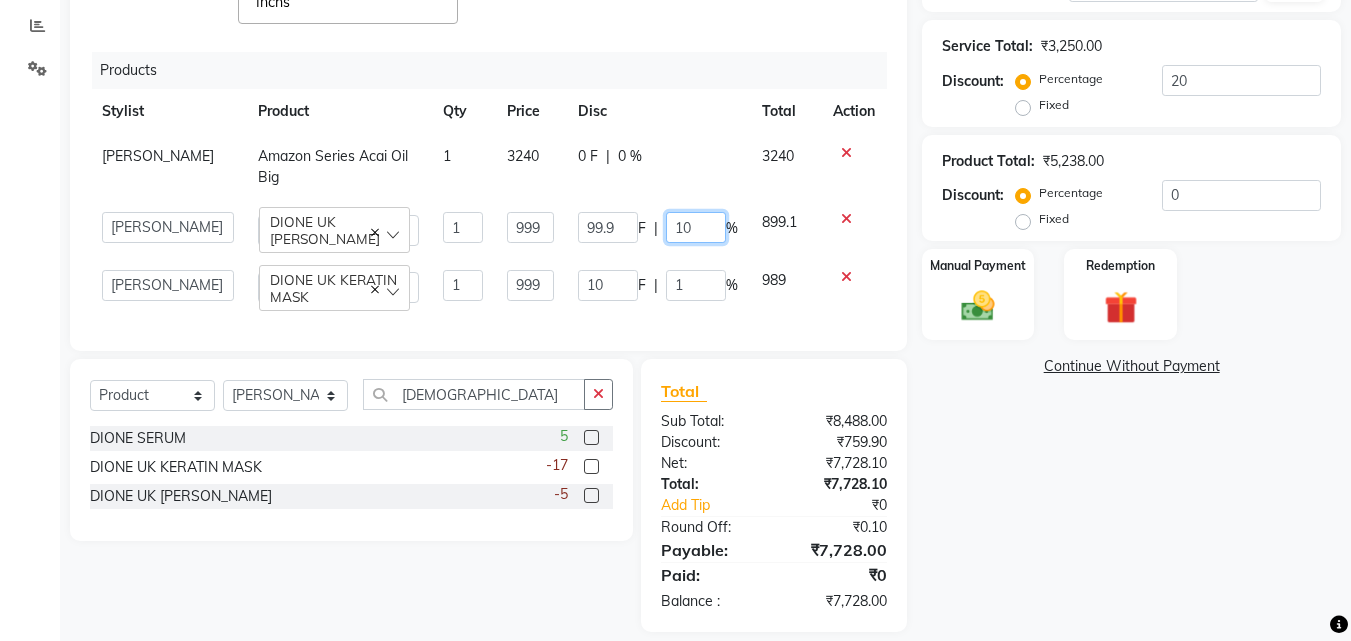 click on "99.9 F | 10 %" 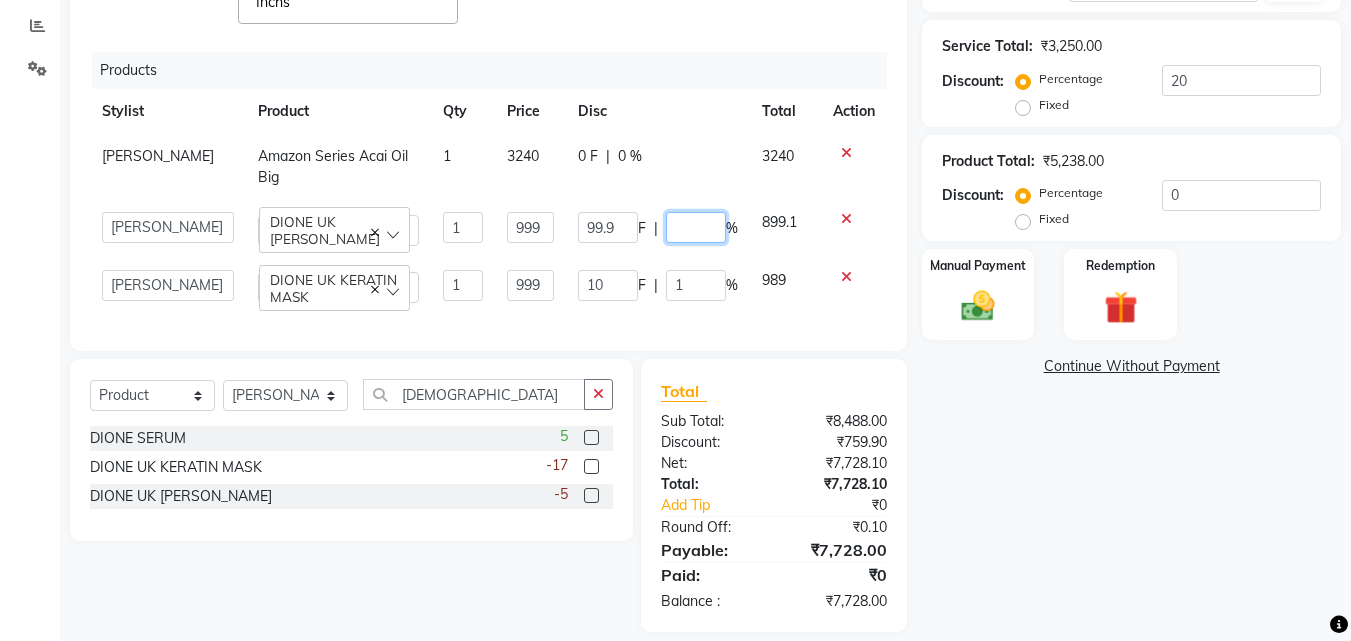 type on "5" 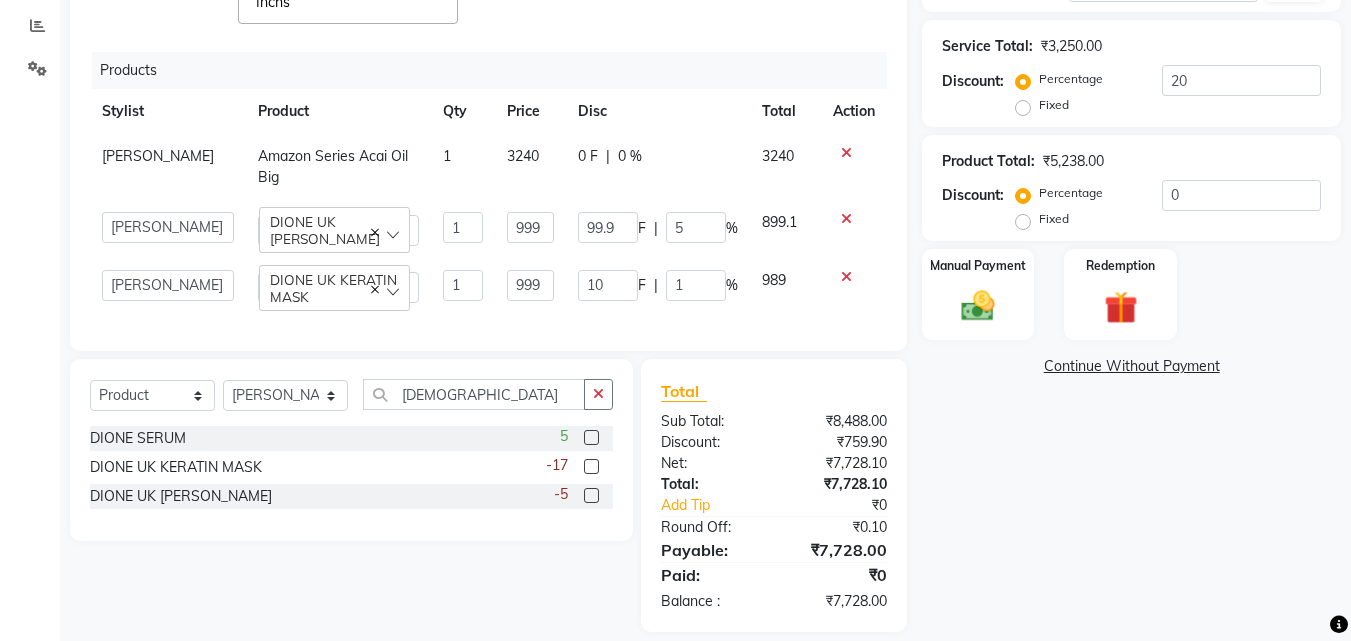 click on "10 F | 1 %" 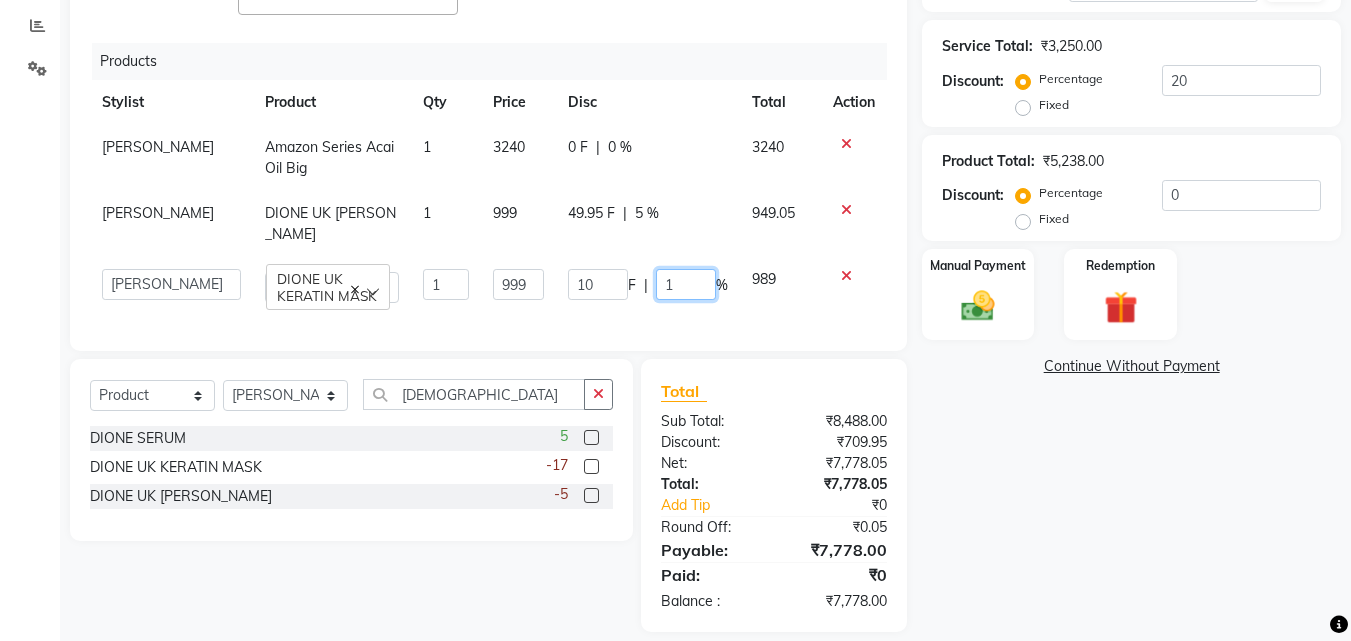 click on "1" 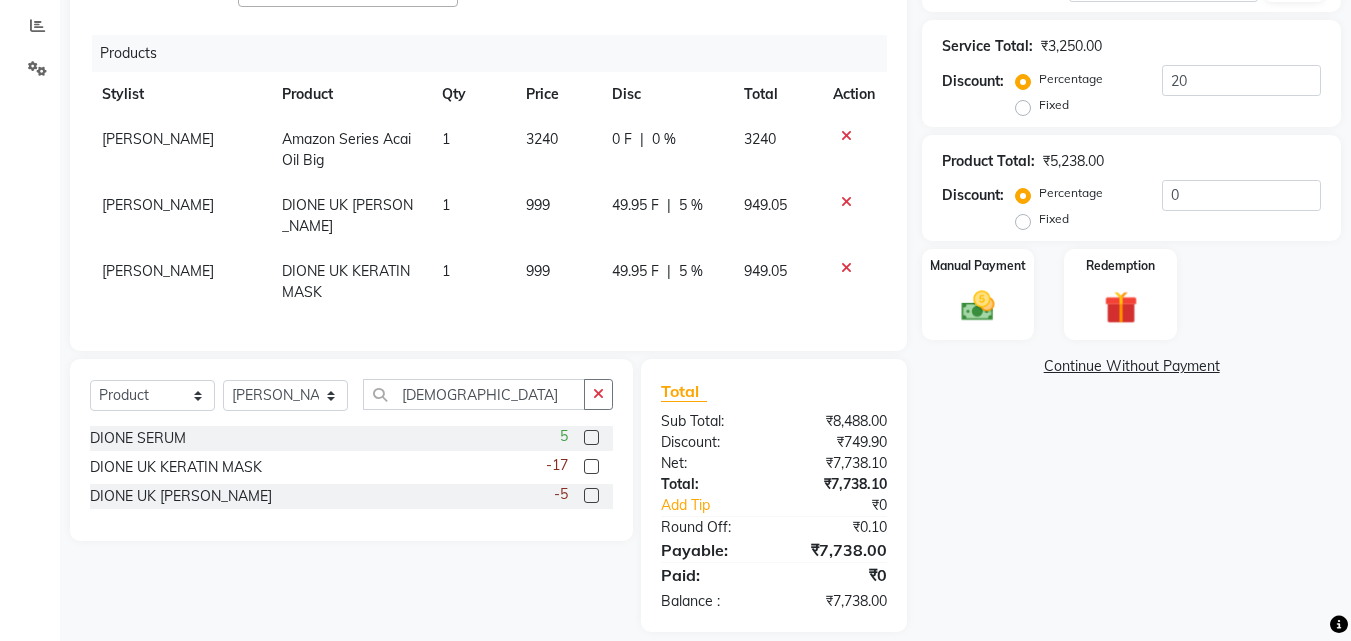 click on "49.95 F | 5 %" 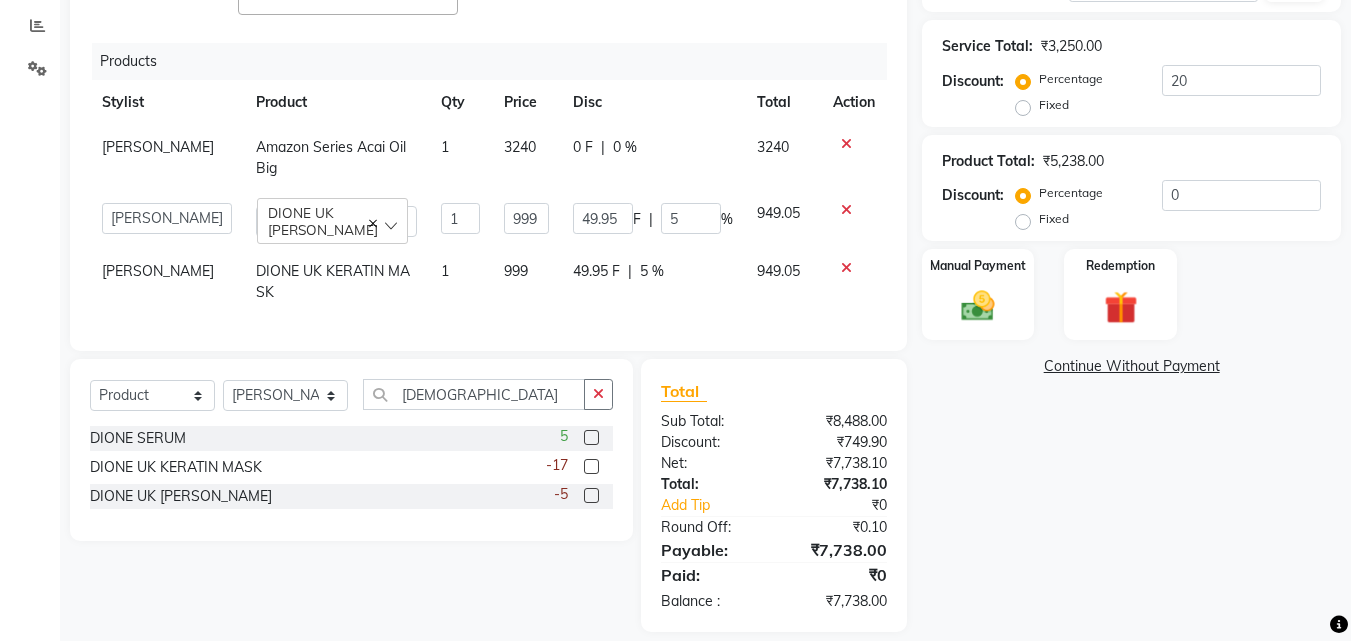 click on "5 %" 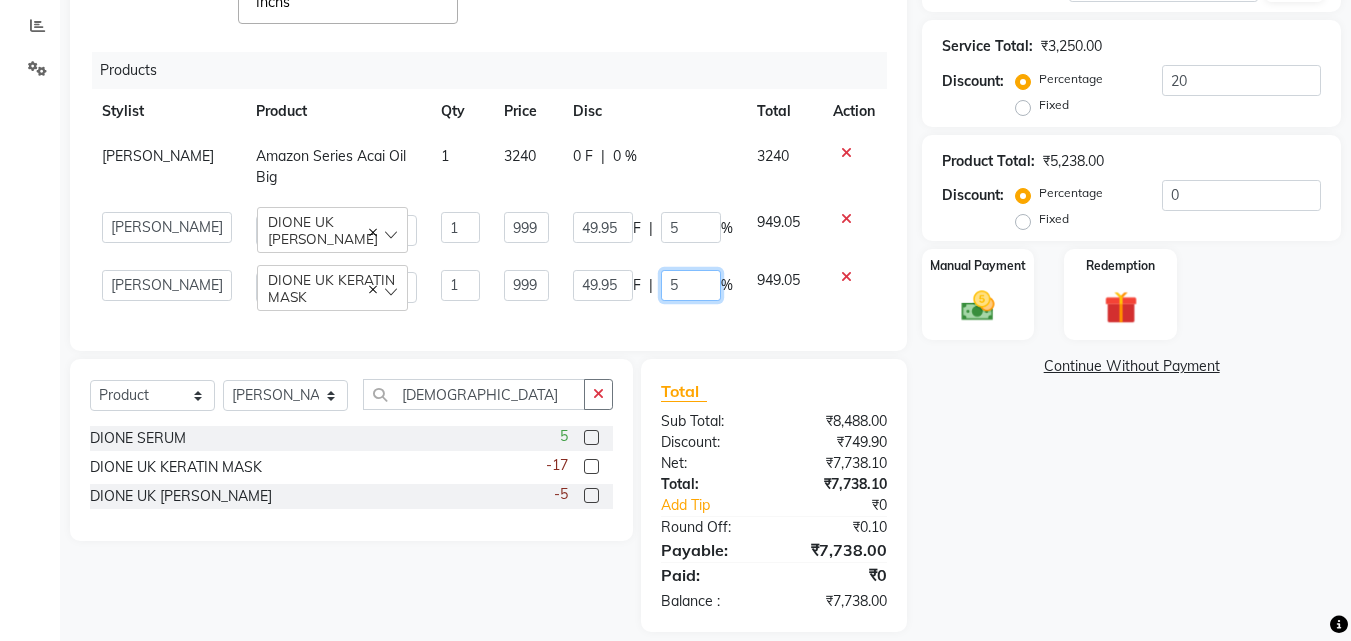 drag, startPoint x: 666, startPoint y: 263, endPoint x: 592, endPoint y: 263, distance: 74 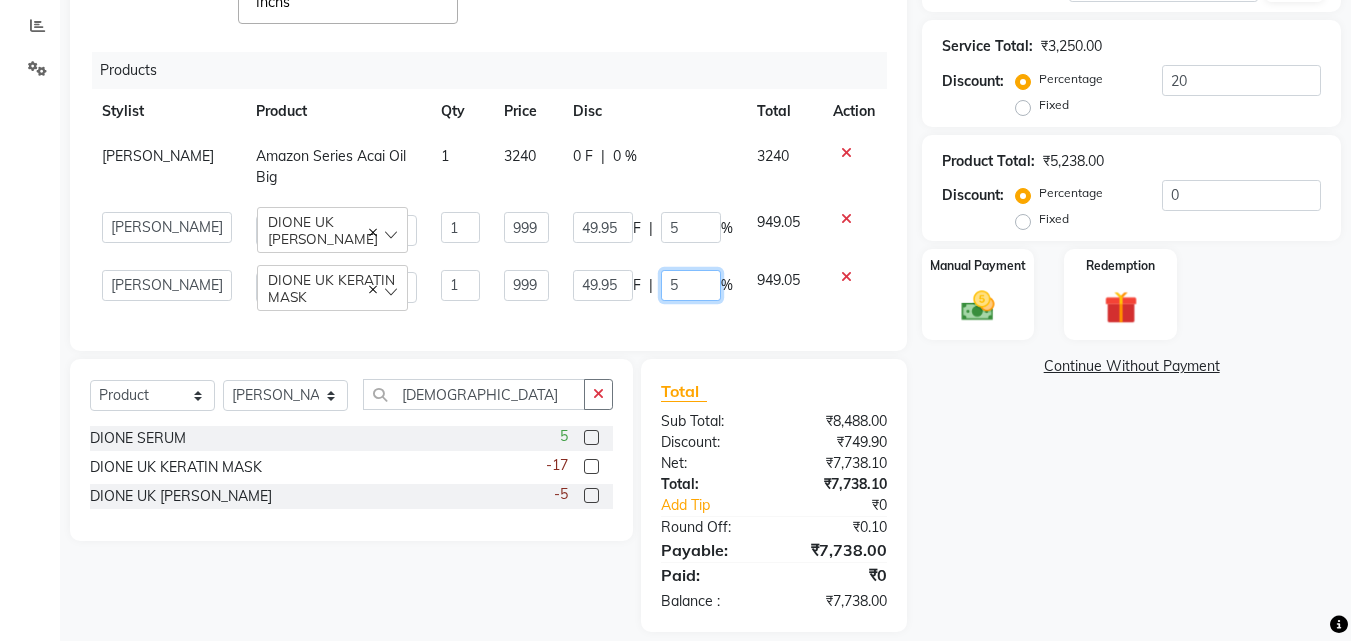 click on "49.95 F | 5 %" 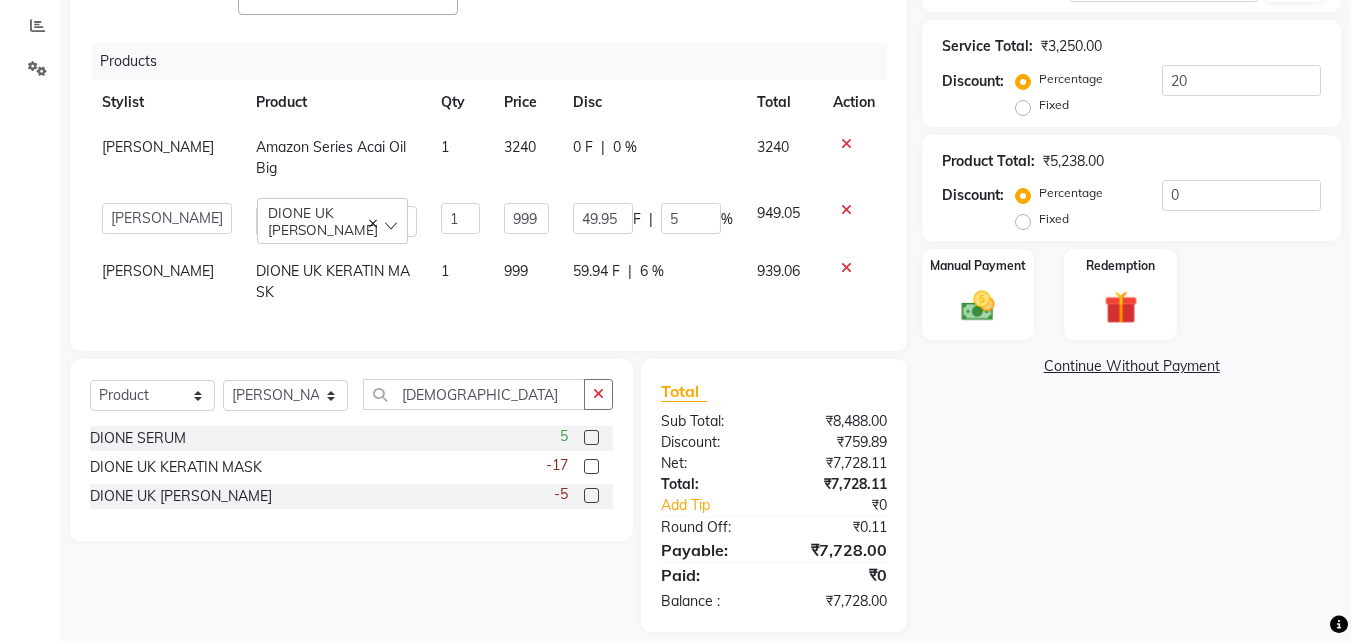 click on "Services Stylist Service Qty Price Disc Total Action Sharif Ahmed Hair Cut & More Women  - By Senior Stylist 1 1000 200 F | 20 % 800  Anwar   Danish   Janardhan   sabiya khan   Sajeda Siddiqui   Samiksha   Shakil   Sharif Ahmed   Shraddha   Vaishali  Color Steak(Inoa Hair Color)  - Touch-Up: Upto 2 Inchs  x Nails- Cut file & Polish Treatment For Skin  - Glow Peel Treatment Advance Facial - Hydra Facial ( Machine use ) O THREE FACIAL Fruit Clean Up Pre Lightining   - Per Streak Pre Lightining   - Hair Upto Neck Pre Lightining   - Hair Upto Shoulder Pre Lightining   - Hair Below Shoulder Pre Lightining   - Hair Upto Waist Pre Lightining   - For Men Hair Treatment(Hair Spa)  - Hair Upto Neck Hair Treatment(Hair Spa)  - Hair Upto Shoulder Hair Treatment(Hair Spa)  - Hair Below Shoulder Hair Treatment(Hair Spa)  - Hair Upto Waist Hair Treatment(Hair Spa)  - For Men Loreal Scalp Advanced Treatment - For women Loreal Scalp Advanced Clay Treatment  3TENX SPA Head Massage  - For Women Head Massage  - For Men Mehndi 1" 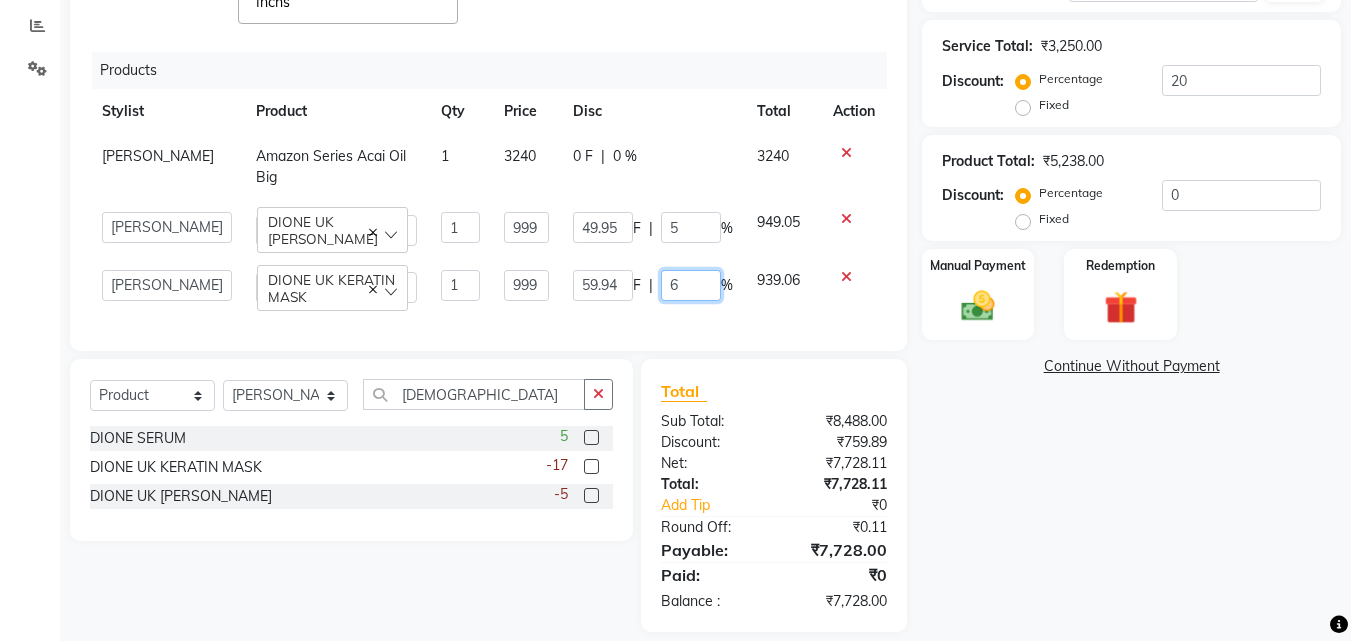 drag, startPoint x: 667, startPoint y: 267, endPoint x: 595, endPoint y: 258, distance: 72.56032 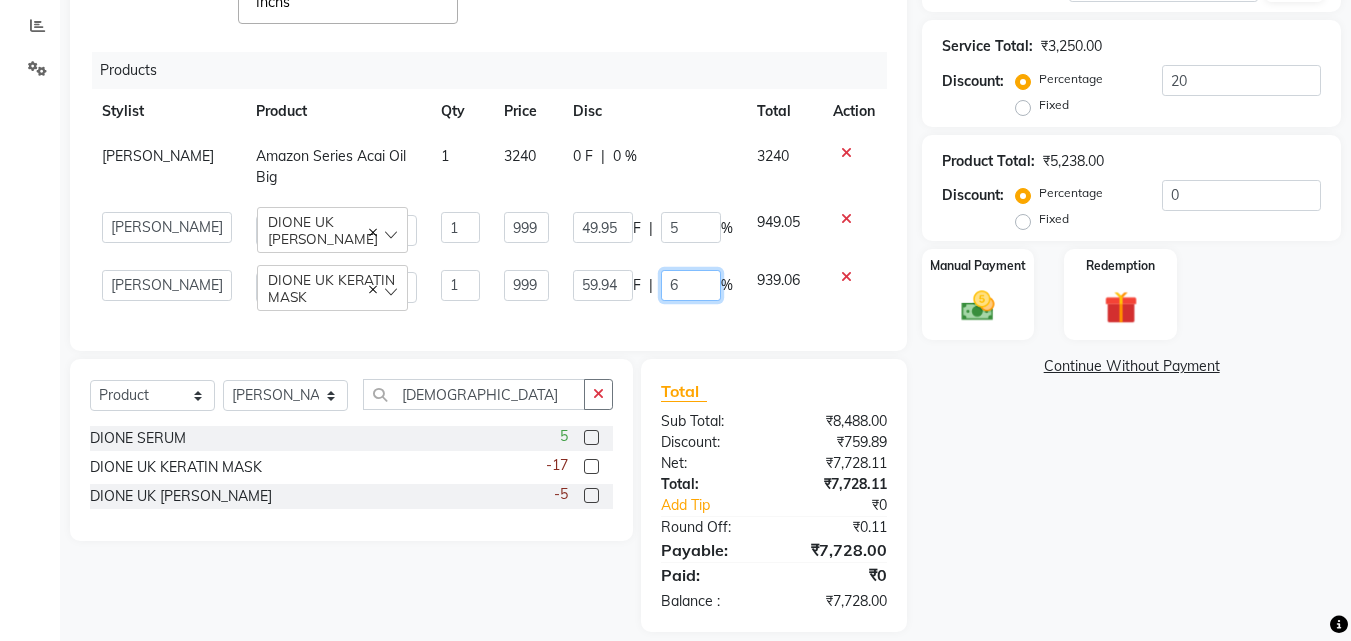click on "59.94 F | 6 %" 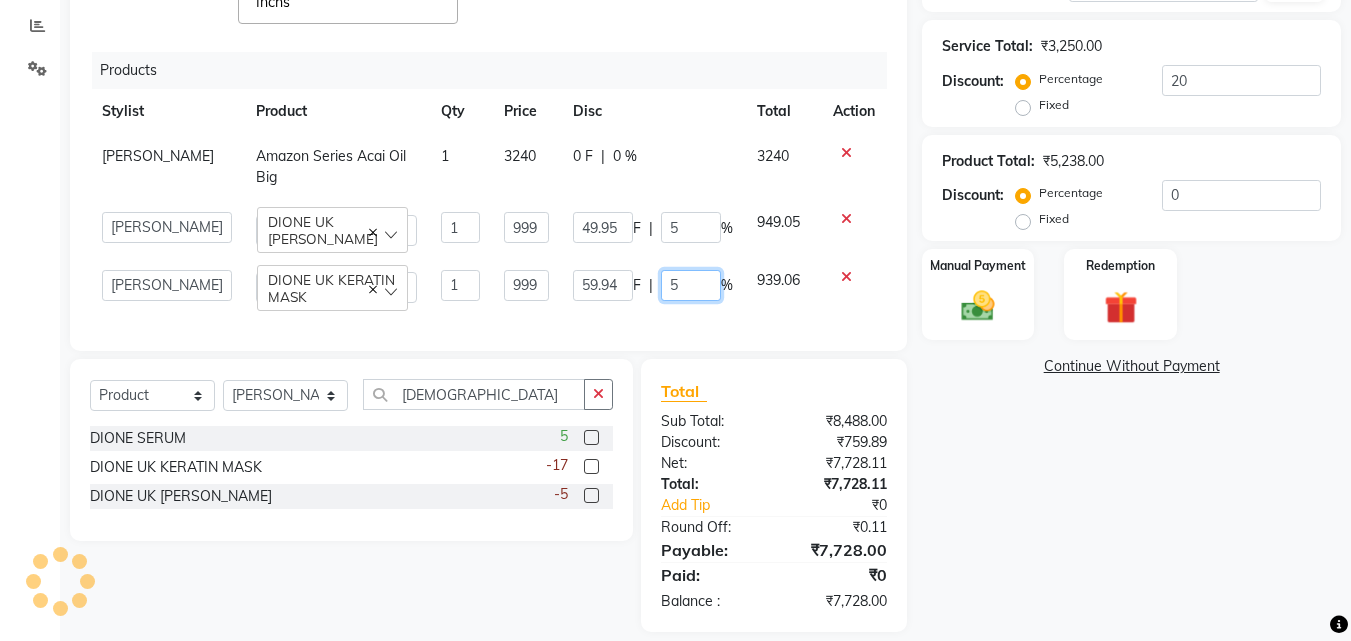 type on "5.4" 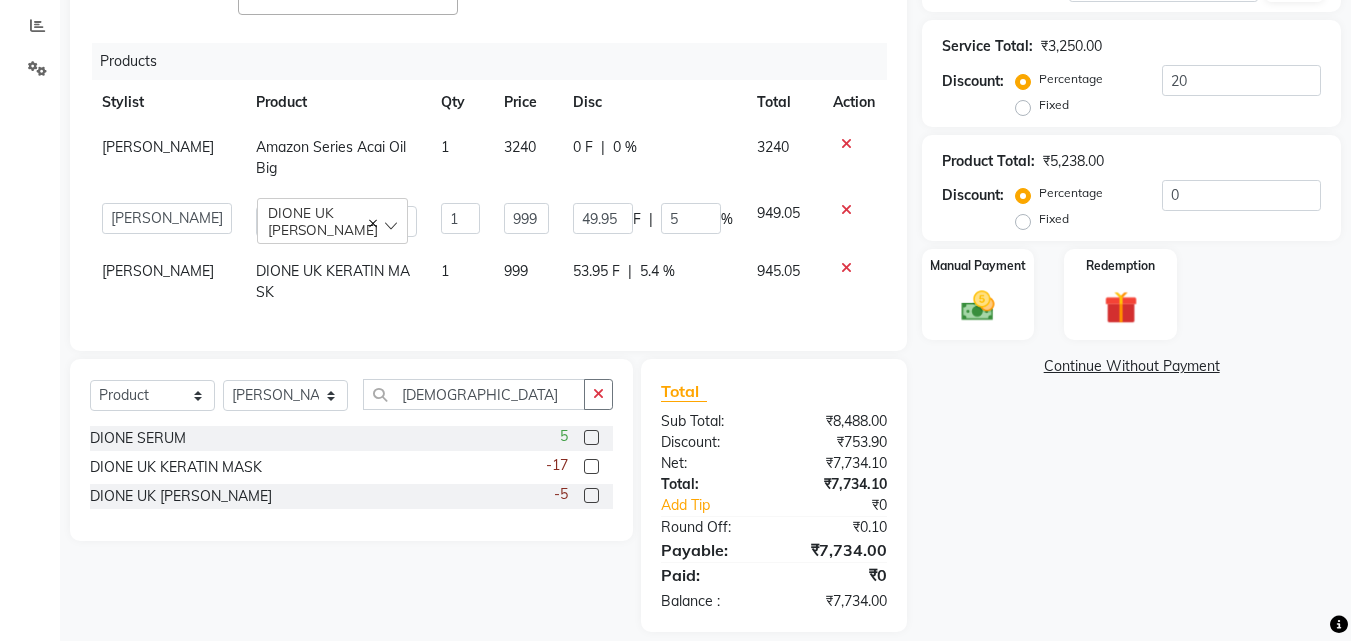 click on "Services Stylist Service Qty Price Disc Total Action Sharif Ahmed Hair Cut & More Women  - By Senior Stylist 1 1000 200 F | 20 % 800  Anwar   Danish   Janardhan   sabiya khan   Sajeda Siddiqui   Samiksha   Shakil   Sharif Ahmed   Shraddha   Vaishali  Color Steak(Inoa Hair Color)  - Touch-Up: Upto 2 Inchs  x Nails- Cut file & Polish Treatment For Skin  - Glow Peel Treatment Advance Facial - Hydra Facial ( Machine use ) O THREE FACIAL Fruit Clean Up Pre Lightining   - Per Streak Pre Lightining   - Hair Upto Neck Pre Lightining   - Hair Upto Shoulder Pre Lightining   - Hair Below Shoulder Pre Lightining   - Hair Upto Waist Pre Lightining   - For Men Hair Treatment(Hair Spa)  - Hair Upto Neck Hair Treatment(Hair Spa)  - Hair Upto Shoulder Hair Treatment(Hair Spa)  - Hair Below Shoulder Hair Treatment(Hair Spa)  - Hair Upto Waist Hair Treatment(Hair Spa)  - For Men Loreal Scalp Advanced Treatment - For women Loreal Scalp Advanced Clay Treatment  3TENX SPA Head Massage  - For Women Head Massage  - For Men Mehndi 1" 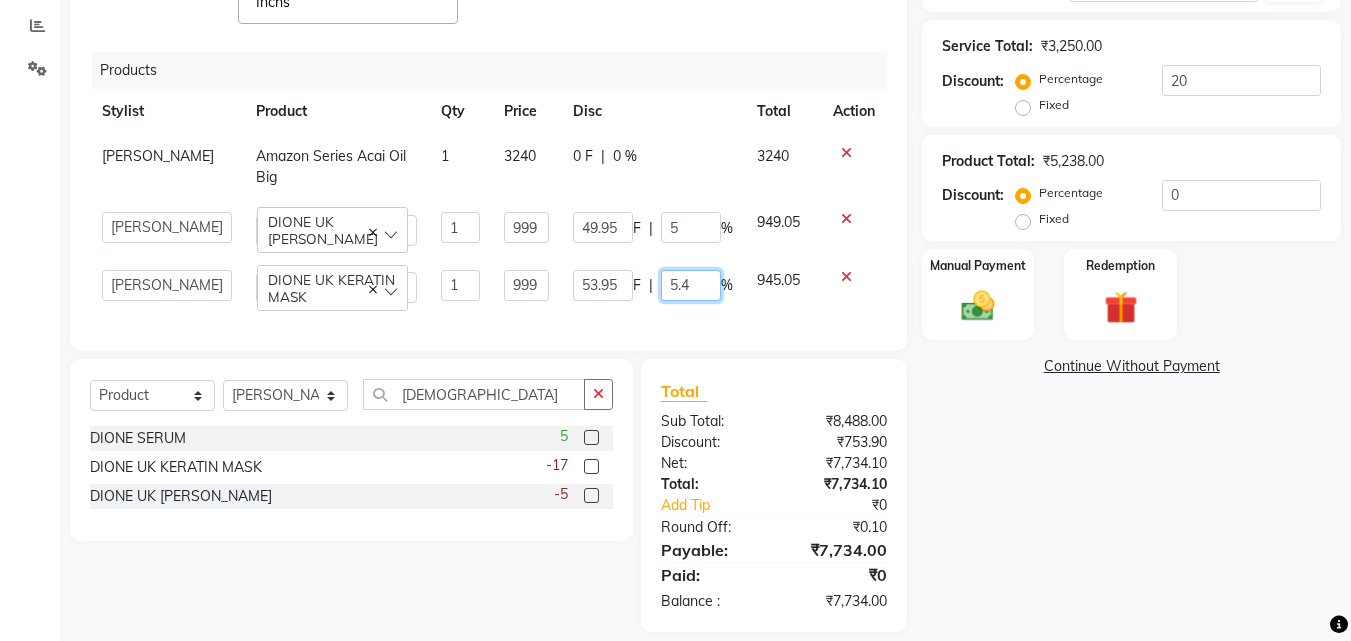 drag, startPoint x: 686, startPoint y: 264, endPoint x: 651, endPoint y: 266, distance: 35.057095 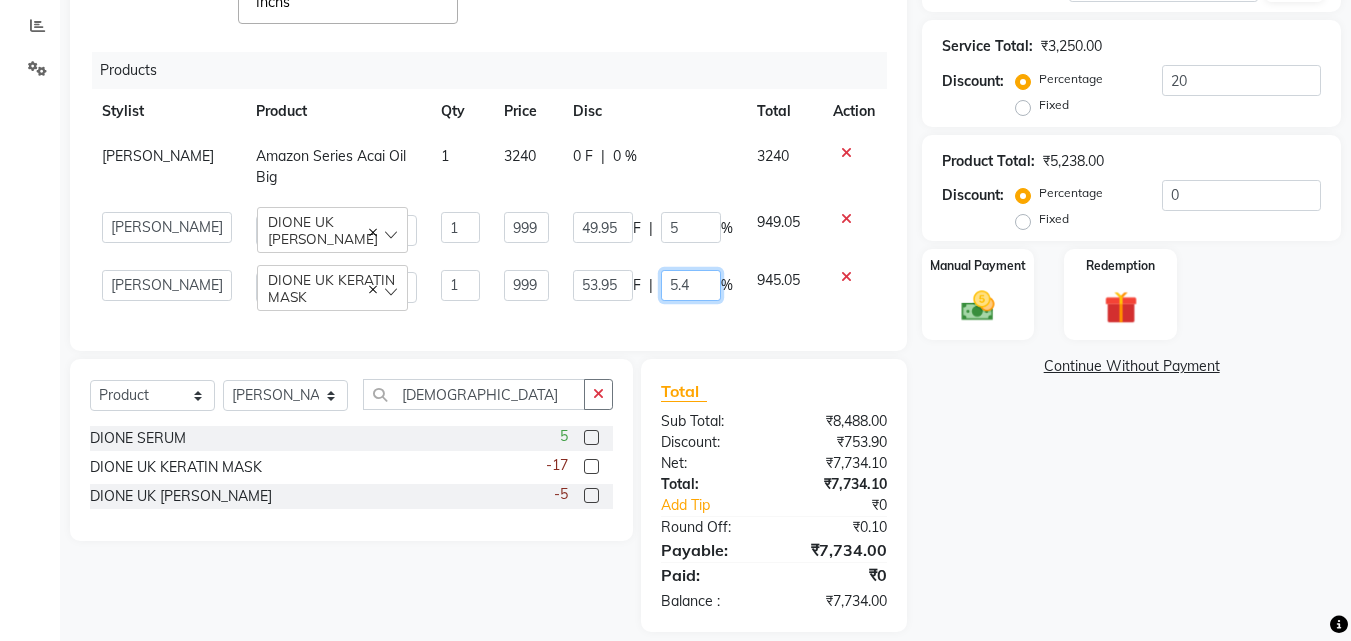 click on "5.4" 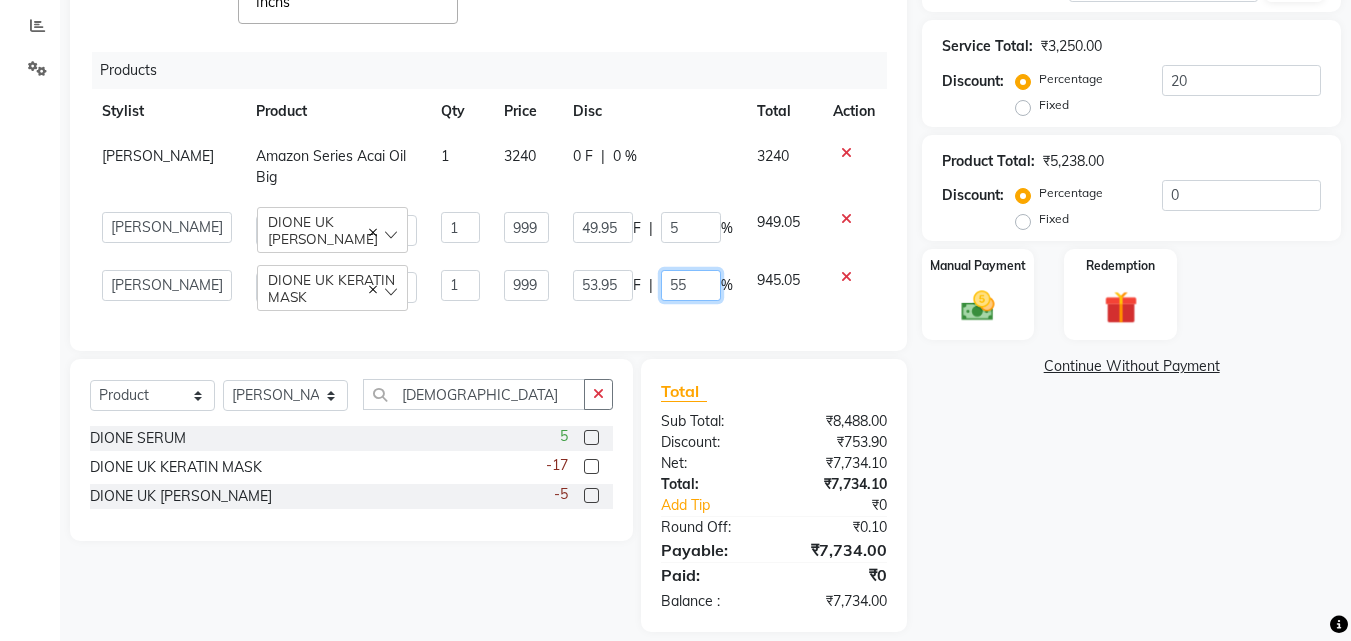 type on "5" 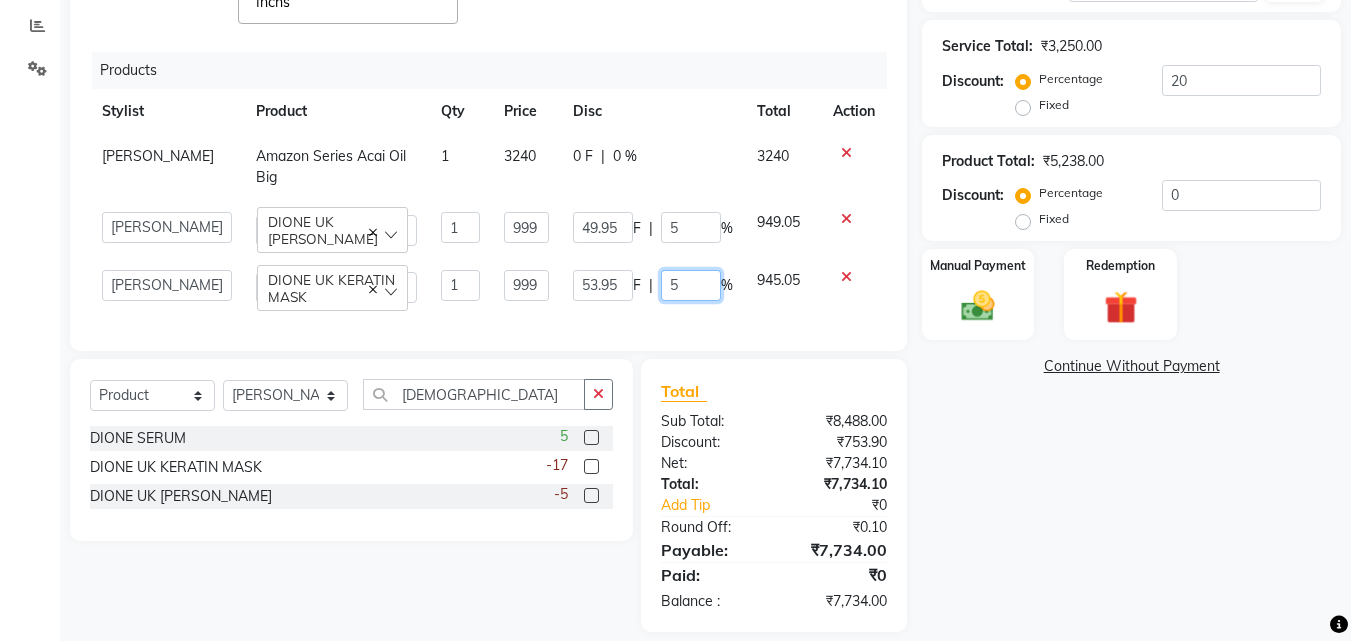 type on "5.2" 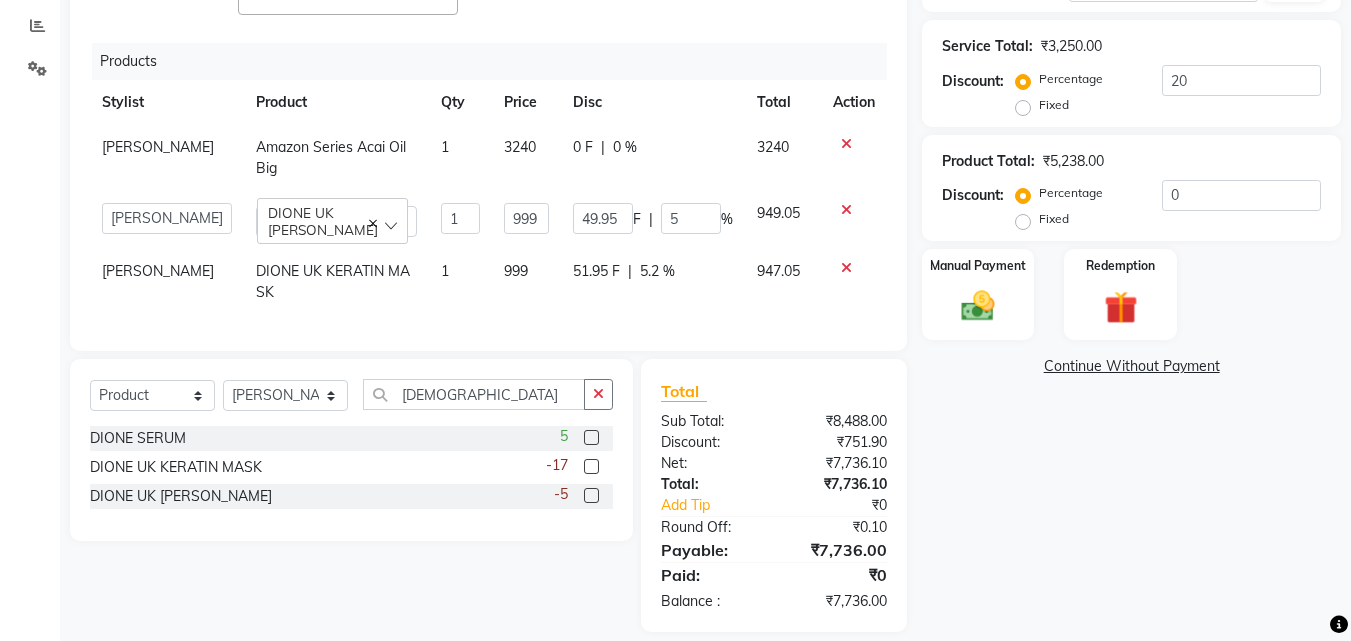 click on "51.95 F | 5.2 %" 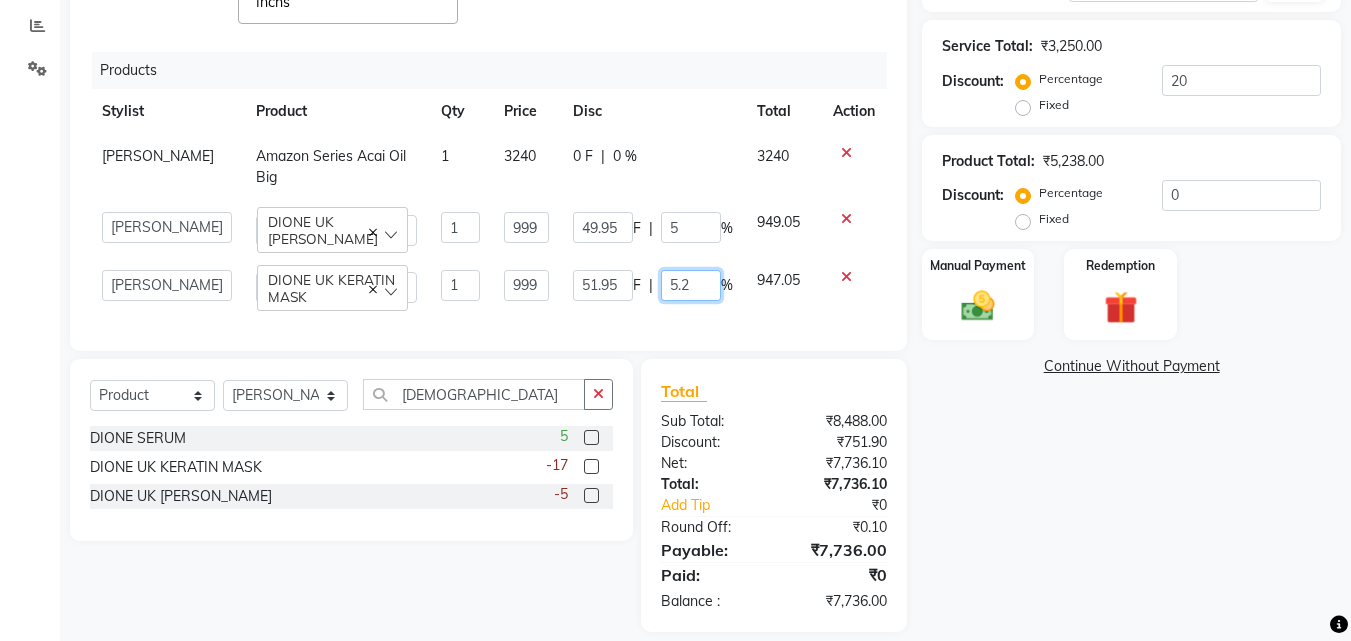 drag, startPoint x: 670, startPoint y: 264, endPoint x: 614, endPoint y: 273, distance: 56.718605 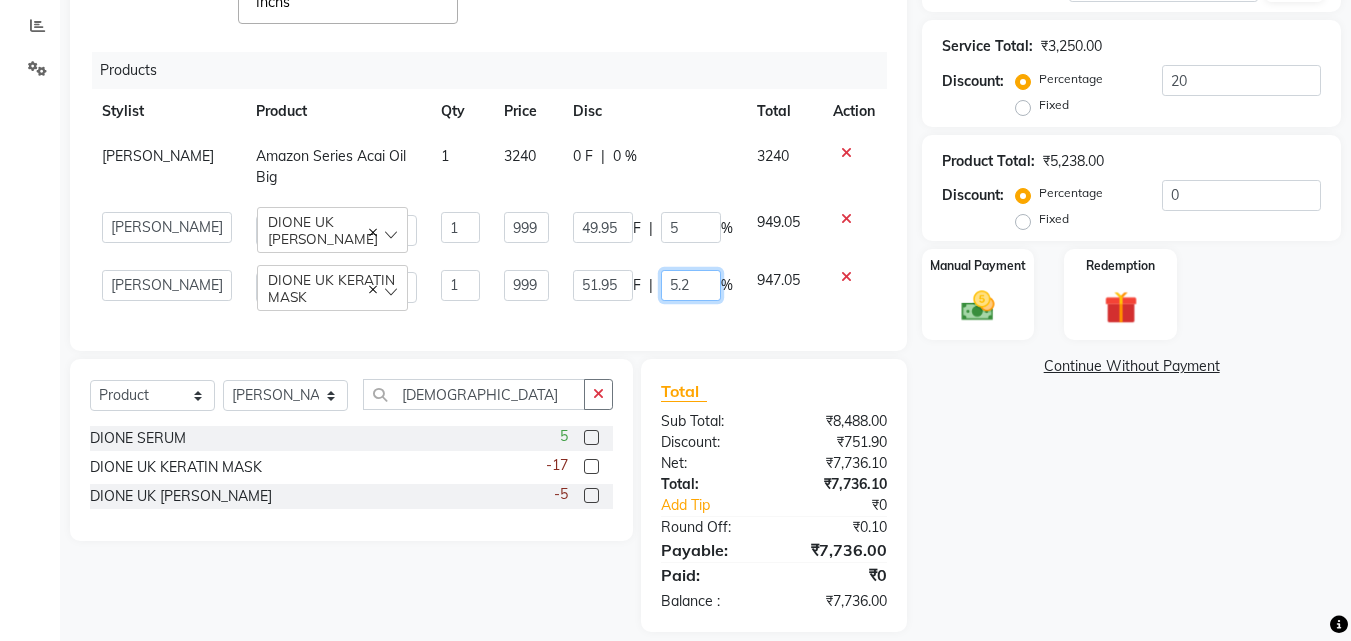 click on "51.95 F | 5.2 %" 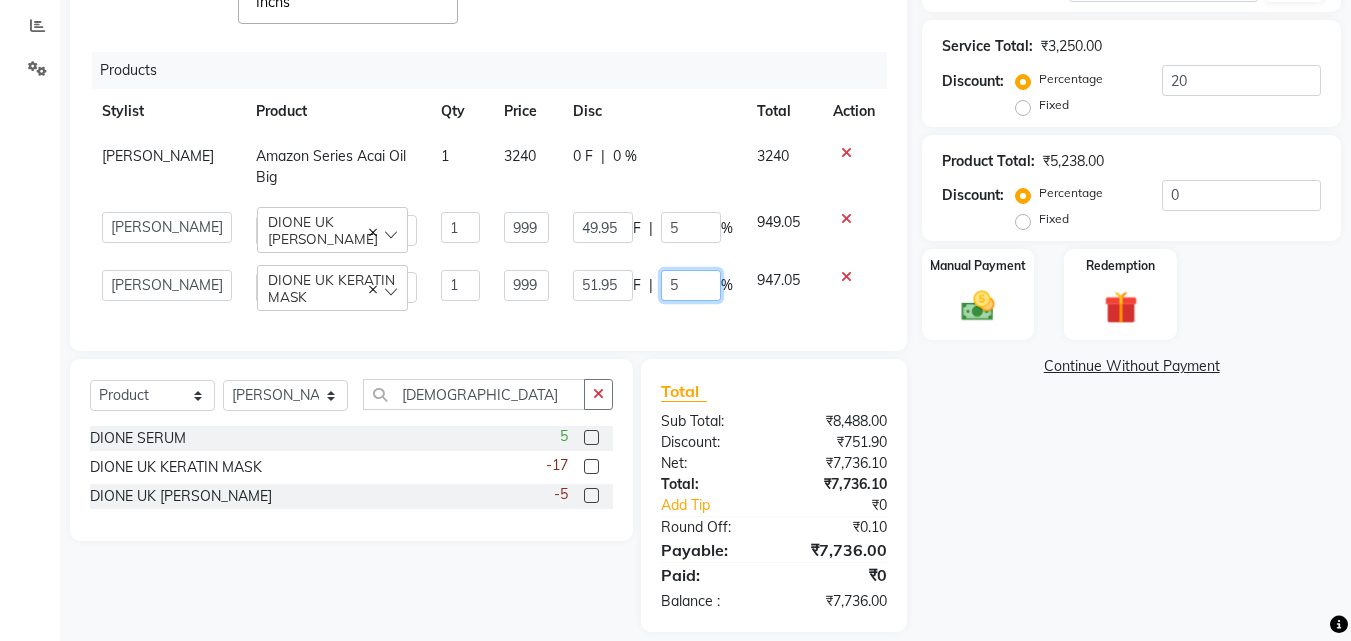 type on "5.3" 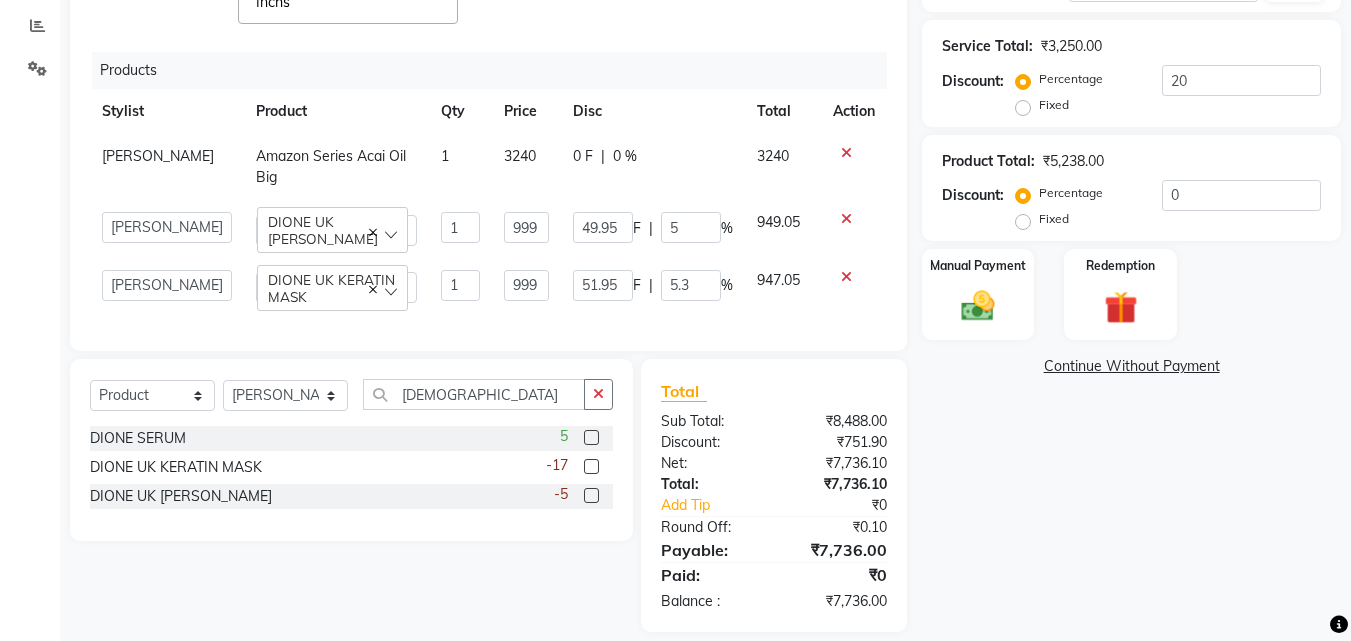 click on "51.95 F | 5.3 %" 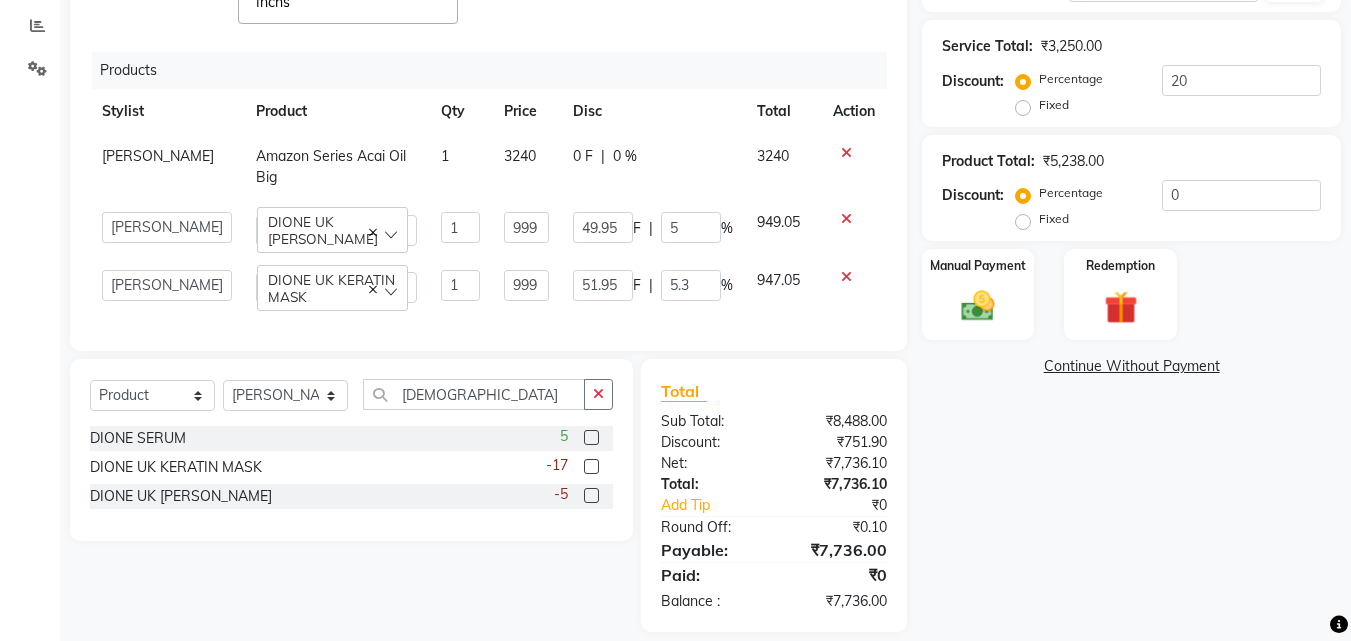 select on "13883" 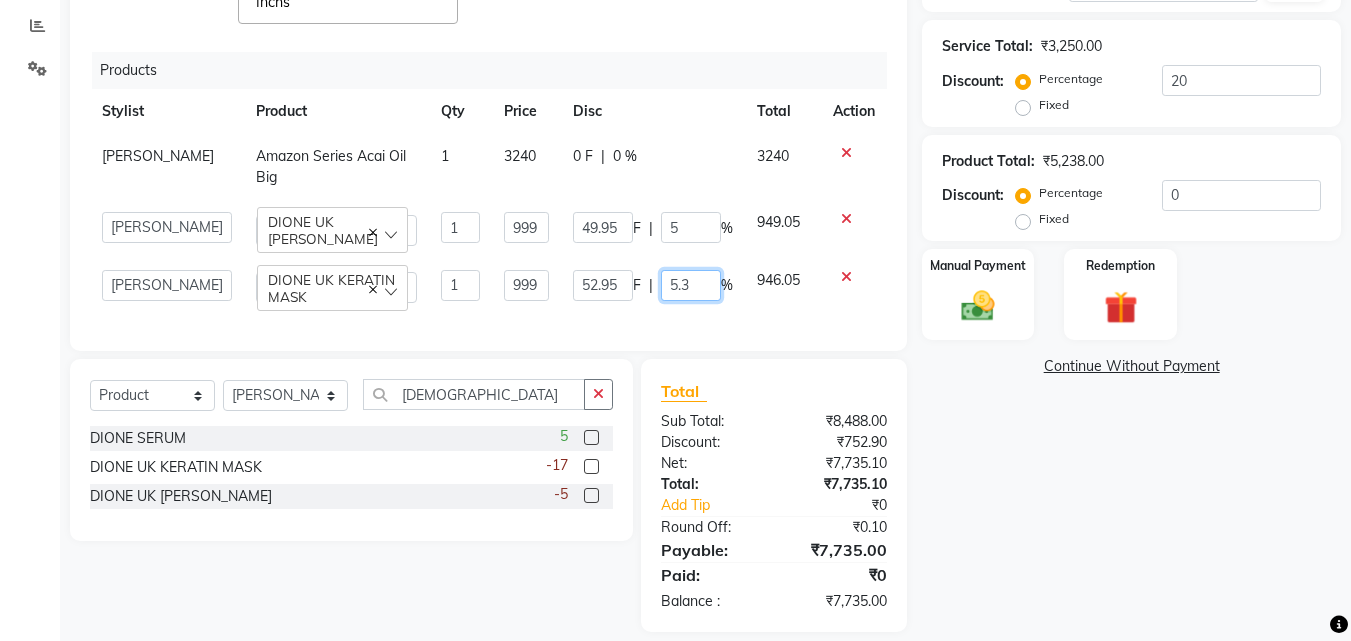 drag, startPoint x: 675, startPoint y: 271, endPoint x: 643, endPoint y: 263, distance: 32.984844 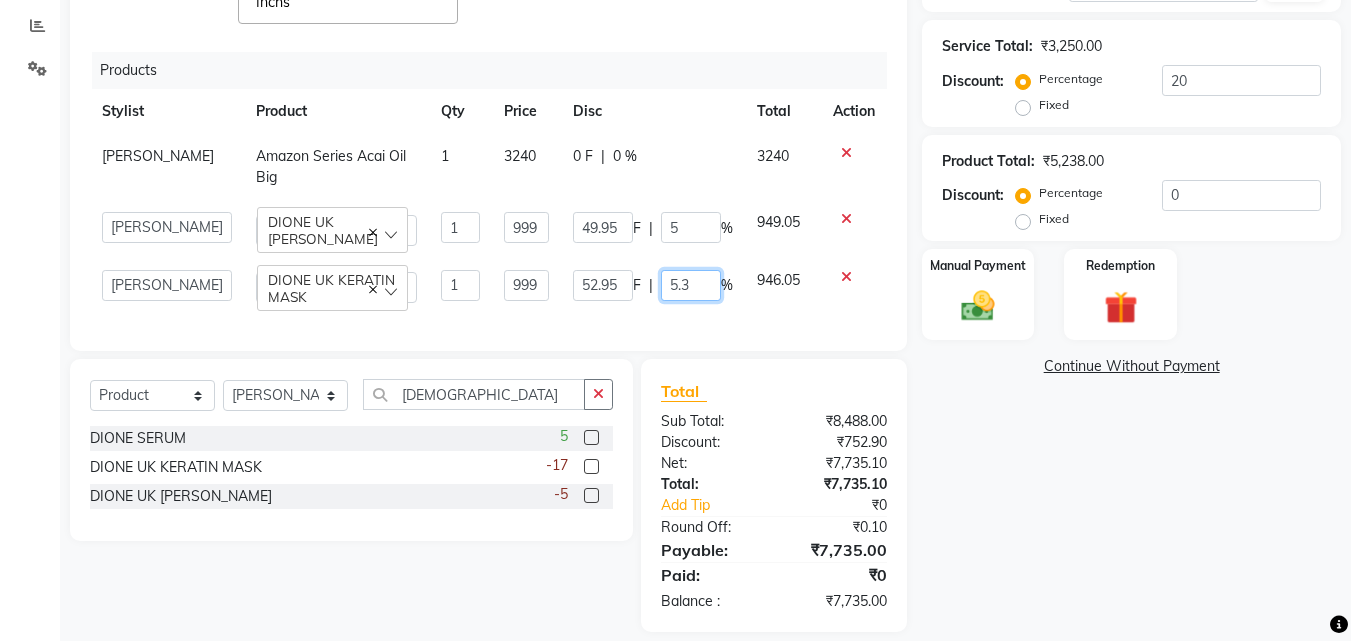 click on "5.3" 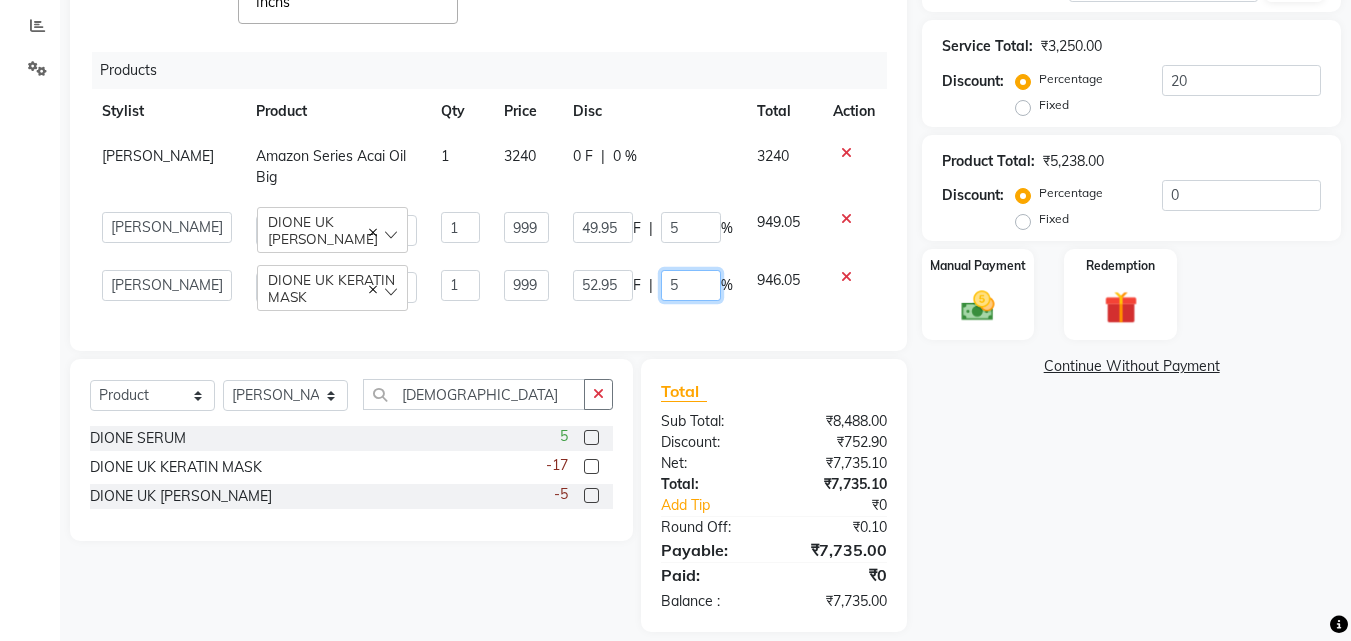 type on "5.4" 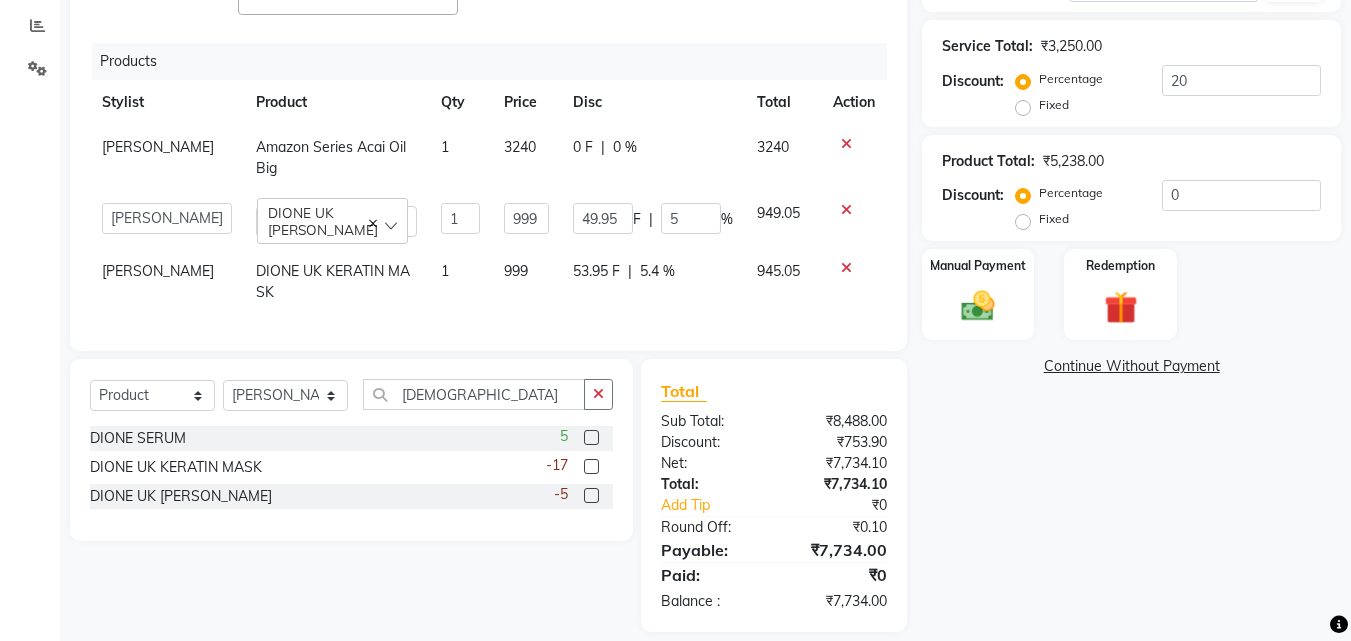 click on "53.95 F | 5.4 %" 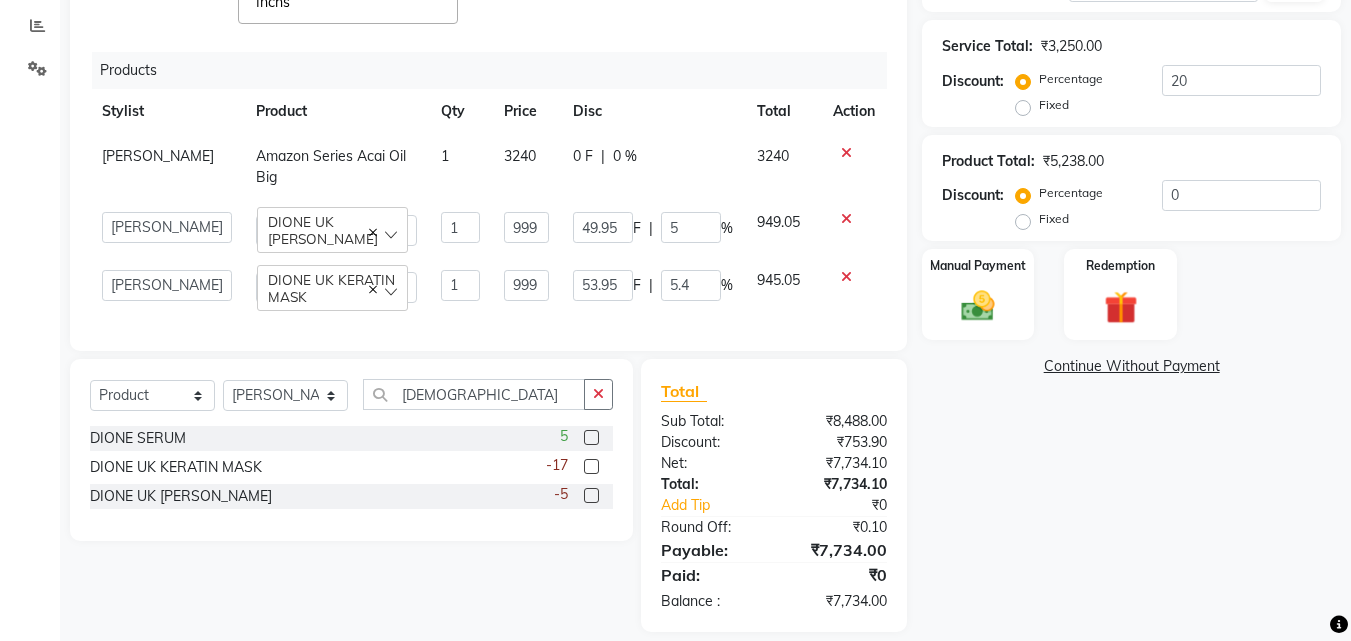 click on "49.95 F | 5 %" 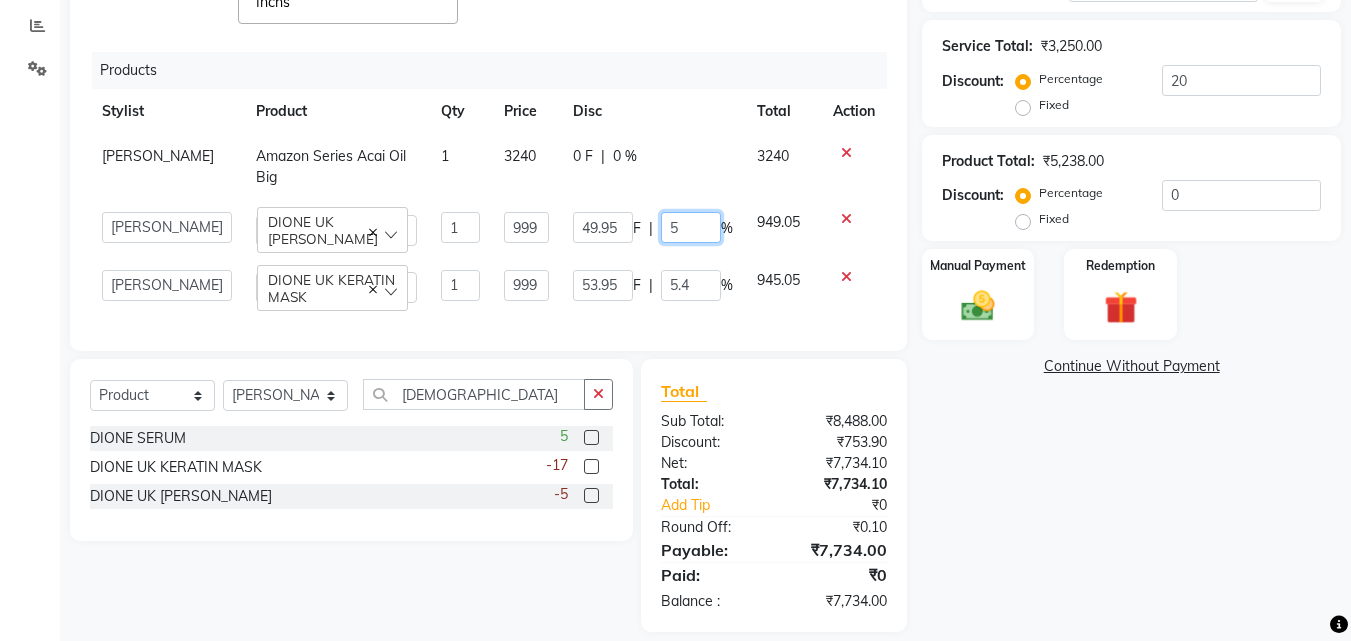 click on "5" 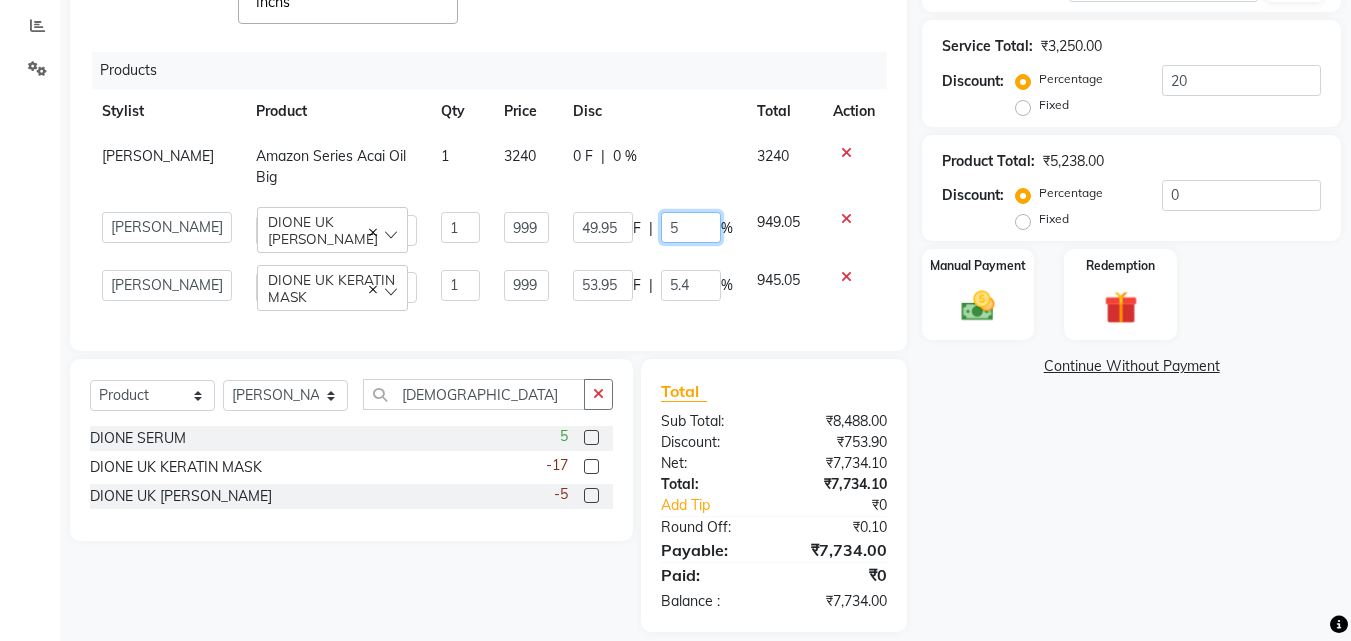 type on "5.4" 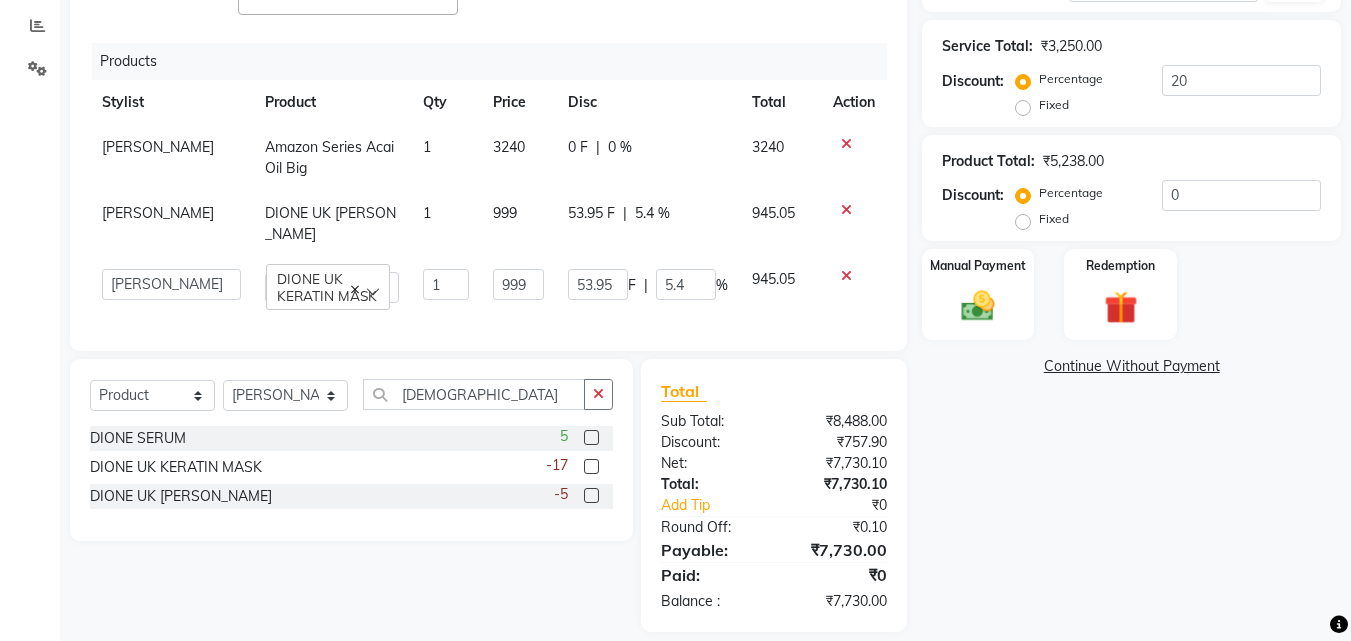 click on "53.95 F | 5.4 %" 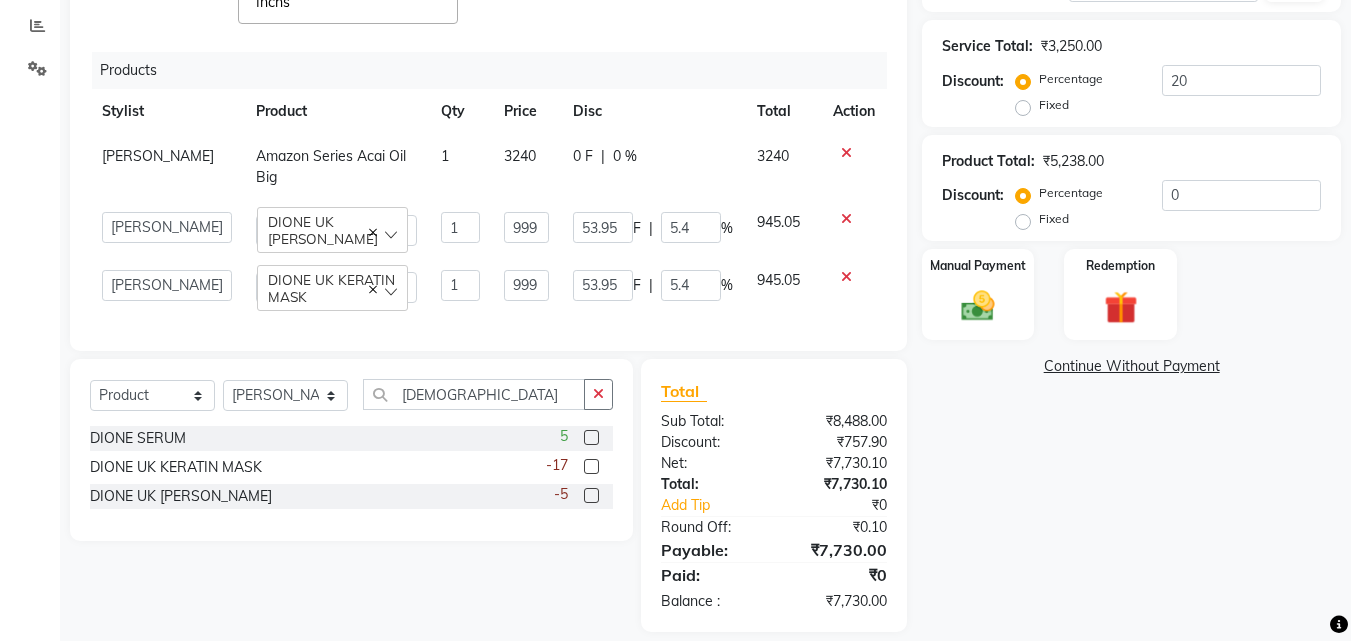 click on "53.95 F | 5.4 %" 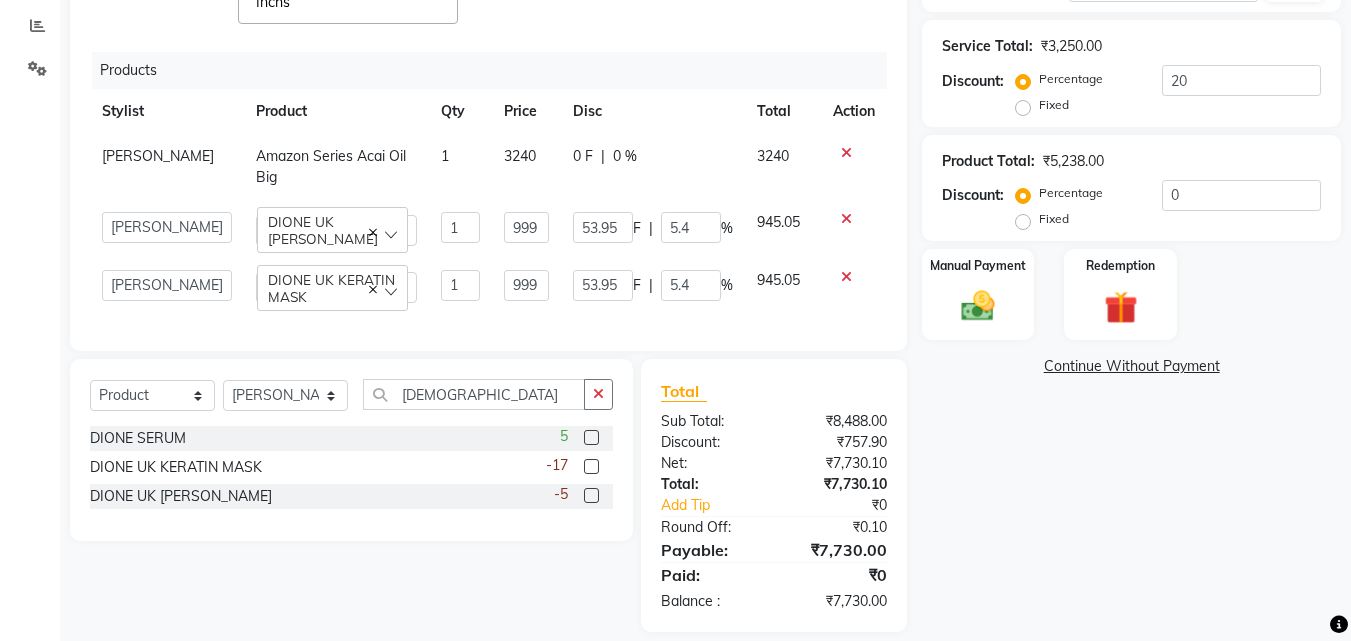 scroll, scrollTop: 85, scrollLeft: 0, axis: vertical 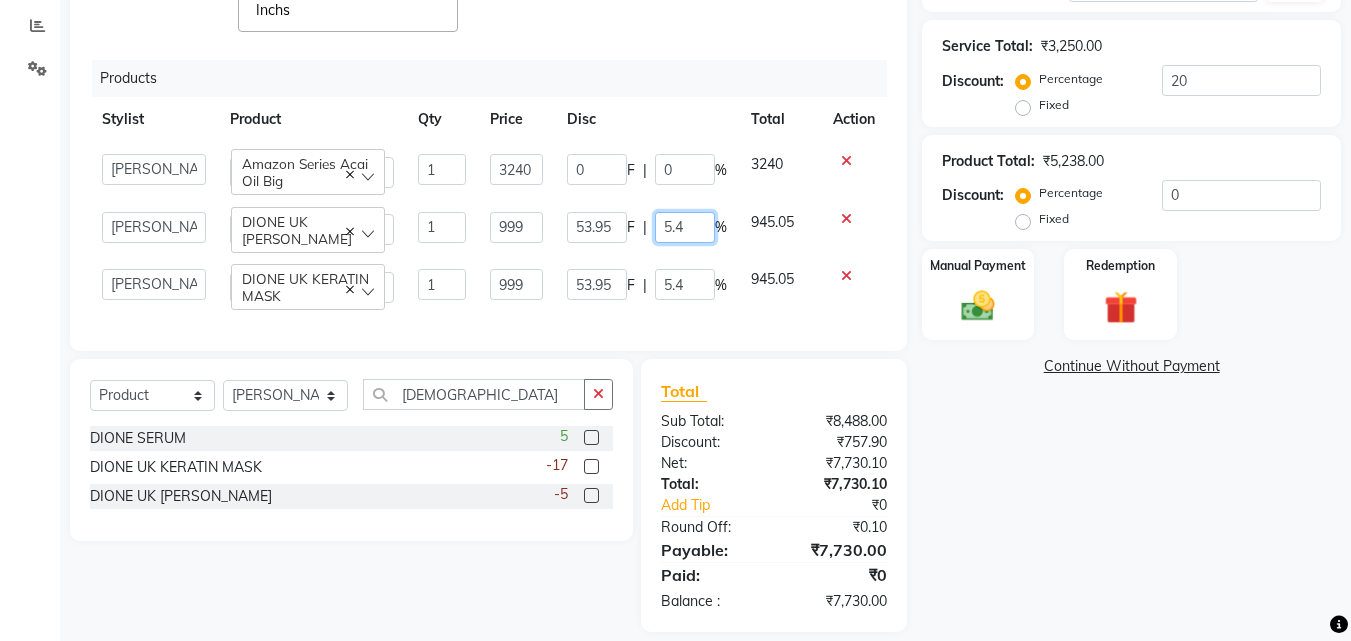 drag, startPoint x: 678, startPoint y: 208, endPoint x: 624, endPoint y: 215, distance: 54.451813 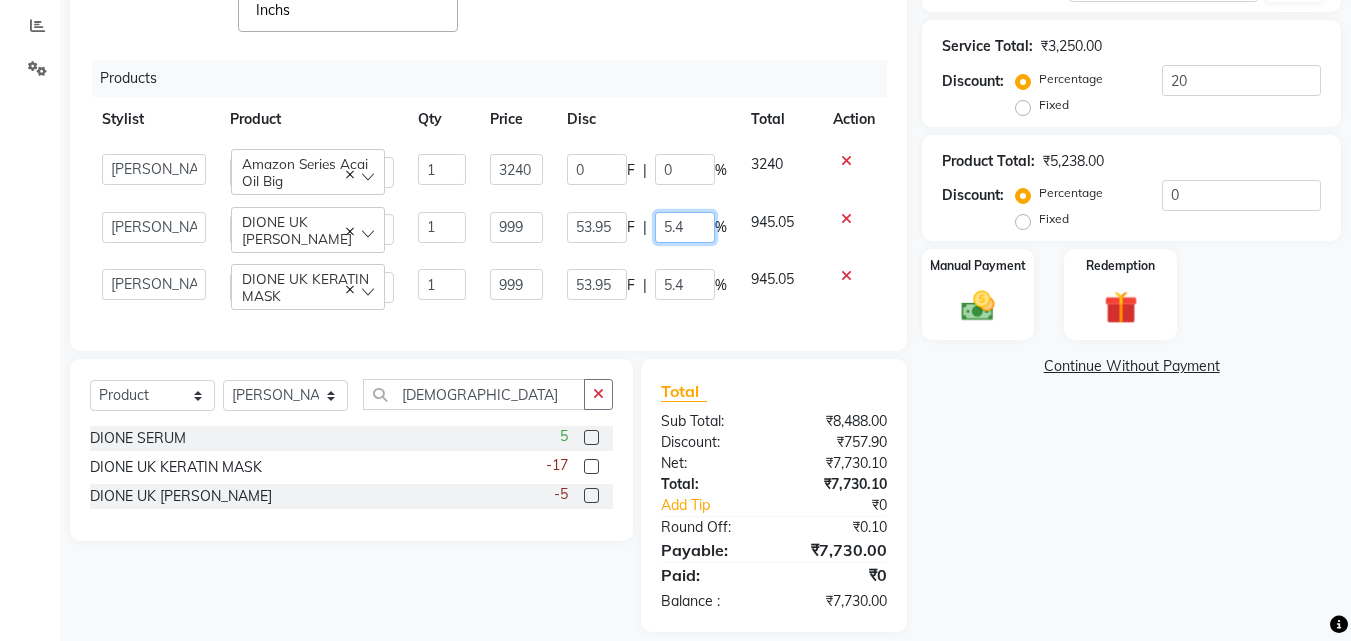 click on "53.95 F | 5.4 %" 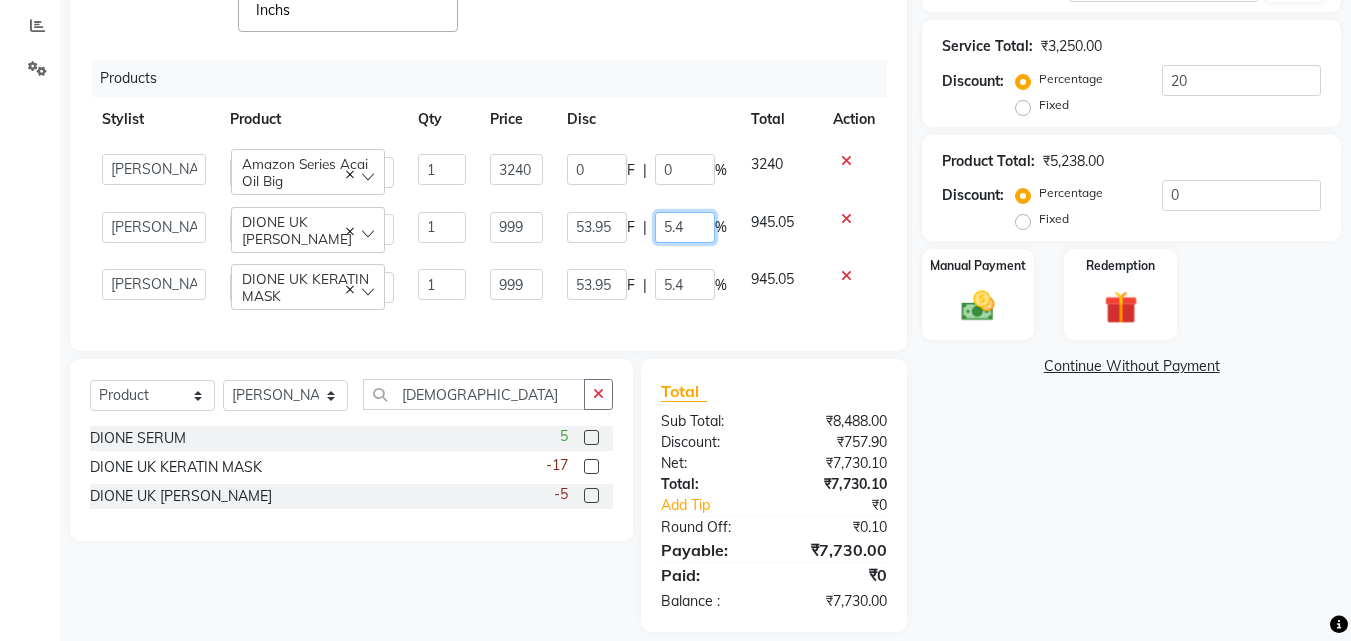 type on "6" 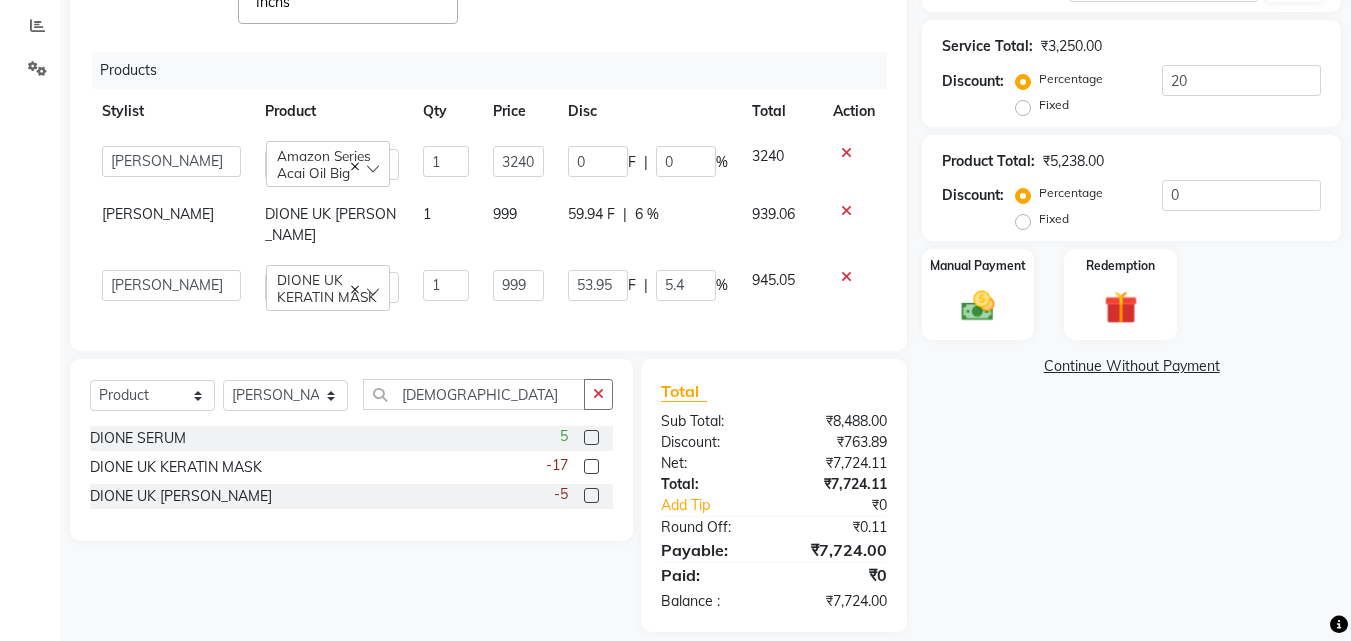click on "53.95 F | 5.4 %" 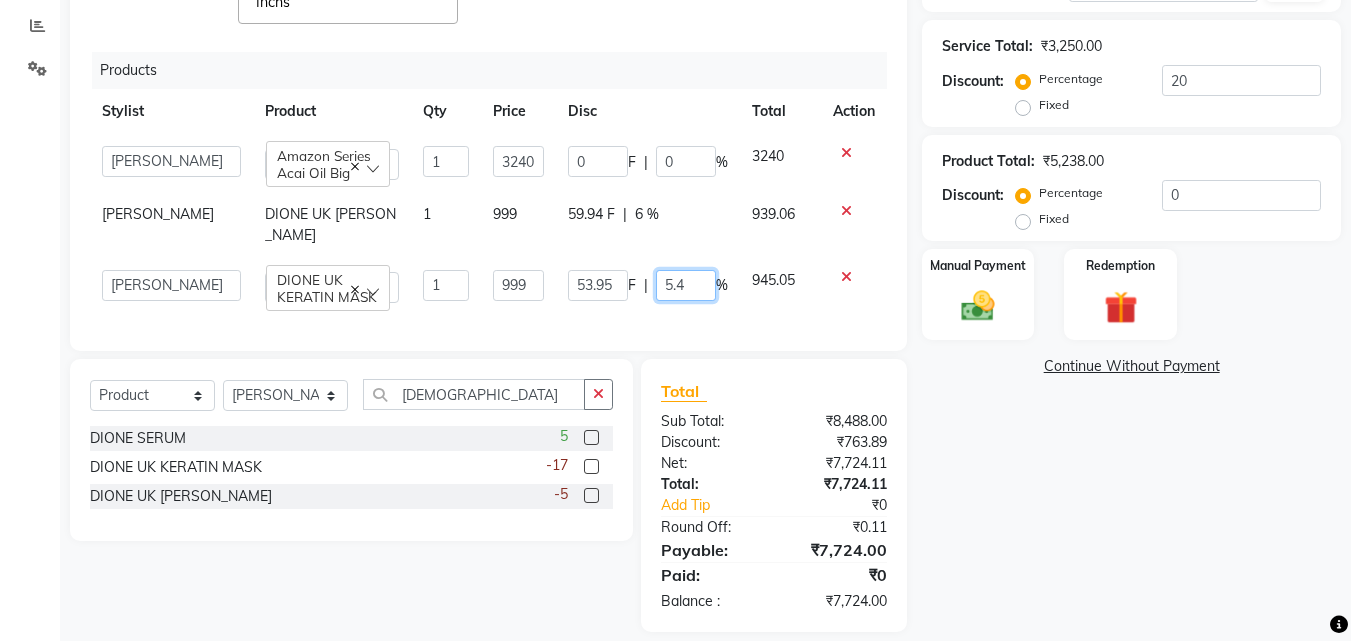 drag, startPoint x: 677, startPoint y: 270, endPoint x: 583, endPoint y: 270, distance: 94 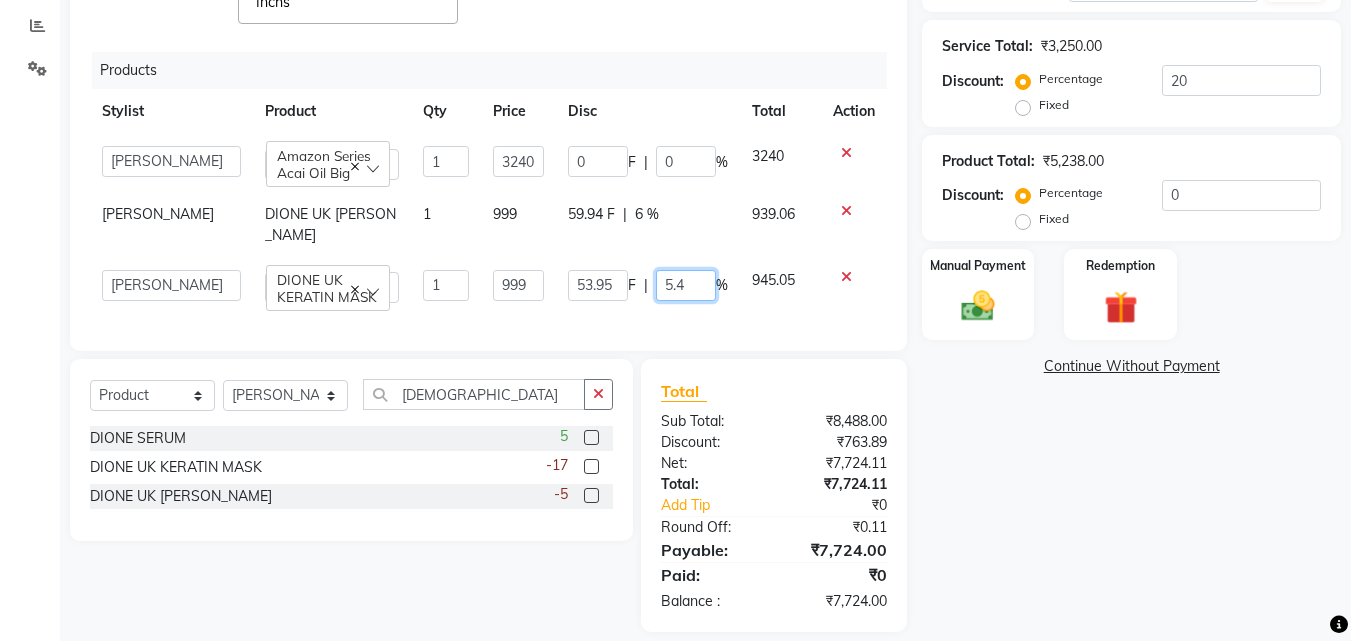 click on "53.95 F | 5.4 %" 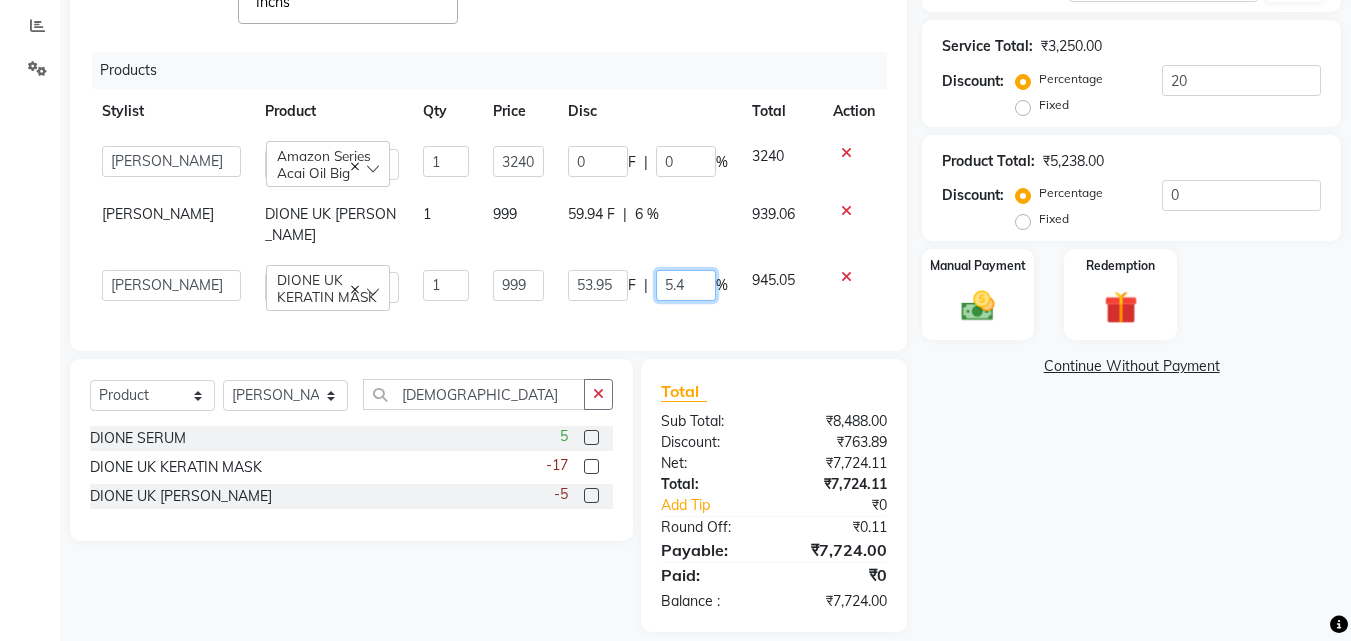 type on "6" 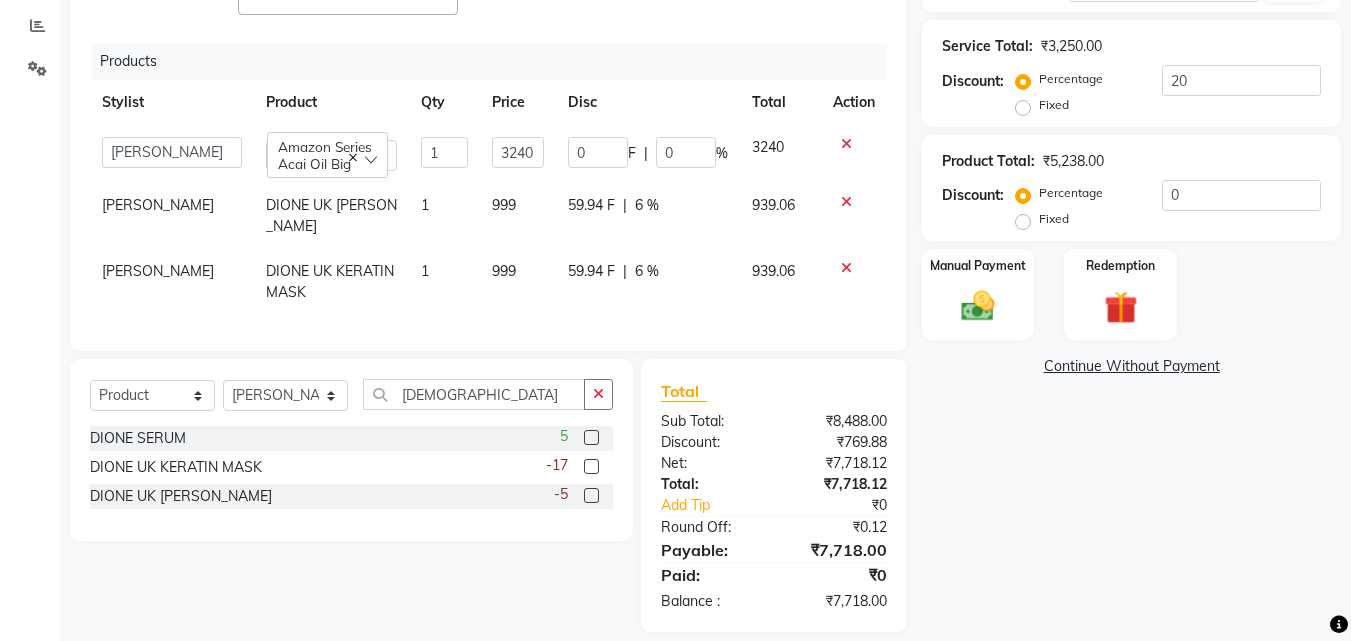 click on "59.94 F | 6 %" 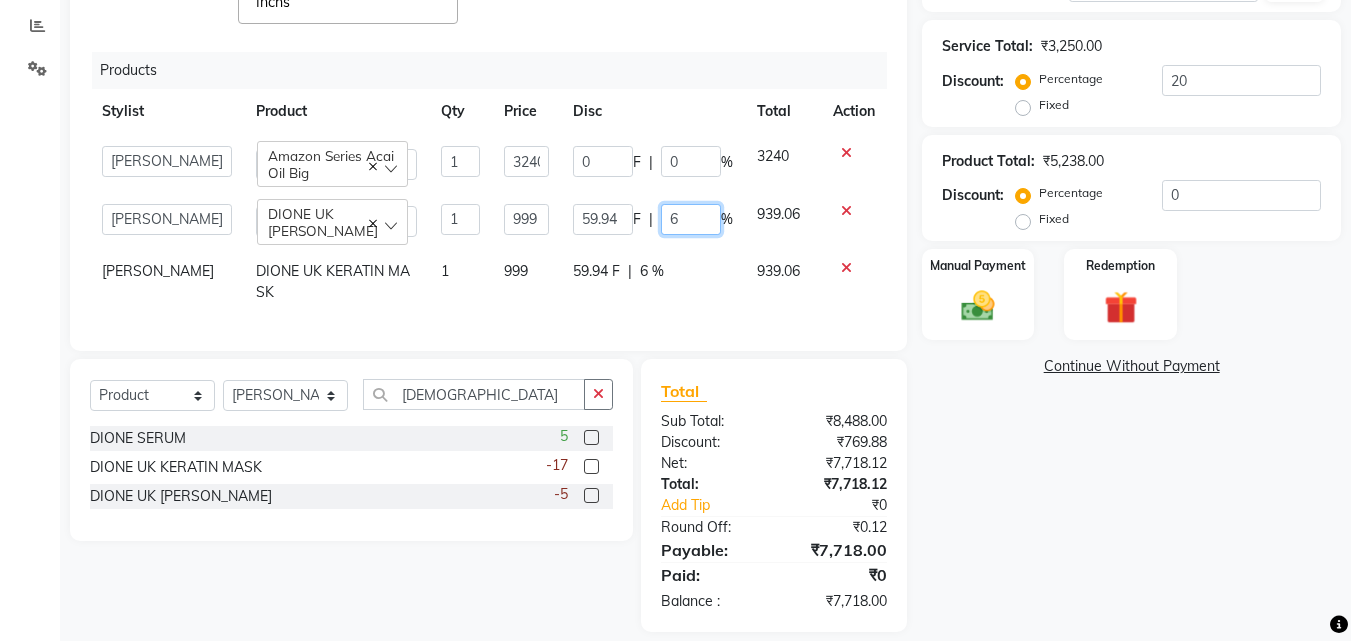 drag, startPoint x: 673, startPoint y: 197, endPoint x: 571, endPoint y: 196, distance: 102.0049 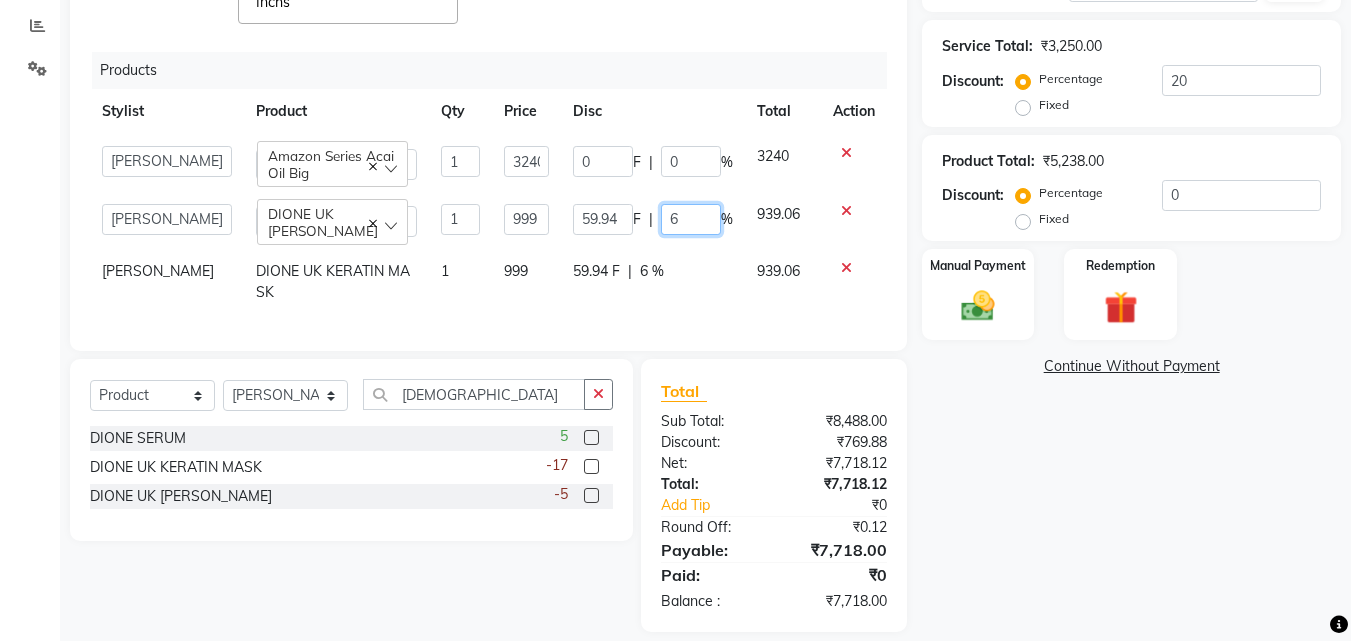 click on "59.94 F | 6 %" 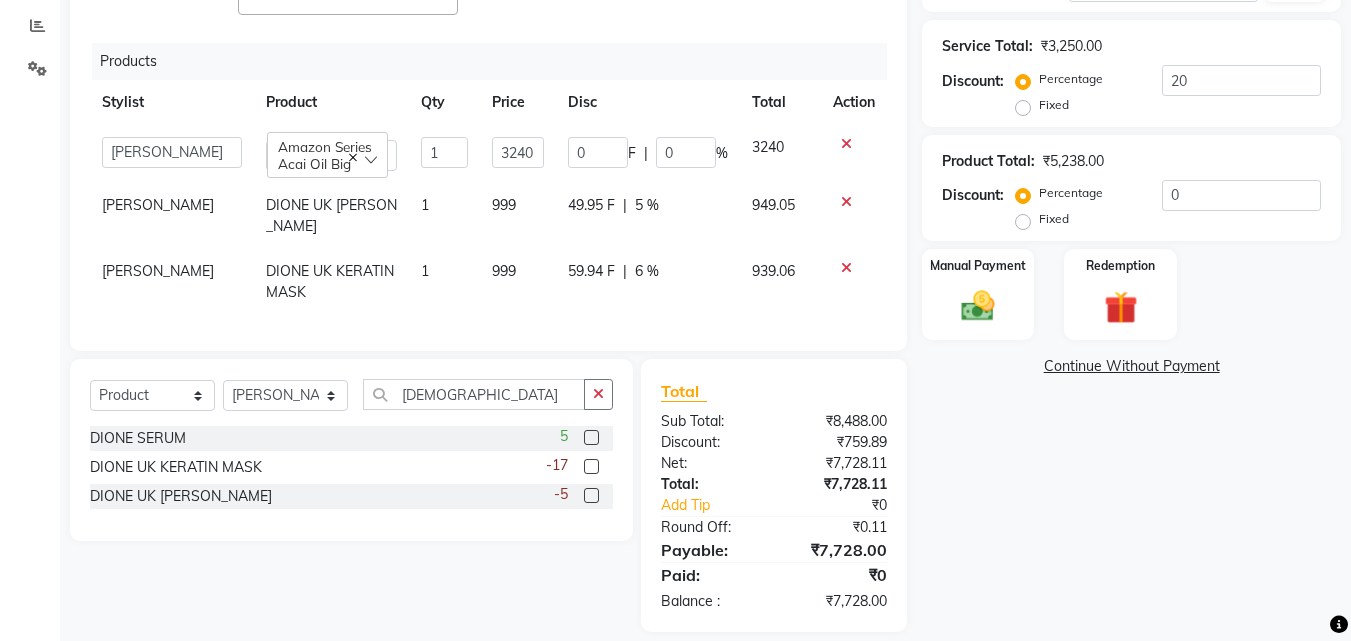 click on "59.94 F | 6 %" 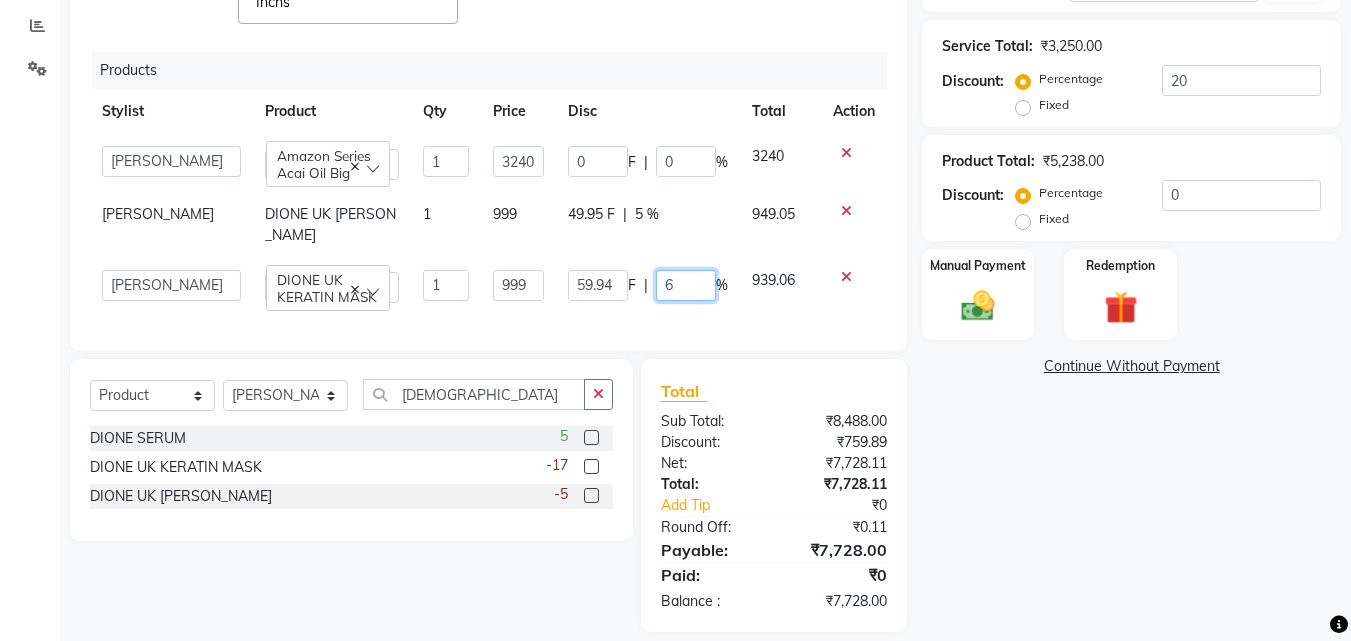 drag, startPoint x: 672, startPoint y: 268, endPoint x: 617, endPoint y: 265, distance: 55.081757 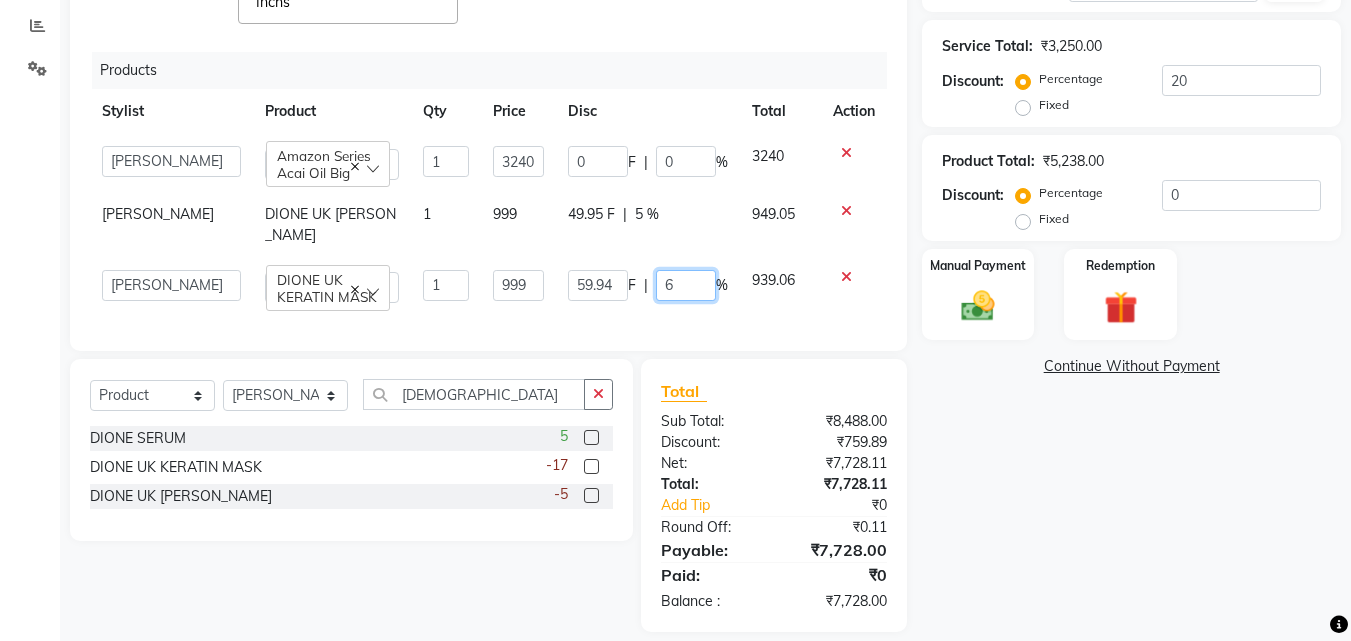 click on "59.94 F | 6 %" 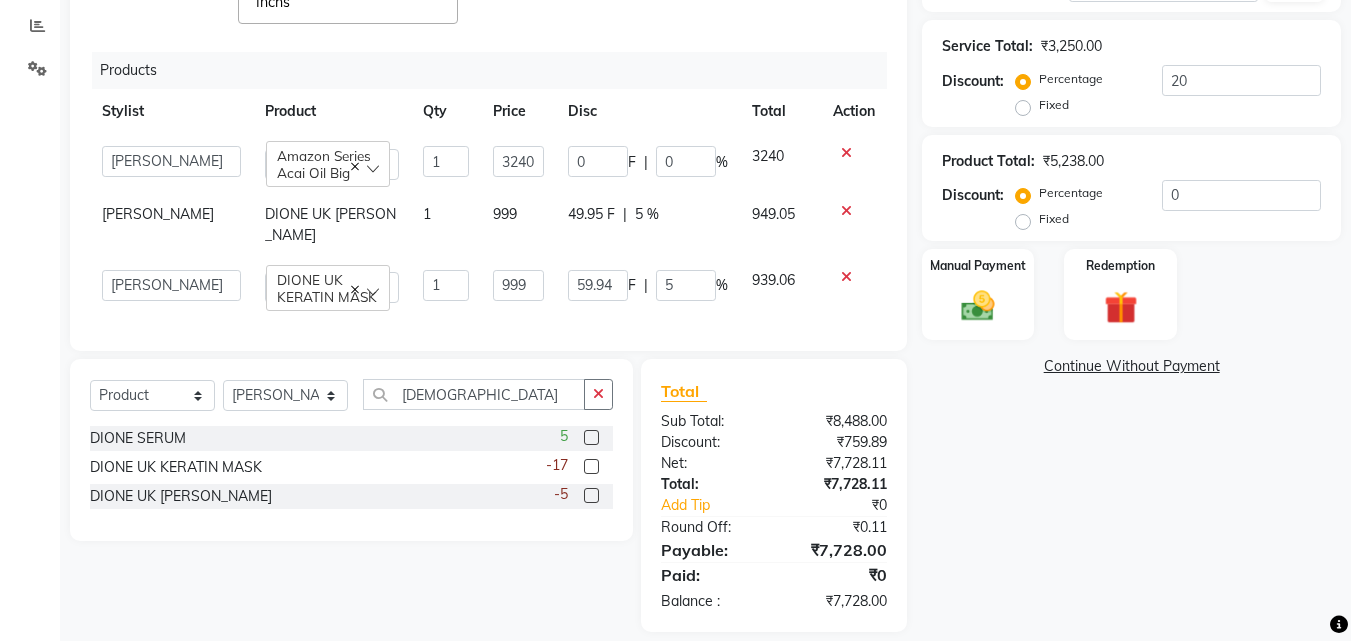 click on "Services Stylist Service Qty Price Disc Total Action Sharif Ahmed Hair Cut & More Women  - By Senior Stylist 1 1000 200 F | 20 % 800  Anwar   Danish   Janardhan   sabiya khan   Sajeda Siddiqui   Samiksha   Shakil   Sharif Ahmed   Shraddha   Vaishali  Color Steak(Inoa Hair Color)  - Touch-Up: Upto 2 Inchs  x Nails- Cut file & Polish Treatment For Skin  - Glow Peel Treatment Advance Facial - Hydra Facial ( Machine use ) O THREE FACIAL Fruit Clean Up Pre Lightining   - Per Streak Pre Lightining   - Hair Upto Neck Pre Lightining   - Hair Upto Shoulder Pre Lightining   - Hair Below Shoulder Pre Lightining   - Hair Upto Waist Pre Lightining   - For Men Hair Treatment(Hair Spa)  - Hair Upto Neck Hair Treatment(Hair Spa)  - Hair Upto Shoulder Hair Treatment(Hair Spa)  - Hair Below Shoulder Hair Treatment(Hair Spa)  - Hair Upto Waist Hair Treatment(Hair Spa)  - For Men Loreal Scalp Advanced Treatment - For women Loreal Scalp Advanced Clay Treatment  3TENX SPA Head Massage  - For Women Head Massage  - For Men Mehndi 1" 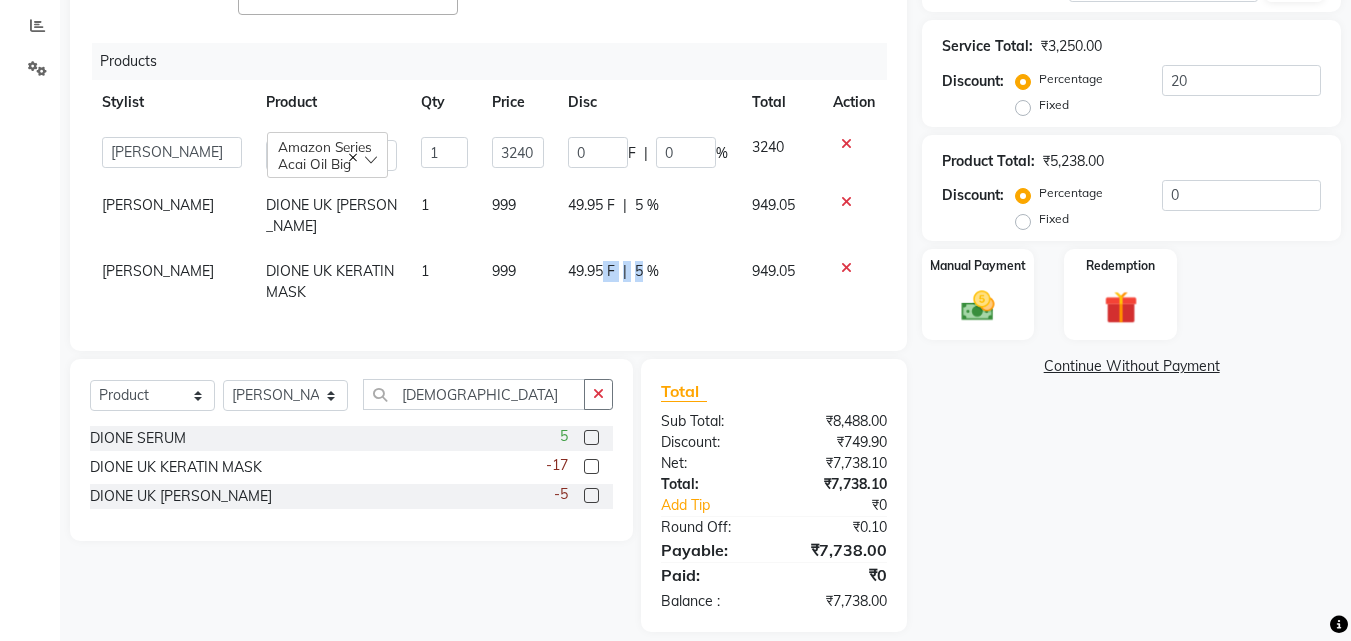 drag, startPoint x: 626, startPoint y: 265, endPoint x: 587, endPoint y: 253, distance: 40.804413 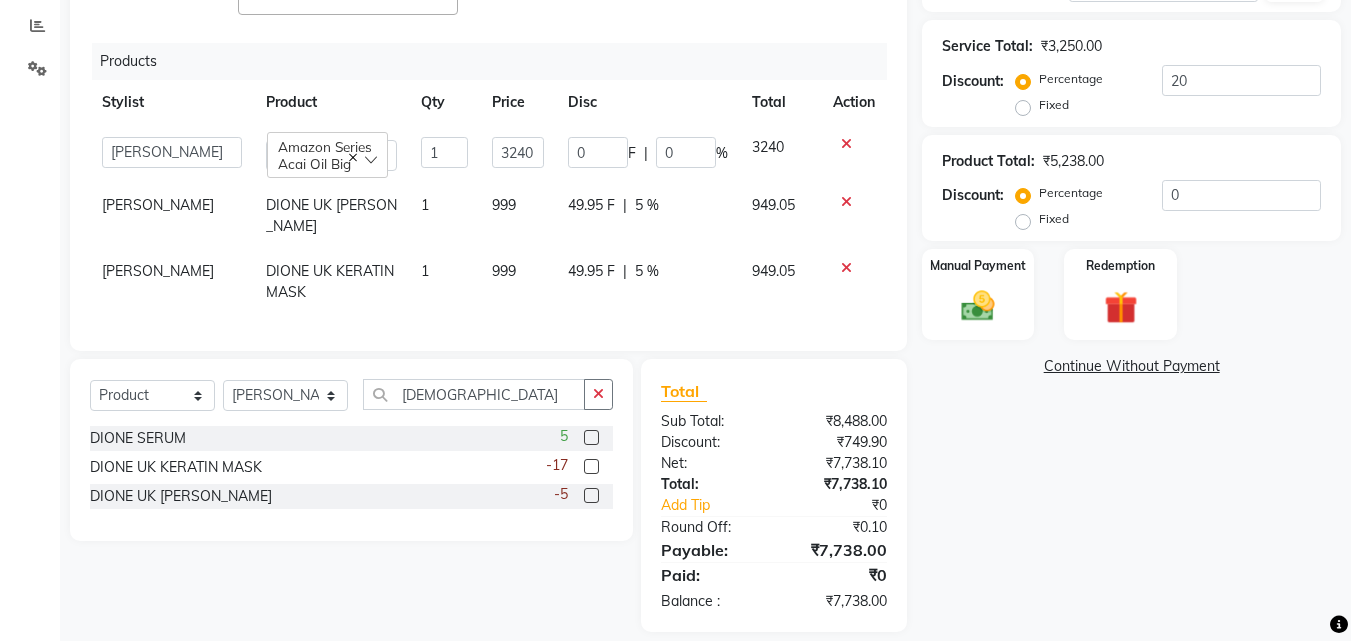 select on "13883" 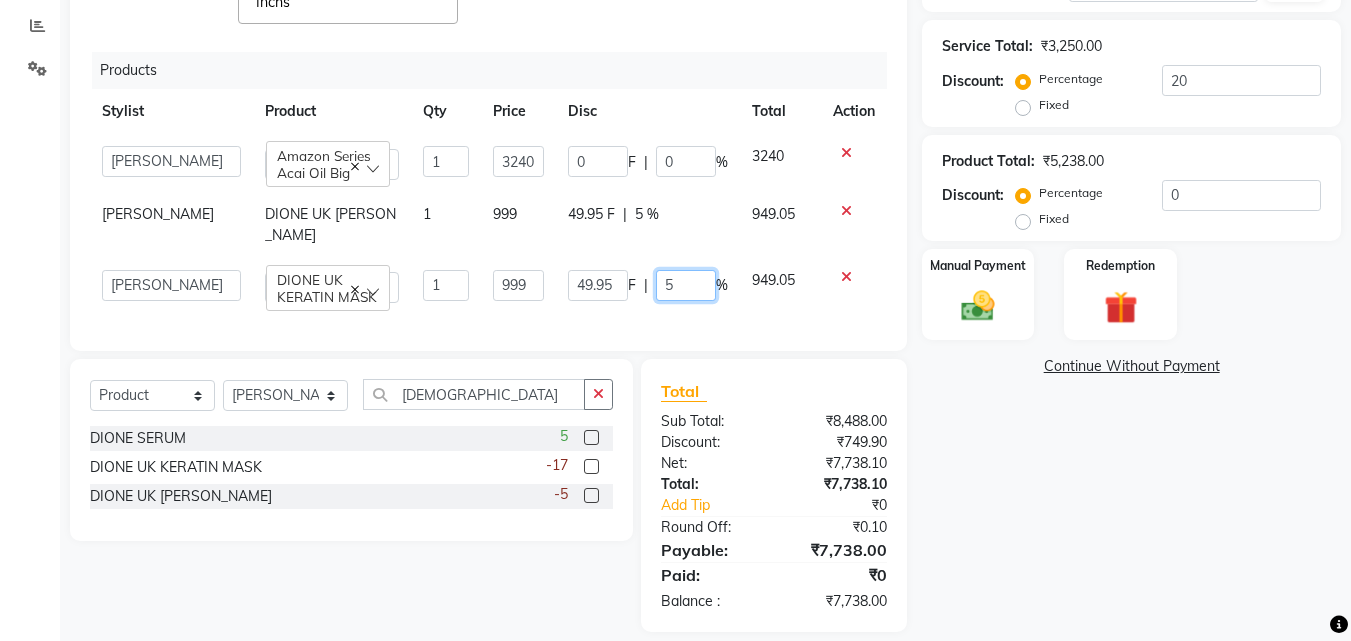 drag, startPoint x: 675, startPoint y: 268, endPoint x: 614, endPoint y: 259, distance: 61.66036 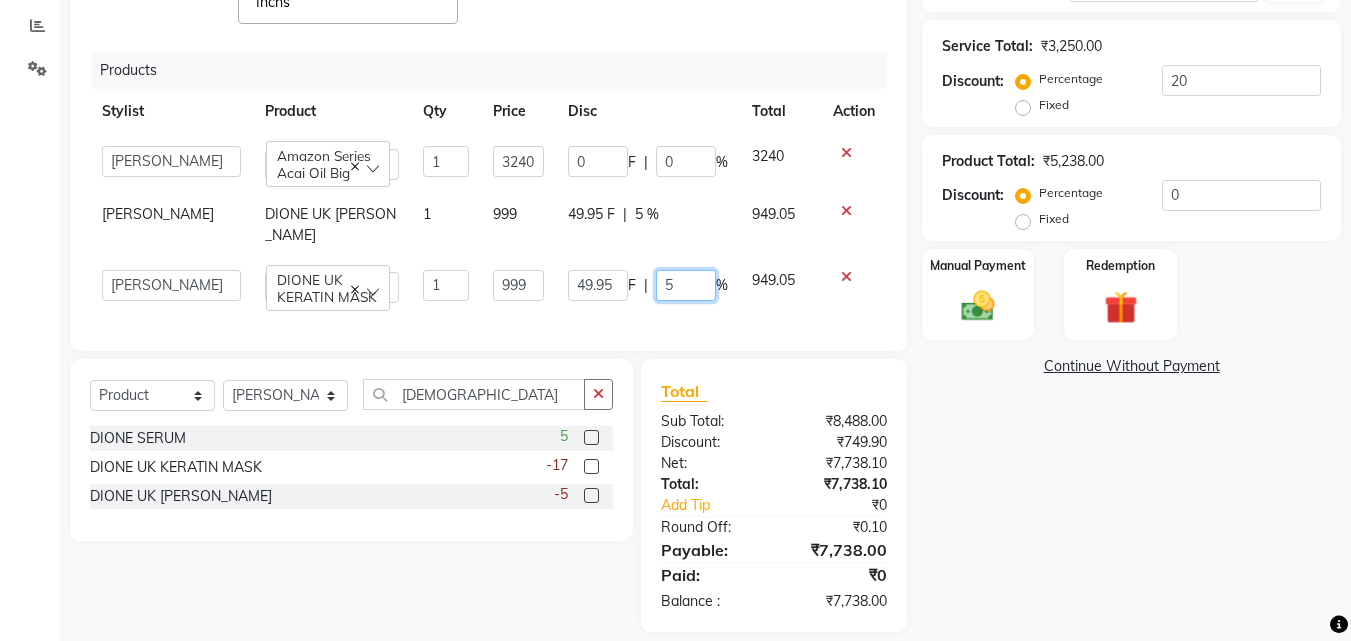 click on "49.95 F | 5 %" 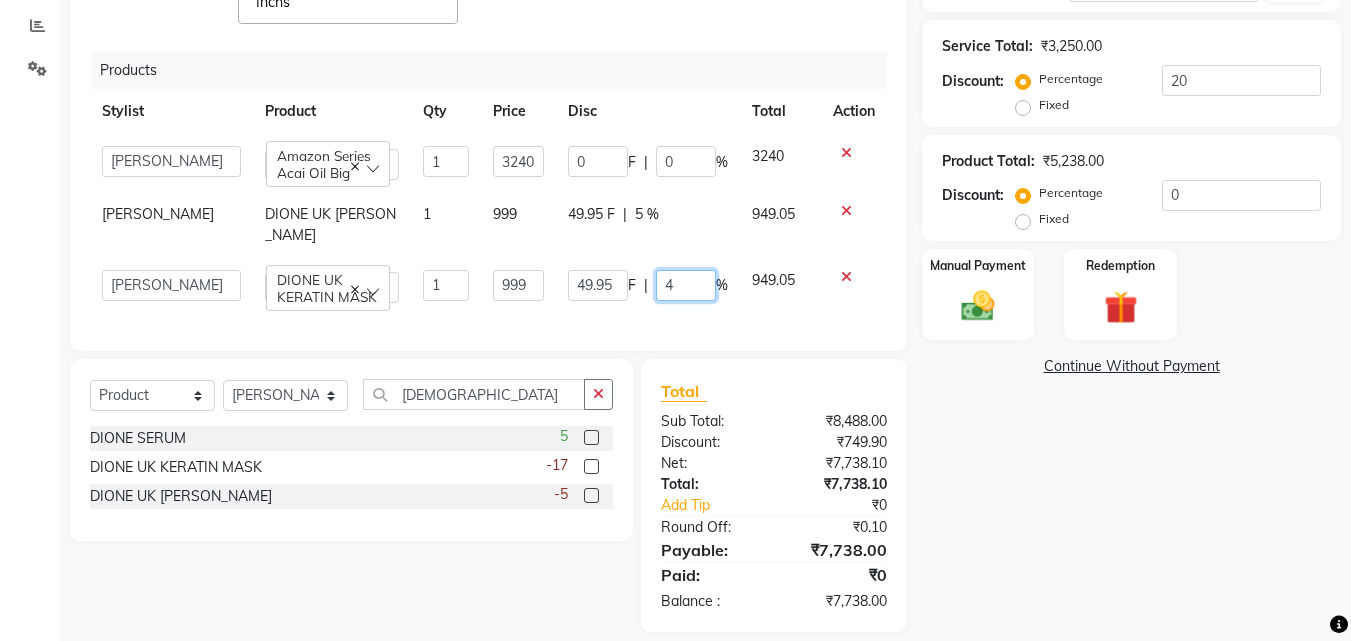 type on "4.9" 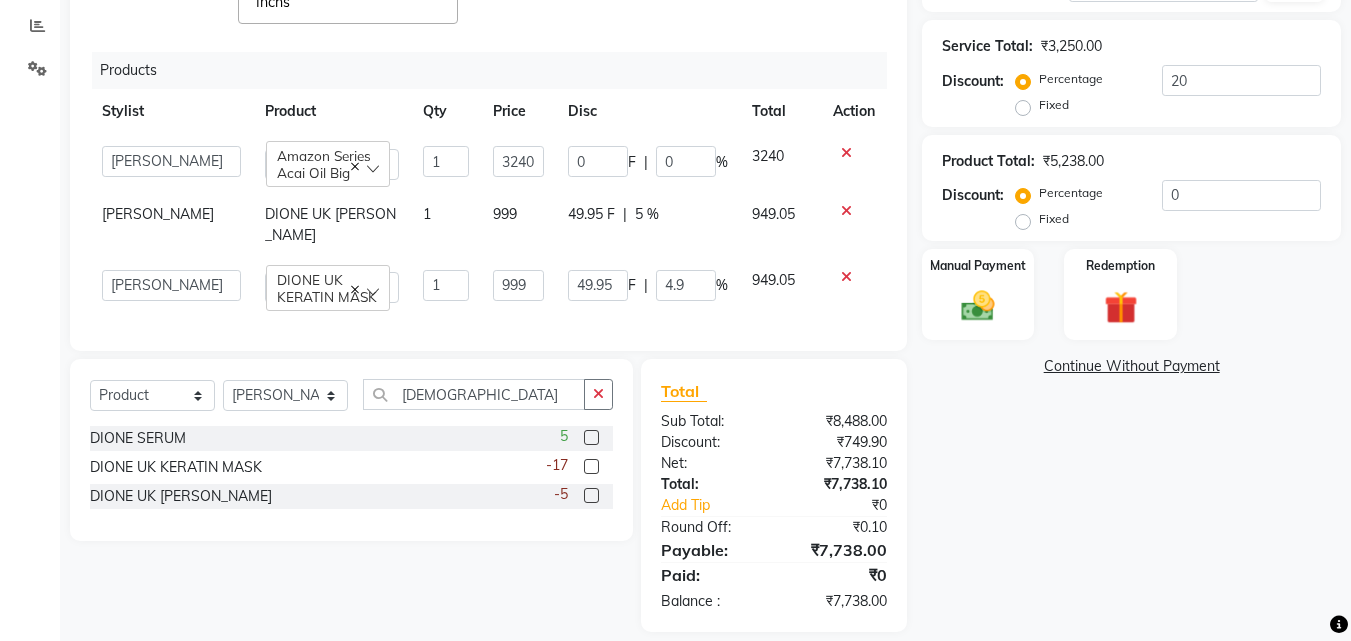 click on "49.95 F | 4.9 %" 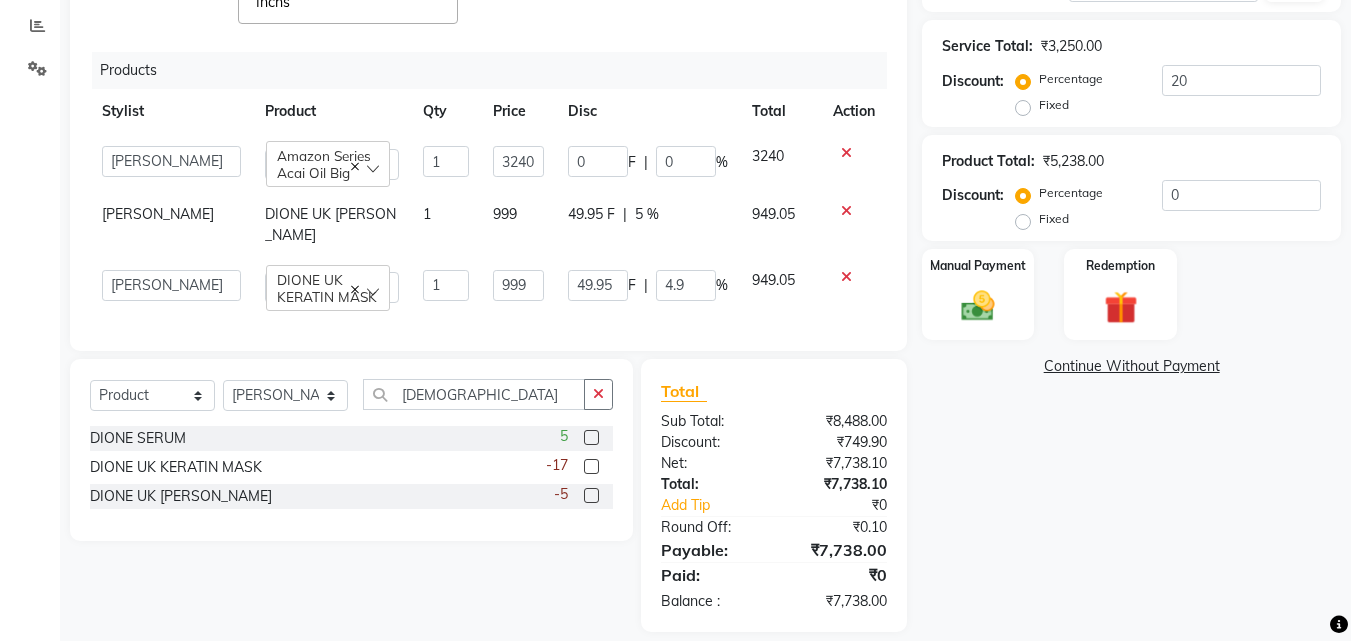 select on "13883" 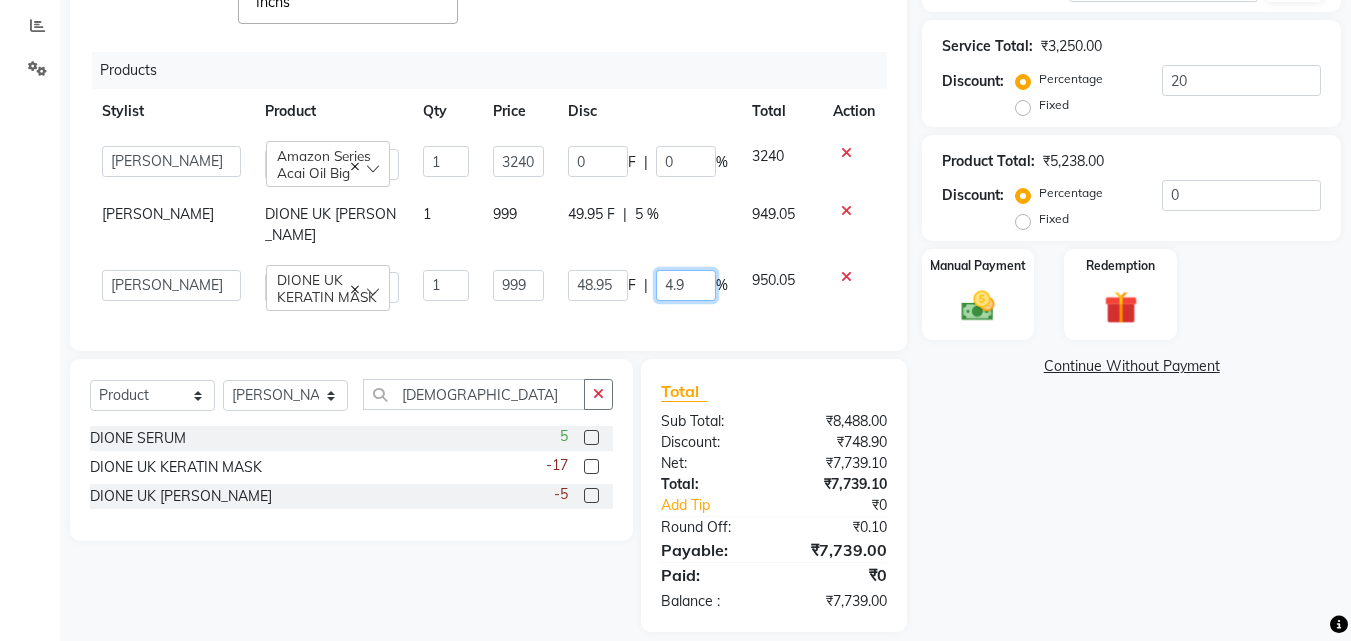 drag, startPoint x: 670, startPoint y: 259, endPoint x: 643, endPoint y: 254, distance: 27.45906 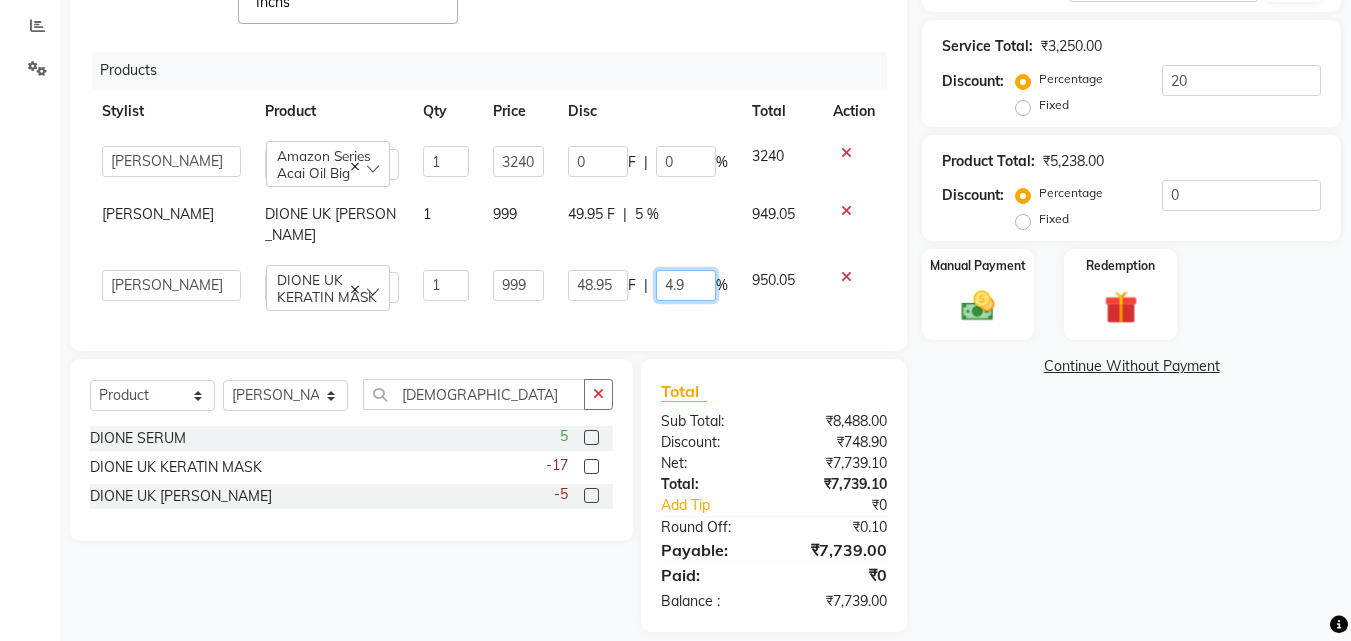 click on "4.9" 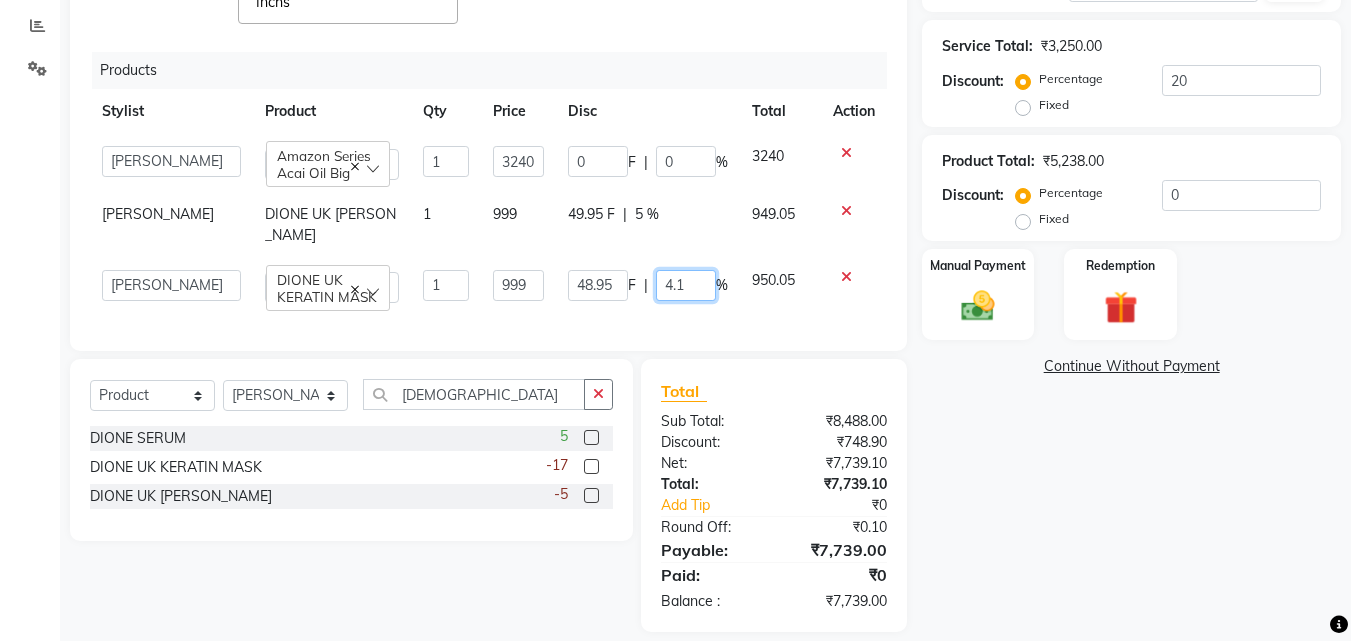 type on "4.10" 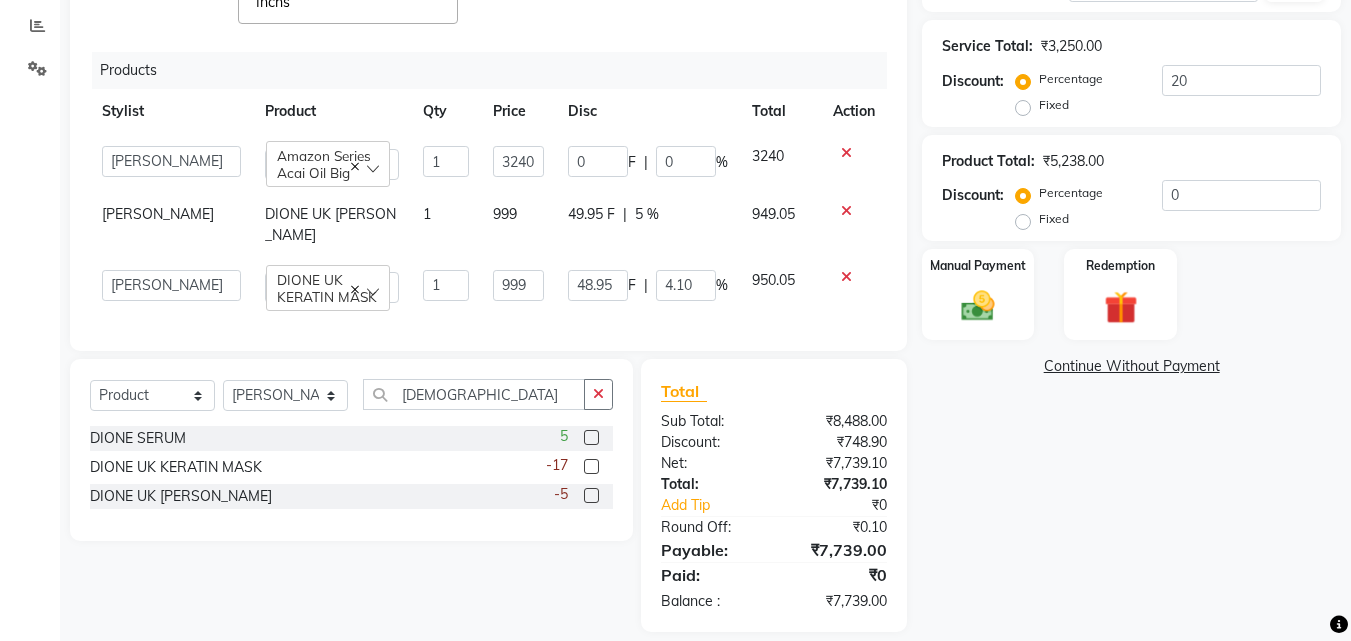 click on "Services Stylist Service Qty Price Disc Total Action Sharif Ahmed Hair Cut & More Women  - By Senior Stylist 1 1000 200 F | 20 % 800  Anwar   Danish   Janardhan   sabiya khan   Sajeda Siddiqui   Samiksha   Shakil   Sharif Ahmed   Shraddha   Vaishali  Color Steak(Inoa Hair Color)  - Touch-Up: Upto 2 Inchs  x Nails- Cut file & Polish Treatment For Skin  - Glow Peel Treatment Advance Facial - Hydra Facial ( Machine use ) O THREE FACIAL Fruit Clean Up Pre Lightining   - Per Streak Pre Lightining   - Hair Upto Neck Pre Lightining   - Hair Upto Shoulder Pre Lightining   - Hair Below Shoulder Pre Lightining   - Hair Upto Waist Pre Lightining   - For Men Hair Treatment(Hair Spa)  - Hair Upto Neck Hair Treatment(Hair Spa)  - Hair Upto Shoulder Hair Treatment(Hair Spa)  - Hair Below Shoulder Hair Treatment(Hair Spa)  - Hair Upto Waist Hair Treatment(Hair Spa)  - For Men Loreal Scalp Advanced Treatment - For women Loreal Scalp Advanced Clay Treatment  3TENX SPA Head Massage  - For Women Head Massage  - For Men Mehndi 1" 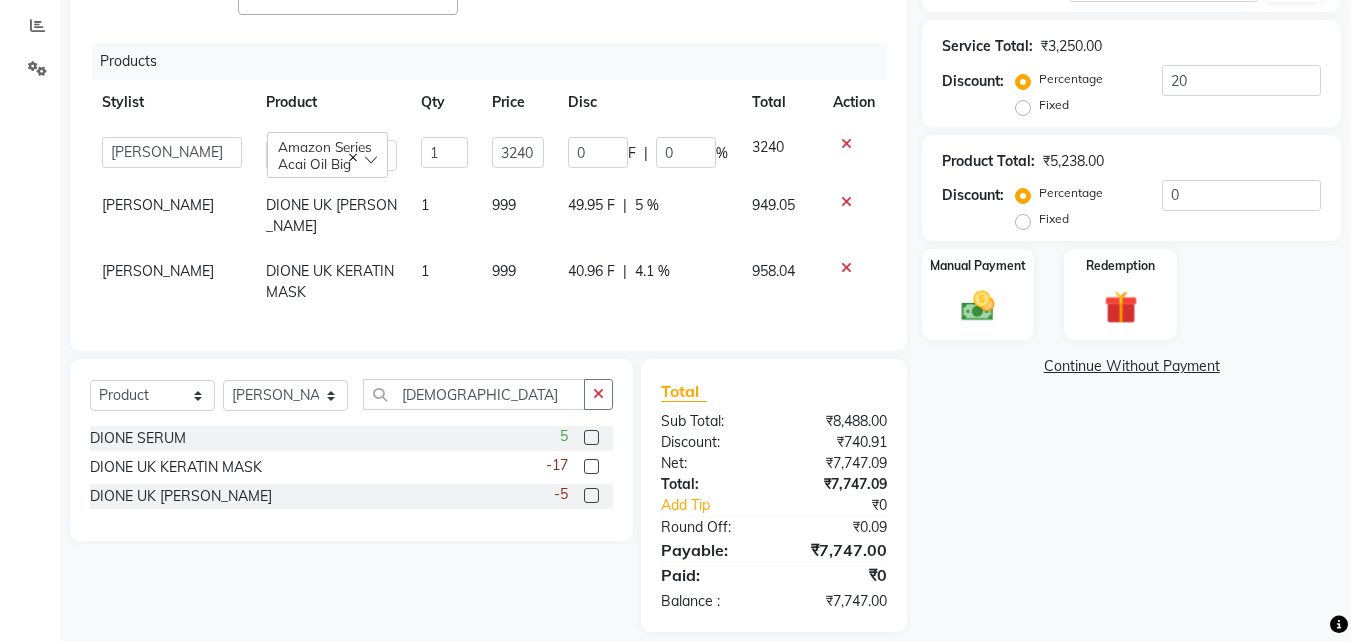 click on "4.1 %" 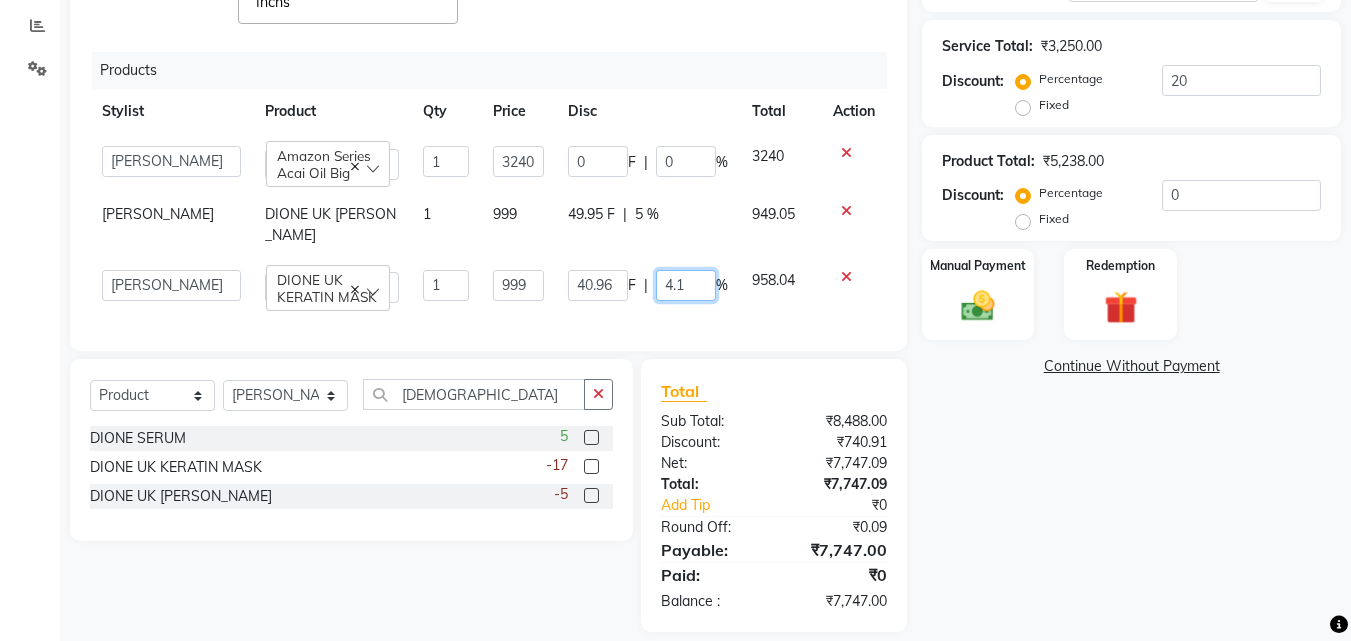 drag, startPoint x: 672, startPoint y: 266, endPoint x: 603, endPoint y: 249, distance: 71.063354 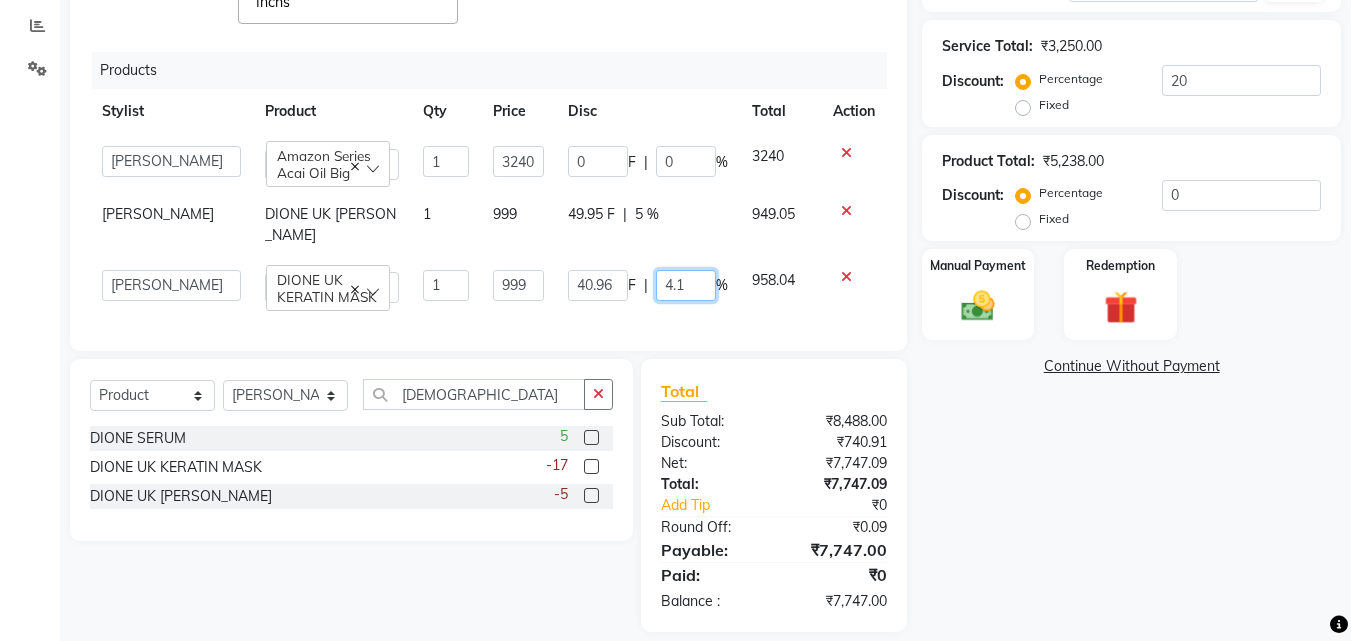 click on "40.96 F | 4.1 %" 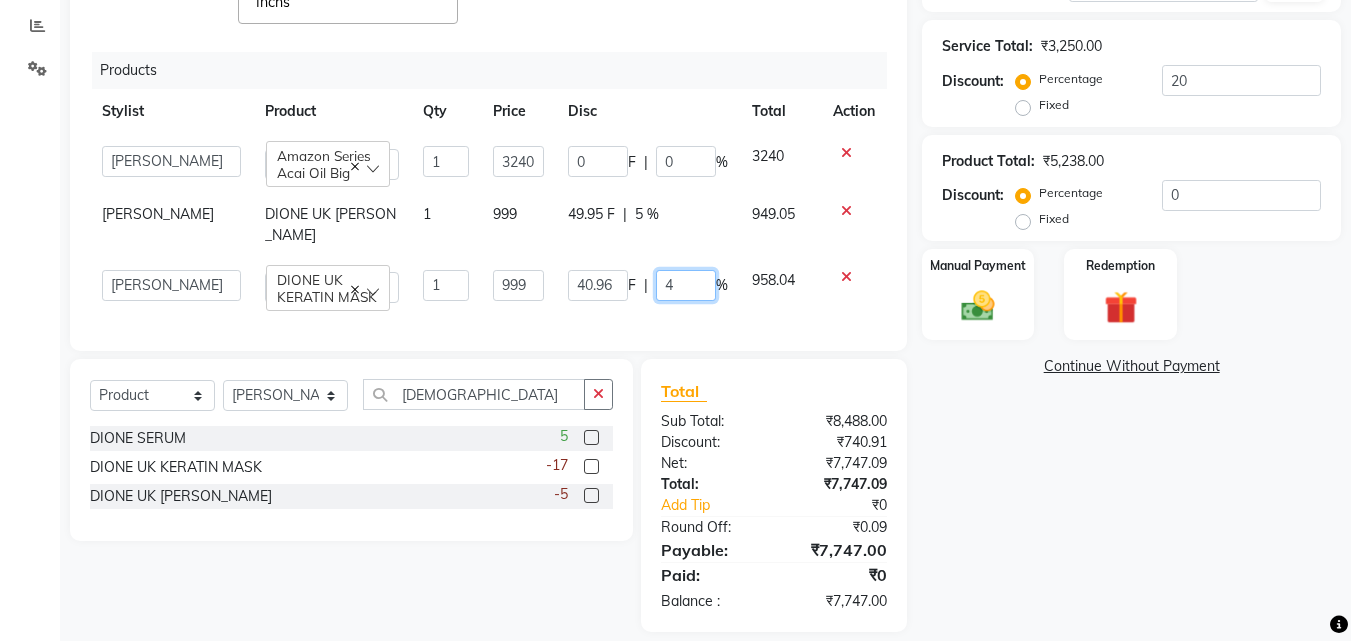 type on "4.9" 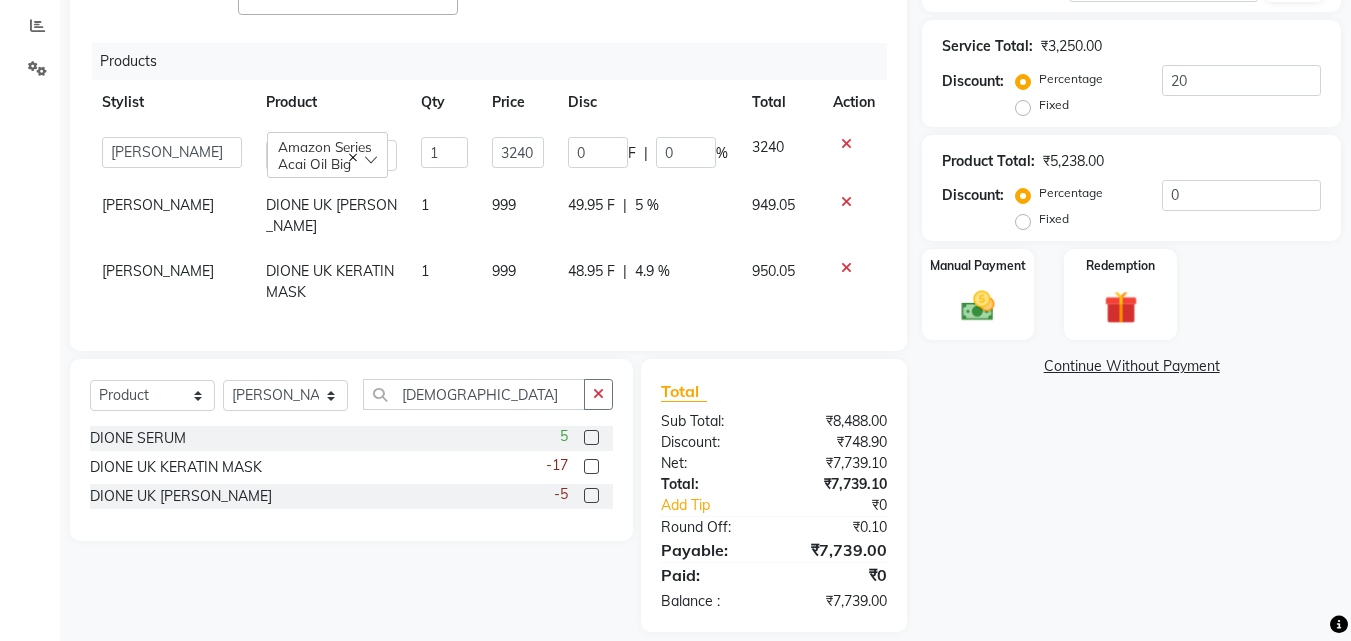 click on "Services Stylist Service Qty Price Disc Total Action Sharif Ahmed Hair Cut & More Women  - By Senior Stylist 1 1000 200 F | 20 % 800  Anwar   Danish   Janardhan   sabiya khan   Sajeda Siddiqui   Samiksha   Shakil   Sharif Ahmed   Shraddha   Vaishali  Color Steak(Inoa Hair Color)  - Touch-Up: Upto 2 Inchs  x Nails- Cut file & Polish Treatment For Skin  - Glow Peel Treatment Advance Facial - Hydra Facial ( Machine use ) O THREE FACIAL Fruit Clean Up Pre Lightining   - Per Streak Pre Lightining   - Hair Upto Neck Pre Lightining   - Hair Upto Shoulder Pre Lightining   - Hair Below Shoulder Pre Lightining   - Hair Upto Waist Pre Lightining   - For Men Hair Treatment(Hair Spa)  - Hair Upto Neck Hair Treatment(Hair Spa)  - Hair Upto Shoulder Hair Treatment(Hair Spa)  - Hair Below Shoulder Hair Treatment(Hair Spa)  - Hair Upto Waist Hair Treatment(Hair Spa)  - For Men Loreal Scalp Advanced Treatment - For women Loreal Scalp Advanced Clay Treatment  3TENX SPA Head Massage  - For Women Head Massage  - For Men Mehndi 1" 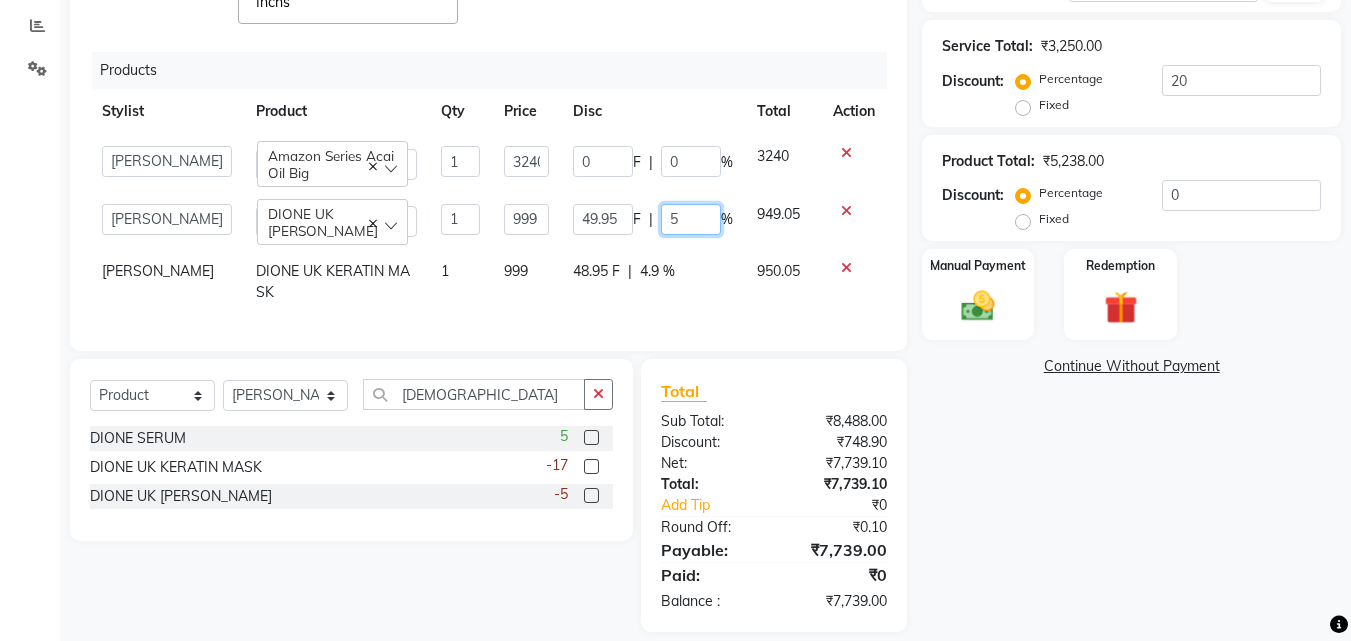 drag, startPoint x: 673, startPoint y: 200, endPoint x: 592, endPoint y: 196, distance: 81.09871 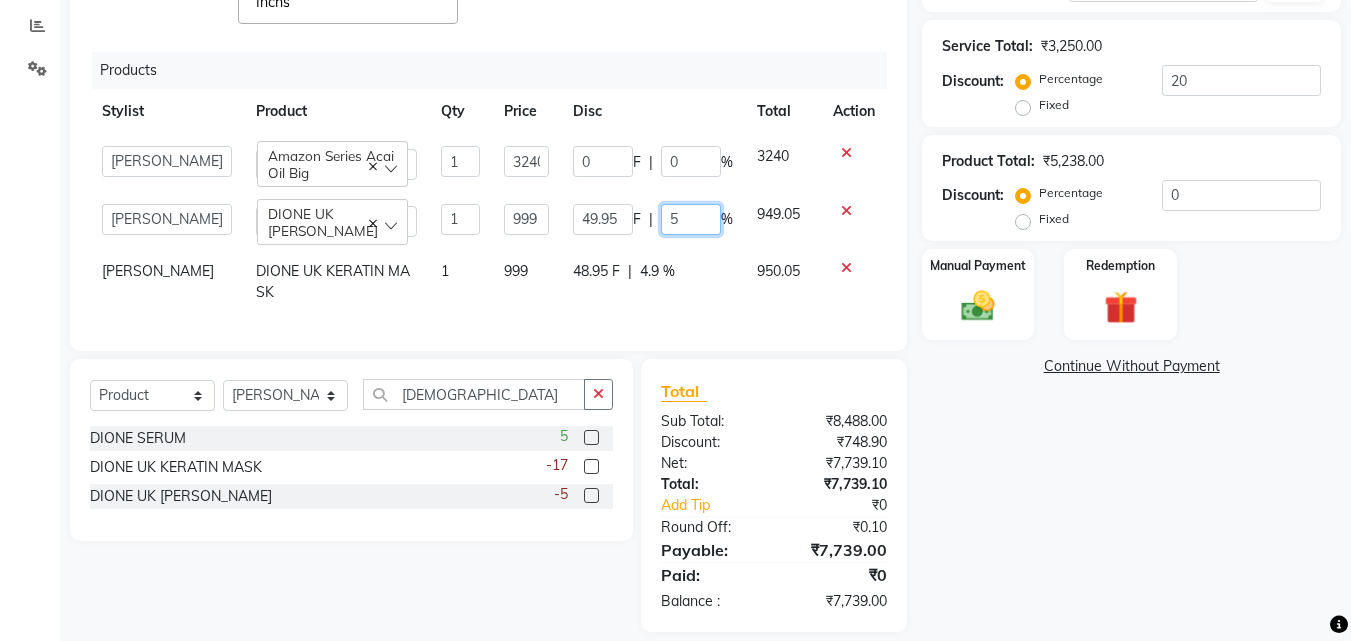 click on "49.95 F | 5 %" 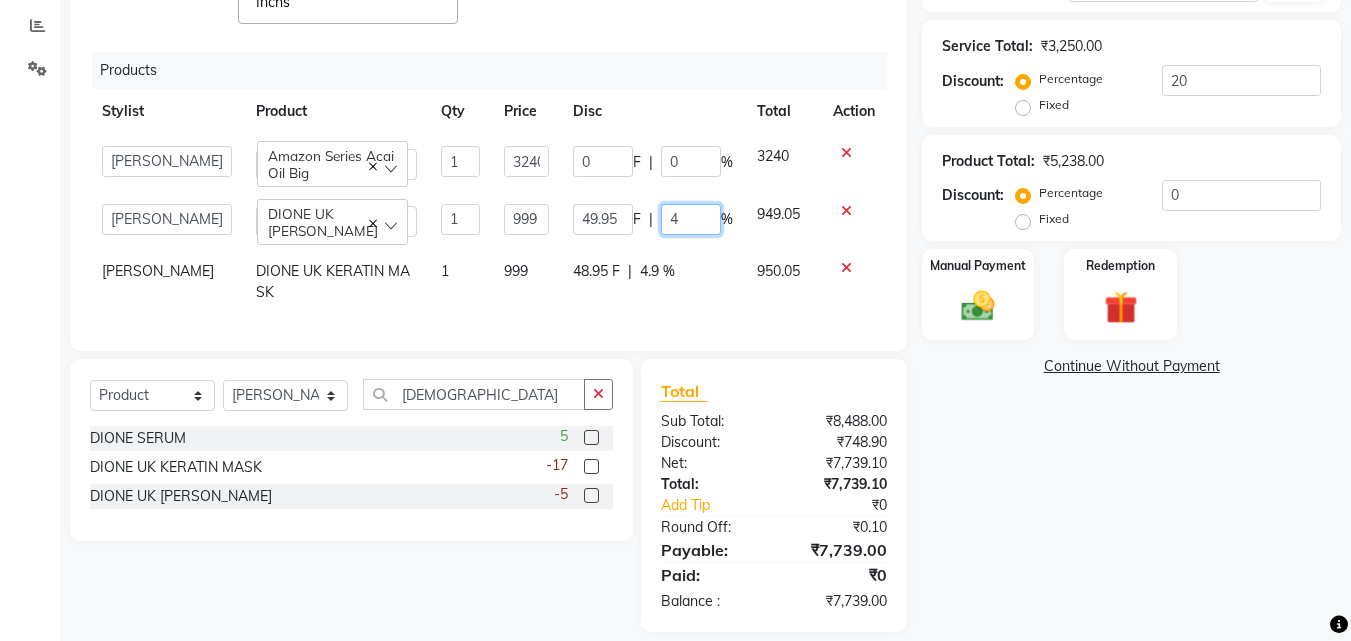 type on "4.9" 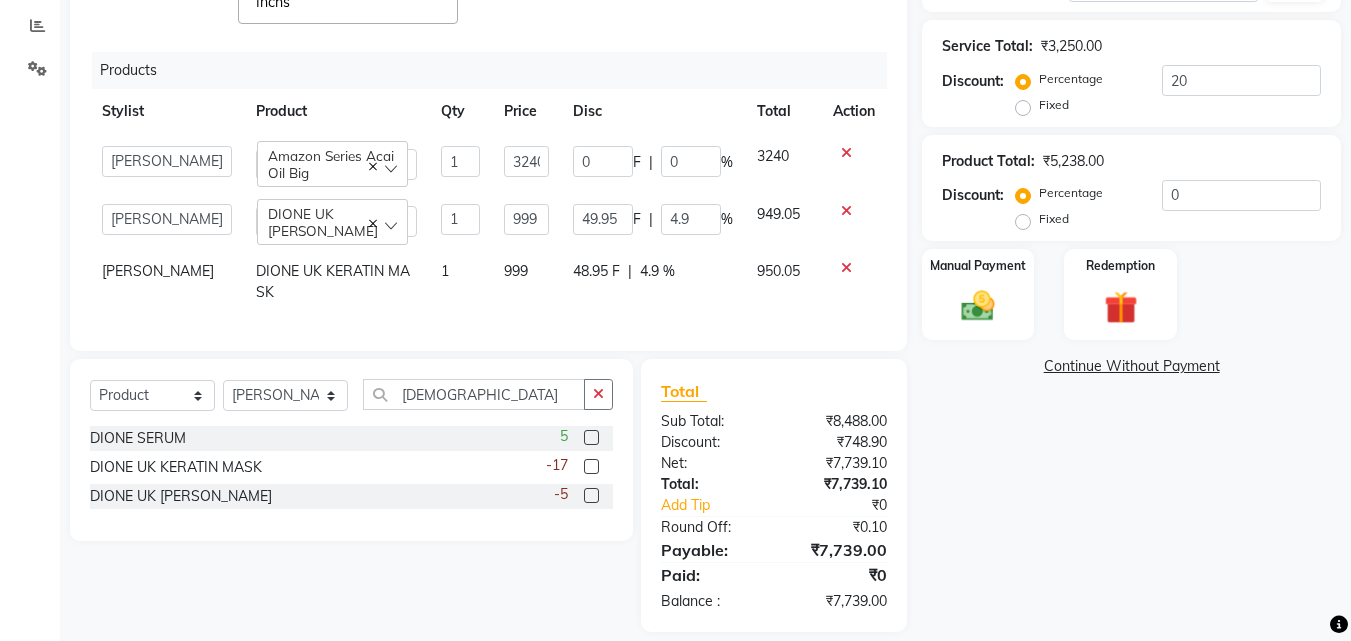 click on "48.95 F | 4.9 %" 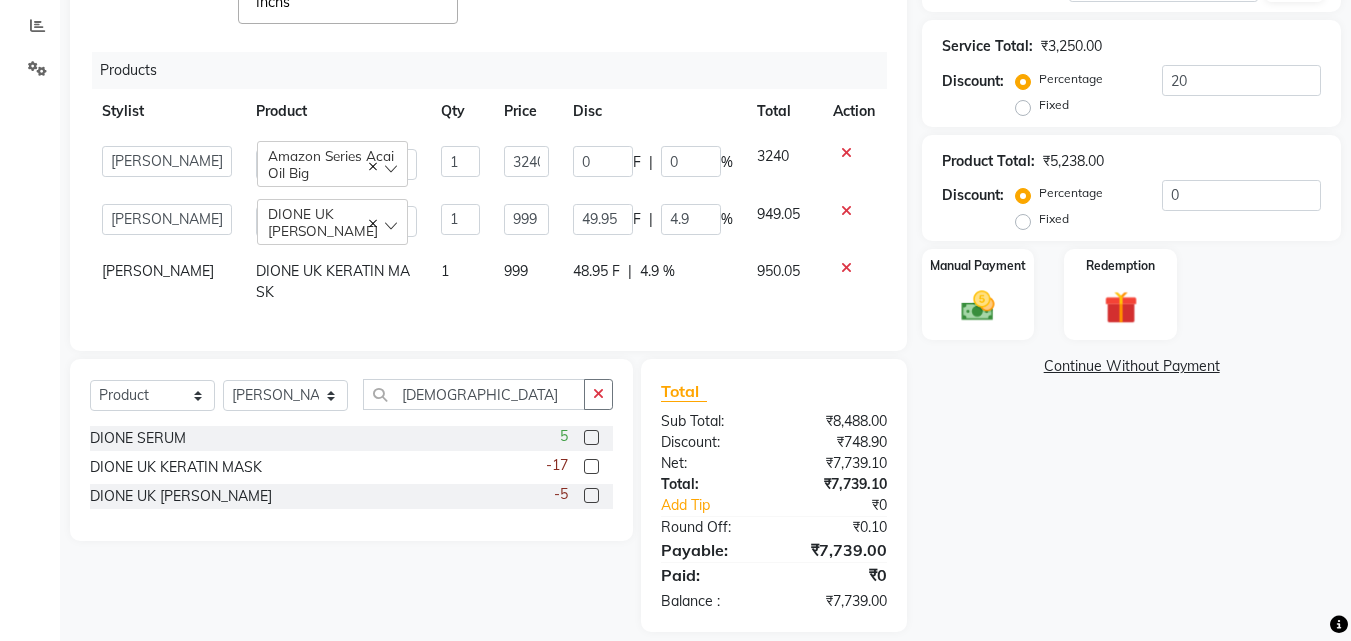 select on "13883" 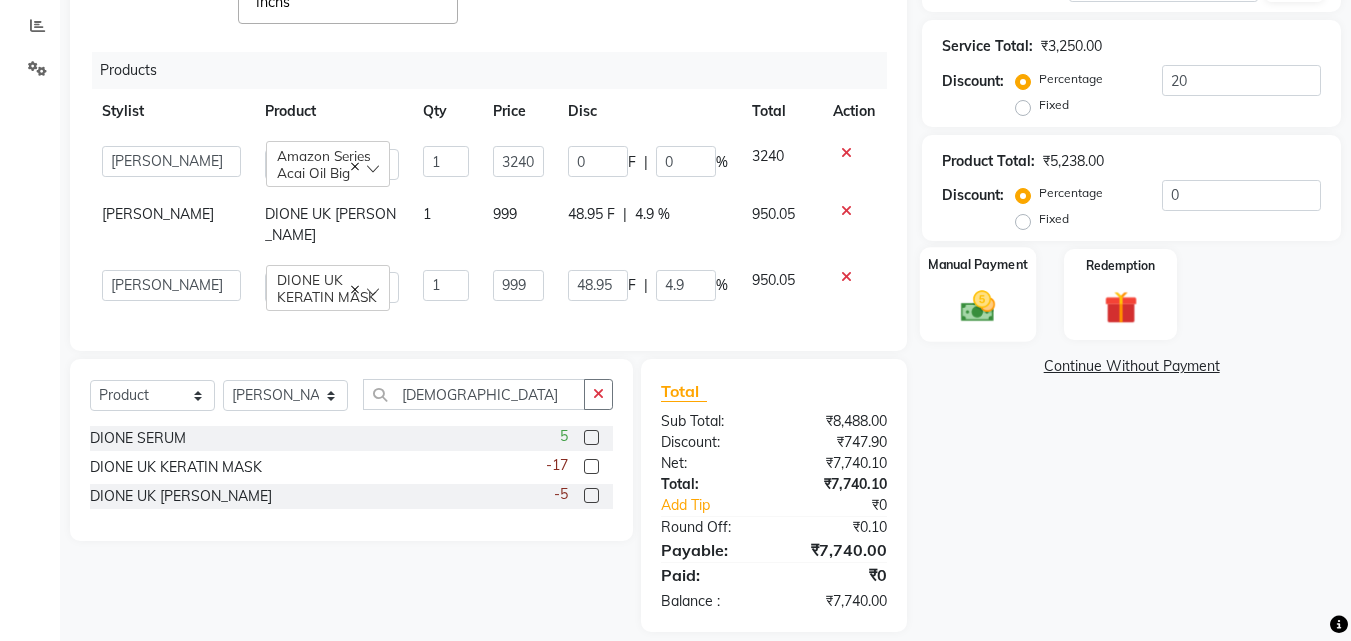 click 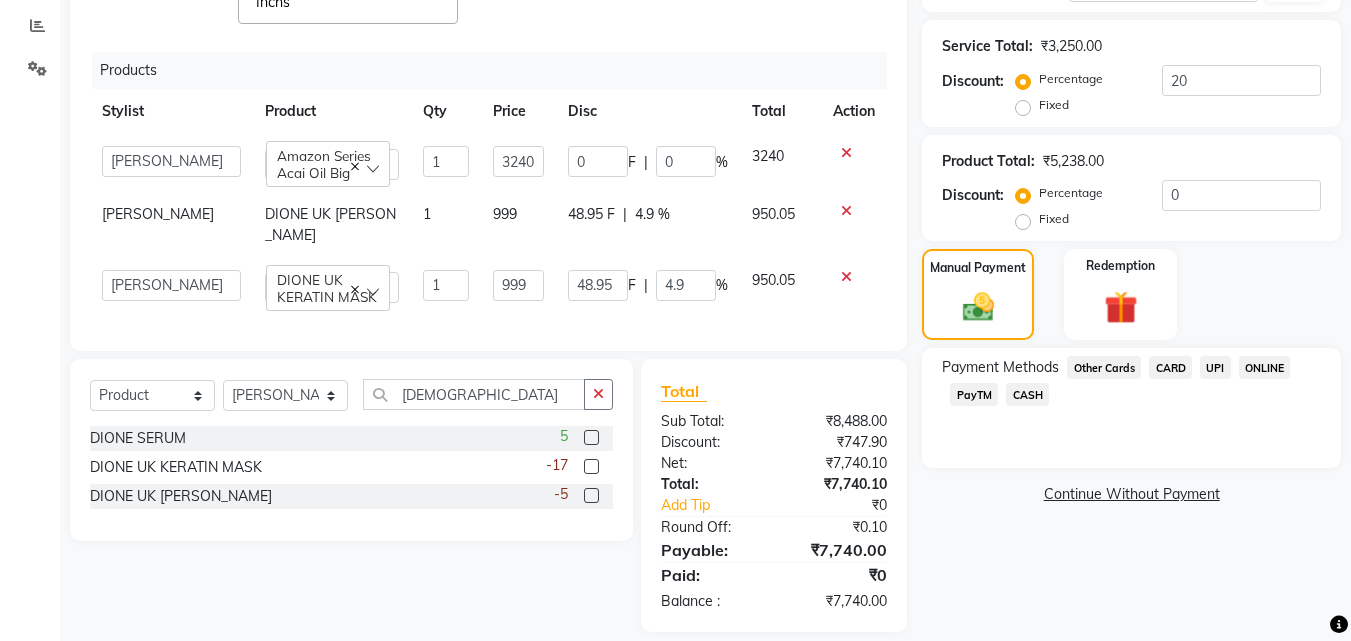 click on "CARD" 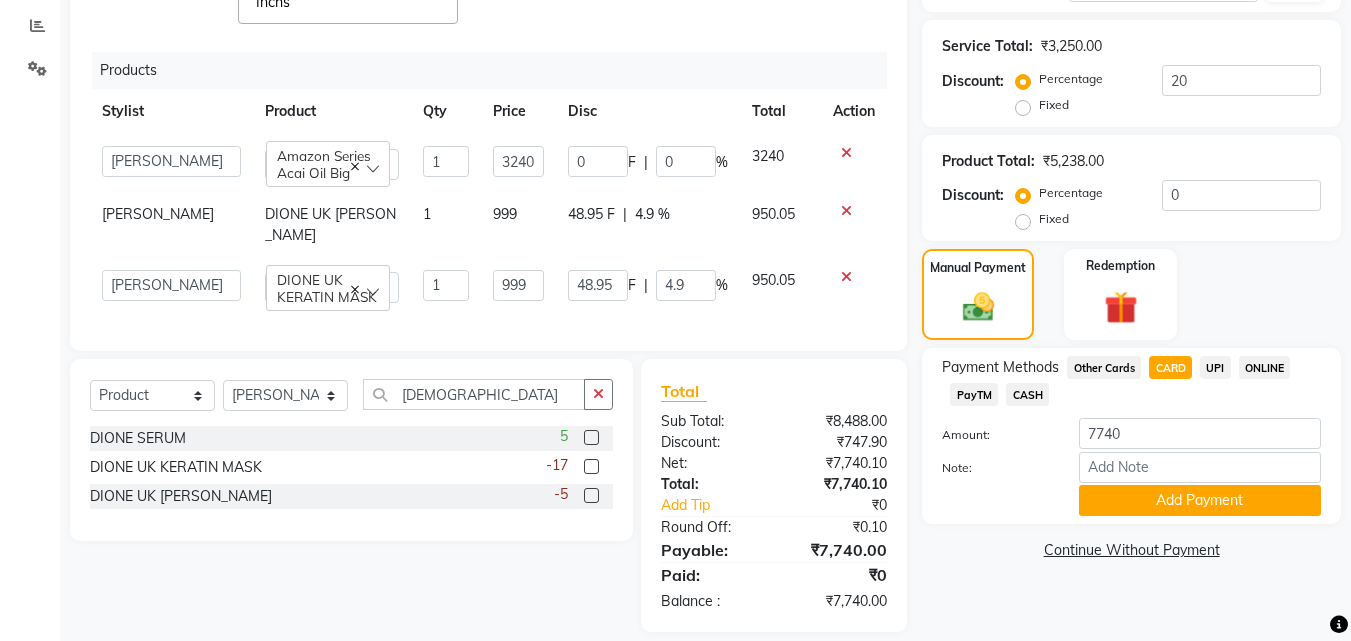 drag, startPoint x: 1154, startPoint y: 496, endPoint x: 1141, endPoint y: 454, distance: 43.965897 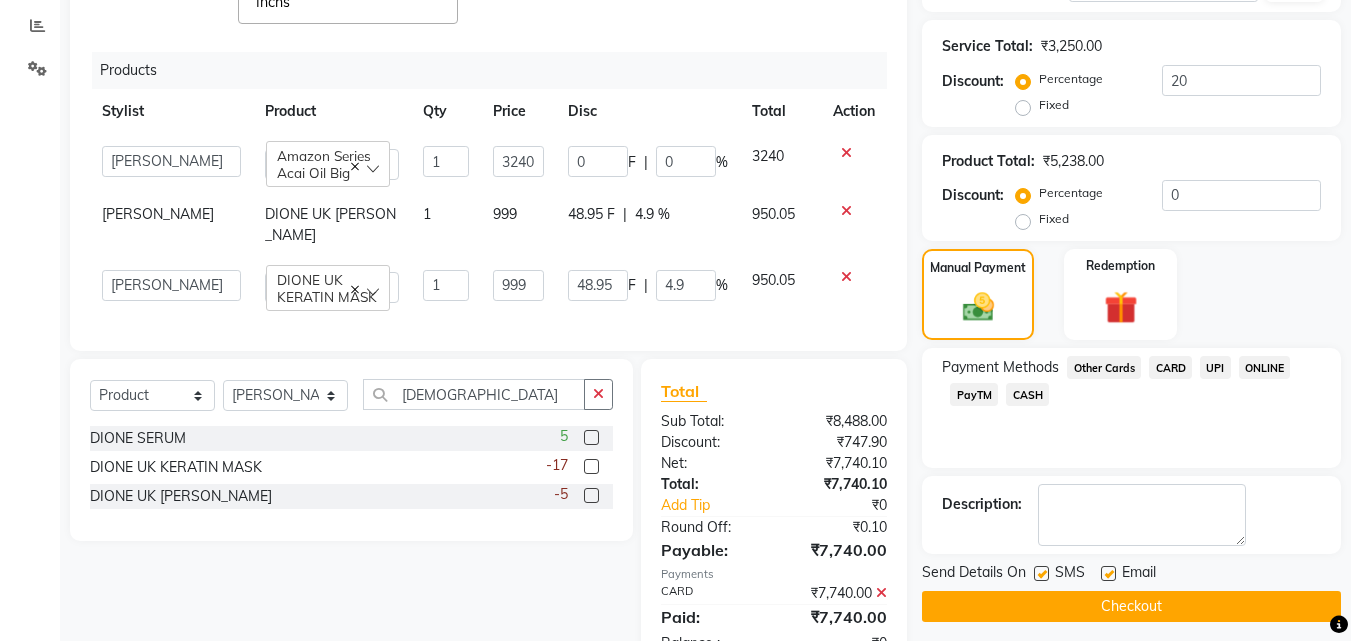 scroll, scrollTop: 480, scrollLeft: 0, axis: vertical 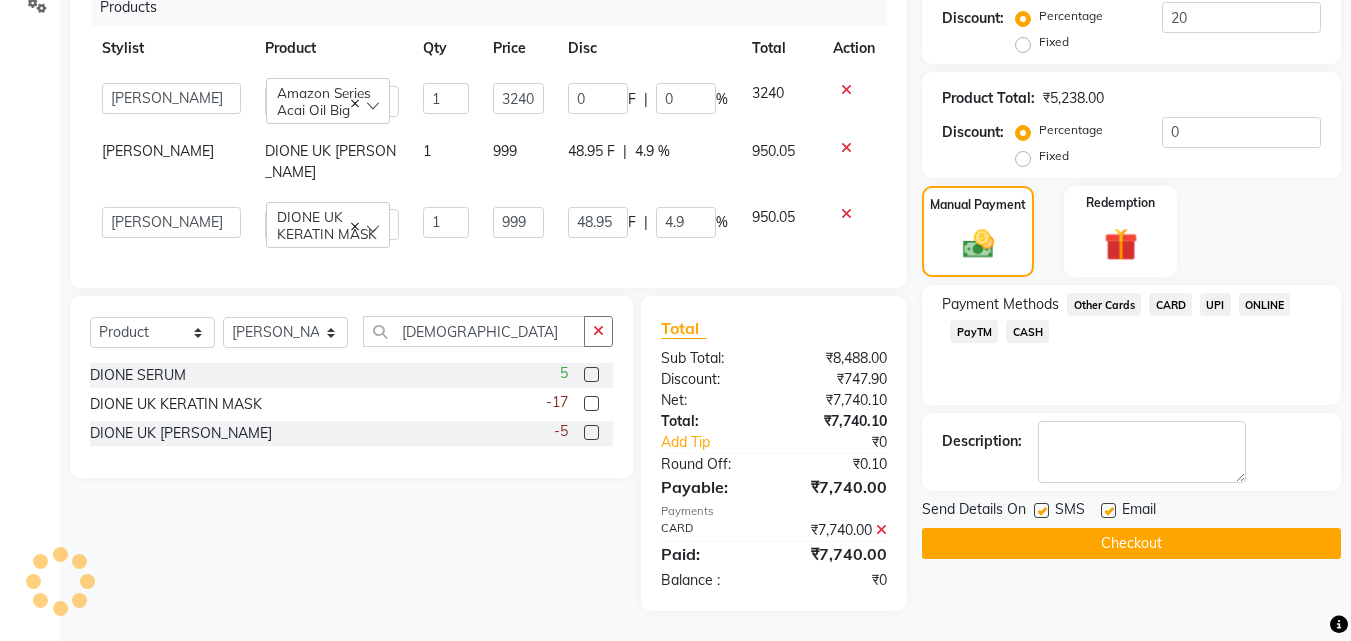 click on "Checkout" 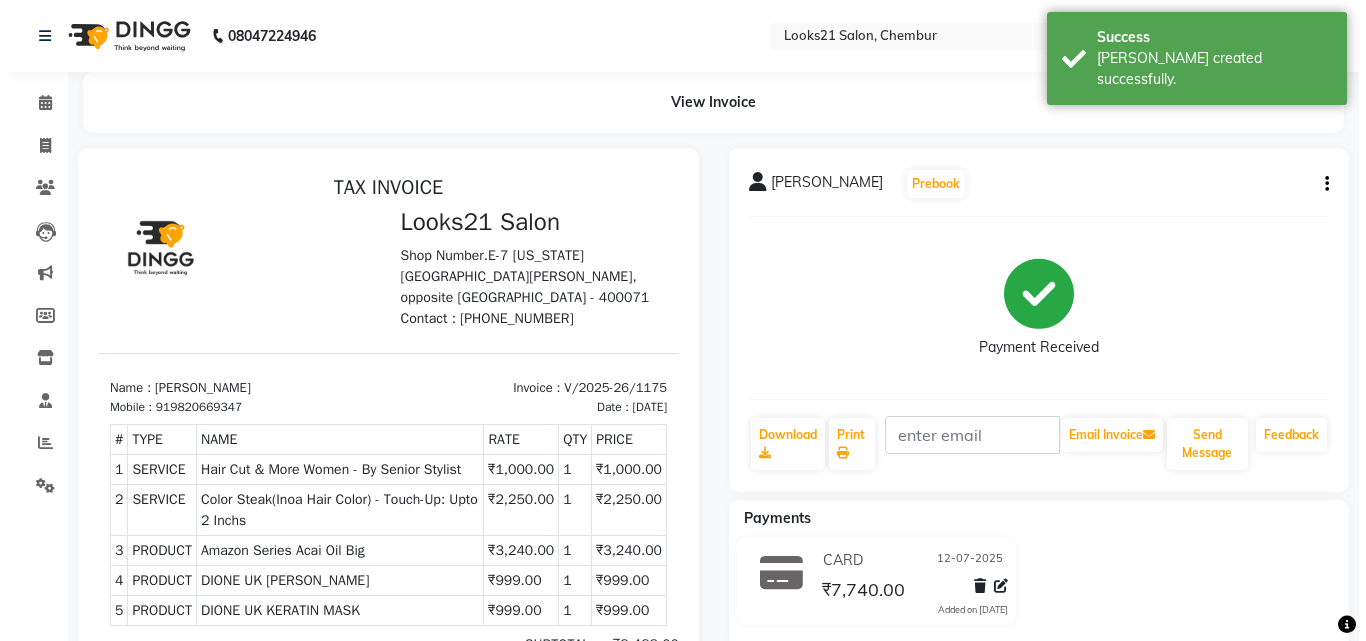 scroll, scrollTop: 0, scrollLeft: 0, axis: both 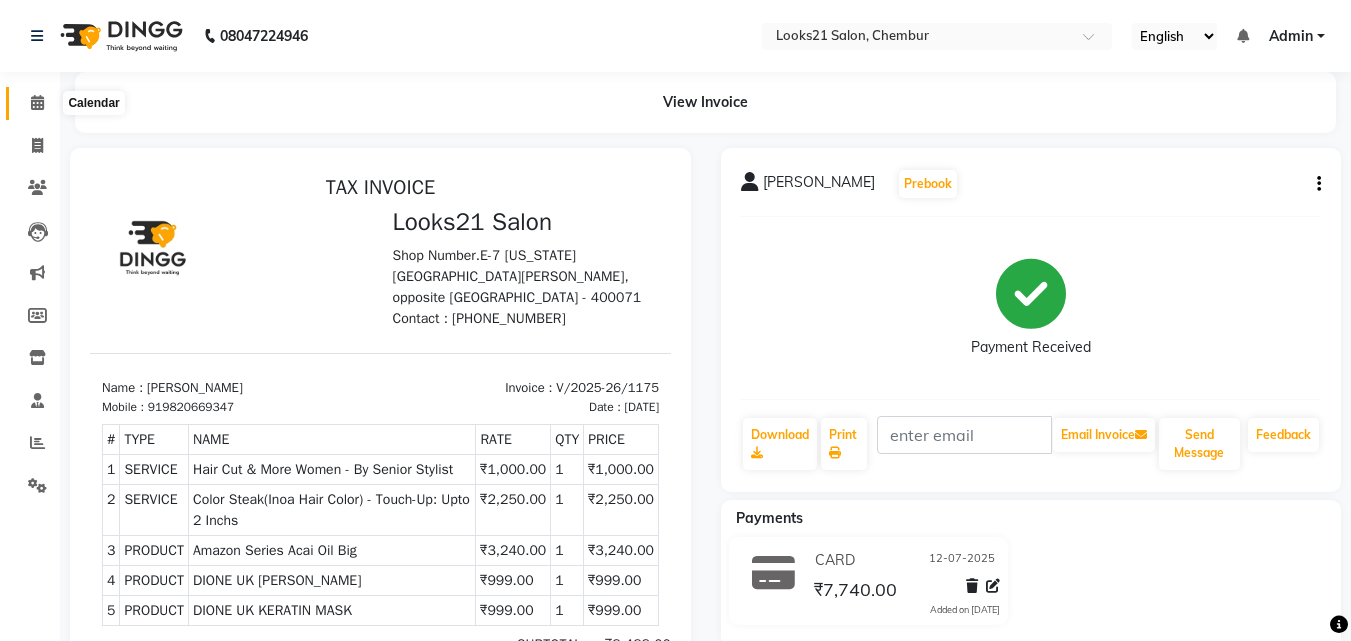click 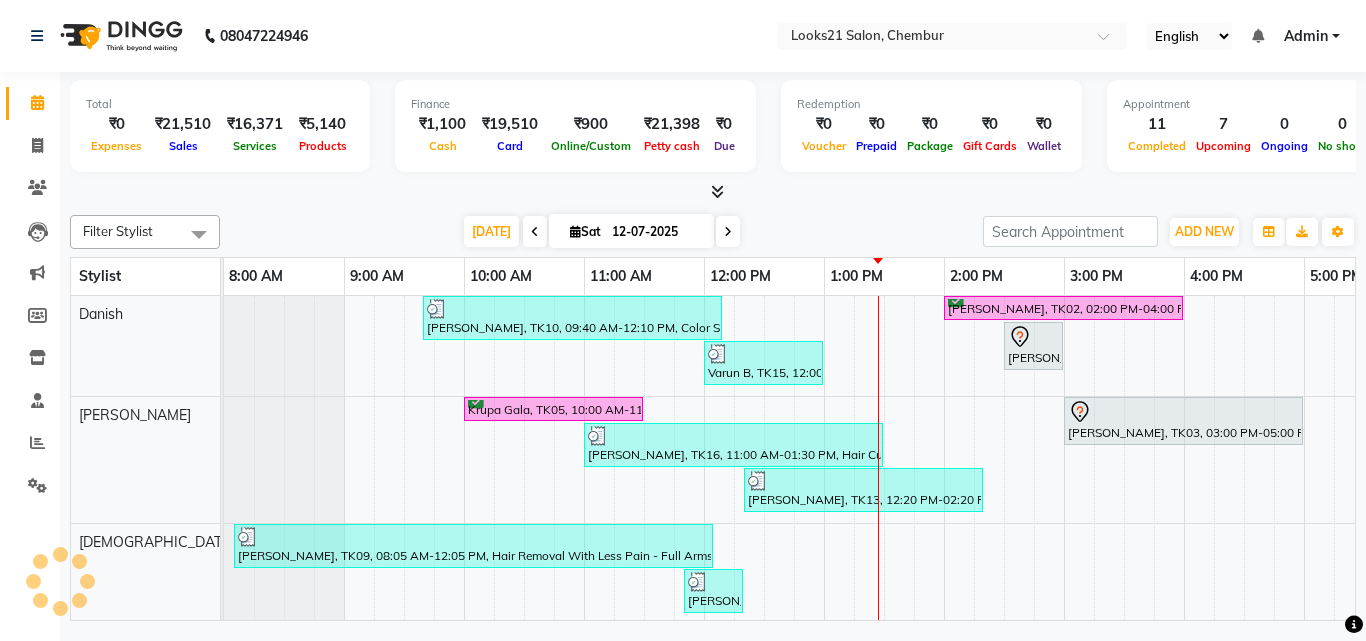 scroll, scrollTop: 0, scrollLeft: 0, axis: both 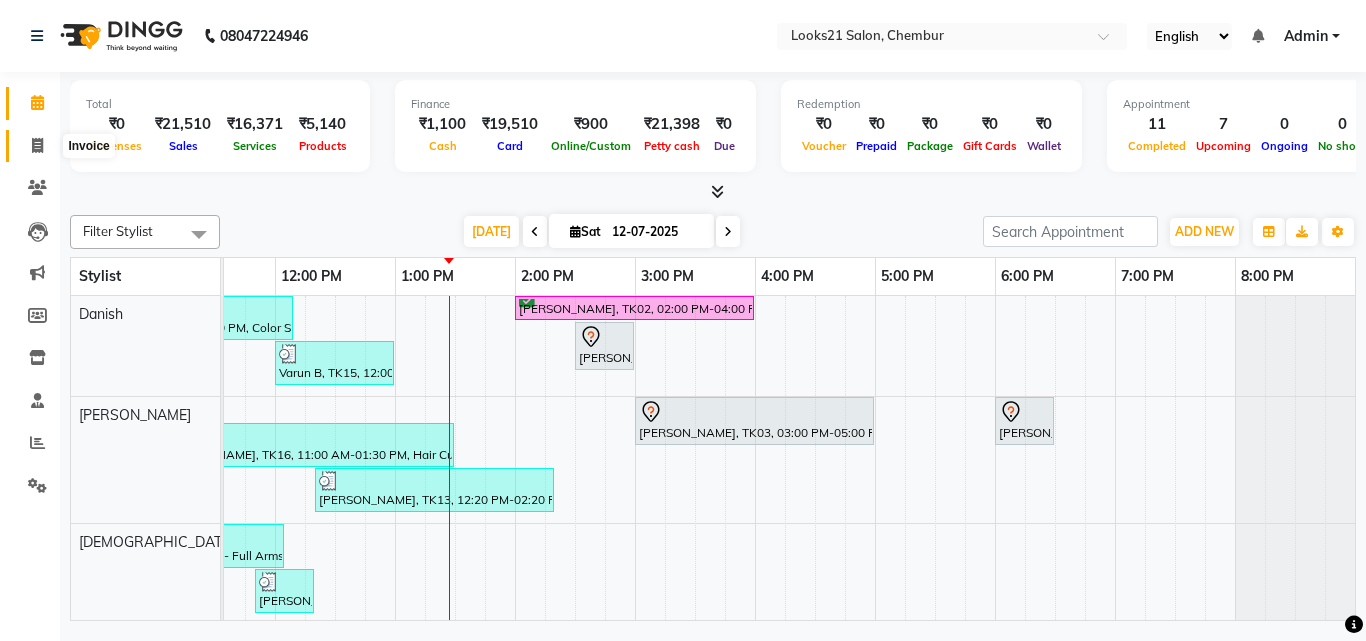 click 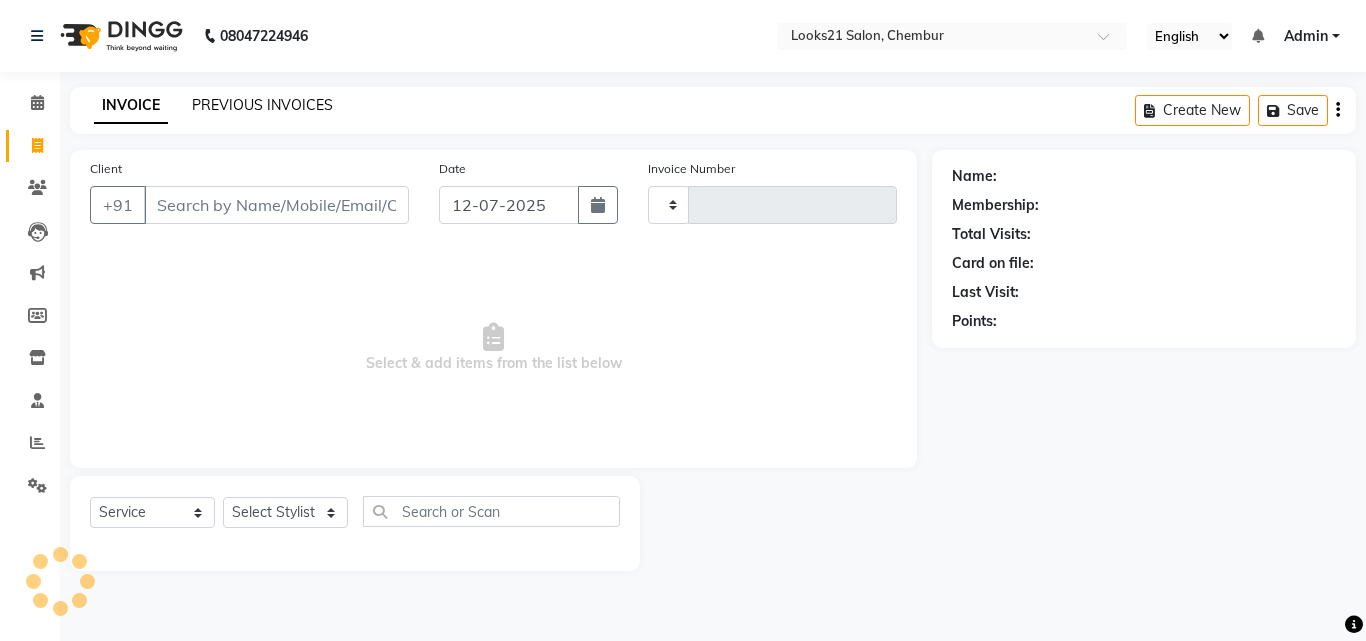 click on "PREVIOUS INVOICES" 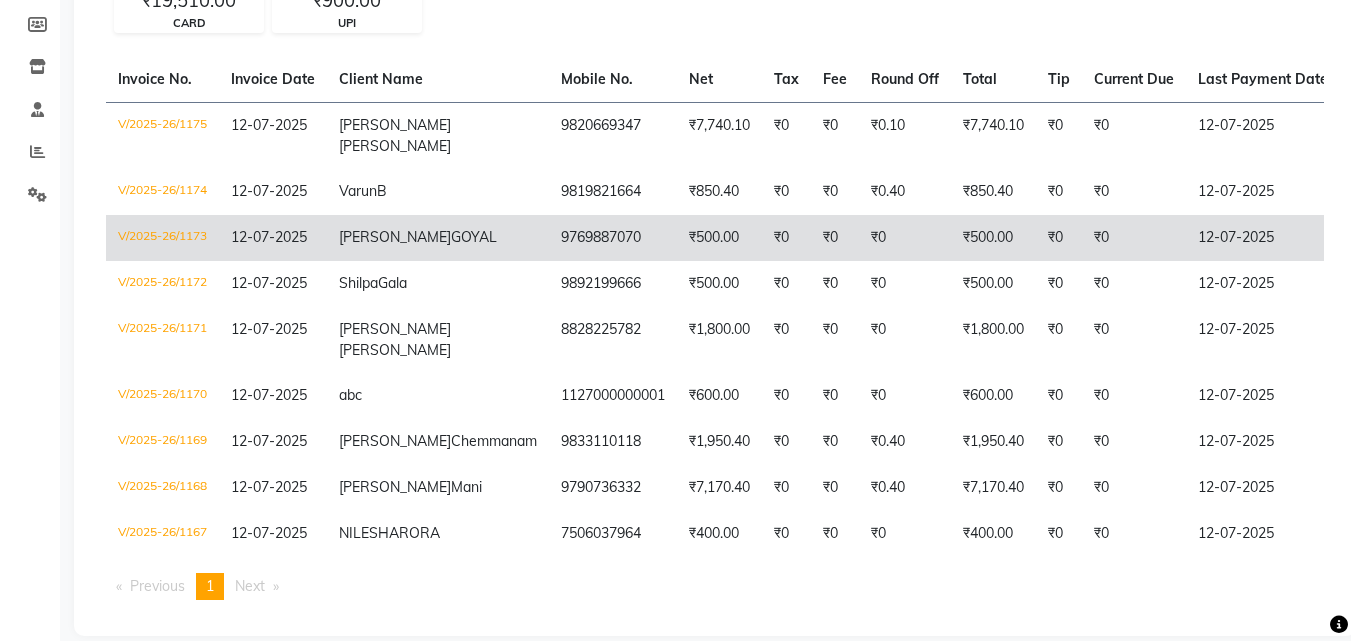 scroll, scrollTop: 191, scrollLeft: 0, axis: vertical 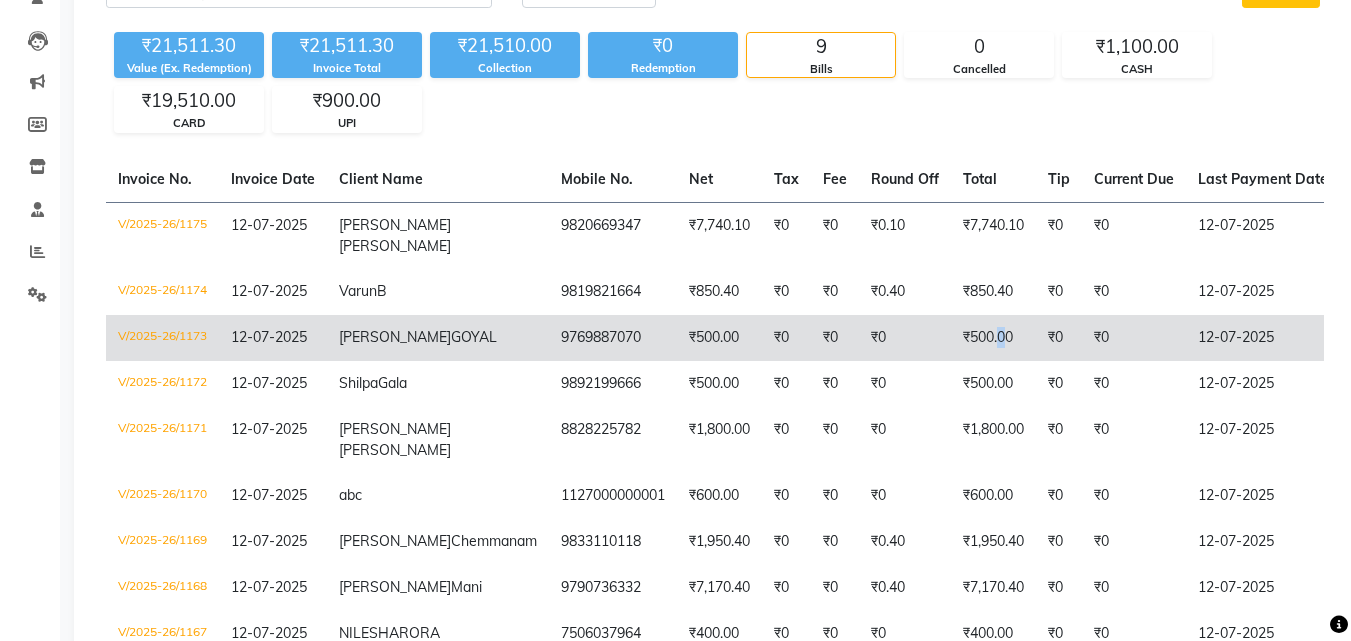 click on "₹500.00" 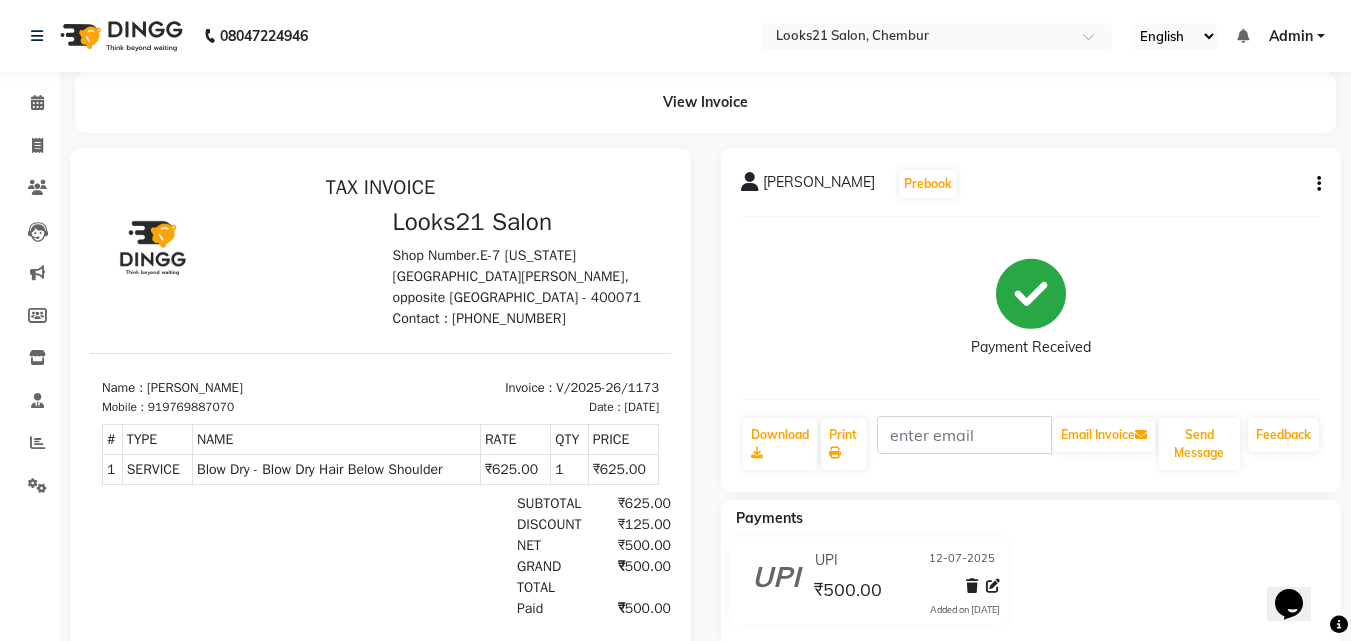 scroll, scrollTop: 0, scrollLeft: 0, axis: both 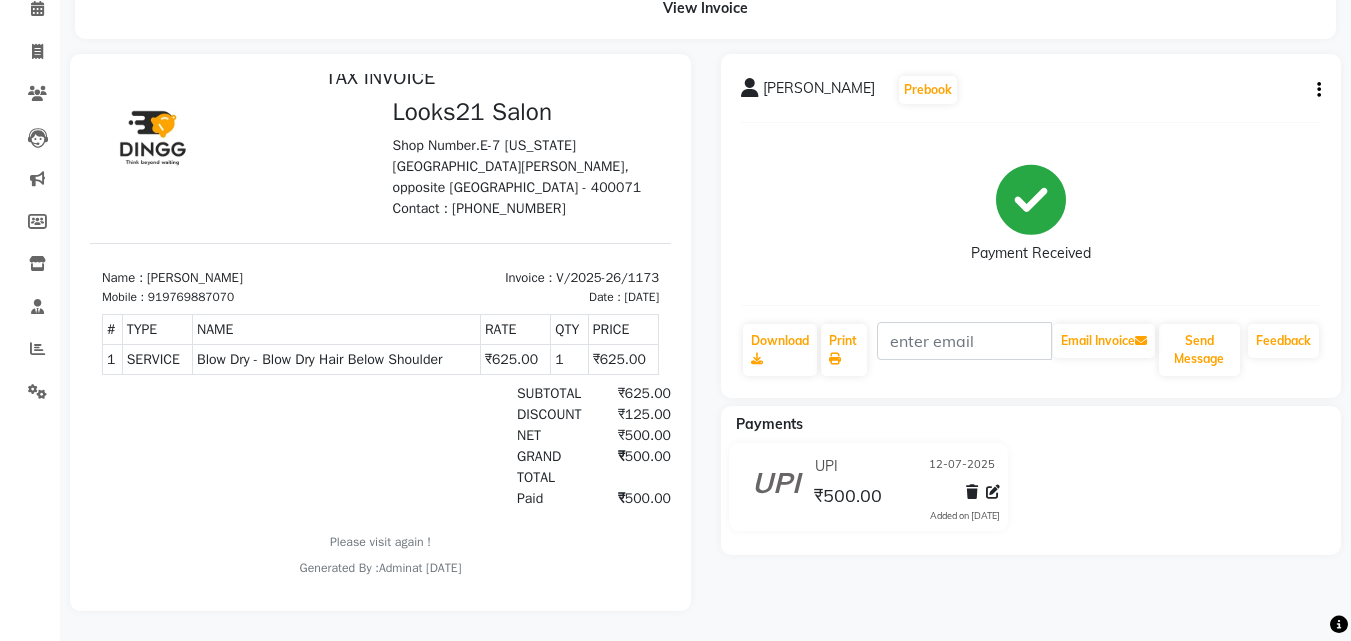 click on "Blow Dry  - Blow Dry Hair Below Shoulder" at bounding box center (336, 359) 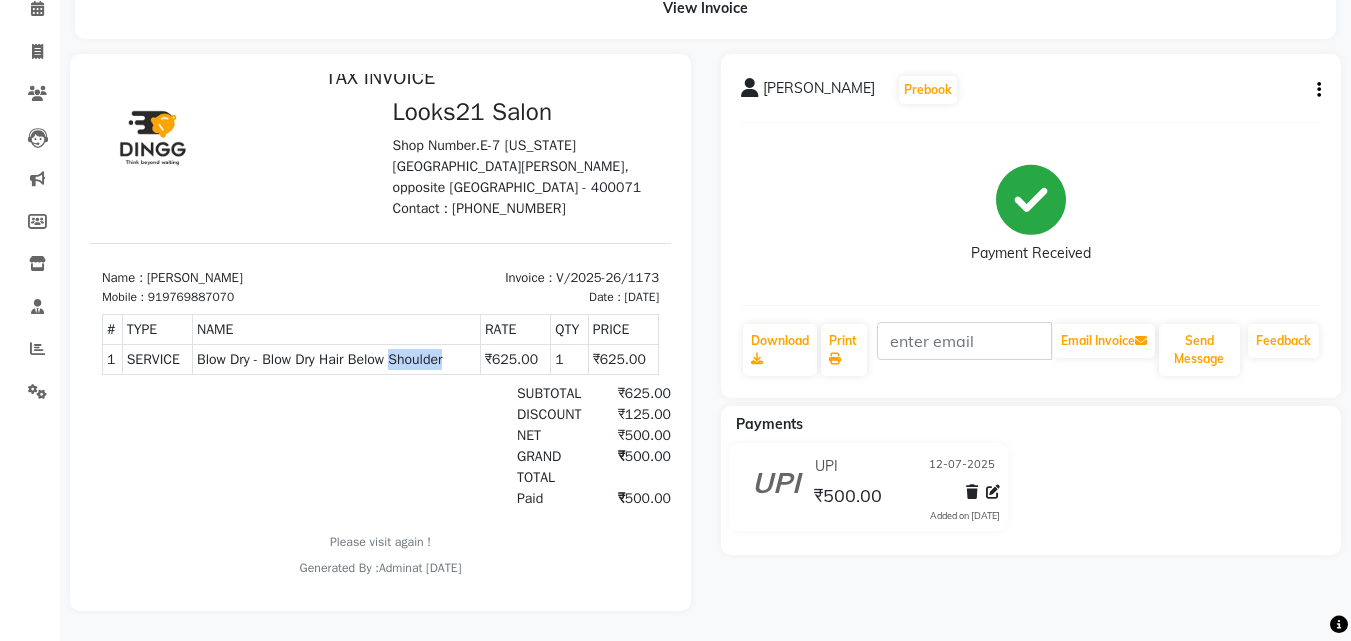click on "Blow Dry  - Blow Dry Hair Below Shoulder" at bounding box center [336, 359] 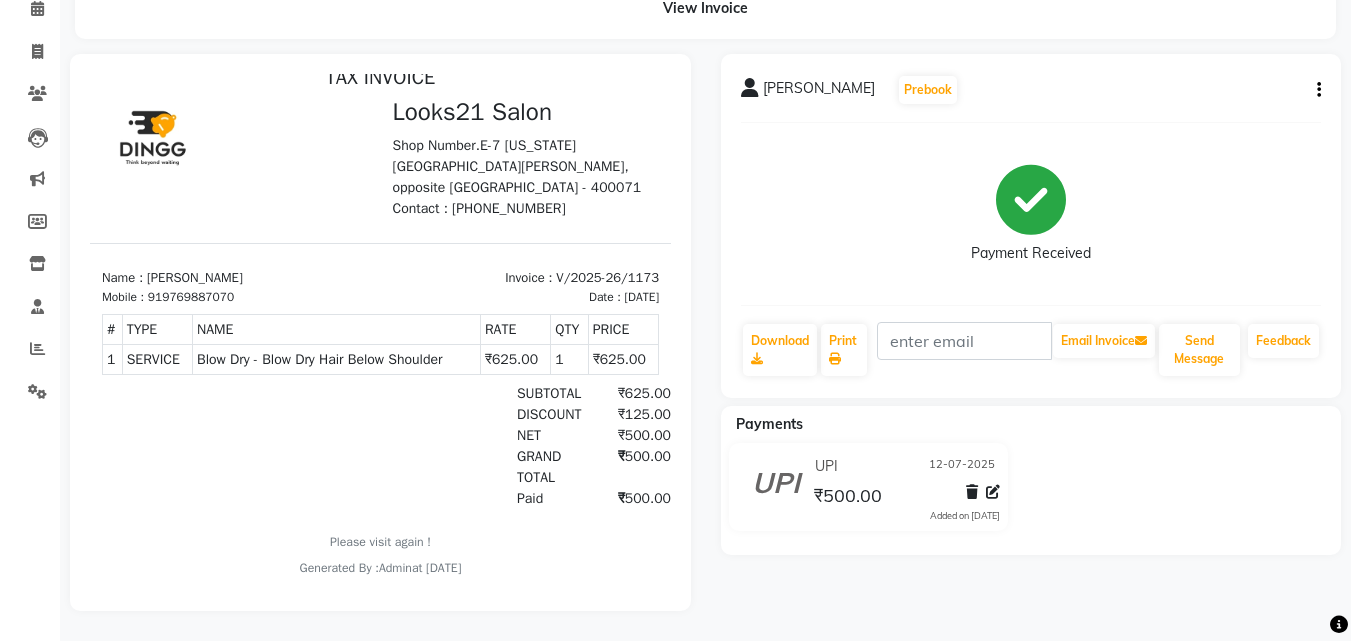click on "GRAND TOTAL
₹500.00" at bounding box center [473, 467] 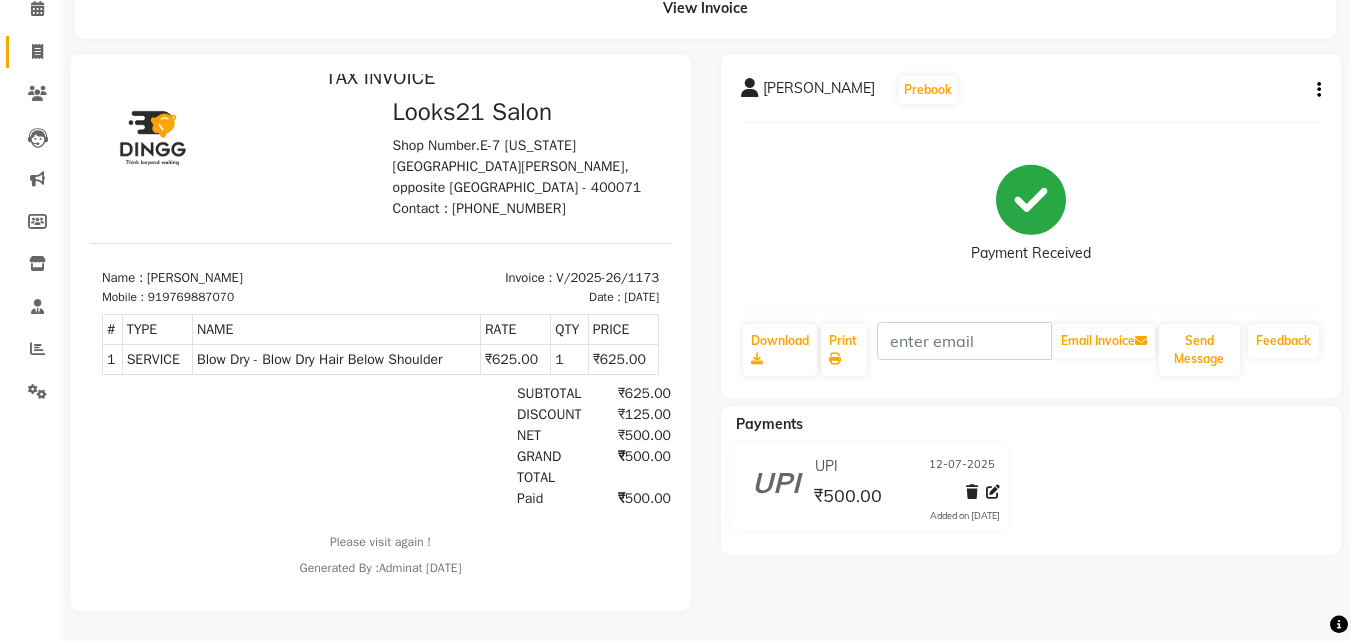 drag, startPoint x: 16, startPoint y: 27, endPoint x: 23, endPoint y: 44, distance: 18.384777 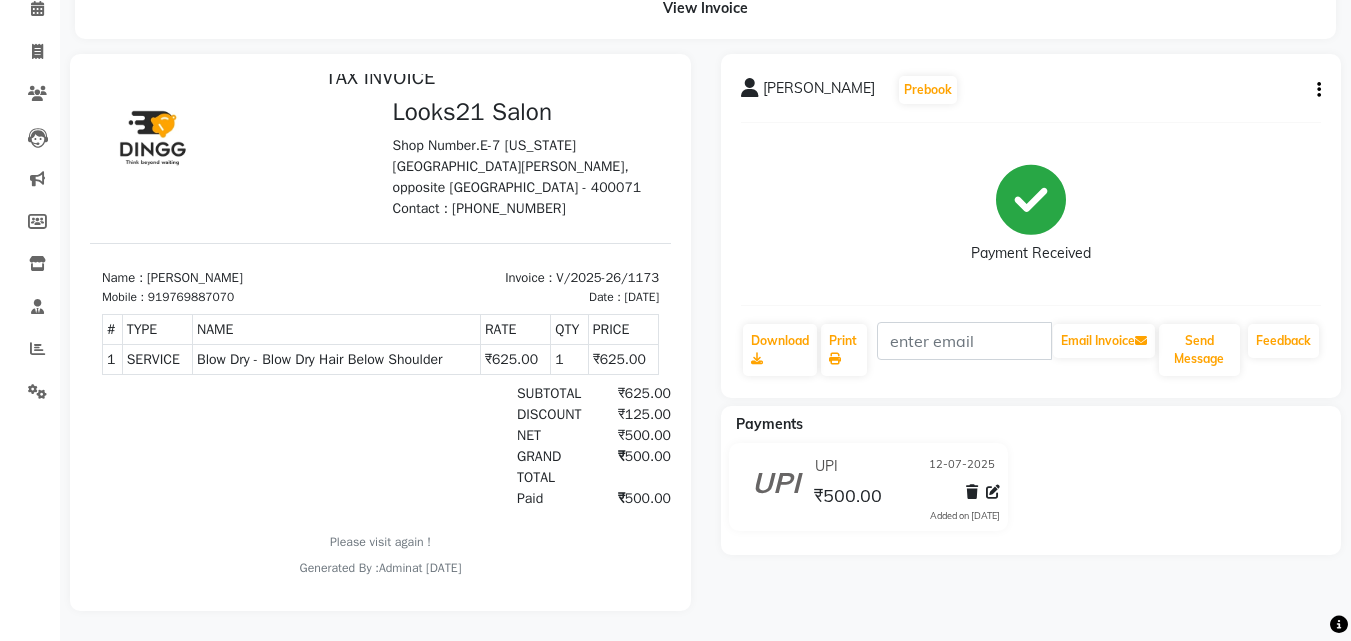 select on "service" 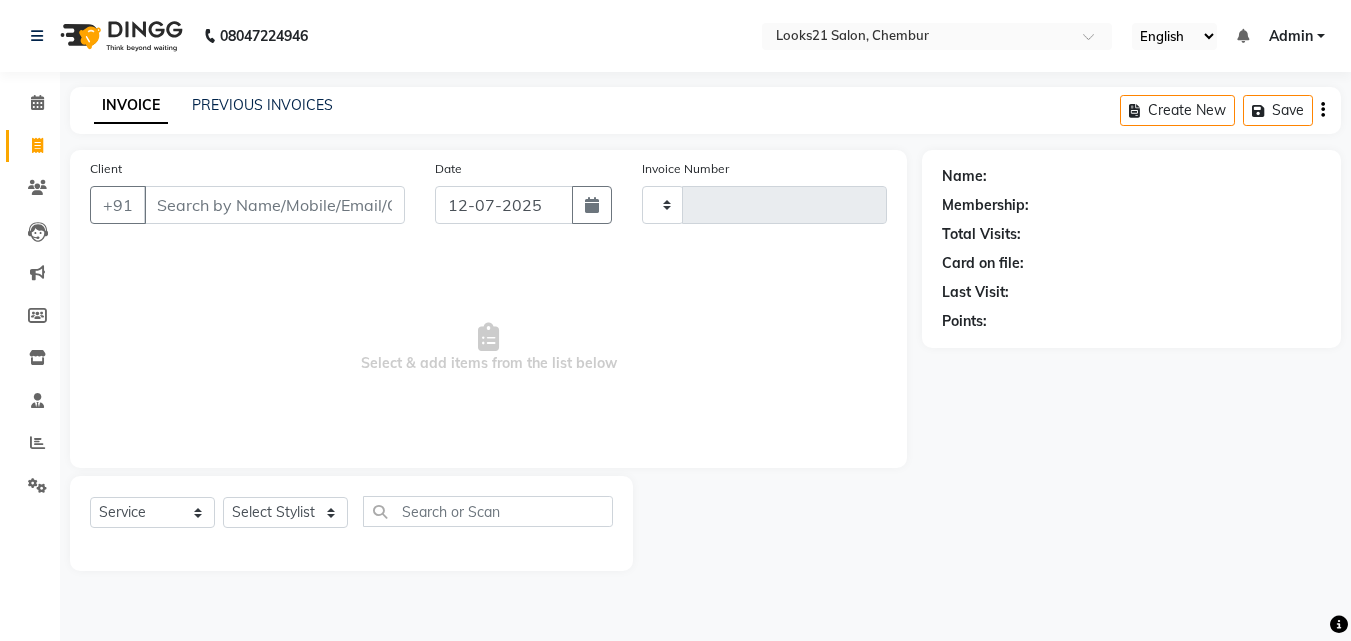 scroll, scrollTop: 0, scrollLeft: 0, axis: both 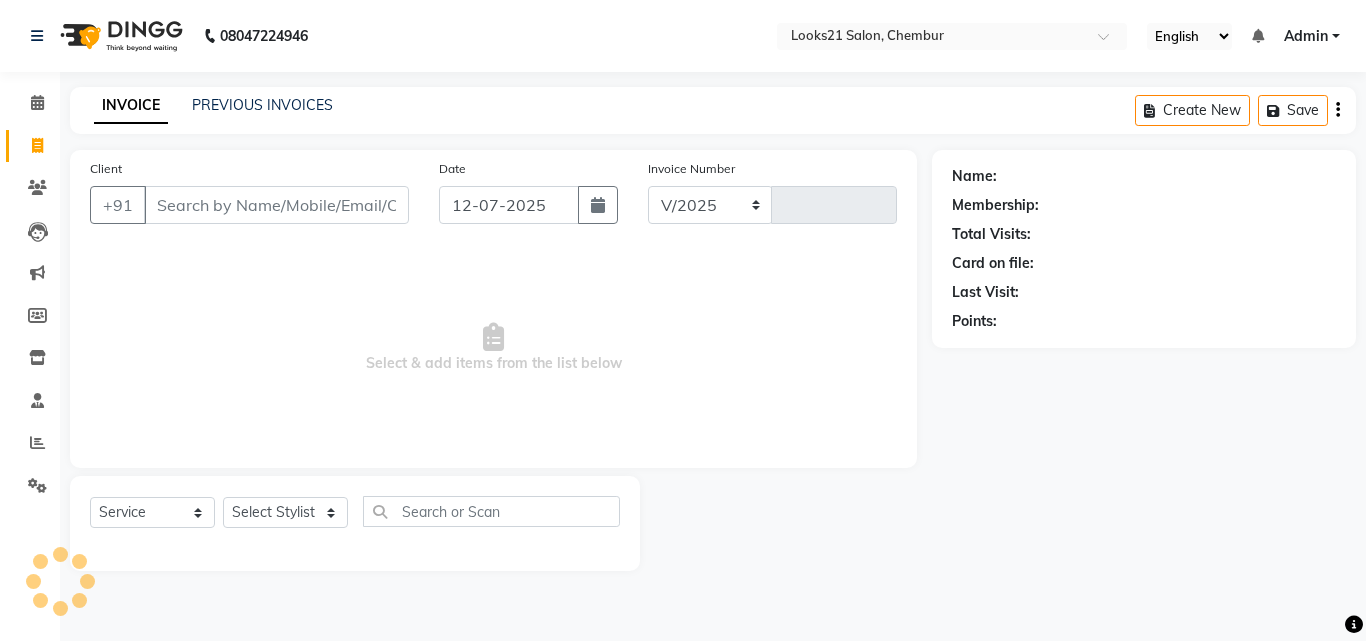 select on "844" 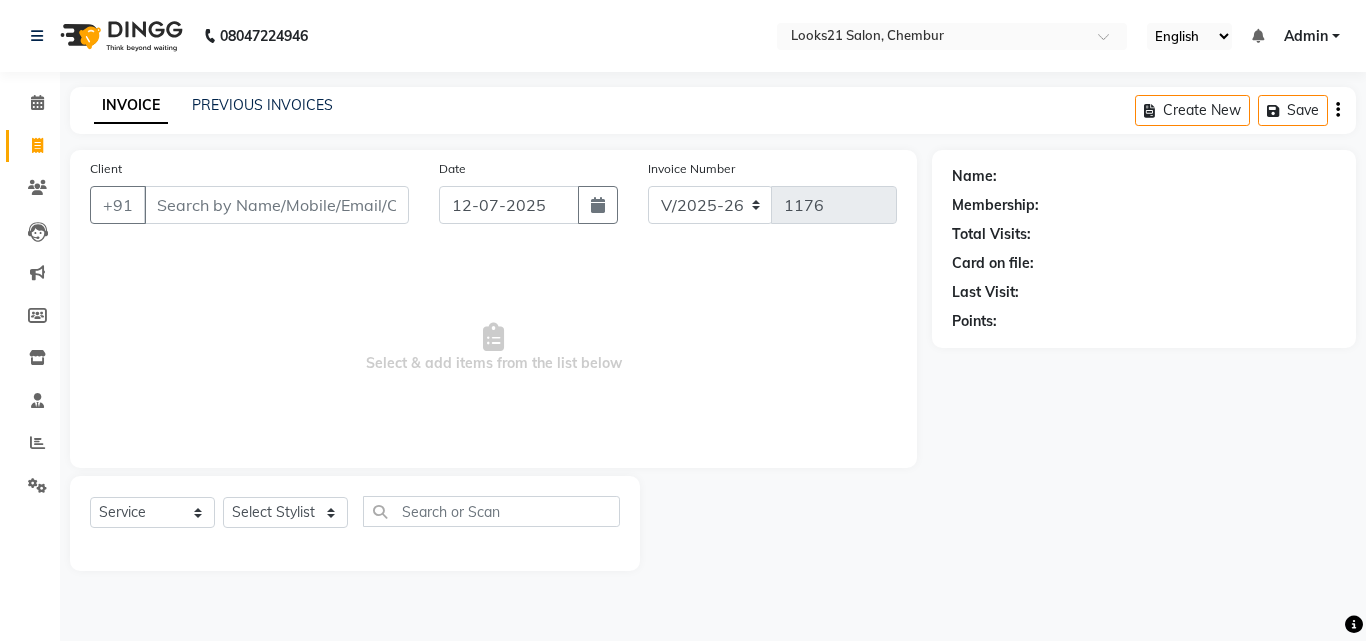 click on "08047224946 Select Location × Looks21 Salon, Chembur English ENGLISH Español العربية मराठी हिंदी ગુજરાતી தமிழ் 中文 Notifications nothing to show Admin Manage Profile Change Password Sign out  Version:3.15.4  ☀ Looks21 Salon, Chembur  Calendar  Invoice  Clients  Leads   Marketing  Members  Inventory  Staff  Reports  Settings Completed InProgress Upcoming Dropped Tentative Check-In Confirm Bookings Generate Report Segments Page Builder INVOICE PREVIOUS INVOICES Create New   Save  Client +91 Date 12-07-2025 Invoice Number V/2025 V/2025-26 1176  Select & add items from the list below  Select  Service  Product  Membership  Package Voucher Prepaid Gift Card  Select Stylist Anwar Danish Janardhan sabiya khan Sajeda Siddiqui Samiksha Shakil Sharif Ahmed Shraddha Vaishali Name: Membership: Total Visits: Card on file: Last Visit:  Points:" at bounding box center [683, 320] 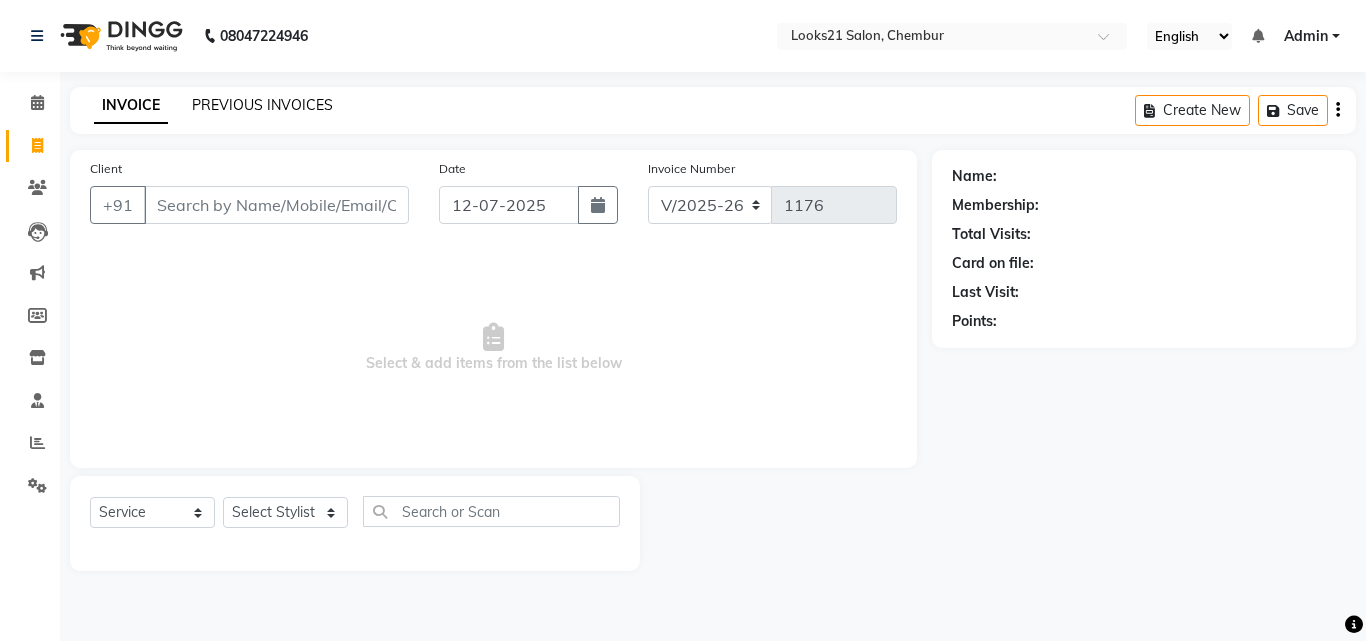click on "PREVIOUS INVOICES" 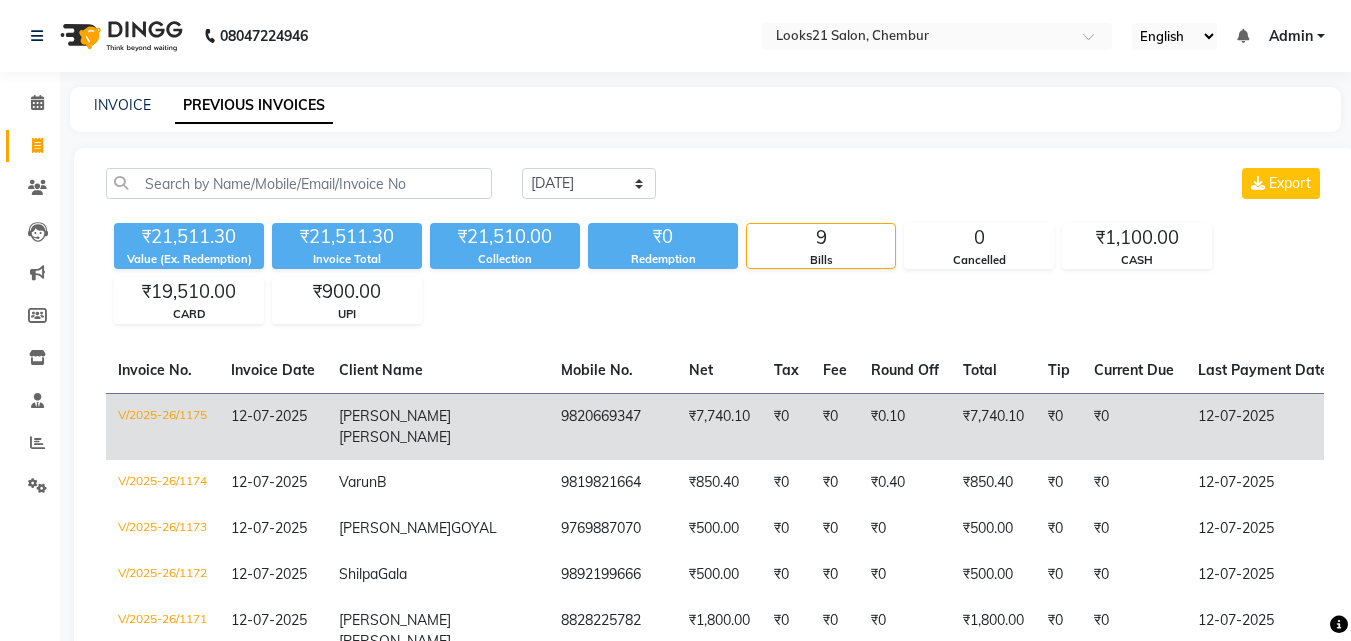 click on "Sangeeta  Ambekar" 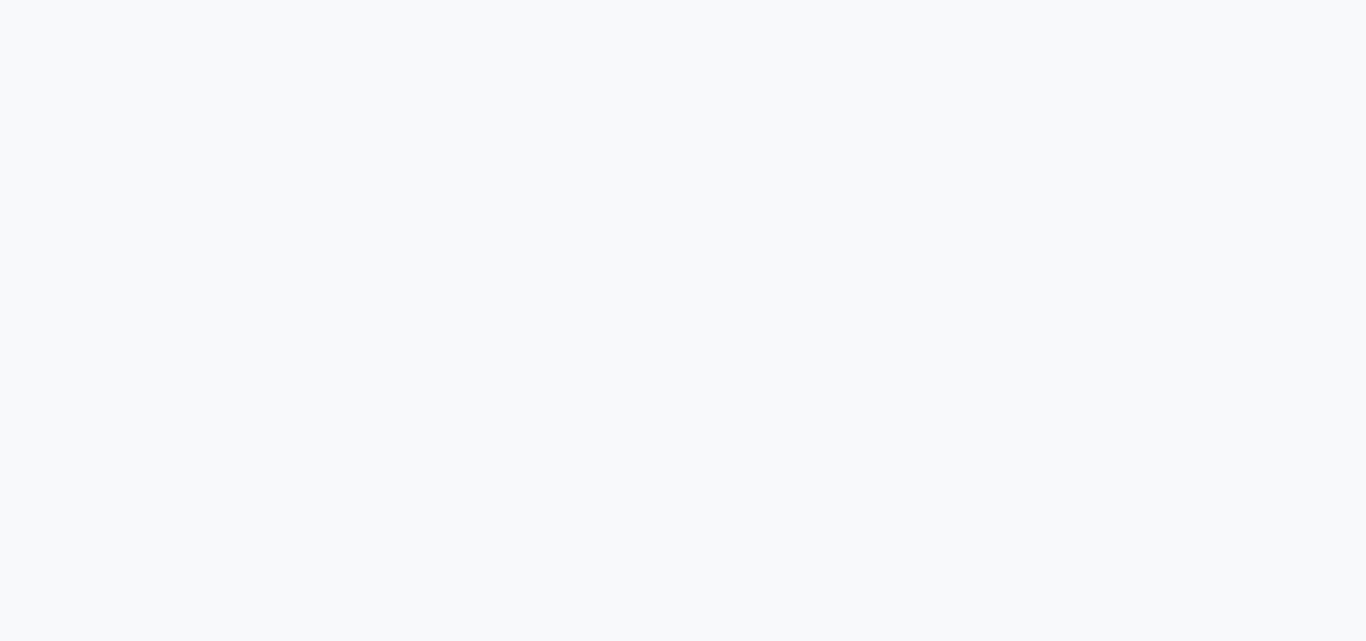 scroll, scrollTop: 0, scrollLeft: 0, axis: both 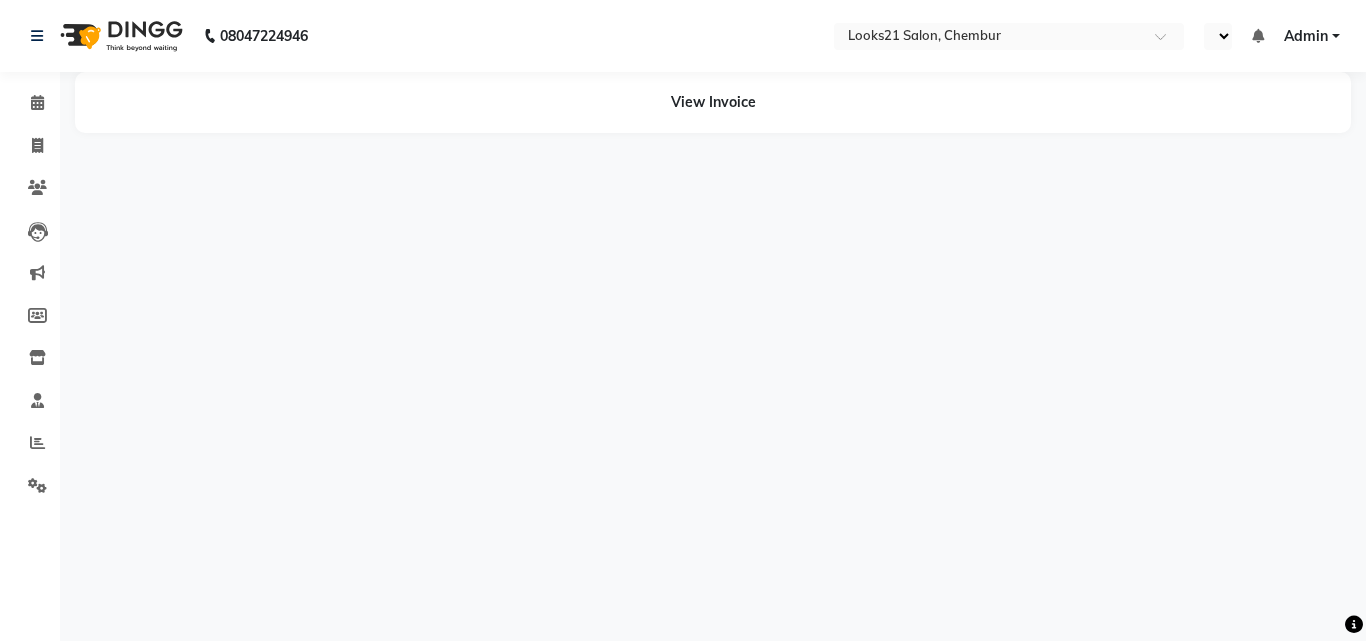 select on "en" 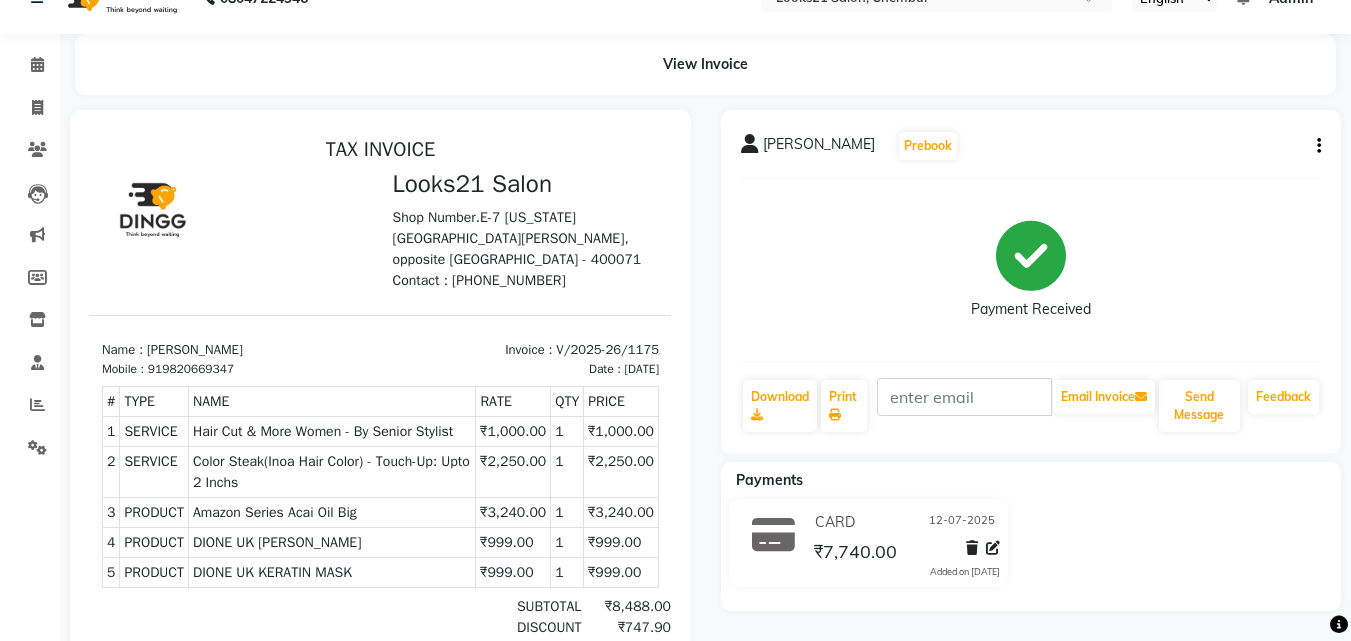 scroll, scrollTop: 0, scrollLeft: 0, axis: both 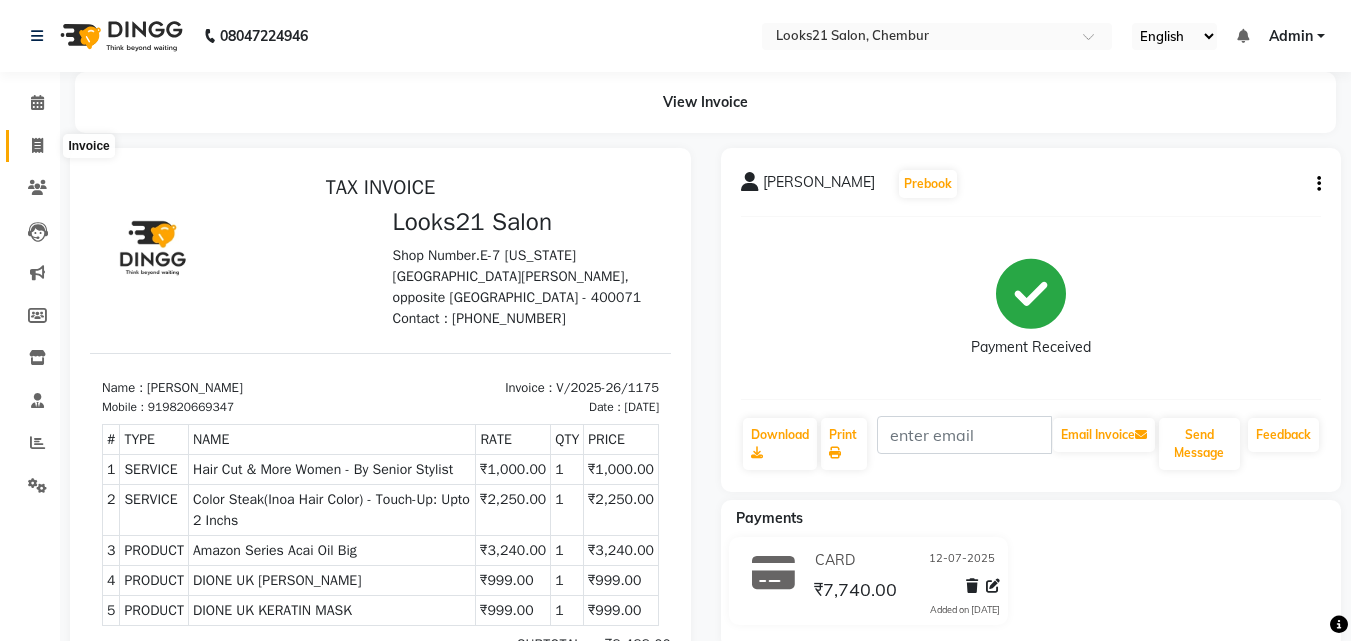 click 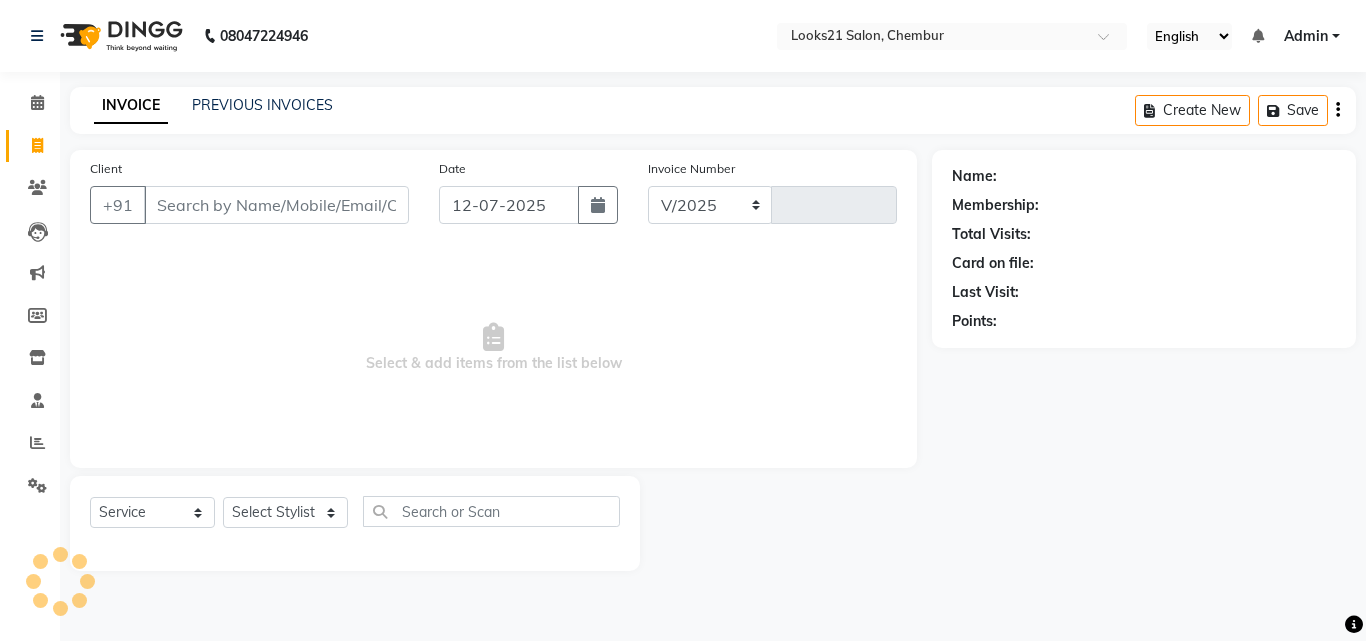 click on "Client" at bounding box center (276, 205) 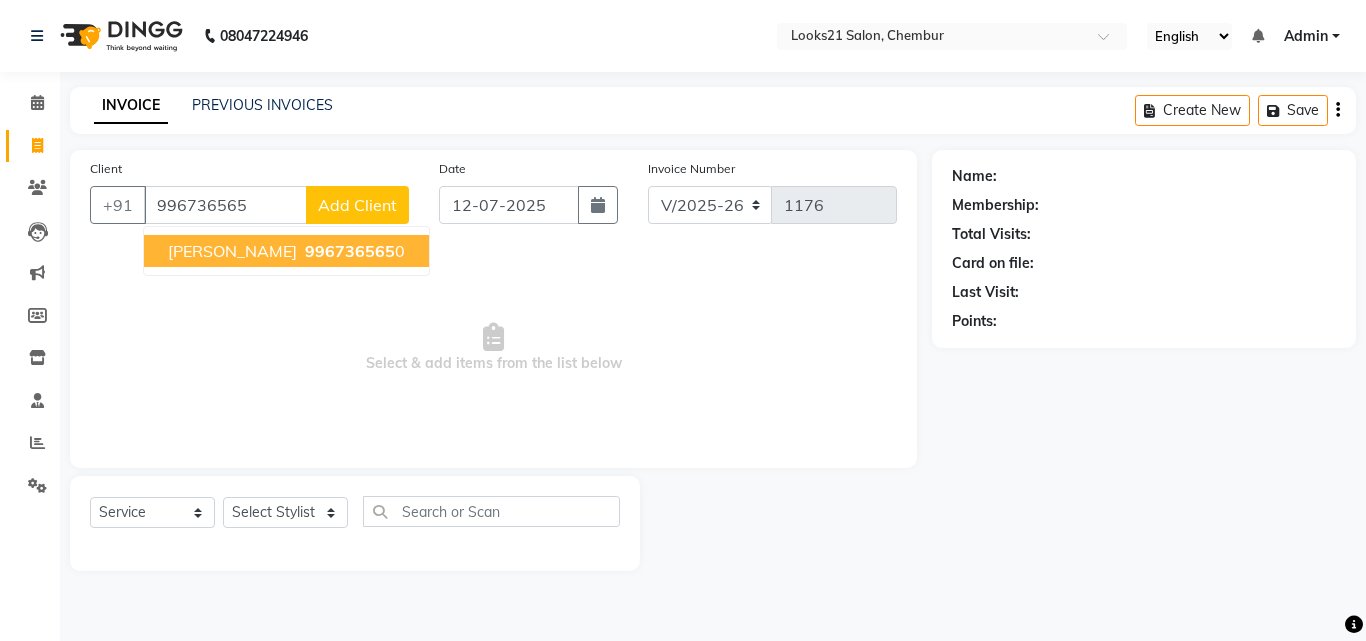 click on "Smita Pradhan" at bounding box center (232, 251) 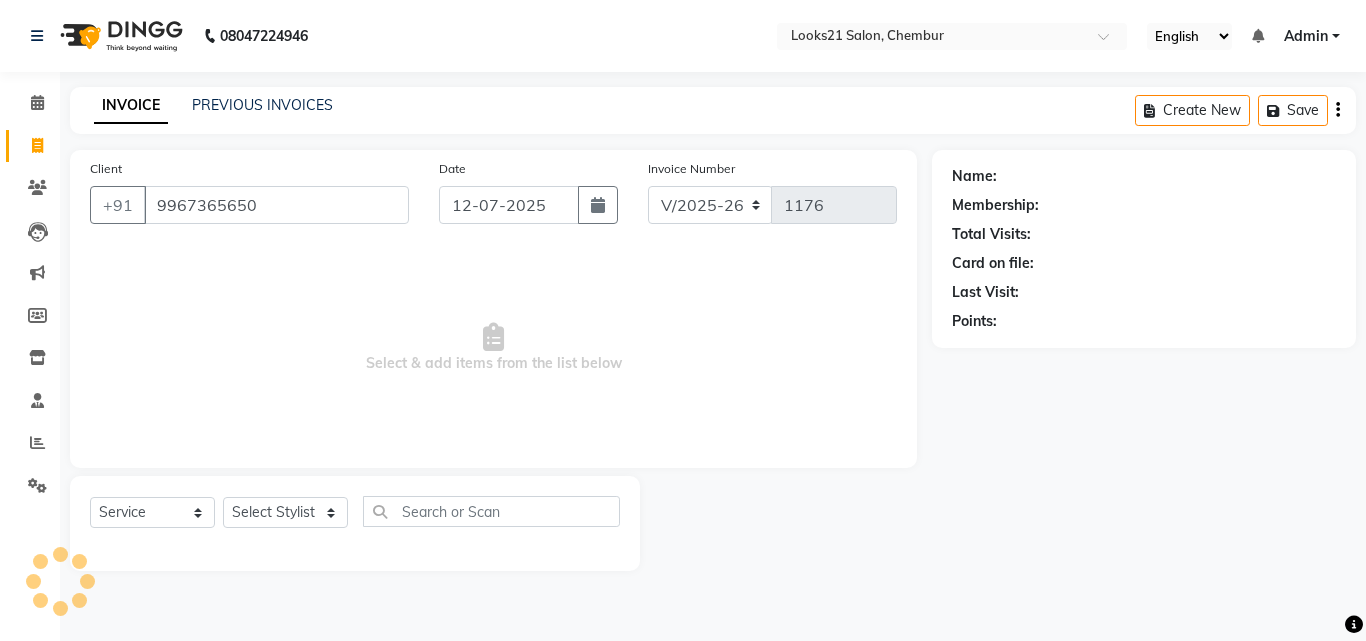 type on "9967365650" 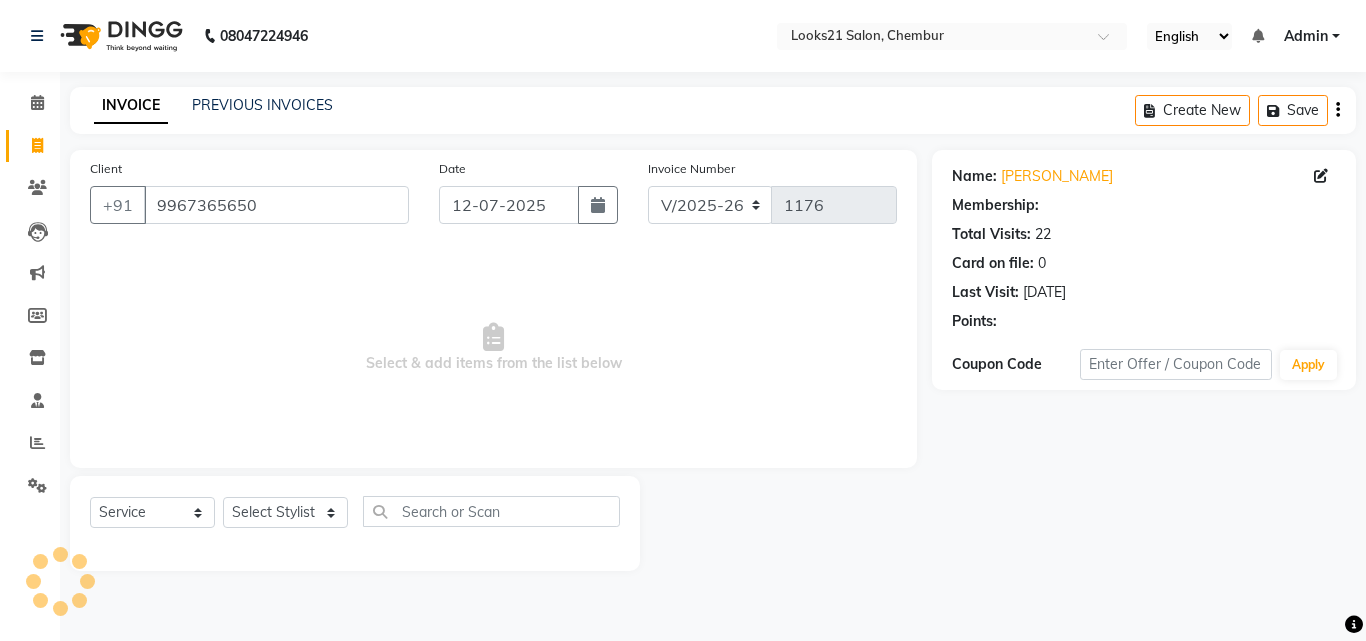 select on "1: Object" 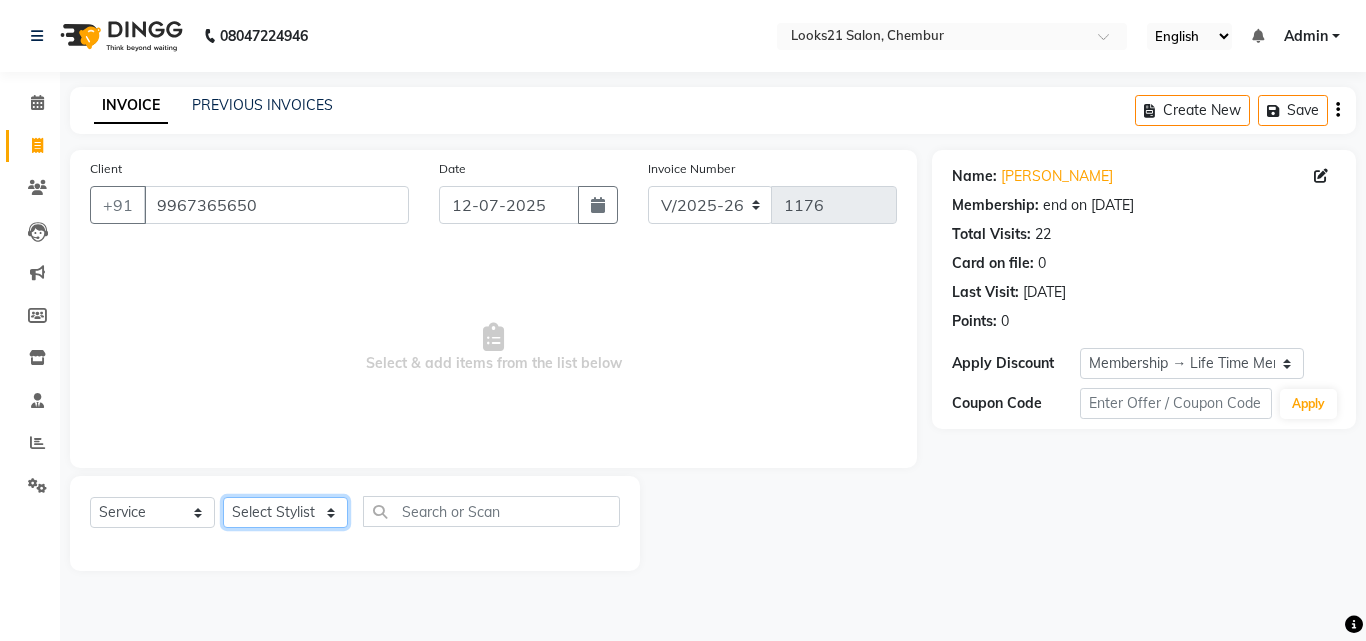 click on "Select Stylist [PERSON_NAME] [PERSON_NAME] [PERSON_NAME] [PERSON_NAME] [PERSON_NAME] [PERSON_NAME] [PERSON_NAME]" 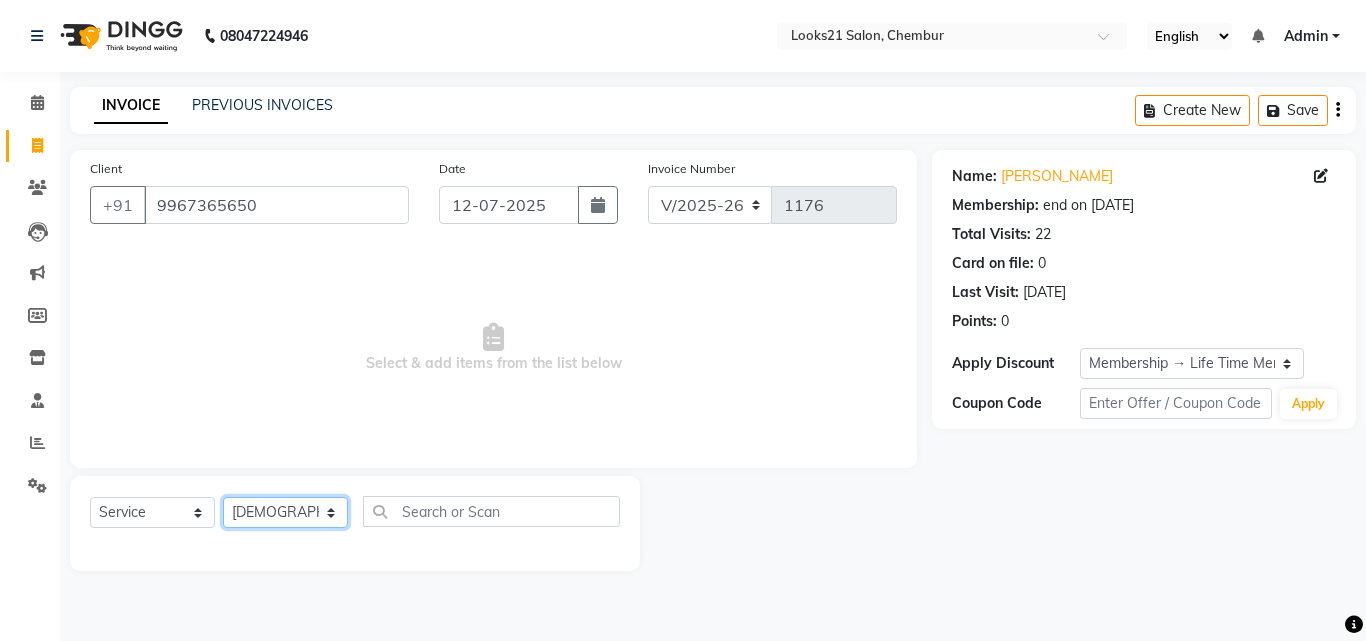 click on "Select Stylist [PERSON_NAME] [PERSON_NAME] [PERSON_NAME] [PERSON_NAME] [PERSON_NAME] [PERSON_NAME] [PERSON_NAME]" 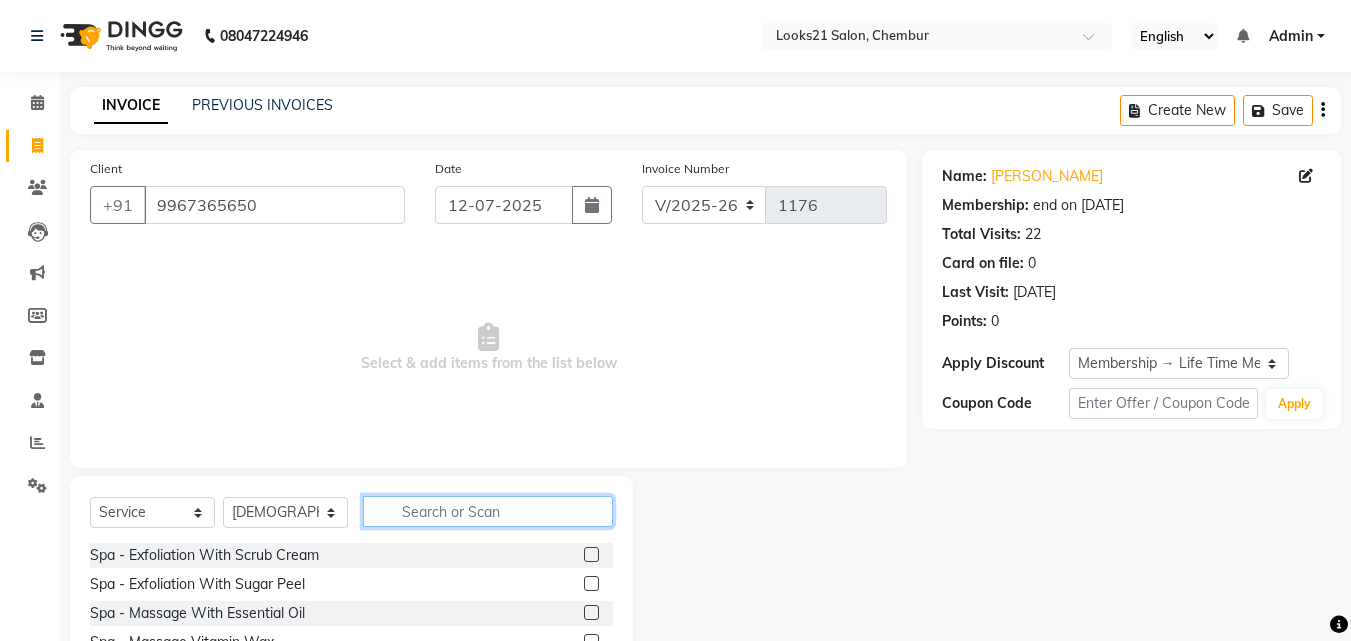 drag, startPoint x: 417, startPoint y: 517, endPoint x: 416, endPoint y: 502, distance: 15.033297 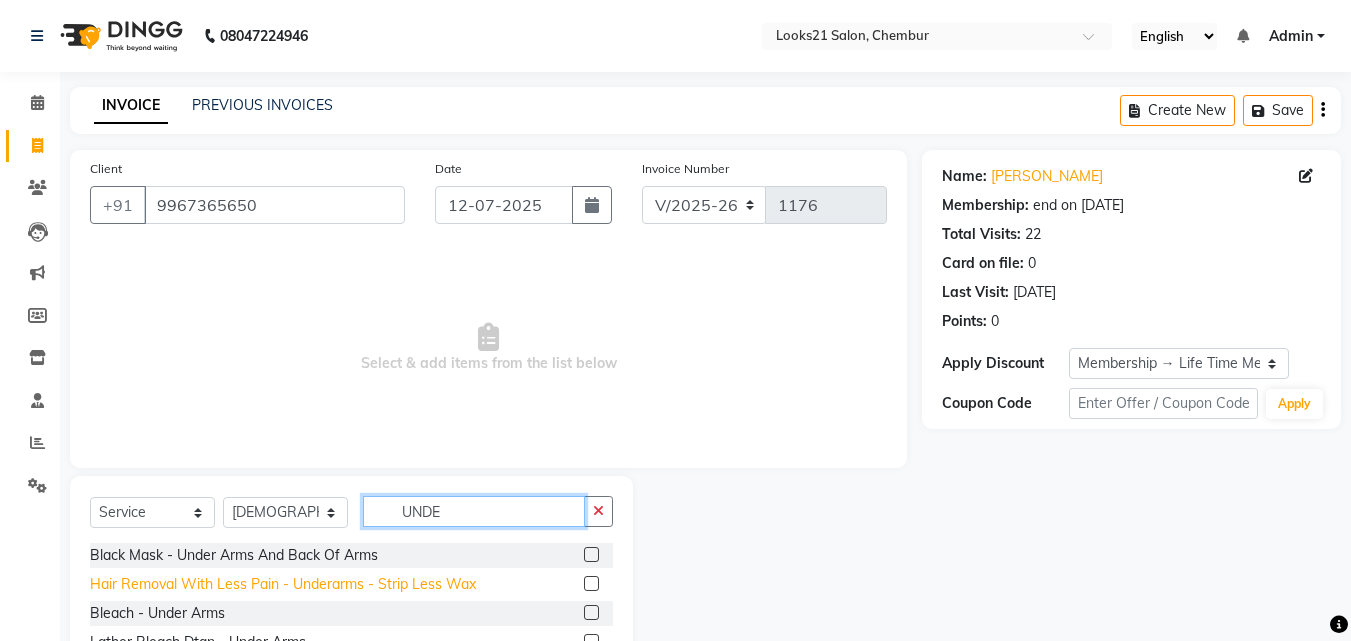 type on "UNDE" 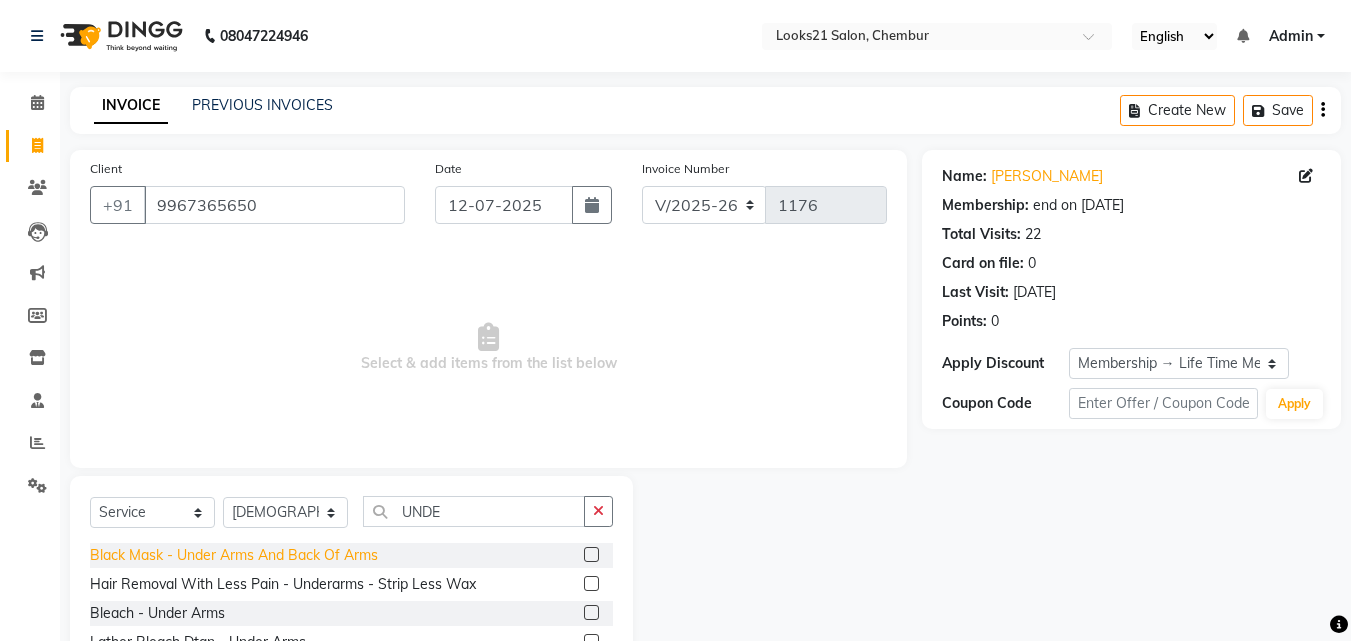 click on "Hair Removal With Less Pain  - Underarms - Strip Less Wax" 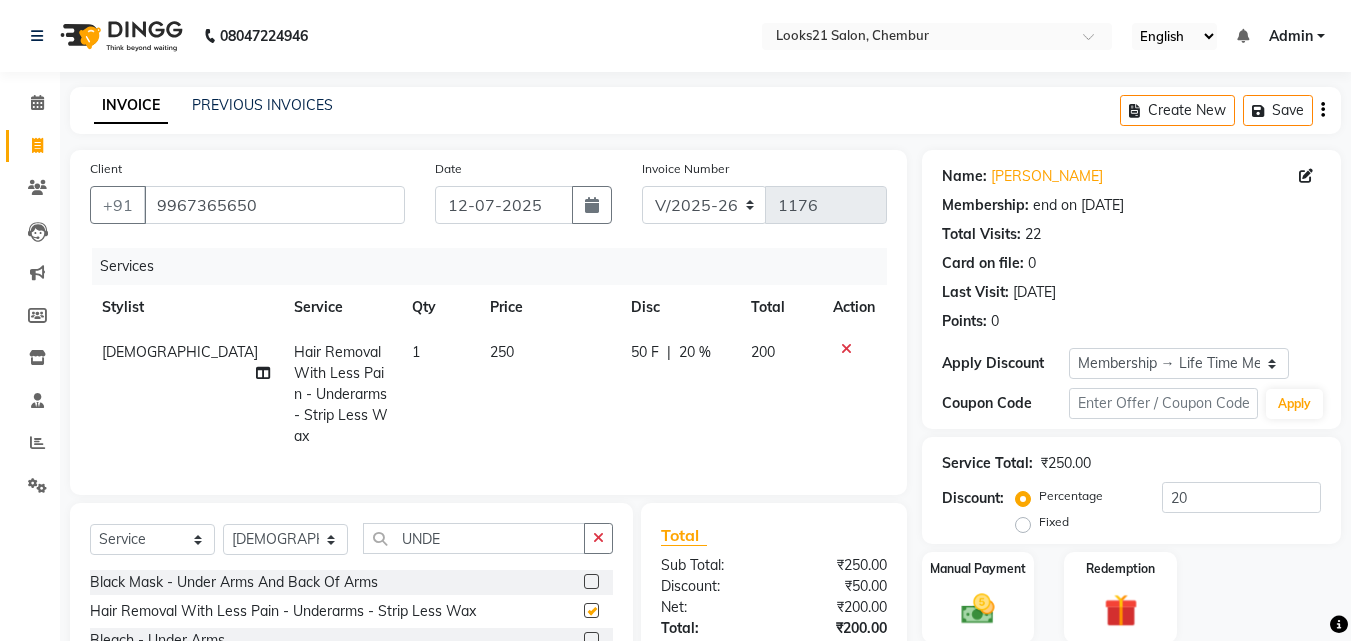 checkbox on "false" 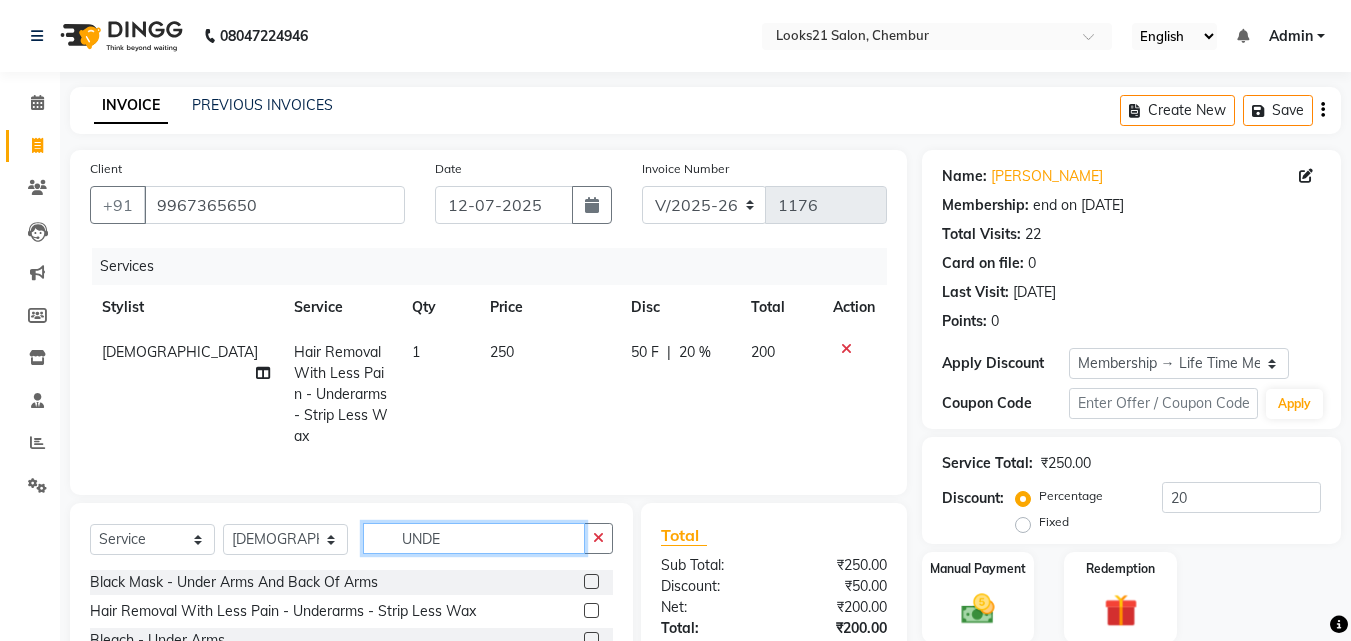 drag, startPoint x: 460, startPoint y: 537, endPoint x: 280, endPoint y: 524, distance: 180.46883 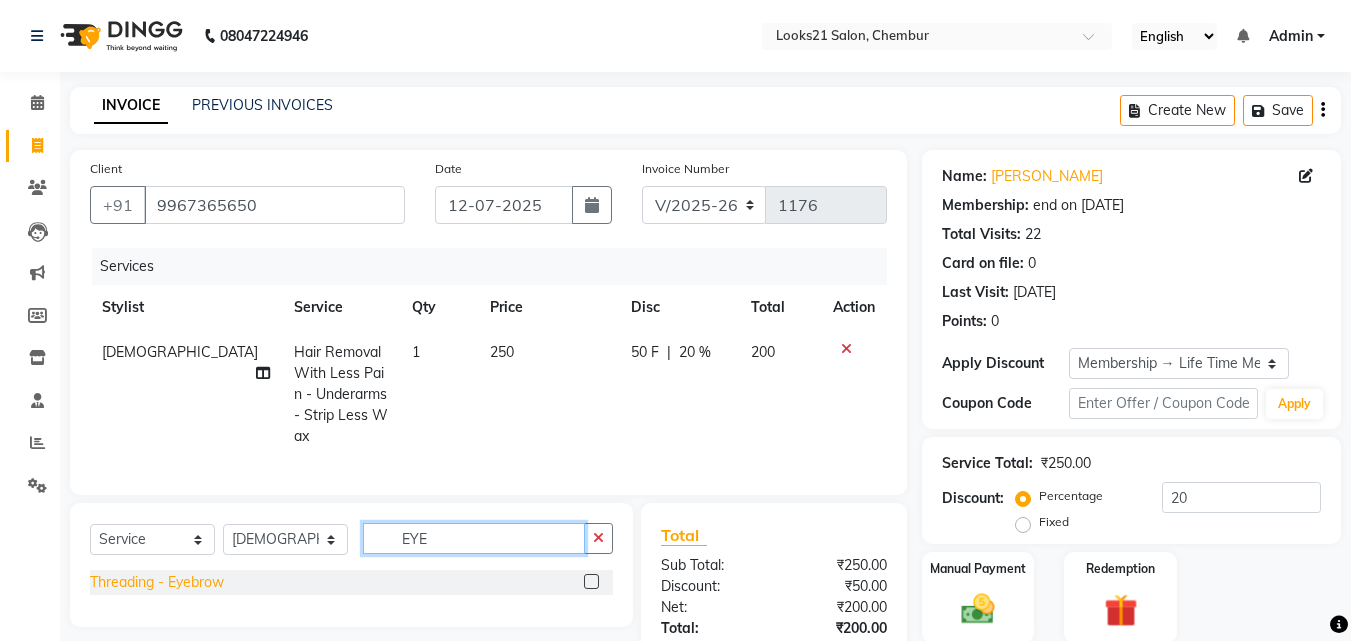 type on "EYE" 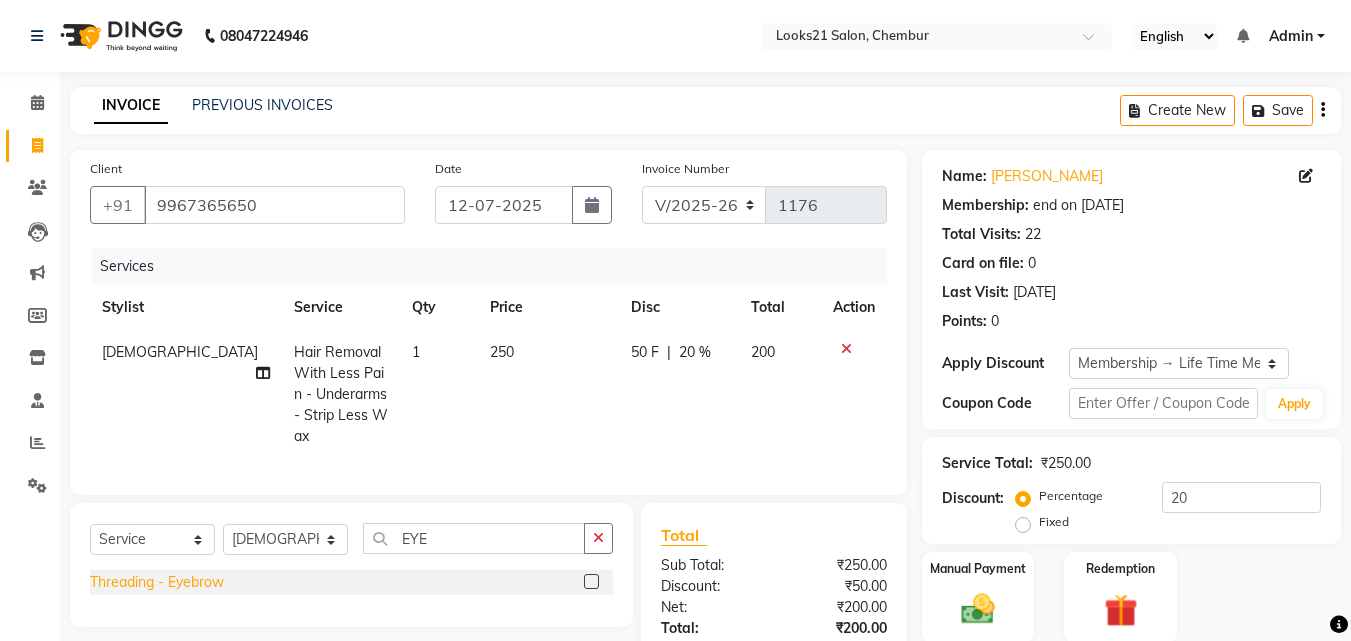 click on "Threading  - Eyebrow" 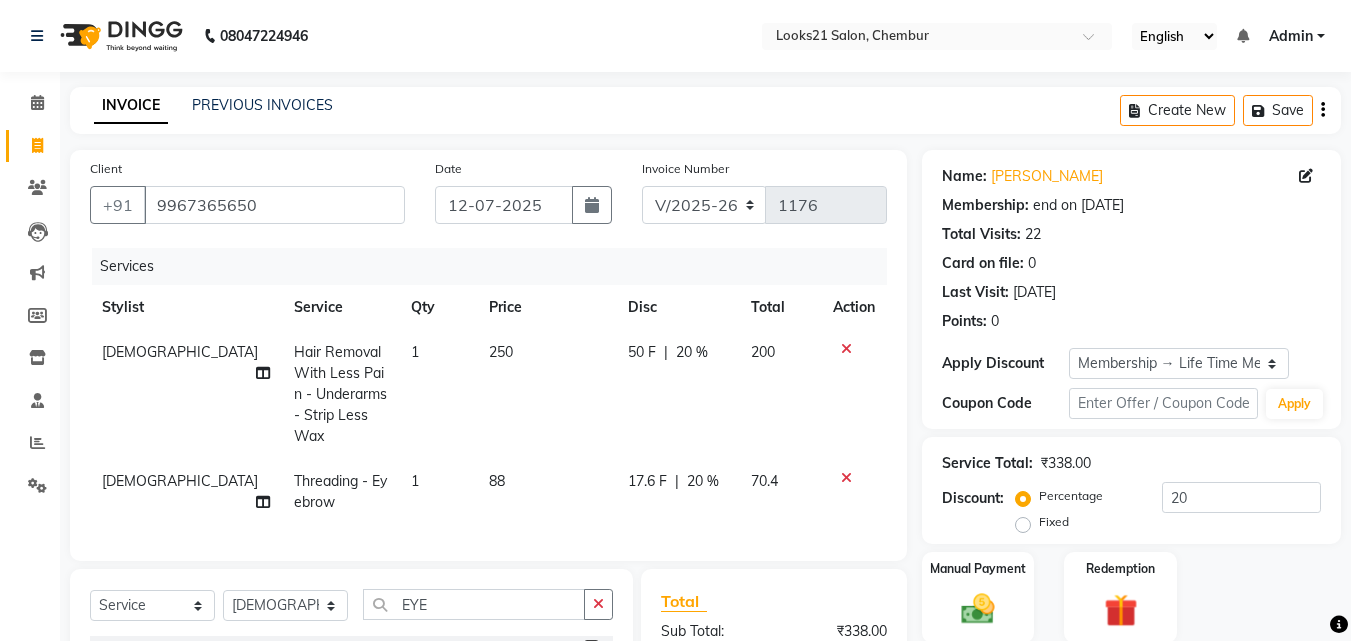 checkbox on "false" 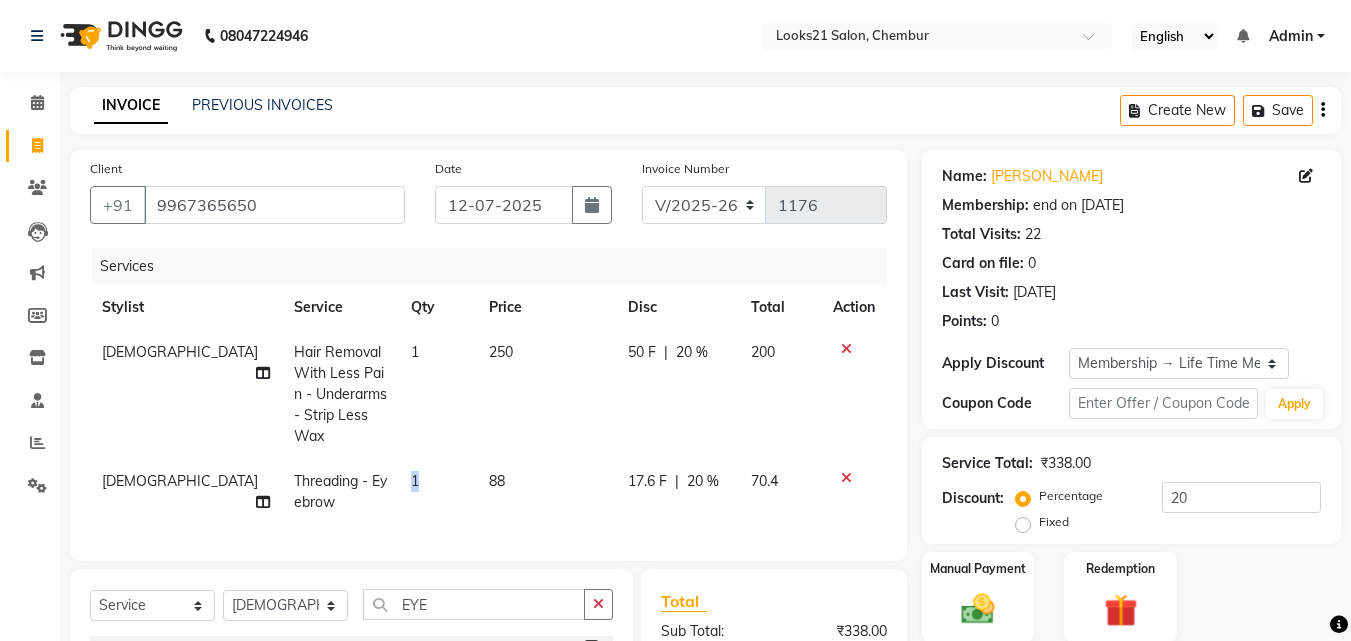 drag, startPoint x: 410, startPoint y: 460, endPoint x: 392, endPoint y: 463, distance: 18.248287 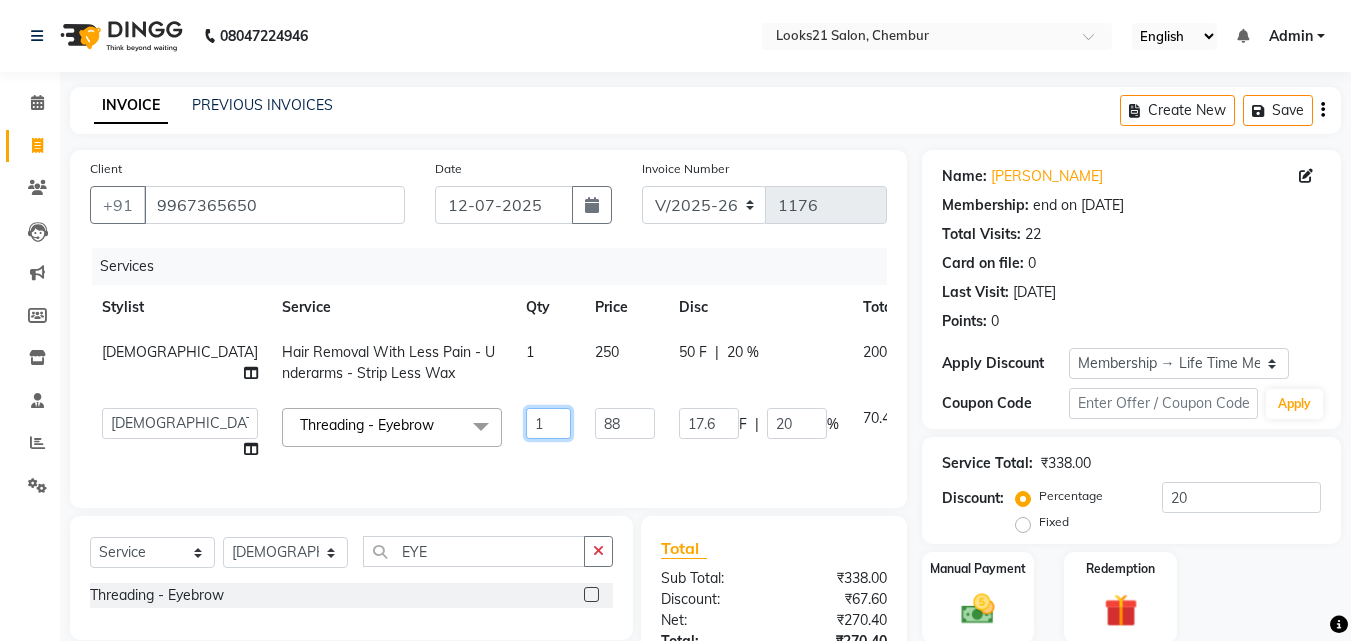 click on "1" 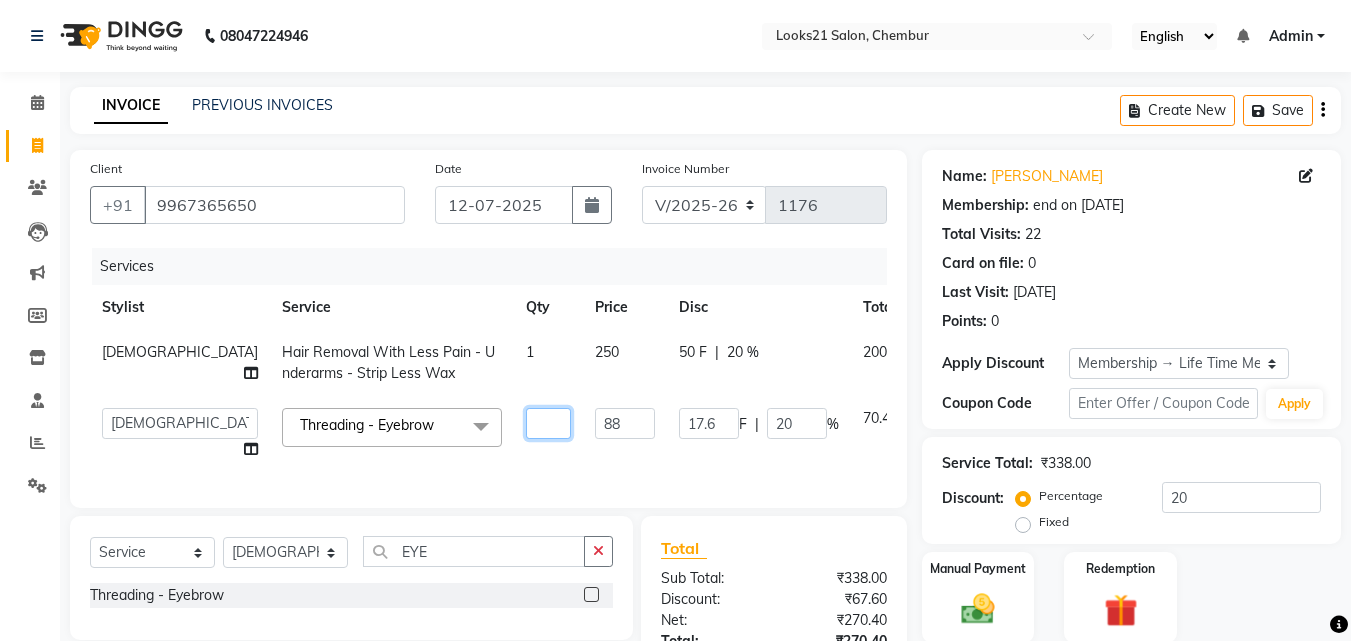 type on "2" 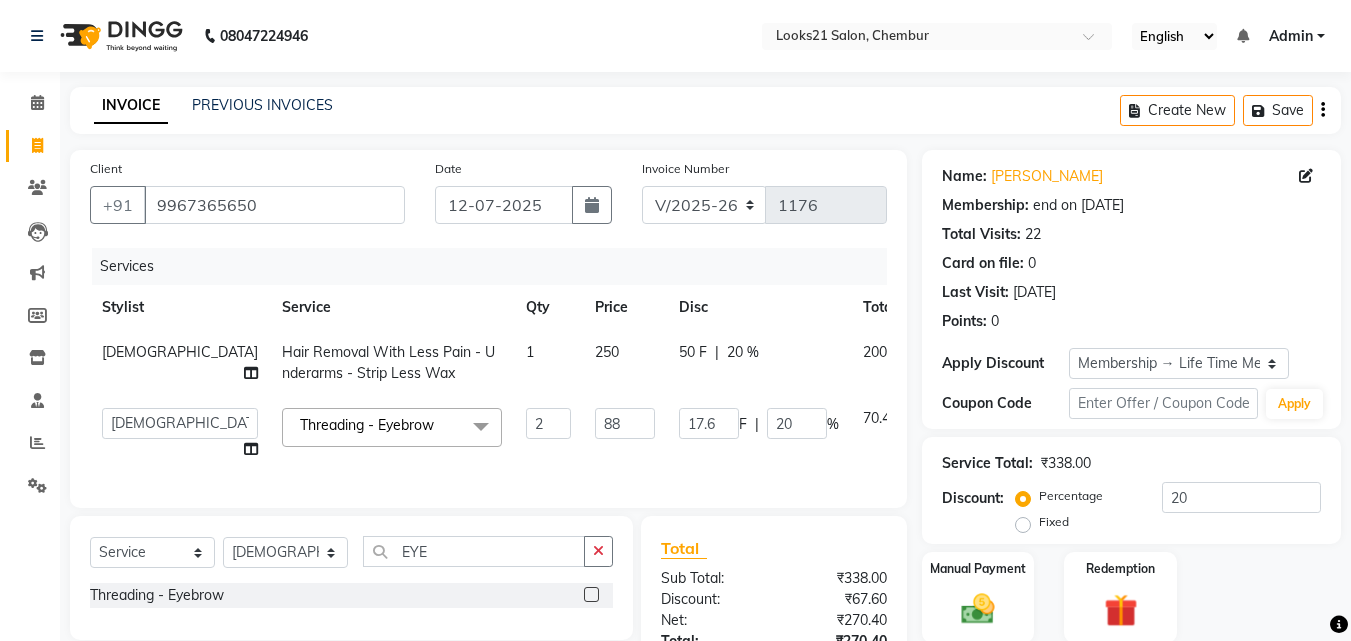 click on "2" 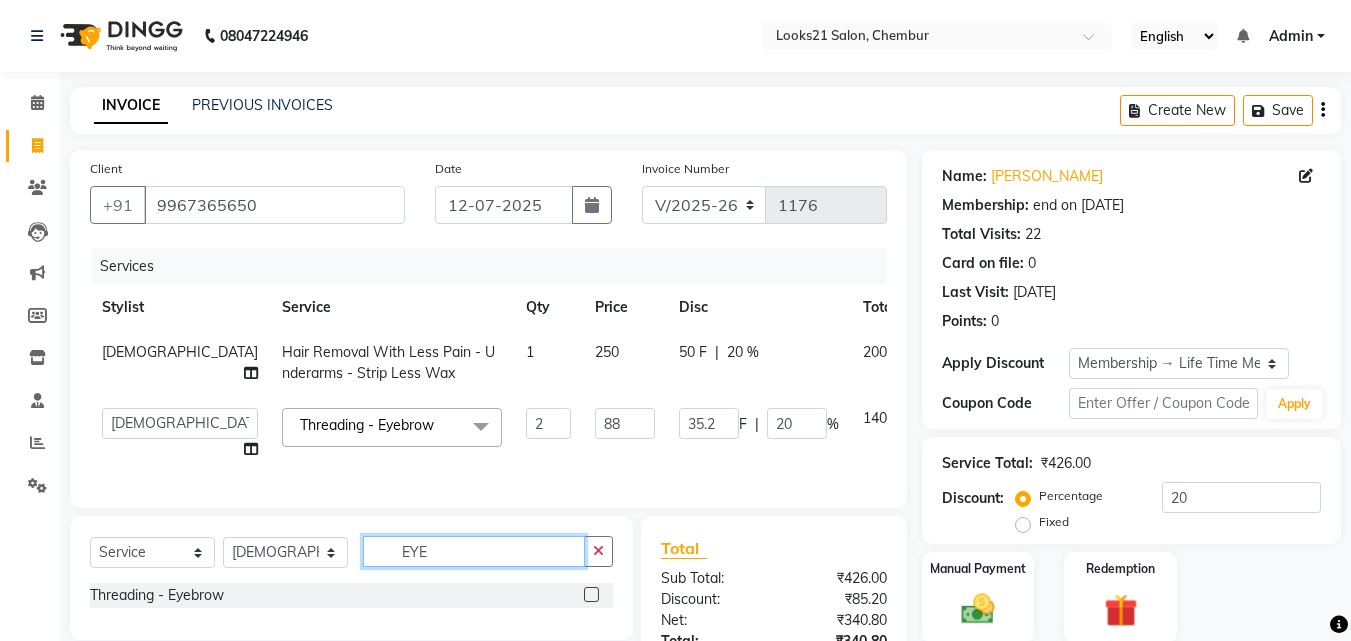 drag, startPoint x: 466, startPoint y: 557, endPoint x: 284, endPoint y: 546, distance: 182.3321 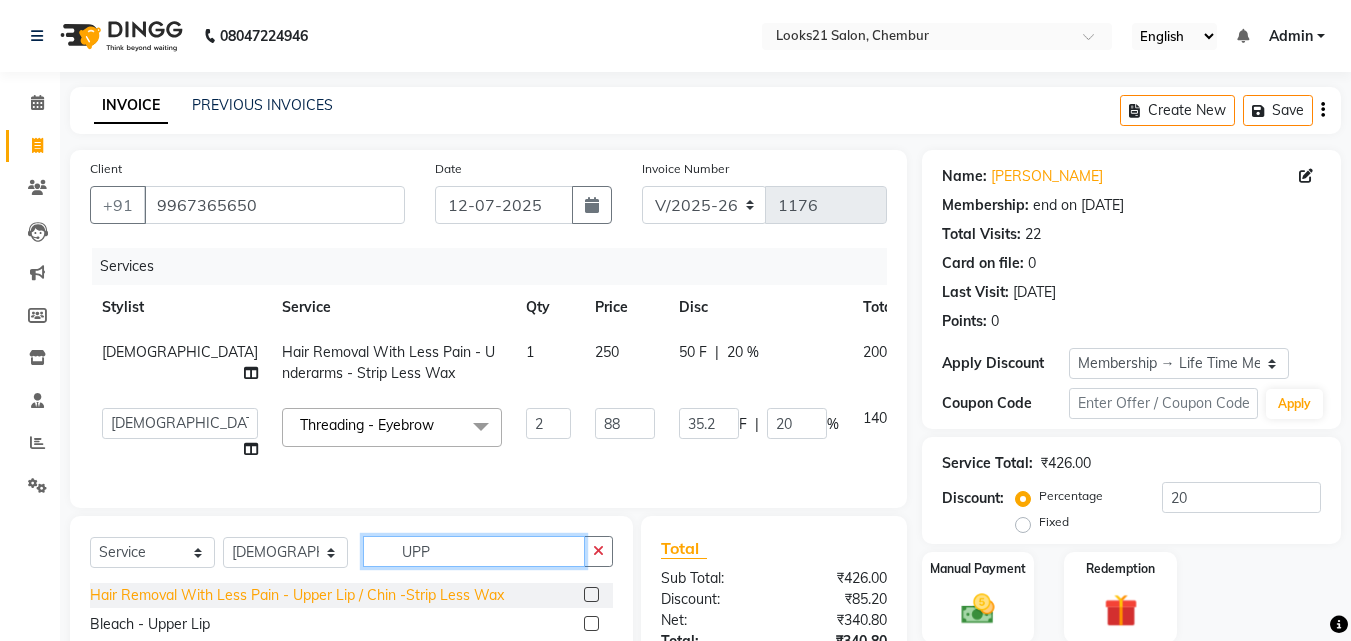 type on "UPP" 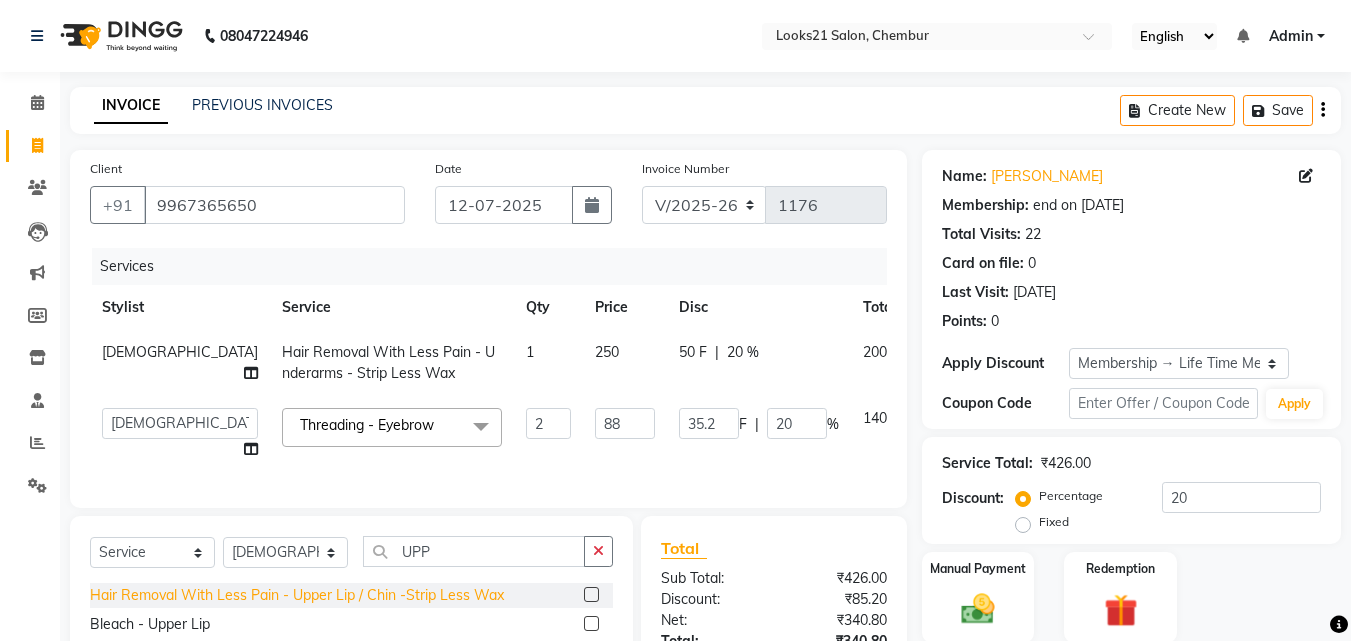 click on "Hair Removal With Less Pain  - Upper Lip / Chin -Strip Less Wax" 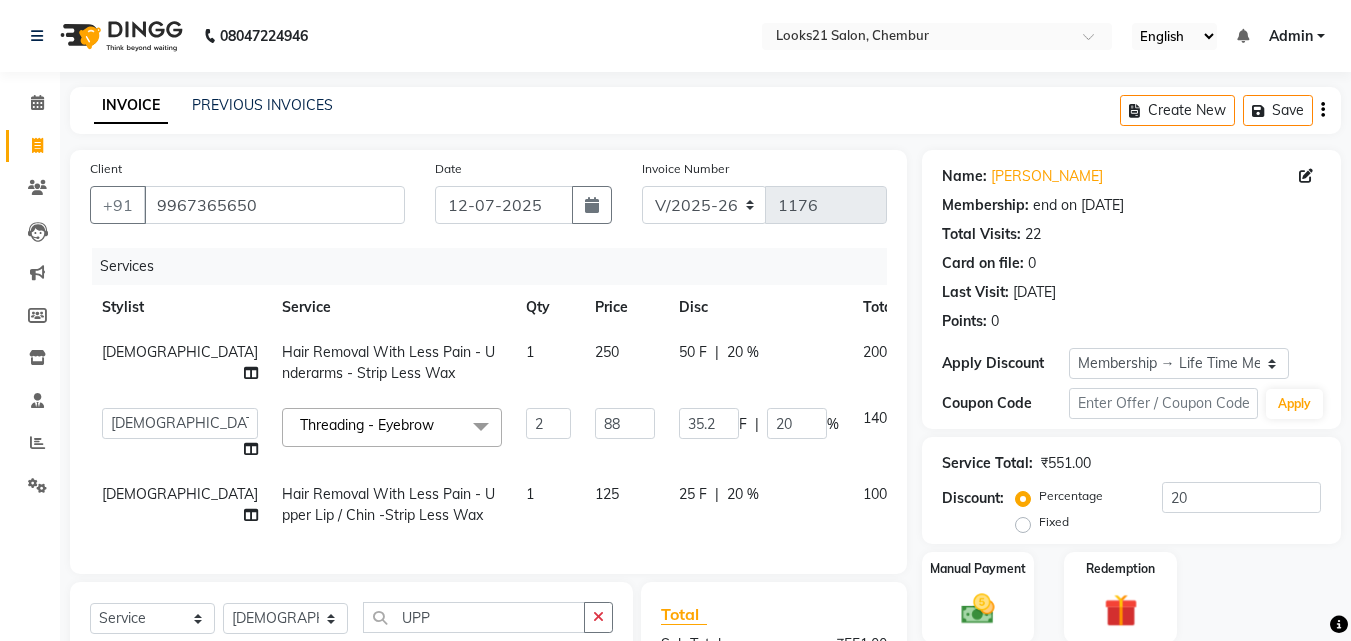 checkbox on "false" 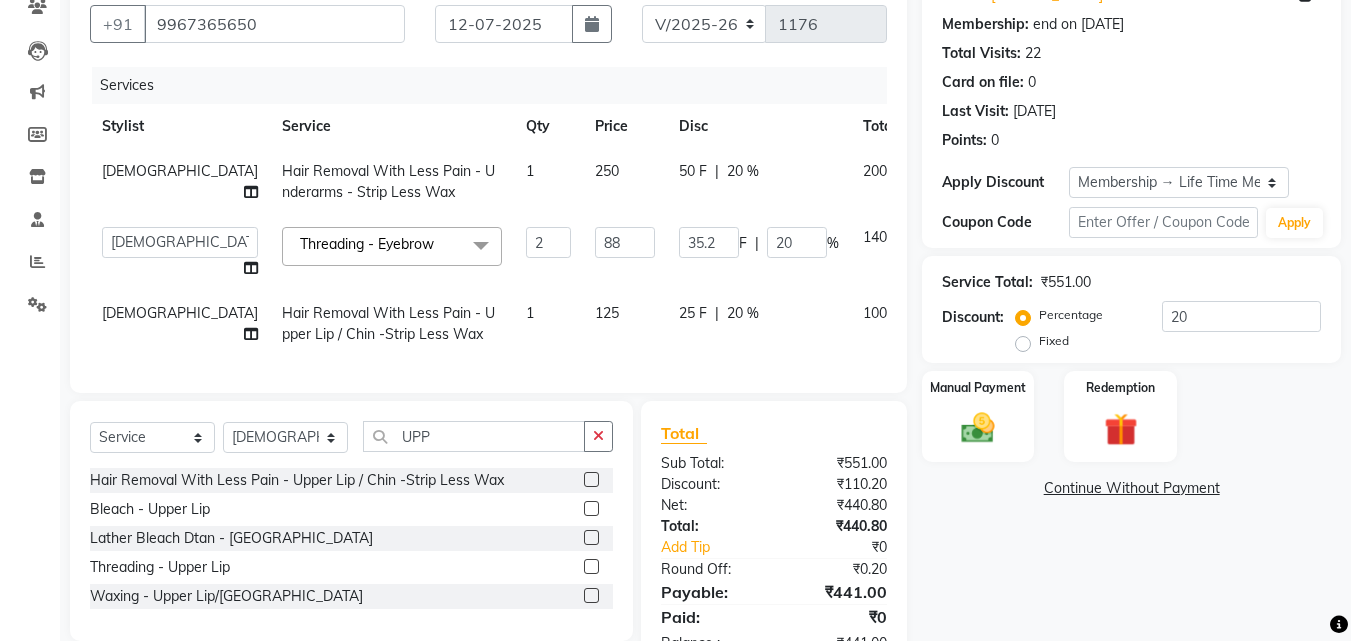 scroll, scrollTop: 259, scrollLeft: 0, axis: vertical 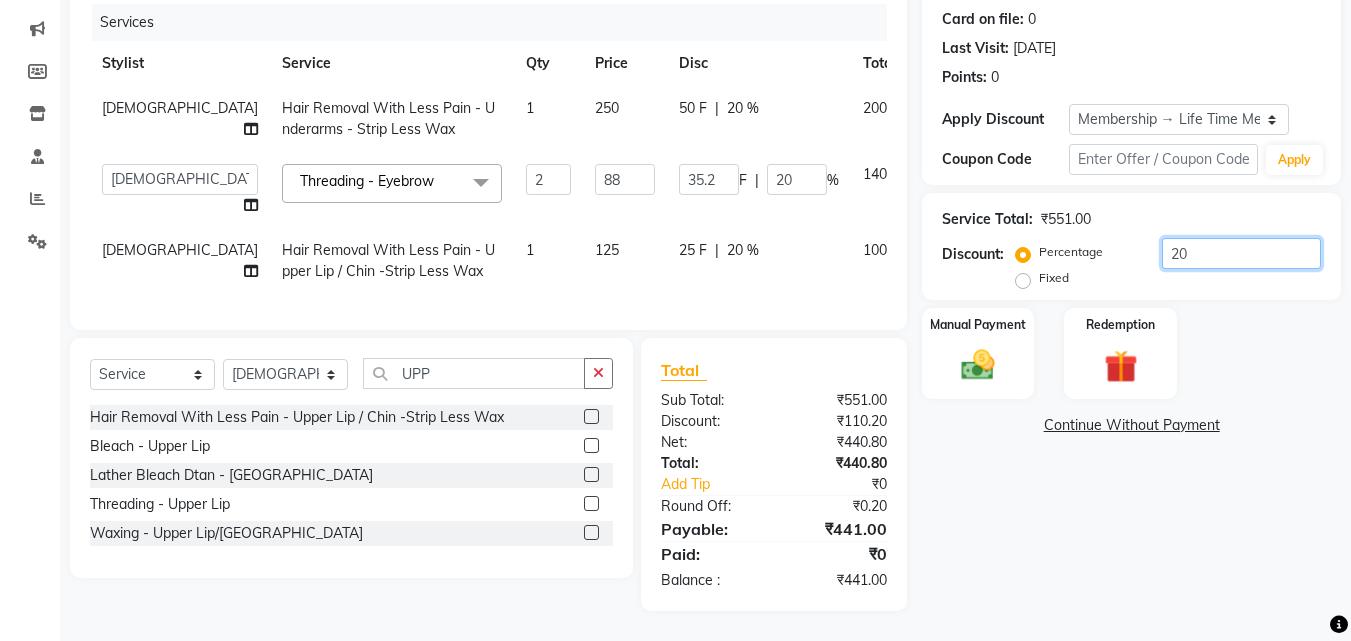 click on "20" 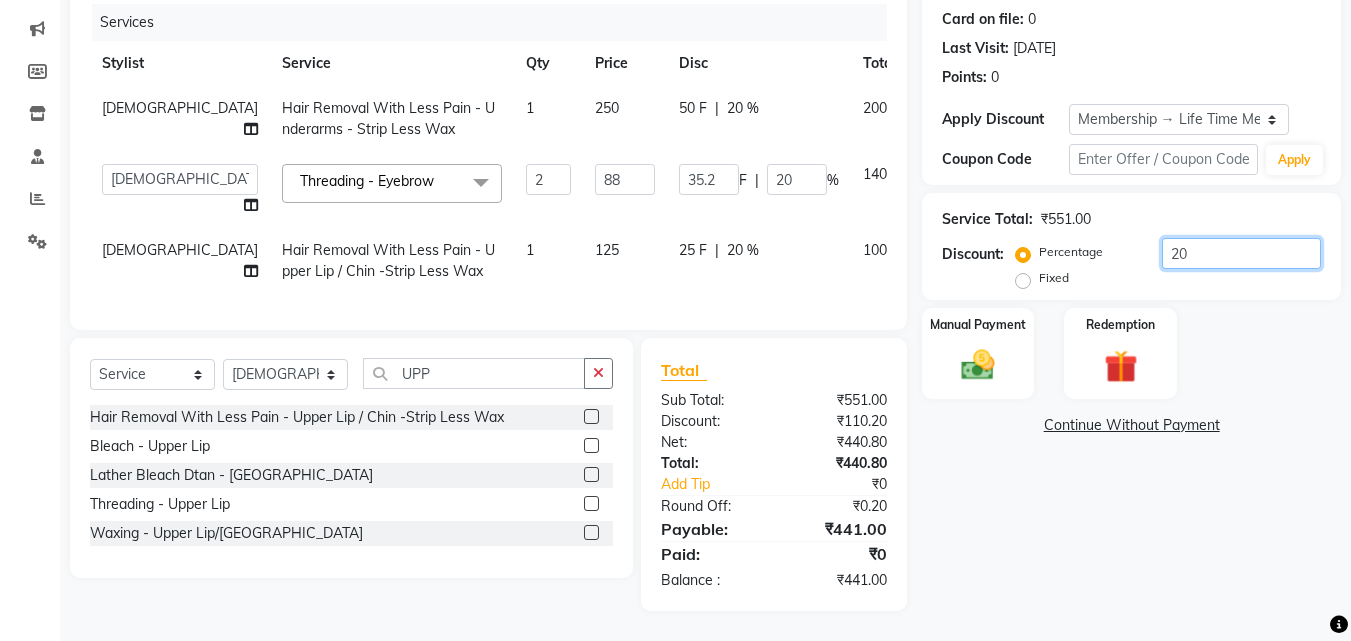 type on "20.1" 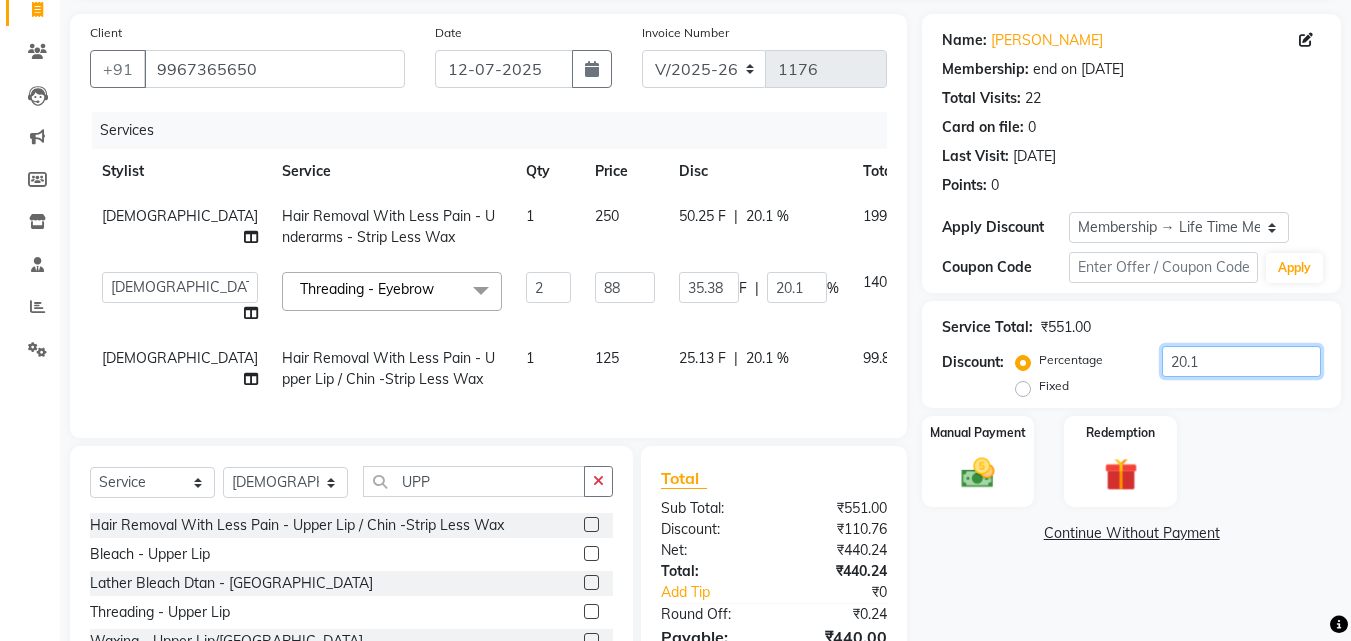 scroll, scrollTop: 0, scrollLeft: 0, axis: both 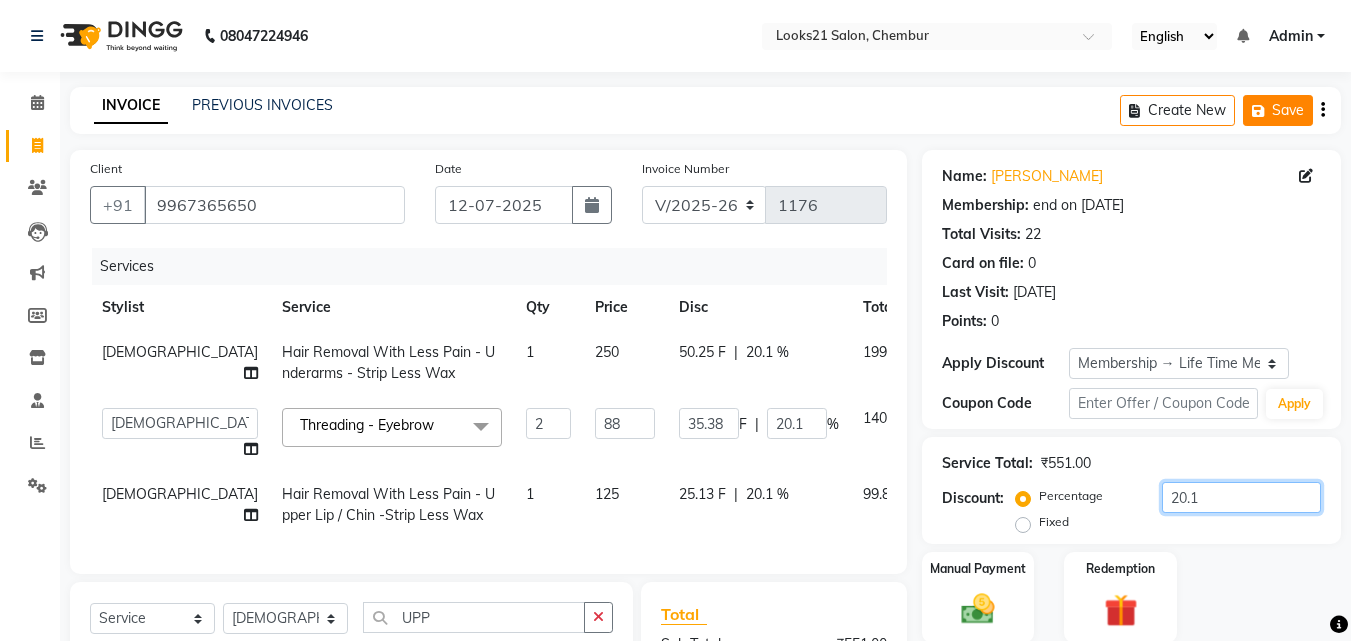 type on "20.1" 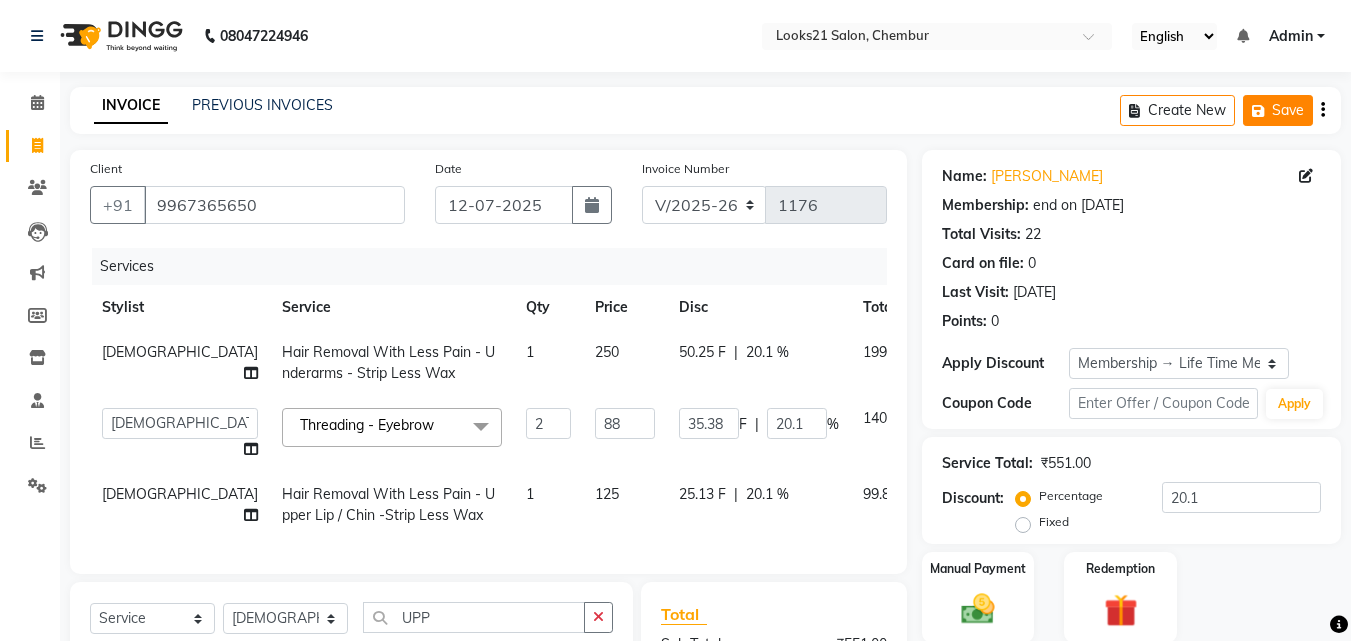 click on "Save" 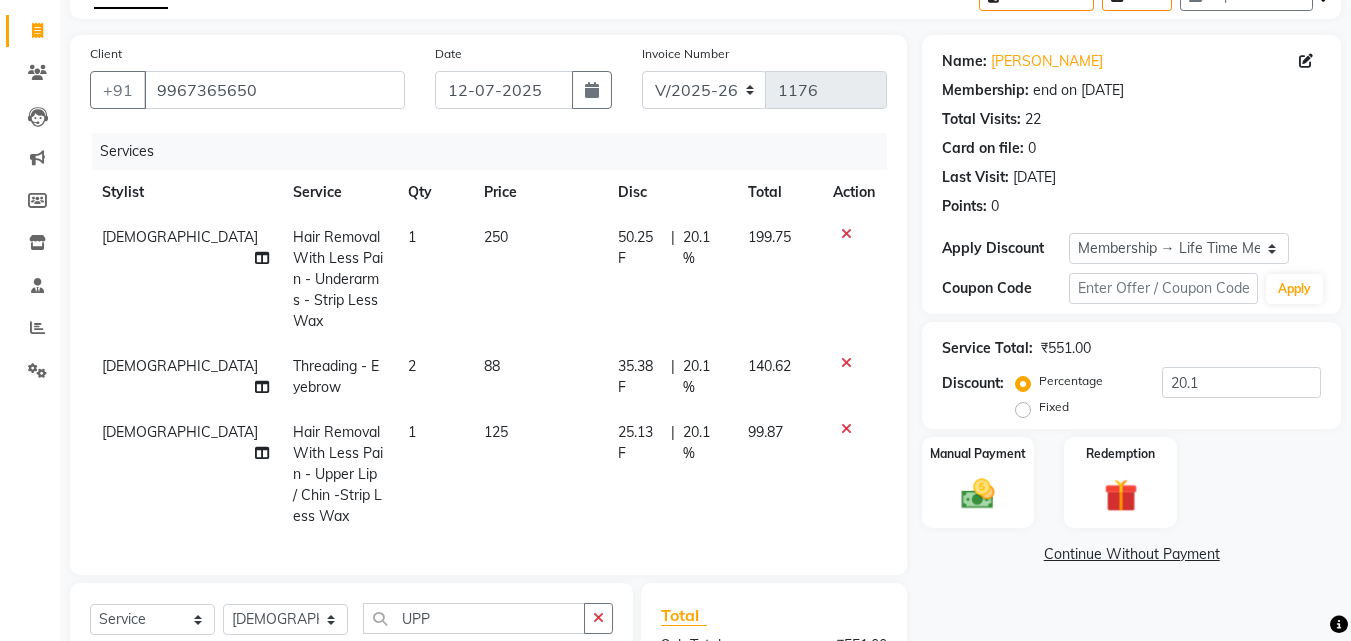scroll, scrollTop: 100, scrollLeft: 0, axis: vertical 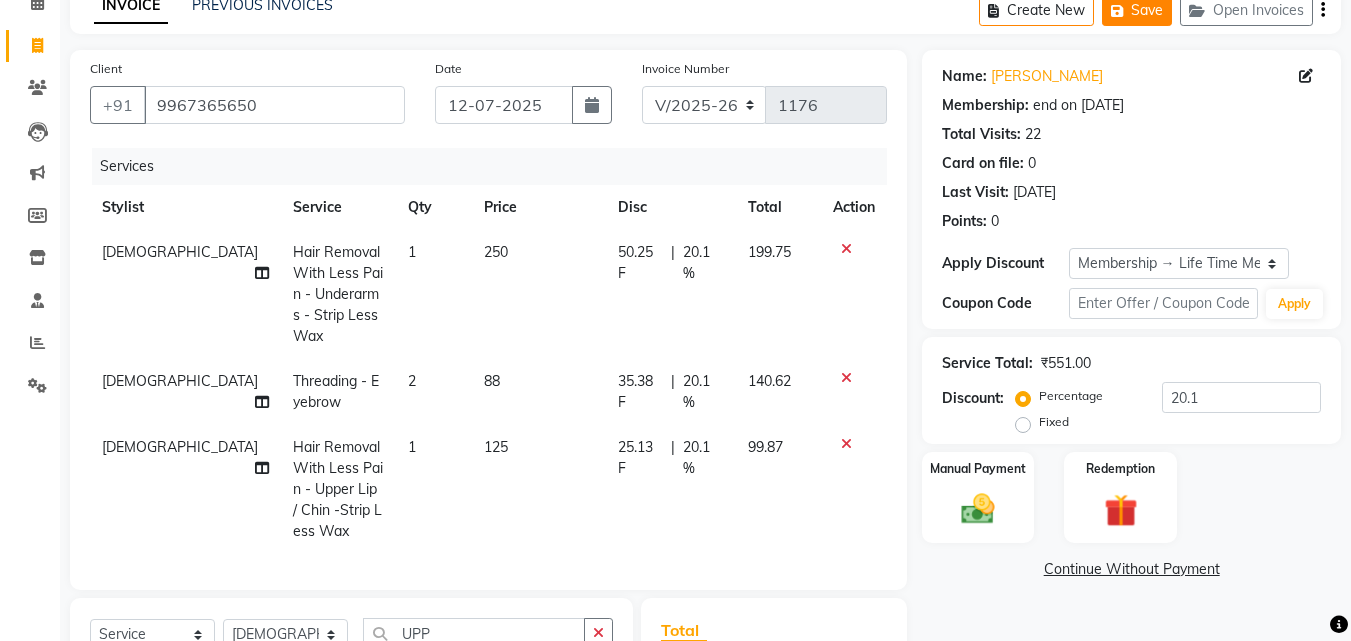 click on "Save" 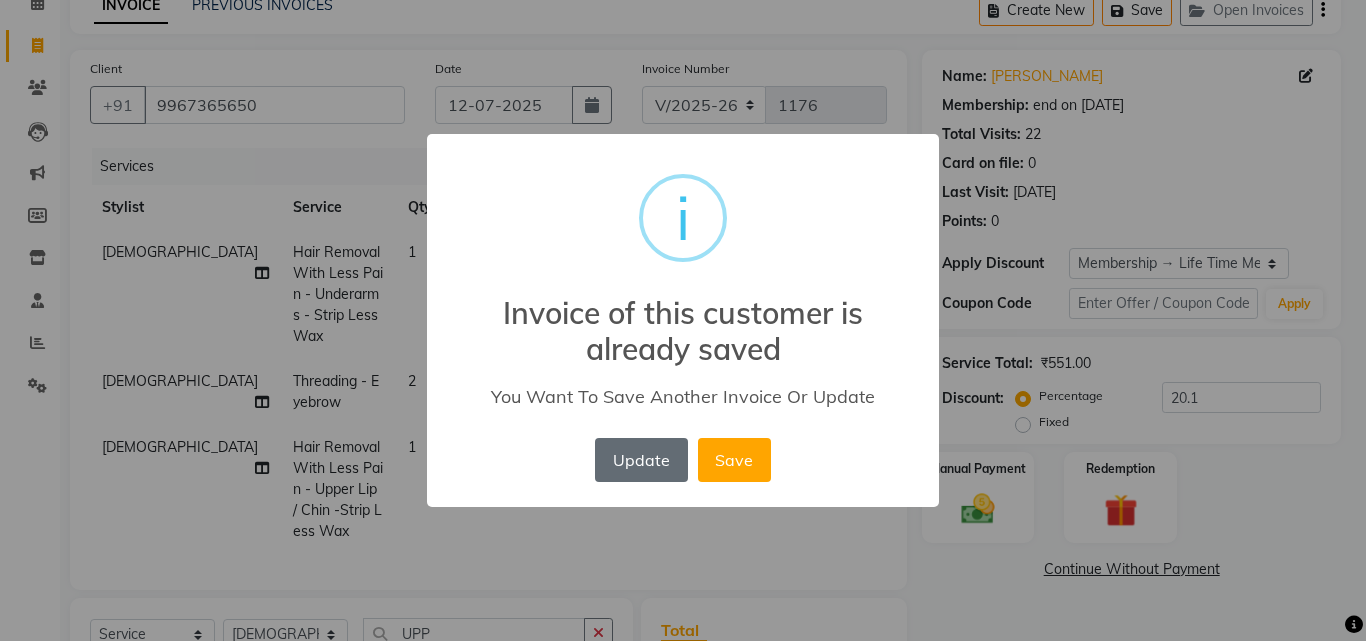 click on "Update" at bounding box center [641, 460] 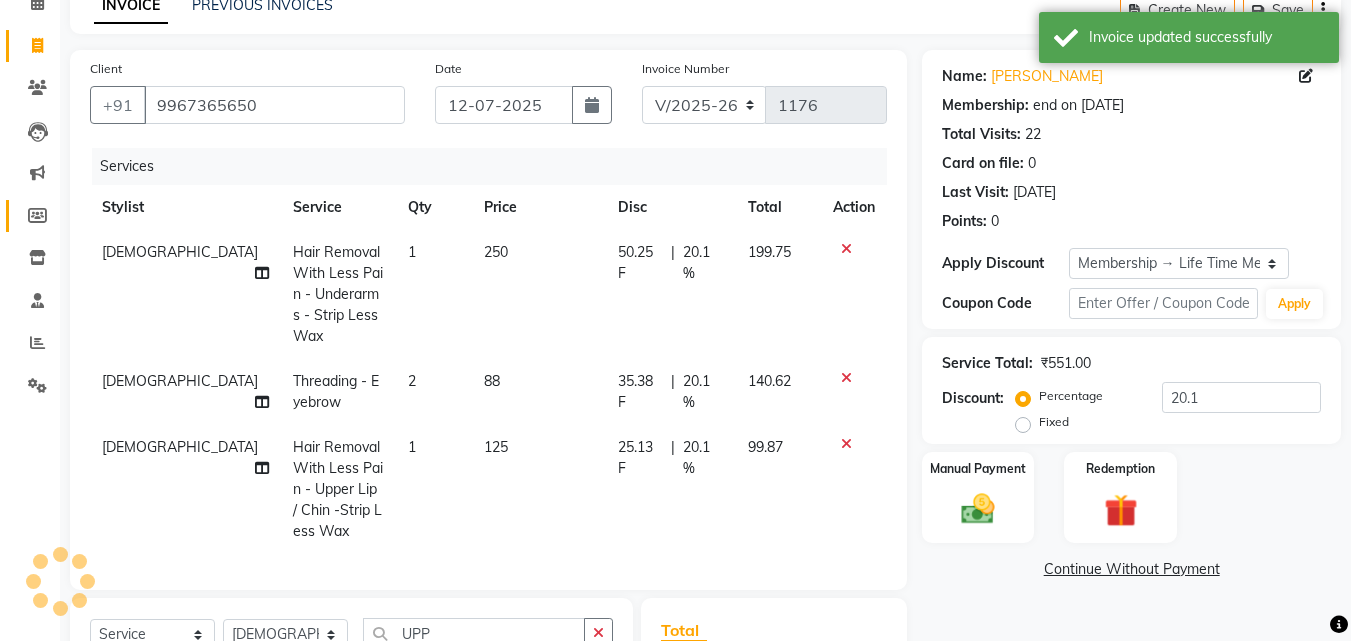 scroll, scrollTop: 95, scrollLeft: 0, axis: vertical 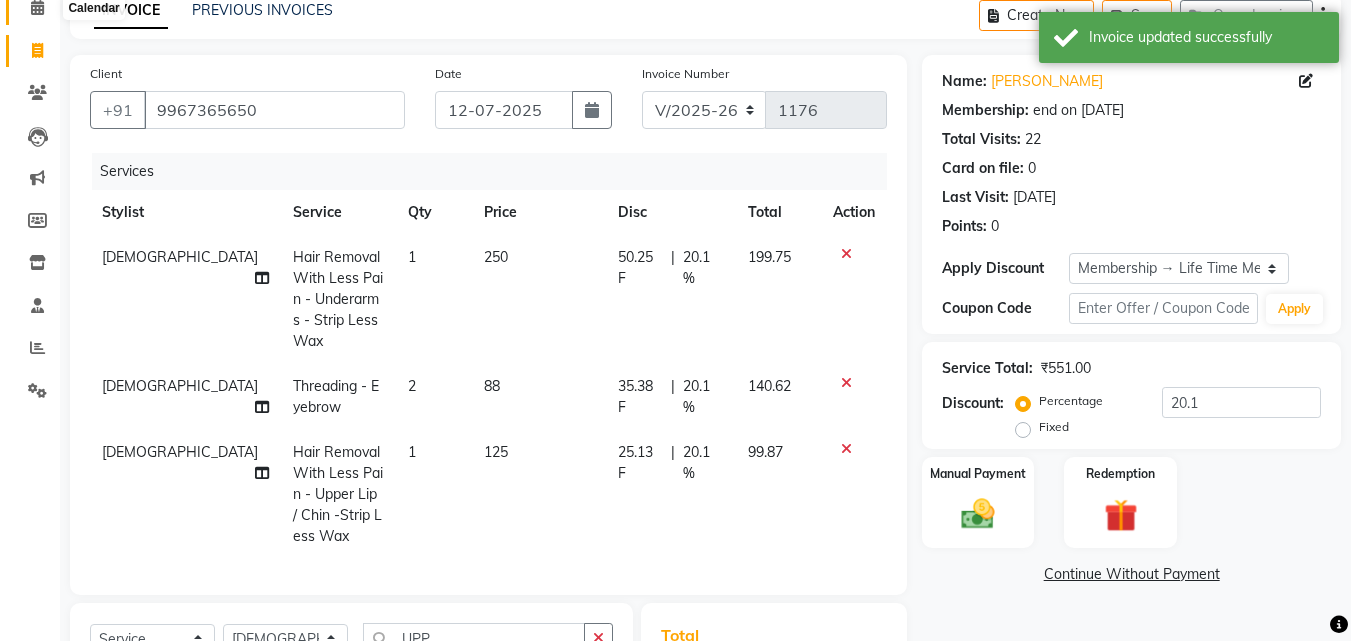 click 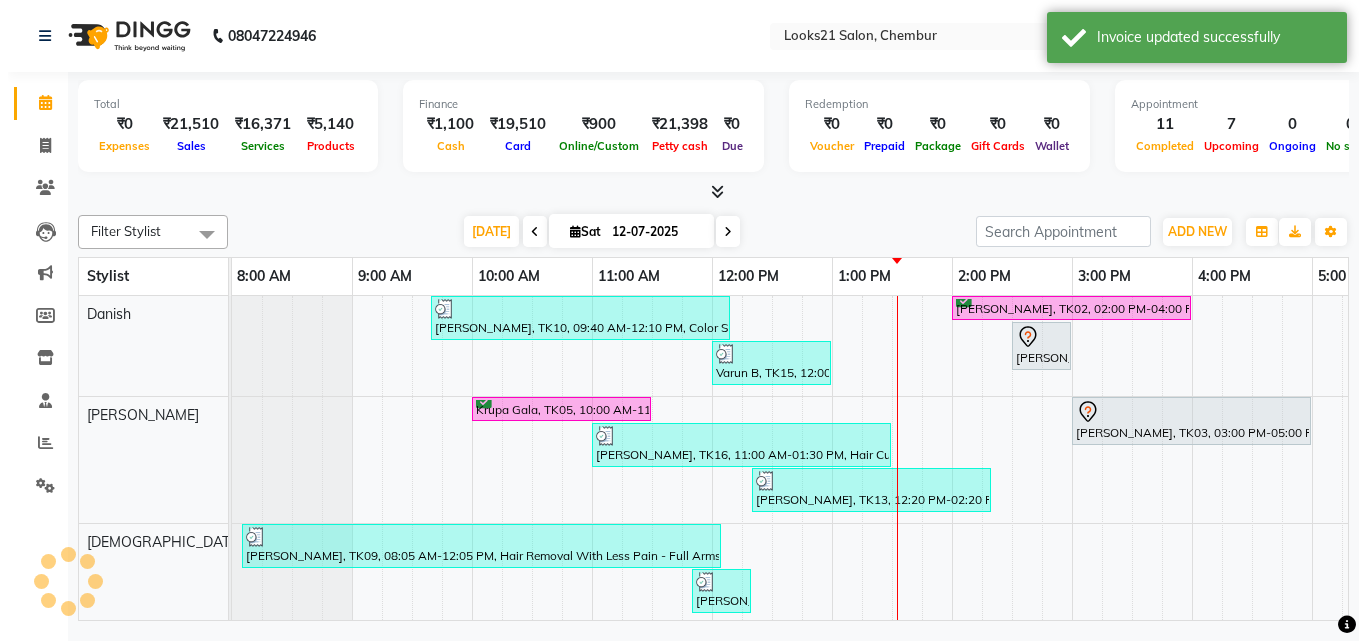 scroll, scrollTop: 0, scrollLeft: 0, axis: both 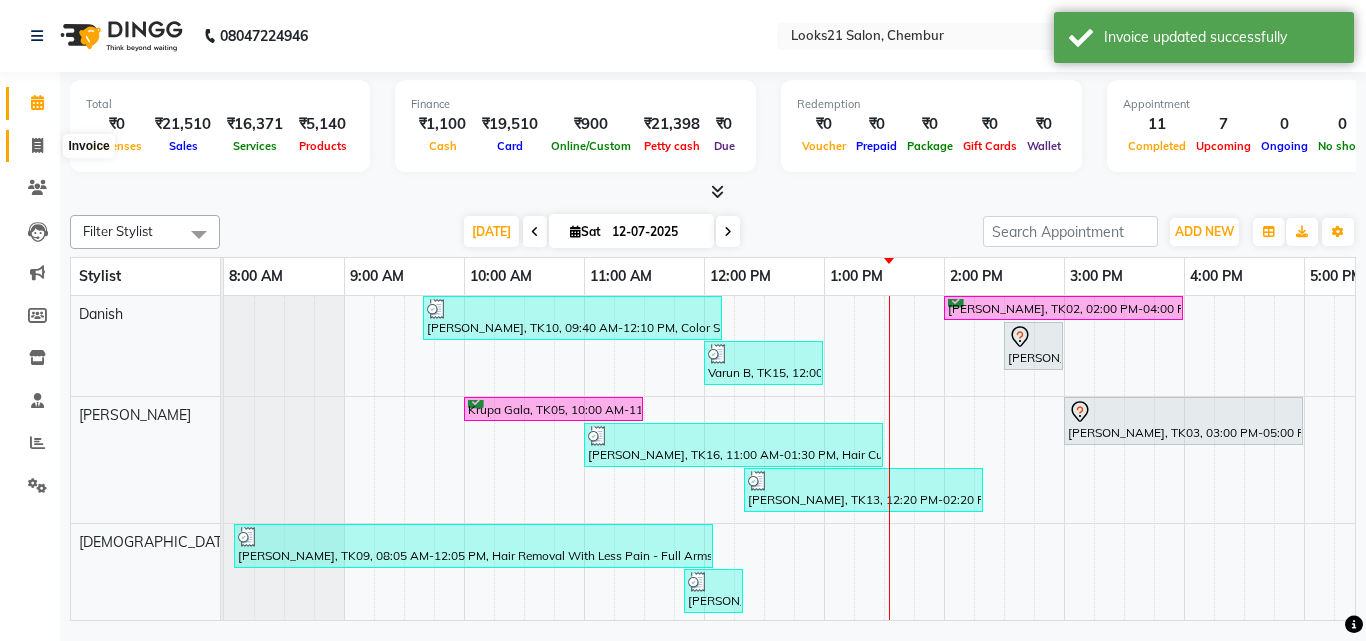 click 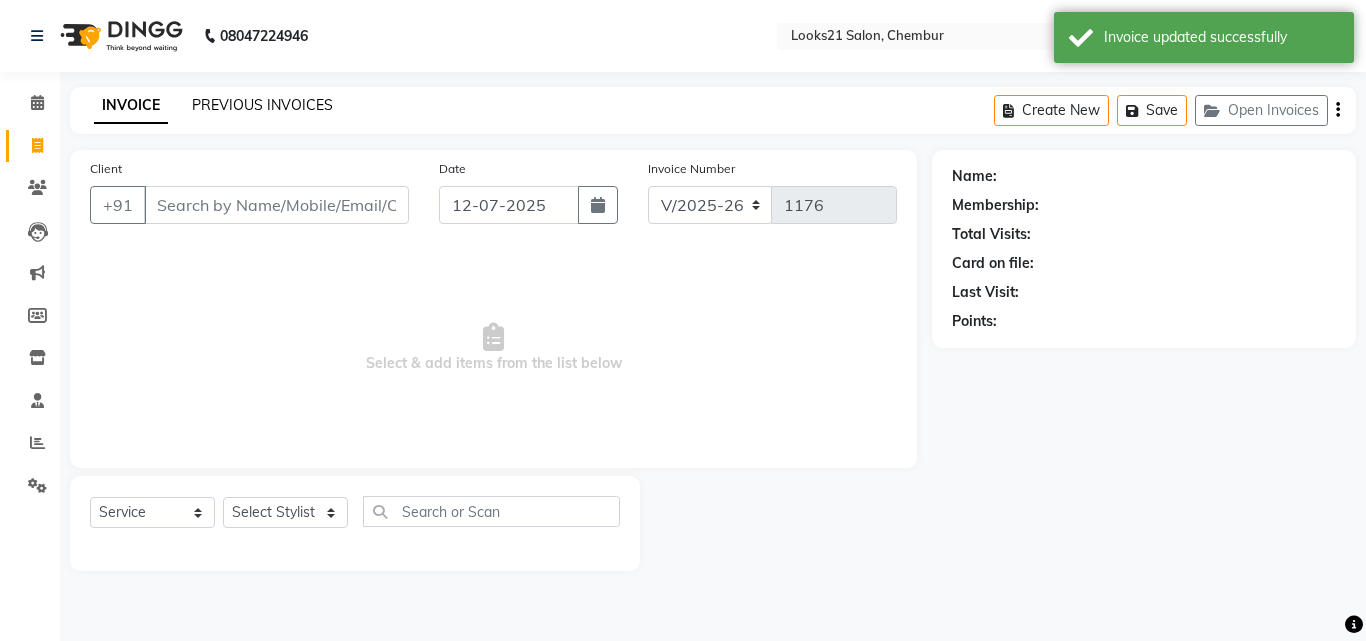 click on "PREVIOUS INVOICES" 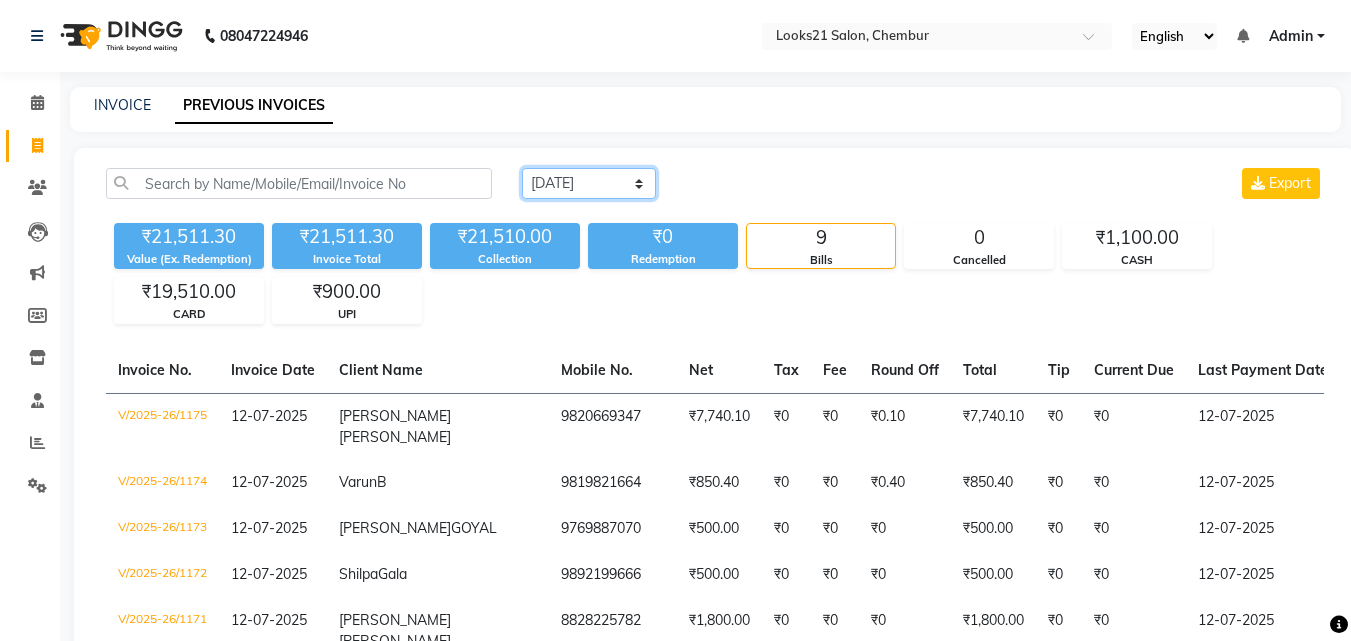 click on "Today Yesterday Custom Range" 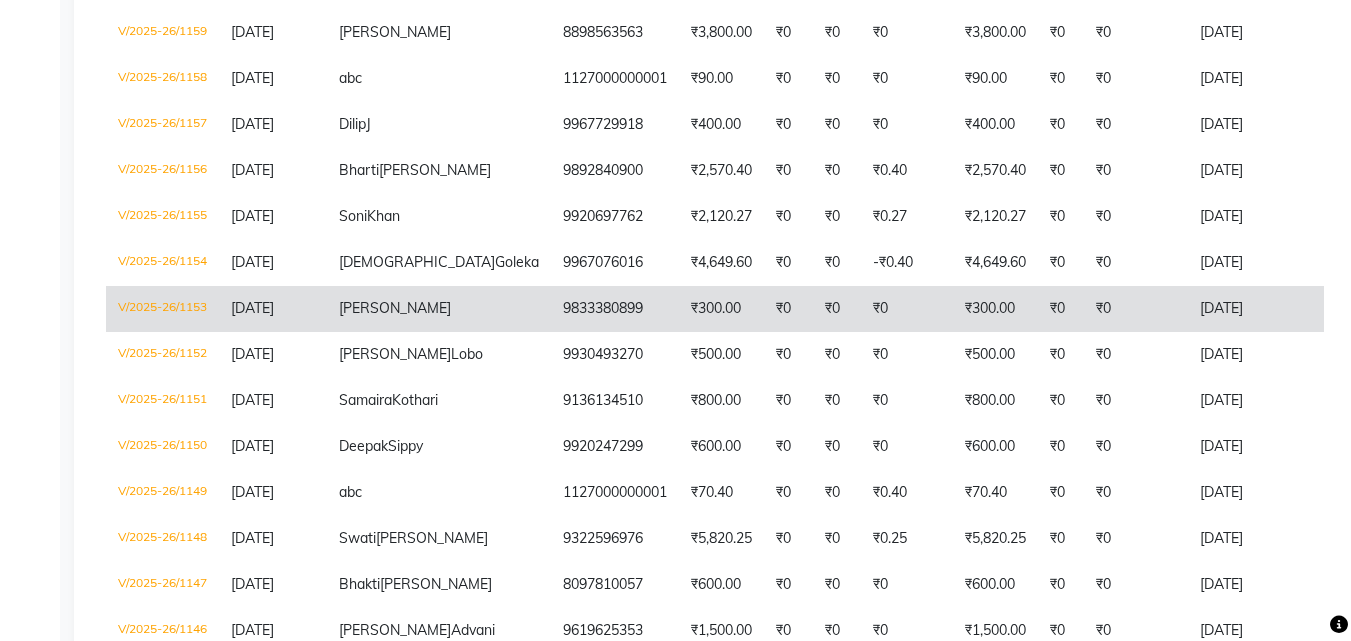 scroll, scrollTop: 703, scrollLeft: 0, axis: vertical 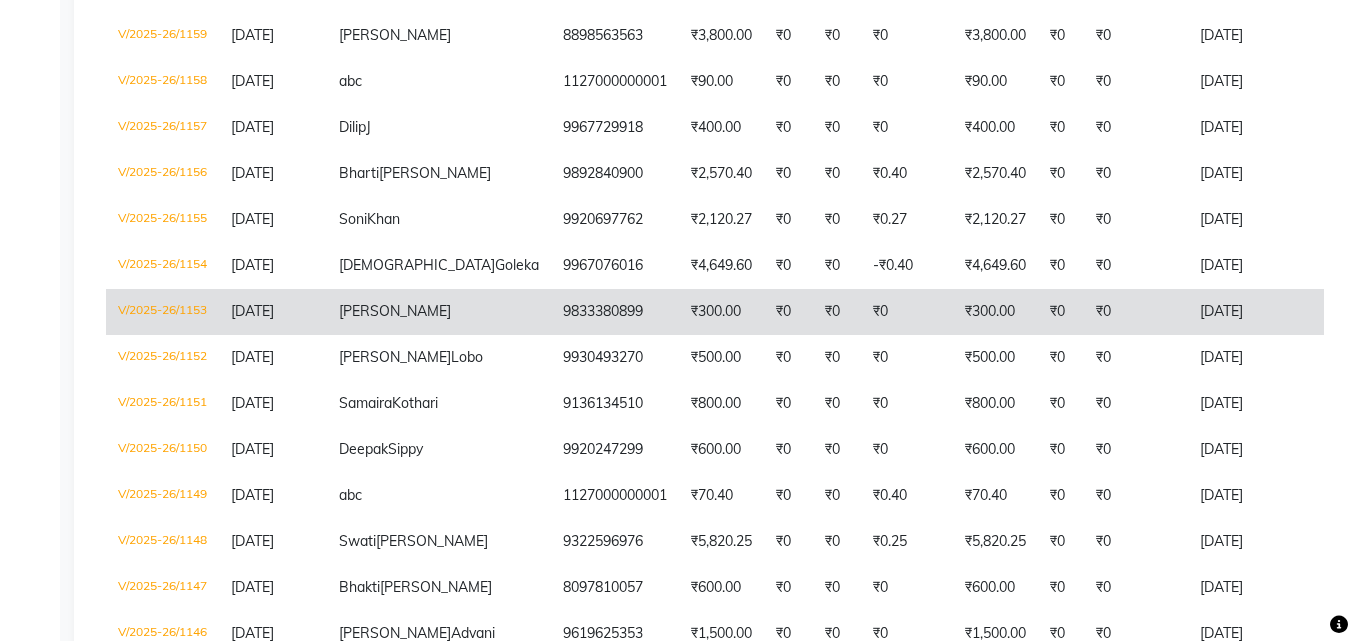 click on "11-07-2025" 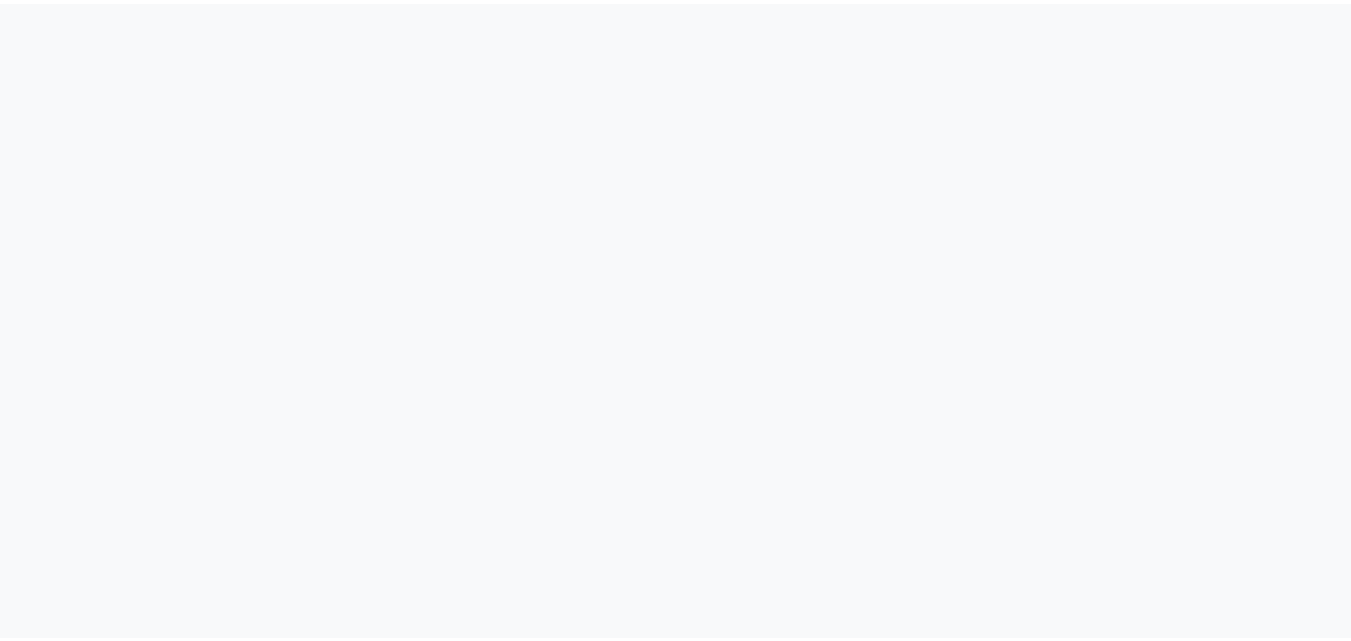 scroll, scrollTop: 0, scrollLeft: 0, axis: both 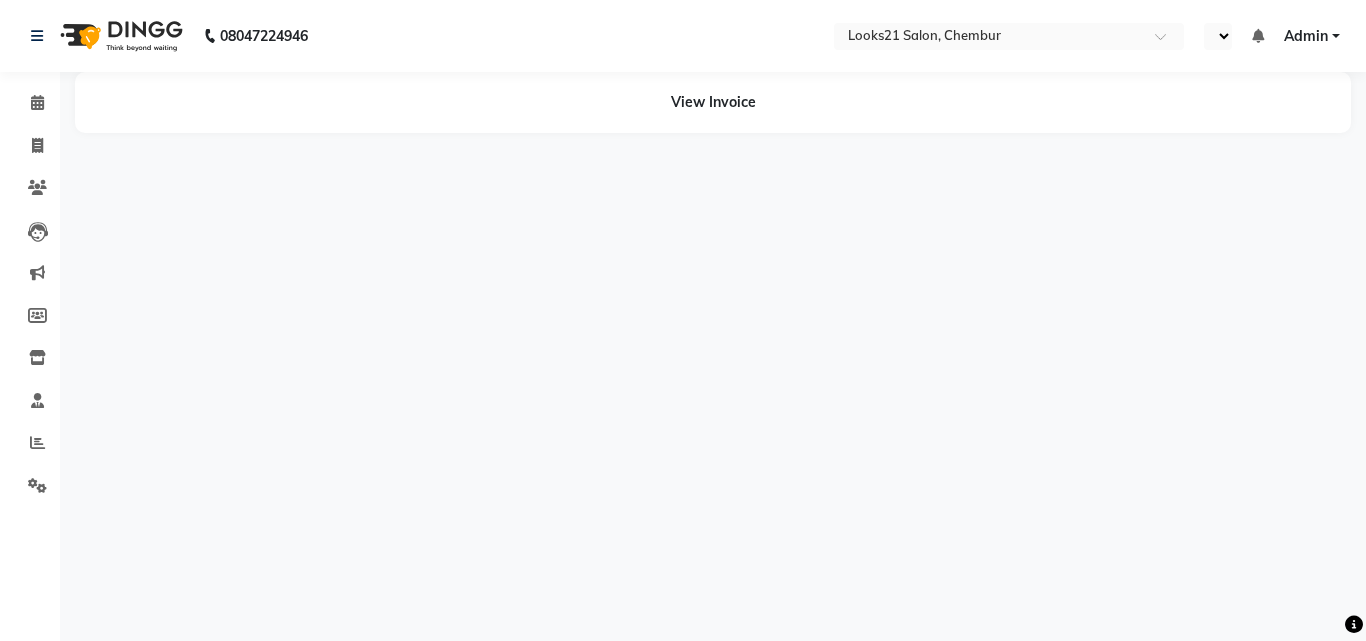 select on "en" 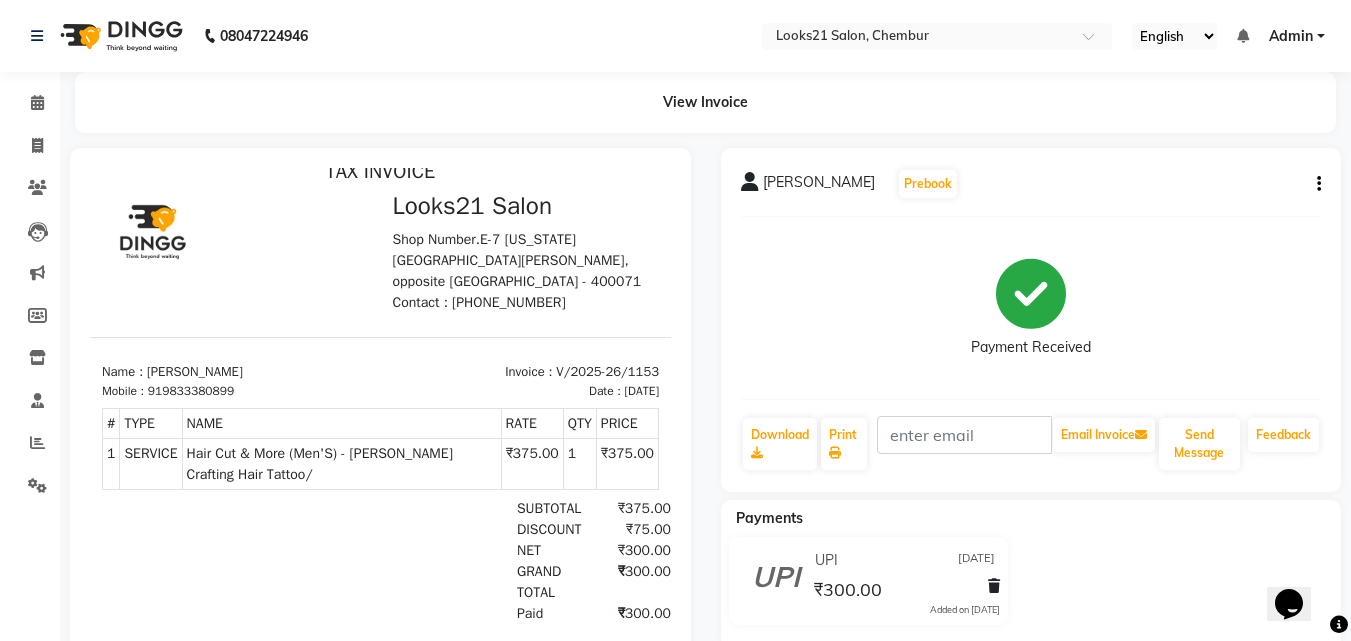 scroll, scrollTop: 16, scrollLeft: 0, axis: vertical 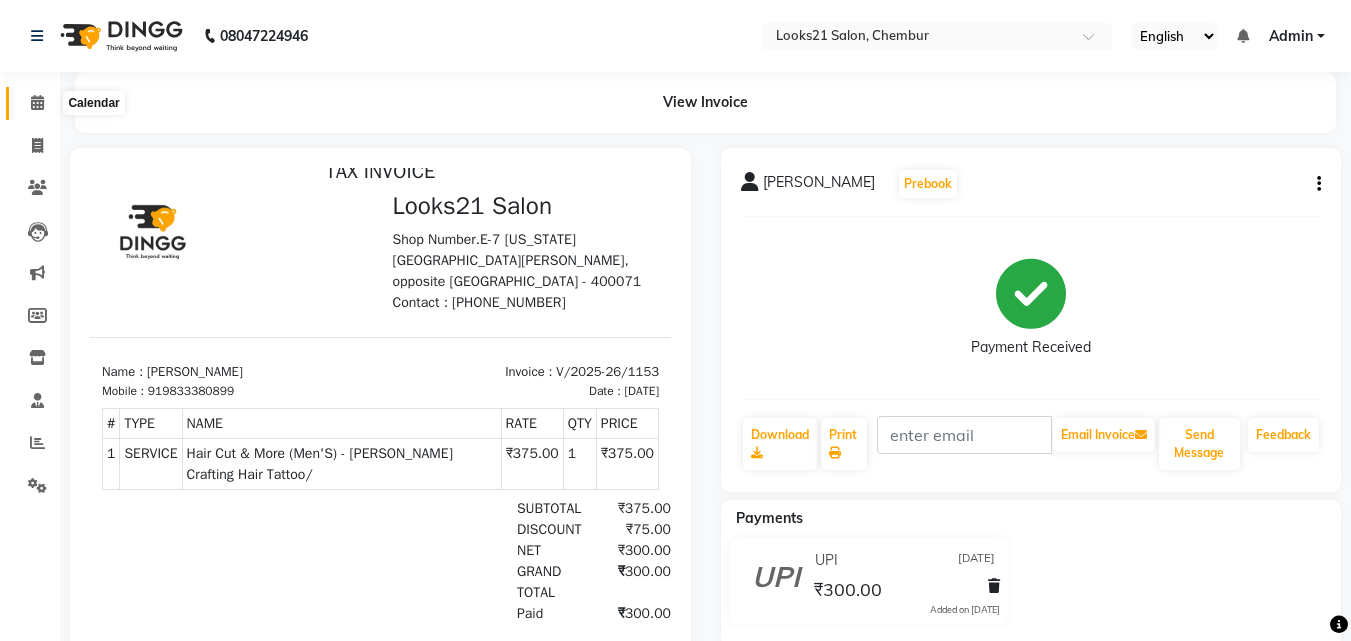click 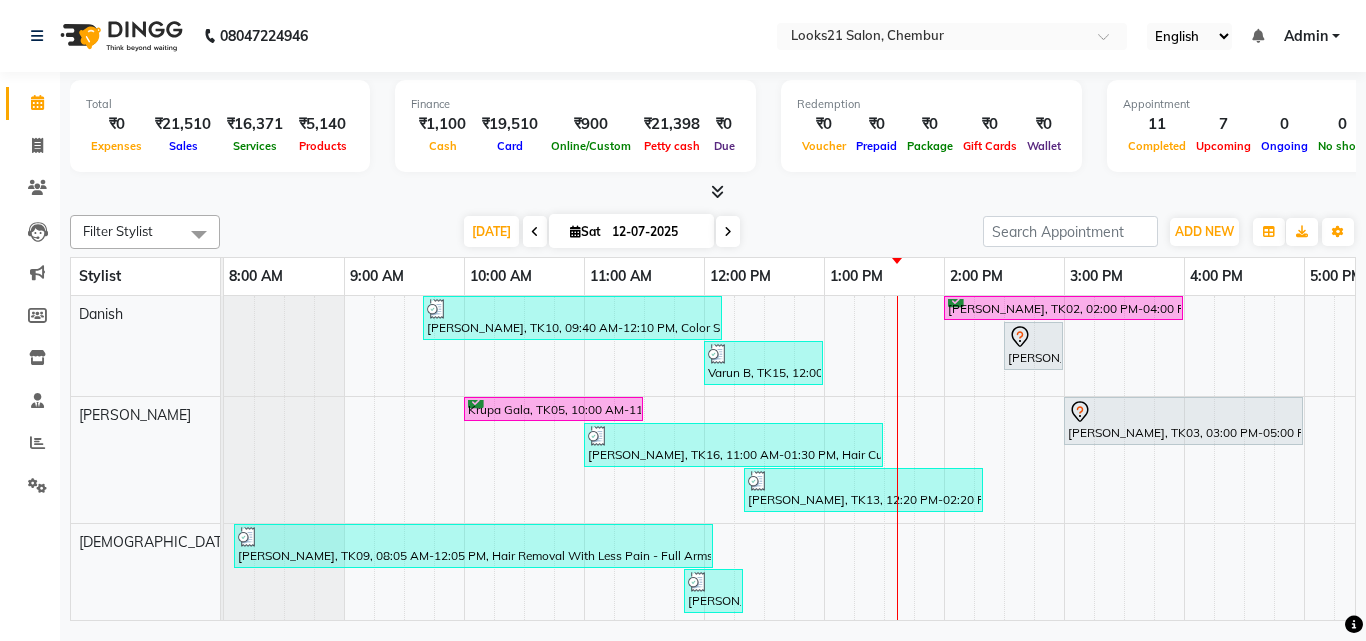 scroll, scrollTop: 323, scrollLeft: 0, axis: vertical 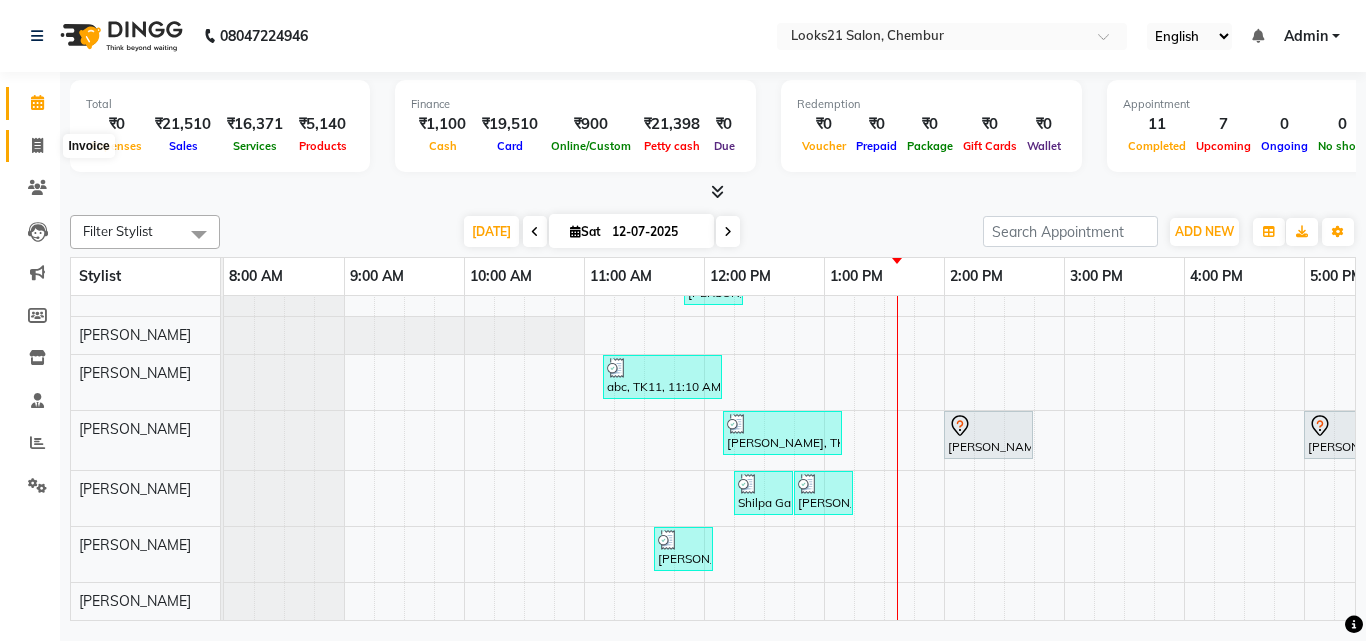 click 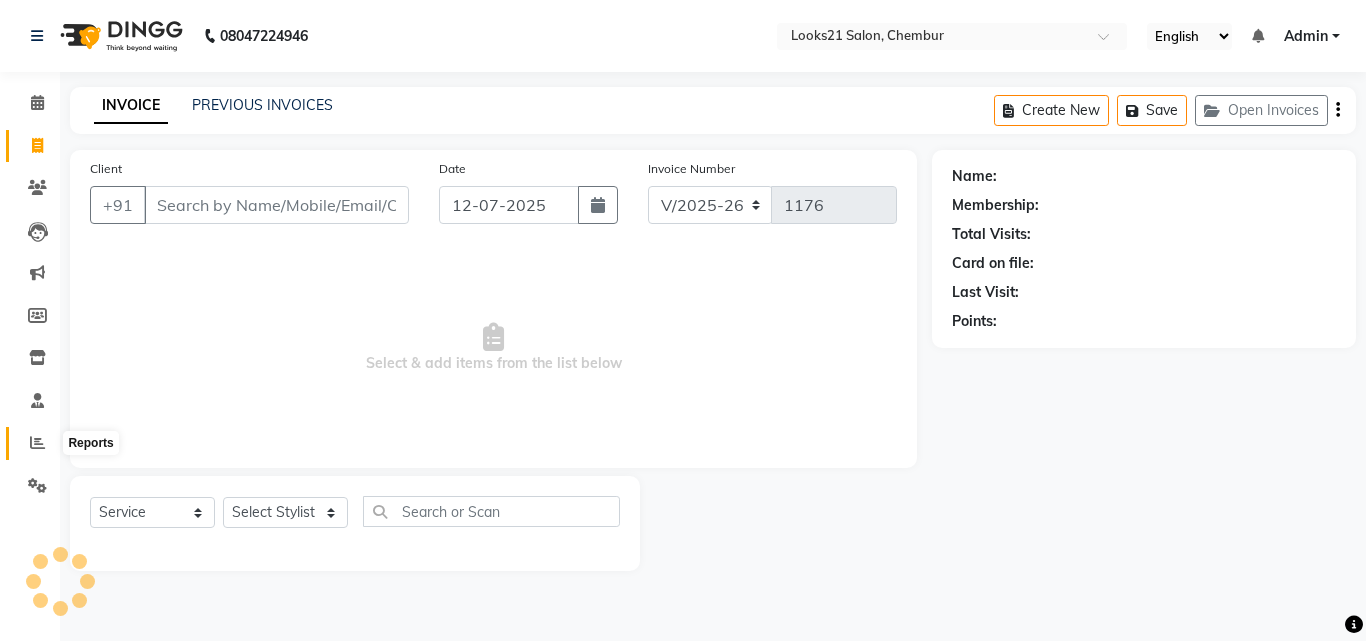 click 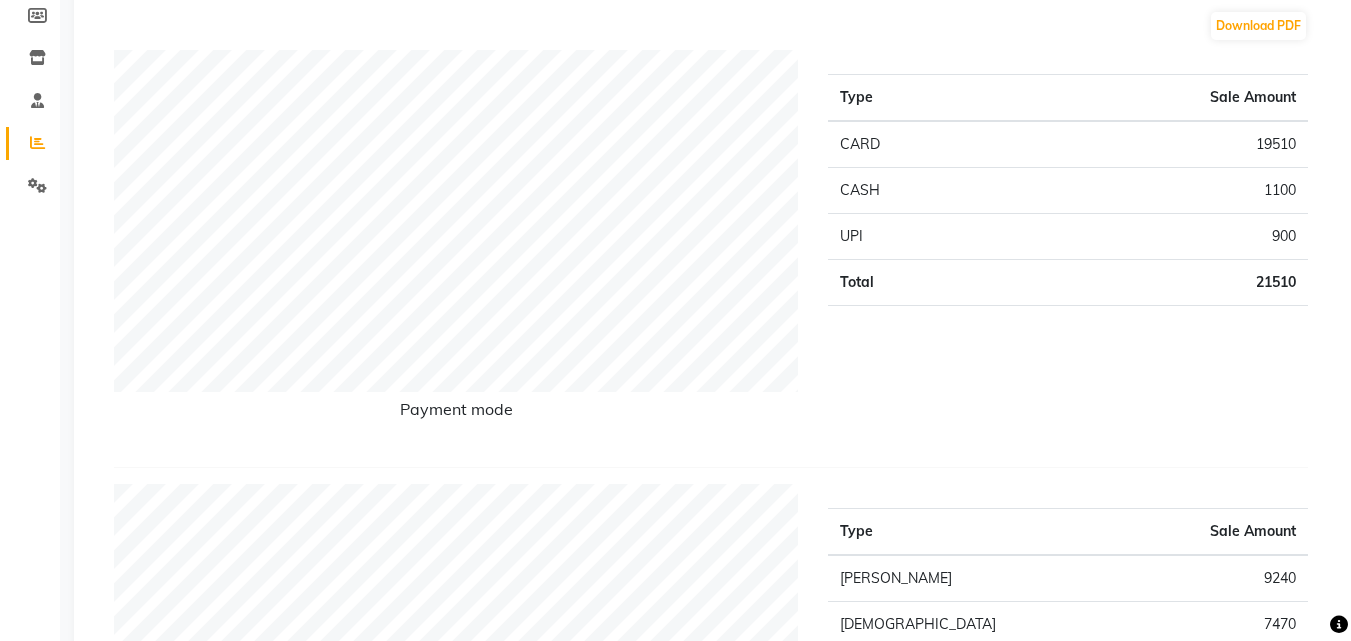 scroll, scrollTop: 0, scrollLeft: 0, axis: both 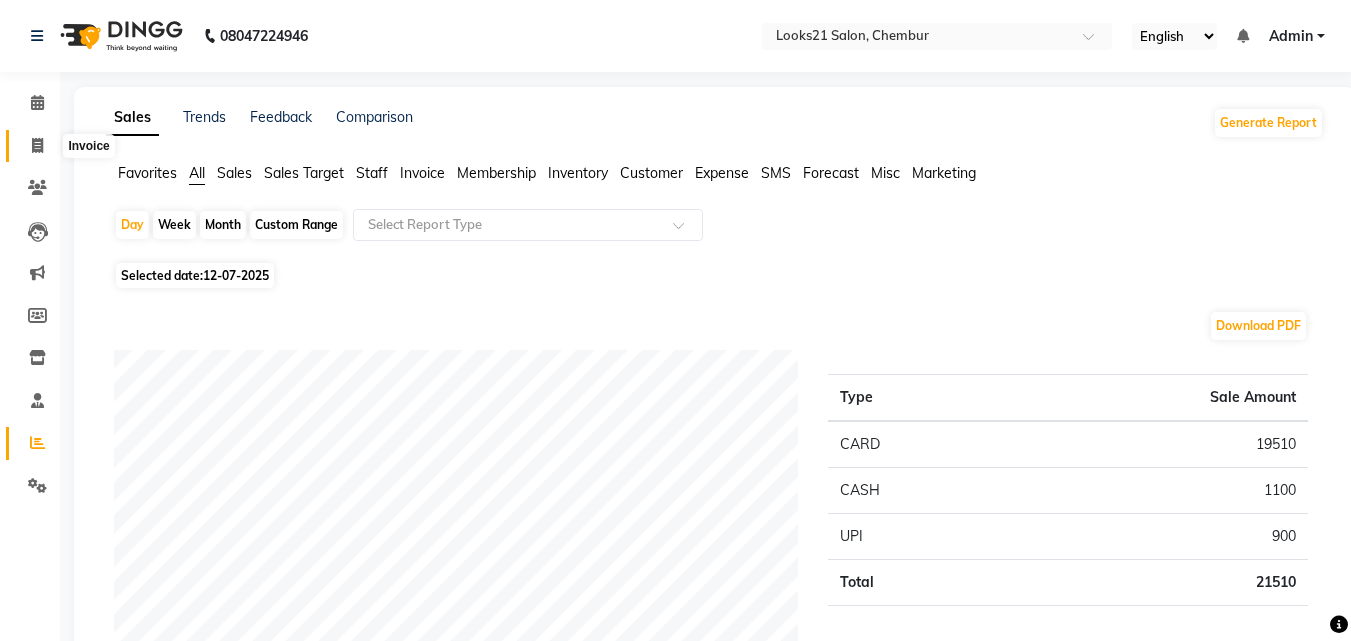 click 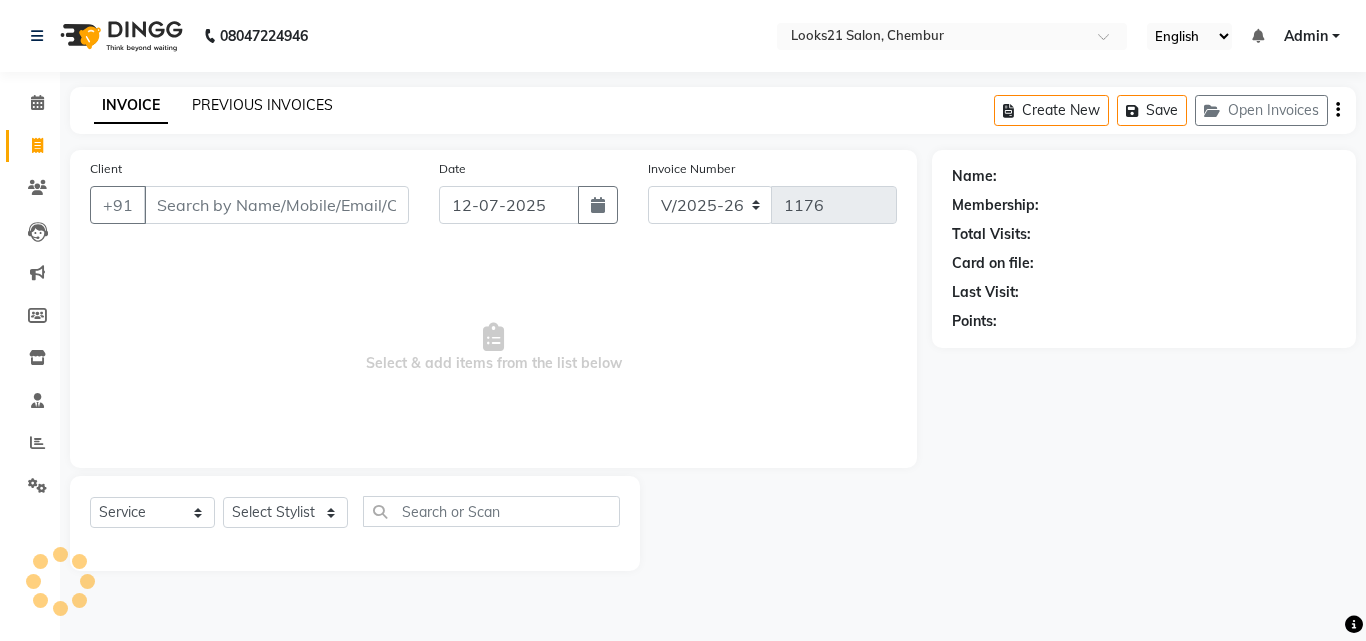 click on "PREVIOUS INVOICES" 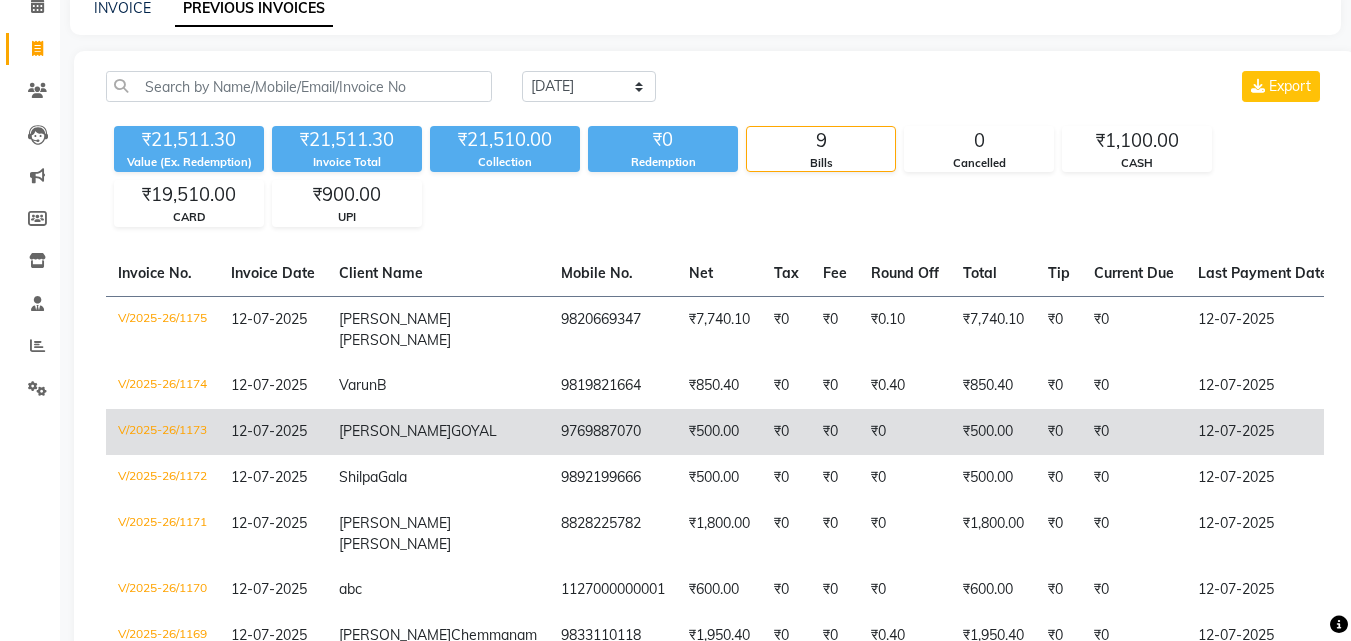 scroll, scrollTop: 100, scrollLeft: 0, axis: vertical 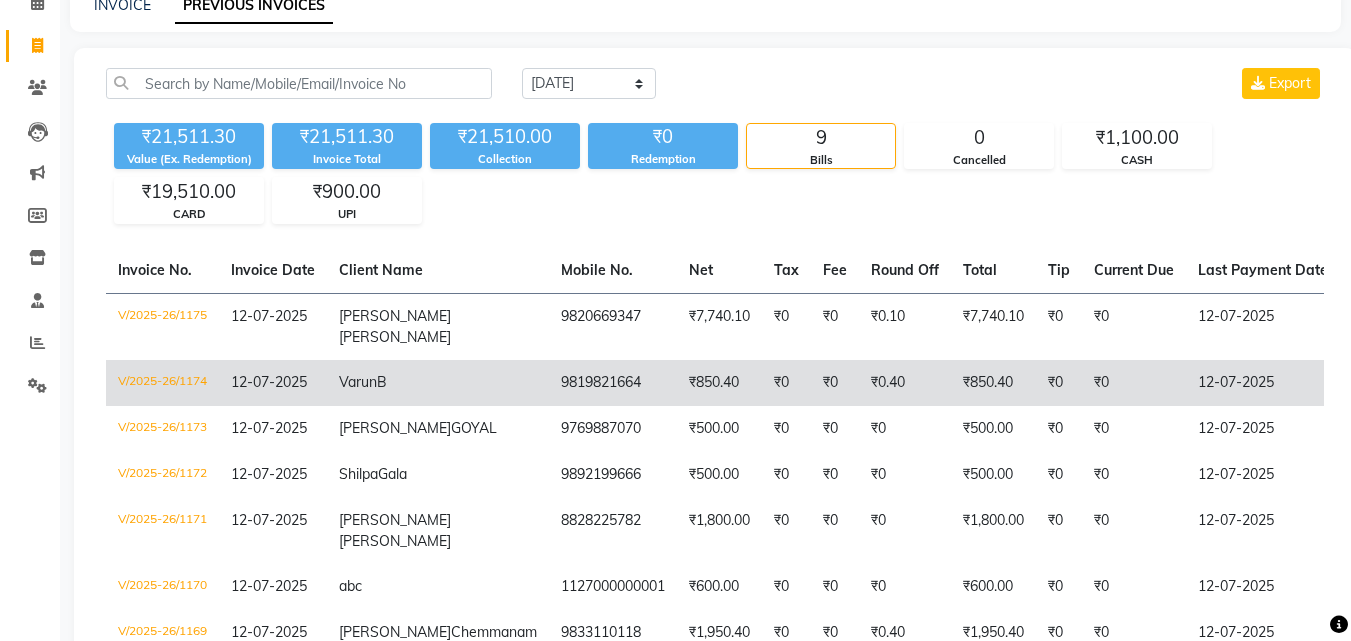 click on "12-07-2025" 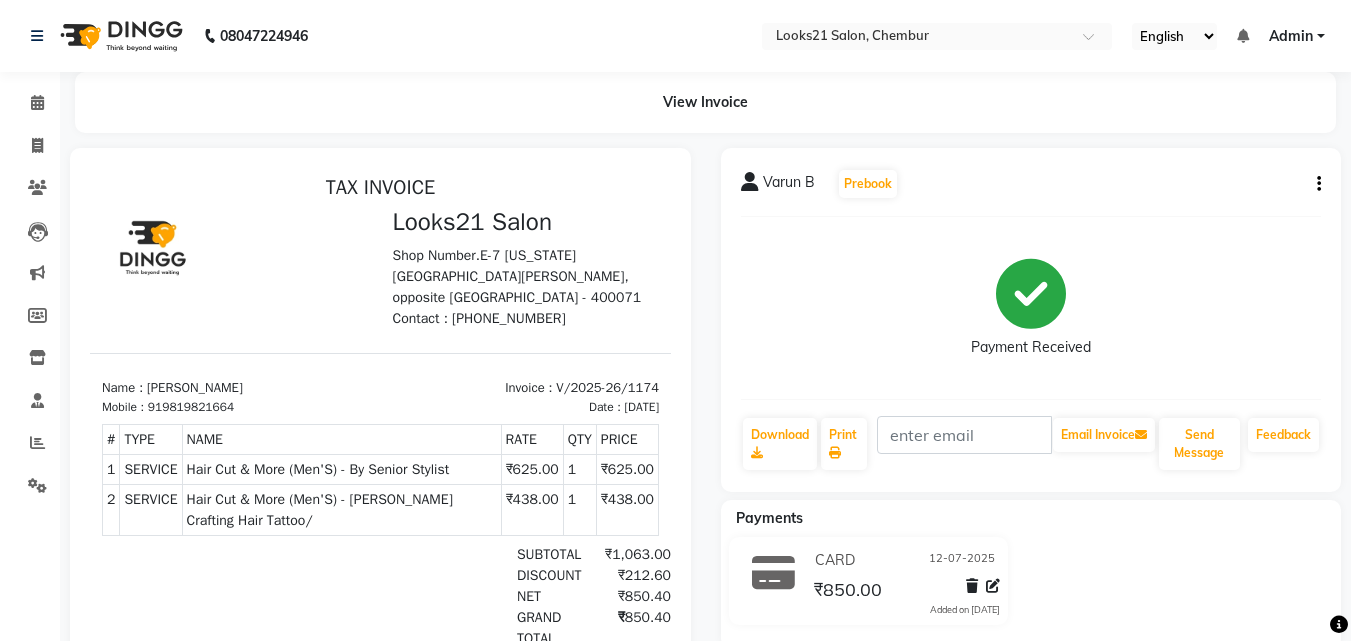 scroll, scrollTop: 0, scrollLeft: 0, axis: both 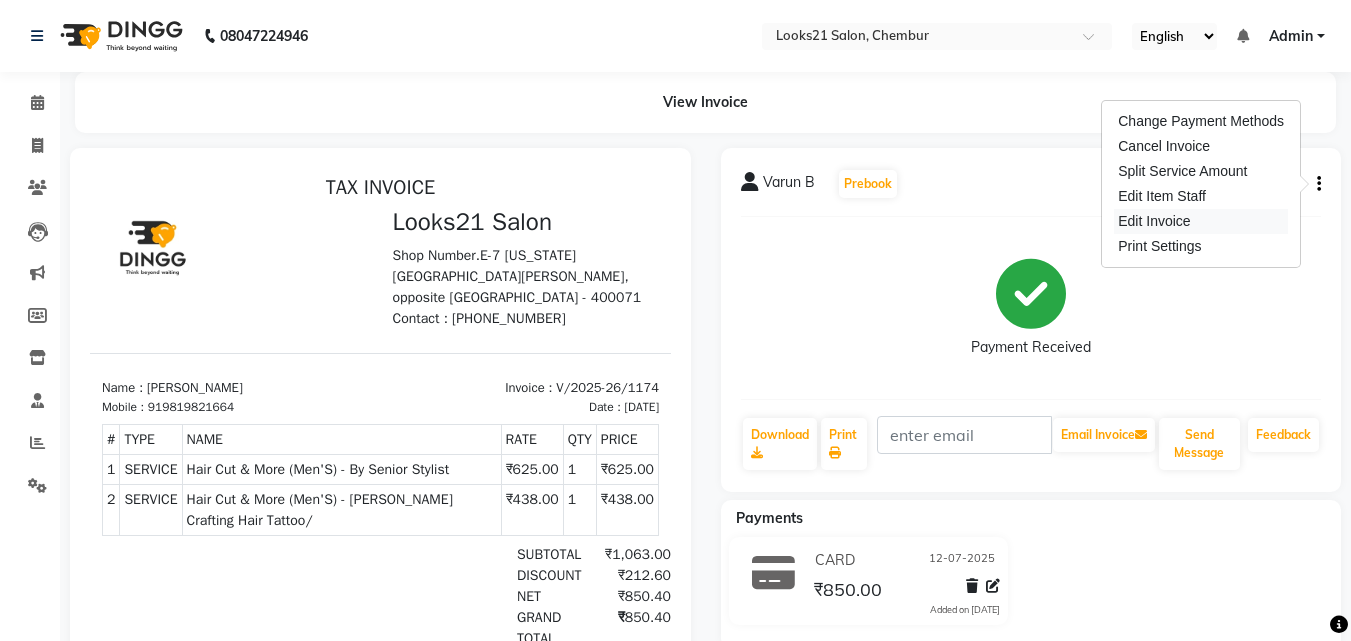 click on "Edit Invoice" at bounding box center (1201, 221) 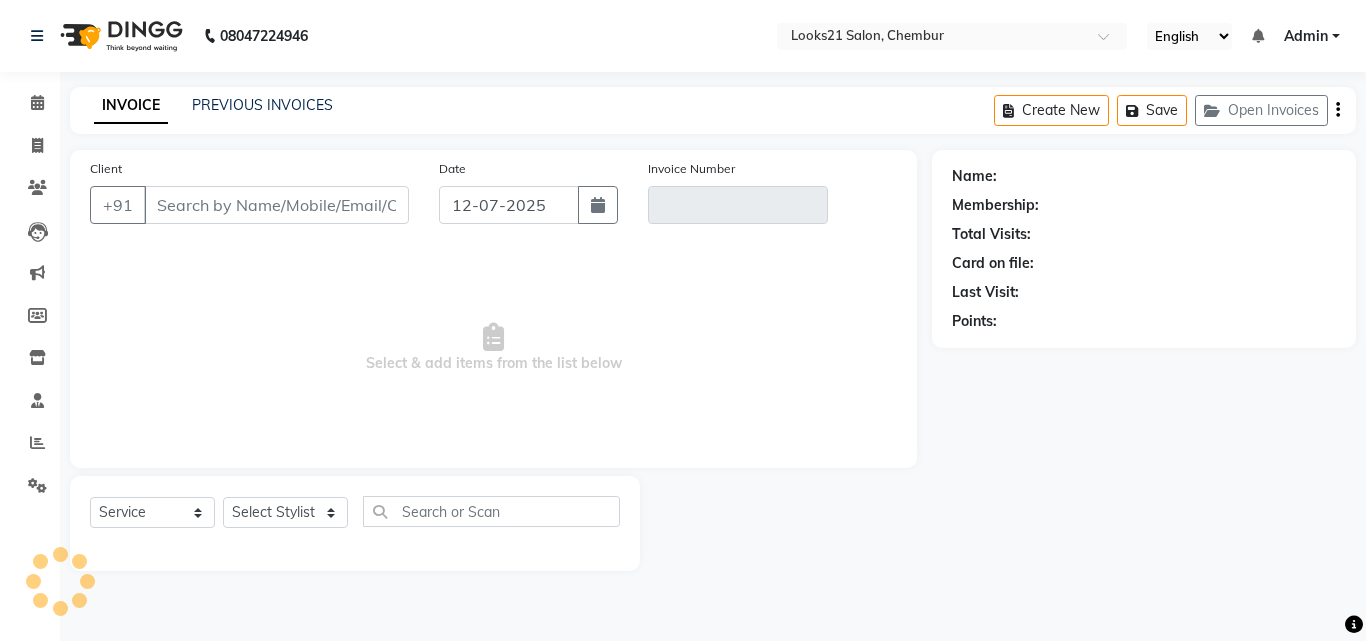 type on "9819821664" 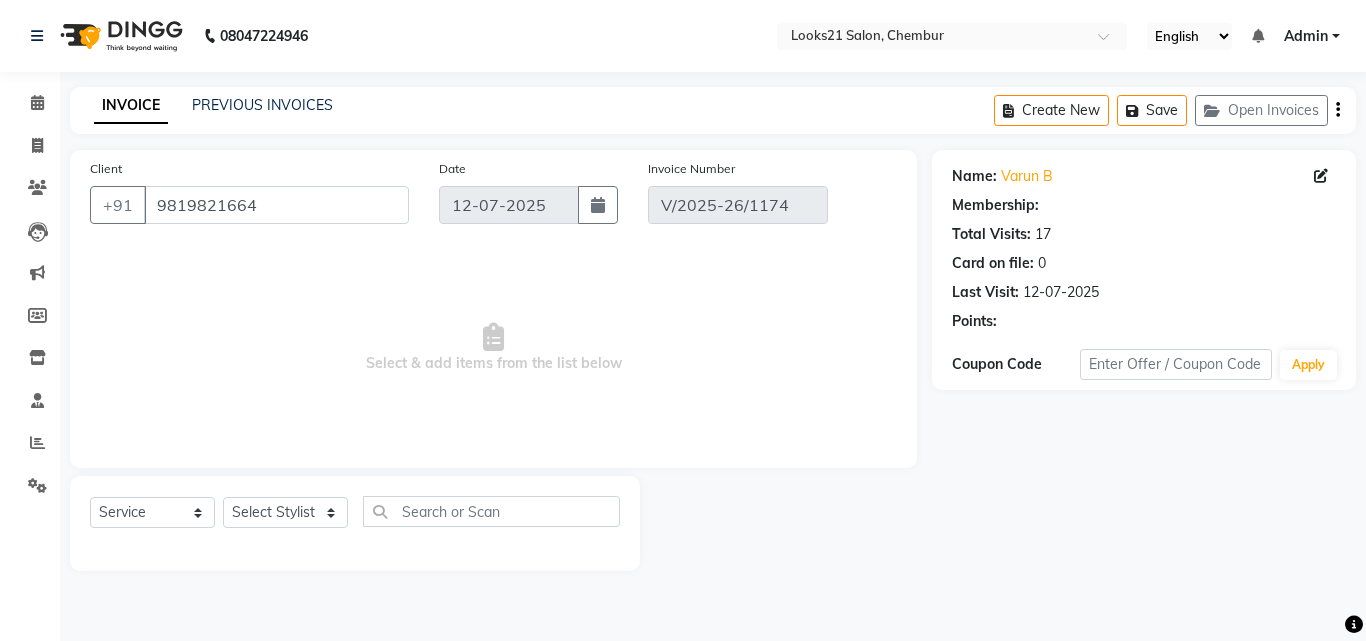 select on "1: Object" 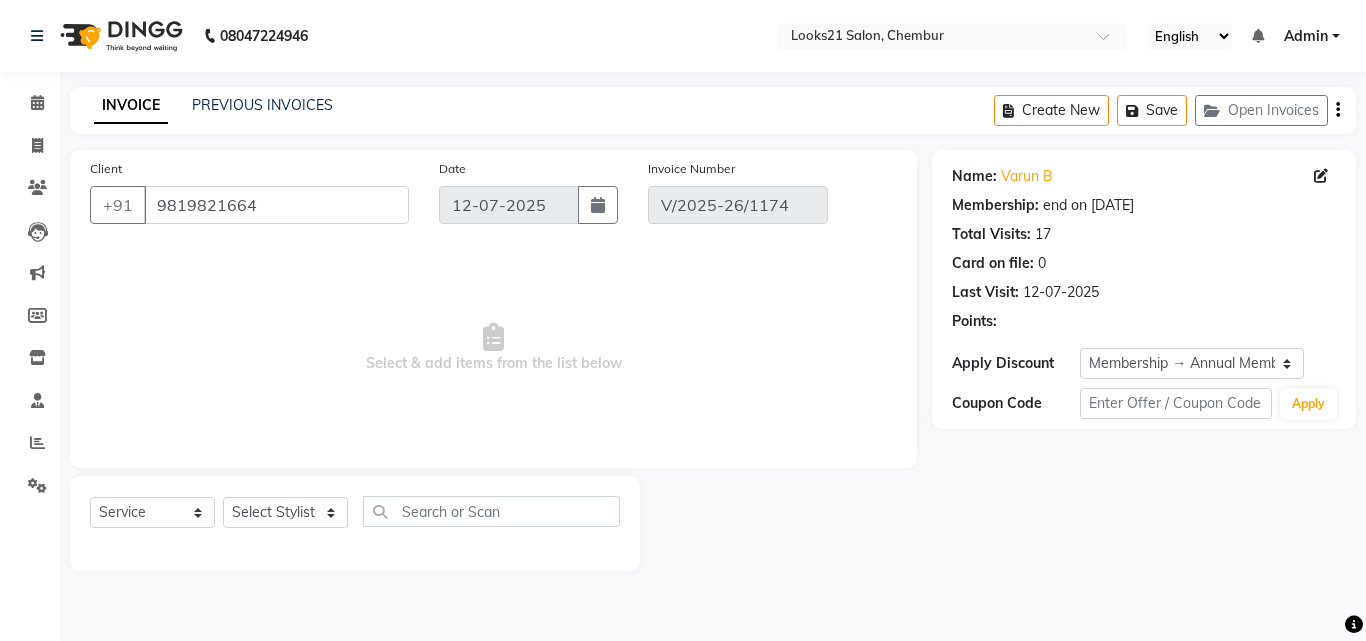 select on "select" 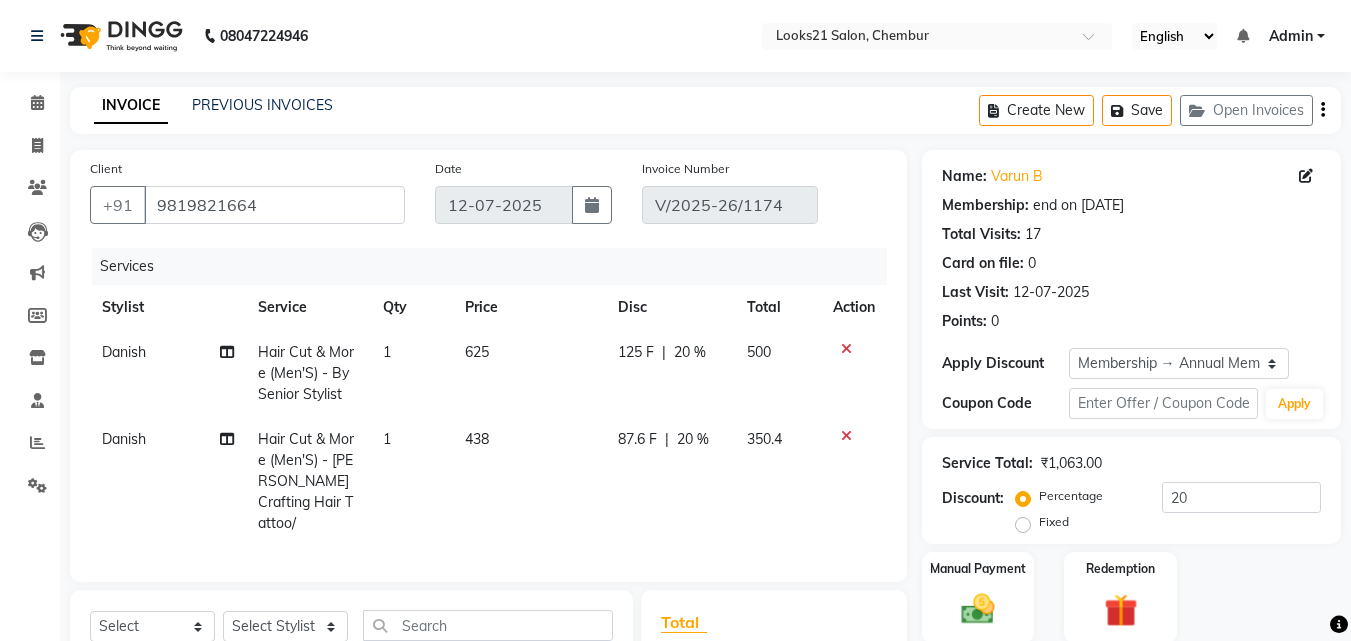 click on "Danish" 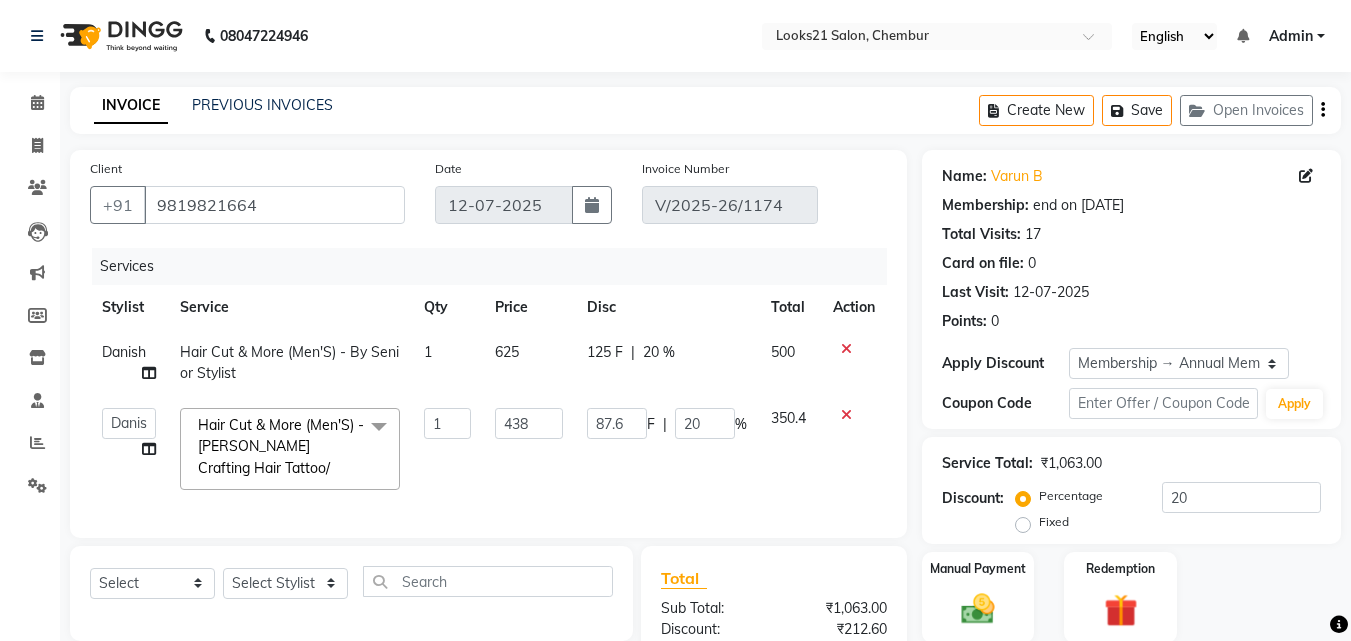 click on "[PERSON_NAME]   [PERSON_NAME] [PERSON_NAME] [PERSON_NAME]   [PERSON_NAME] [PERSON_NAME]   [PERSON_NAME]" 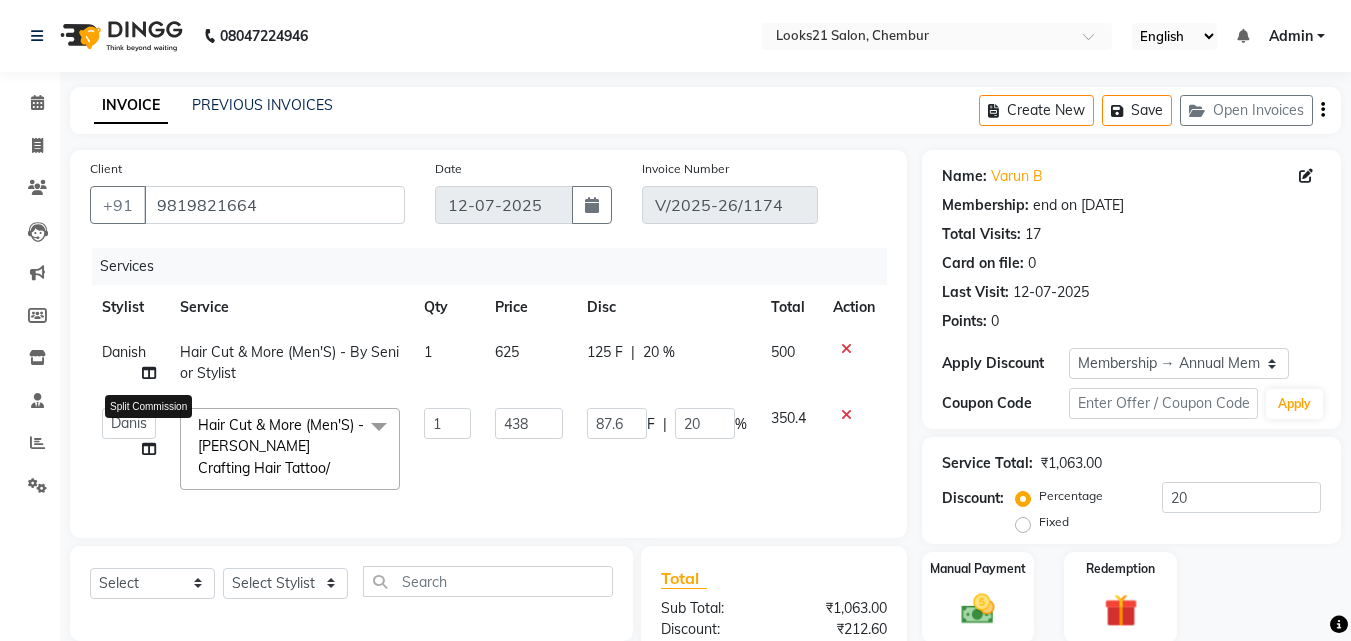click 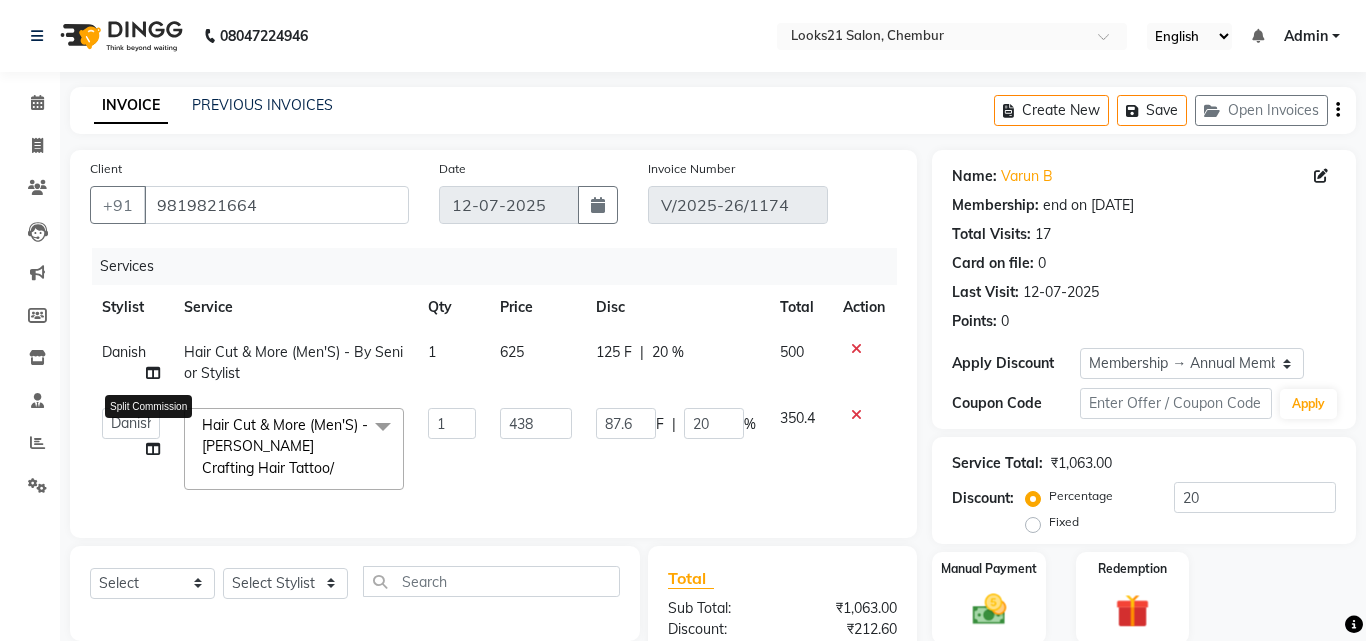 select on "13882" 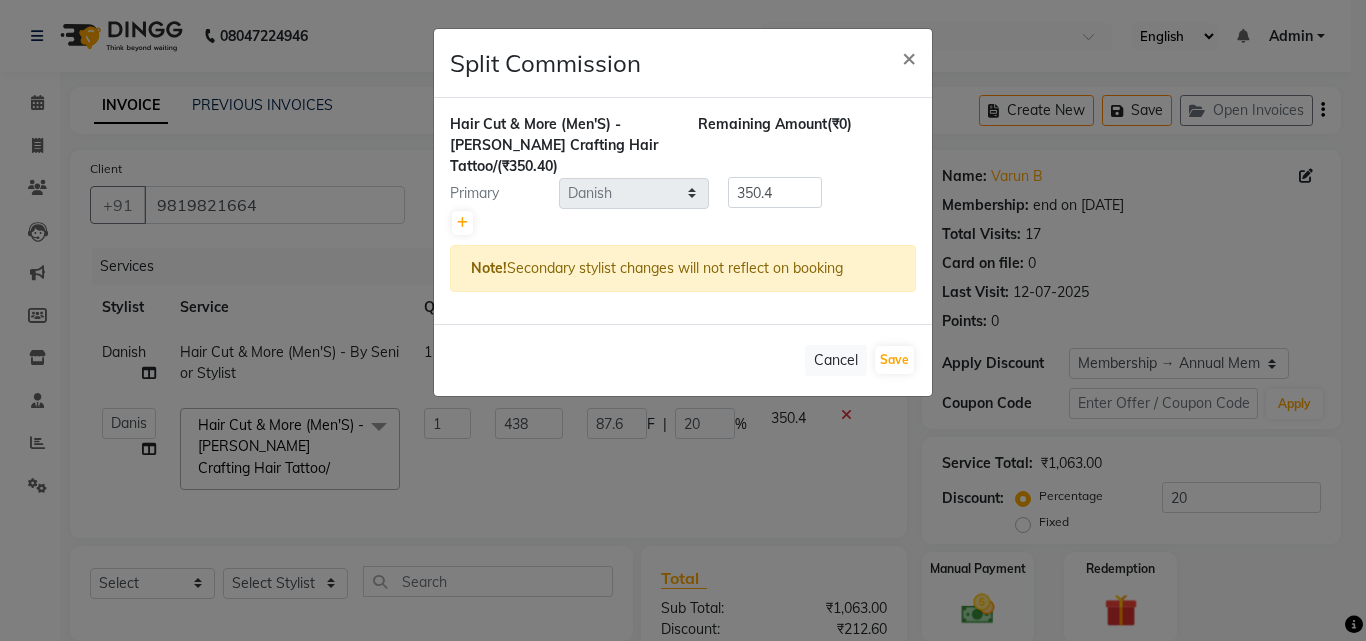 click on "Split Commission × Hair Cut & More (Men'S)  - [PERSON_NAME] Crafting Hair Tattoo/  (₹350.40) Remaining Amount  (₹0) Primary Select  [PERSON_NAME]   [PERSON_NAME] [PERSON_NAME] [PERSON_NAME]   [PERSON_NAME] [PERSON_NAME]   [PERSON_NAME]  350.4 Note!  Secondary stylist changes will not reflect on booking   Cancel   Save" 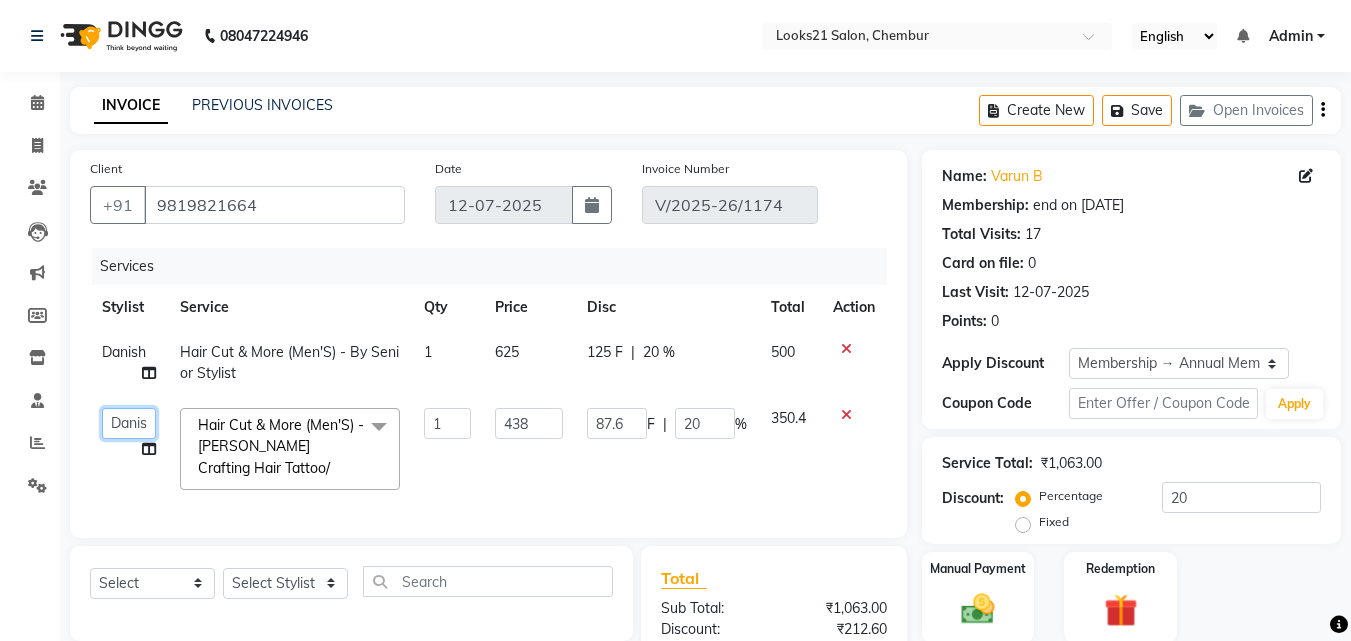 click on "[PERSON_NAME]   [PERSON_NAME] [PERSON_NAME] [PERSON_NAME]   [PERSON_NAME] [PERSON_NAME]   [PERSON_NAME]" 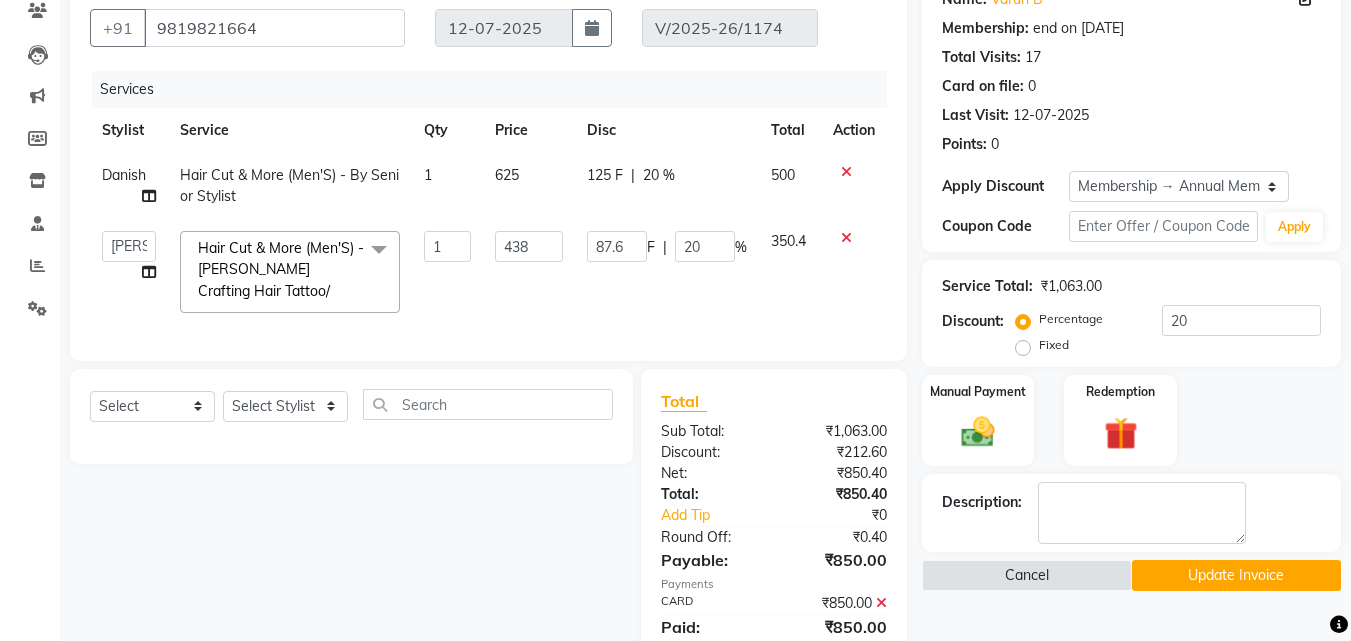 scroll, scrollTop: 265, scrollLeft: 0, axis: vertical 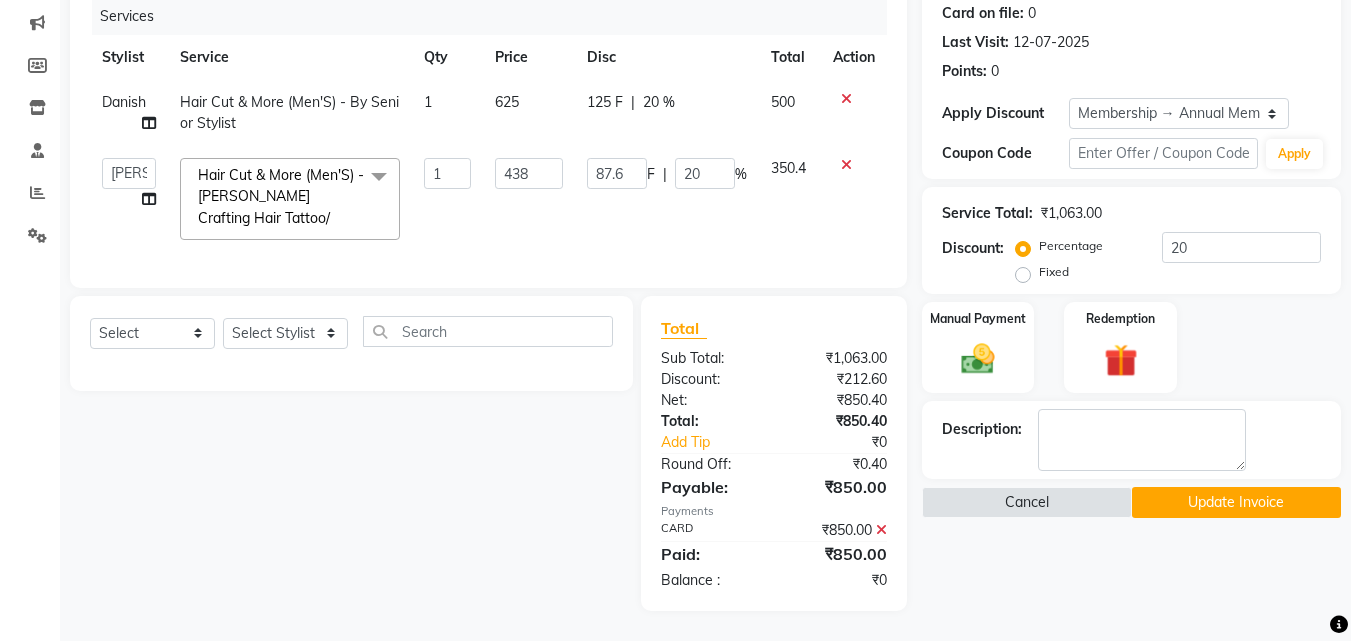 click on "Update Invoice" 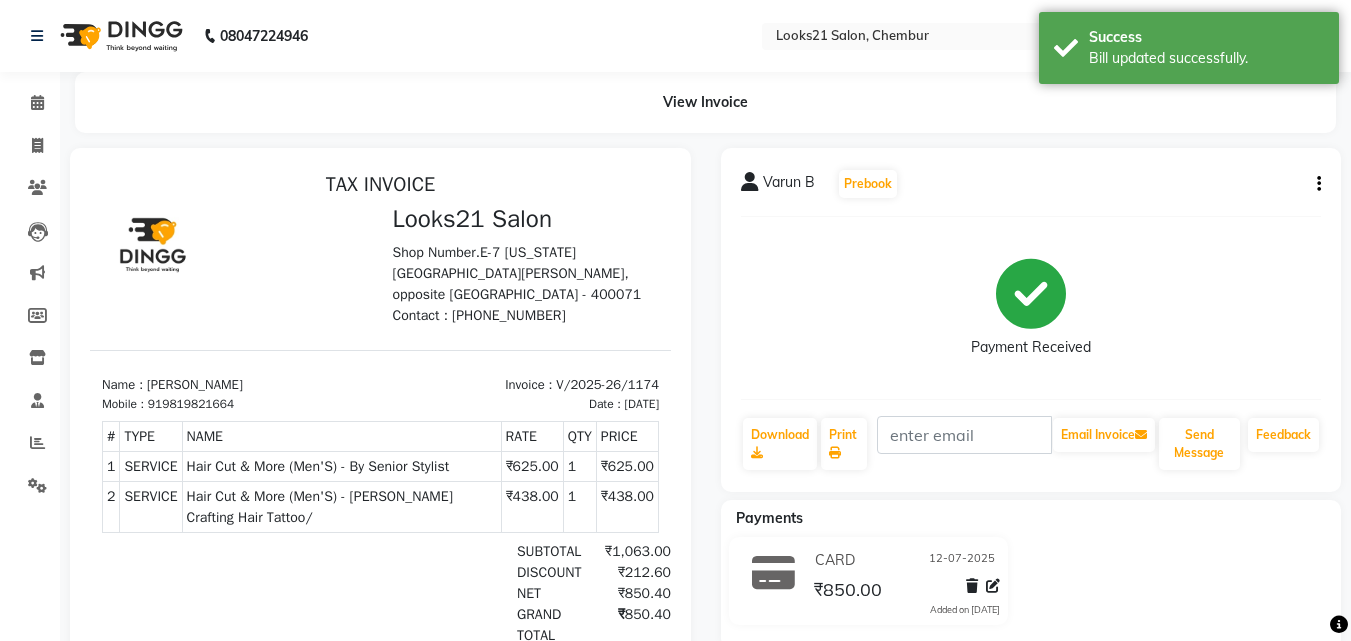 scroll, scrollTop: 0, scrollLeft: 0, axis: both 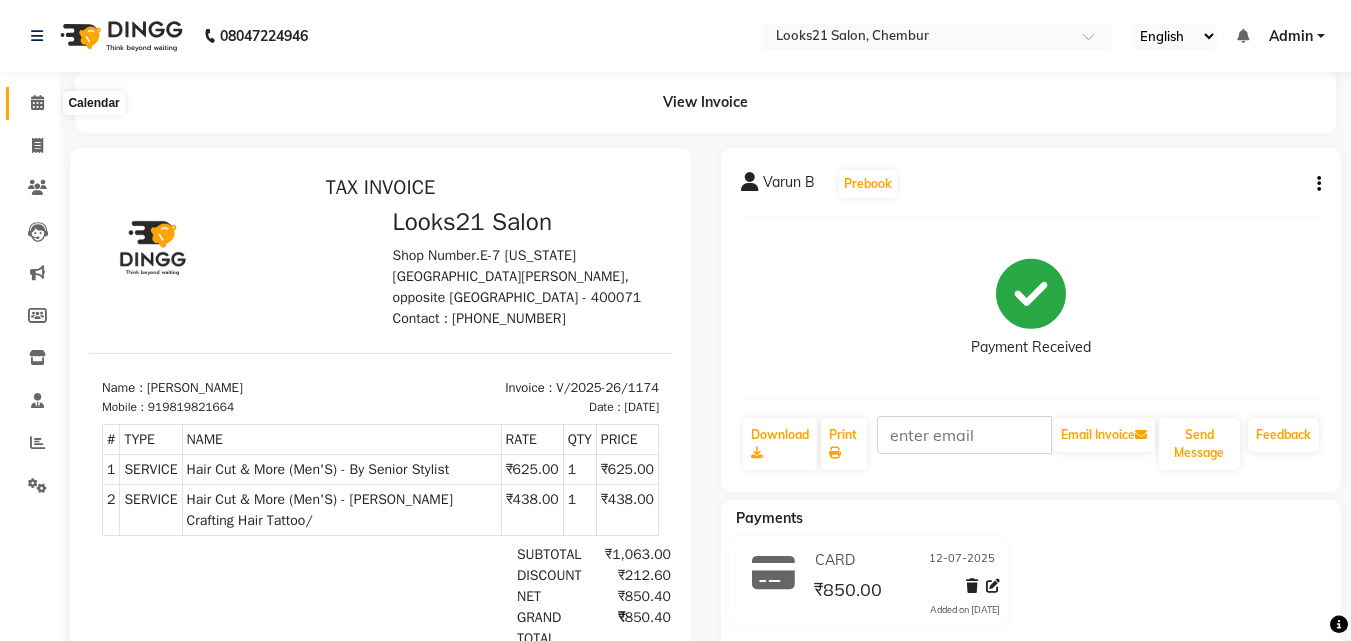 click 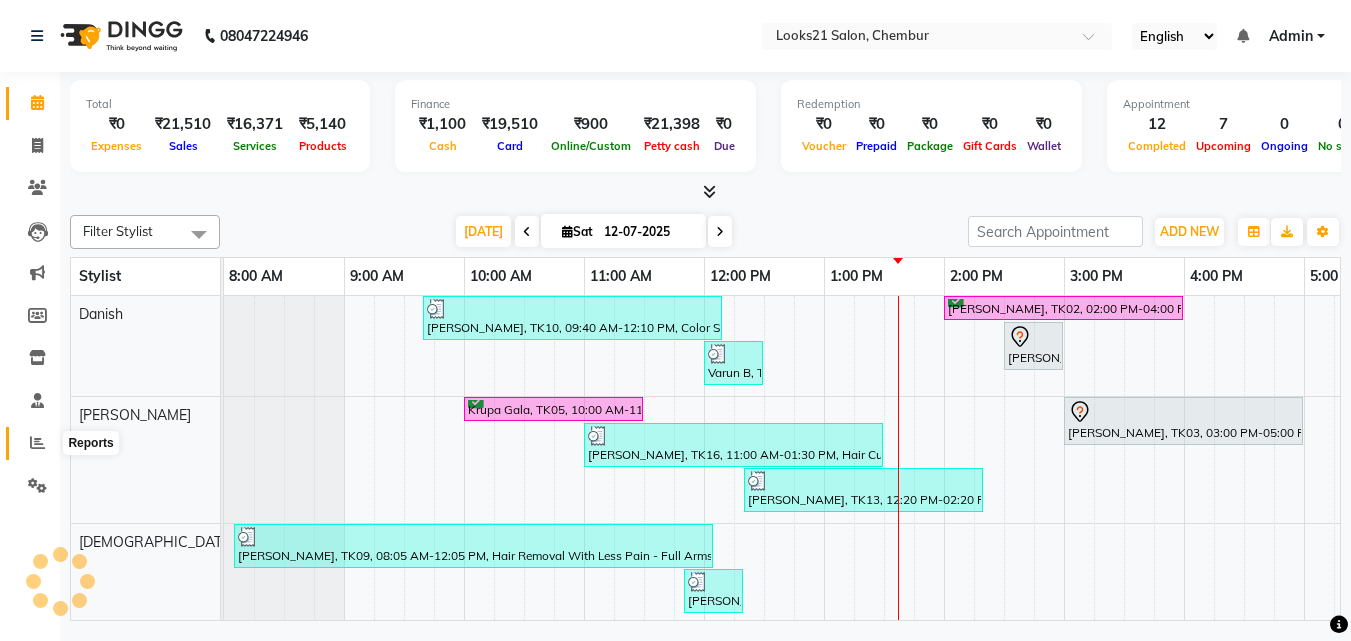 click 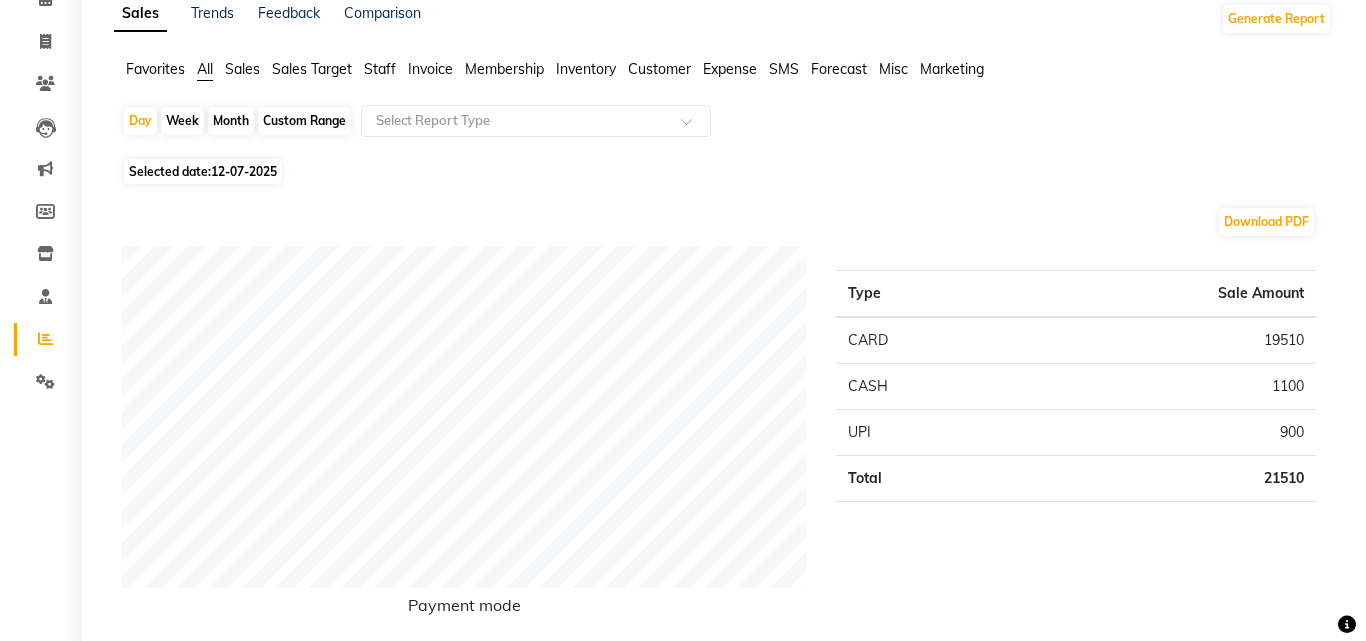 scroll, scrollTop: 0, scrollLeft: 0, axis: both 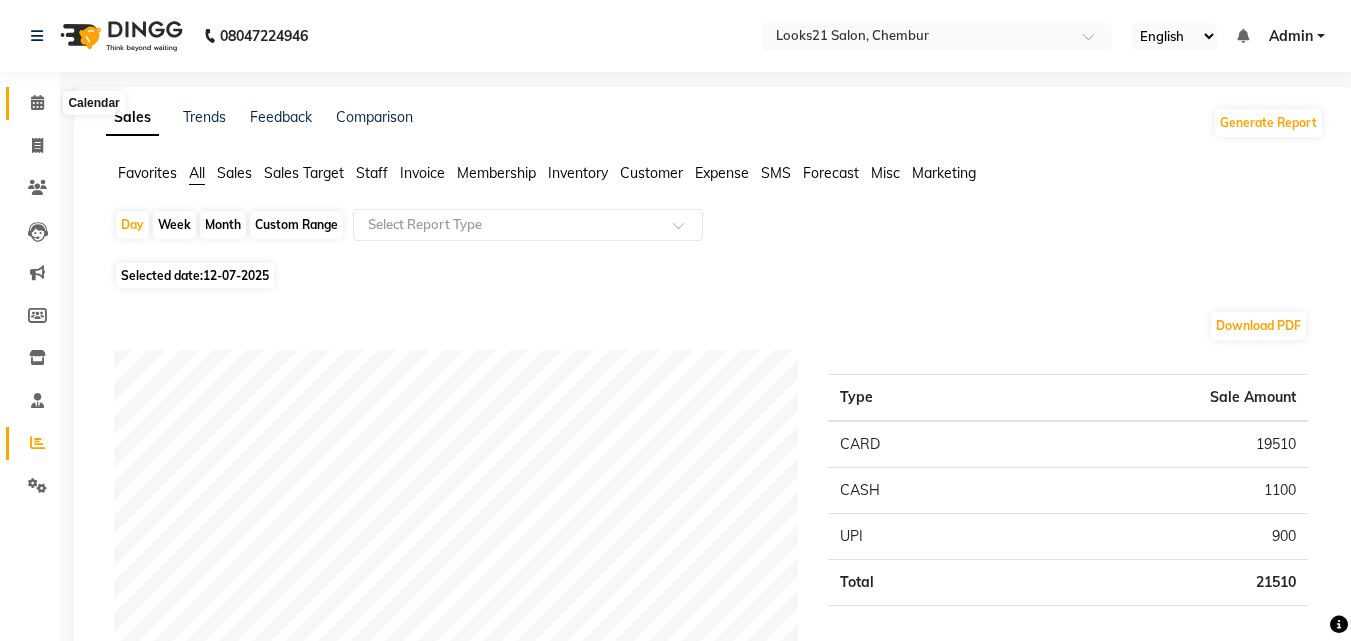 click 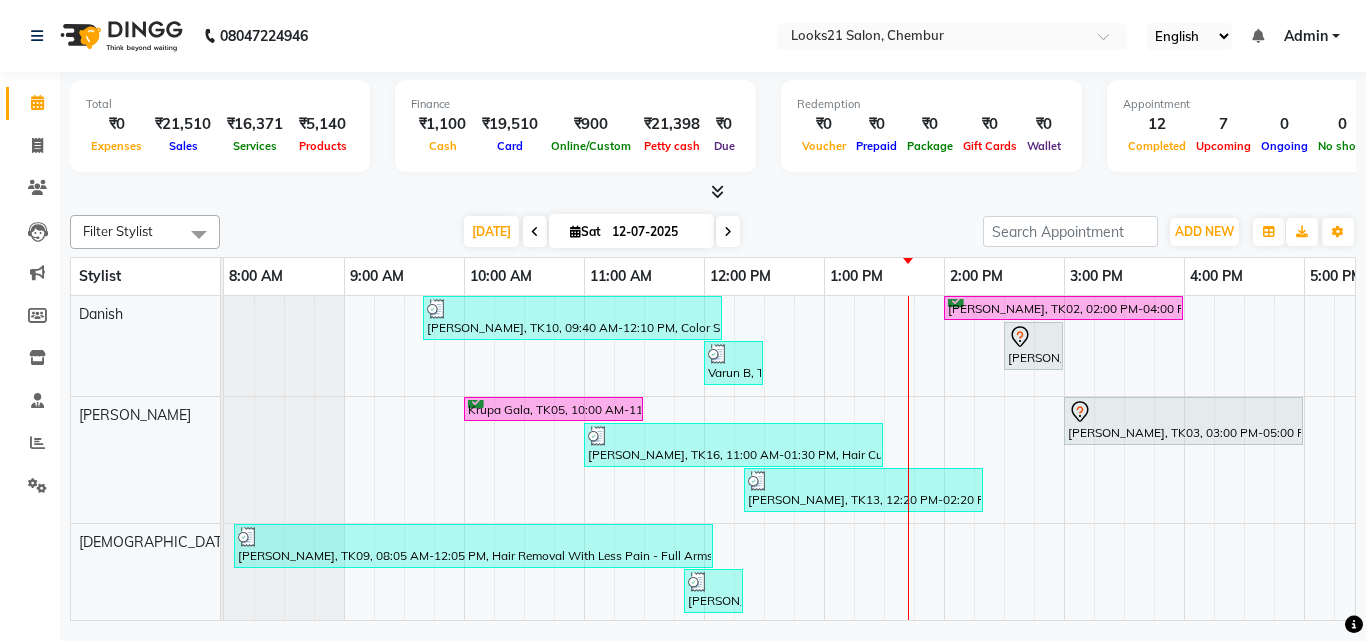 scroll, scrollTop: 0, scrollLeft: 0, axis: both 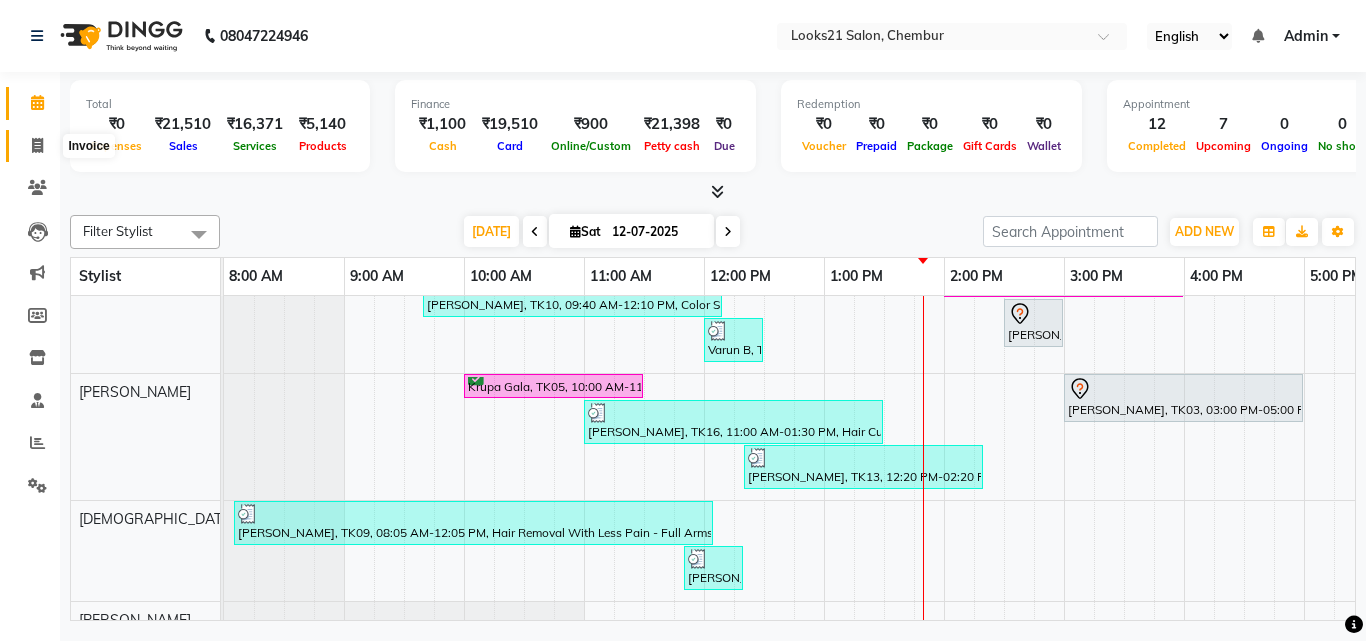 click 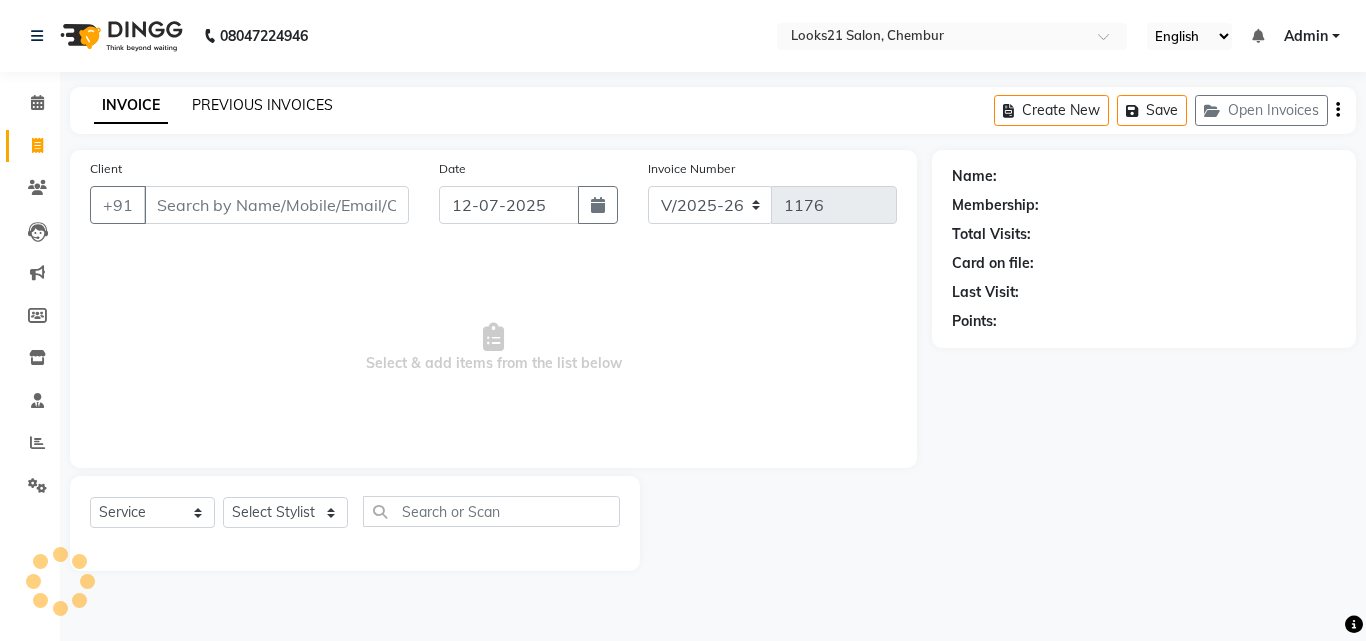 click on "PREVIOUS INVOICES" 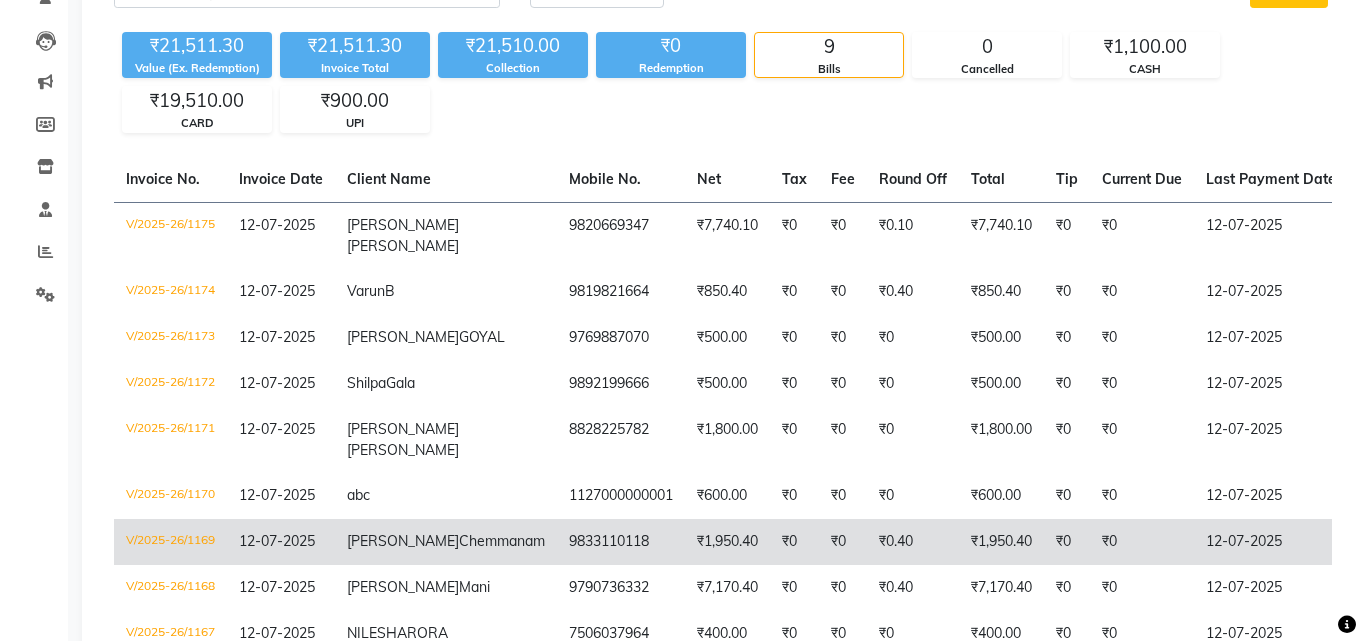 scroll, scrollTop: 0, scrollLeft: 0, axis: both 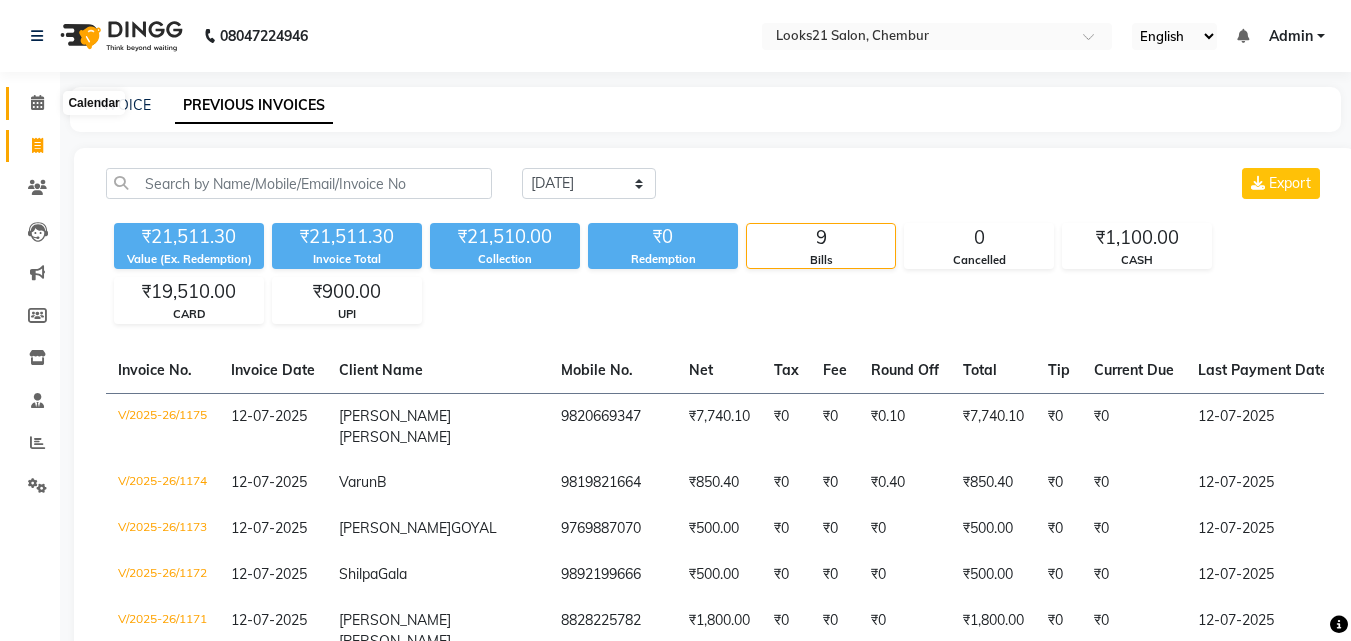 click 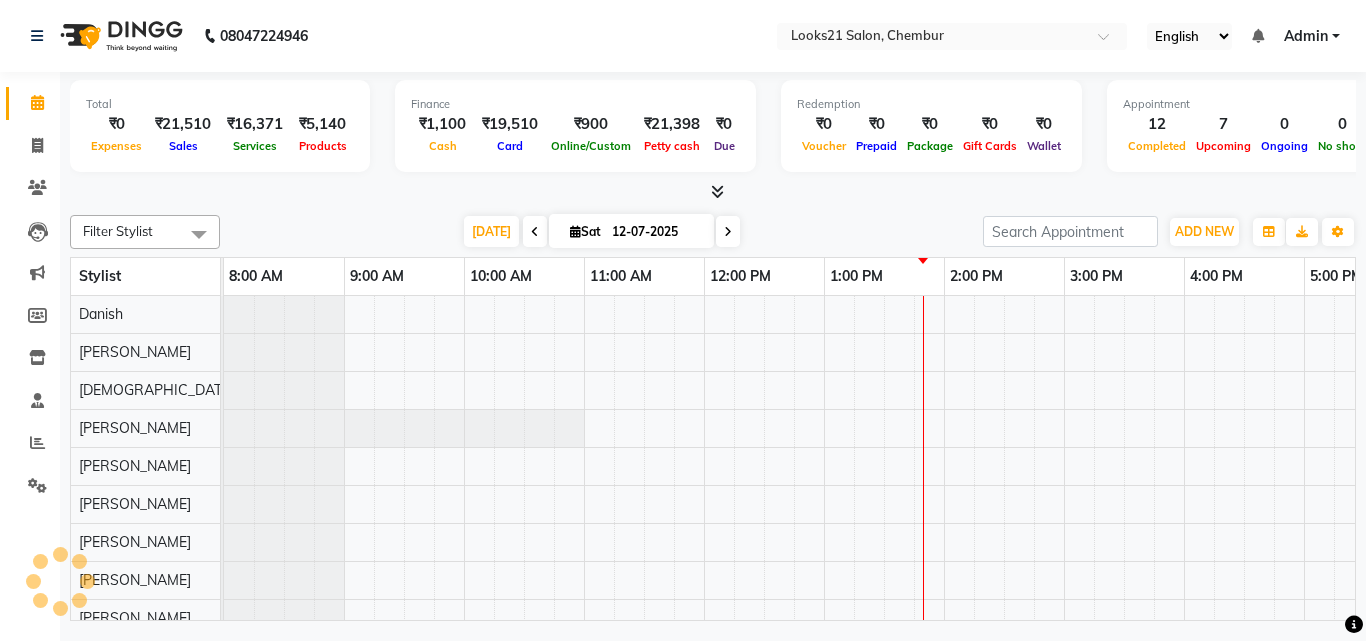 scroll, scrollTop: 0, scrollLeft: 0, axis: both 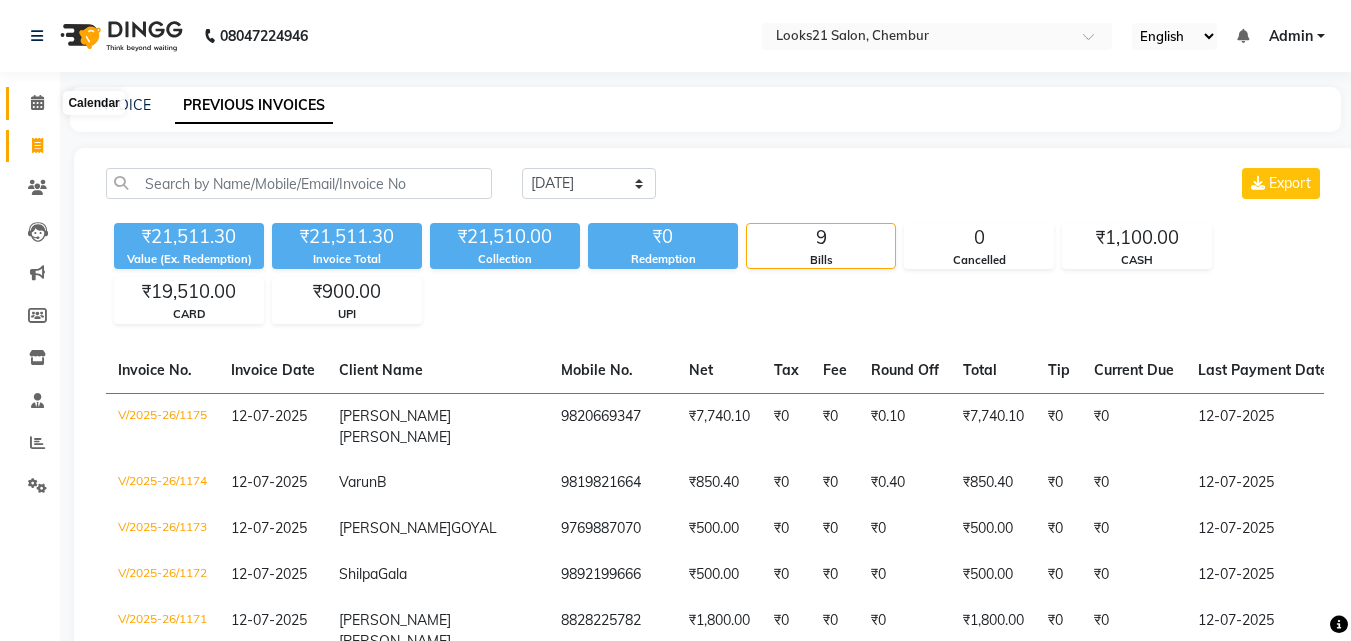 click 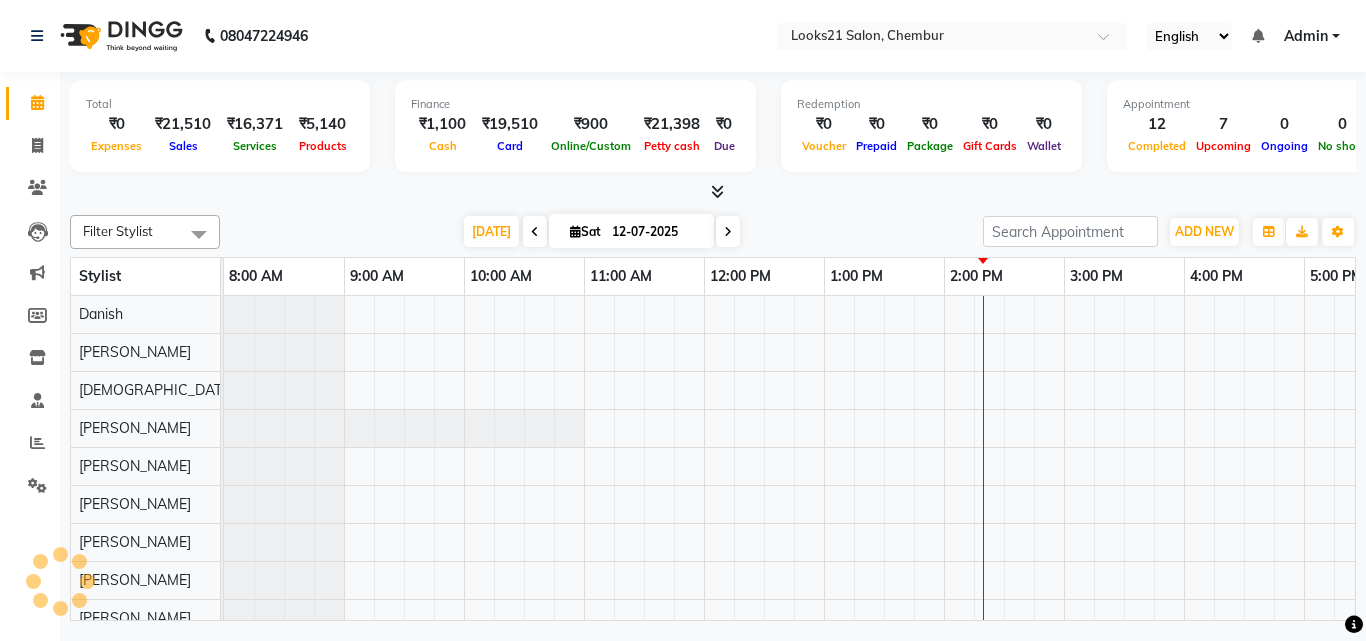 scroll, scrollTop: 0, scrollLeft: 0, axis: both 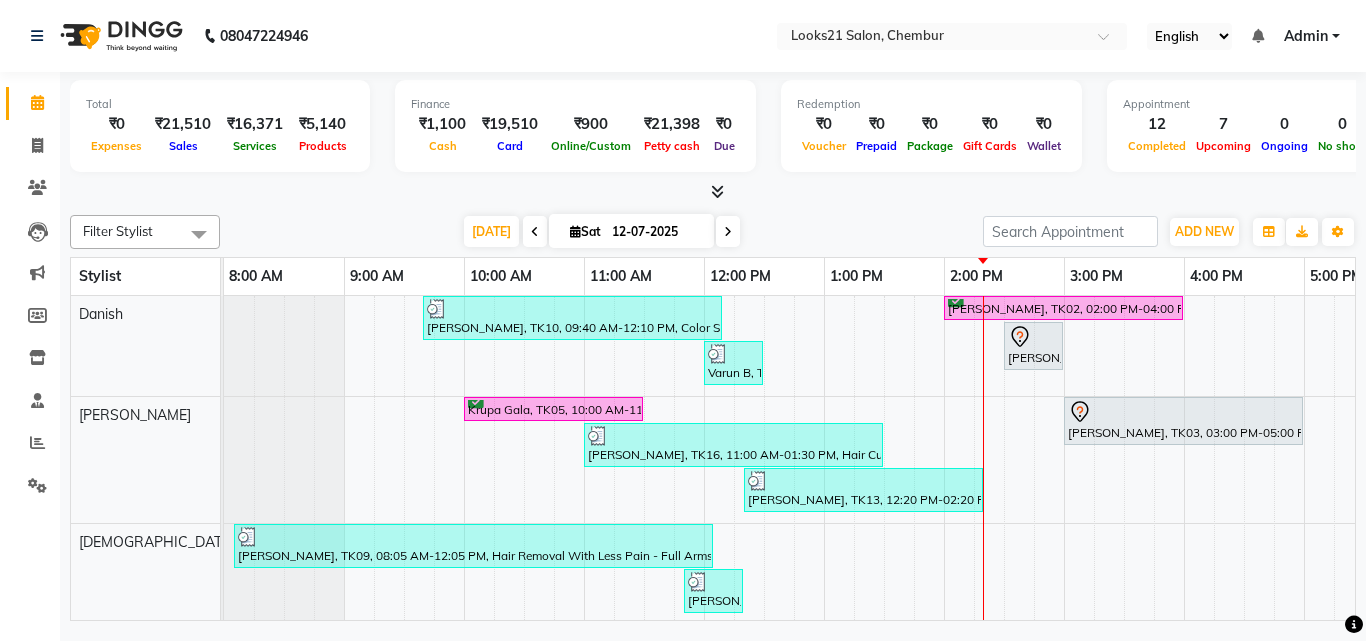 click at bounding box center (983, 612) 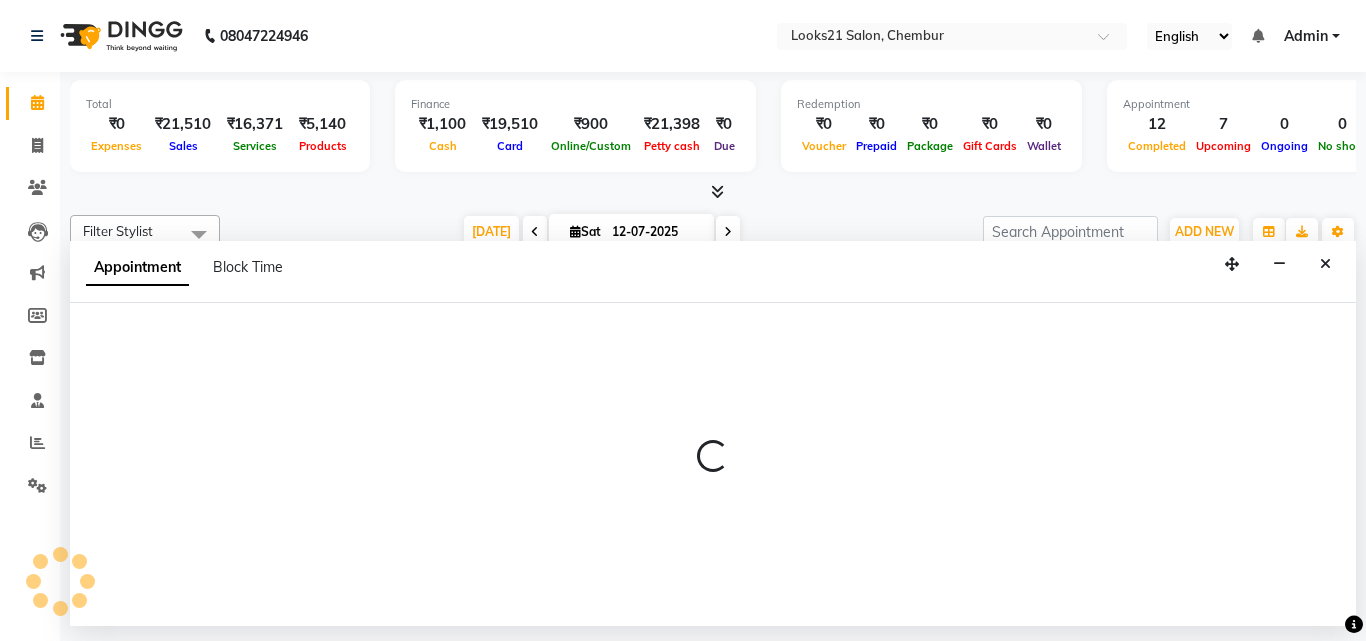 select on "13882" 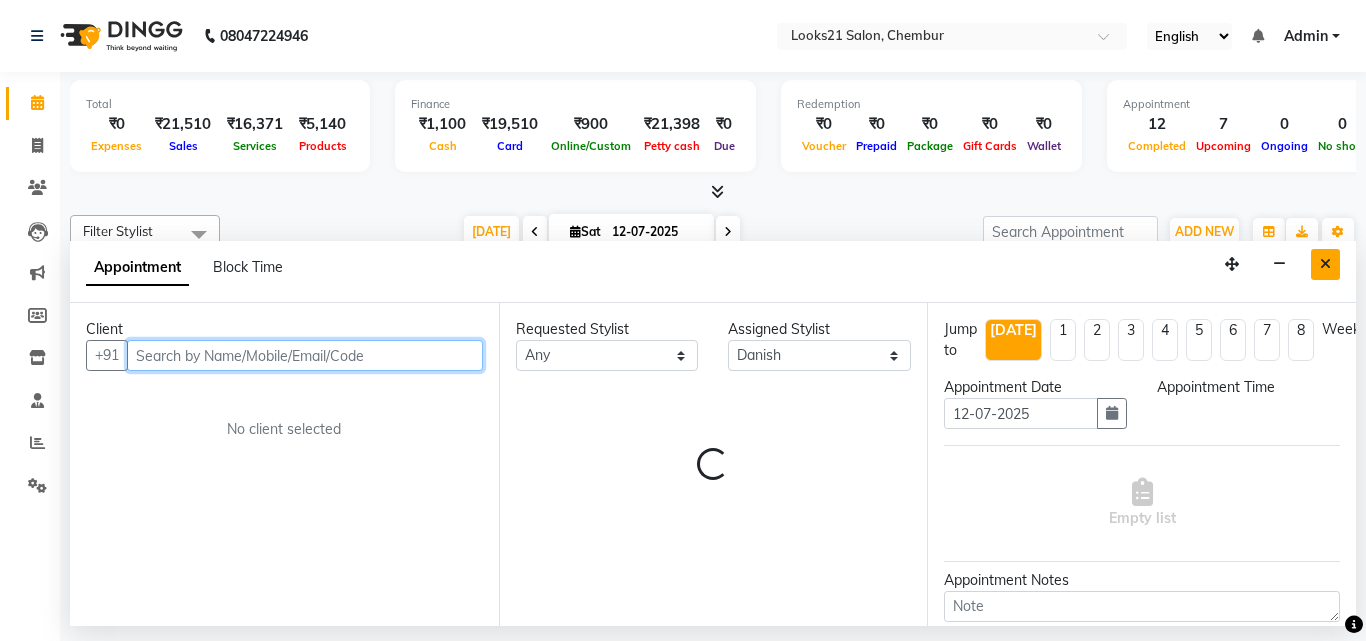 select on "855" 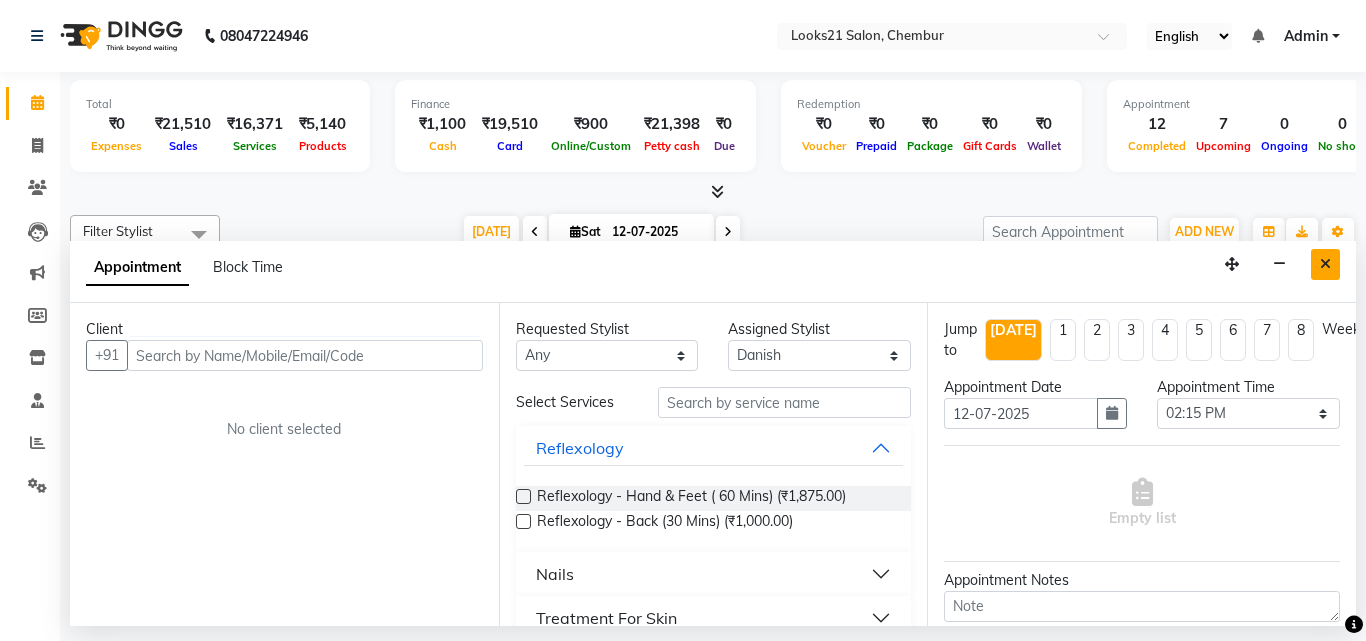 click at bounding box center [1325, 264] 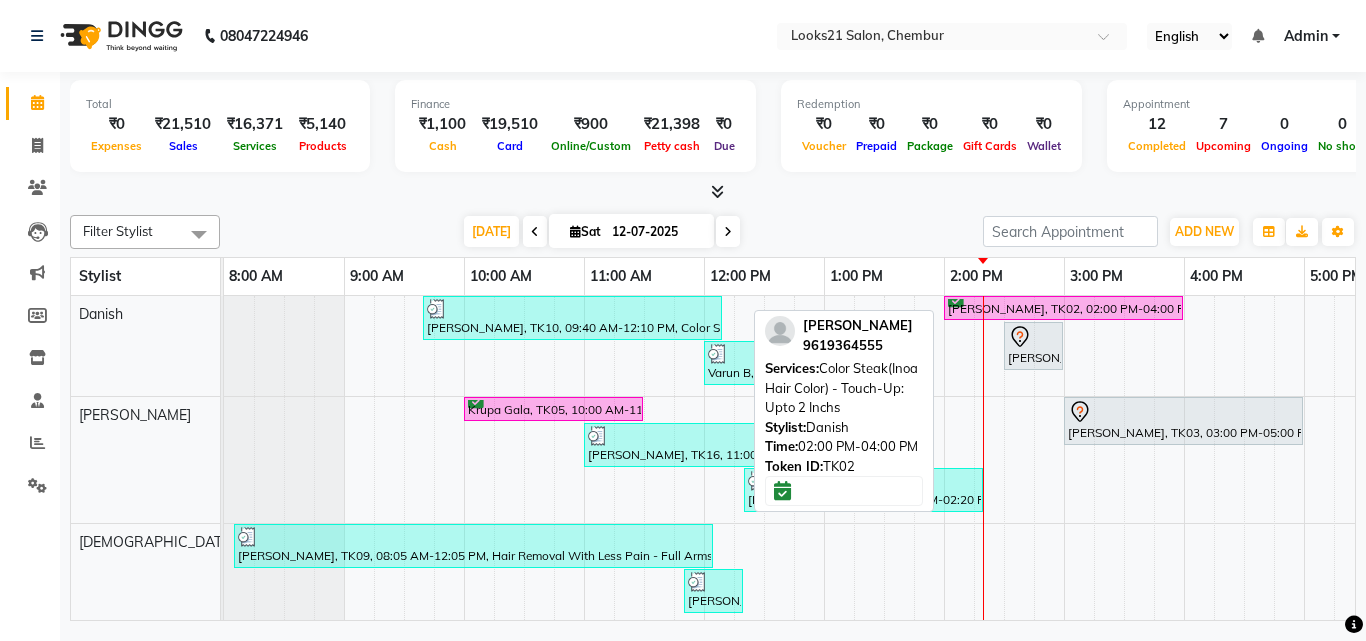 click on "[PERSON_NAME], TK02, 02:00 PM-04:00 PM, Color Steak(Inoa Hair Color)  - Touch-Up: Upto 2 Inchs" at bounding box center (1063, 308) 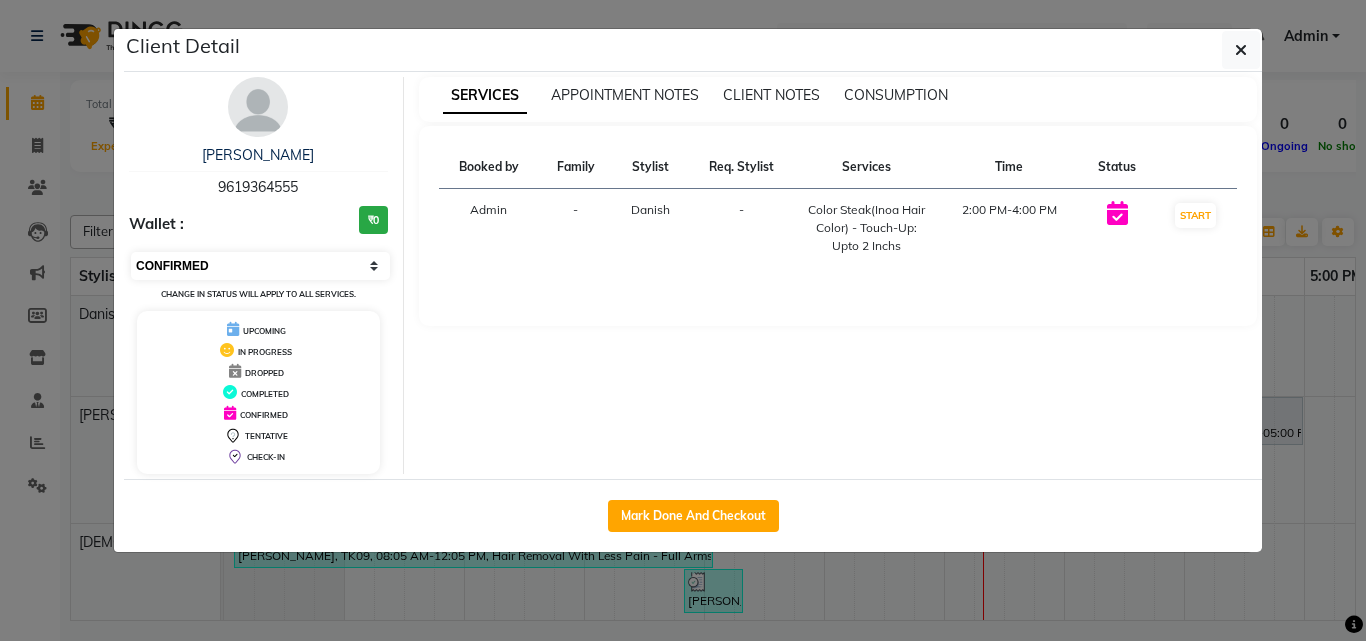 click on "Select IN SERVICE CONFIRMED TENTATIVE CHECK IN MARK DONE DROPPED UPCOMING" at bounding box center [260, 266] 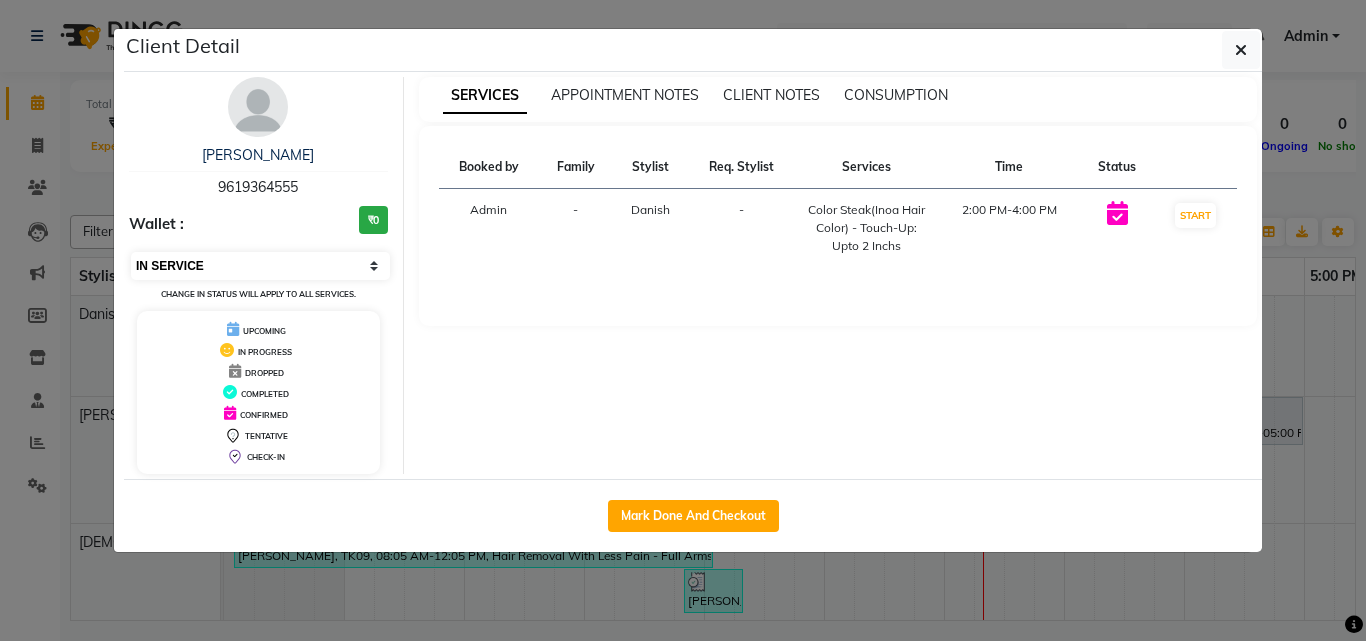click on "Select IN SERVICE CONFIRMED TENTATIVE CHECK IN MARK DONE DROPPED UPCOMING" at bounding box center [260, 266] 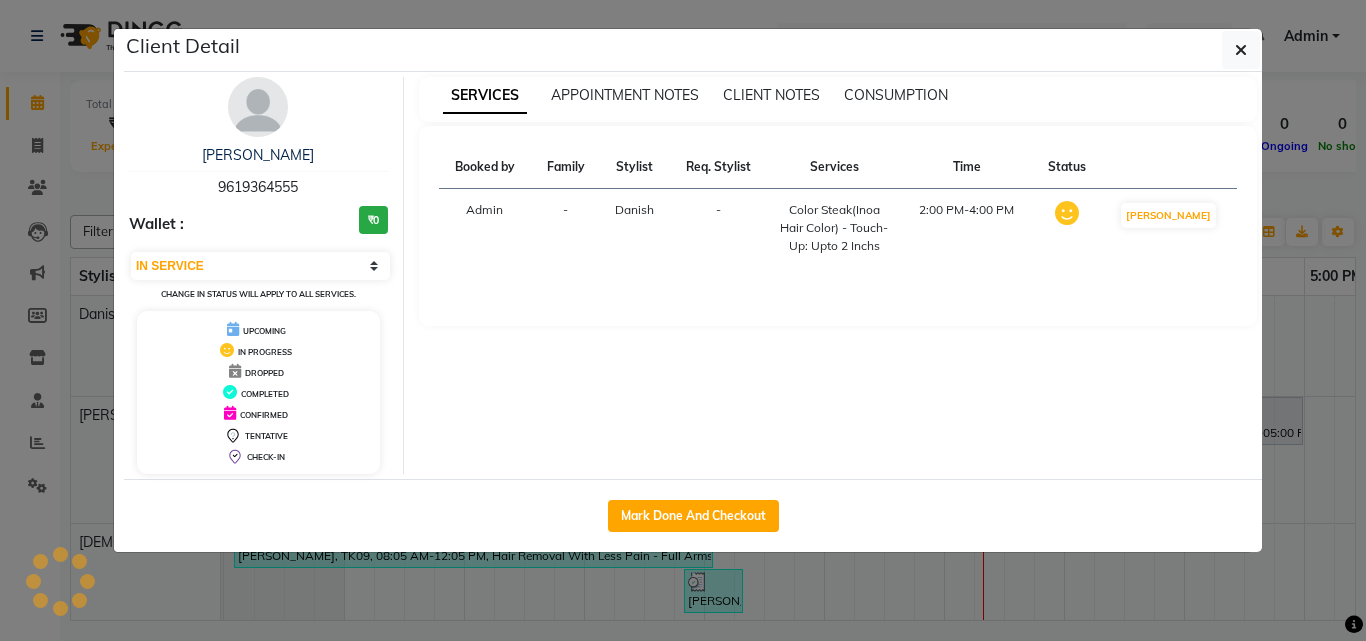 click on "Client Detail  [PERSON_NAME]   9619364555 Wallet : ₹0 Select IN SERVICE CONFIRMED TENTATIVE CHECK IN MARK DONE DROPPED UPCOMING Change in status will apply to all services. UPCOMING IN PROGRESS DROPPED COMPLETED CONFIRMED TENTATIVE CHECK-IN SERVICES APPOINTMENT NOTES CLIENT NOTES CONSUMPTION Booked by Family Stylist Req. Stylist Services Time Status  Admin  - Danish -  Color Steak(Inoa Hair Color)  - Touch-Up: Upto 2 Inchs   2:00 PM-4:00 PM   MARK DONE   Mark Done And Checkout" 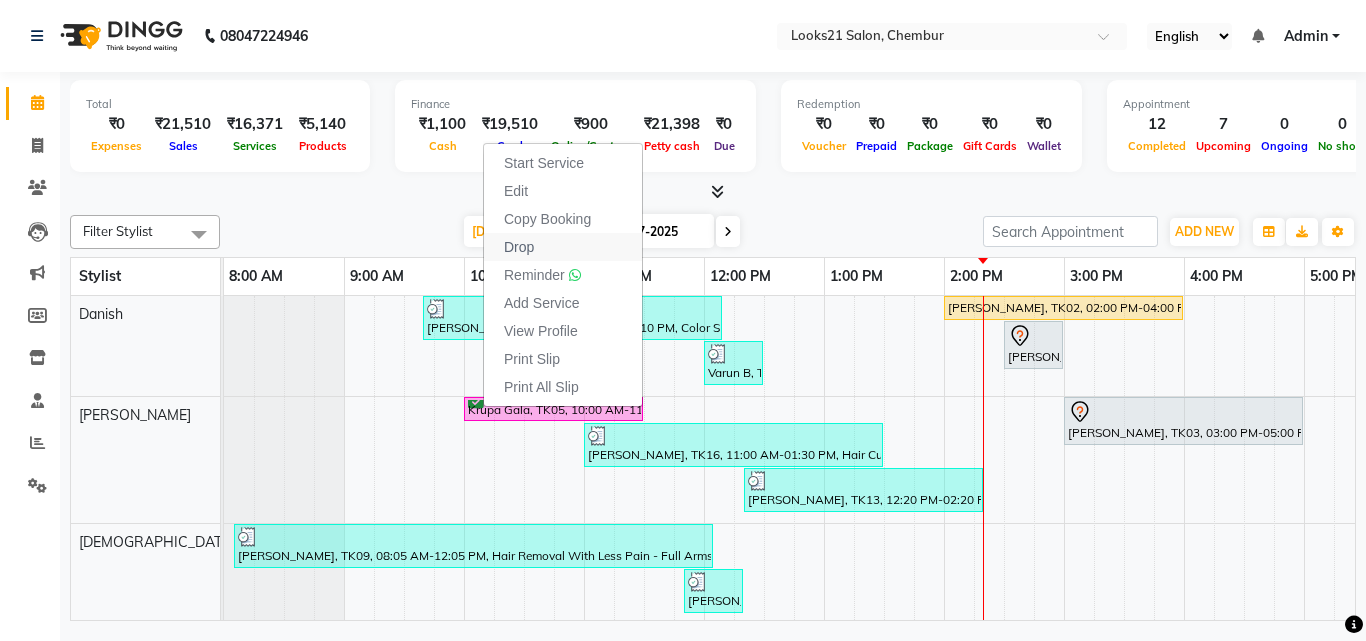 click on "Drop" at bounding box center (563, 247) 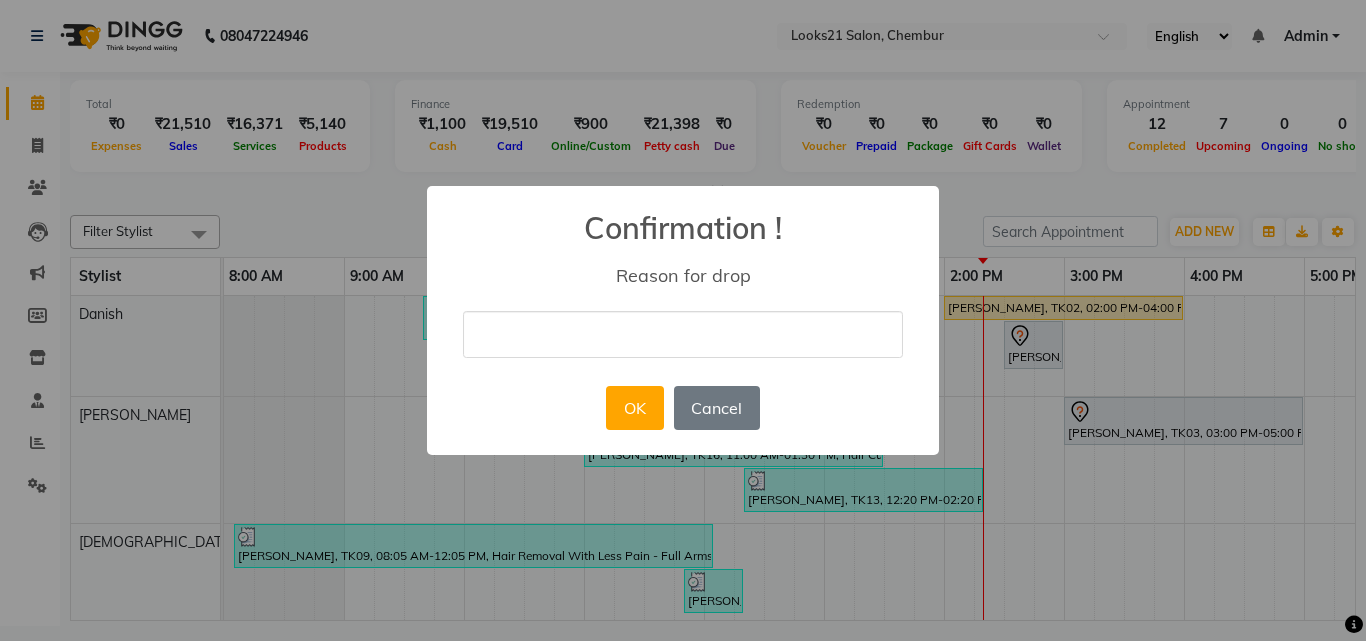 click at bounding box center [683, 334] 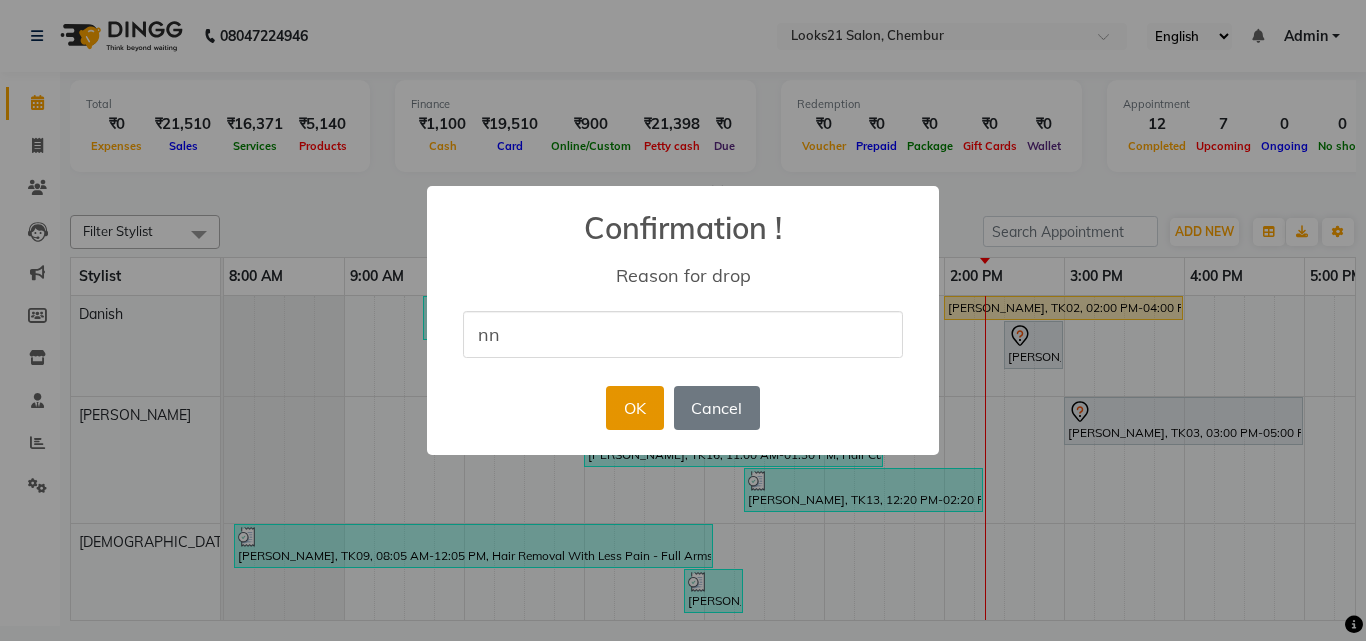 click on "OK" at bounding box center (634, 408) 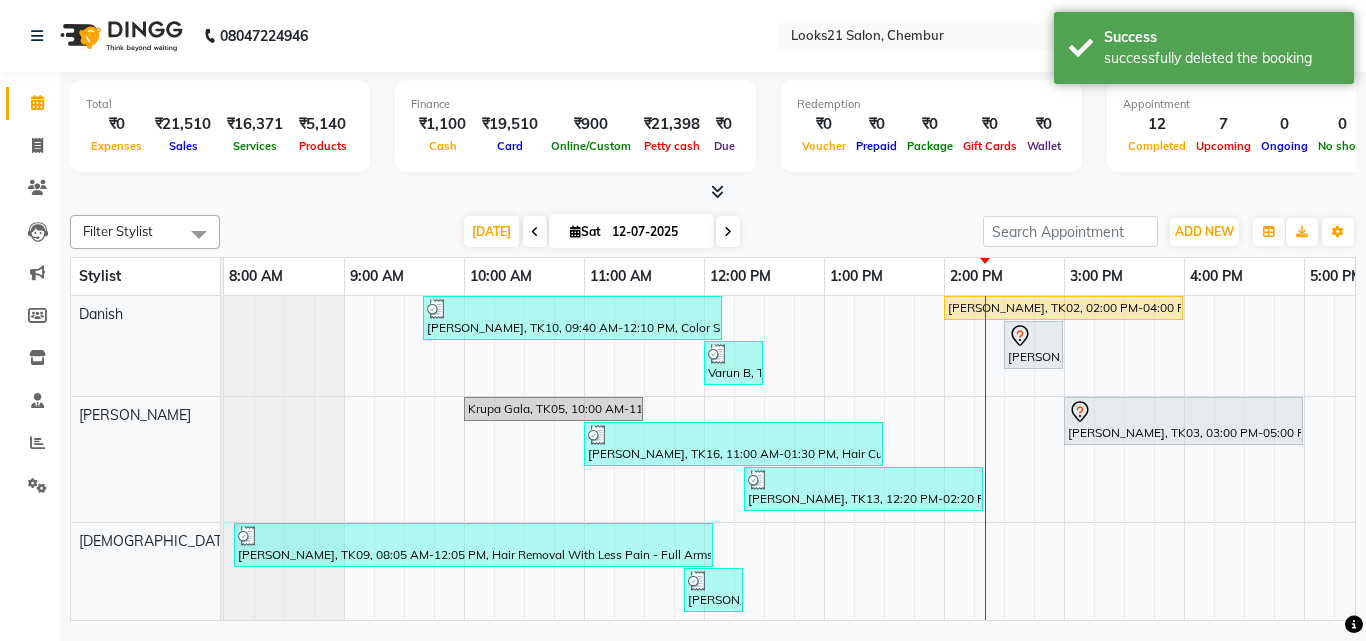 scroll, scrollTop: 322, scrollLeft: 0, axis: vertical 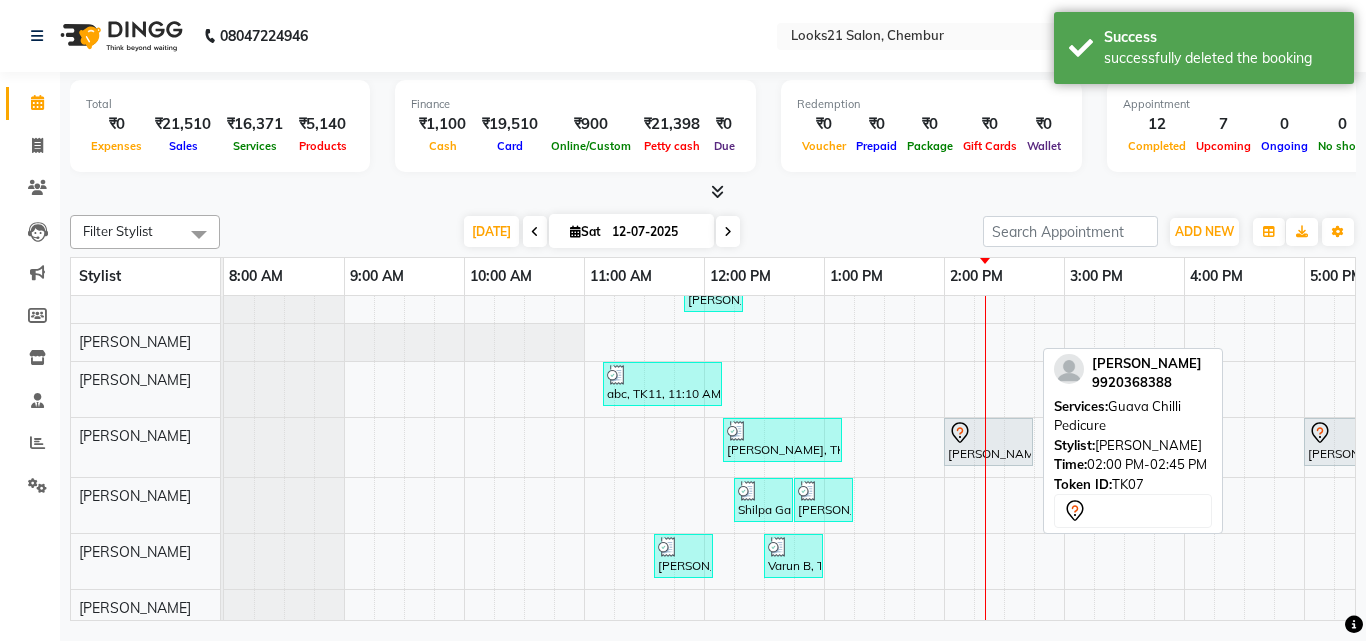 click 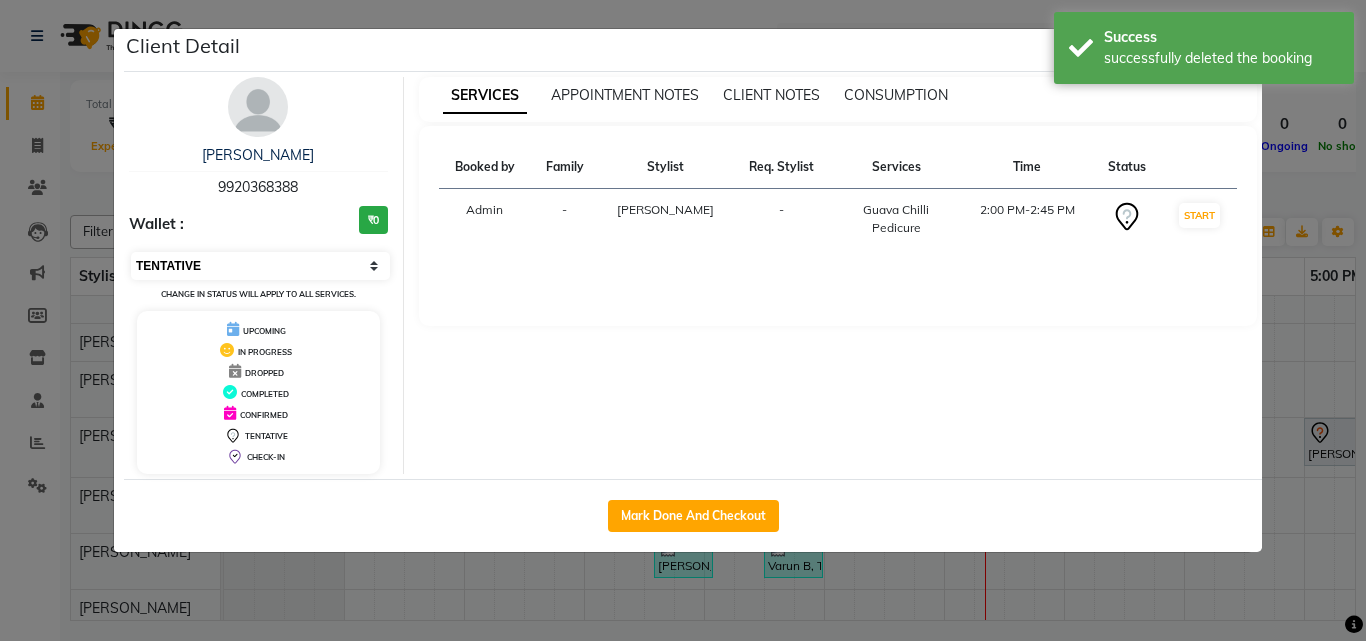 click on "Select IN SERVICE CONFIRMED TENTATIVE CHECK IN MARK DONE DROPPED UPCOMING" at bounding box center [260, 266] 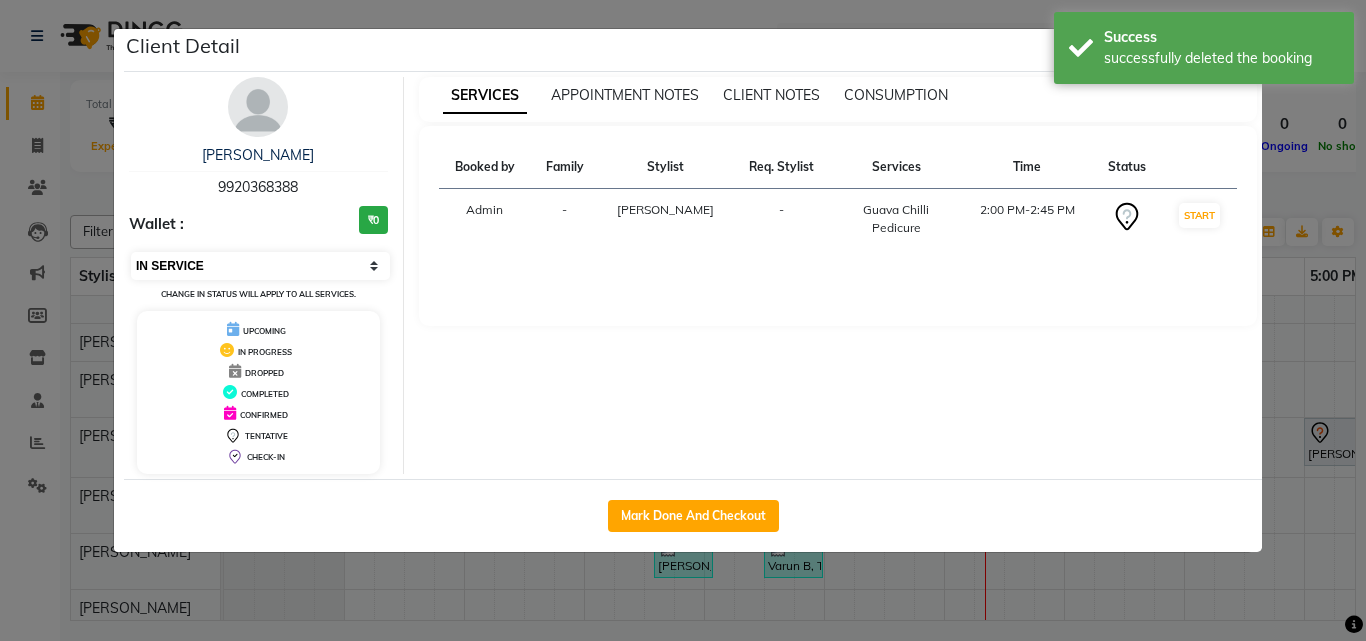 click on "Select IN SERVICE CONFIRMED TENTATIVE CHECK IN MARK DONE DROPPED UPCOMING" at bounding box center (260, 266) 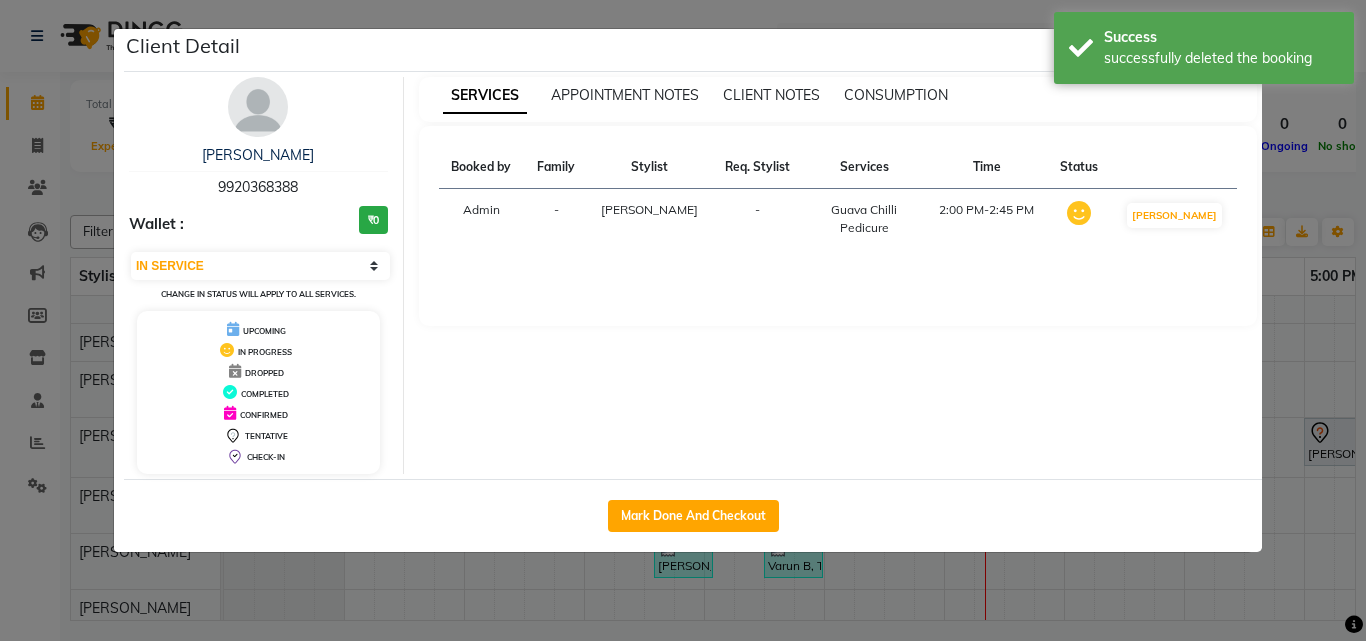 click on "Mark Done And Checkout" 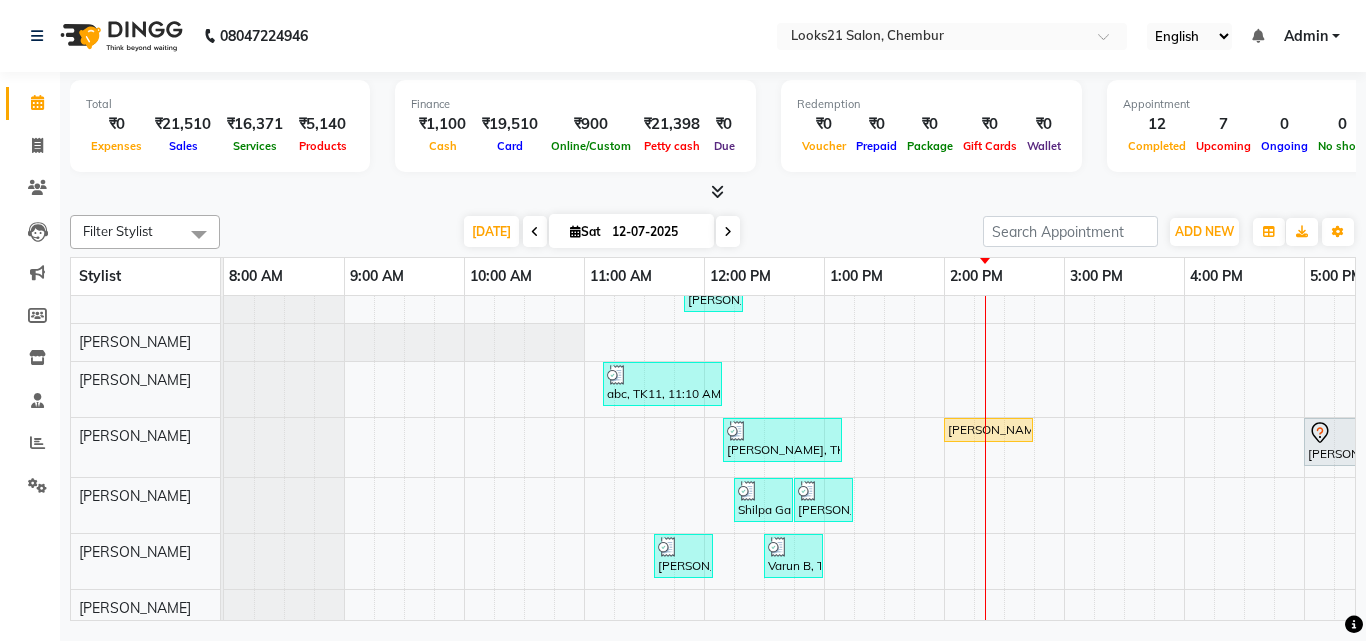 scroll, scrollTop: 300, scrollLeft: 444, axis: both 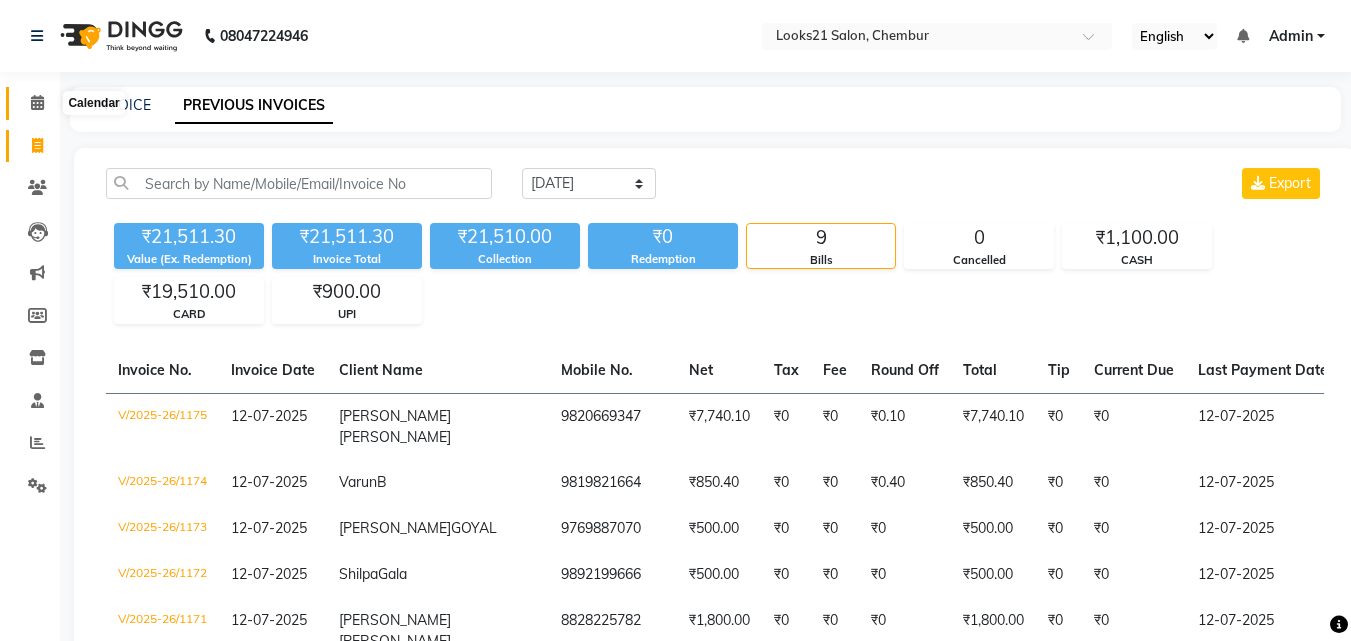 click 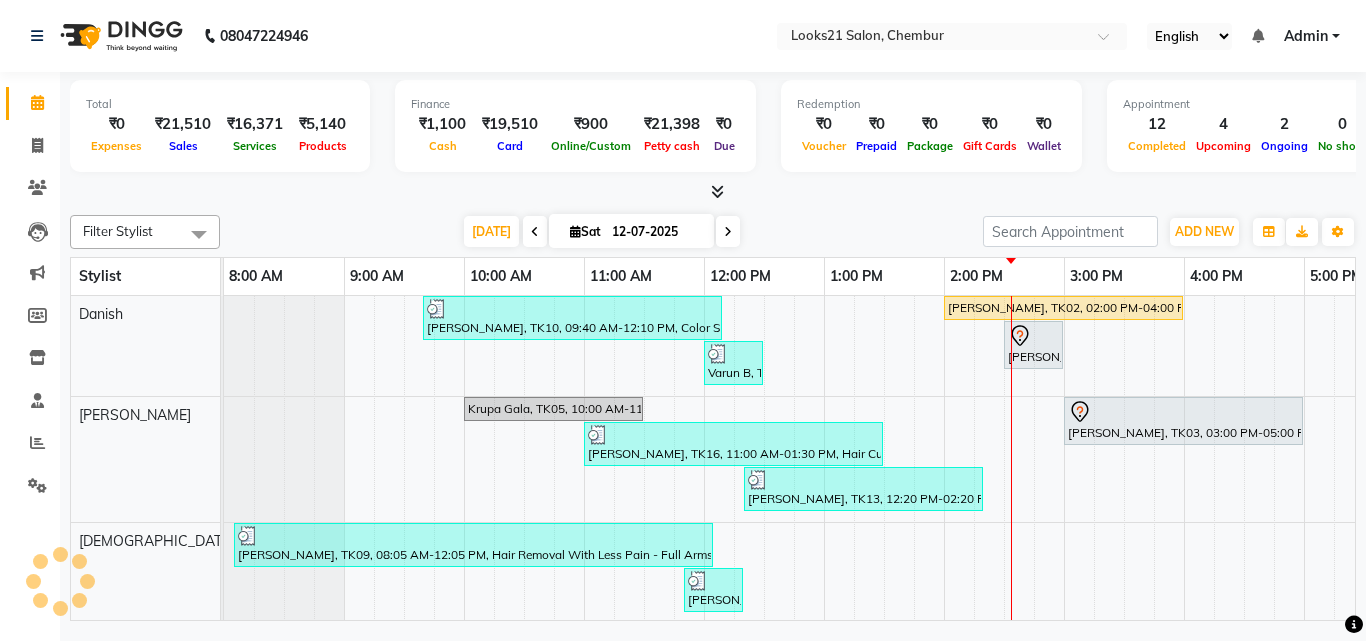 scroll, scrollTop: 0, scrollLeft: 0, axis: both 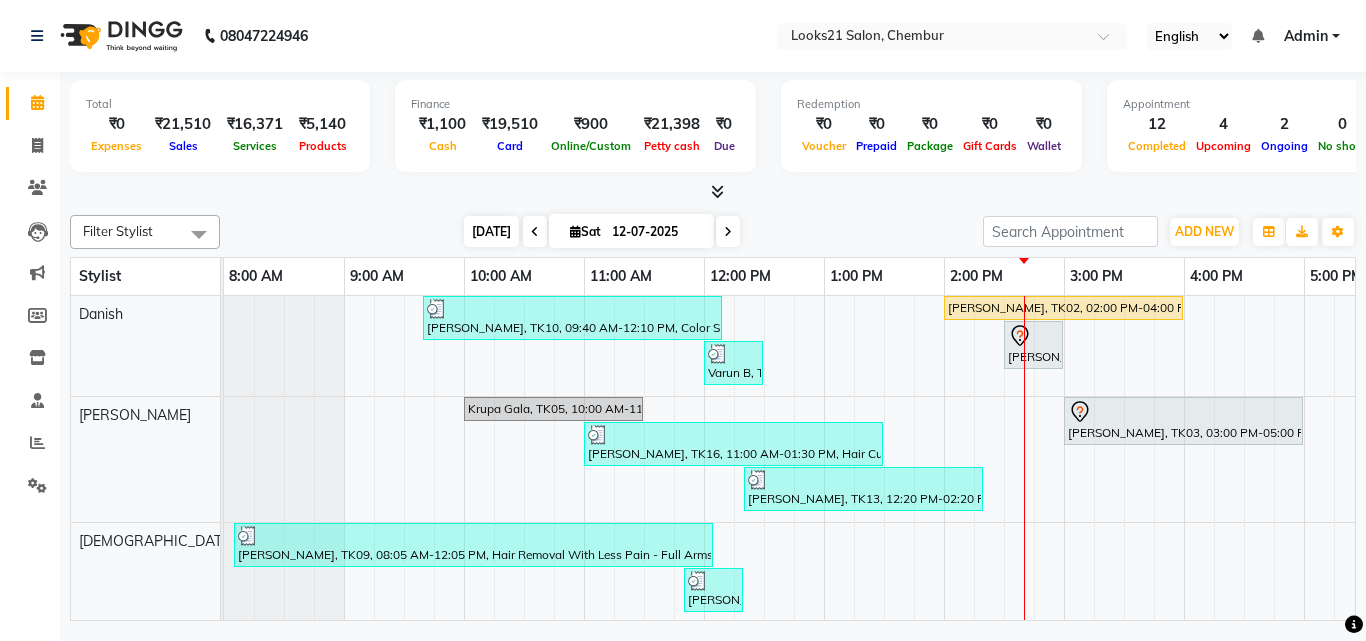 click on "[DATE]" at bounding box center (491, 231) 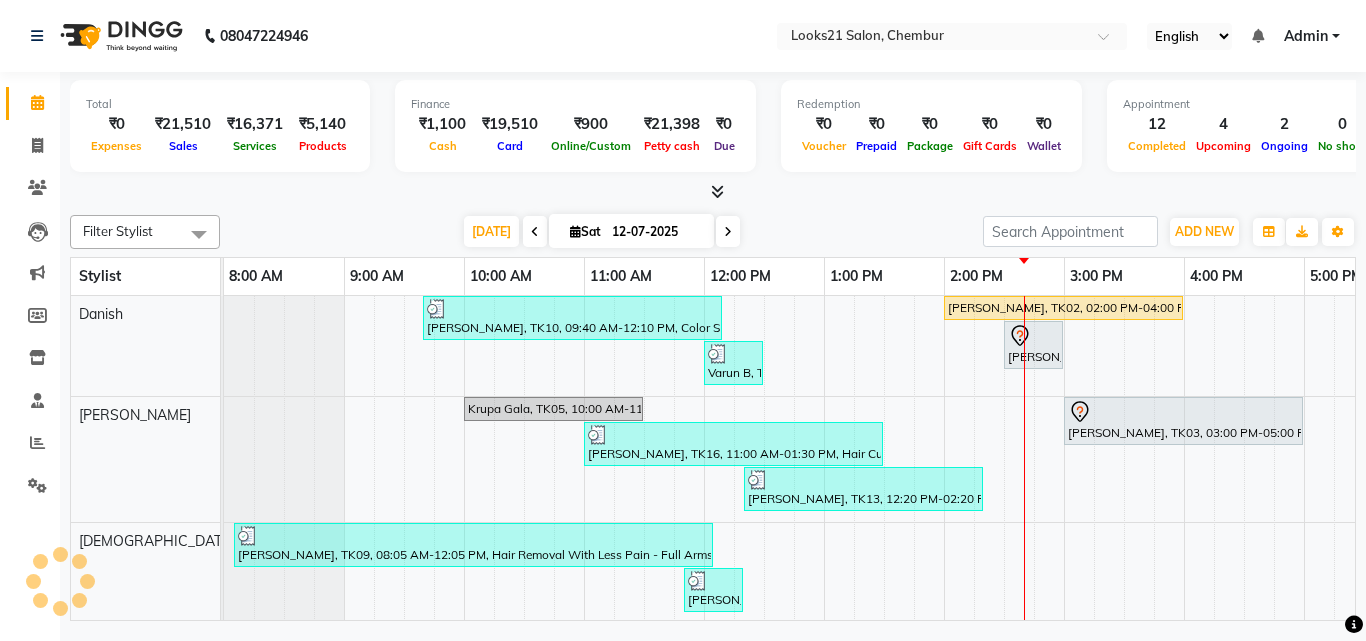 scroll, scrollTop: 0, scrollLeft: 429, axis: horizontal 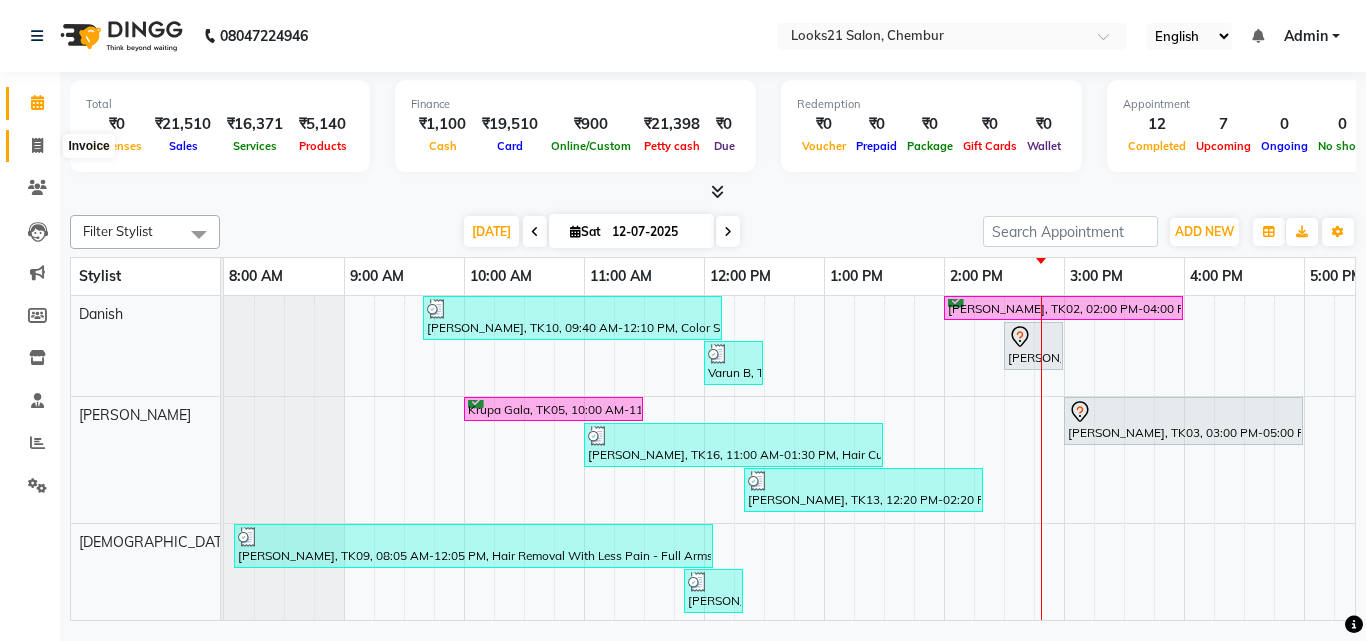 drag, startPoint x: 35, startPoint y: 151, endPoint x: 108, endPoint y: 156, distance: 73.171036 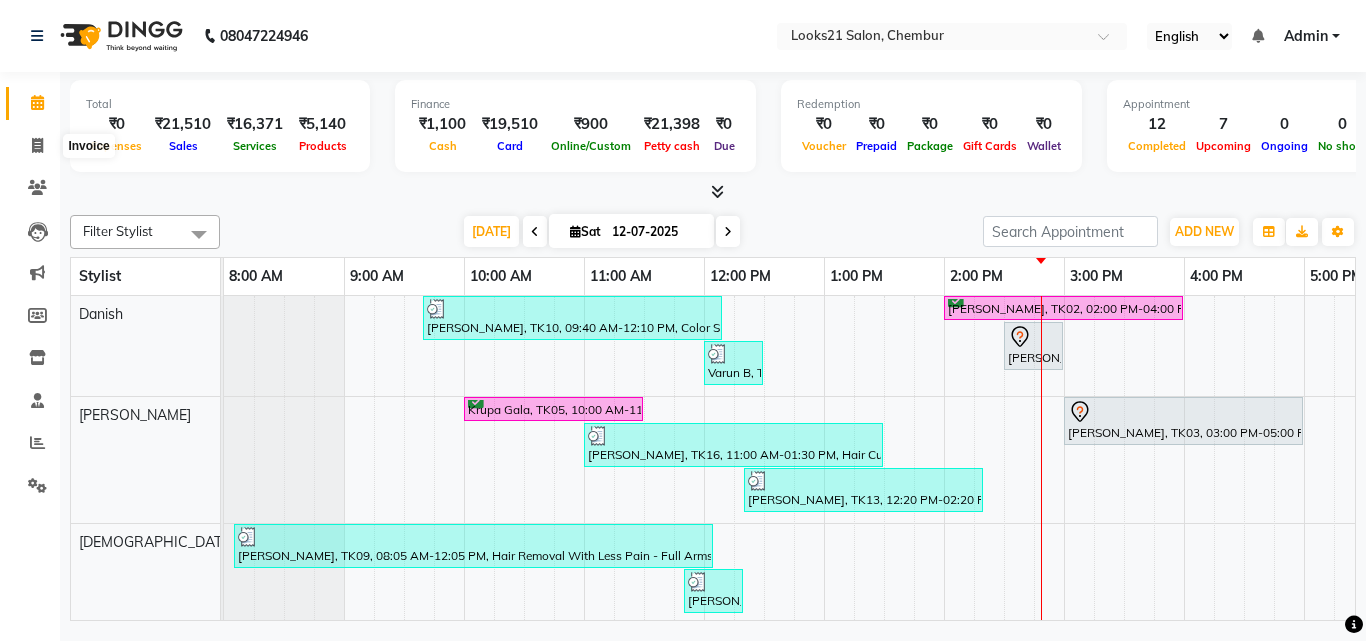 select on "service" 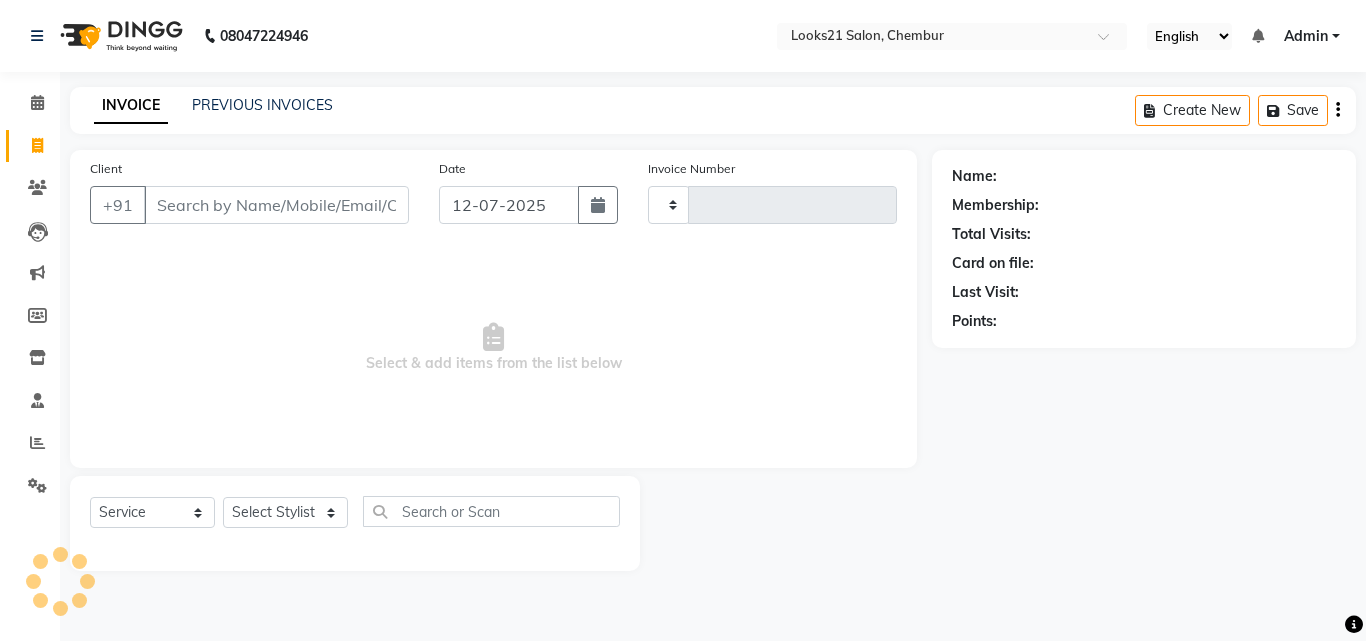 click on "Client" at bounding box center (276, 205) 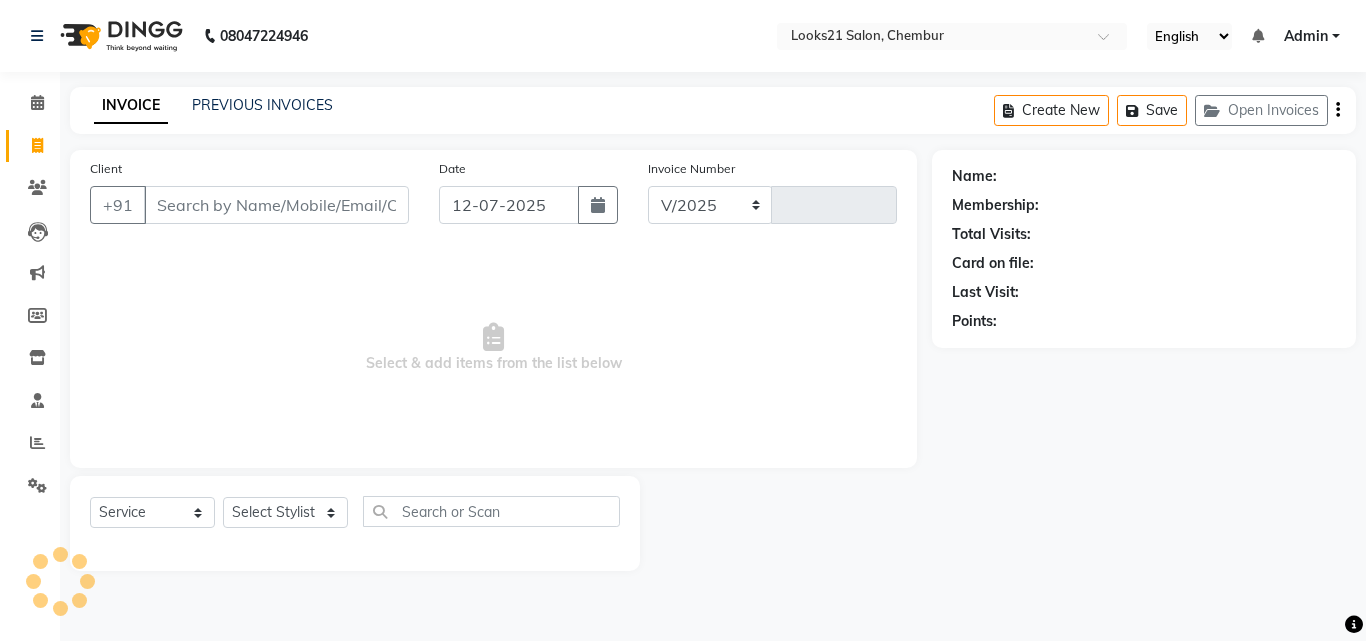 select on "844" 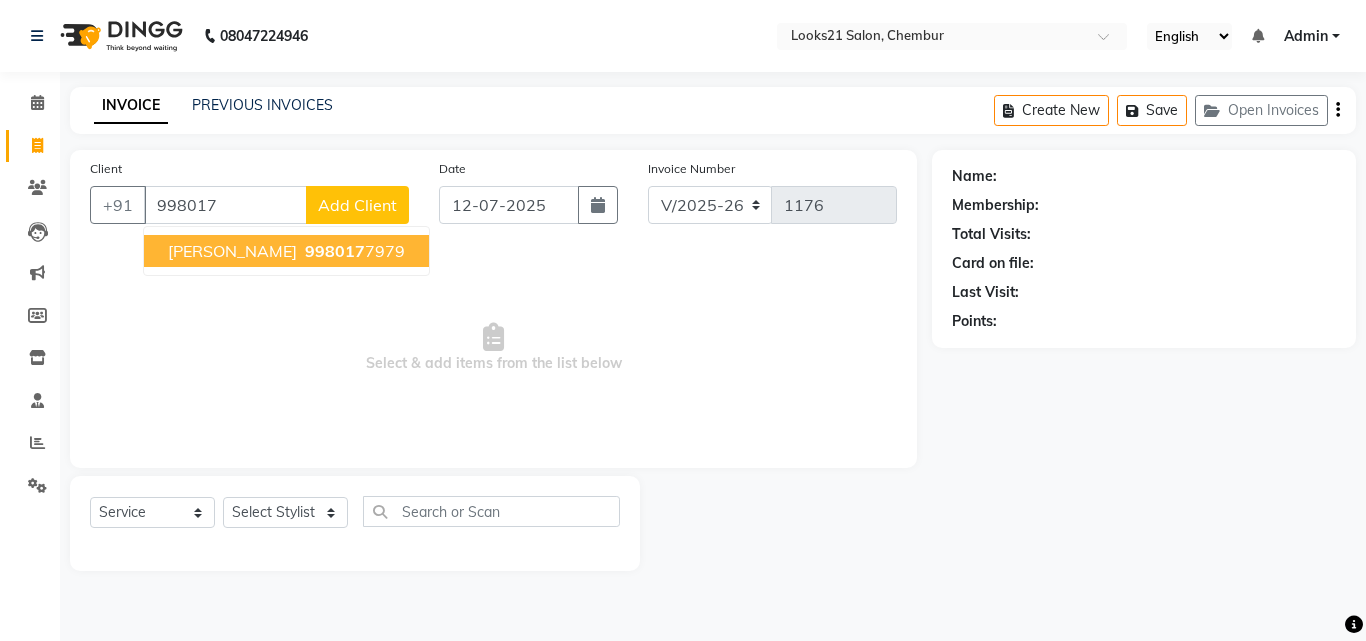 click on "[PERSON_NAME]" at bounding box center (232, 251) 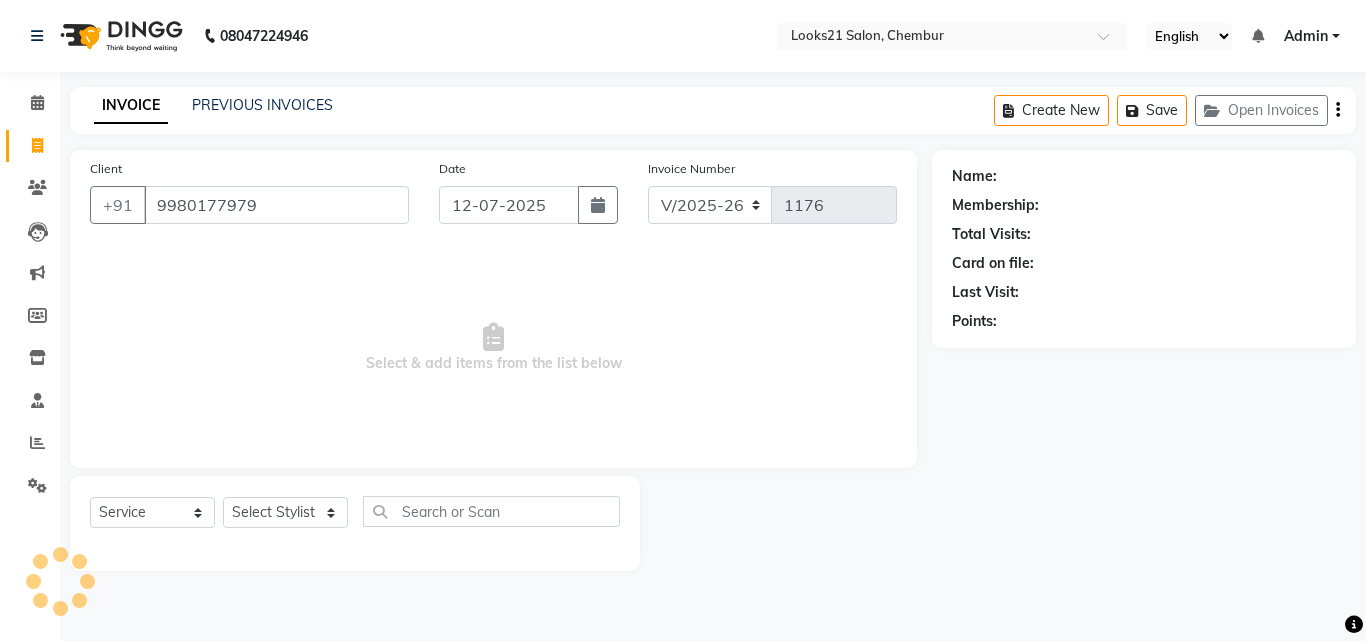type on "9980177979" 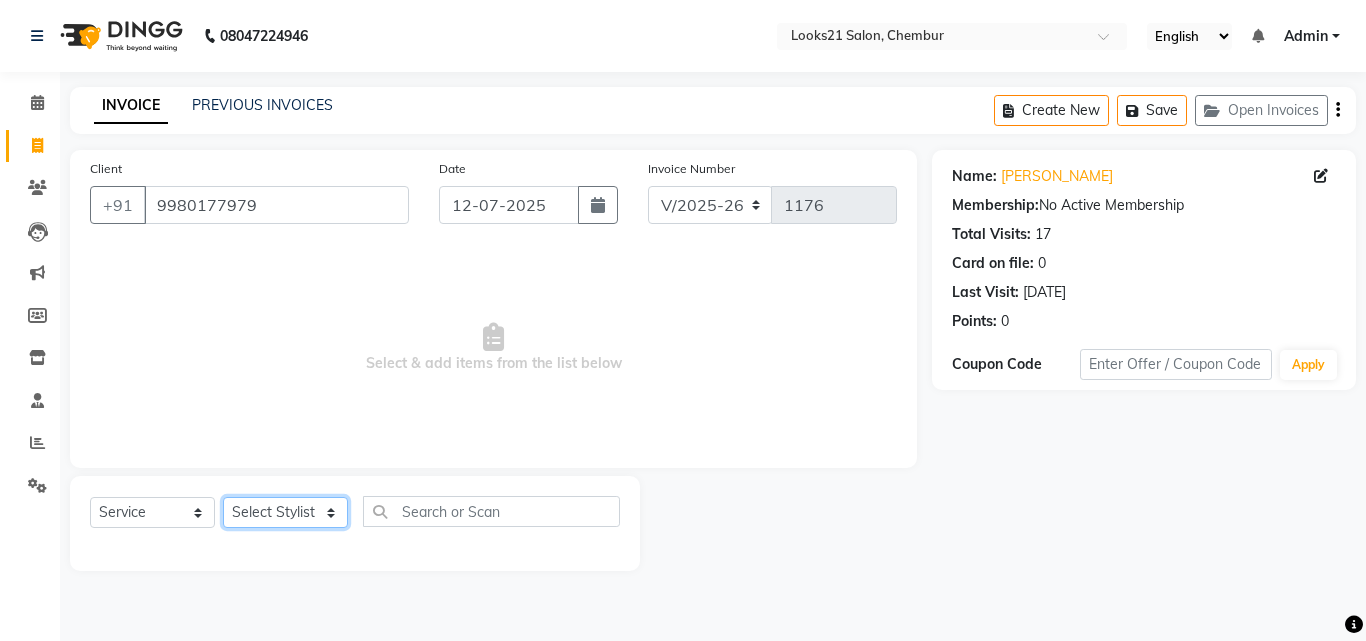 click on "Select Stylist [PERSON_NAME] [PERSON_NAME] [PERSON_NAME] [PERSON_NAME] [PERSON_NAME] [PERSON_NAME] [PERSON_NAME]" 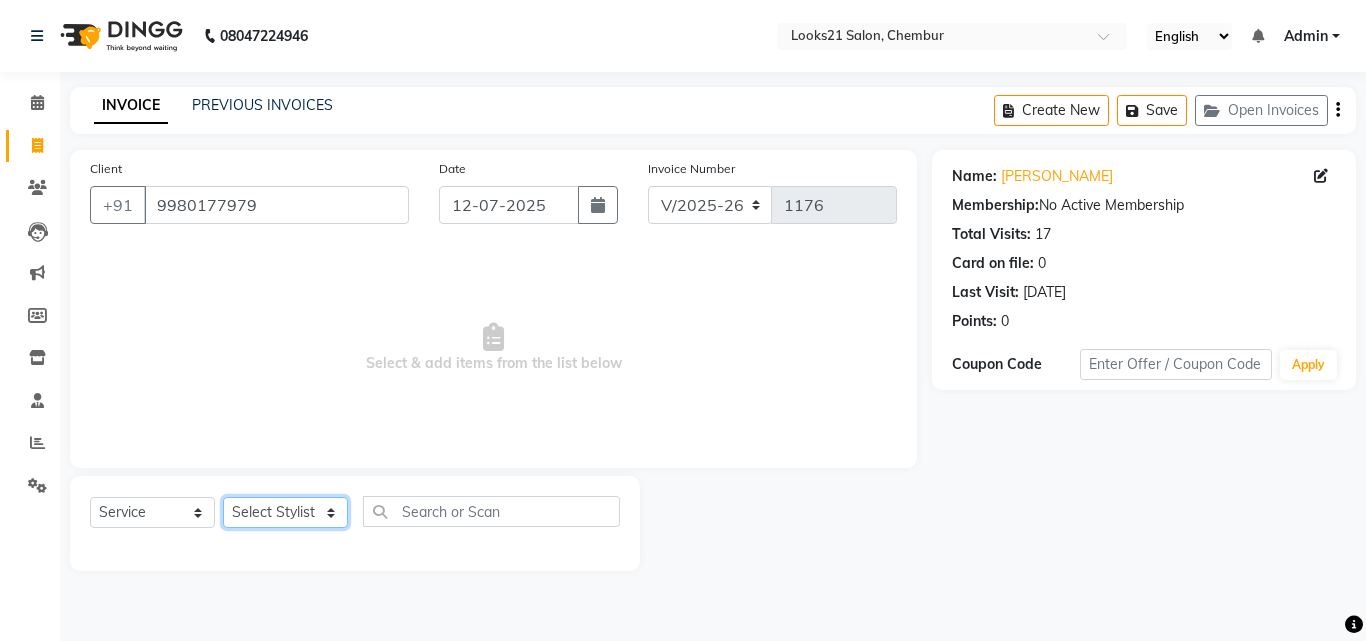 select on "13884" 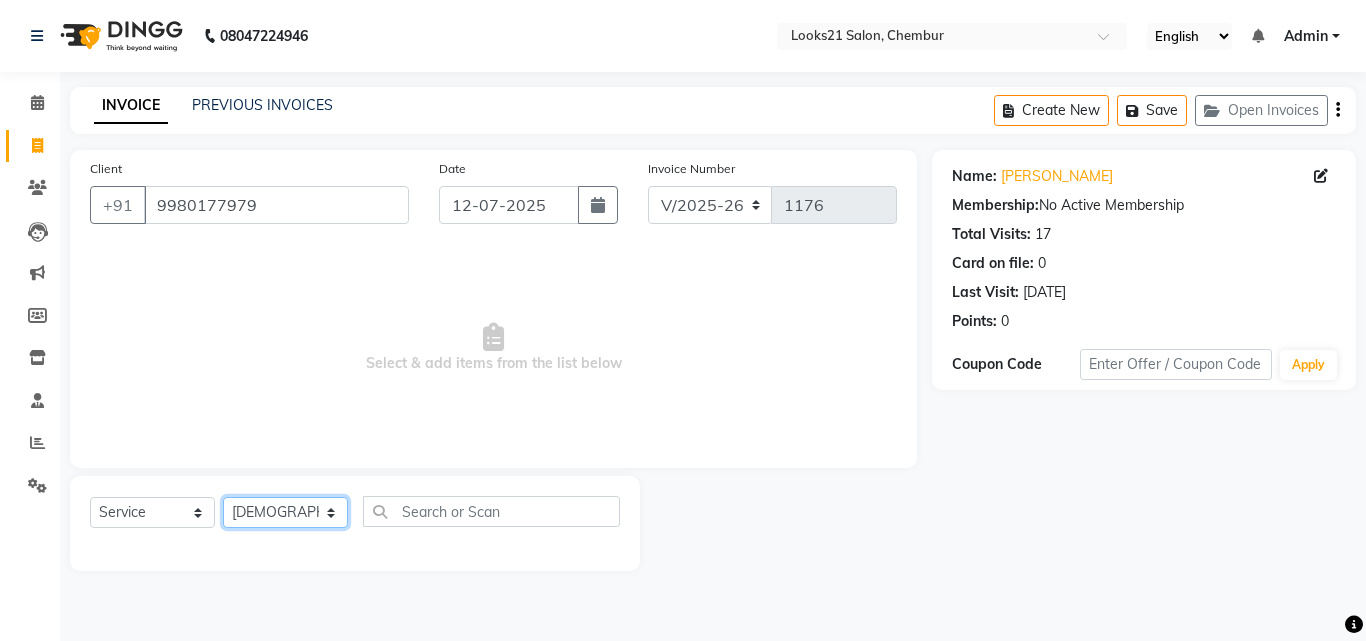 click on "Select Stylist [PERSON_NAME] [PERSON_NAME] [PERSON_NAME] [PERSON_NAME] [PERSON_NAME] [PERSON_NAME] [PERSON_NAME]" 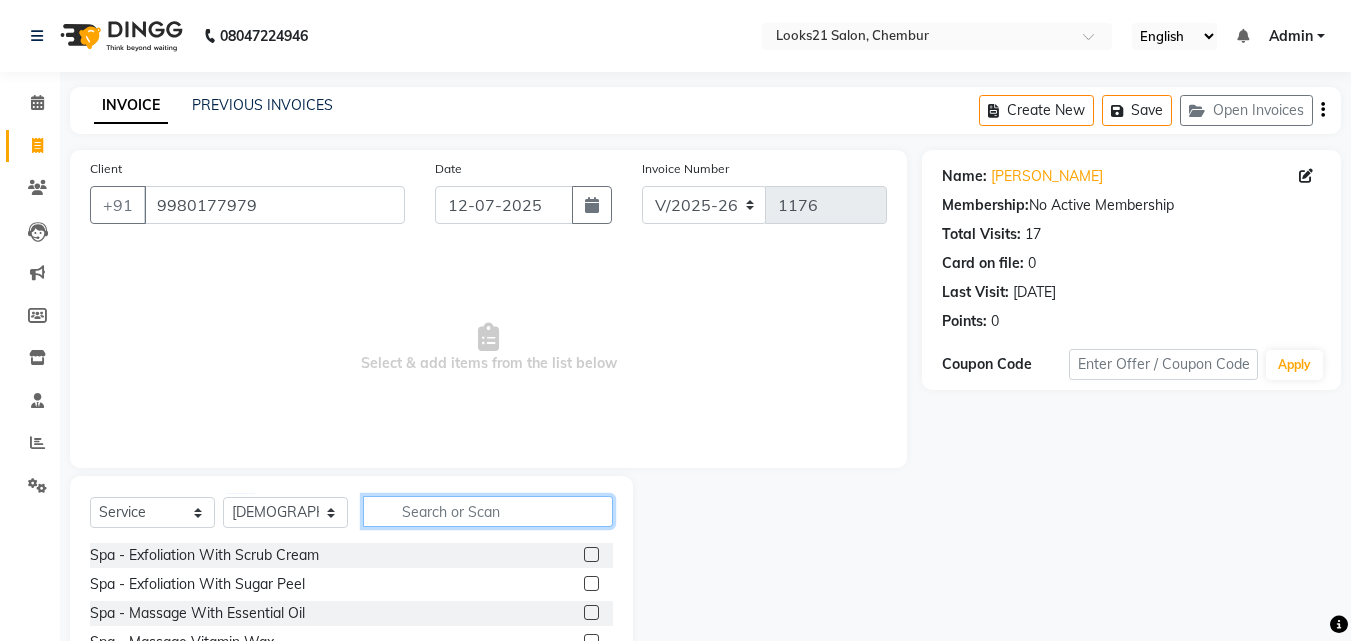 click 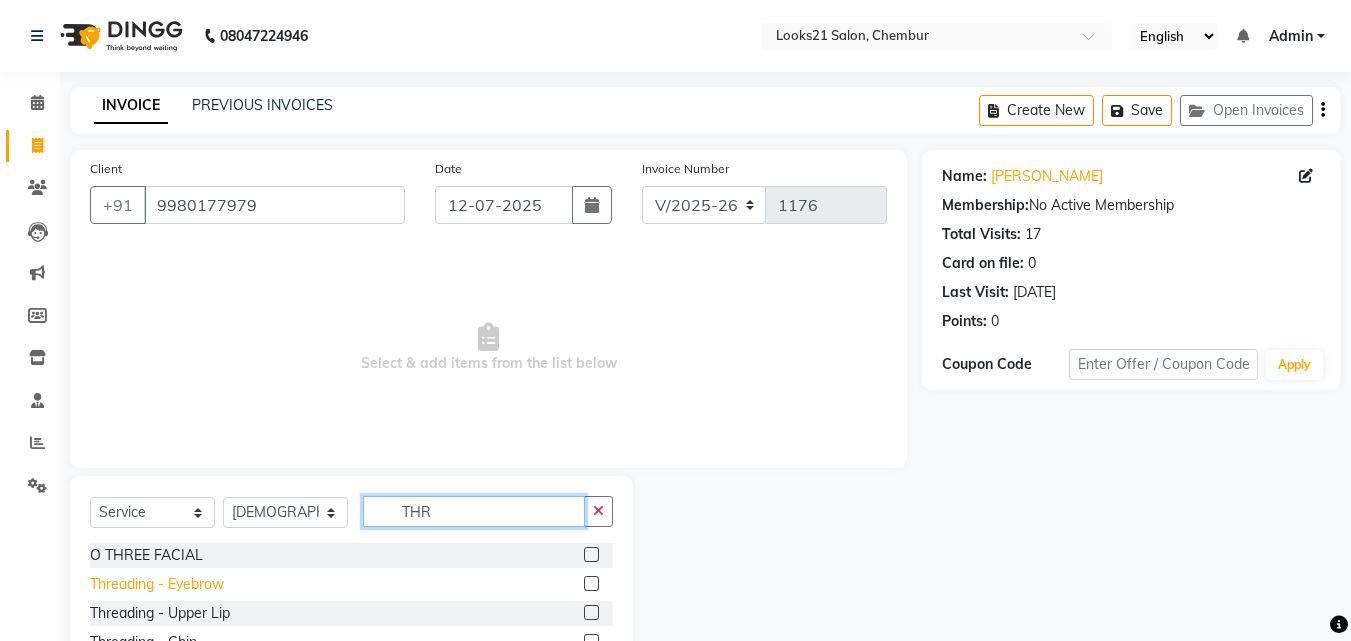 type on "THR" 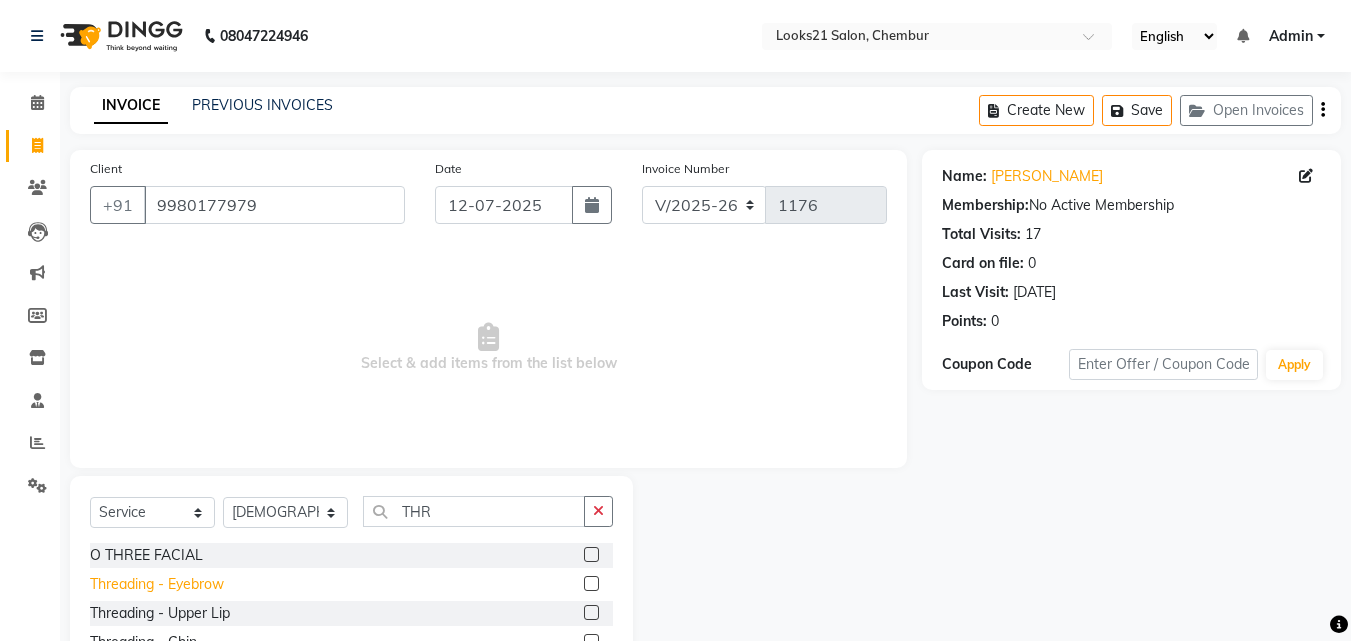 click on "Threading  - Eyebrow" 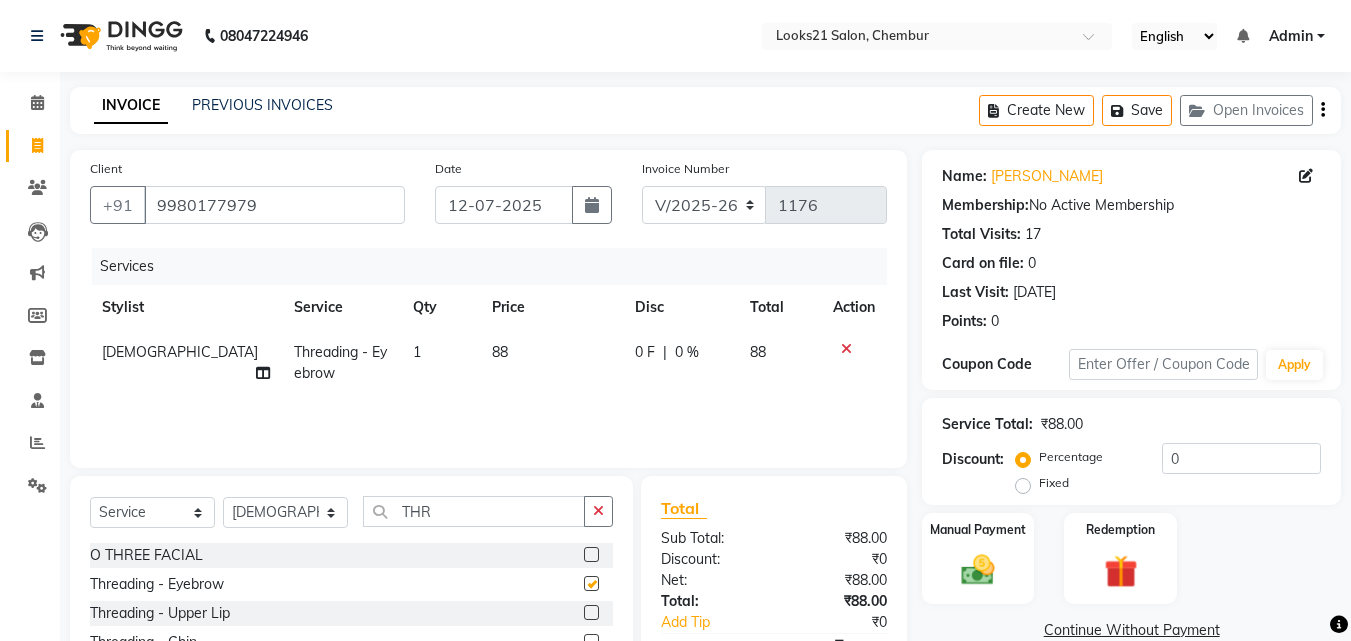 checkbox on "false" 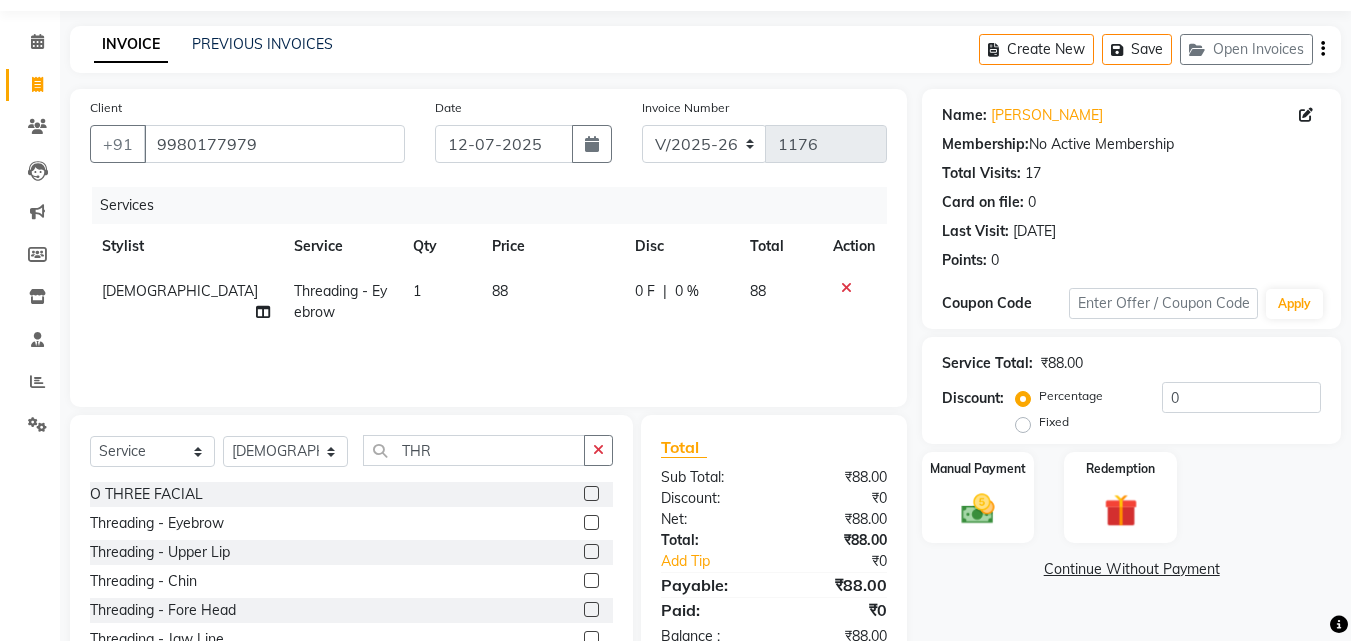 scroll, scrollTop: 60, scrollLeft: 0, axis: vertical 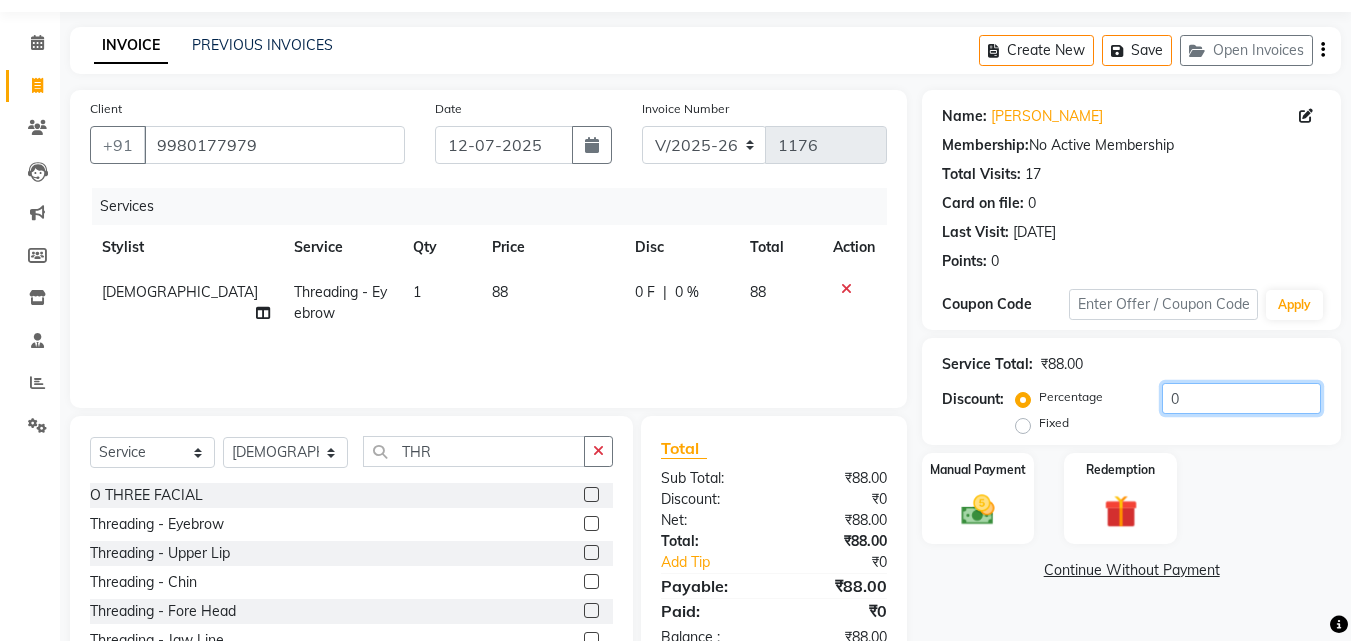 drag, startPoint x: 1216, startPoint y: 401, endPoint x: 1117, endPoint y: 381, distance: 101 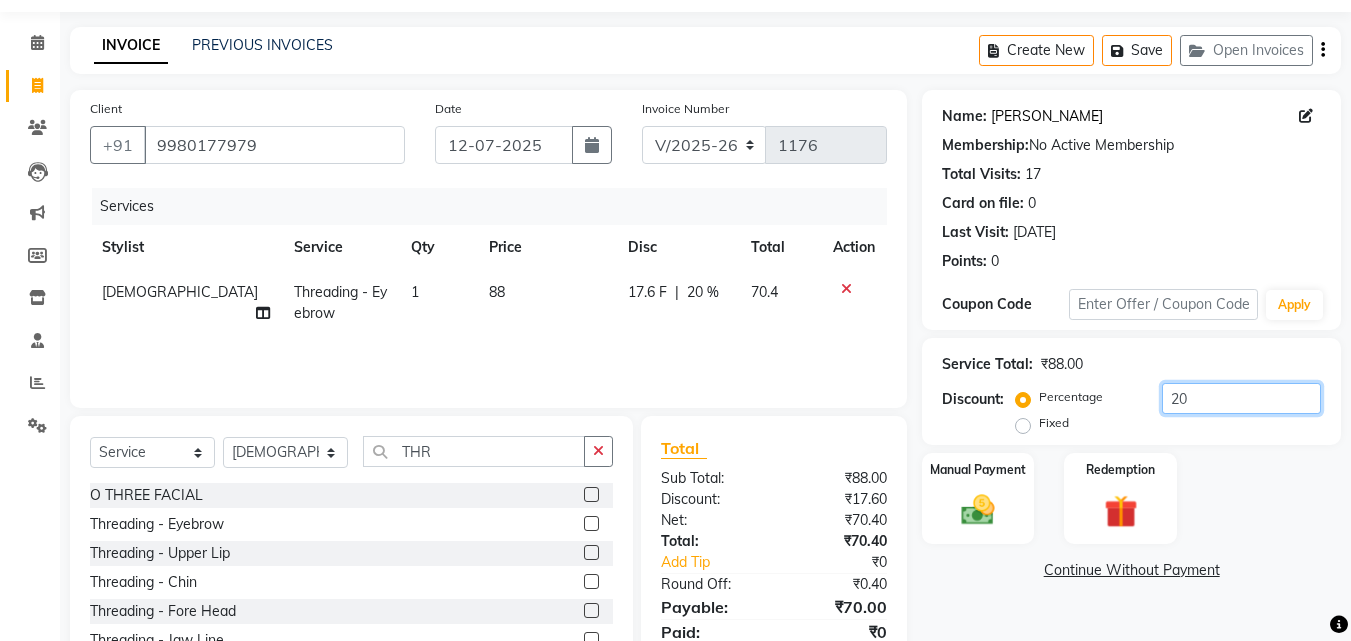 type on "20" 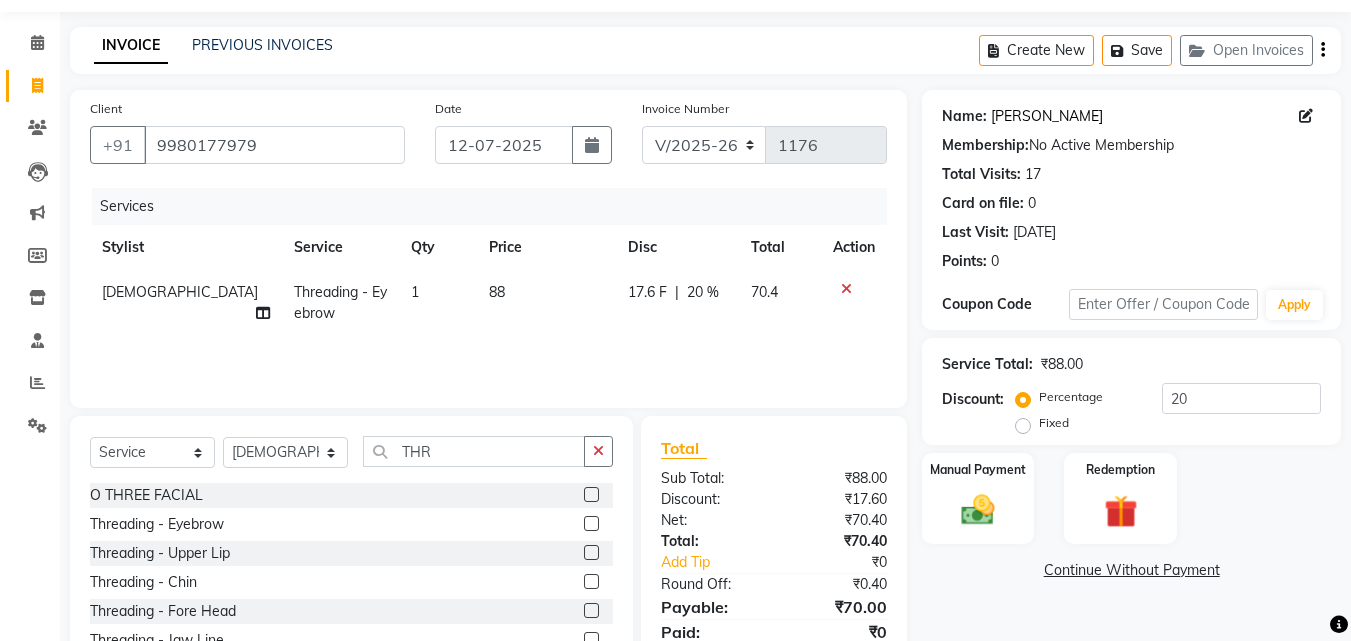 click on "[PERSON_NAME]" 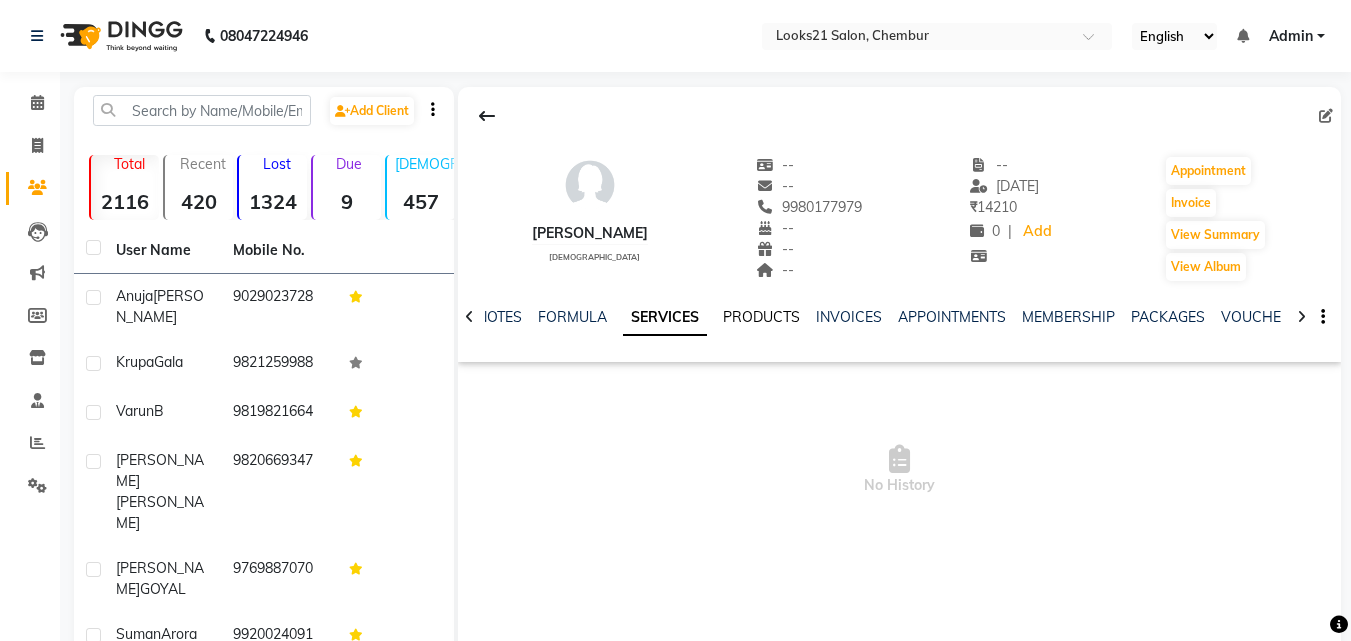 scroll, scrollTop: 0, scrollLeft: 0, axis: both 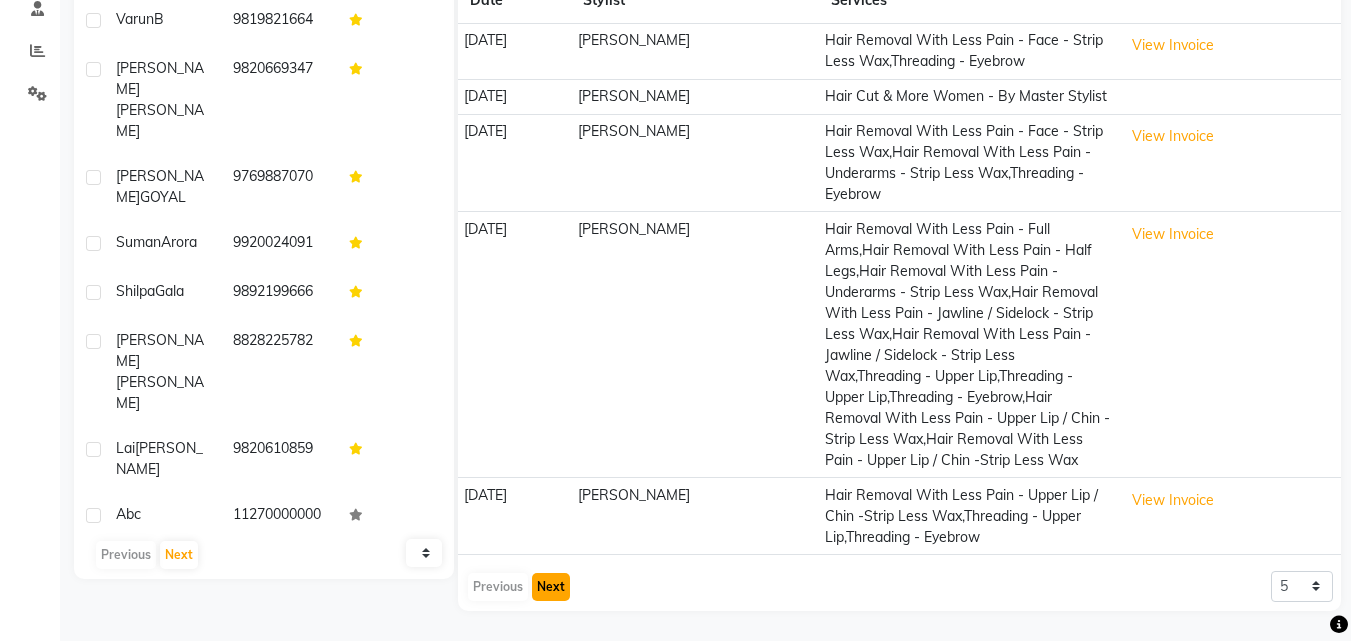click on "Next" 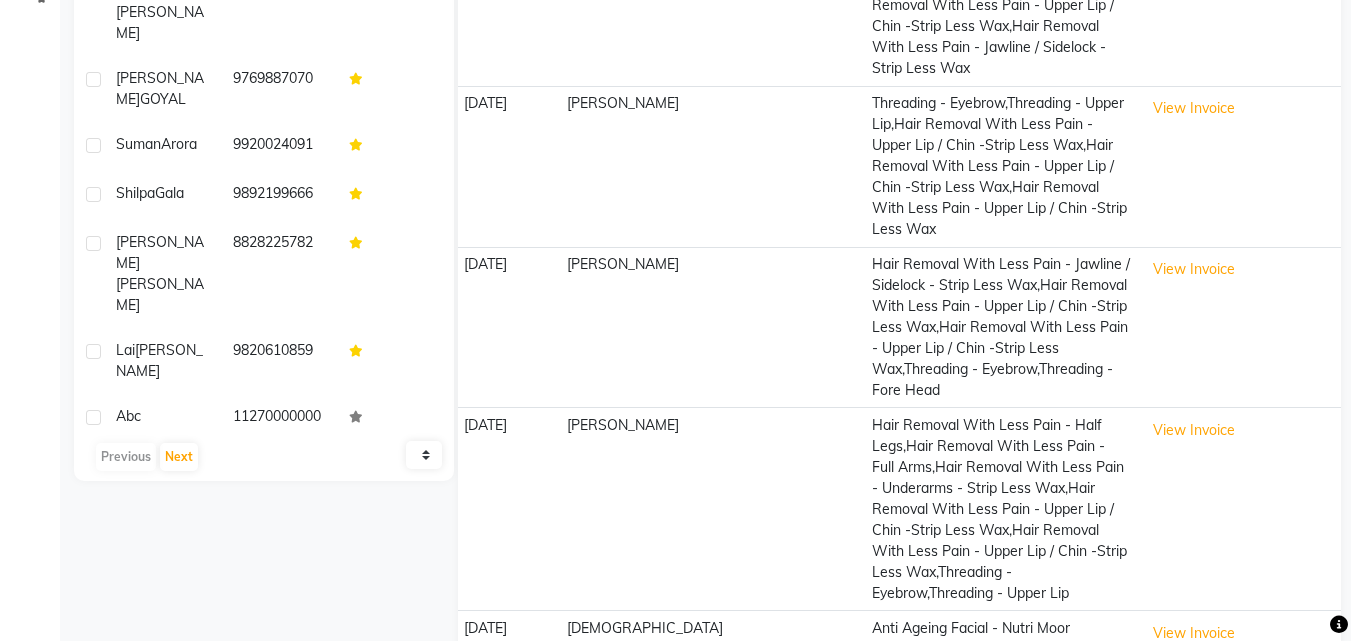 scroll, scrollTop: 602, scrollLeft: 0, axis: vertical 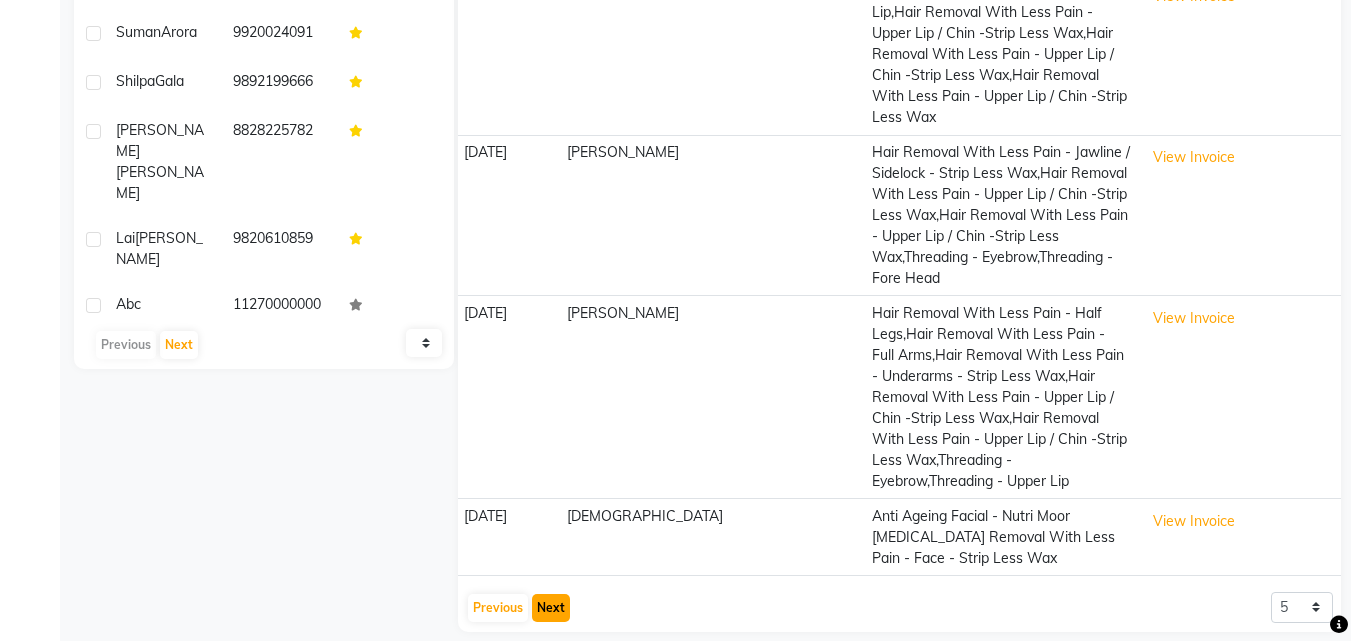 click on "Next" 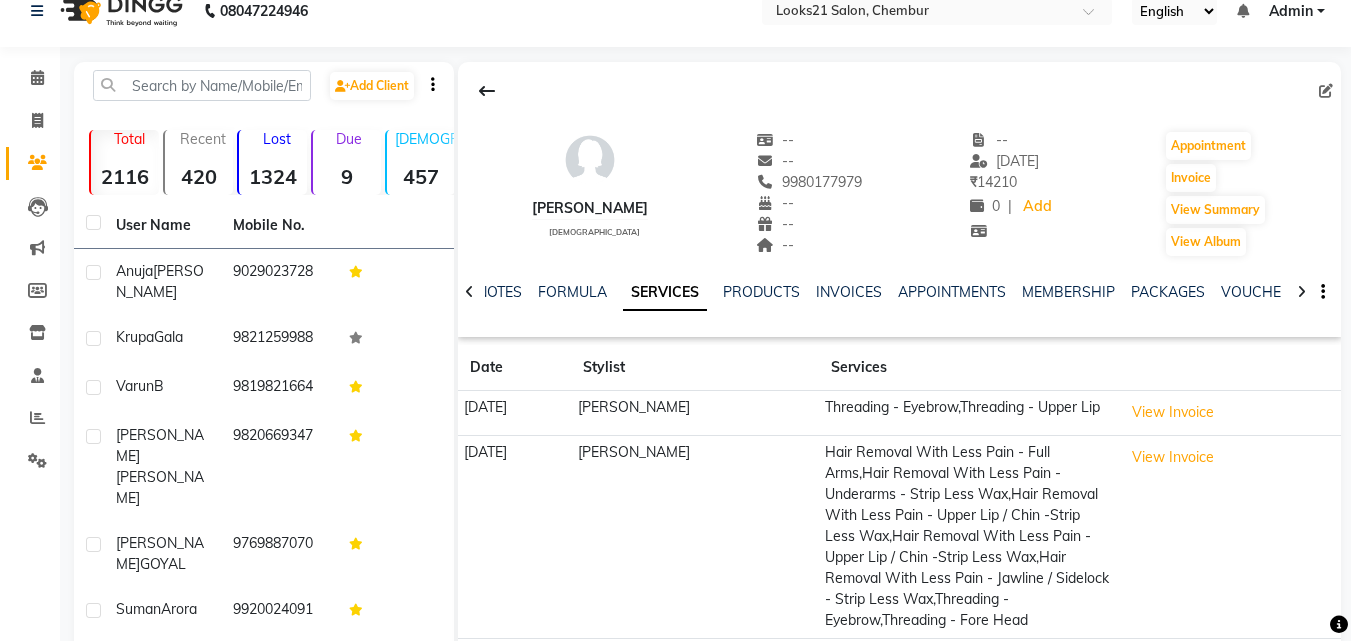 scroll, scrollTop: 0, scrollLeft: 0, axis: both 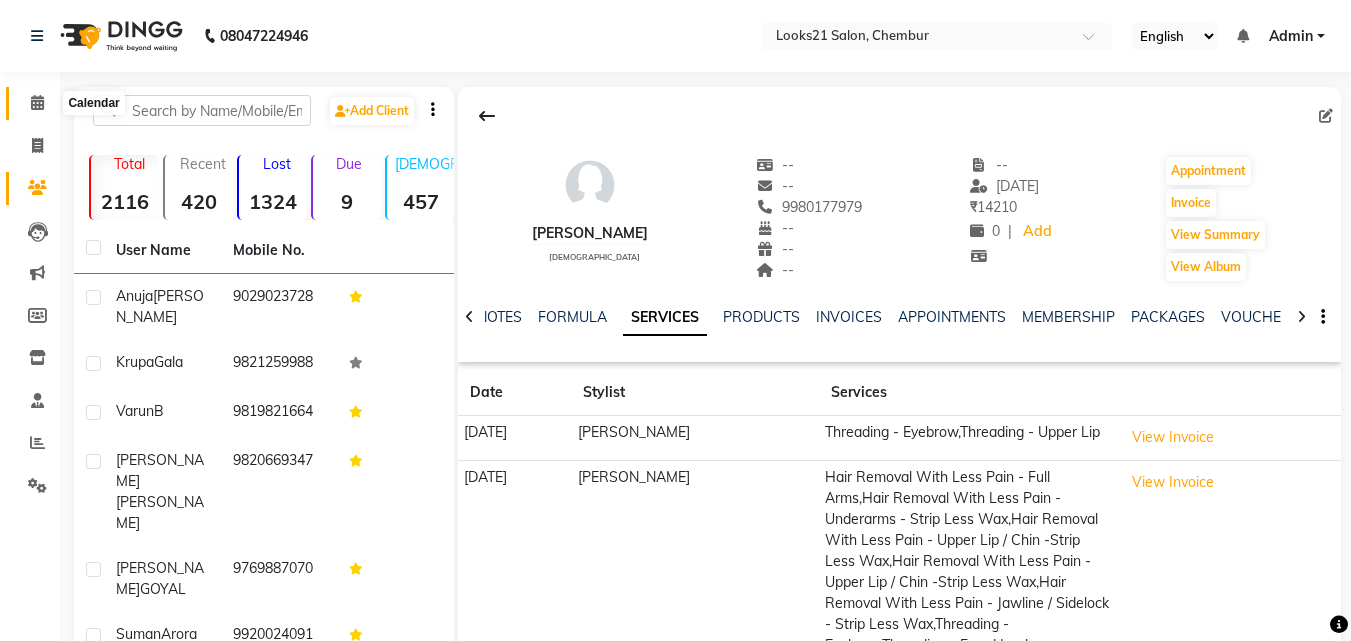 click 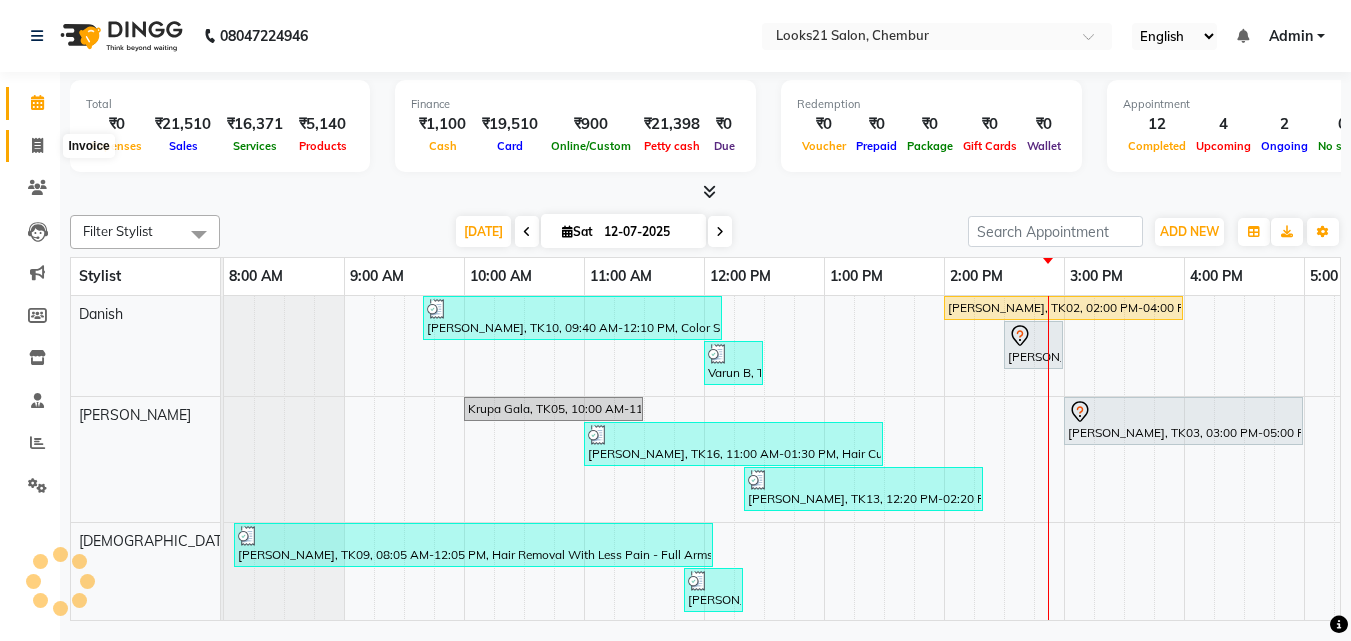 click 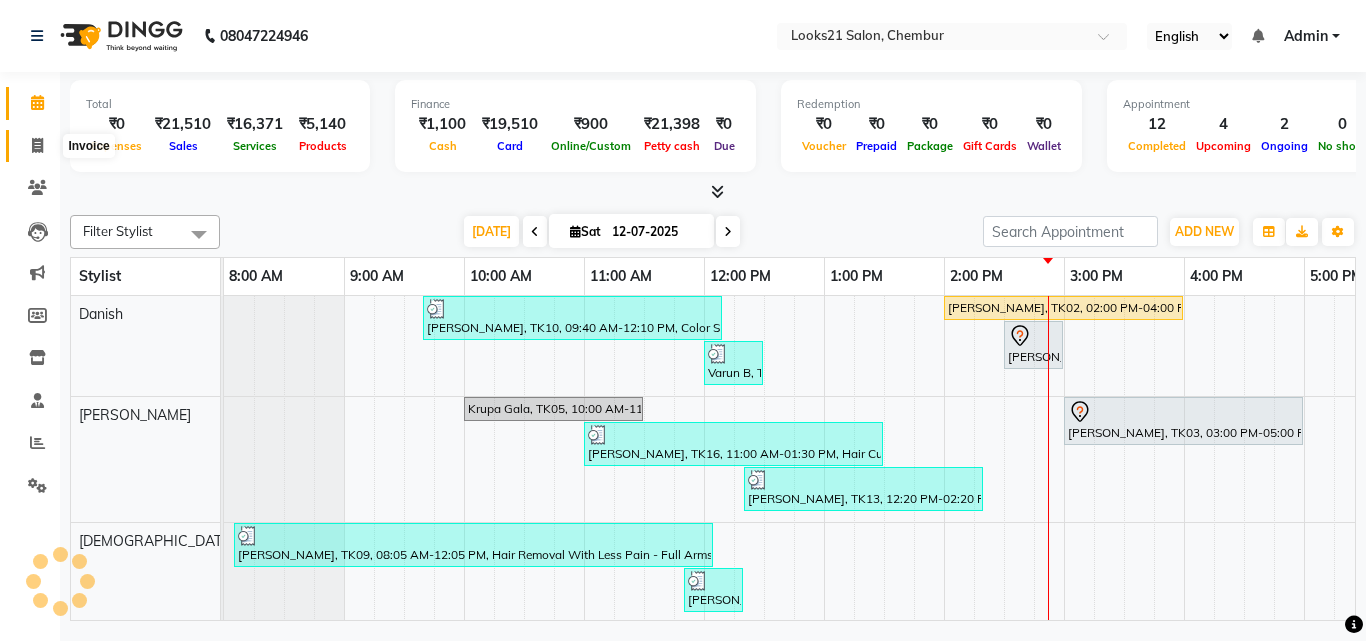 select on "service" 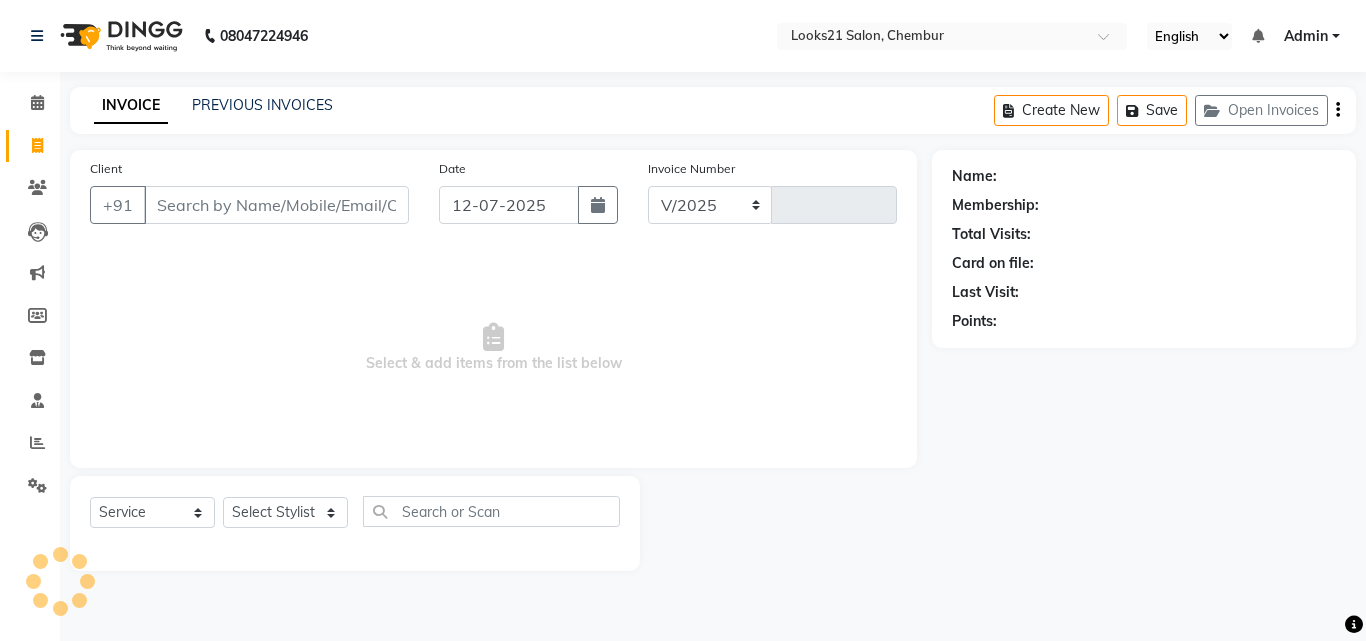 select on "844" 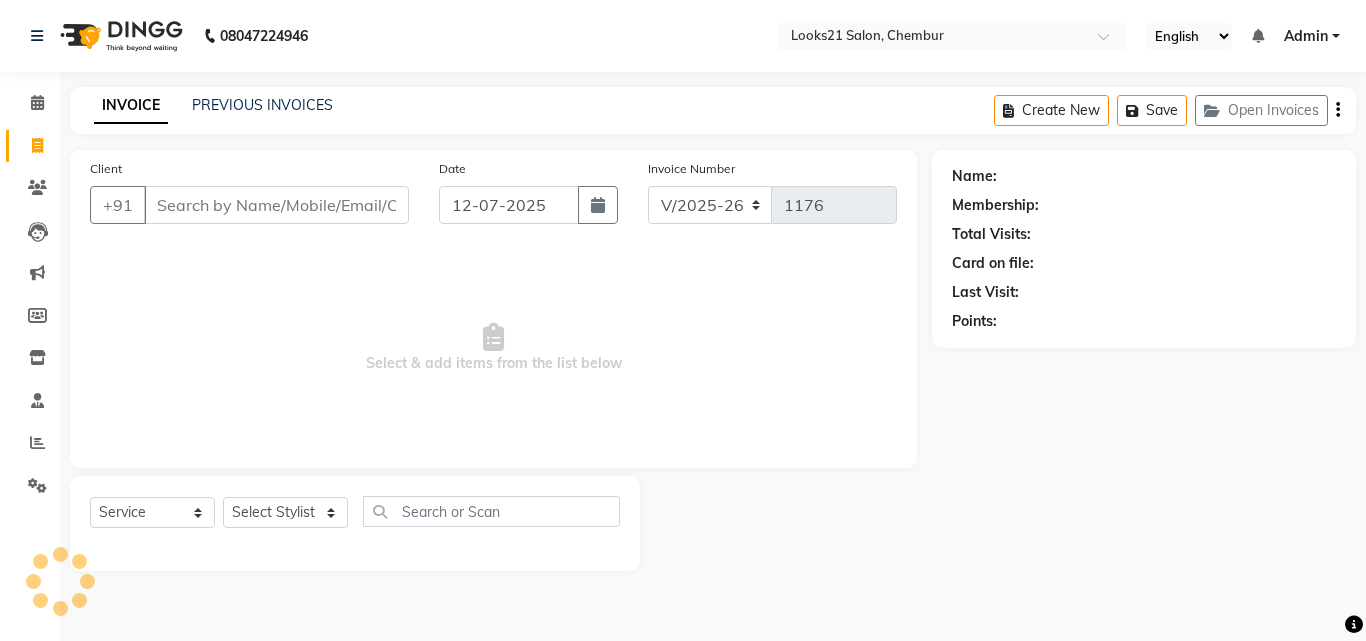 click on "Client" at bounding box center [276, 205] 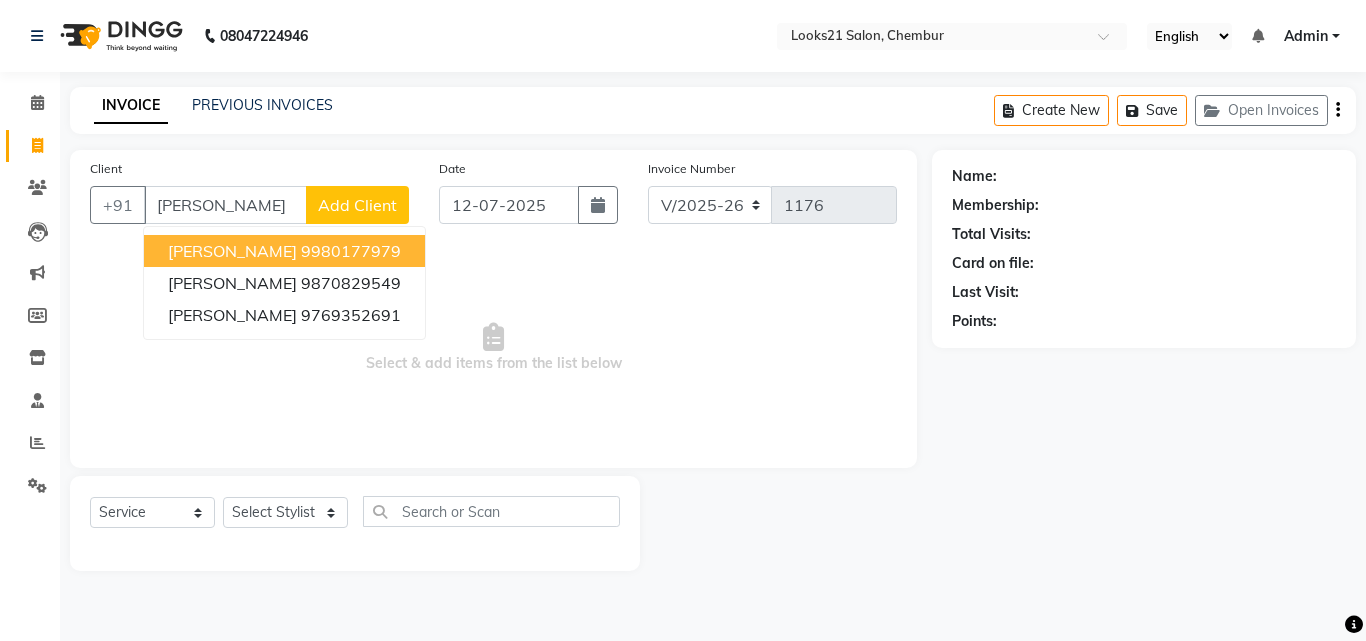 click on "[PERSON_NAME]" at bounding box center (232, 251) 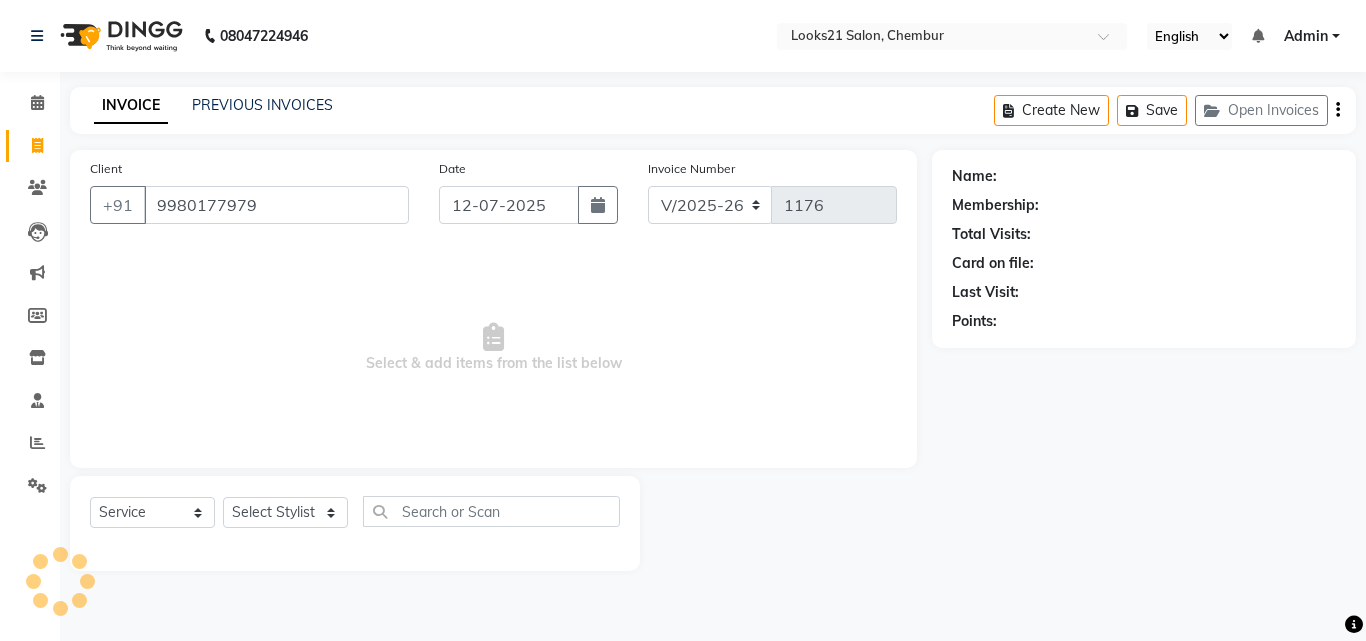 type on "9980177979" 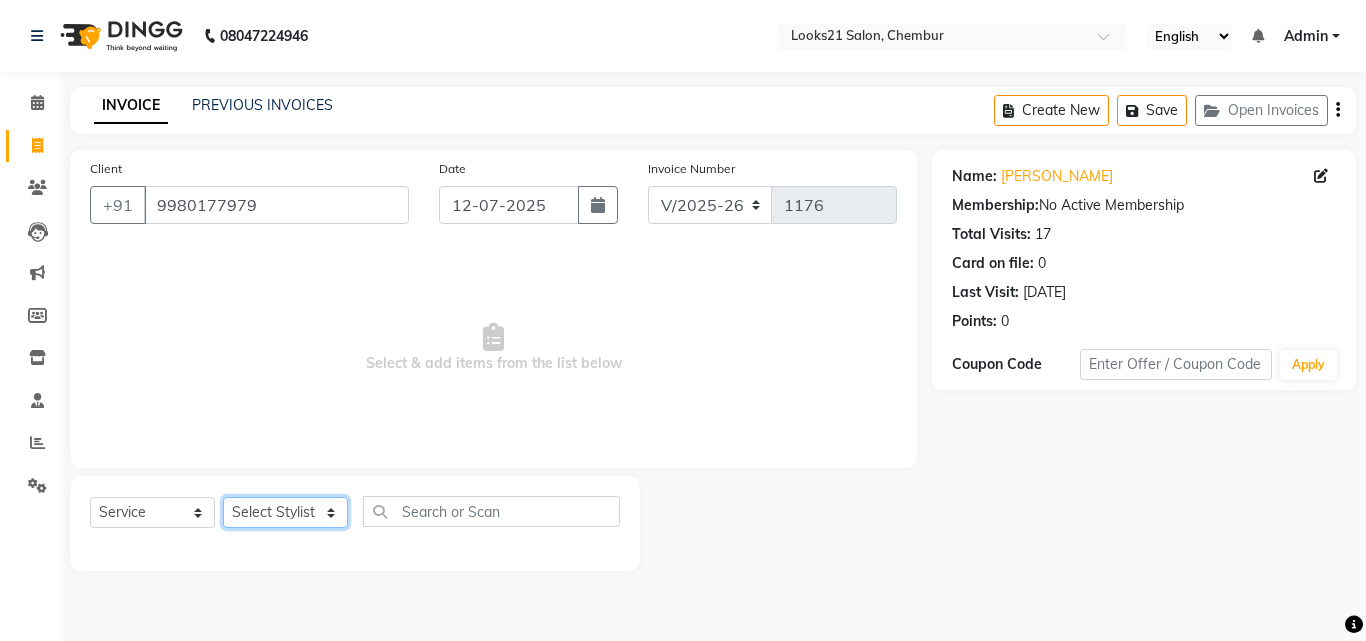 click on "Select Stylist [PERSON_NAME] [PERSON_NAME] [PERSON_NAME] [PERSON_NAME] [PERSON_NAME] [PERSON_NAME] [PERSON_NAME]" 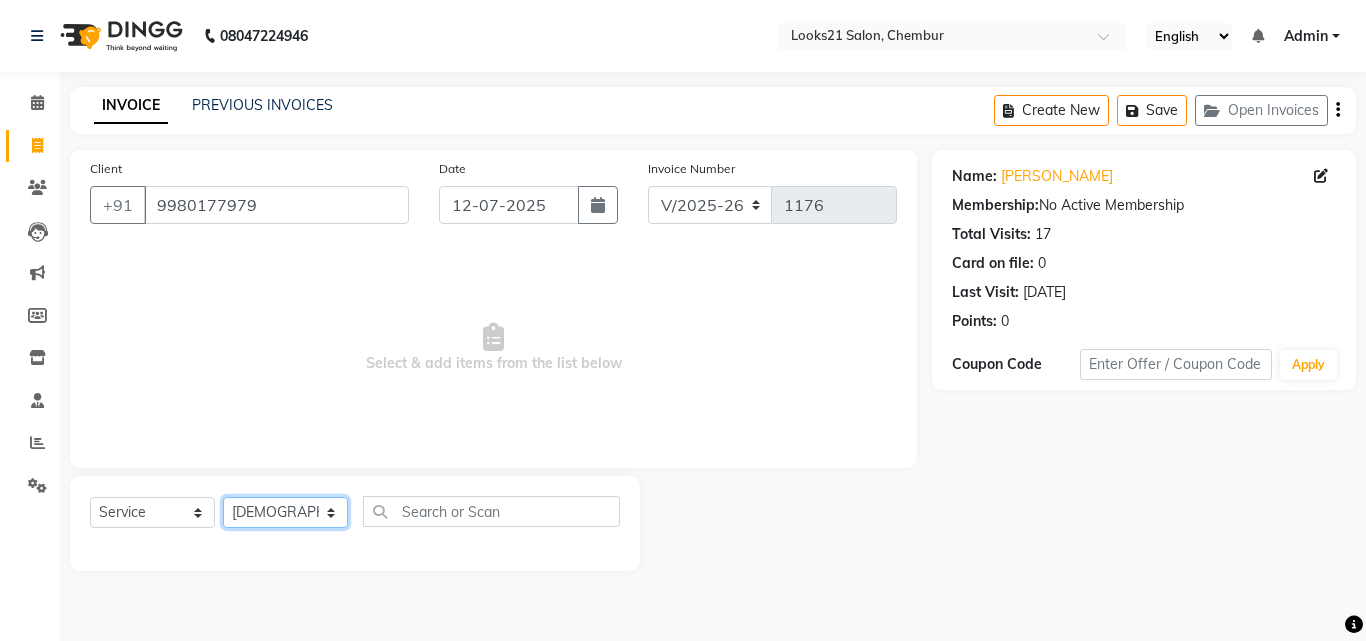 click on "Select Stylist [PERSON_NAME] [PERSON_NAME] [PERSON_NAME] [PERSON_NAME] [PERSON_NAME] [PERSON_NAME] [PERSON_NAME]" 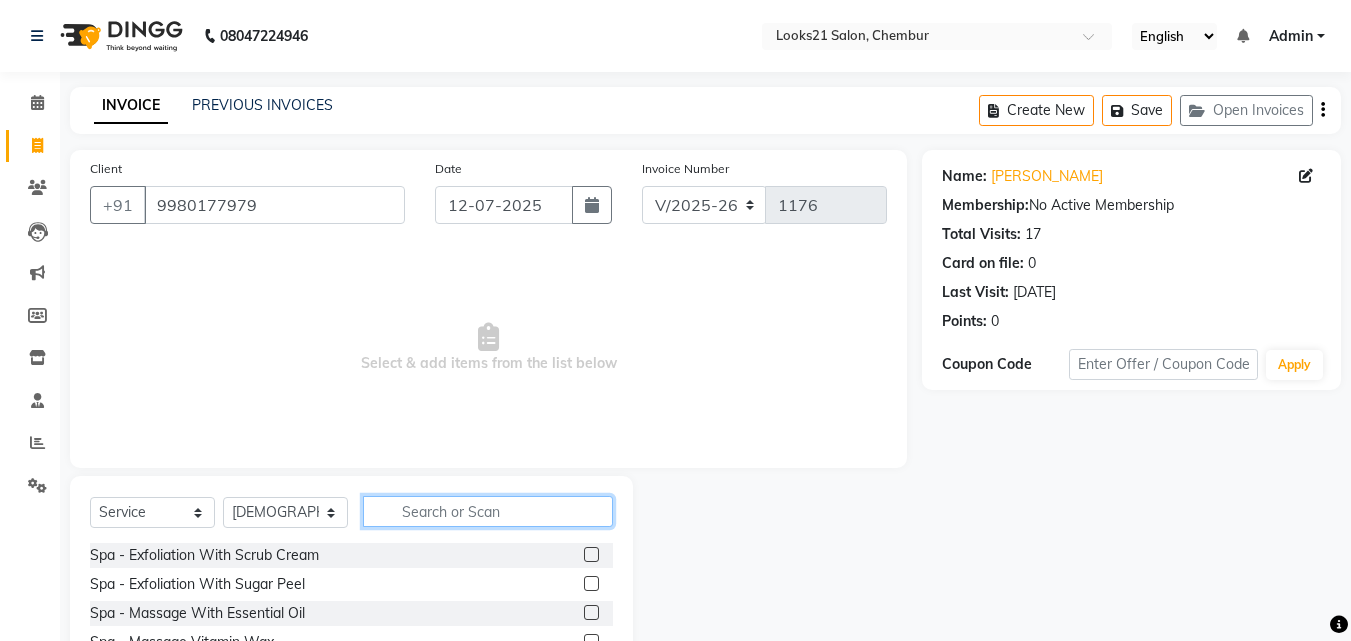 click 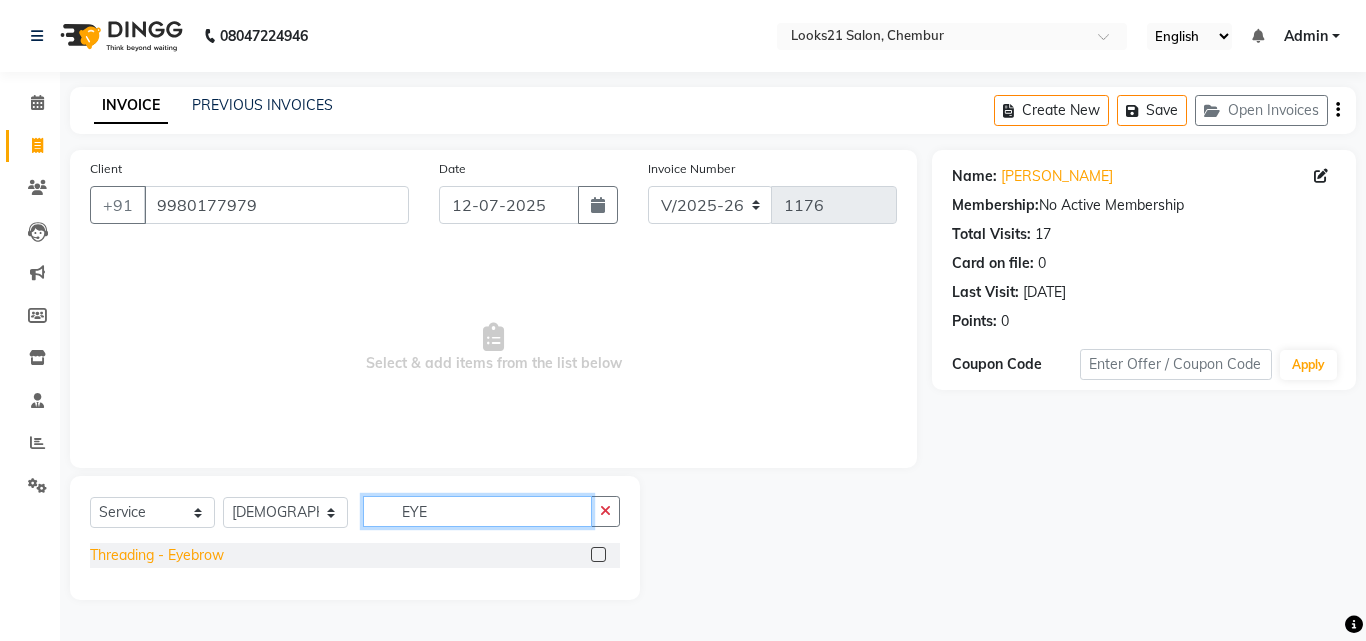 type on "EYE" 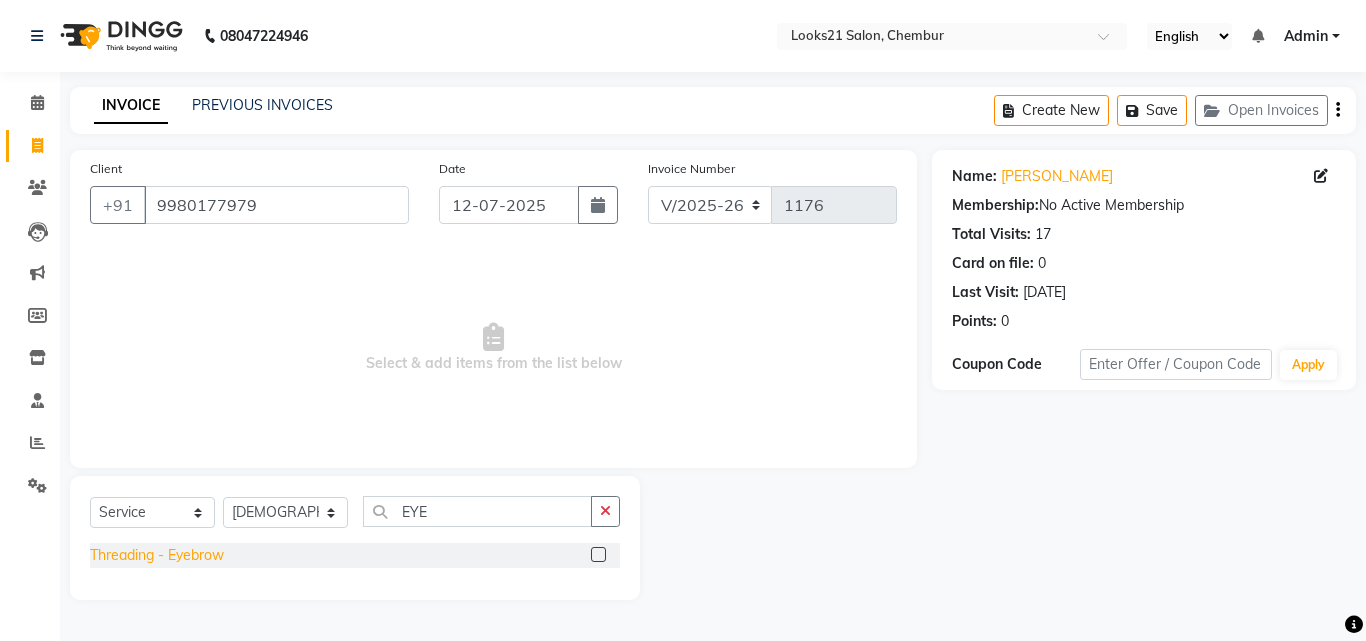 click on "Threading  - Eyebrow" 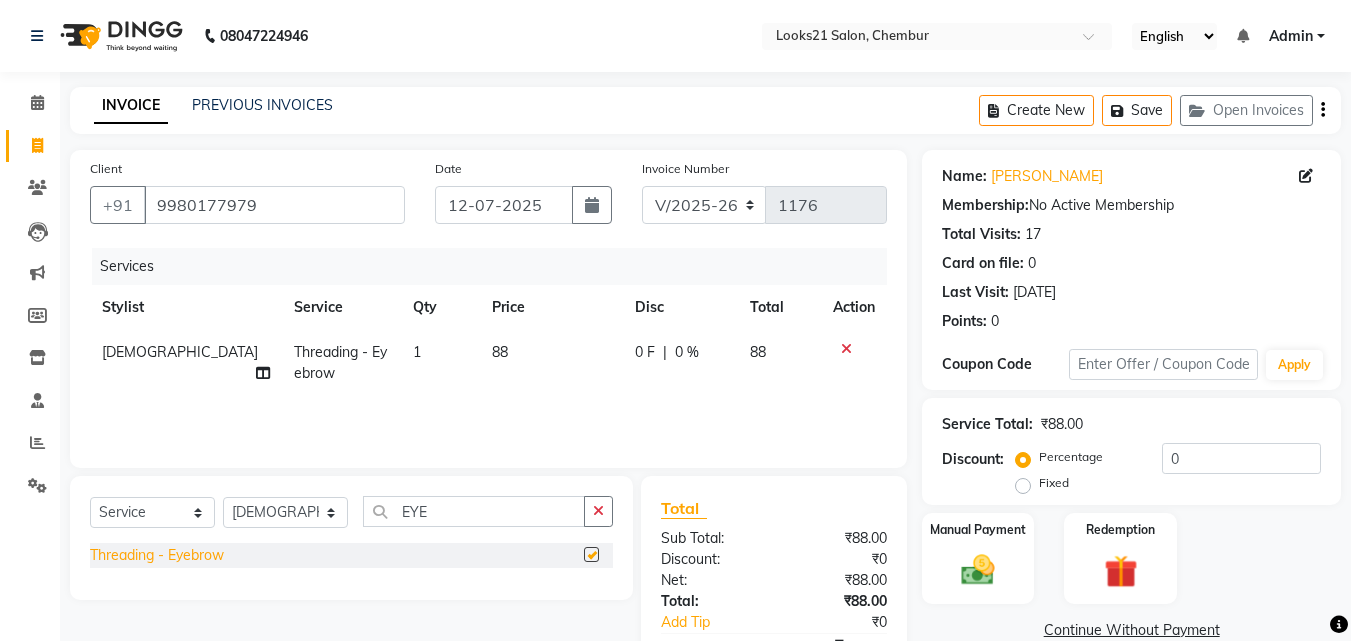 checkbox on "false" 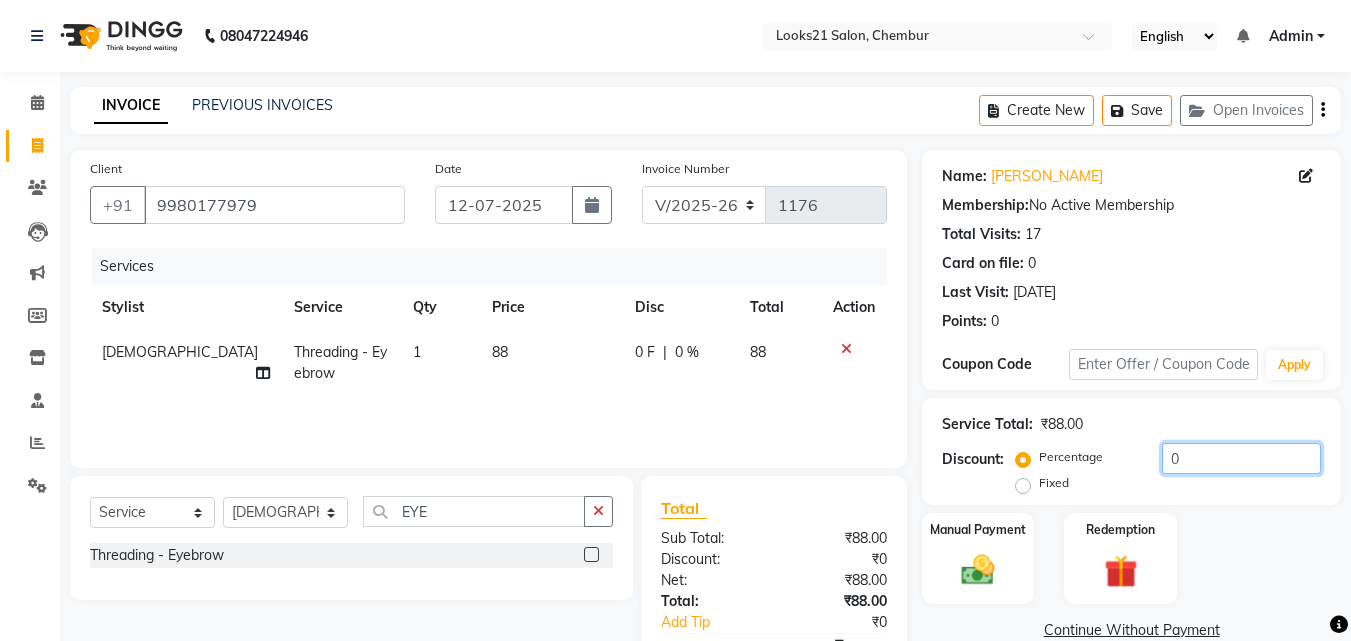click on "0" 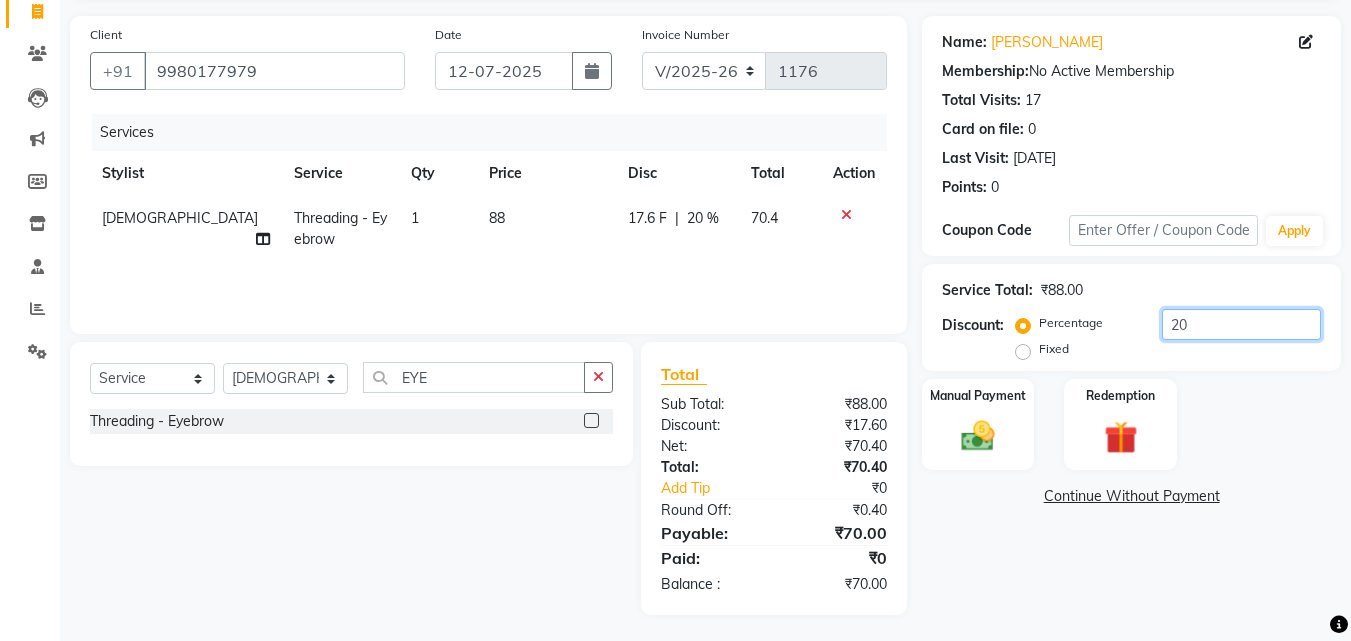 scroll, scrollTop: 138, scrollLeft: 0, axis: vertical 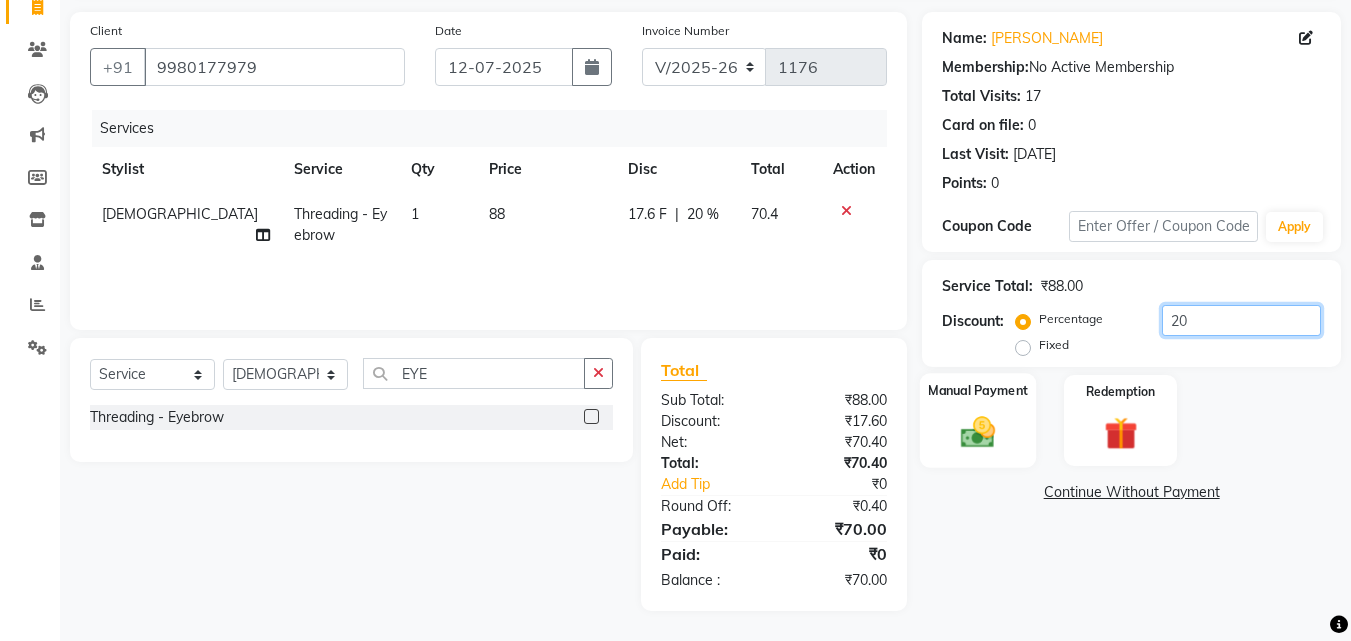 type on "20" 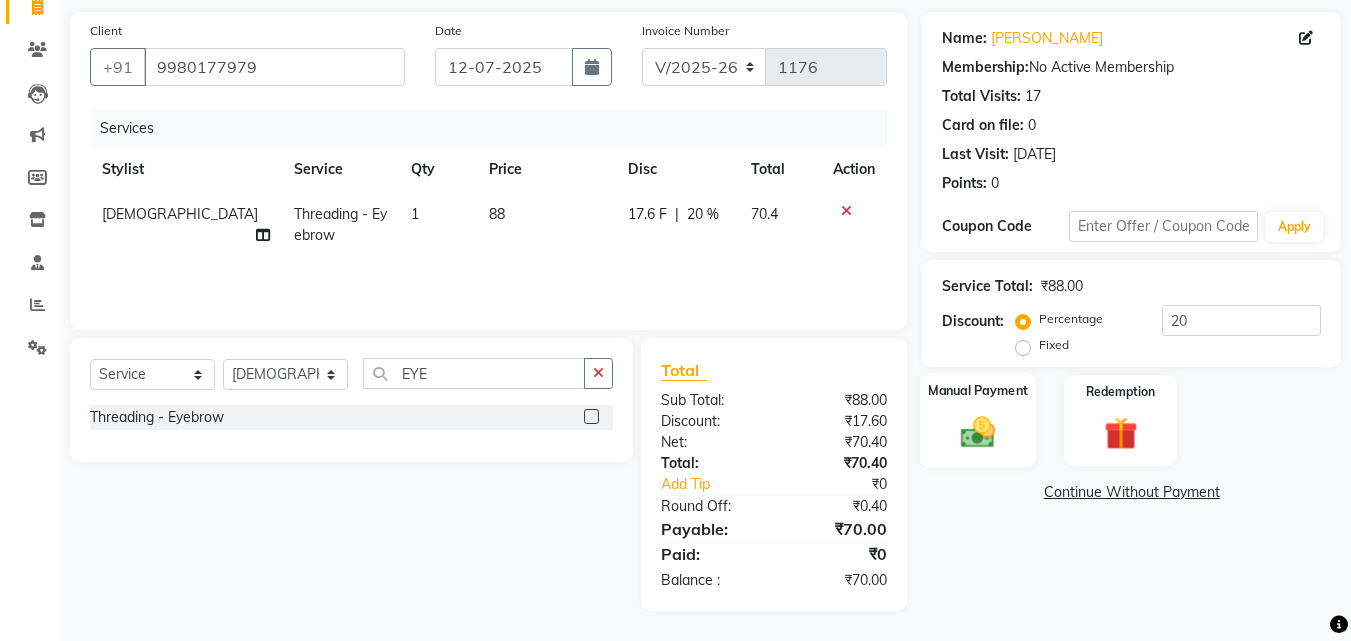 click on "Manual Payment" 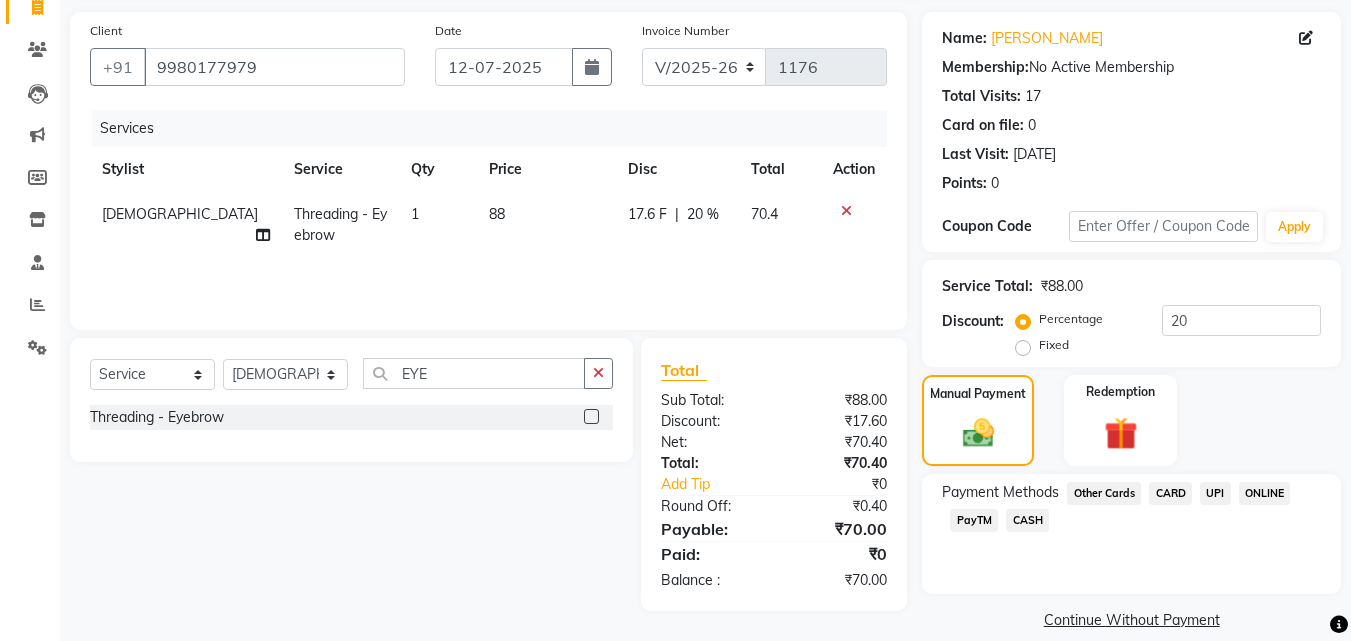 click on "CASH" 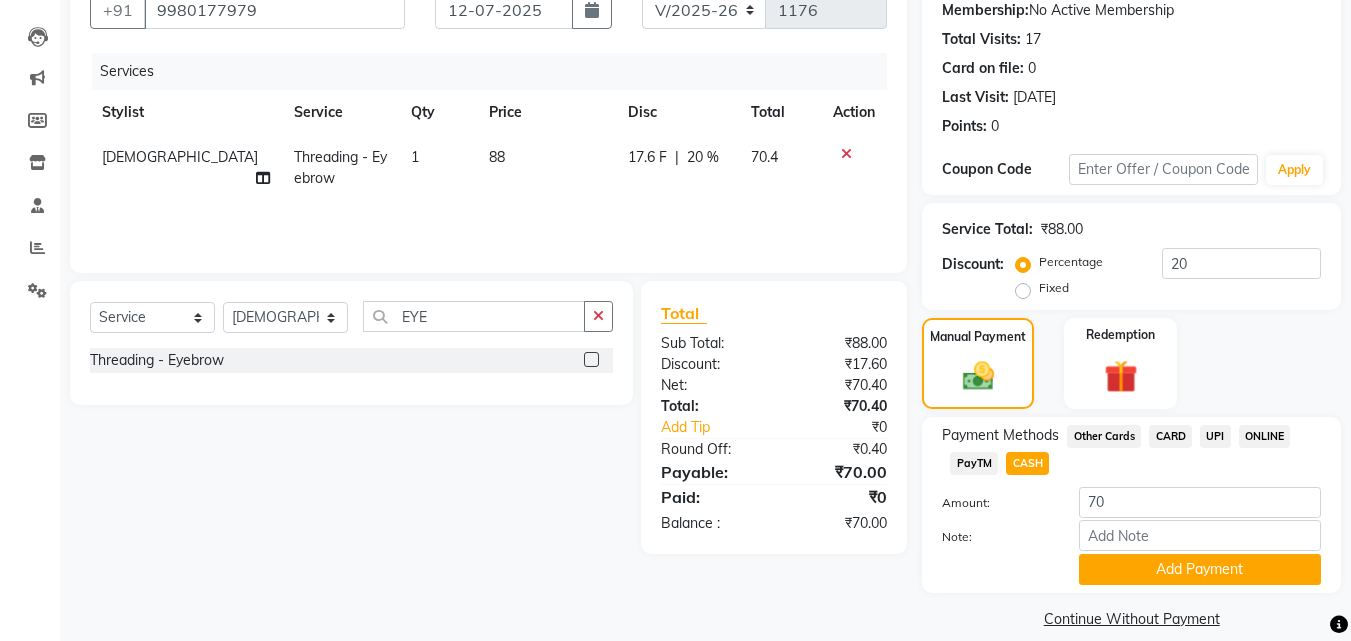 scroll, scrollTop: 218, scrollLeft: 0, axis: vertical 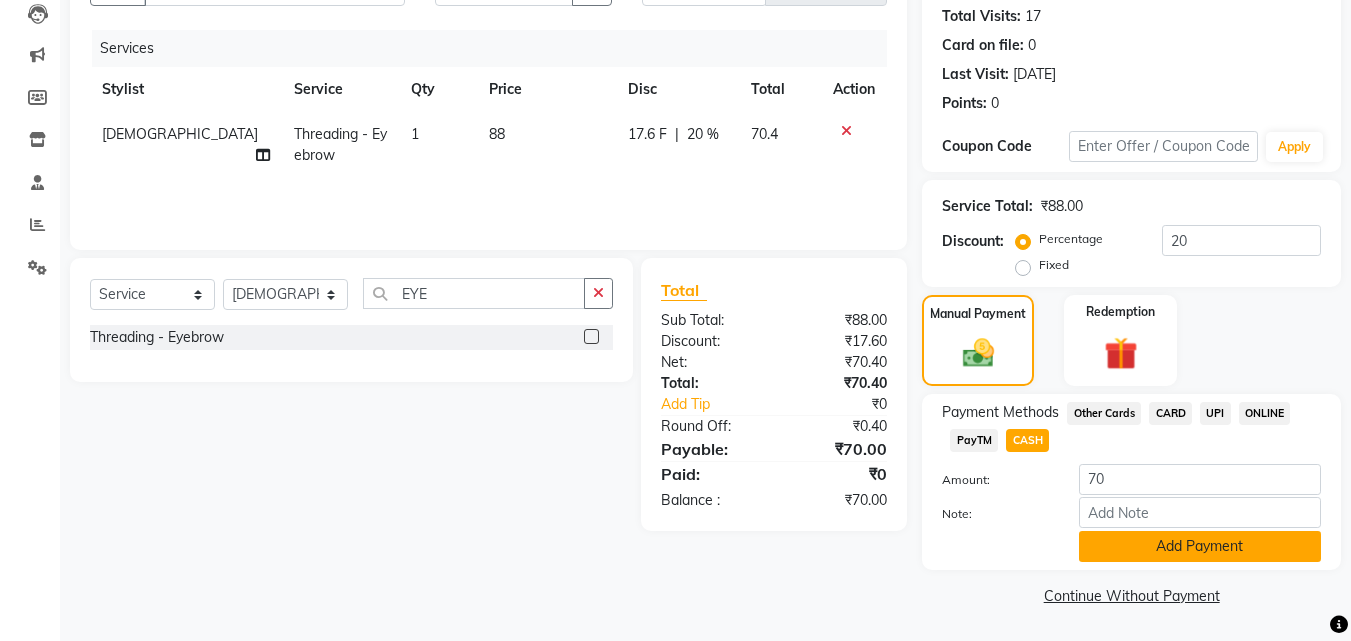 click on "Add Payment" 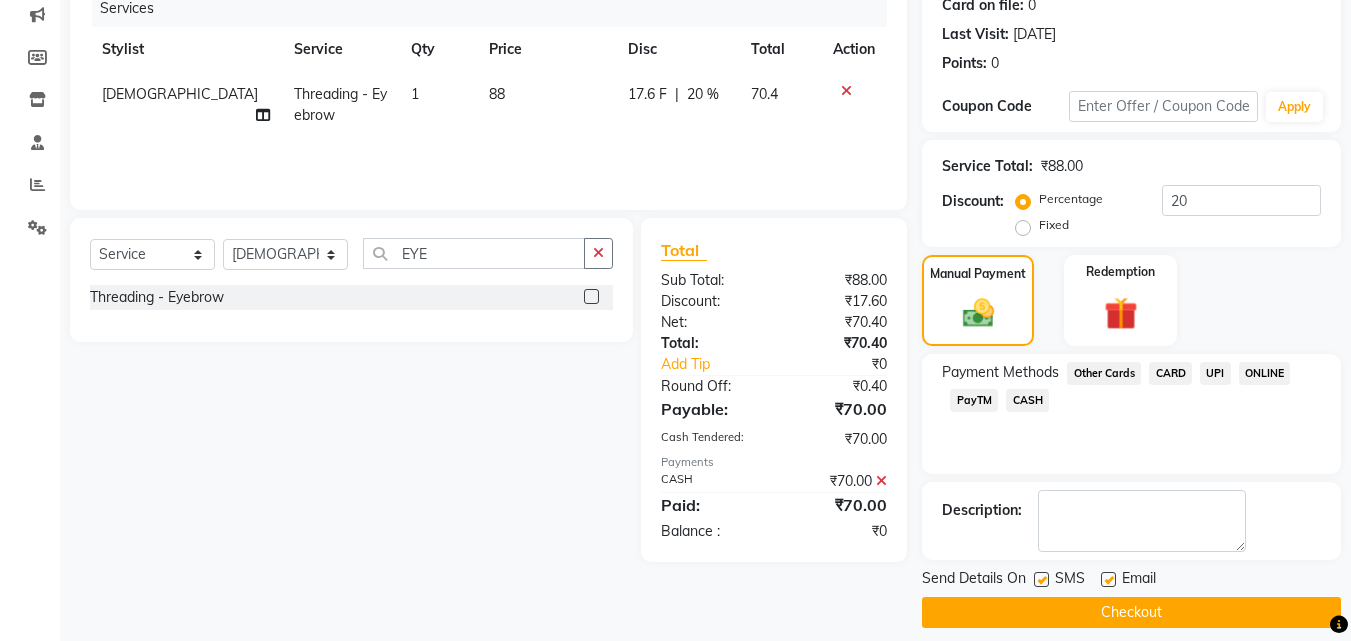 scroll, scrollTop: 275, scrollLeft: 0, axis: vertical 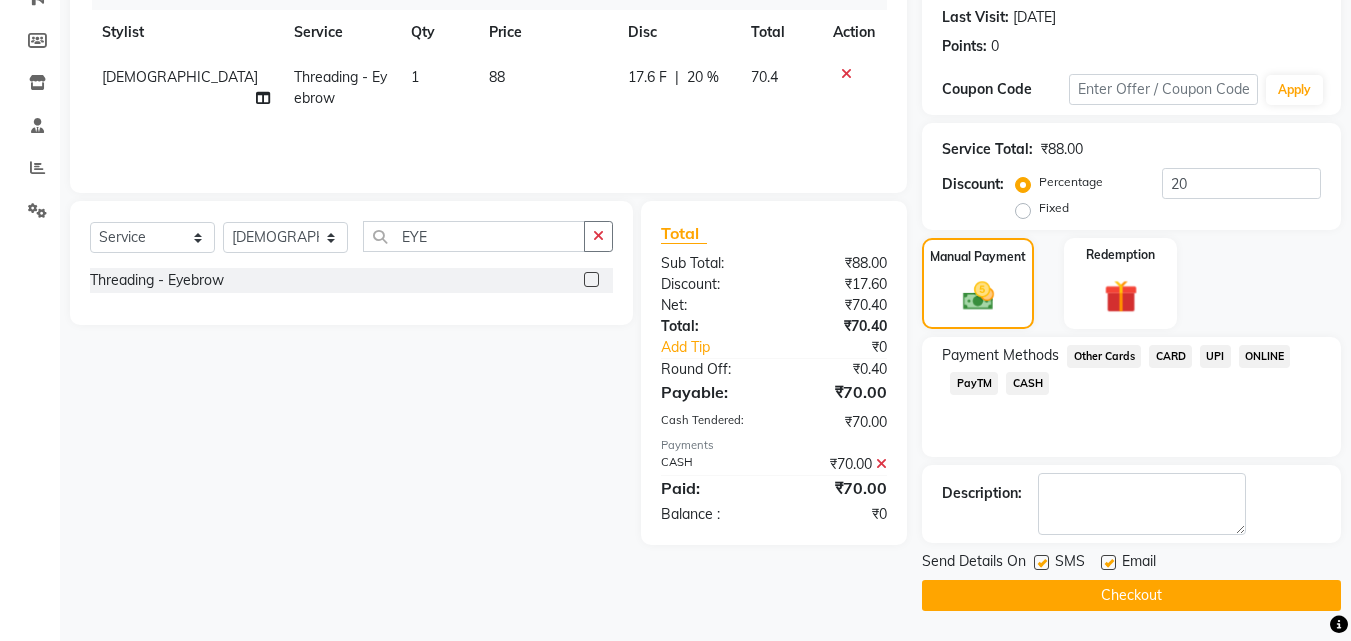 click on "Checkout" 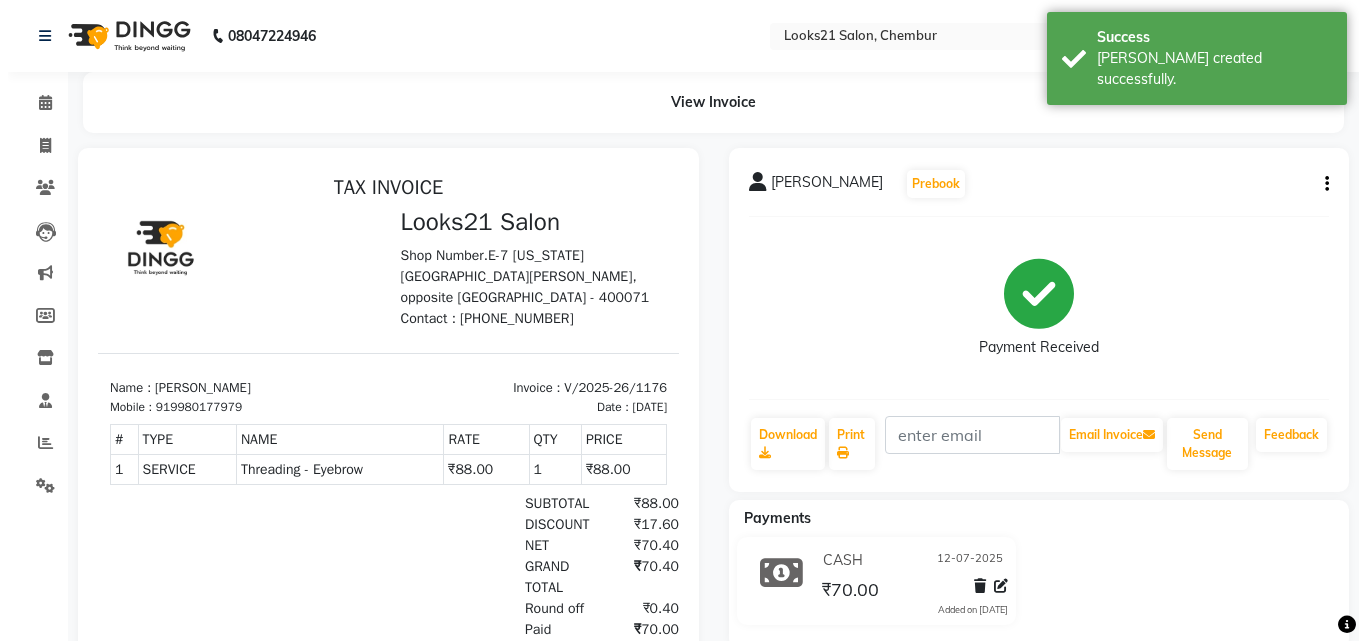 scroll, scrollTop: 0, scrollLeft: 0, axis: both 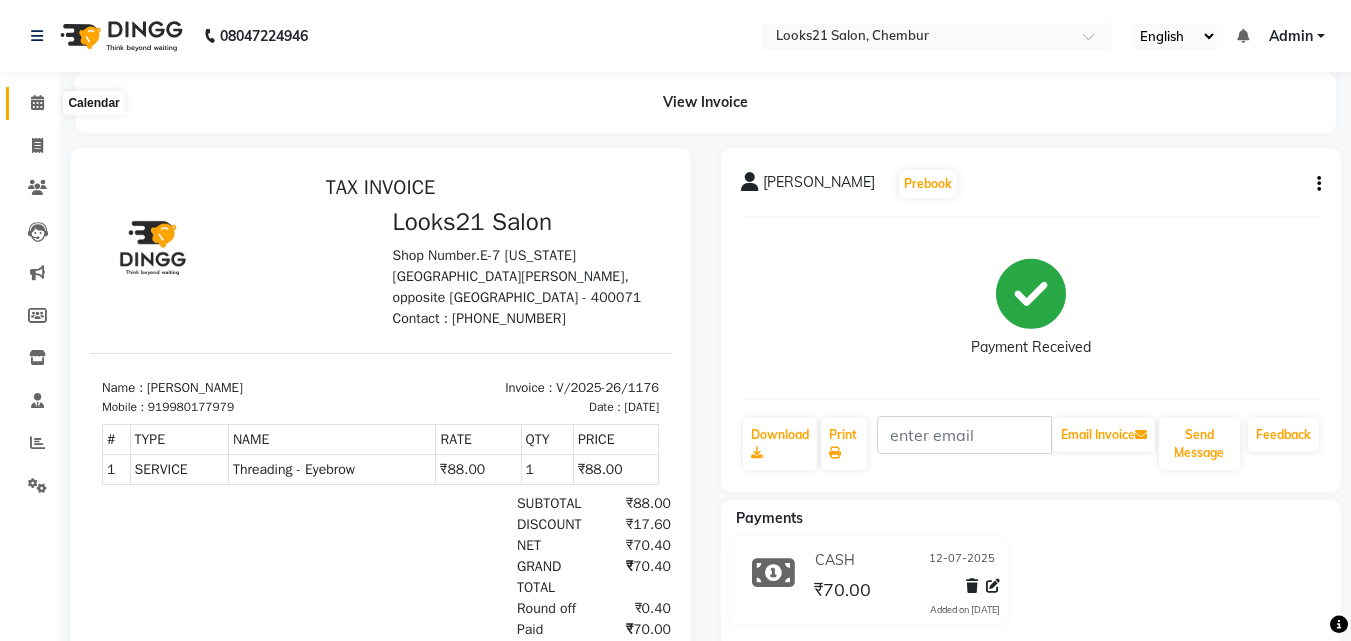click 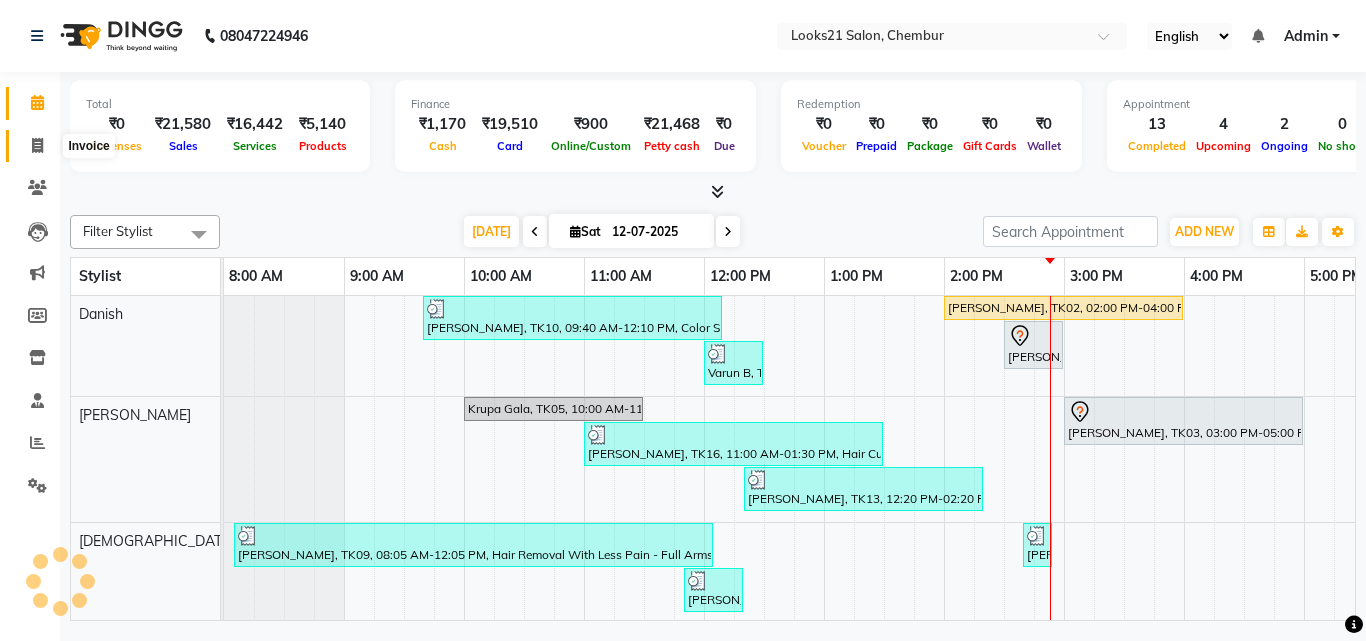 scroll, scrollTop: 0, scrollLeft: 0, axis: both 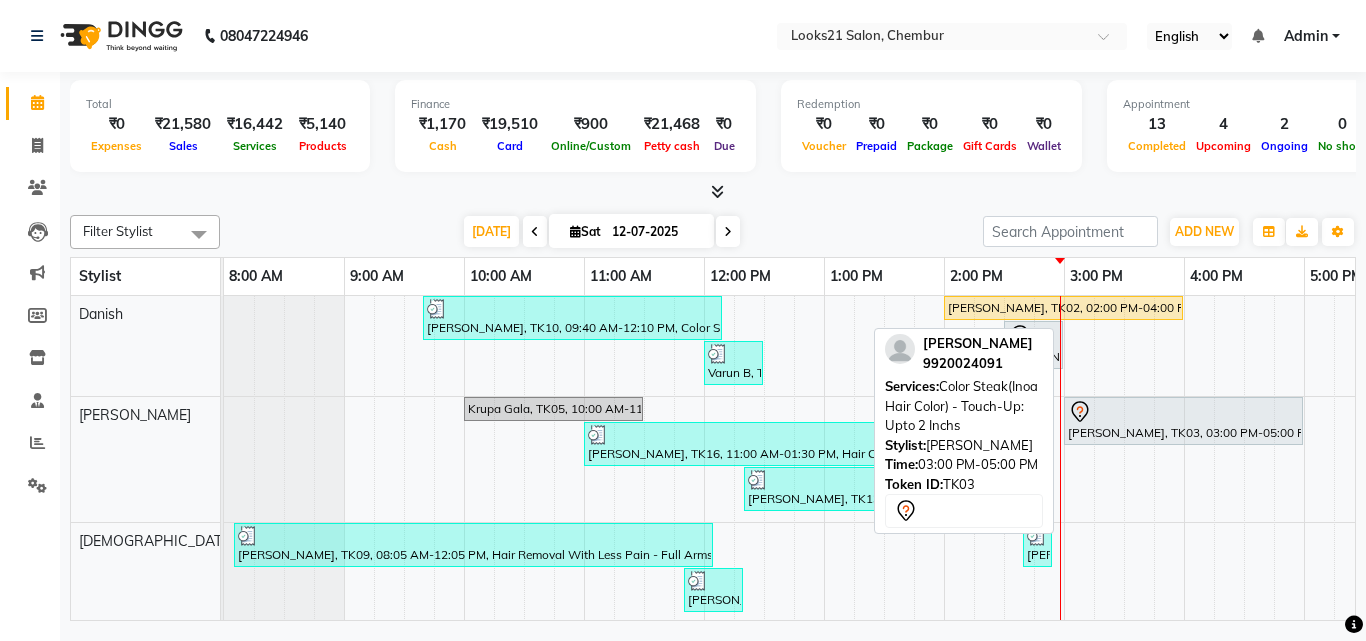 click at bounding box center [1183, 412] 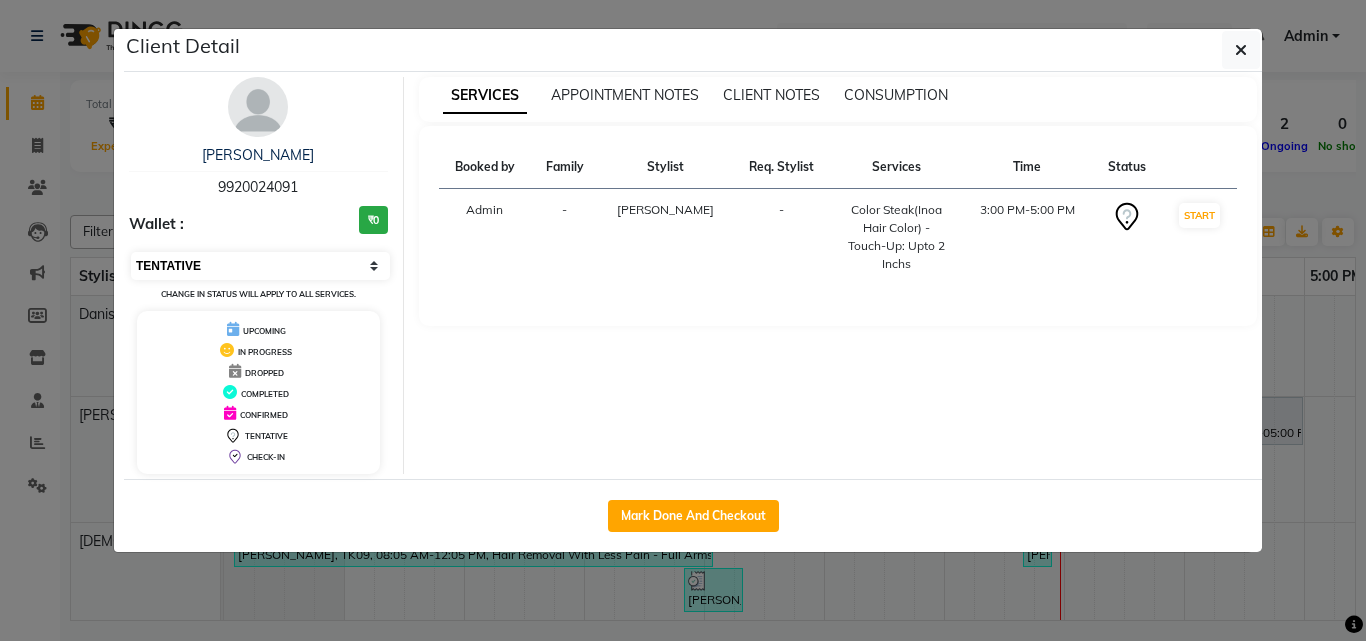 click on "Select IN SERVICE CONFIRMED TENTATIVE CHECK IN MARK DONE DROPPED UPCOMING" at bounding box center [260, 266] 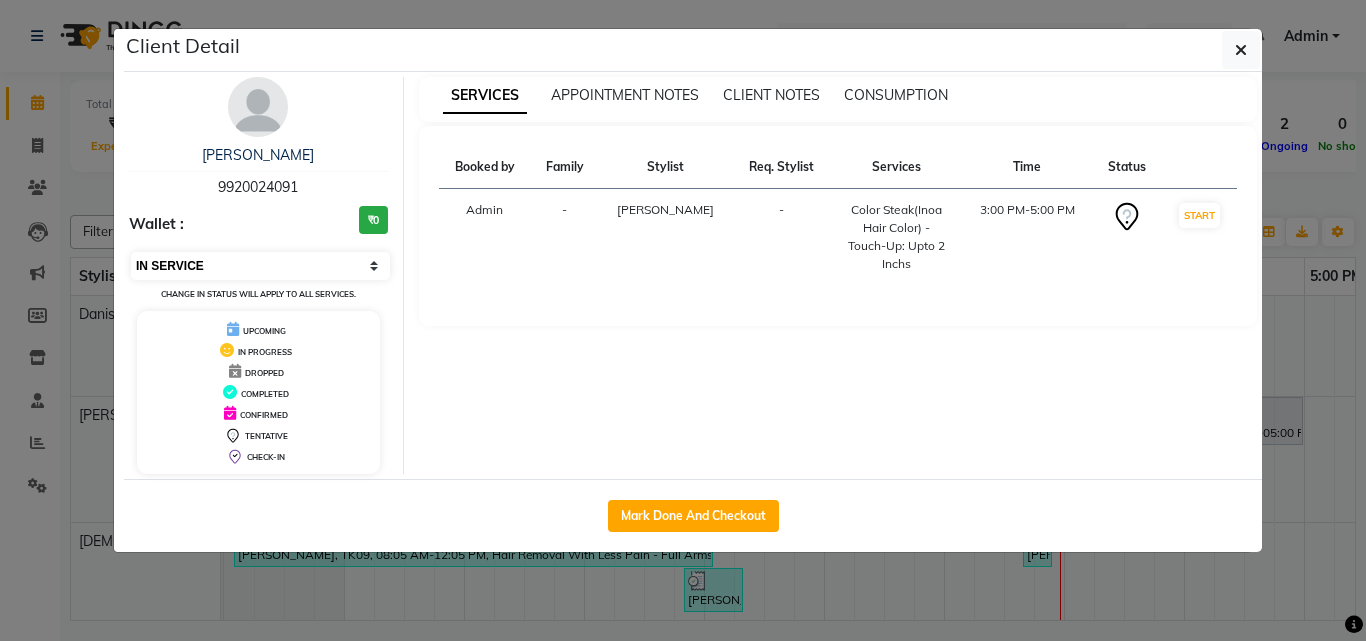click on "Select IN SERVICE CONFIRMED TENTATIVE CHECK IN MARK DONE DROPPED UPCOMING" at bounding box center (260, 266) 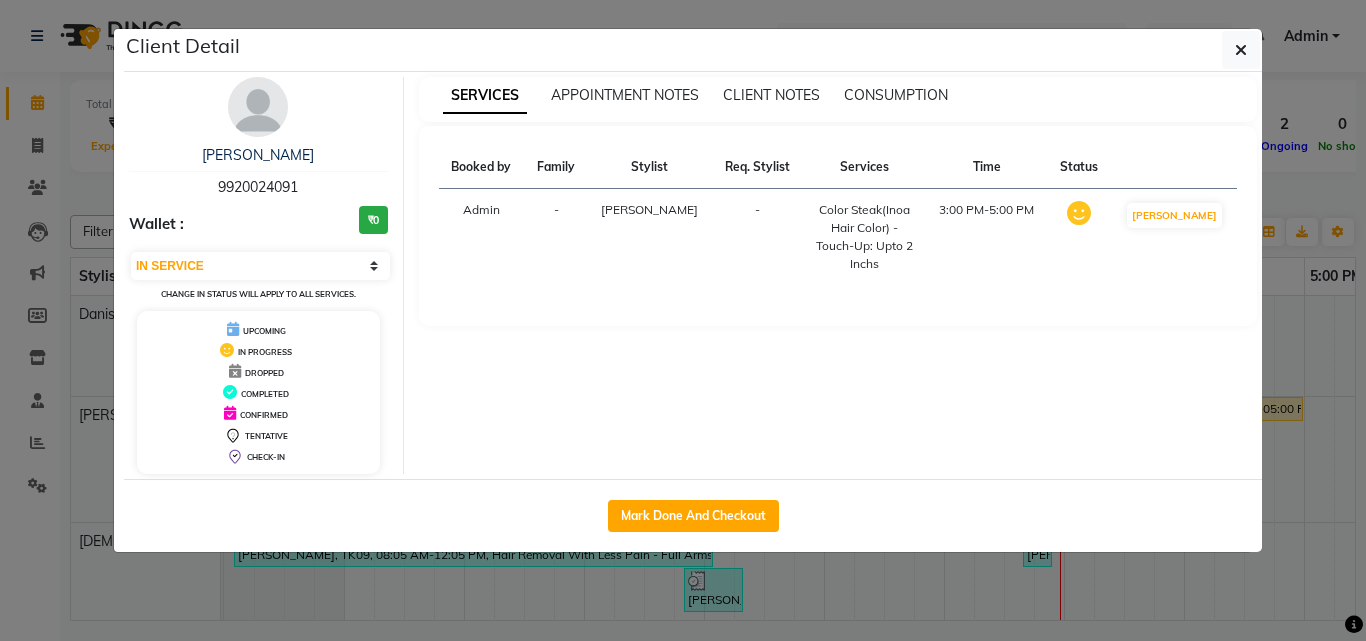 drag, startPoint x: 1161, startPoint y: 600, endPoint x: 1082, endPoint y: 557, distance: 89.94443 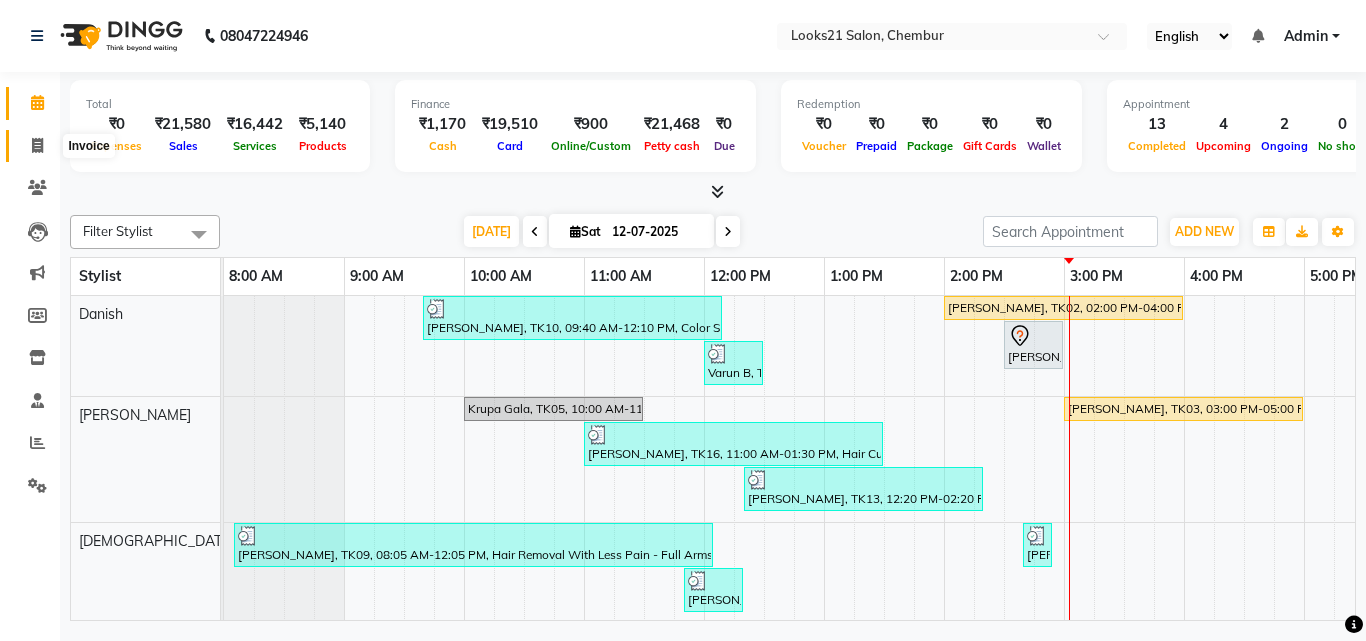 click 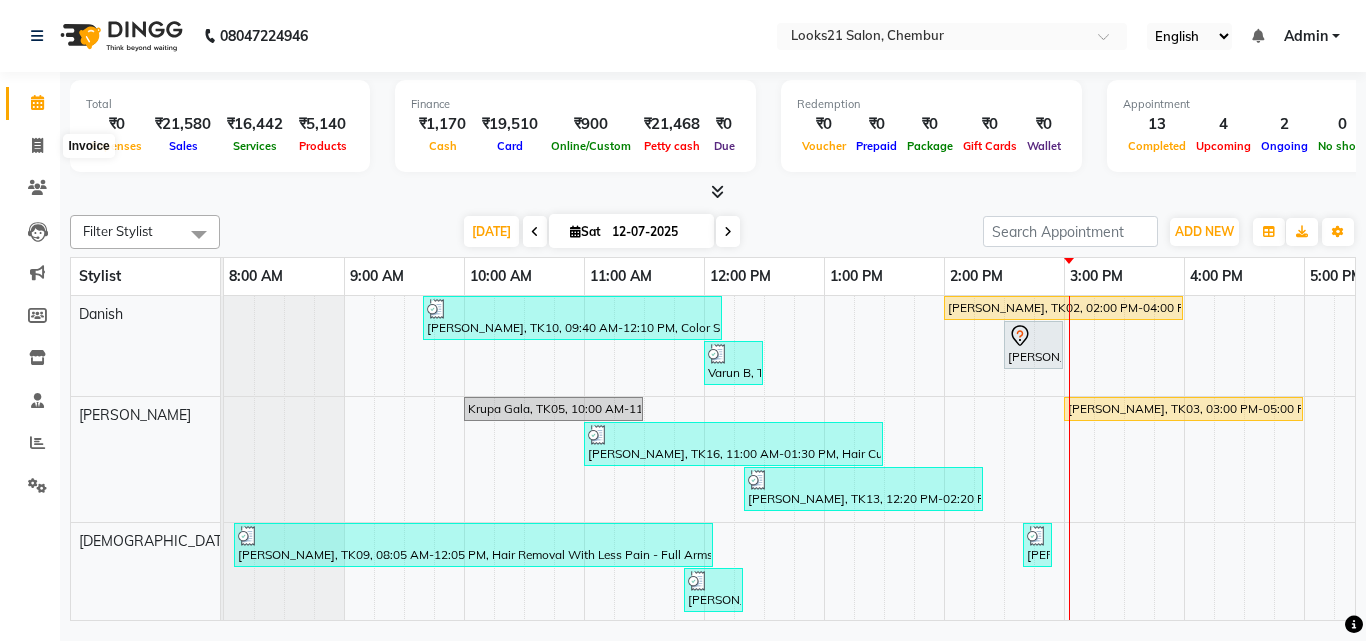 select on "service" 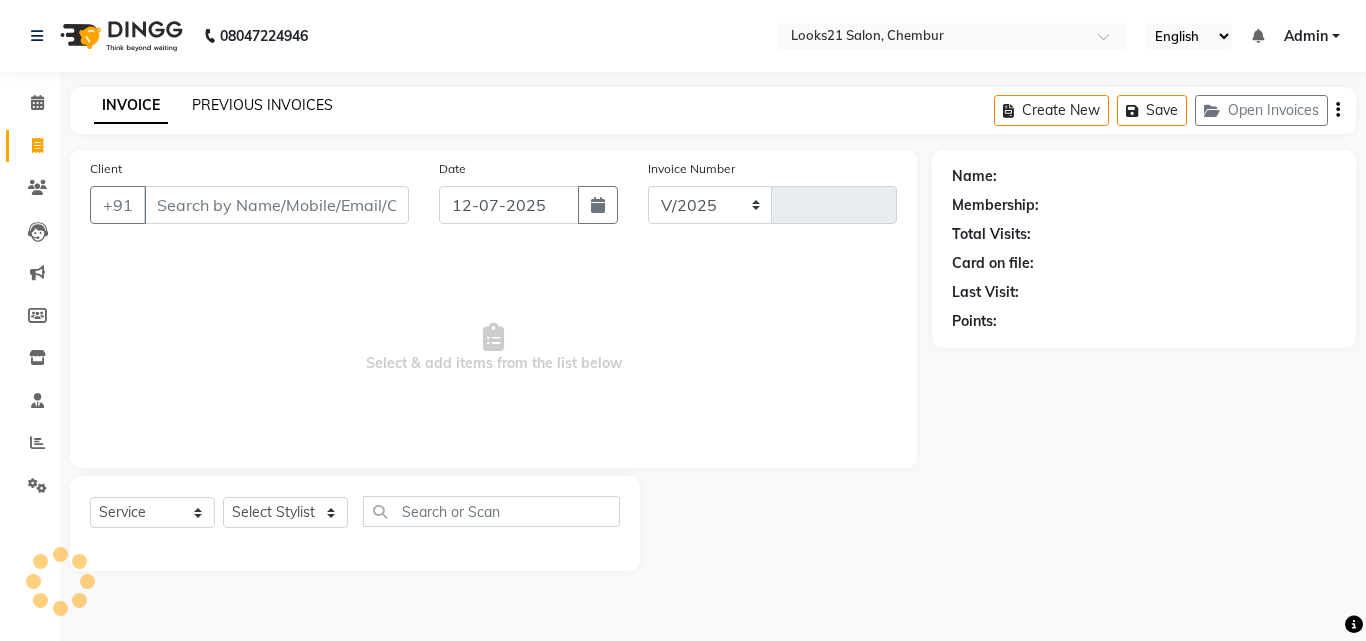 click on "PREVIOUS INVOICES" 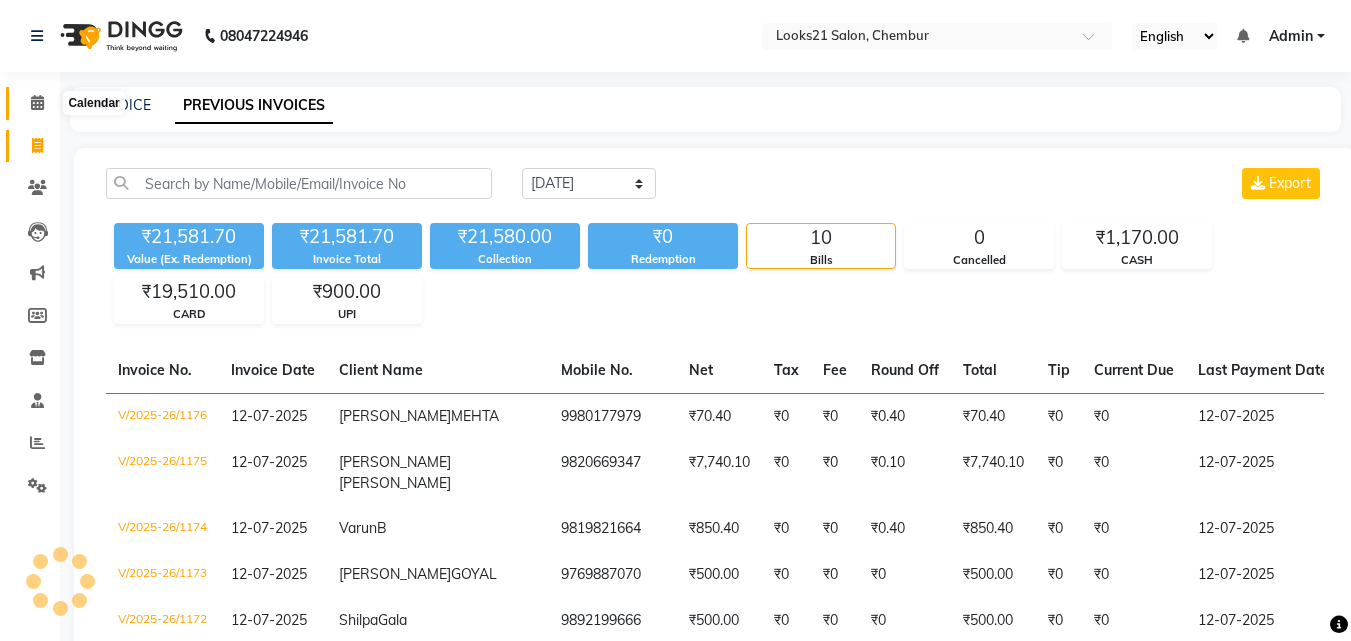 click 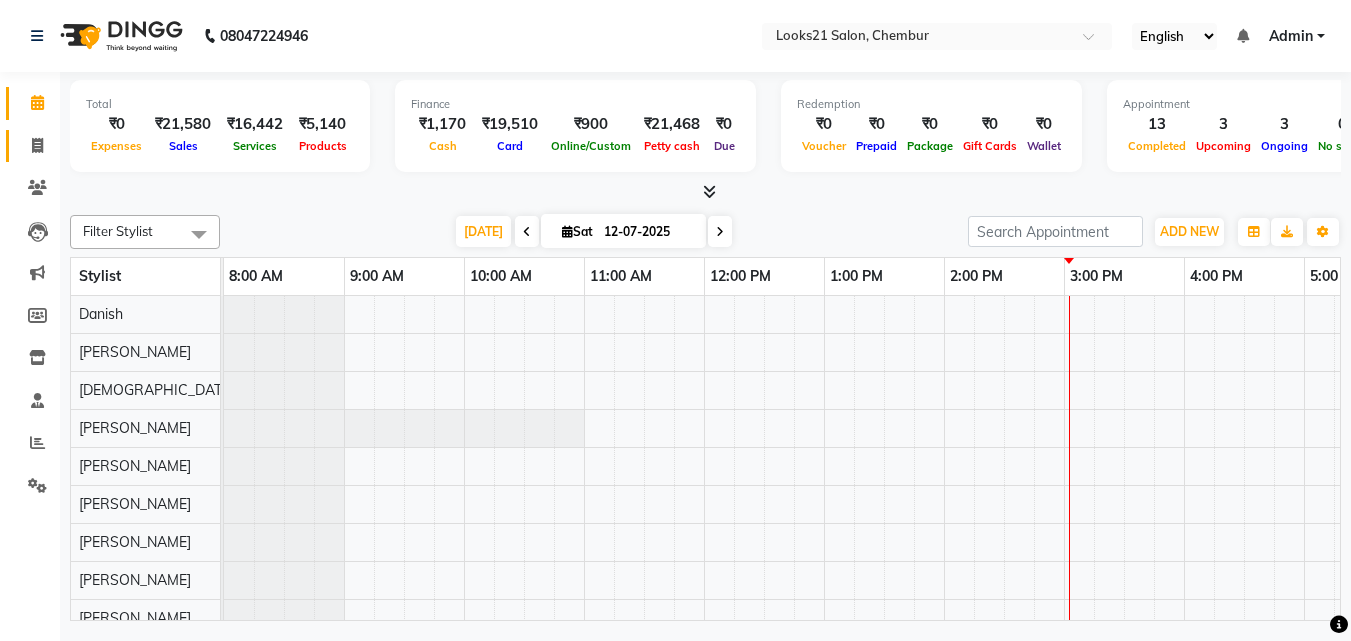 click 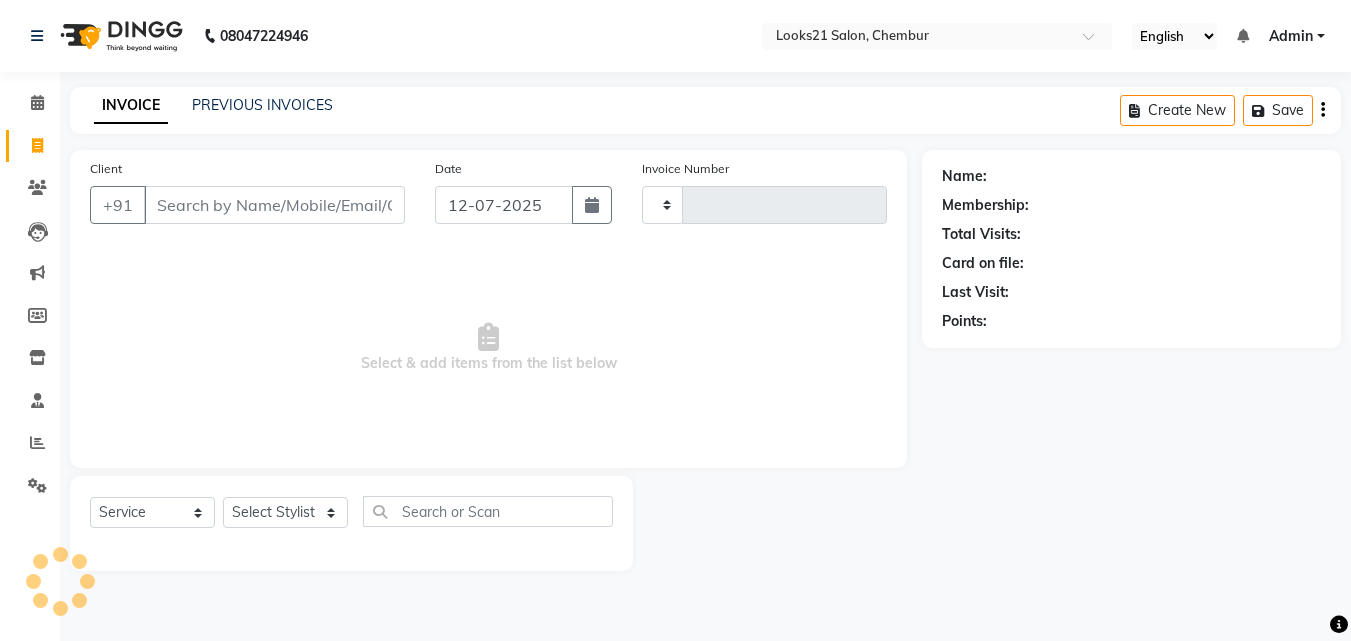 click on "Client" at bounding box center (274, 205) 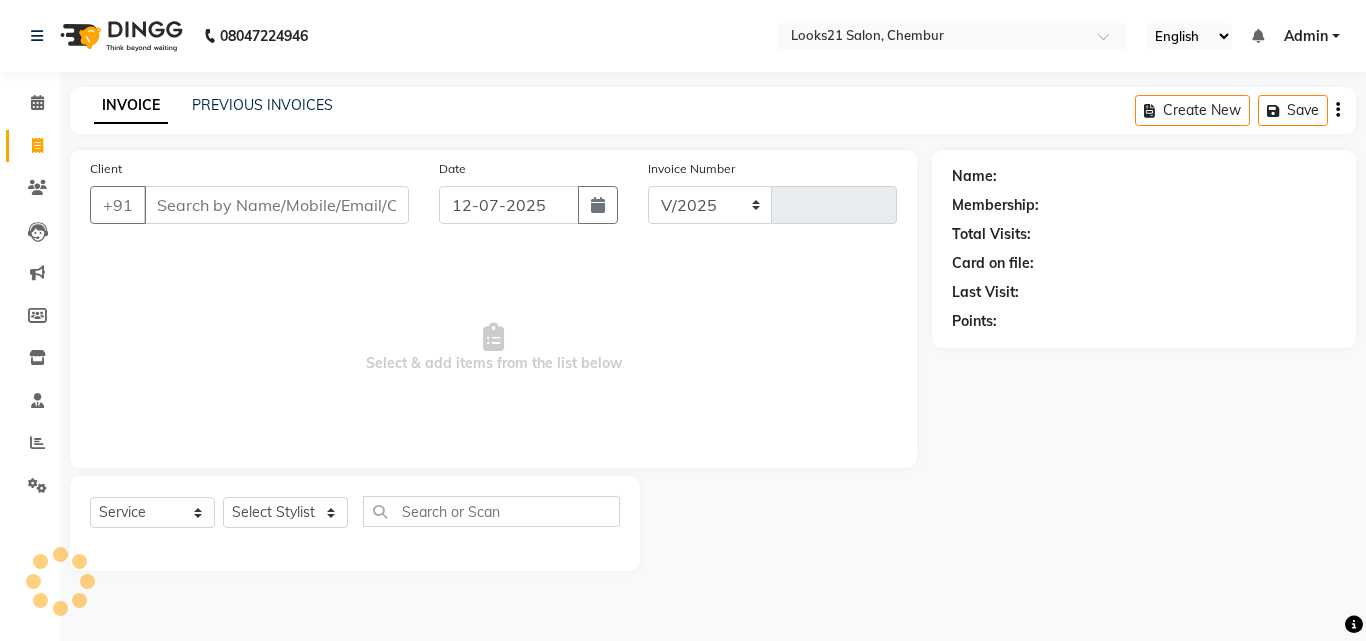 select on "844" 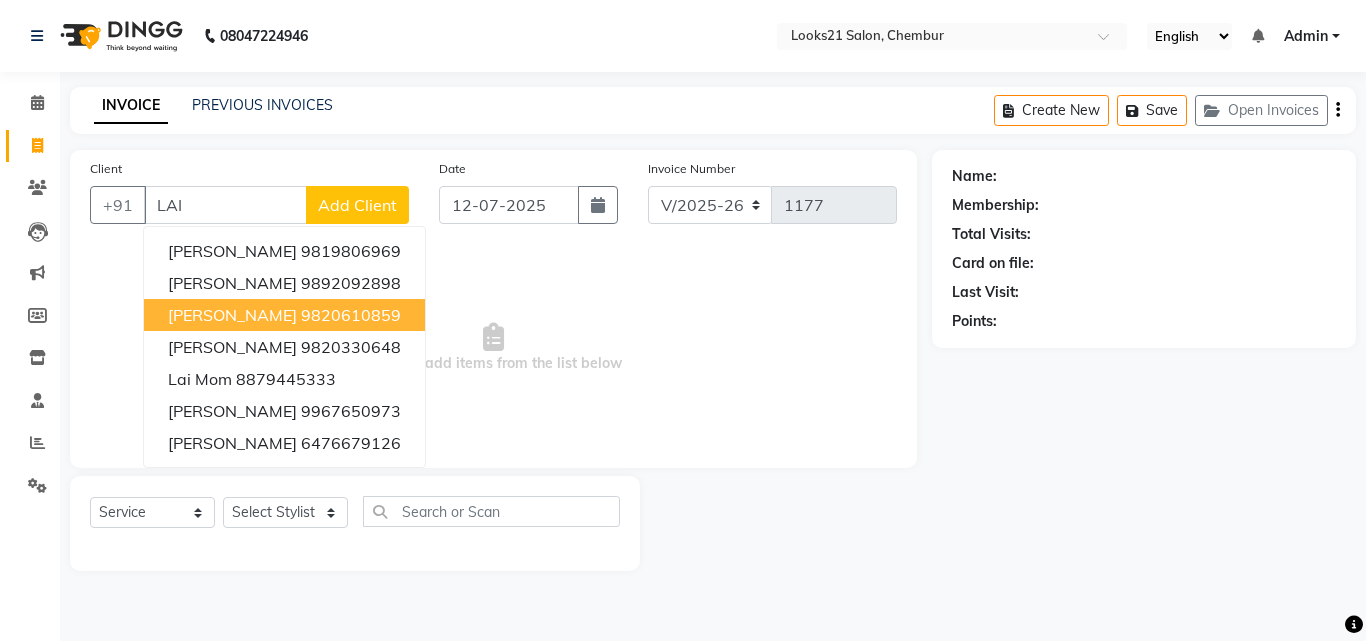 click on "9820610859" at bounding box center [351, 315] 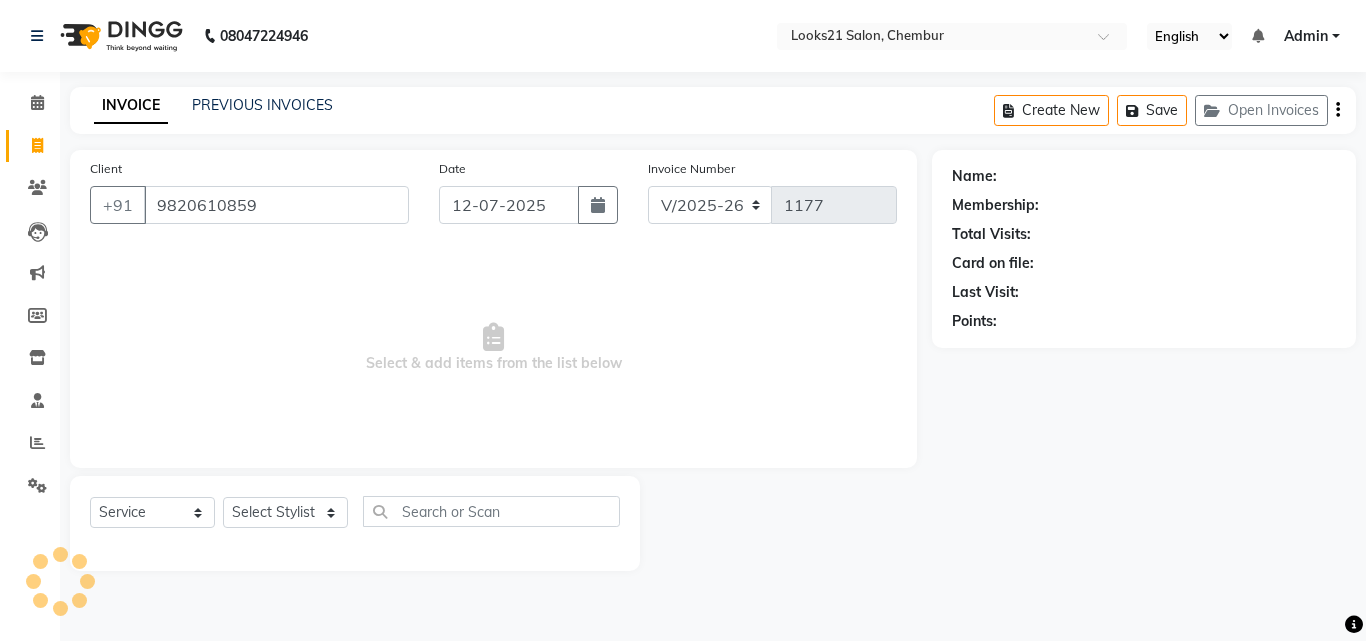 type on "9820610859" 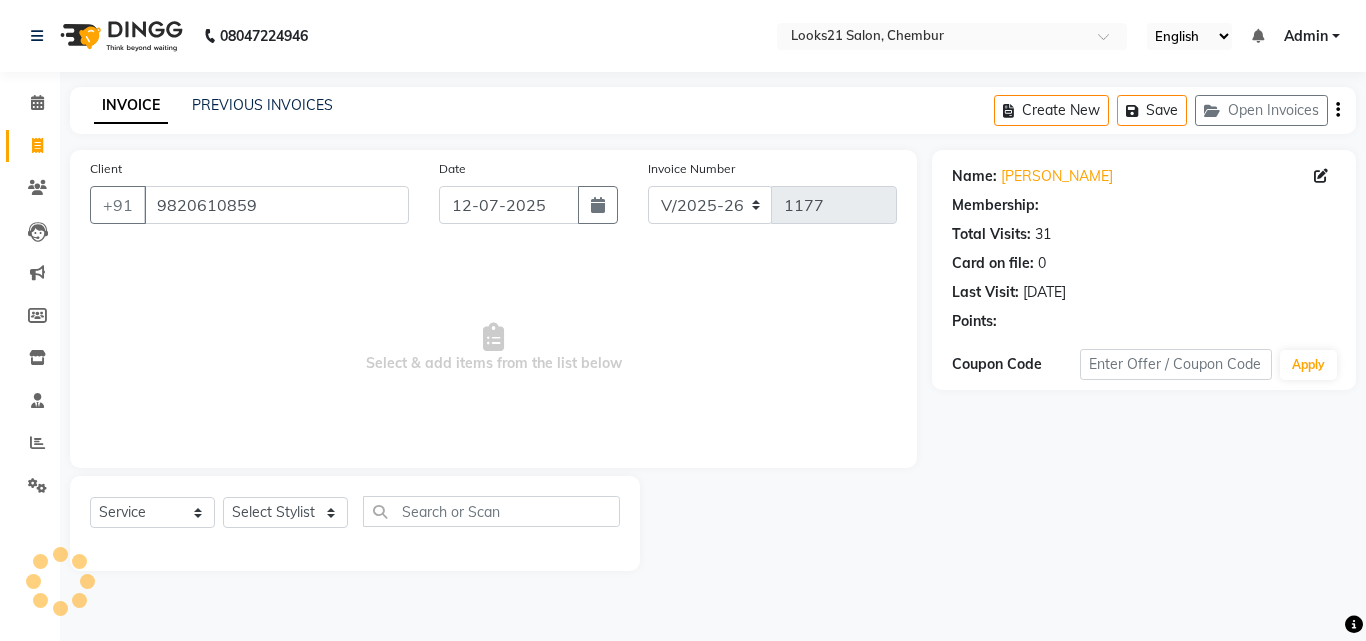 select on "1: Object" 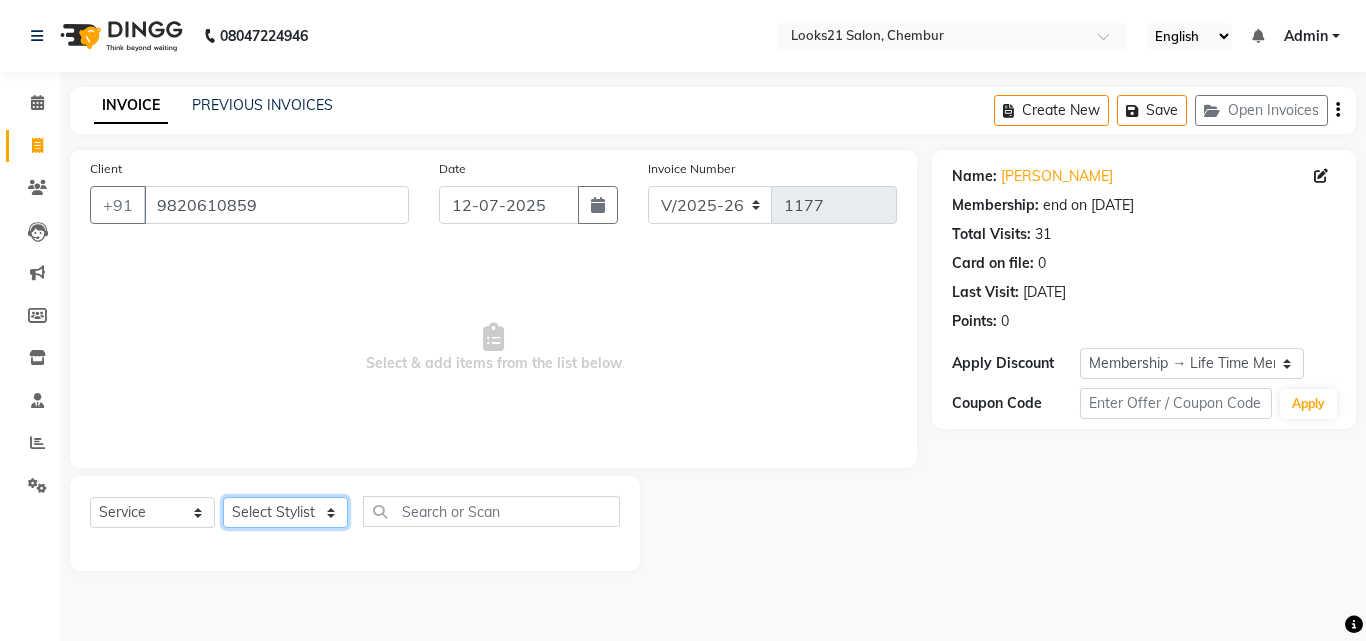 click on "Select Stylist [PERSON_NAME] [PERSON_NAME] [PERSON_NAME] [PERSON_NAME] [PERSON_NAME] [PERSON_NAME] [PERSON_NAME]" 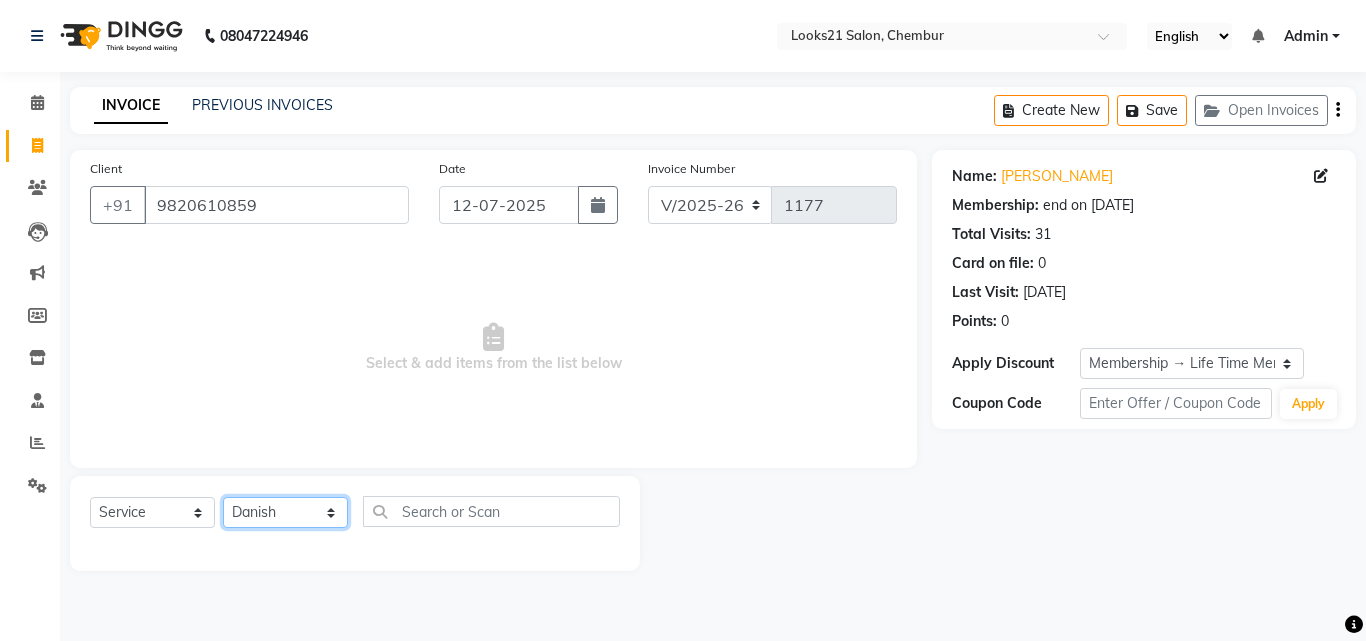 click on "Select Stylist [PERSON_NAME] [PERSON_NAME] [PERSON_NAME] [PERSON_NAME] [PERSON_NAME] [PERSON_NAME] [PERSON_NAME]" 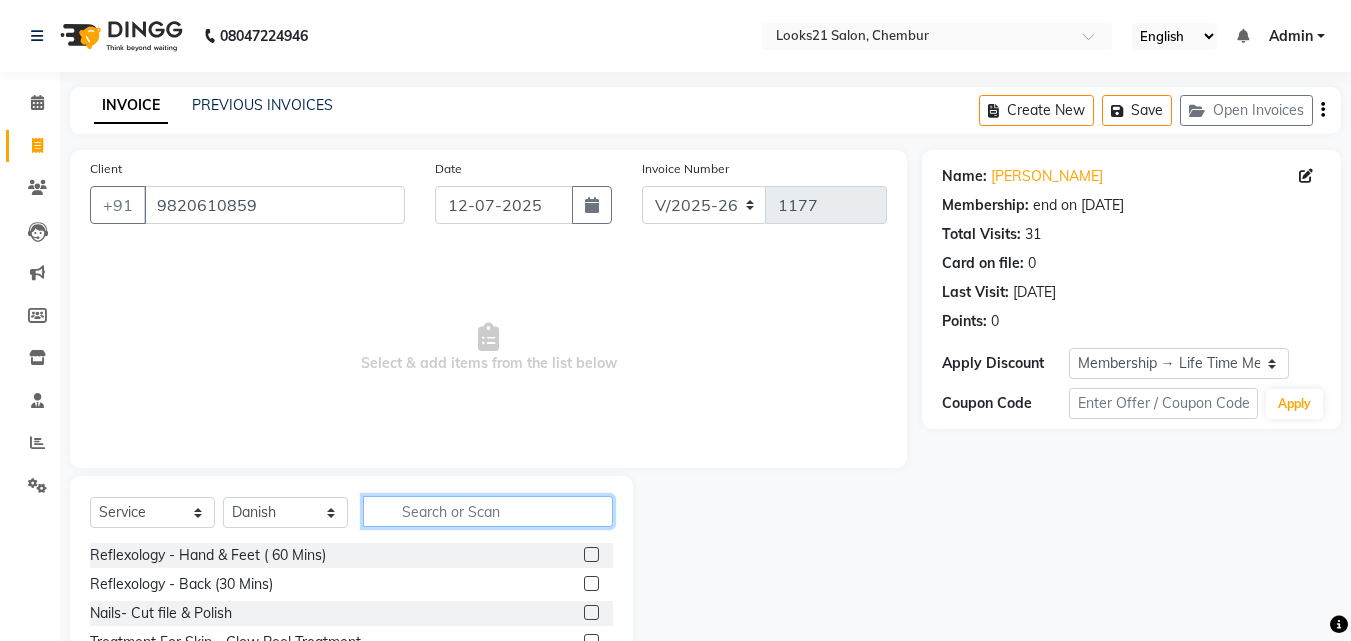 click 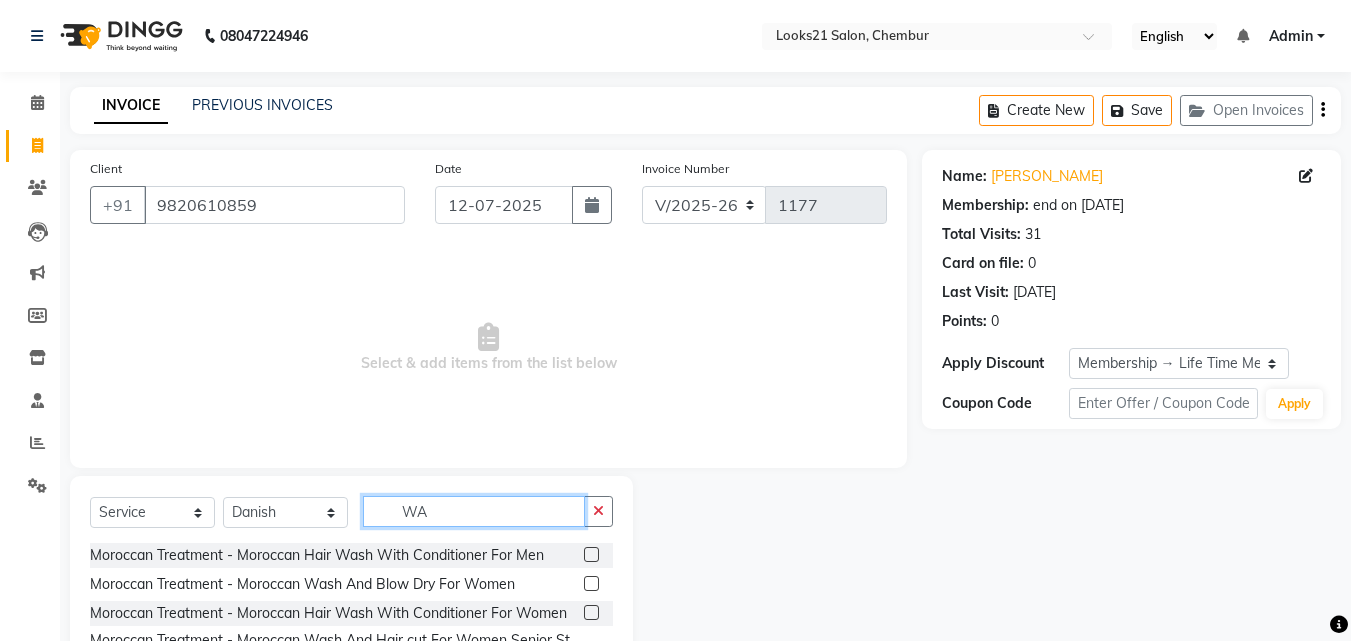 type on "W" 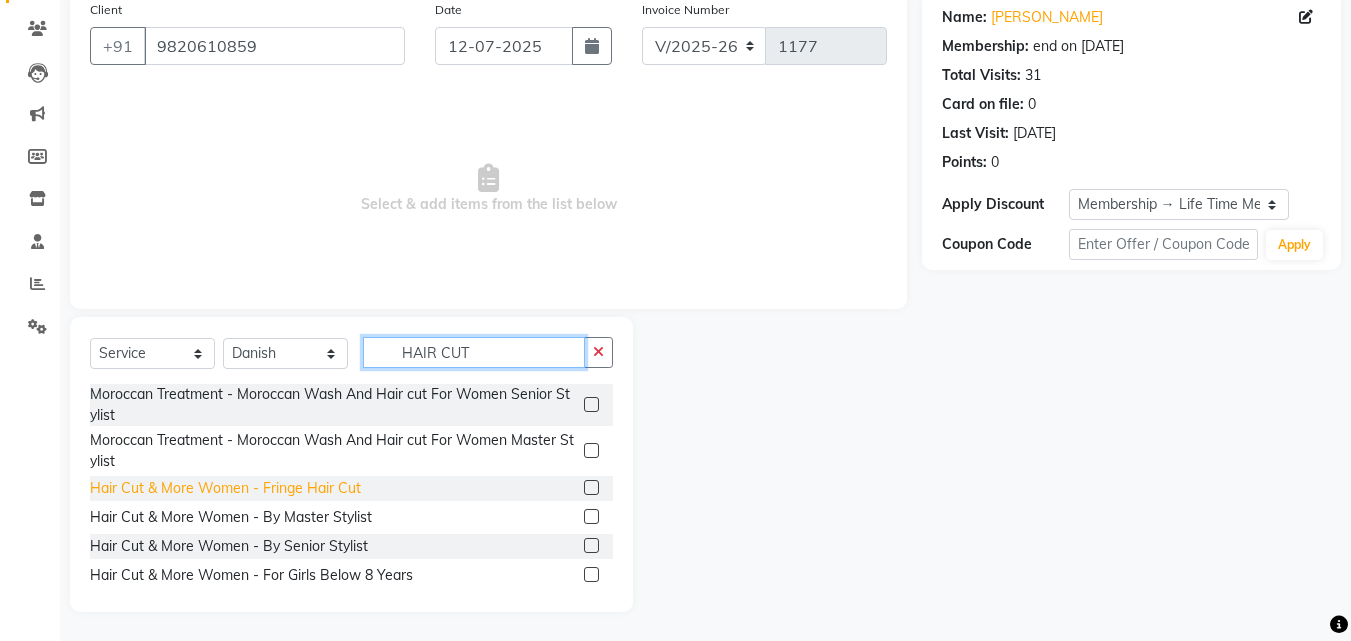 scroll, scrollTop: 160, scrollLeft: 0, axis: vertical 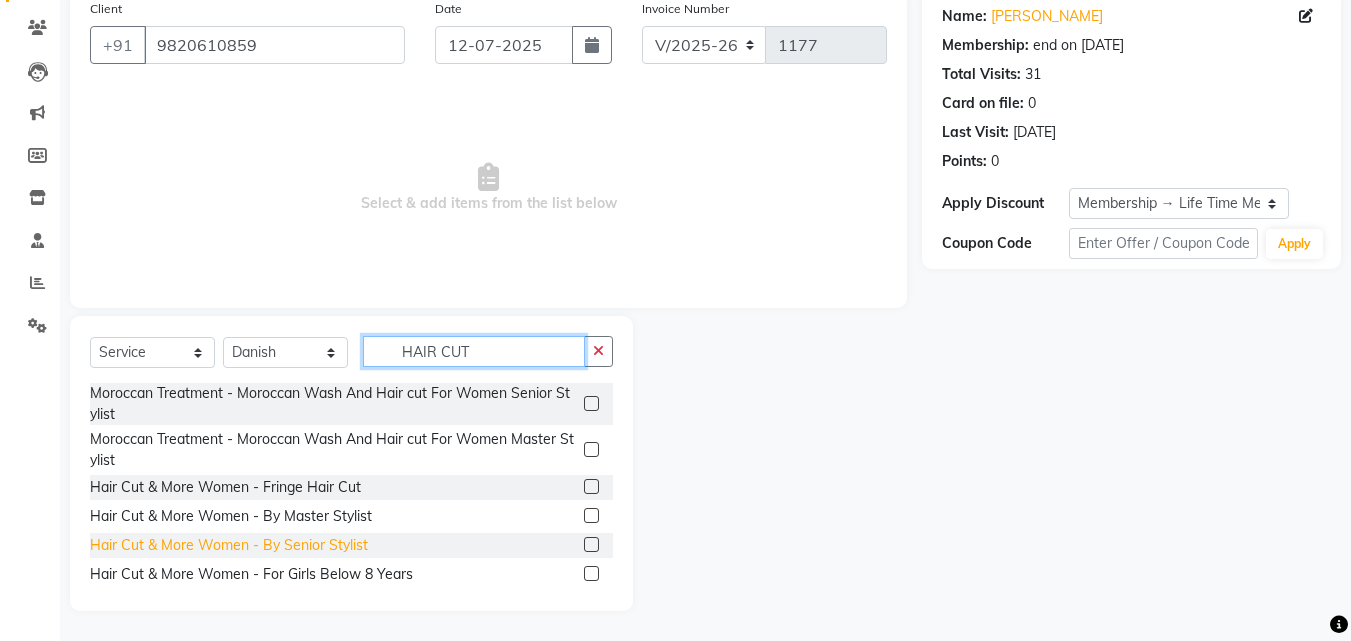 type on "HAIR CUT" 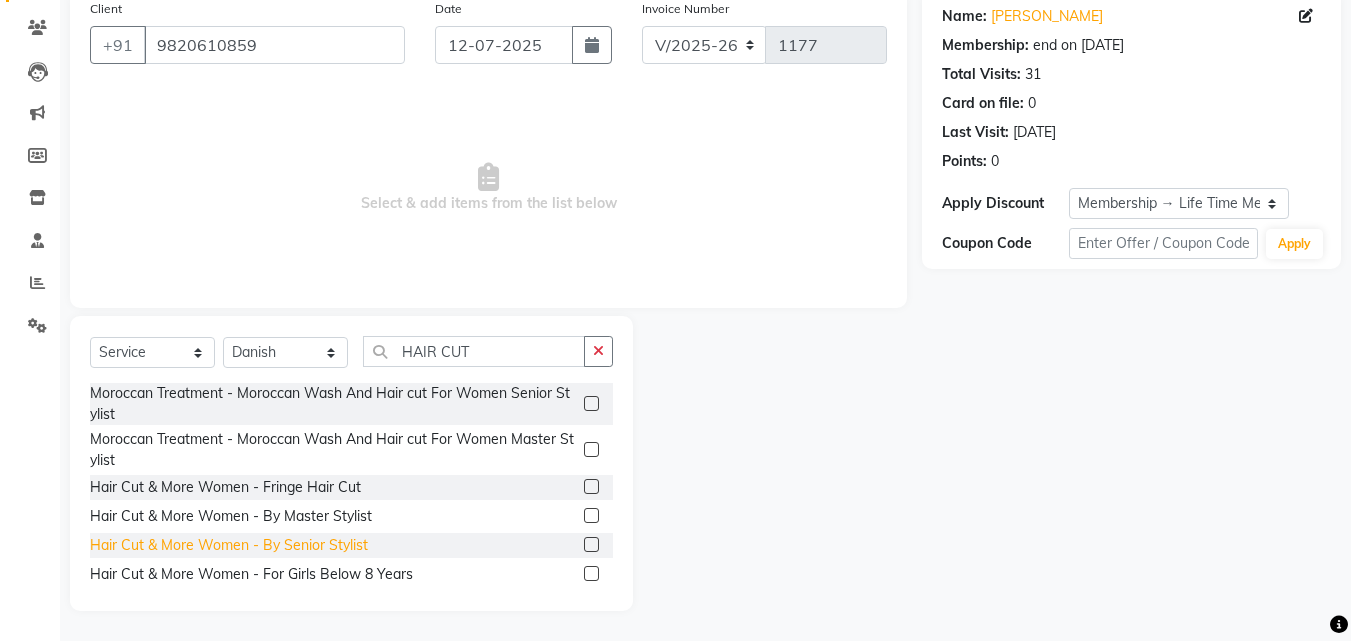 click on "Hair Cut & More Women  - By Senior Stylist" 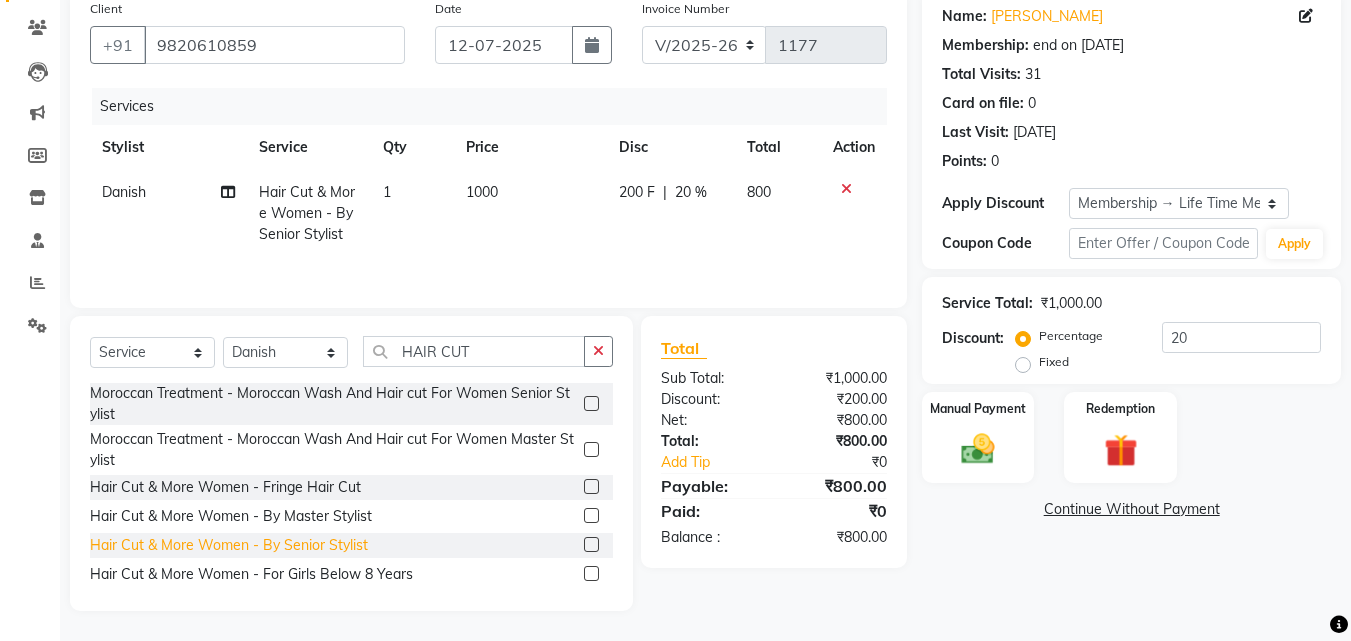 click on "Hair Cut & More Women  - By Senior Stylist" 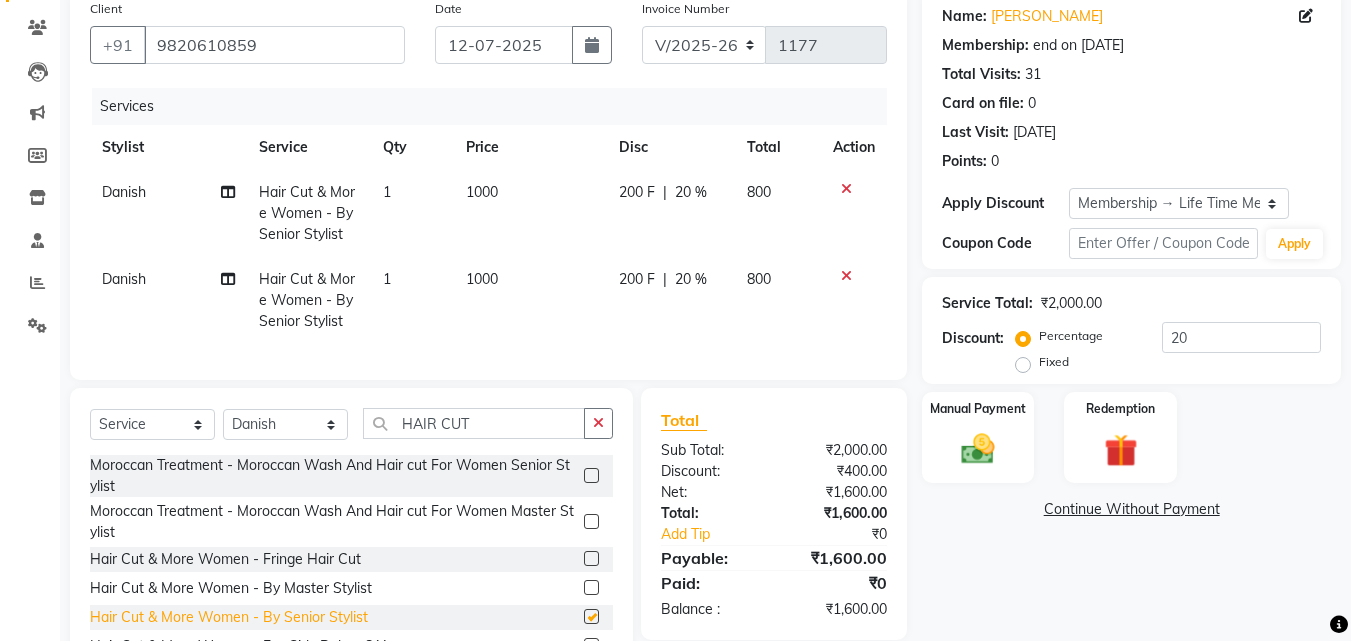 checkbox on "false" 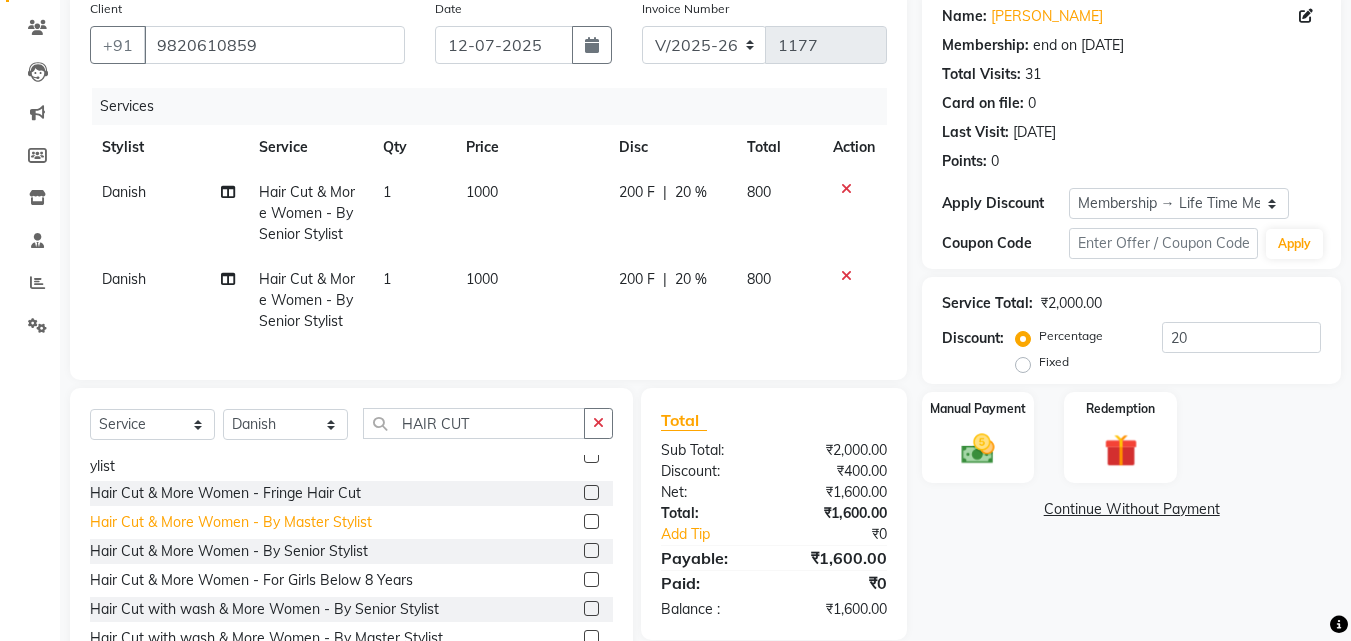 scroll, scrollTop: 100, scrollLeft: 0, axis: vertical 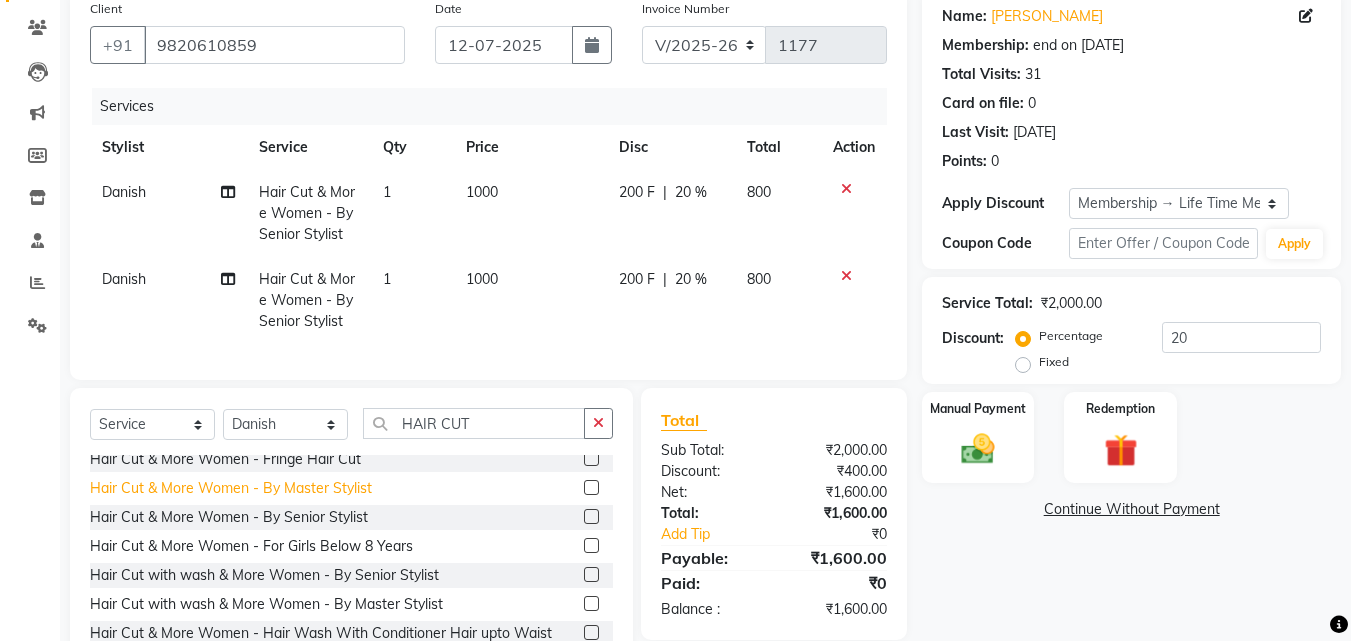 click on "Hair Cut with wash & More Women  - By Senior Stylist" 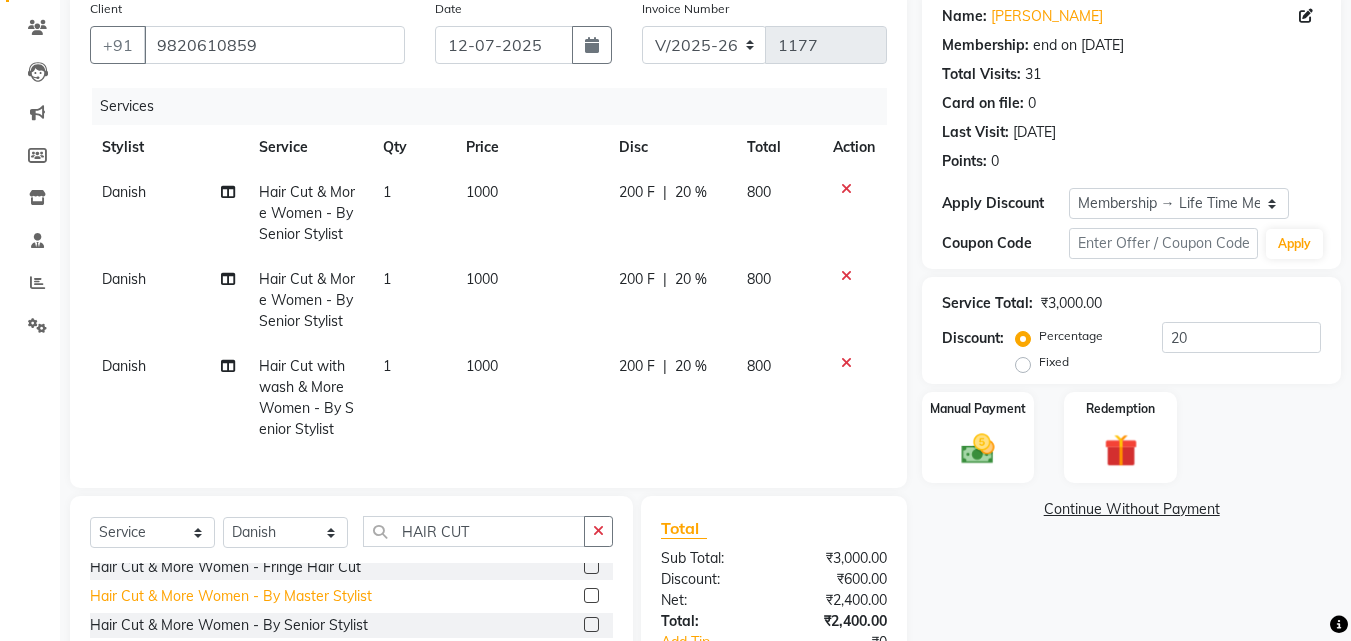 checkbox on "false" 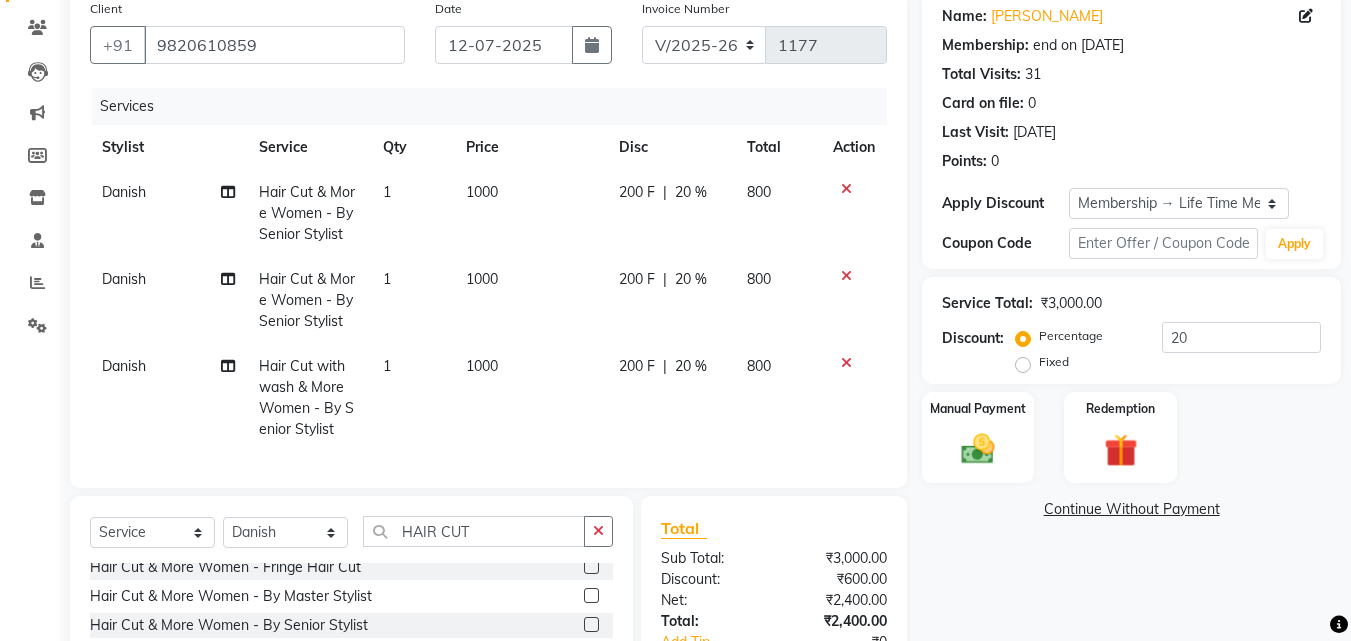 click 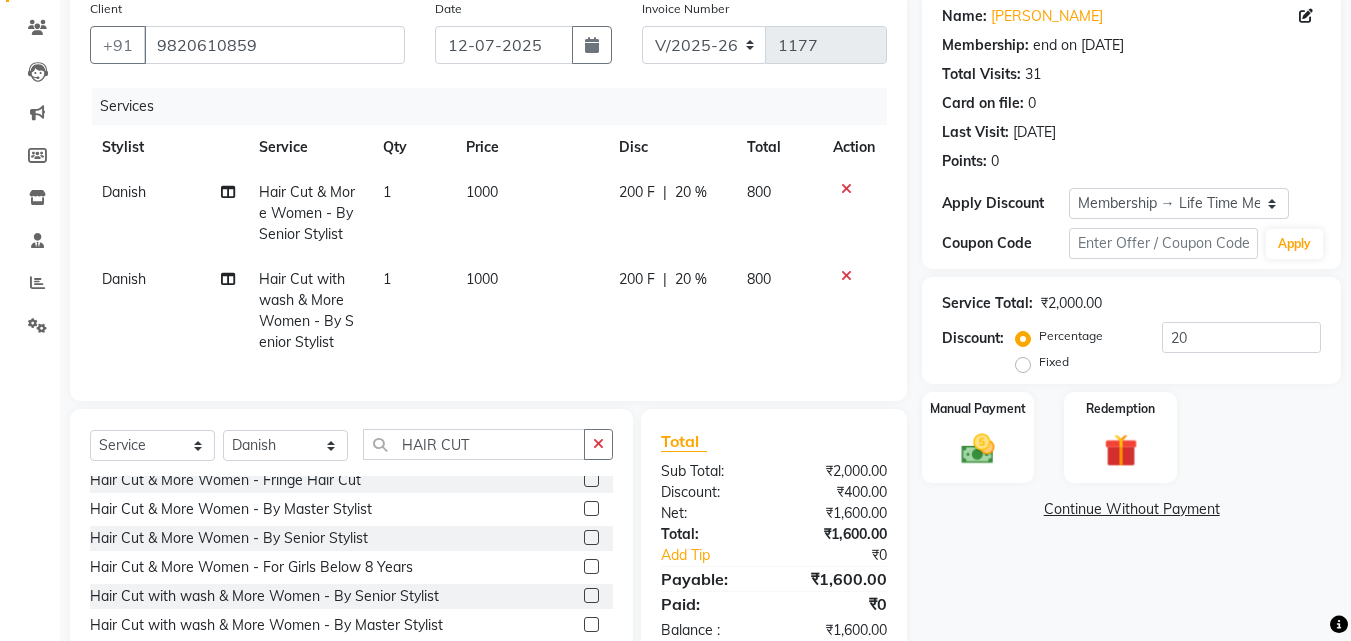 click 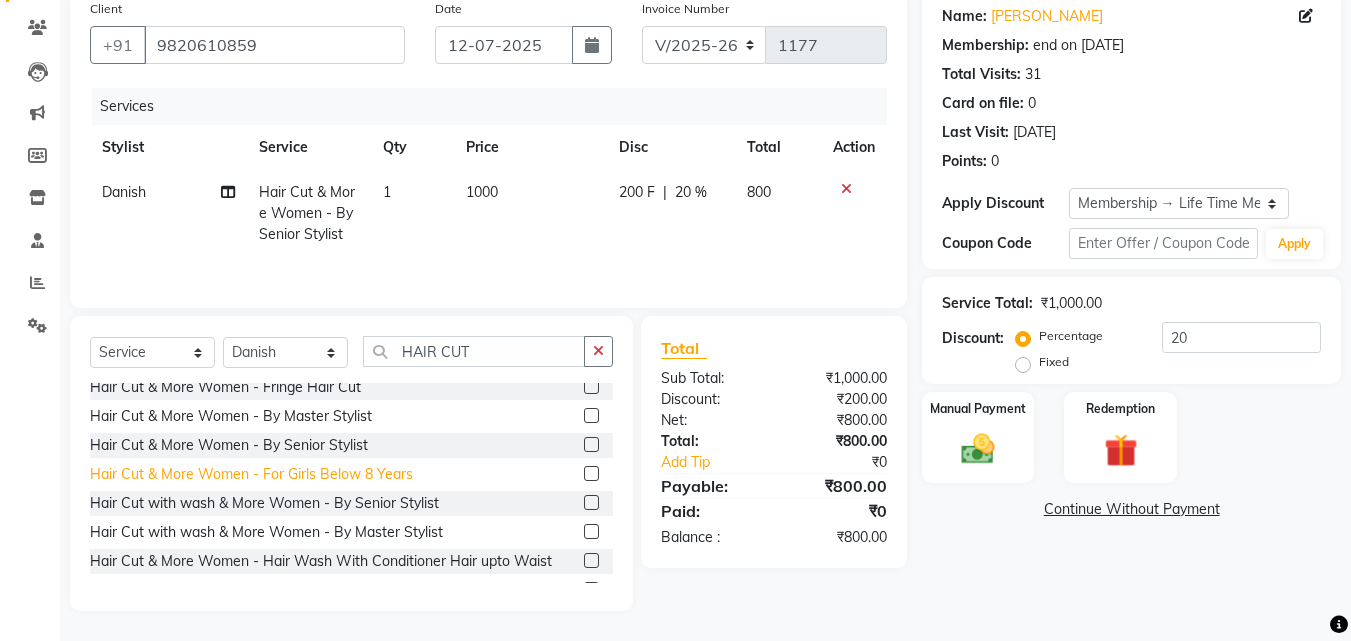 scroll, scrollTop: 0, scrollLeft: 0, axis: both 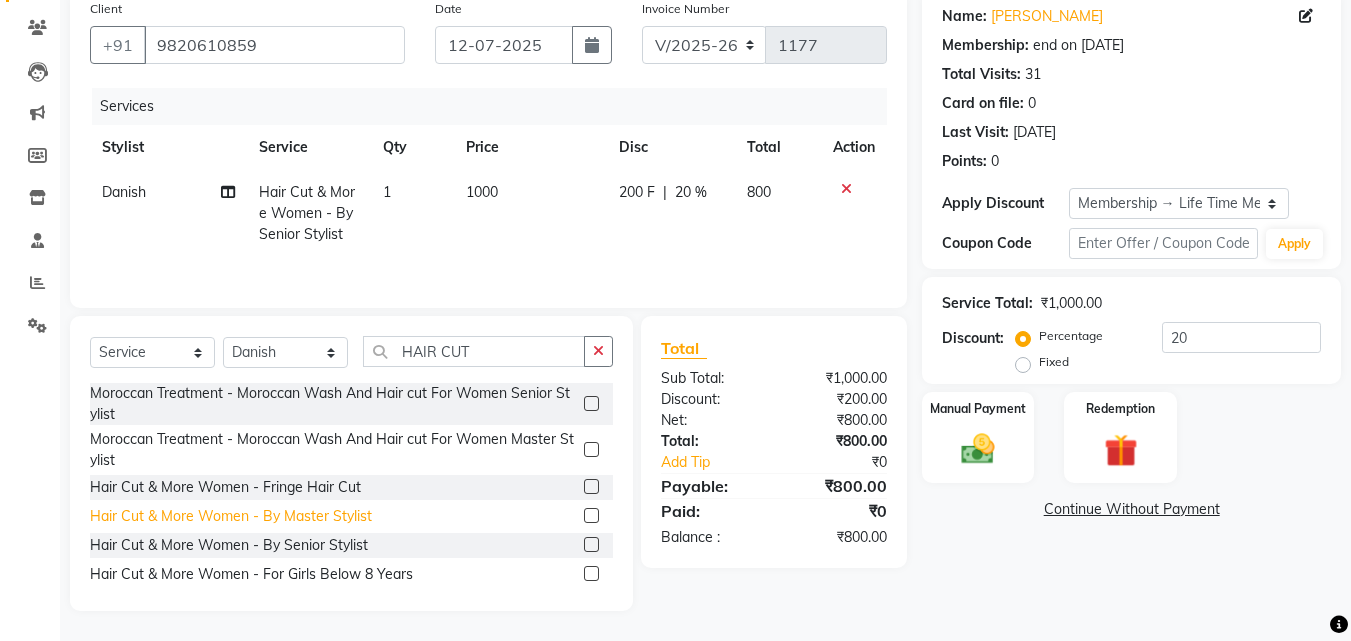 click on "Hair Cut & More Women  - By Master Stylist" 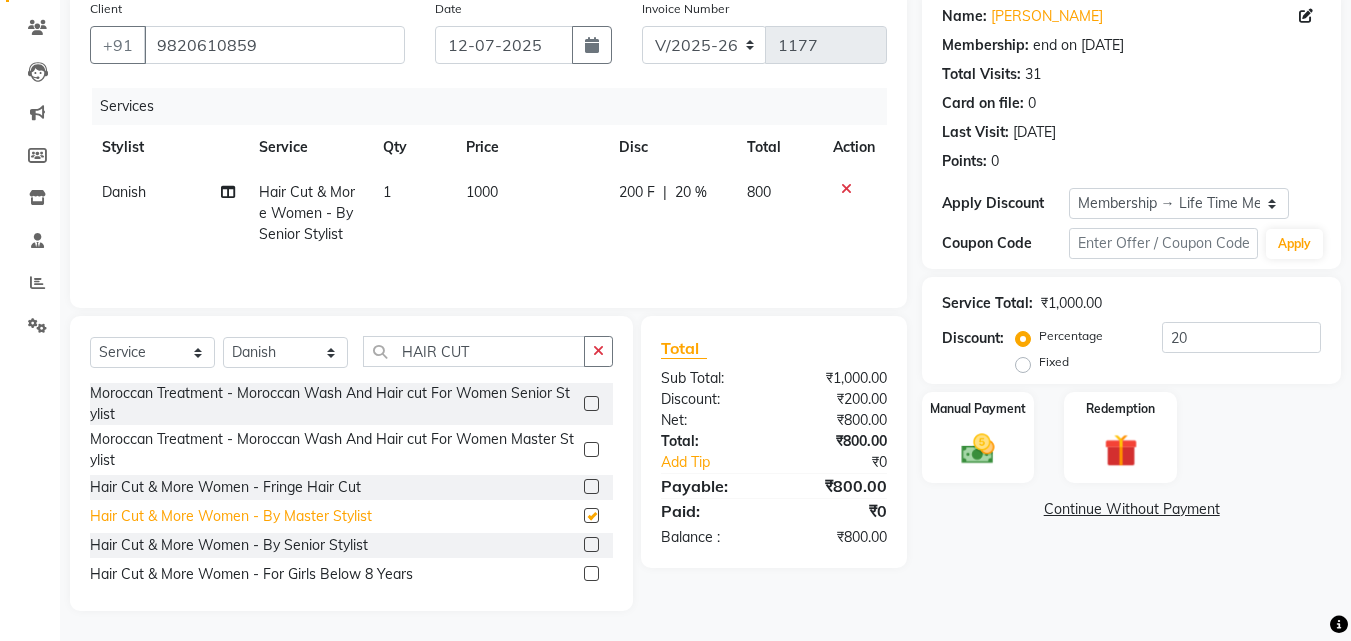 checkbox on "false" 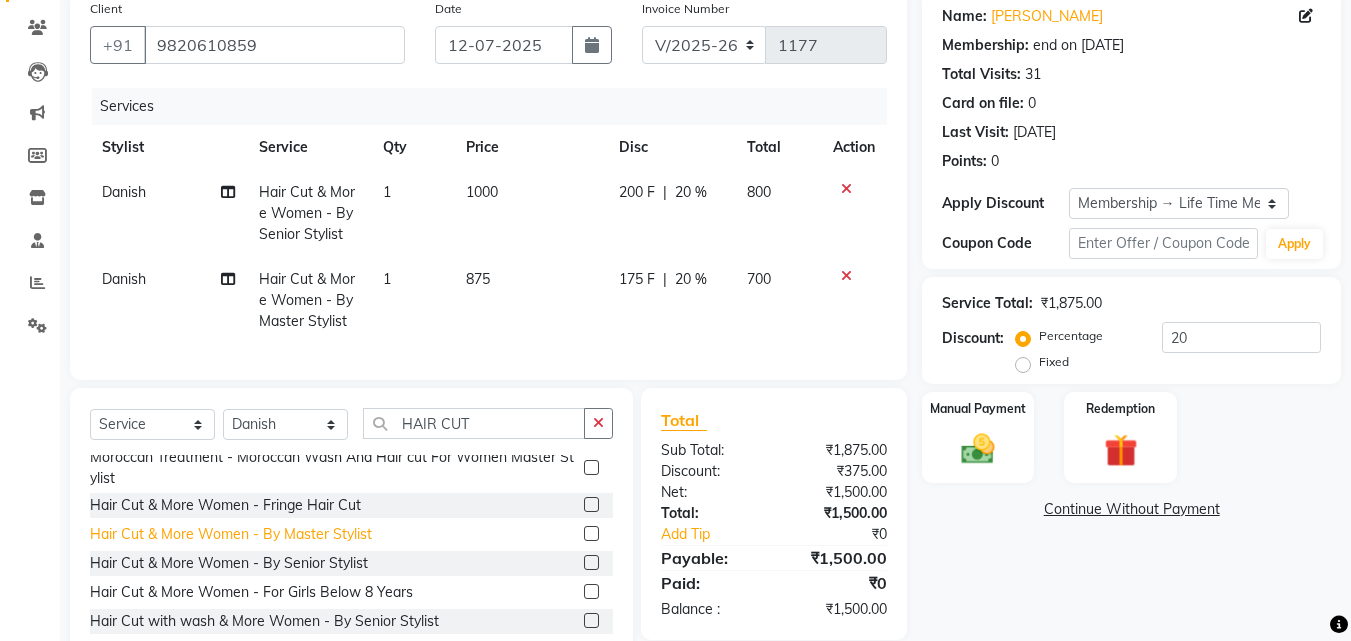 scroll, scrollTop: 100, scrollLeft: 0, axis: vertical 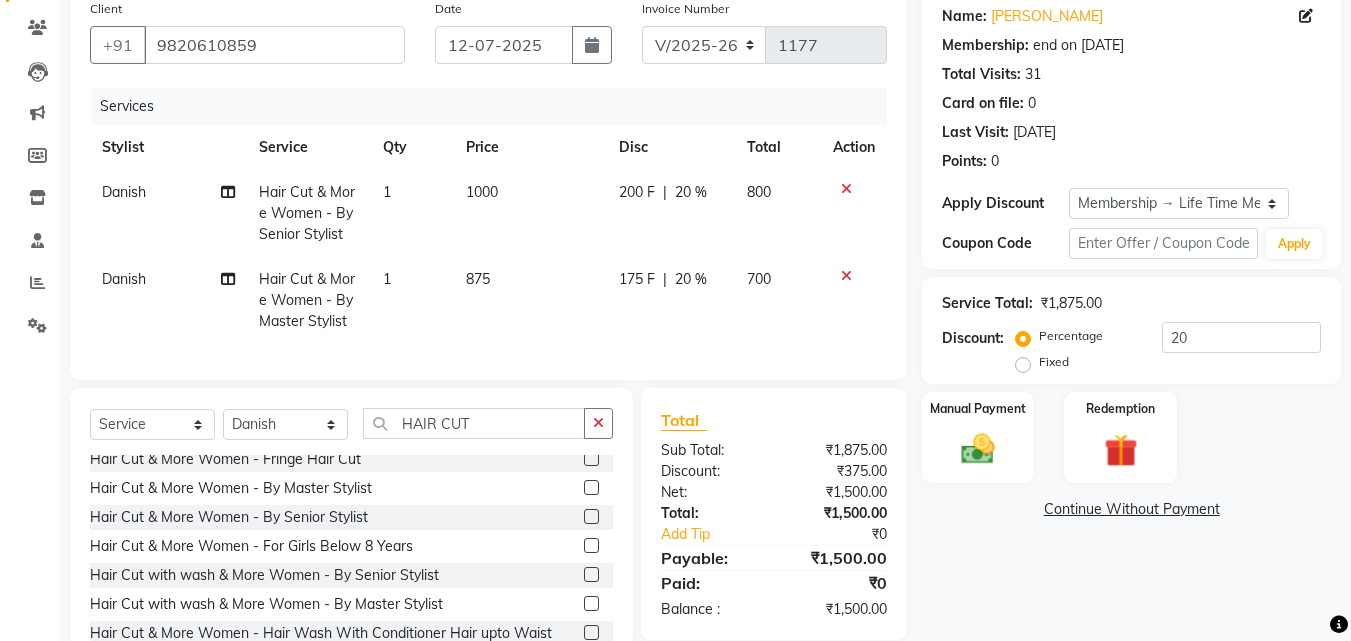 click 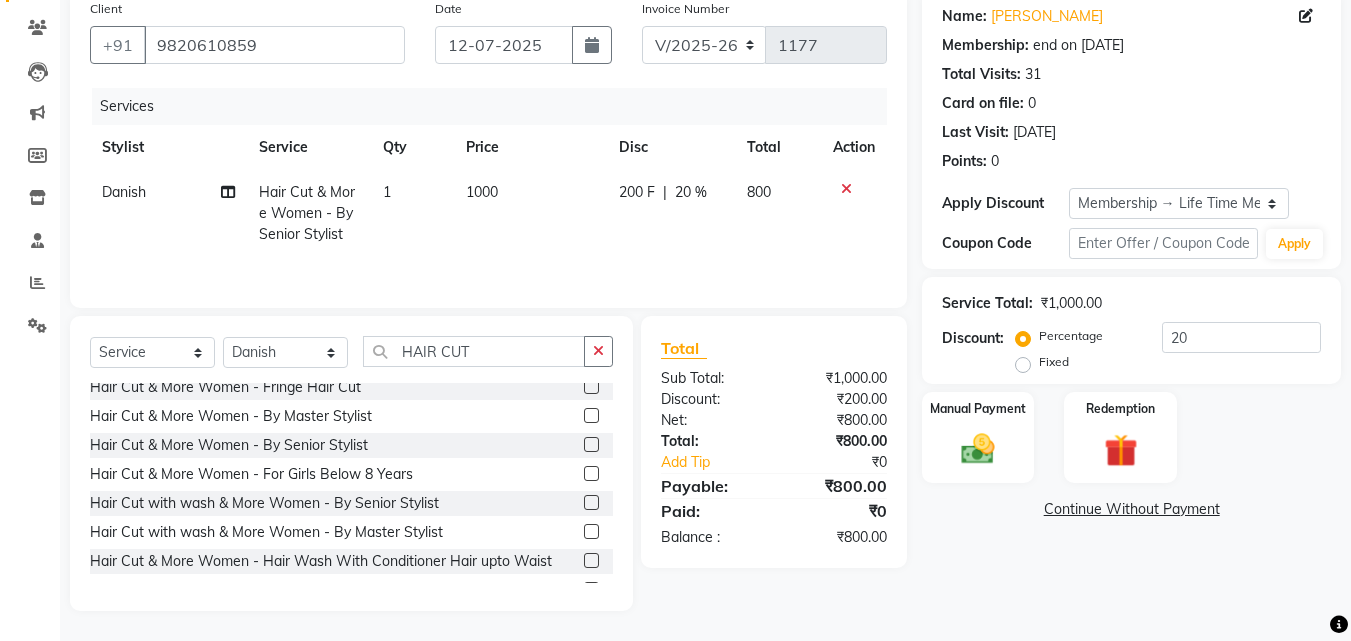 click on "1000" 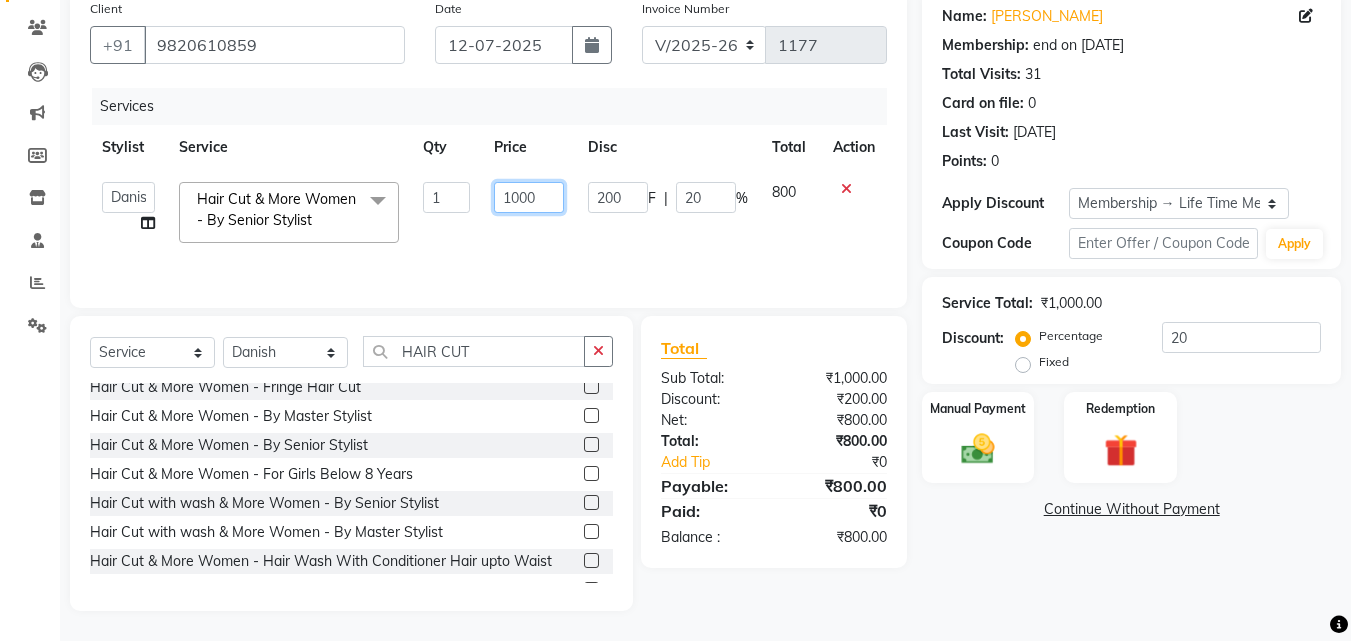 drag, startPoint x: 549, startPoint y: 195, endPoint x: 452, endPoint y: 199, distance: 97.082436 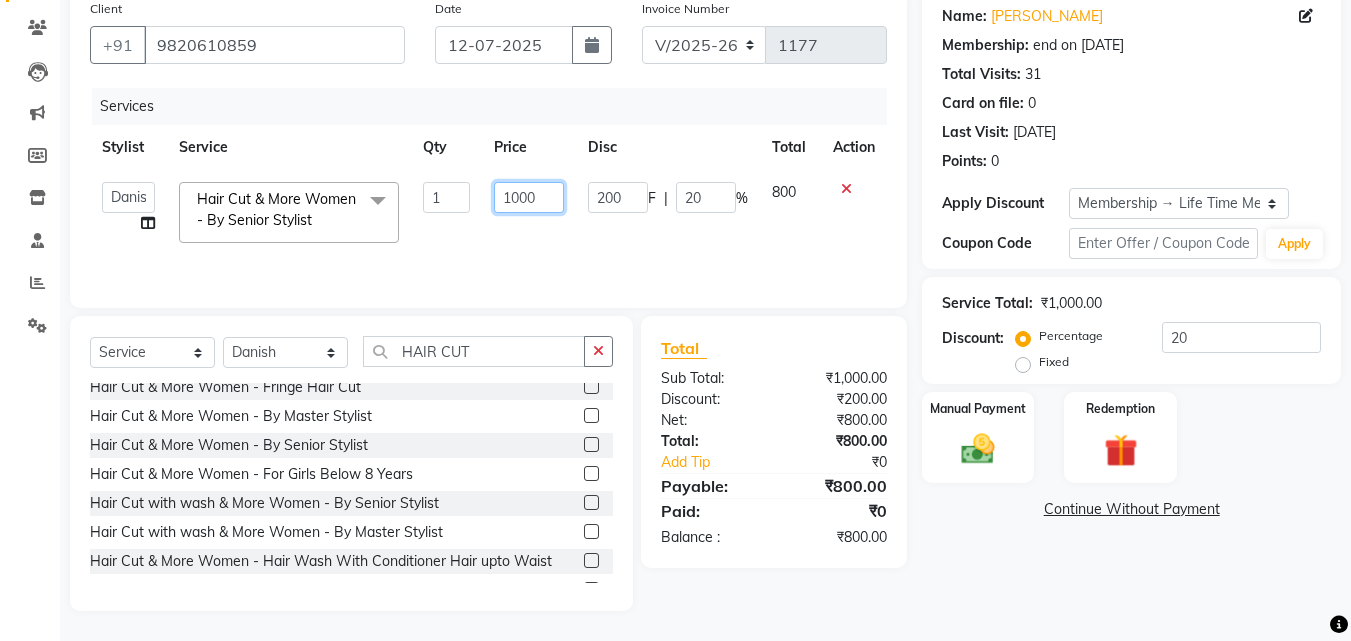click on "[PERSON_NAME]   [PERSON_NAME] [PERSON_NAME] [PERSON_NAME]   [PERSON_NAME] [PERSON_NAME]   [PERSON_NAME]  Hair Cut & More Women  - By Senior Stylist  x Reflexology  - Hand & Feet ( 60 Mins) Reflexology  - Back (30 Mins) Nails- Cut file & Polish Treatment For Skin  - Glow Peel Treatment Advance Facial - Hydra Facial ( Machine use ) O THREE FACIAL Fruit Clean Up Pre Lightining   - Per Streak Pre Lightining   - Hair Upto Neck Pre Lightining   - Hair Upto Shoulder Pre Lightining   - Hair Below Shoulder Pre Lightining   - Hair Upto Waist Pre Lightining   - For Men Hair Treatment(Hair Spa)  - Hair Upto Neck Hair Treatment(Hair Spa)  - Hair Upto Shoulder Hair Treatment(Hair Spa)  - Hair Below Shoulder Hair Treatment(Hair Spa)  - Hair Upto Waist Hair Treatment(Hair Spa)  - For Men Loreal Scalp Advanced Treatment - For women Loreal Scalp Advanced Clay Treatment  3TENX SPA Head Massage  - For Women Head Massage  - For Men Head Massage  - For Women With Shampoo Head Massage  - For Men With Shampoo Mehndi 1" 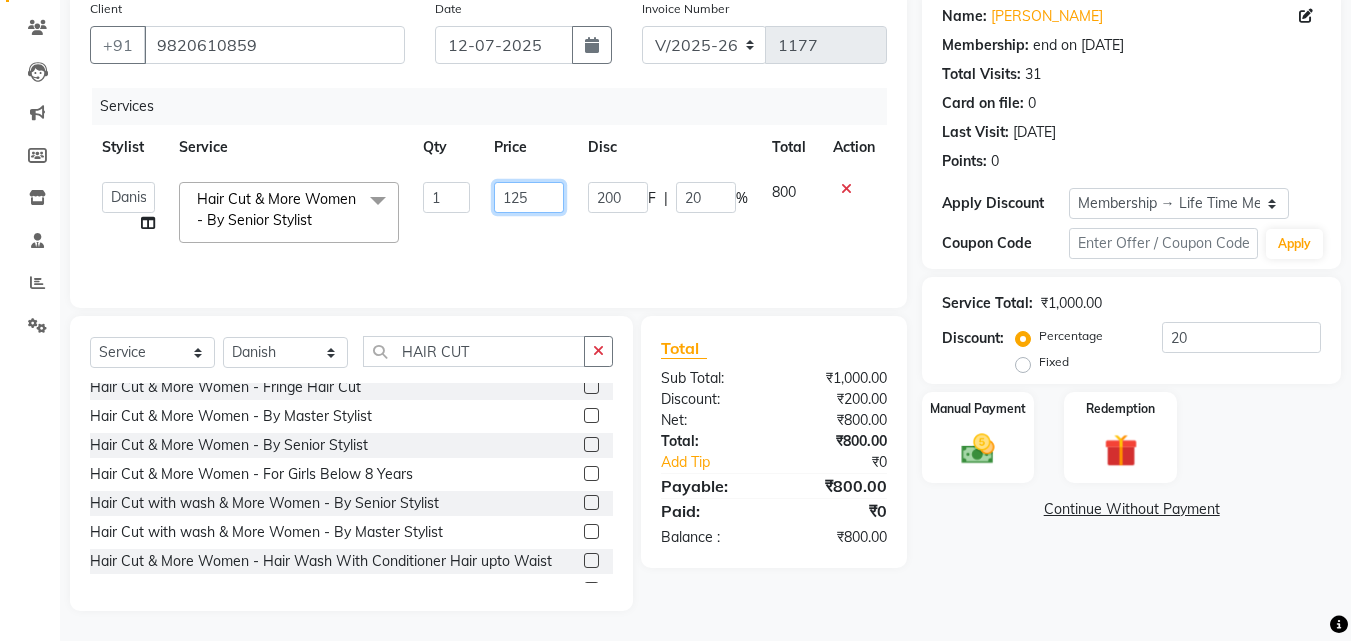 type on "1250" 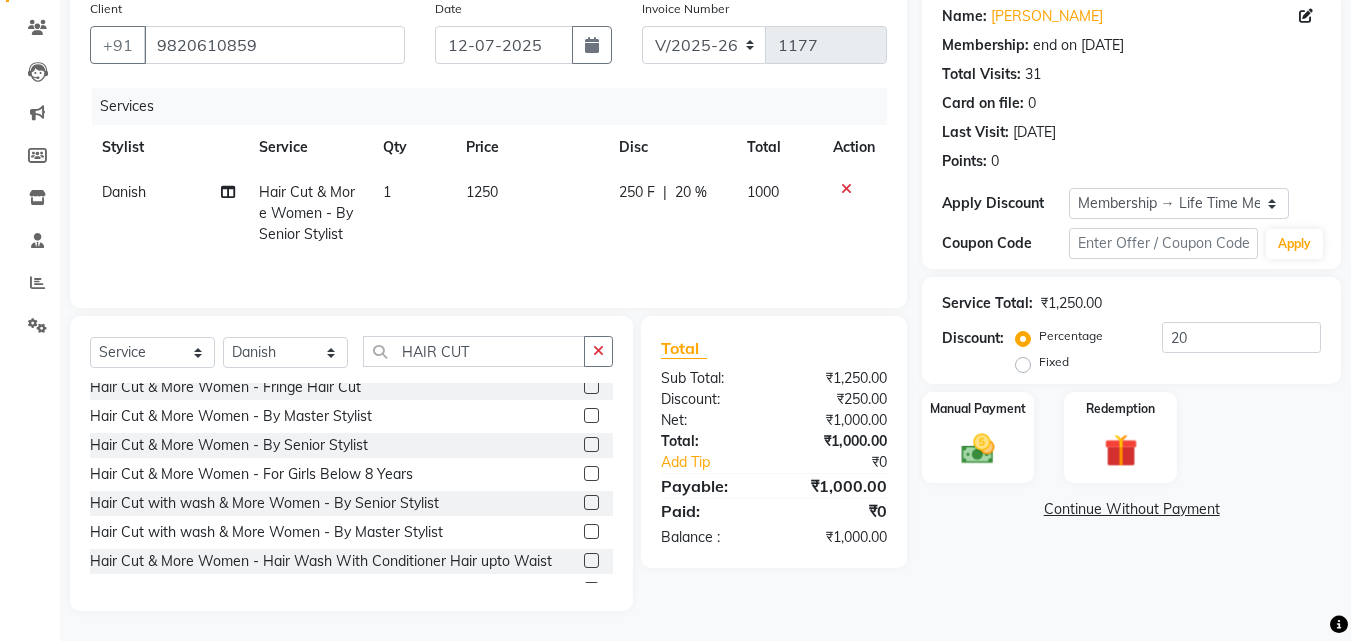 click on "1250" 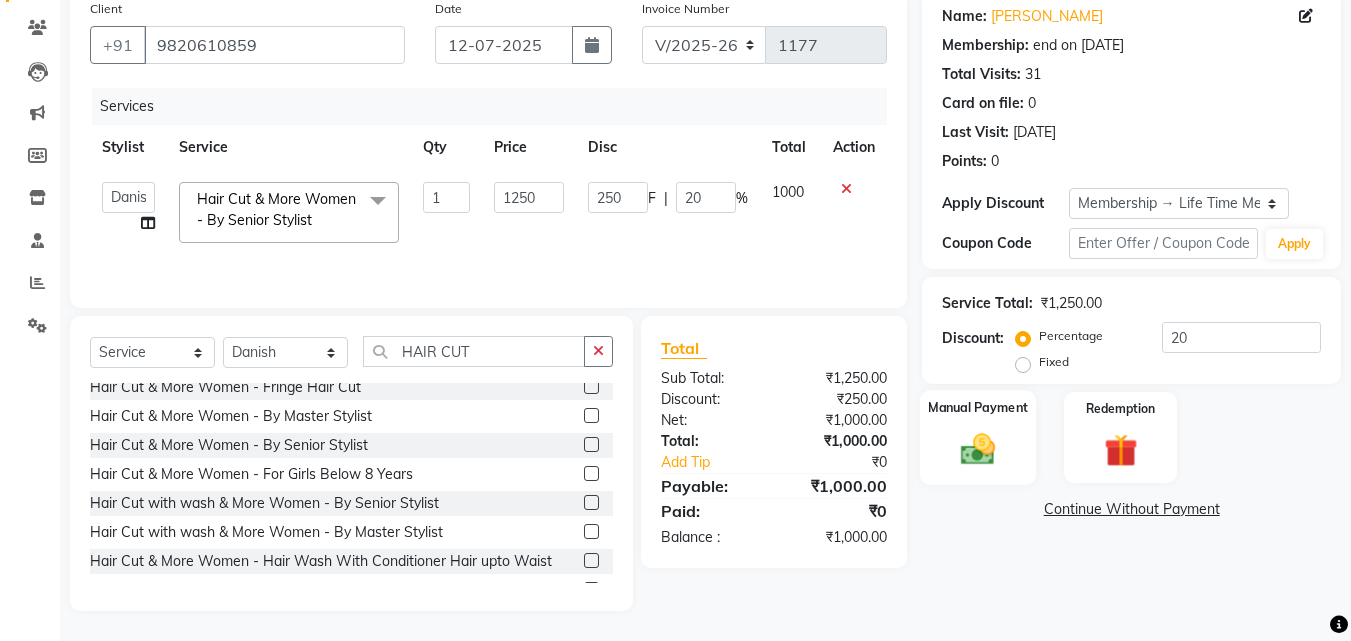 click 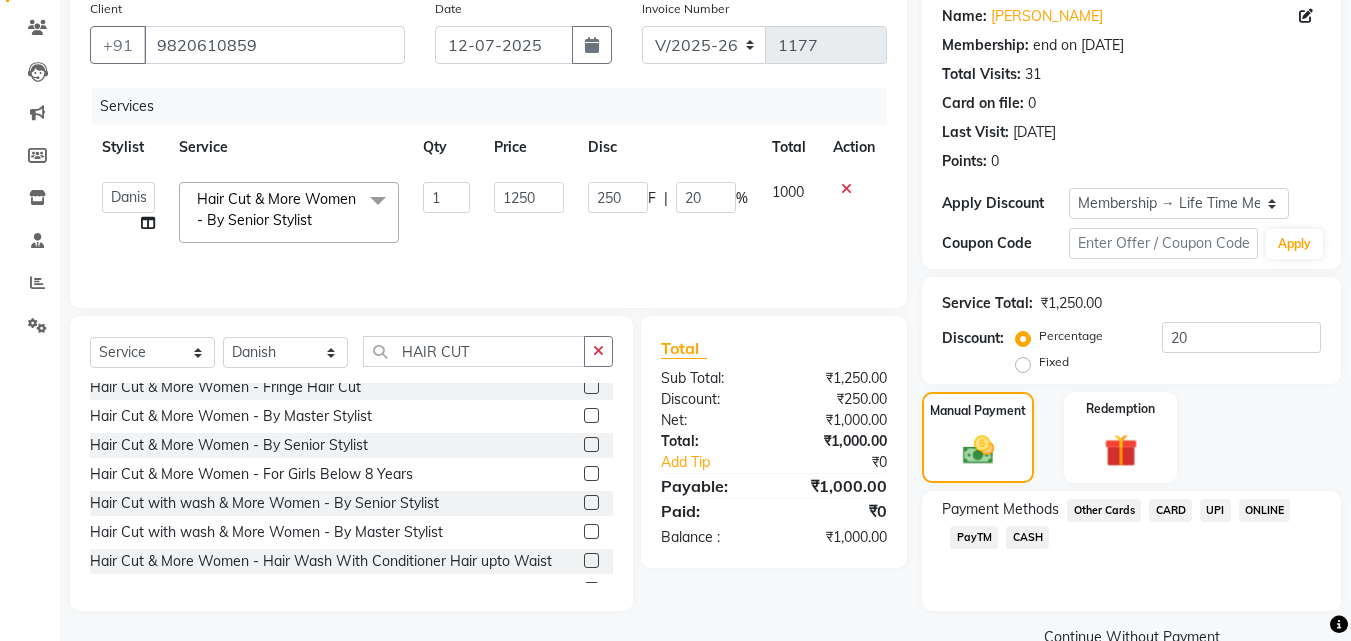 click on "CASH" 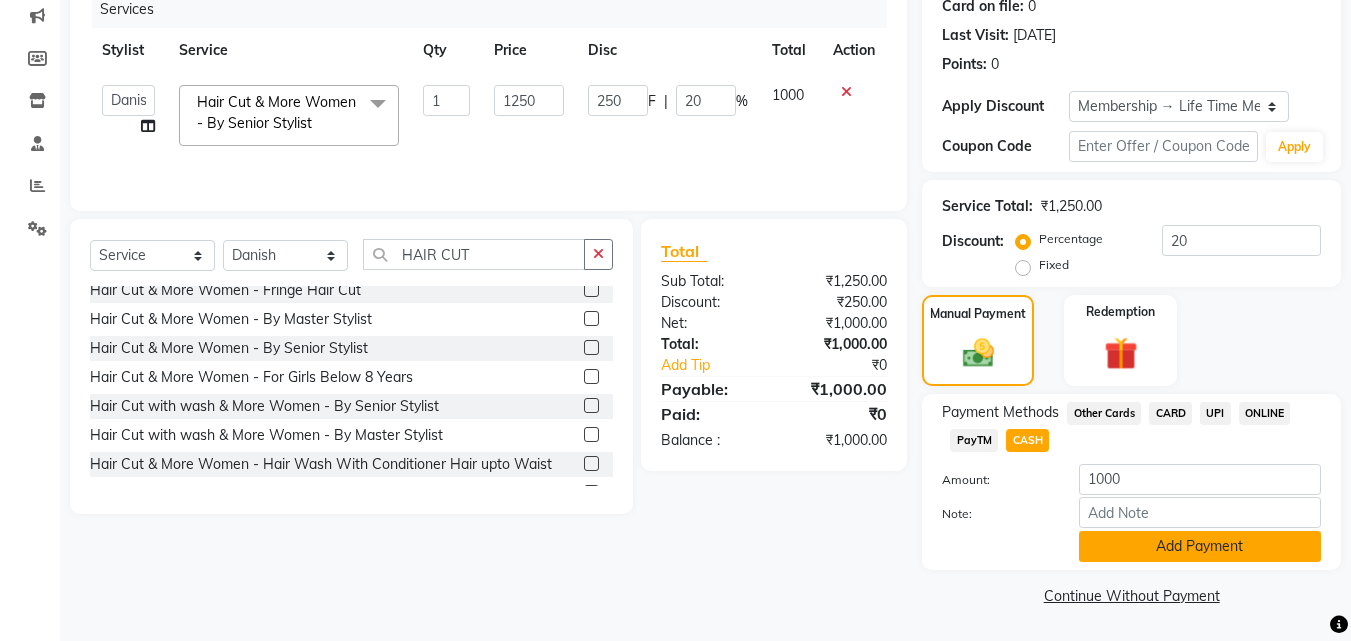 click on "Add Payment" 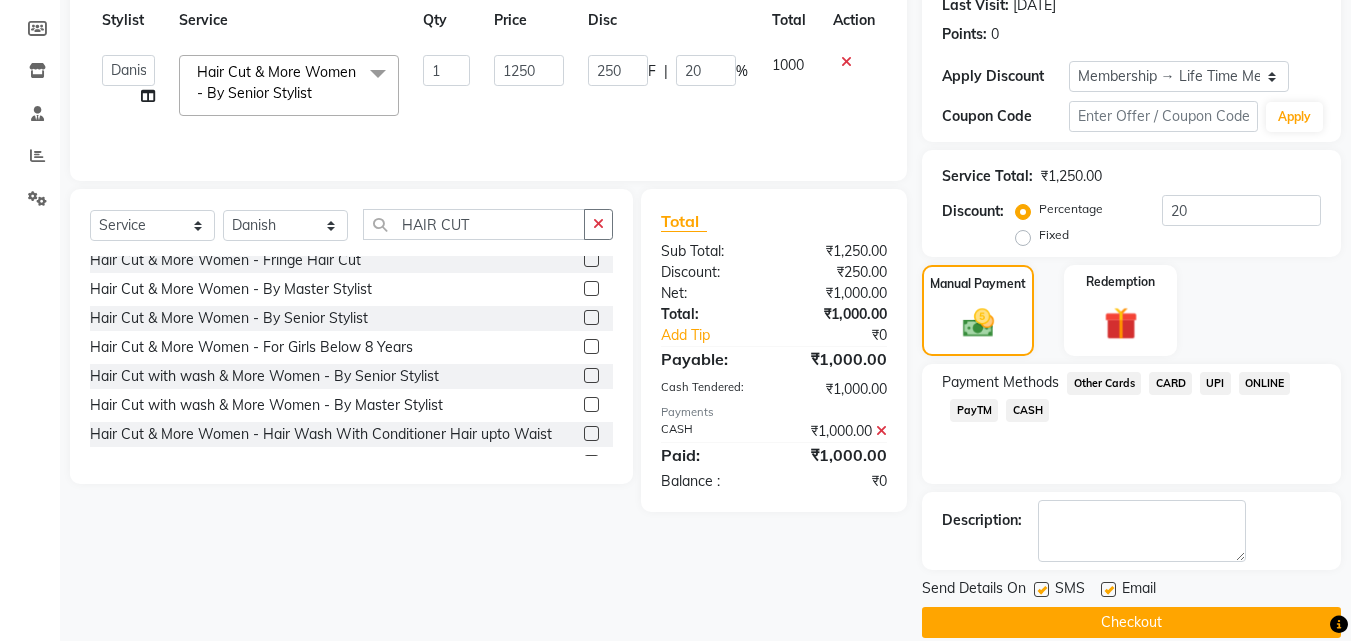 scroll, scrollTop: 314, scrollLeft: 0, axis: vertical 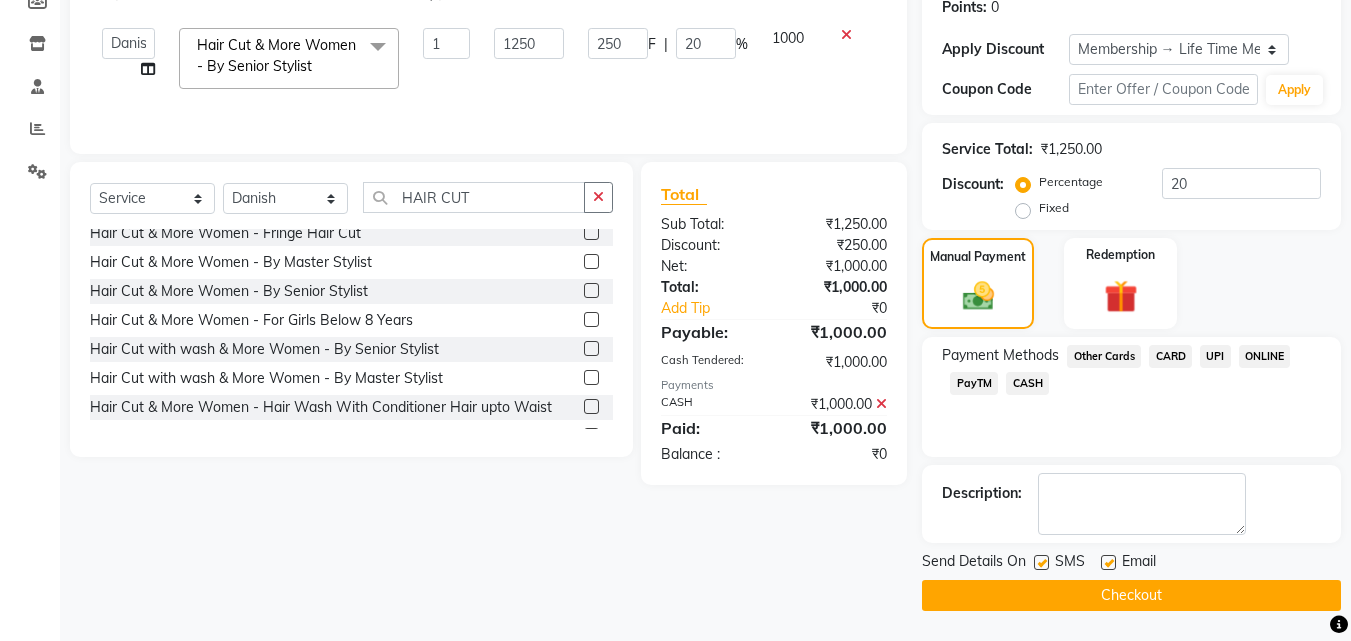 click on "Checkout" 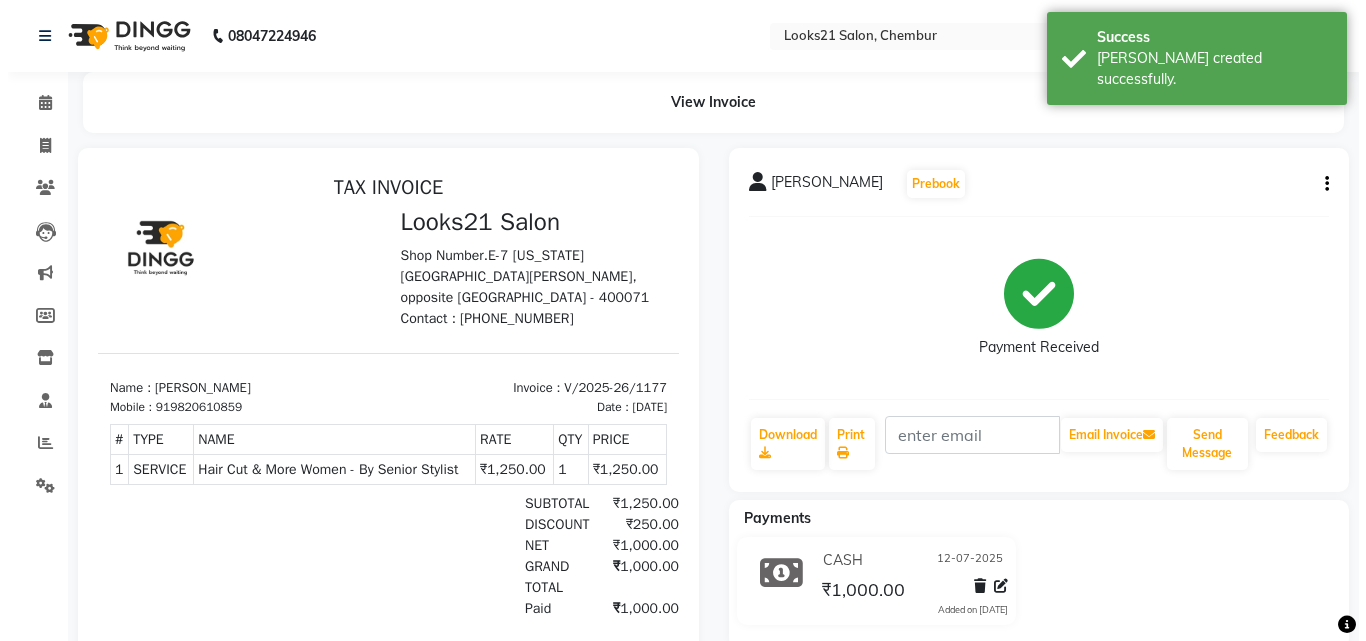 scroll, scrollTop: 0, scrollLeft: 0, axis: both 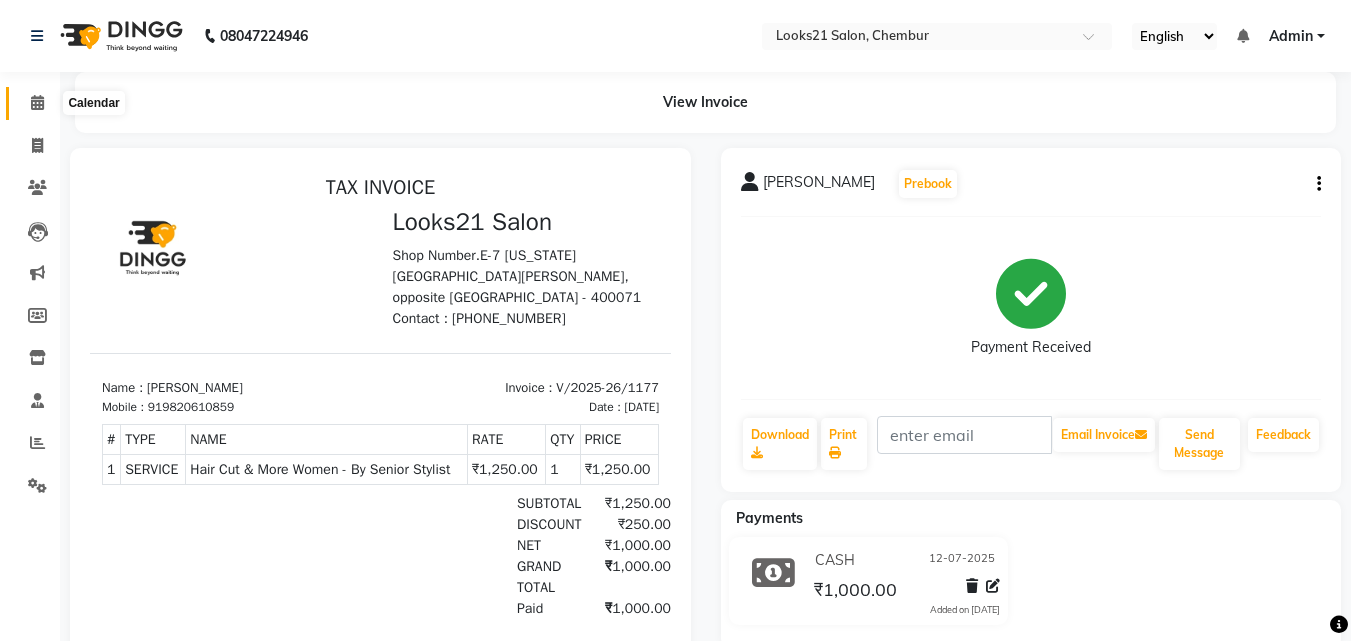 click 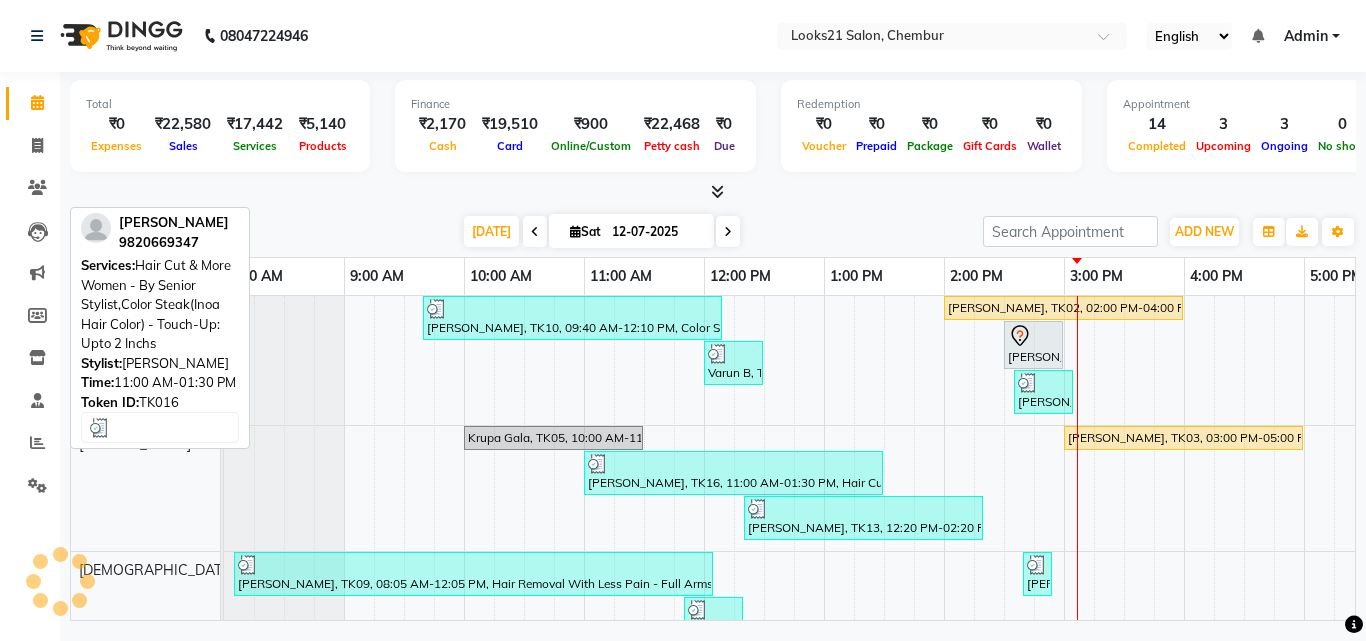 scroll, scrollTop: 0, scrollLeft: 0, axis: both 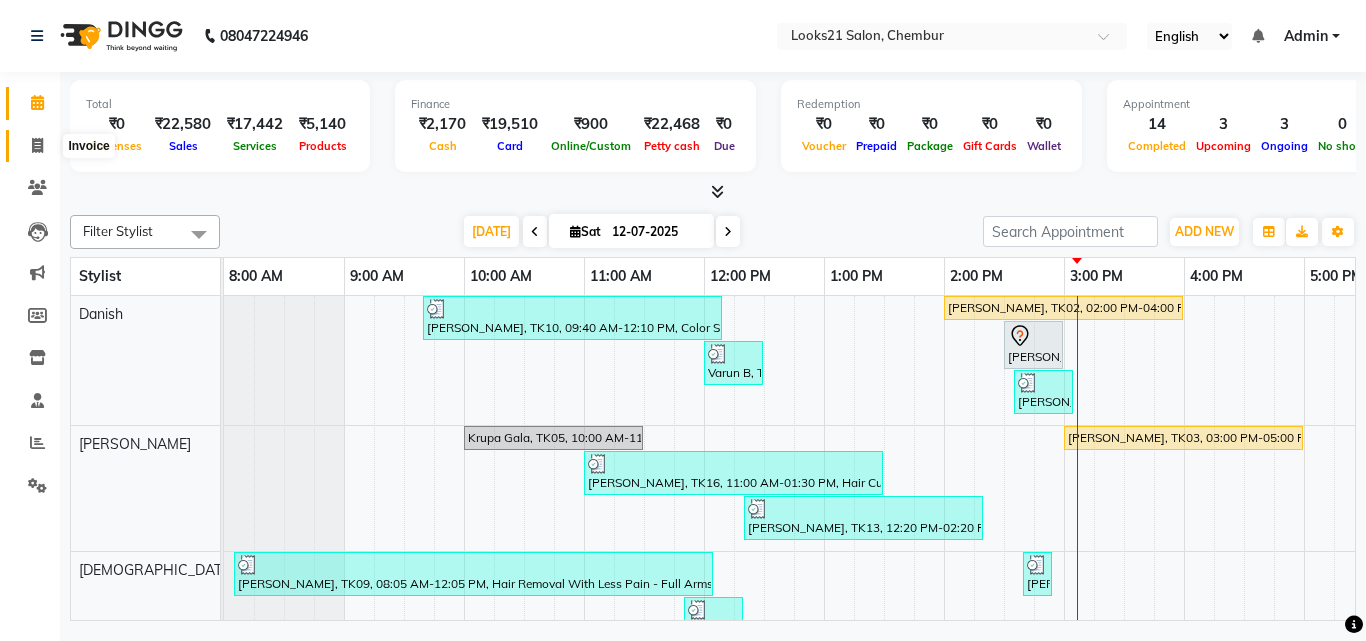 click 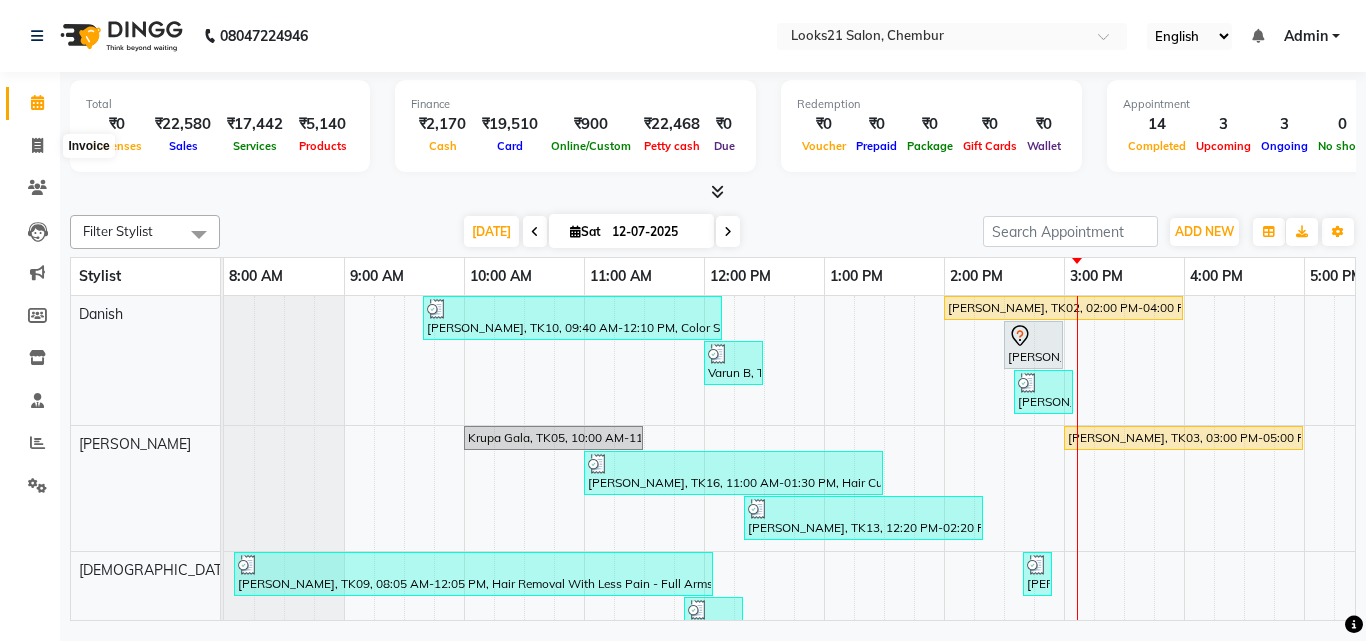 select on "service" 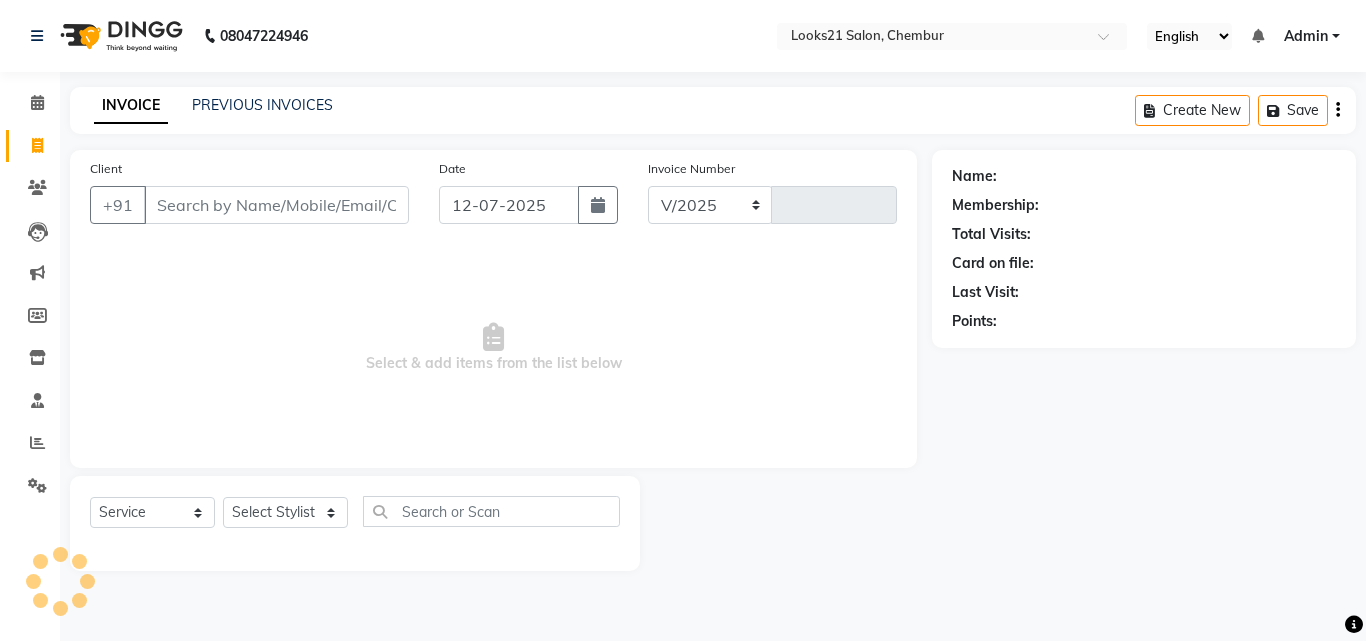 select on "844" 